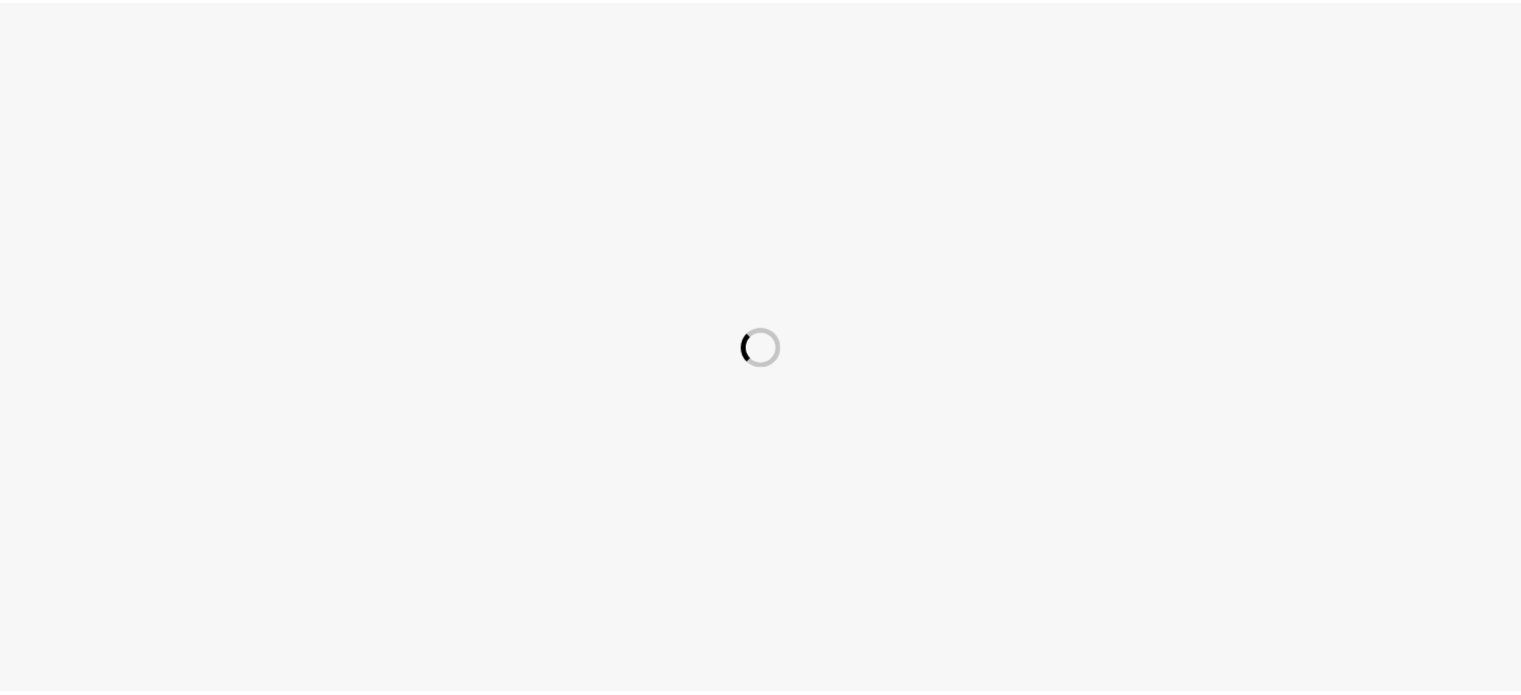 scroll, scrollTop: 0, scrollLeft: 0, axis: both 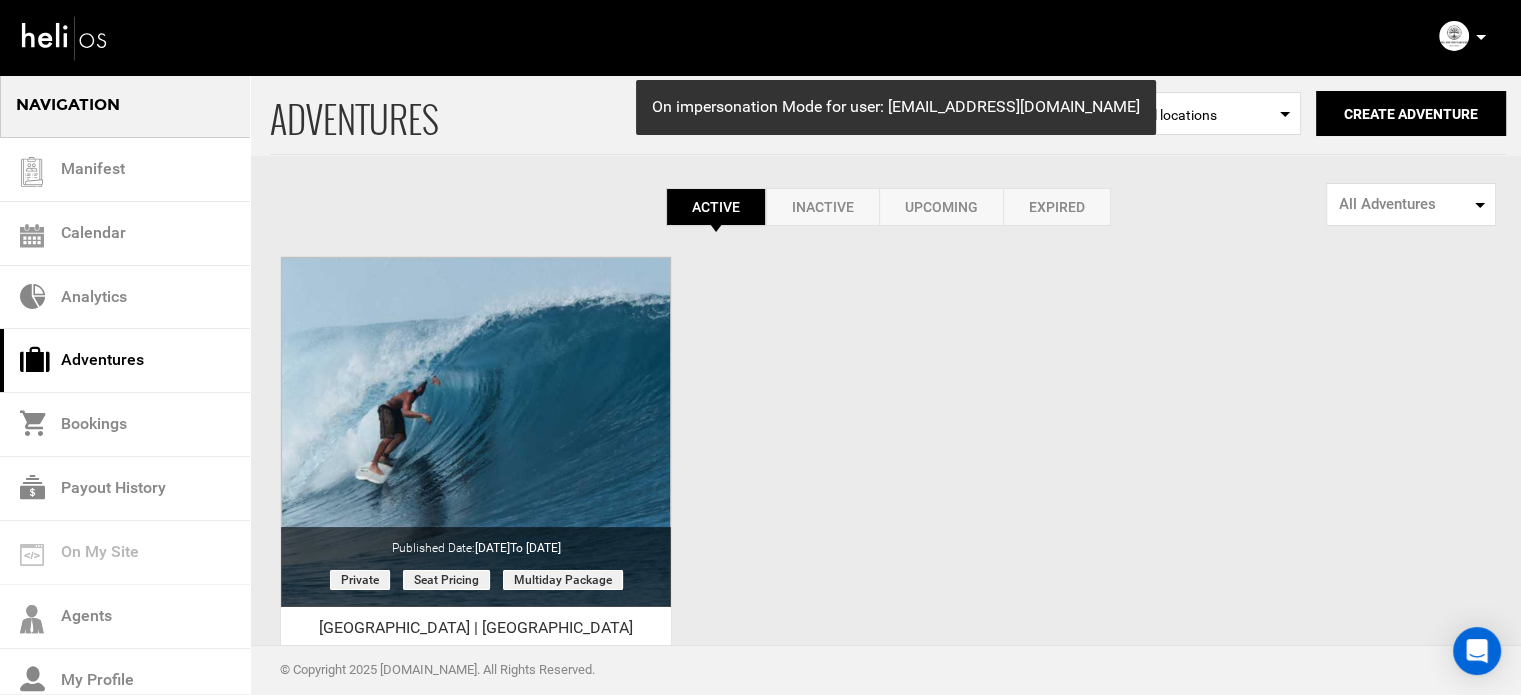click at bounding box center [1481, 37] 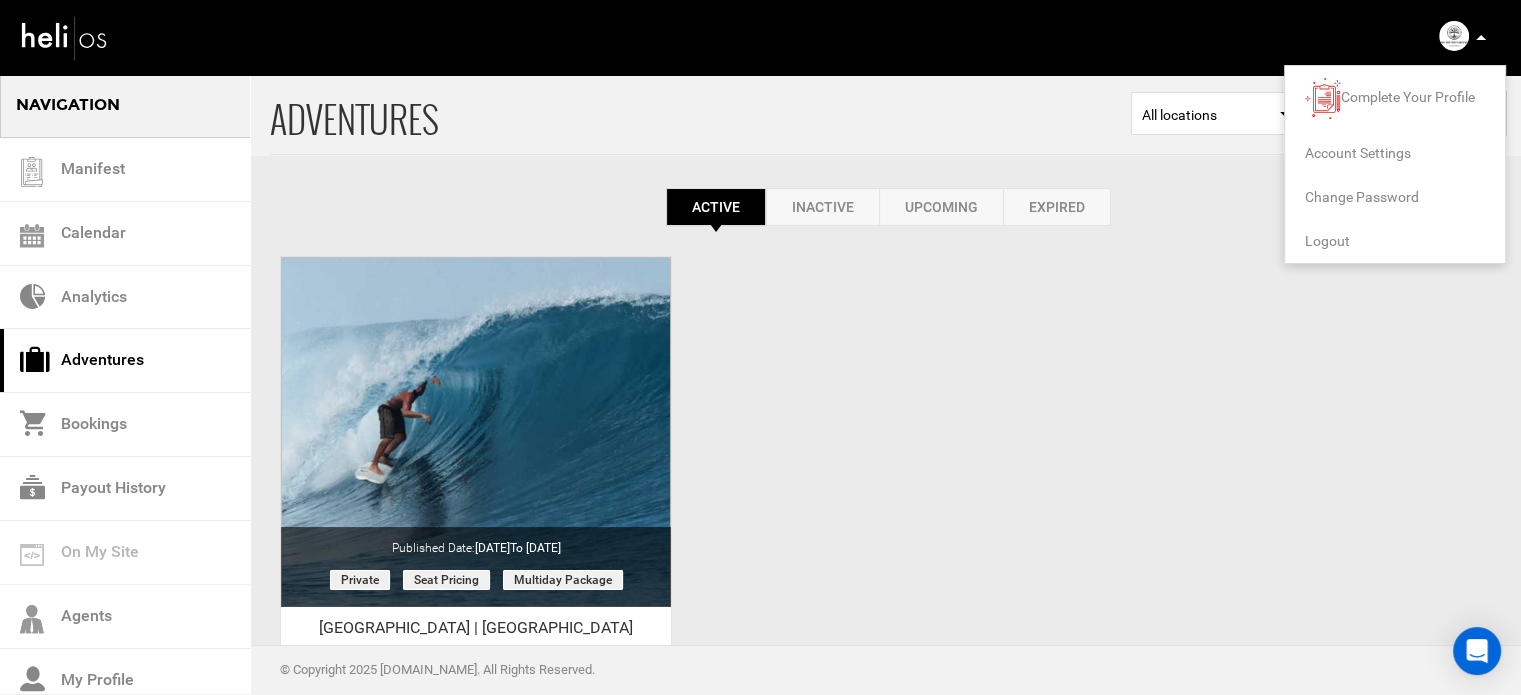 click on "Logout" at bounding box center [1327, 241] 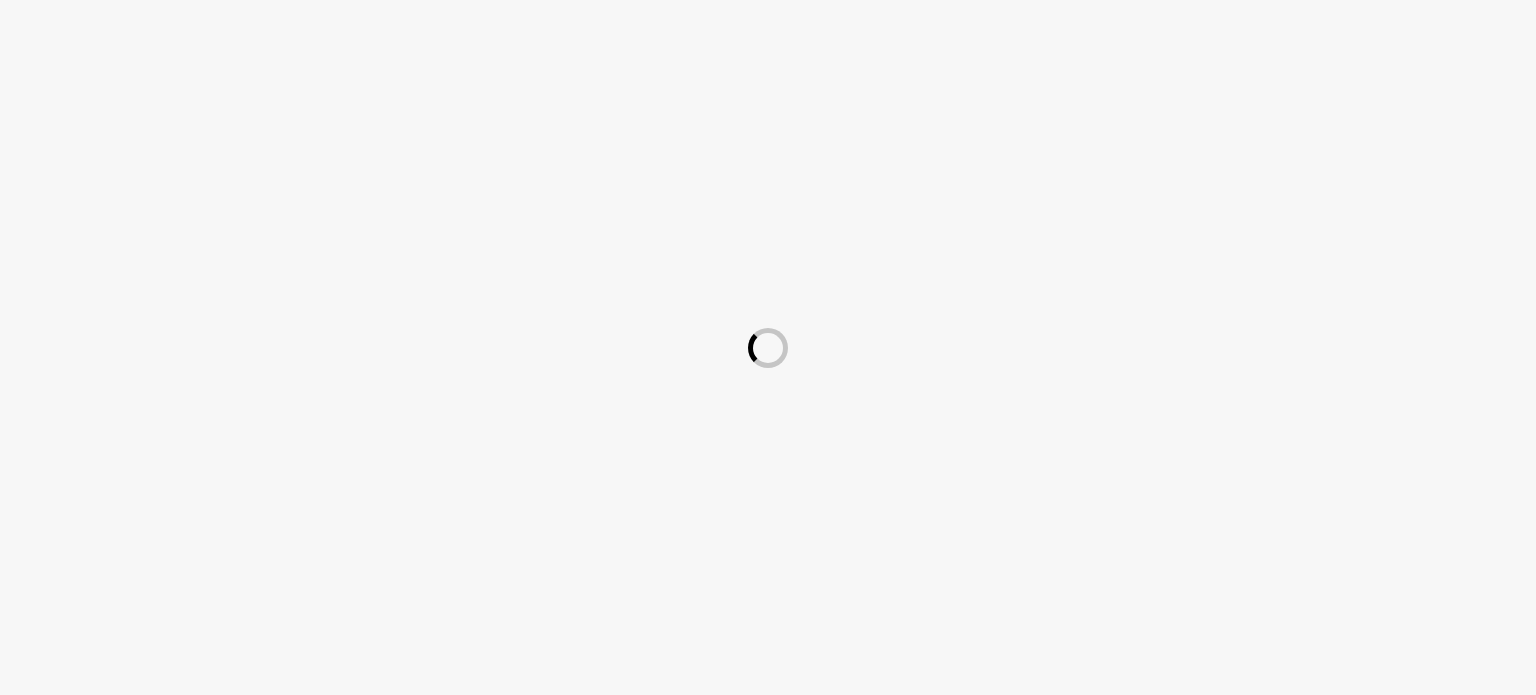 scroll, scrollTop: 0, scrollLeft: 0, axis: both 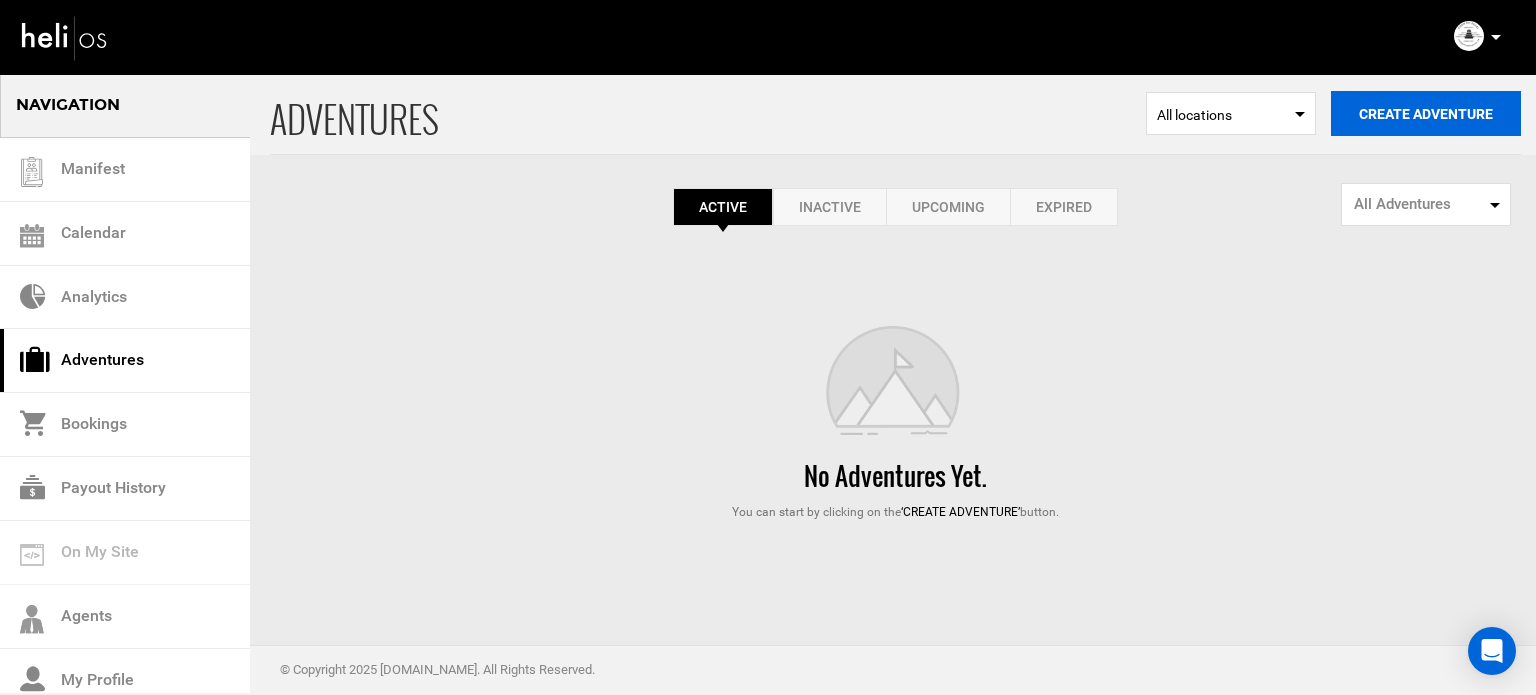 click on "Create Adventure" at bounding box center [1426, 113] 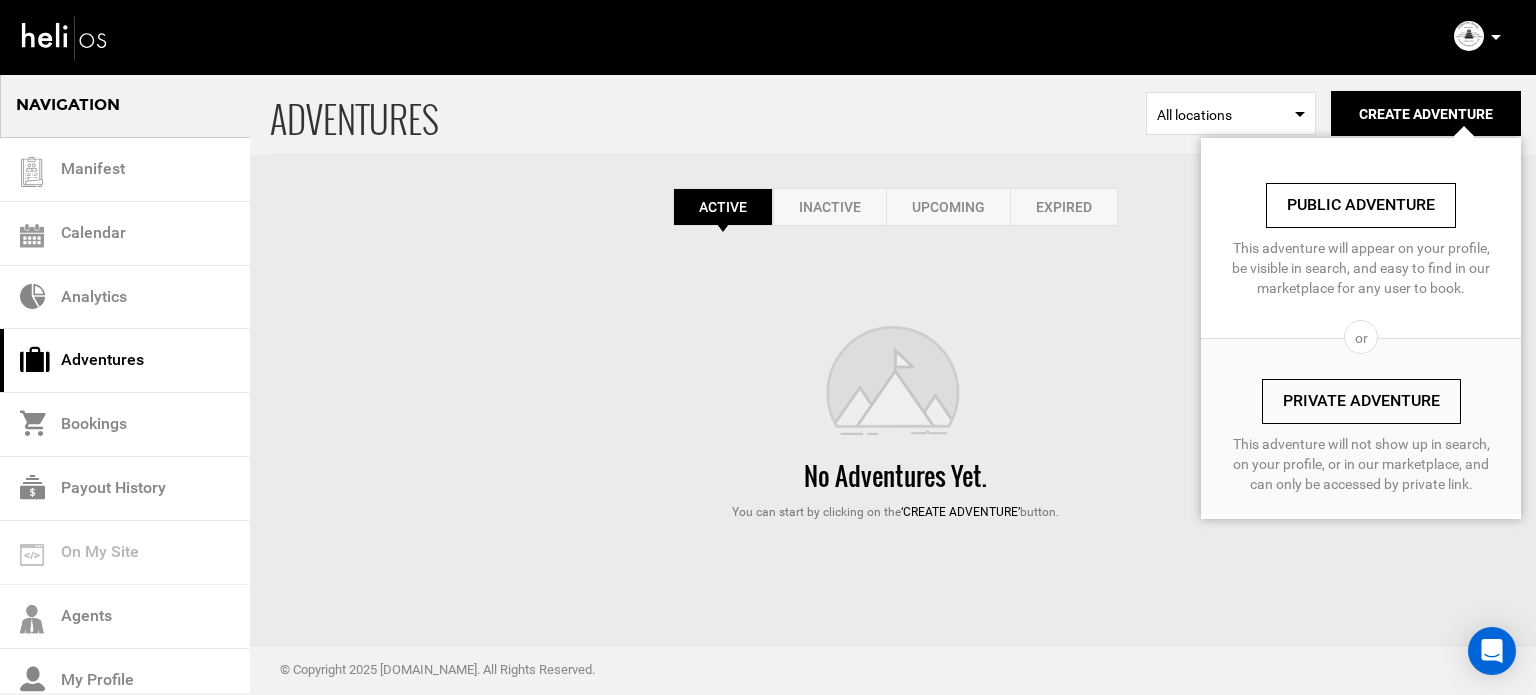 click on "Private Adventure" at bounding box center (1361, 401) 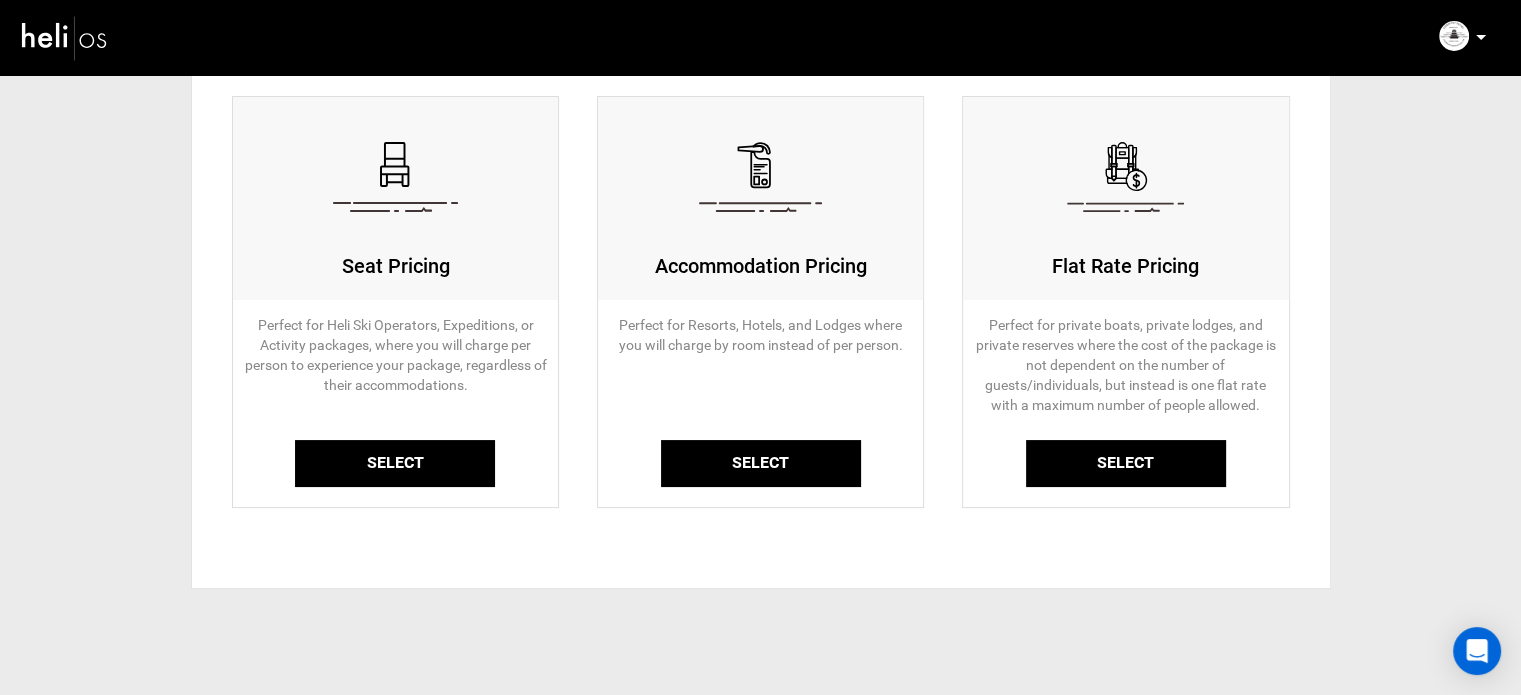 scroll, scrollTop: 222, scrollLeft: 0, axis: vertical 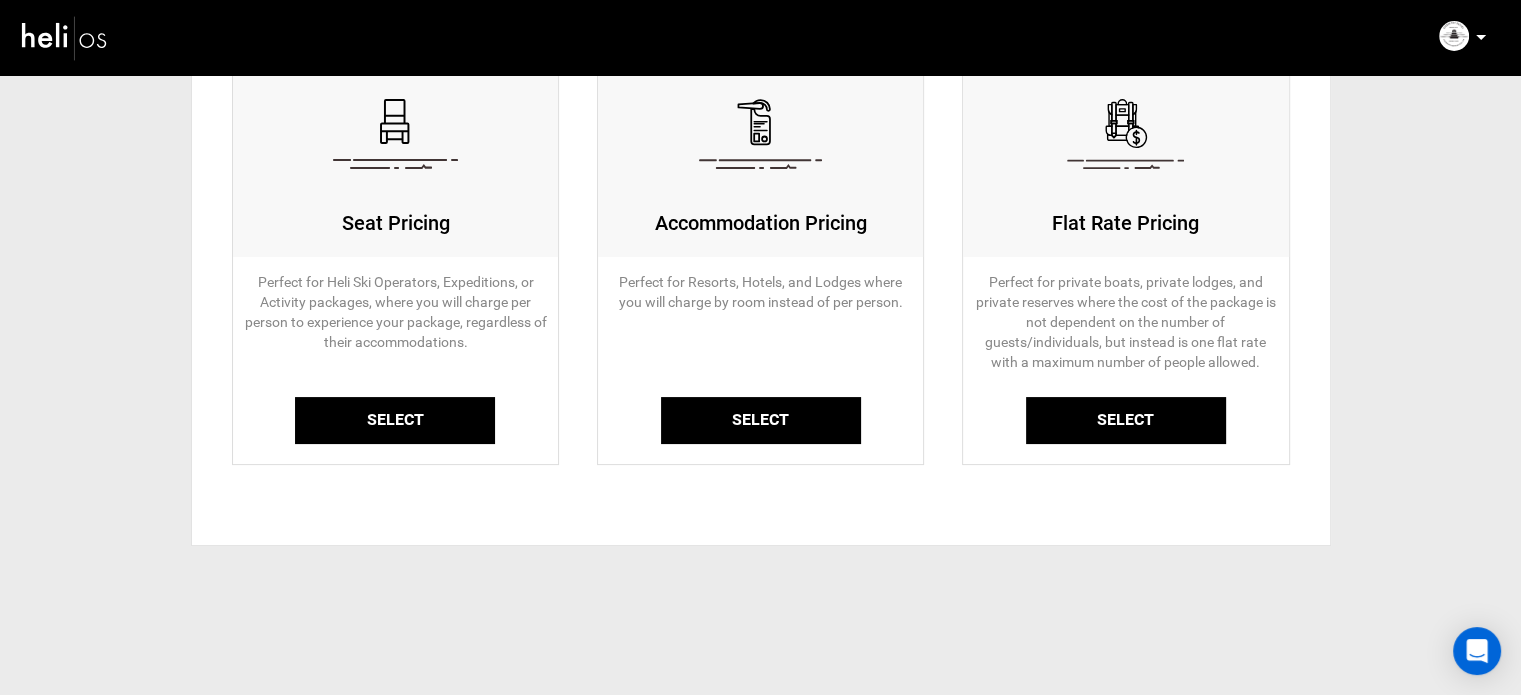 click on "Select" at bounding box center (395, 420) 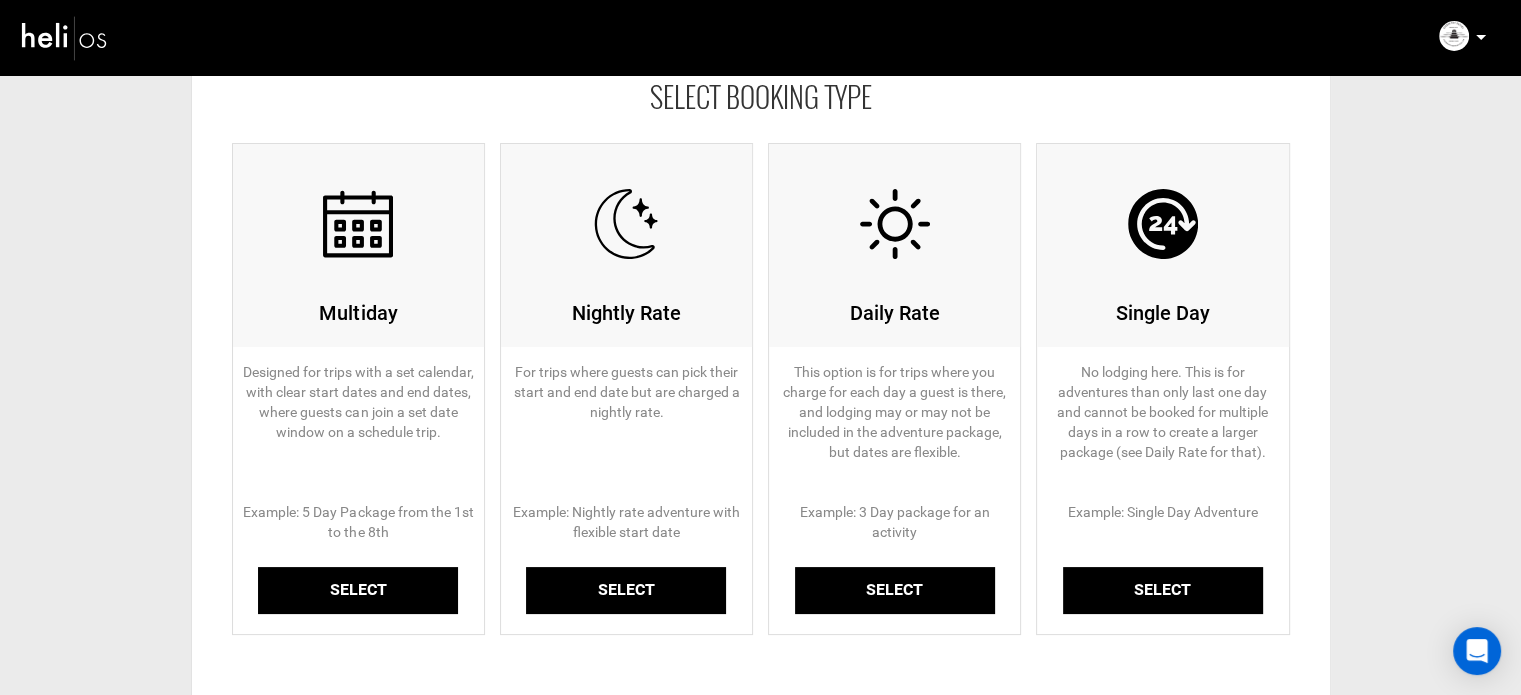 scroll, scrollTop: 300, scrollLeft: 0, axis: vertical 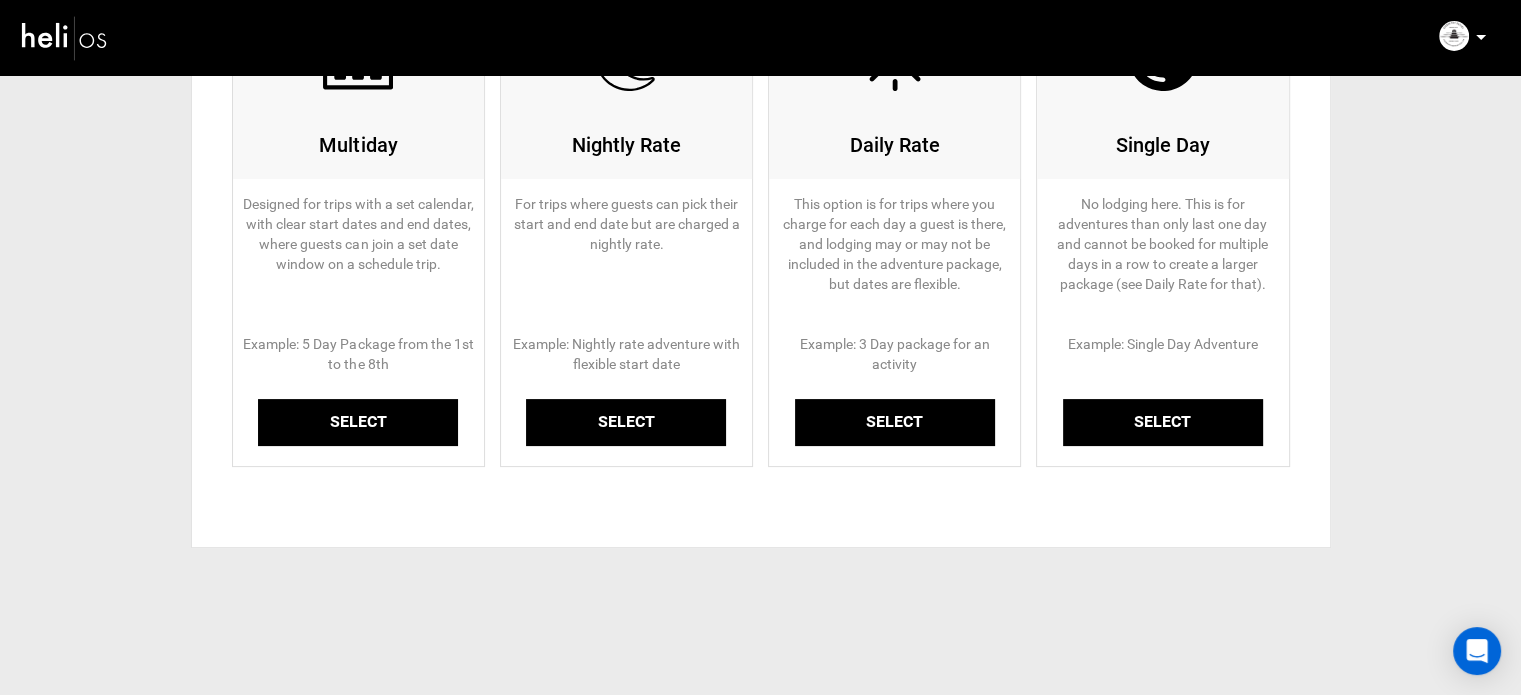 click on "Select" at bounding box center [358, 422] 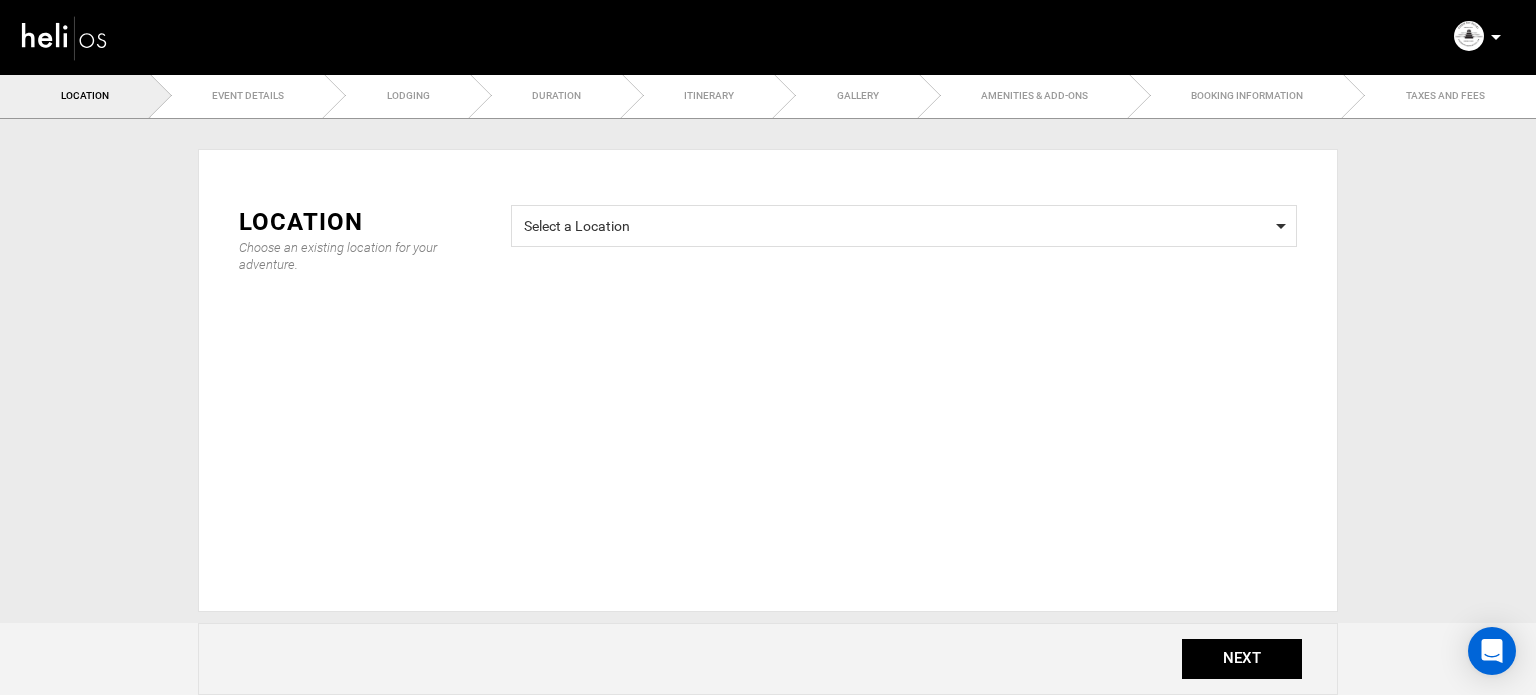 scroll, scrollTop: 0, scrollLeft: 0, axis: both 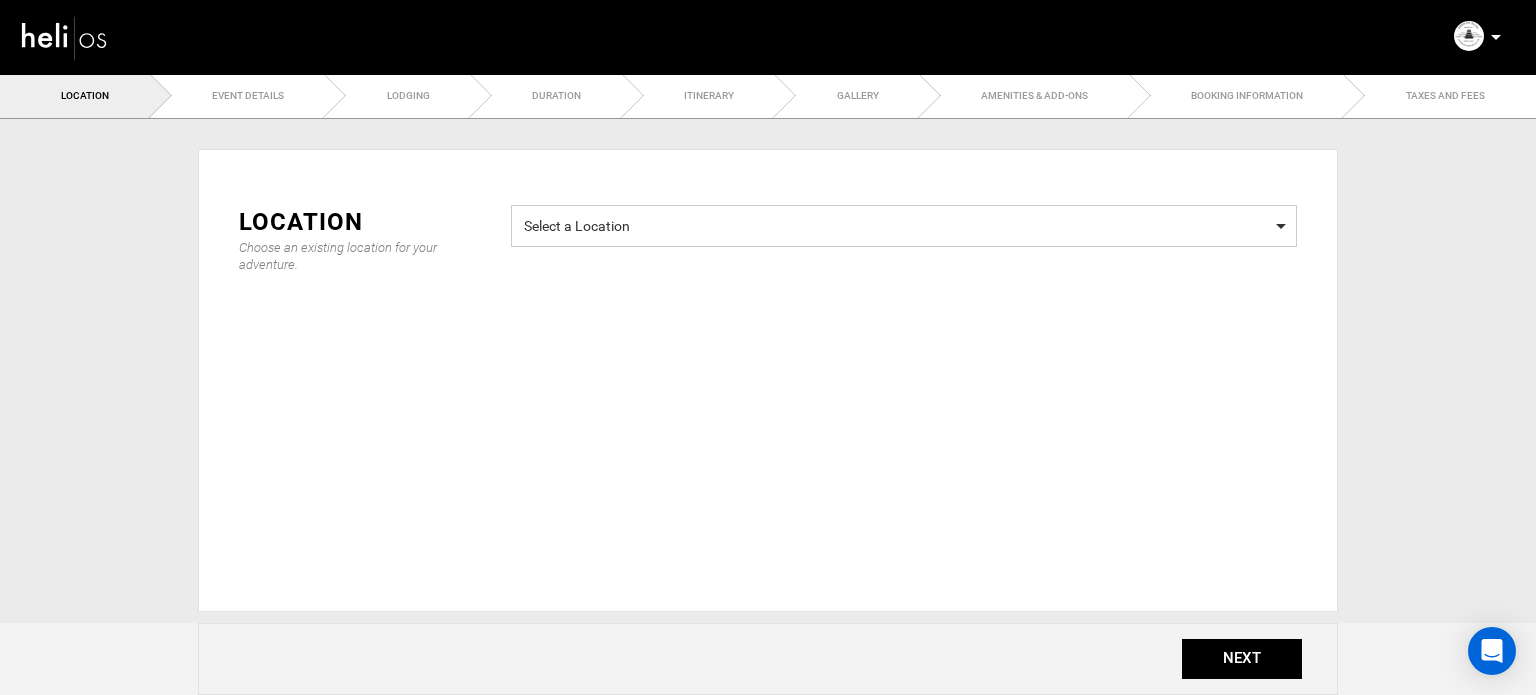 click on "Select a Location" at bounding box center [904, 223] 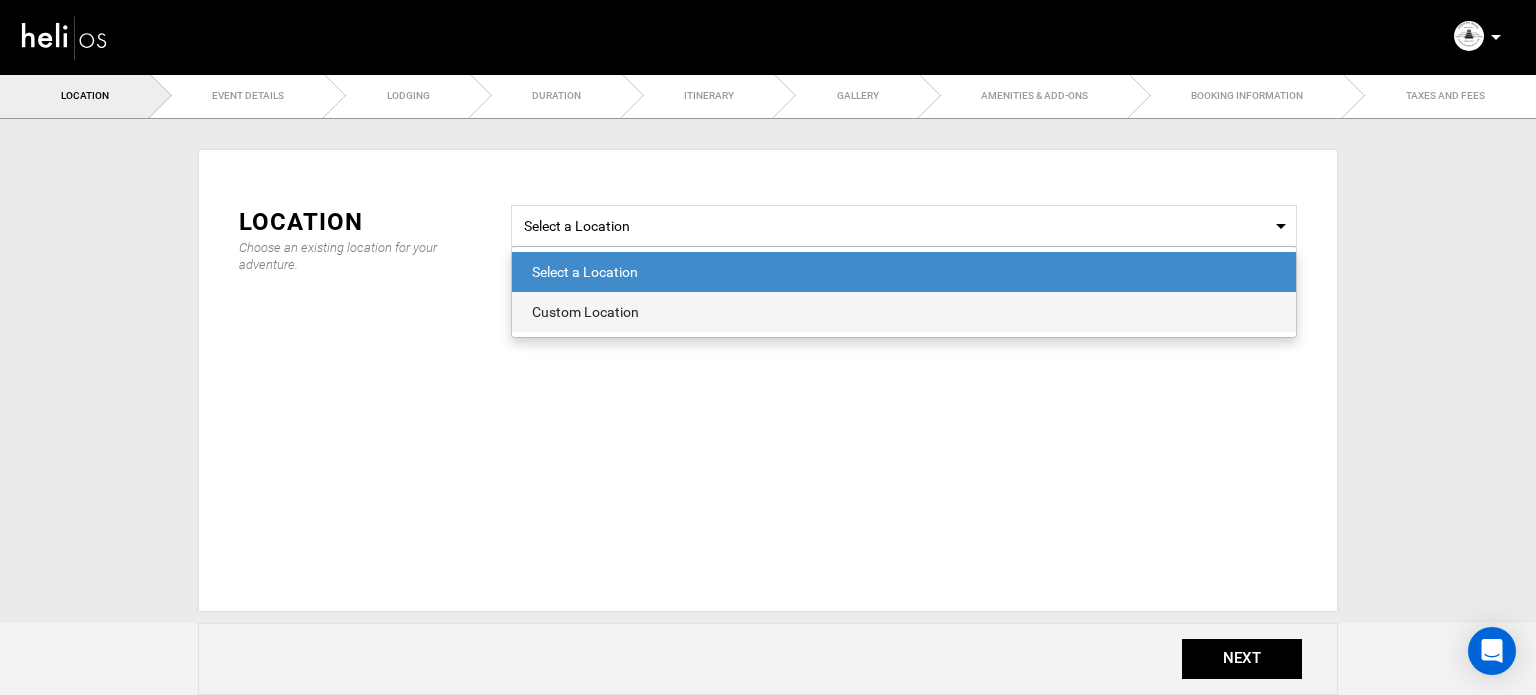 click on "Custom Location" at bounding box center (904, 312) 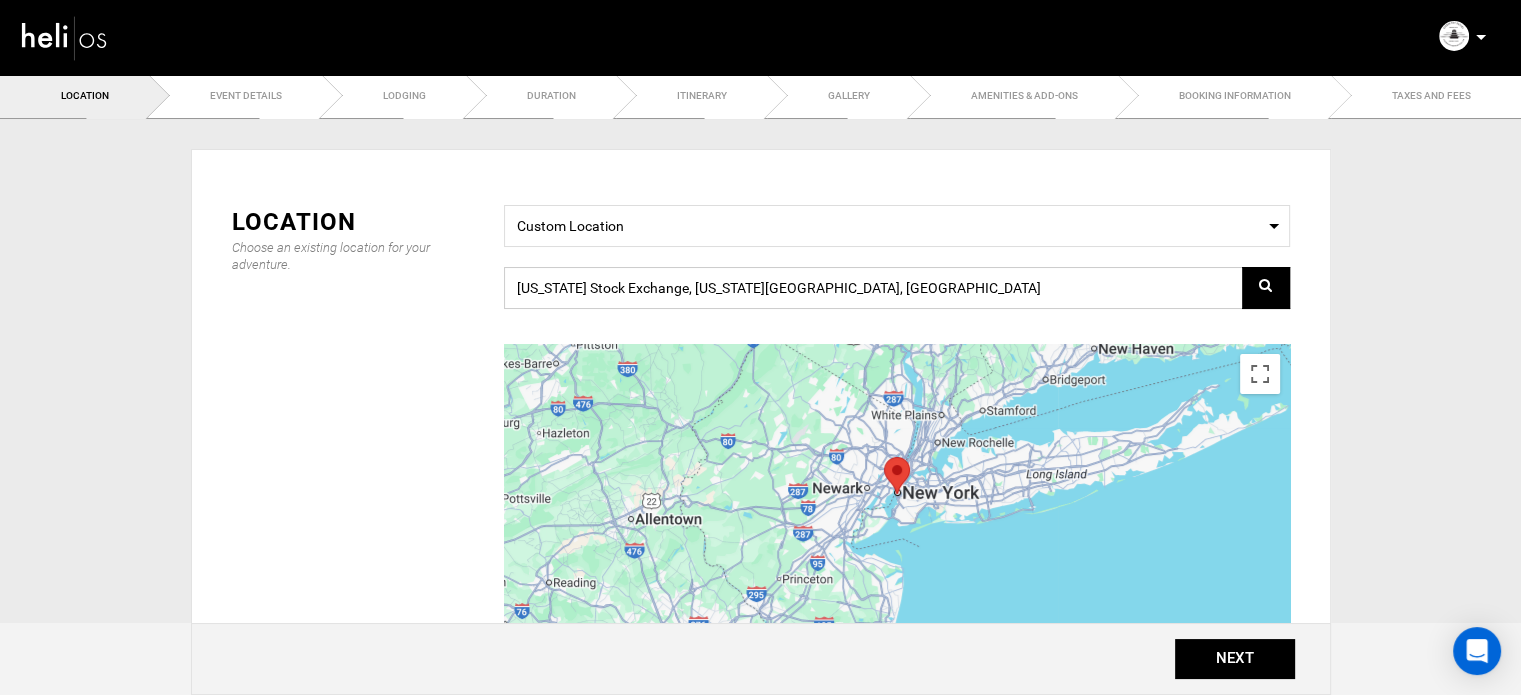 click on "New York Stock Exchange, New York, NY 10005, USA" at bounding box center (897, 288) 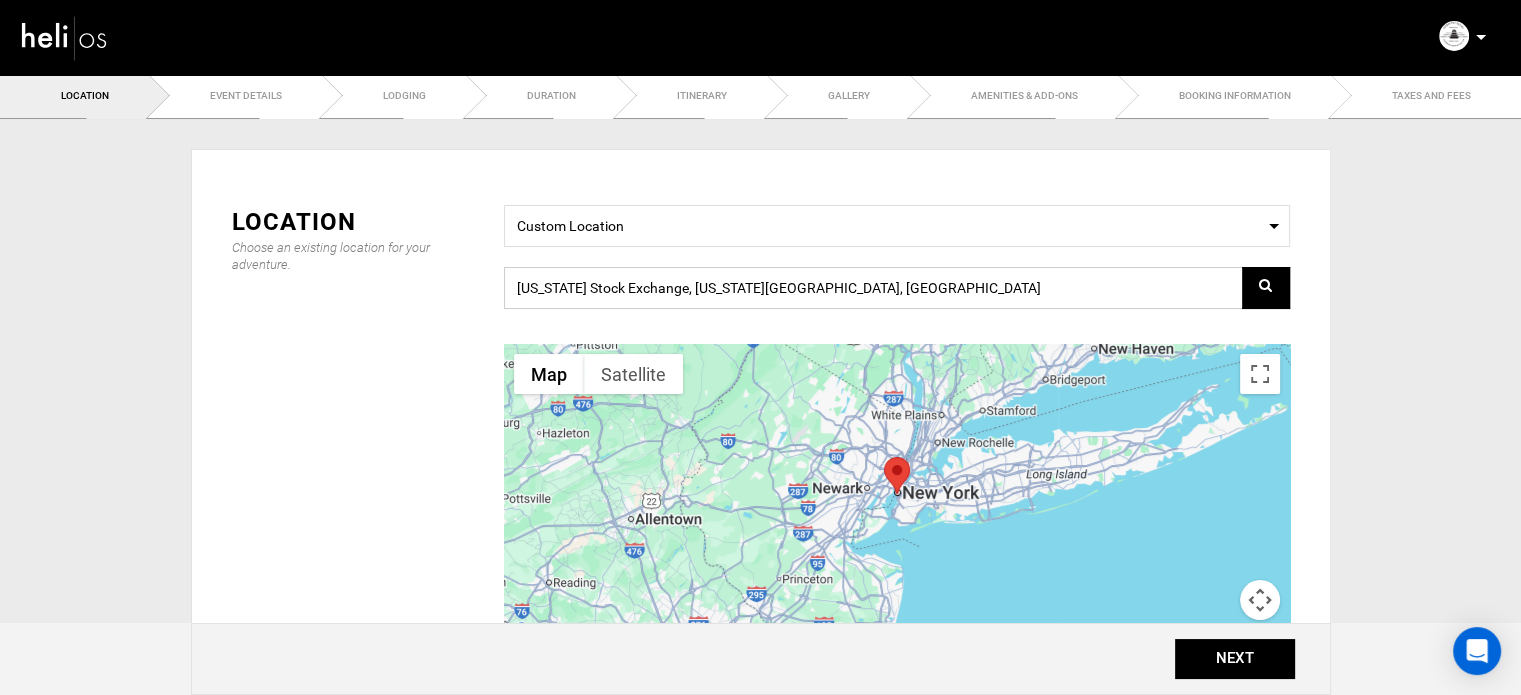 click on "New York Stock Exchange, New York, NY 10005, USA" at bounding box center (897, 288) 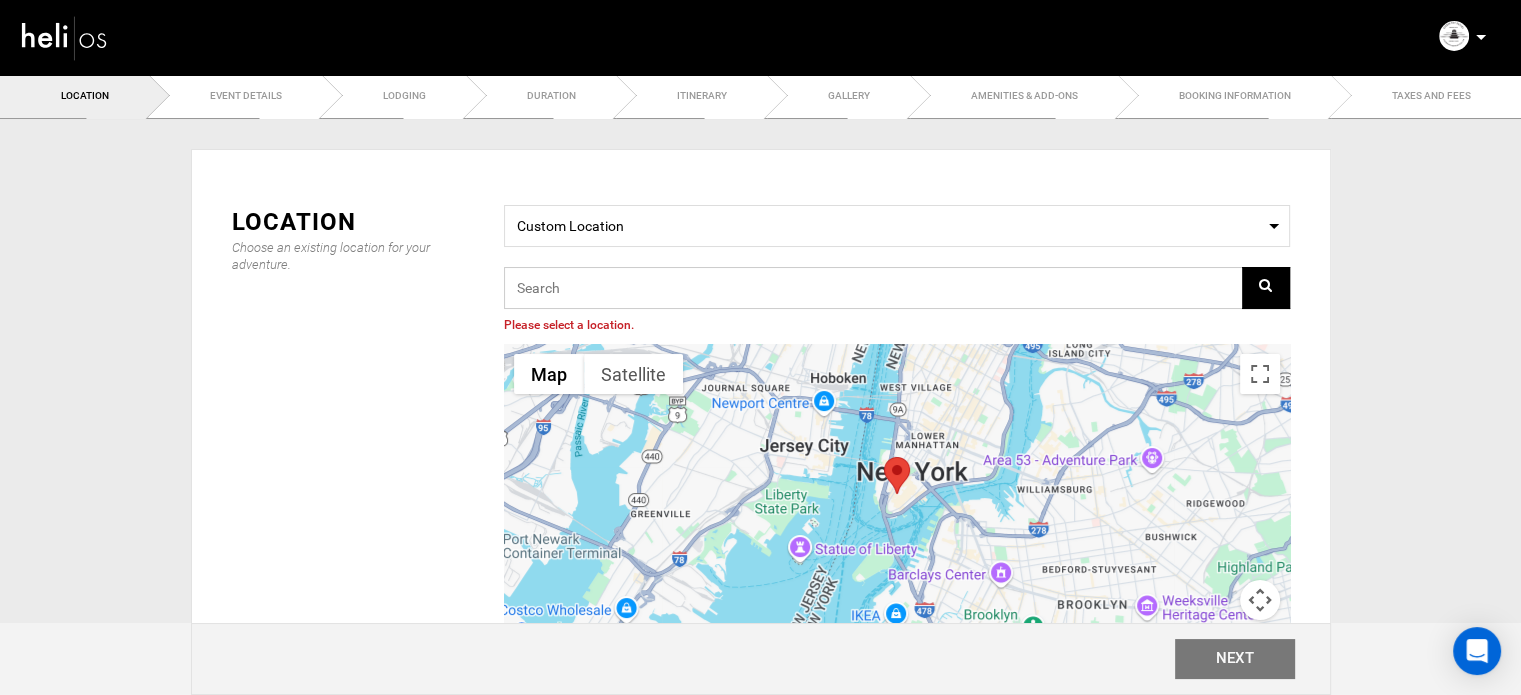 click at bounding box center (897, 288) 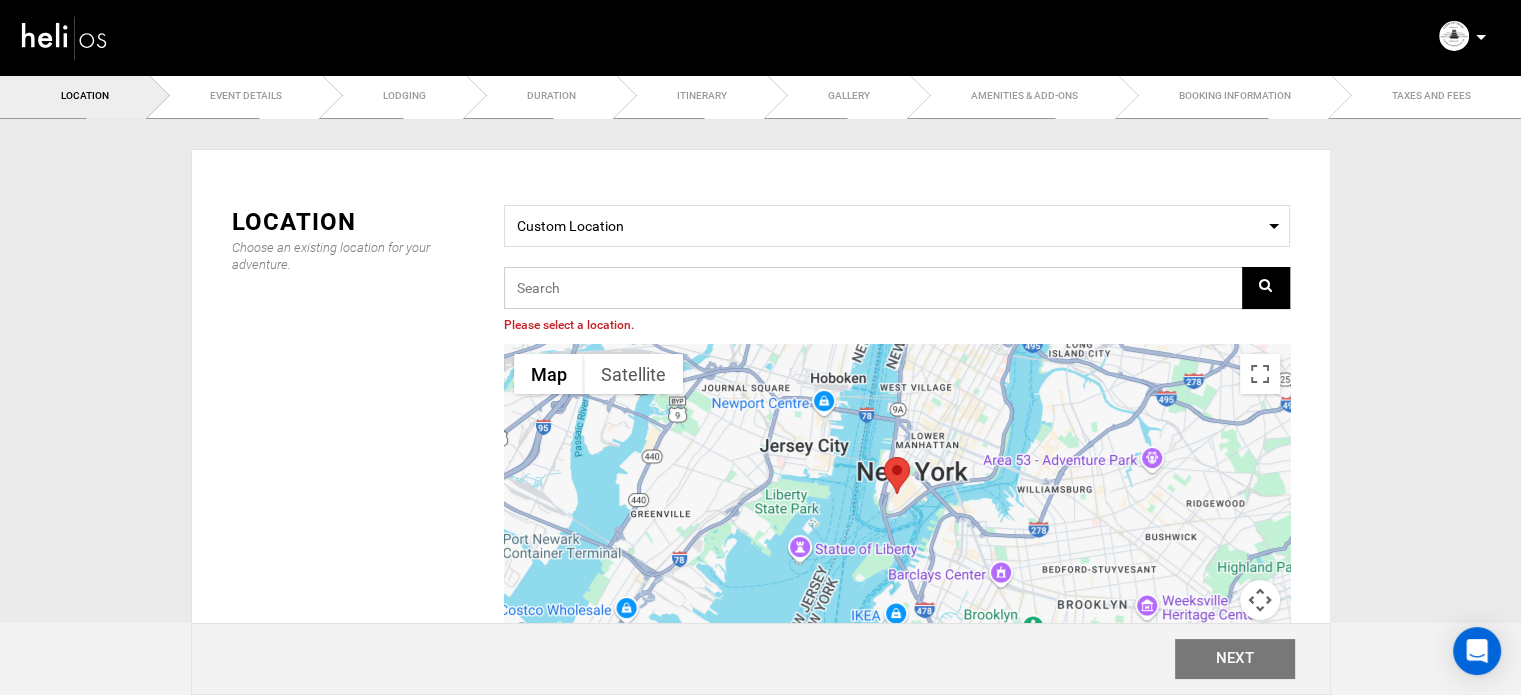 click at bounding box center [897, 288] 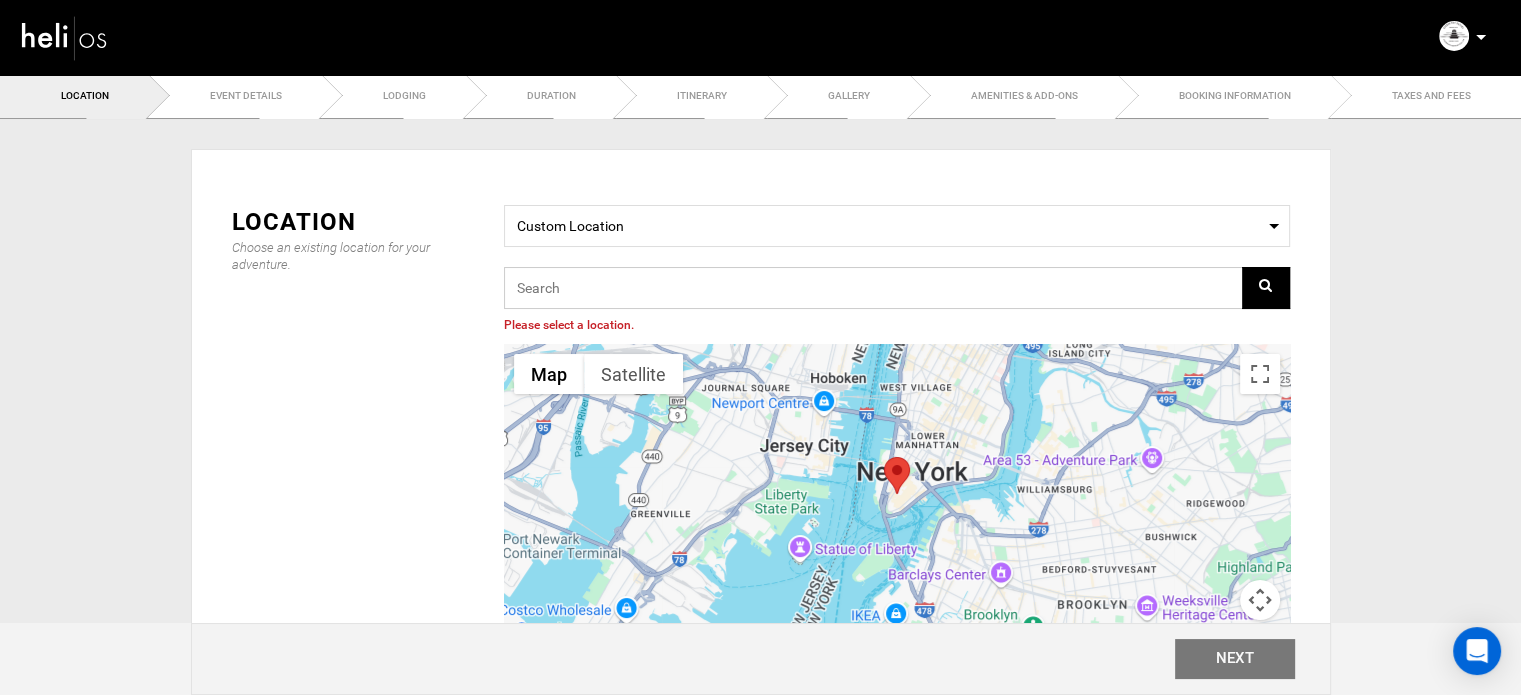 click at bounding box center (897, 288) 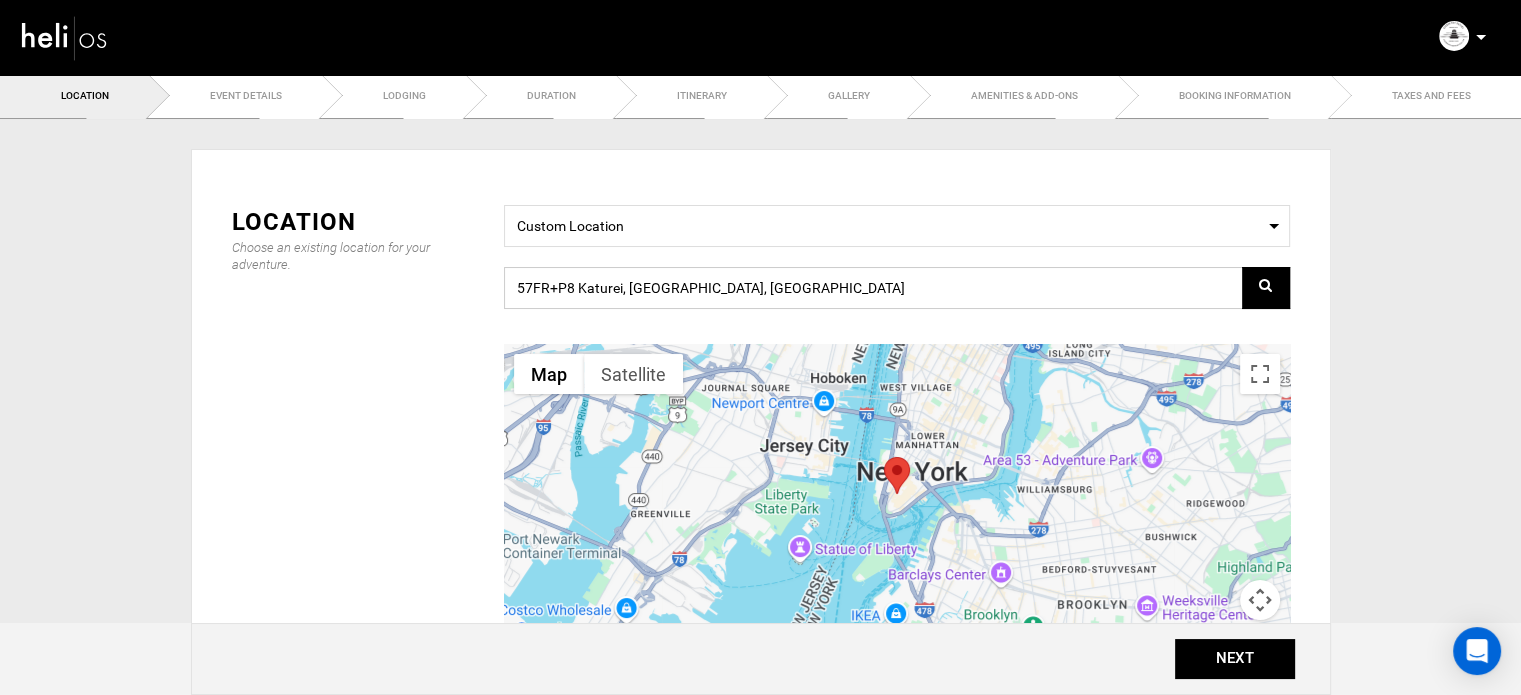 drag, startPoint x: 576, startPoint y: 296, endPoint x: 1012, endPoint y: 317, distance: 436.50543 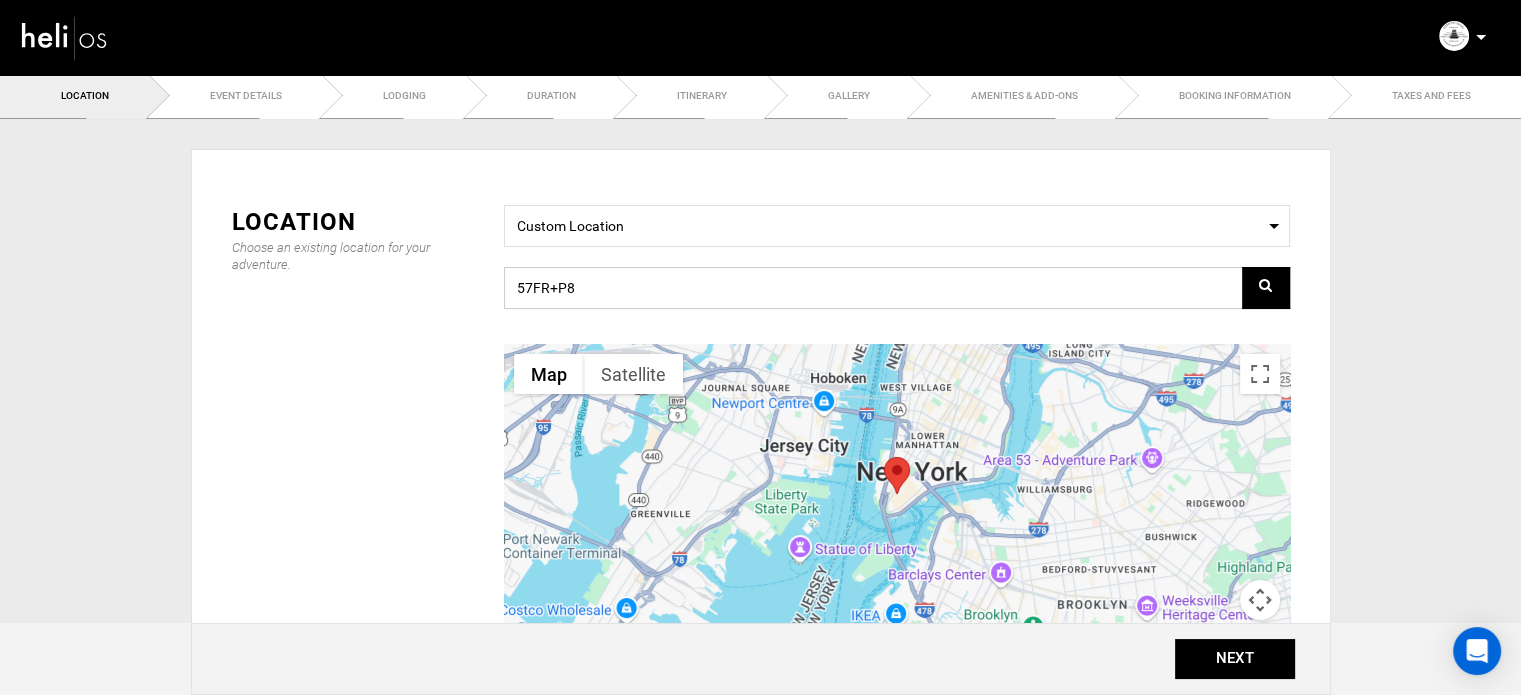 type on "57FR+P8" 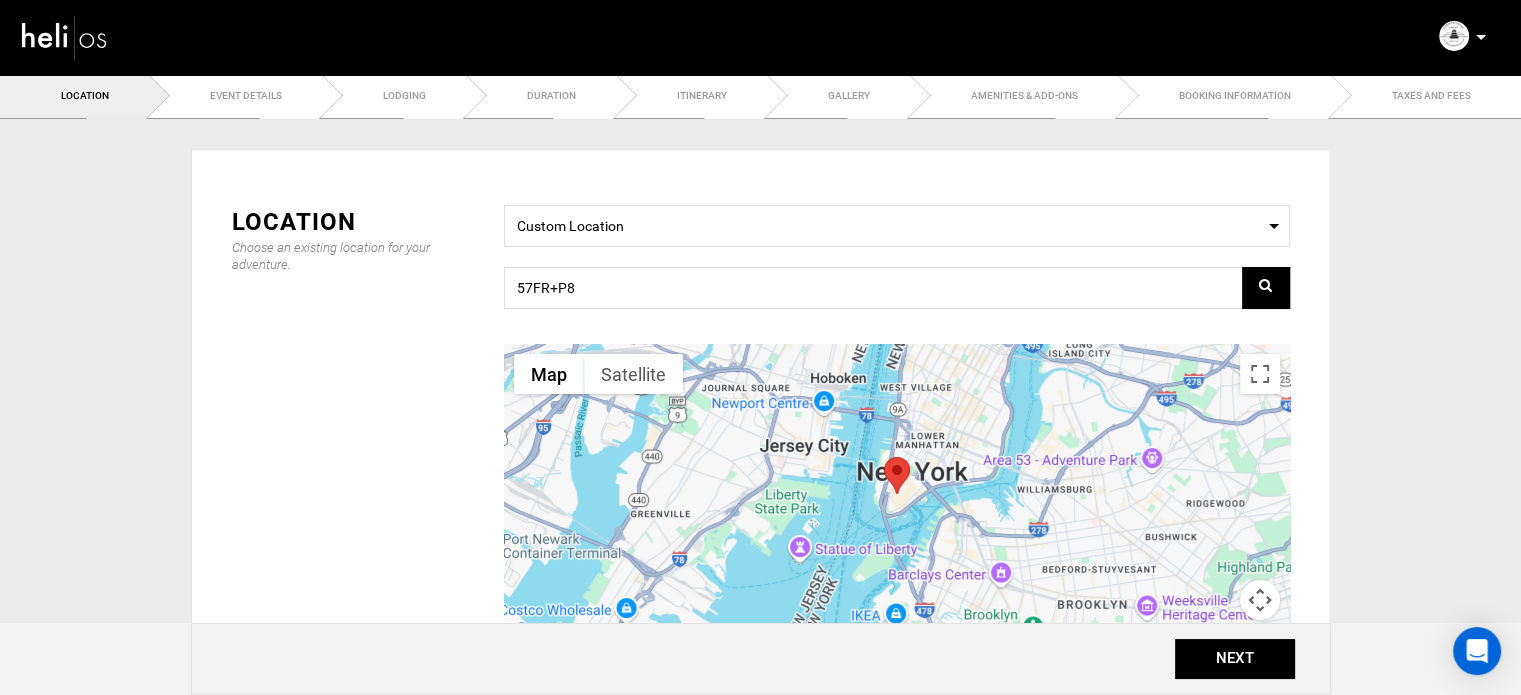 click at bounding box center (1265, 285) 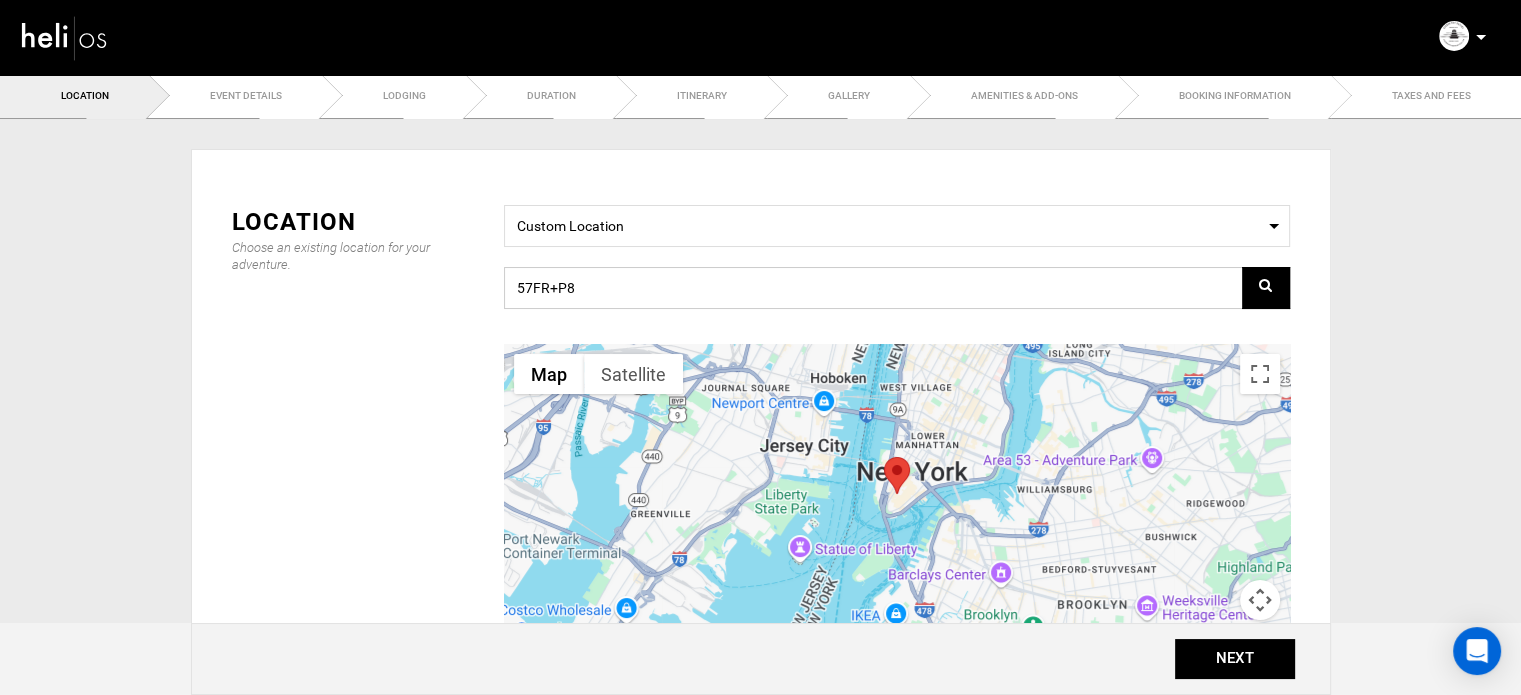 drag, startPoint x: 580, startPoint y: 287, endPoint x: 511, endPoint y: 282, distance: 69.18092 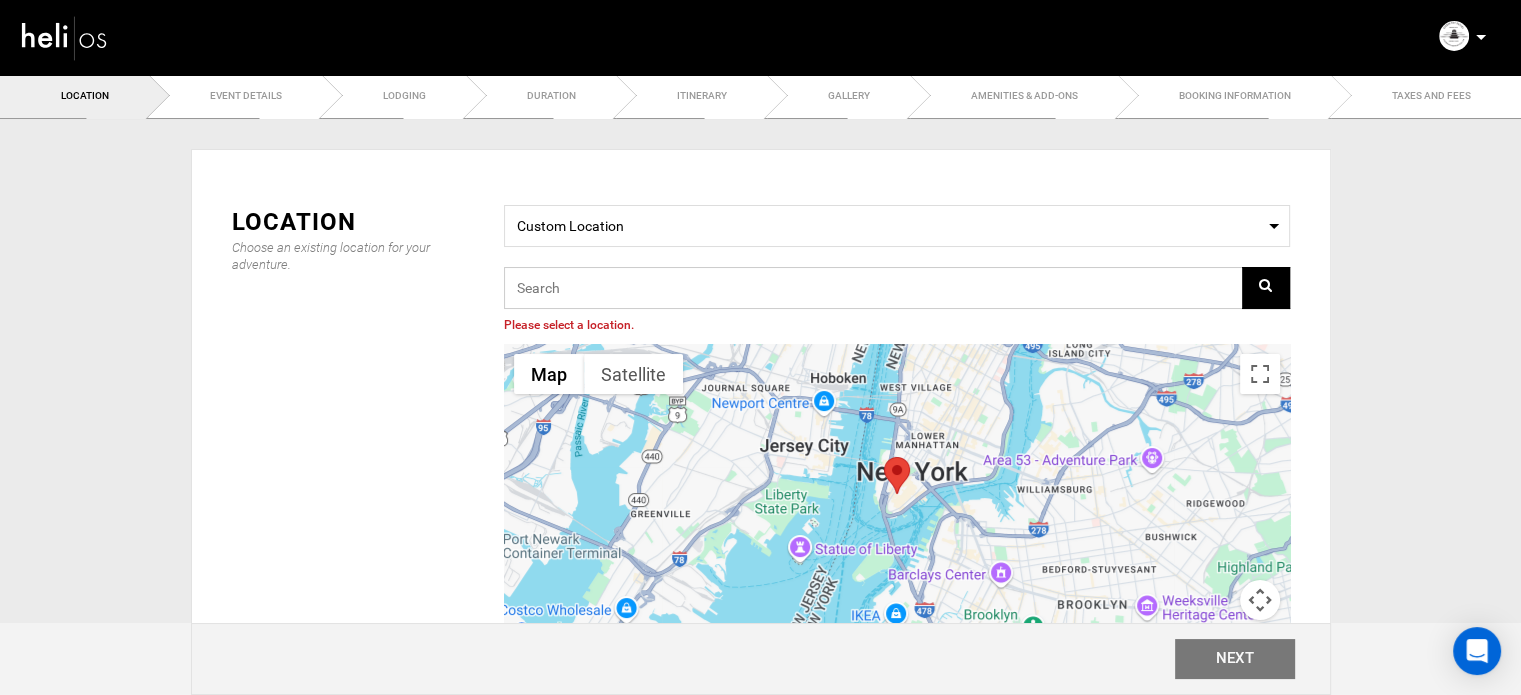 paste on "PCGW+G2 Snyderville, UT, USA" 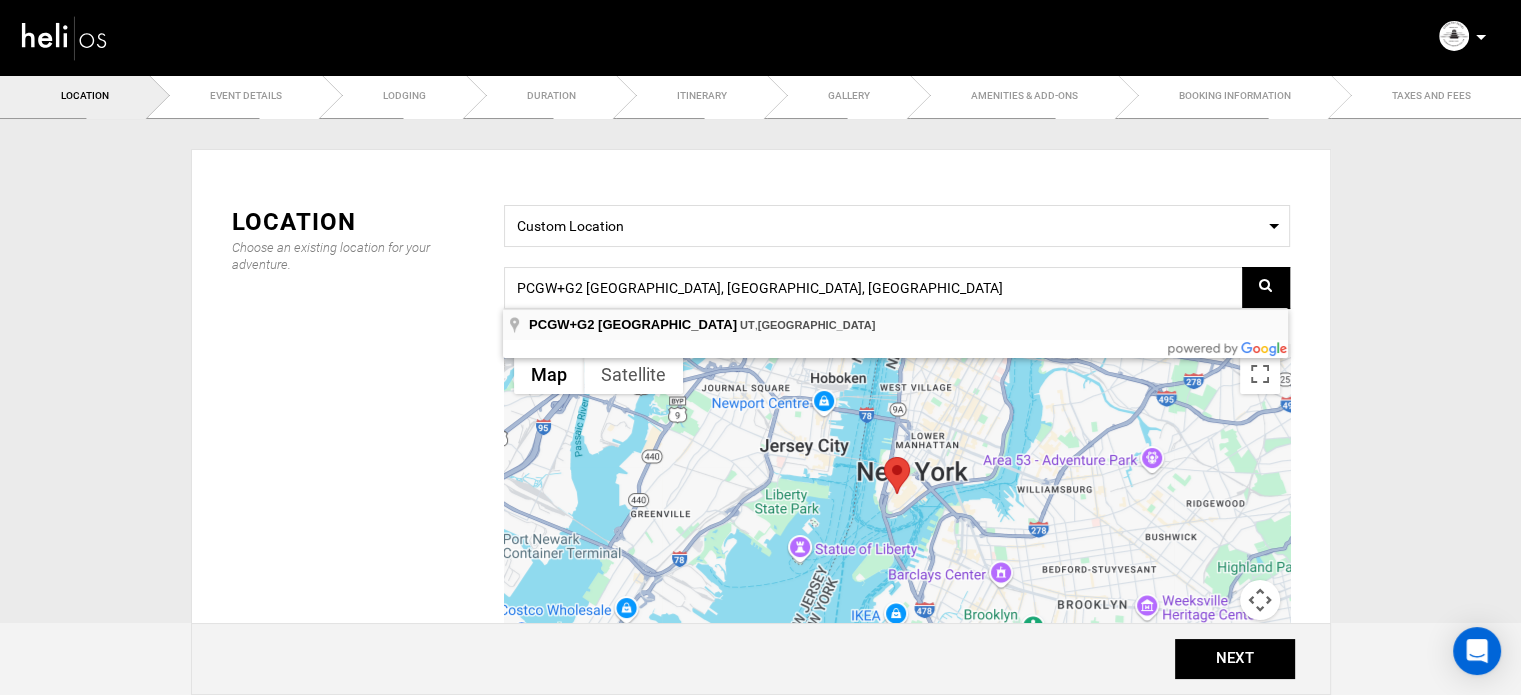 type on "PCGW+G2, Snyderville, UT 84098, USA" 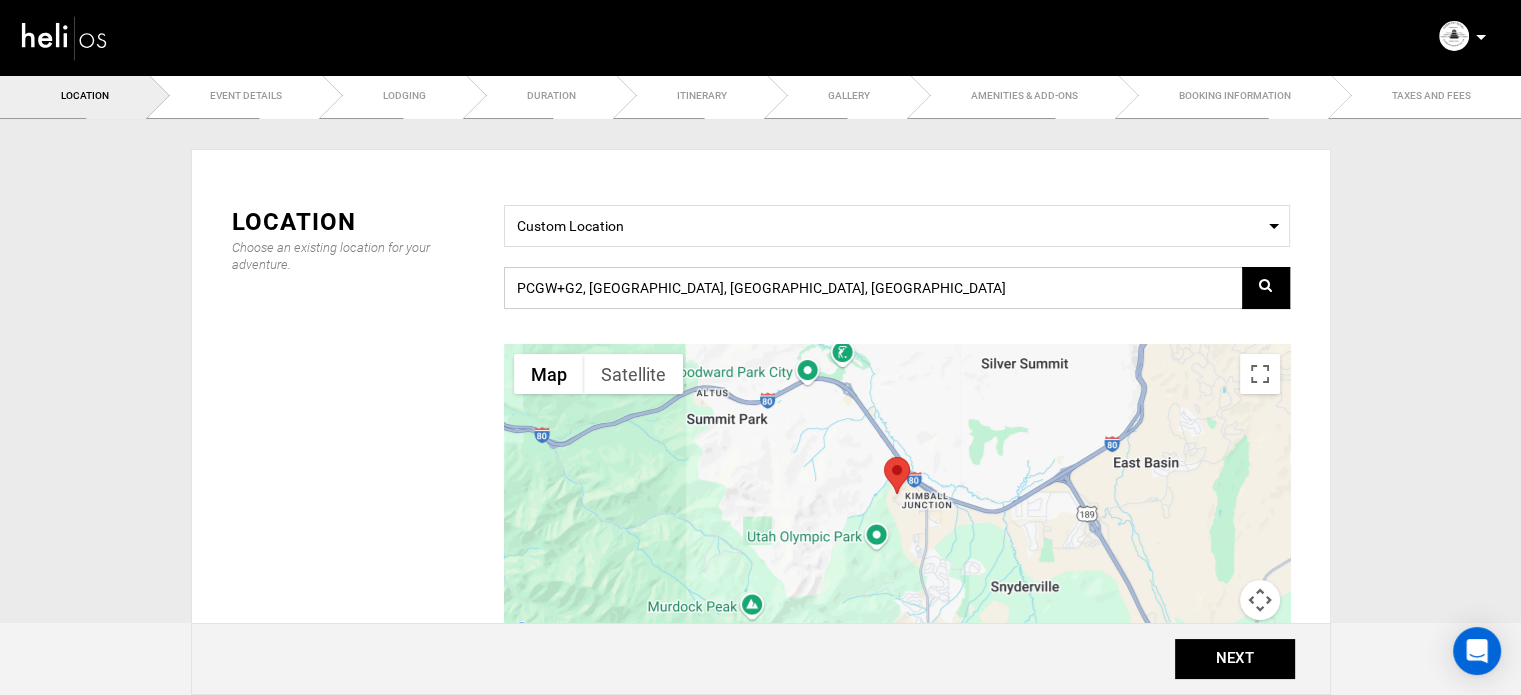 click on "PCGW+G2, Snyderville, UT 84098, USA" at bounding box center [897, 288] 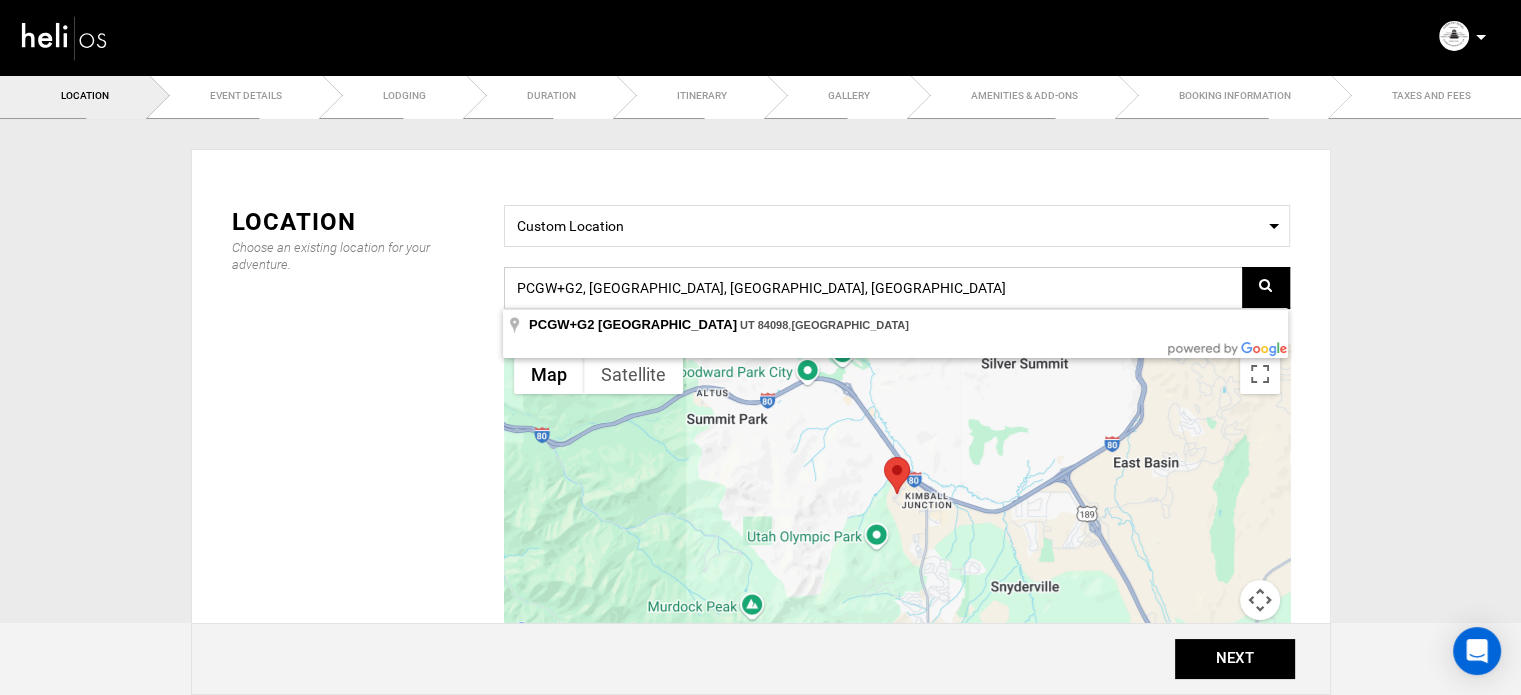 click on "PCGW+G2, Snyderville, UT 84098, USA" at bounding box center (897, 288) 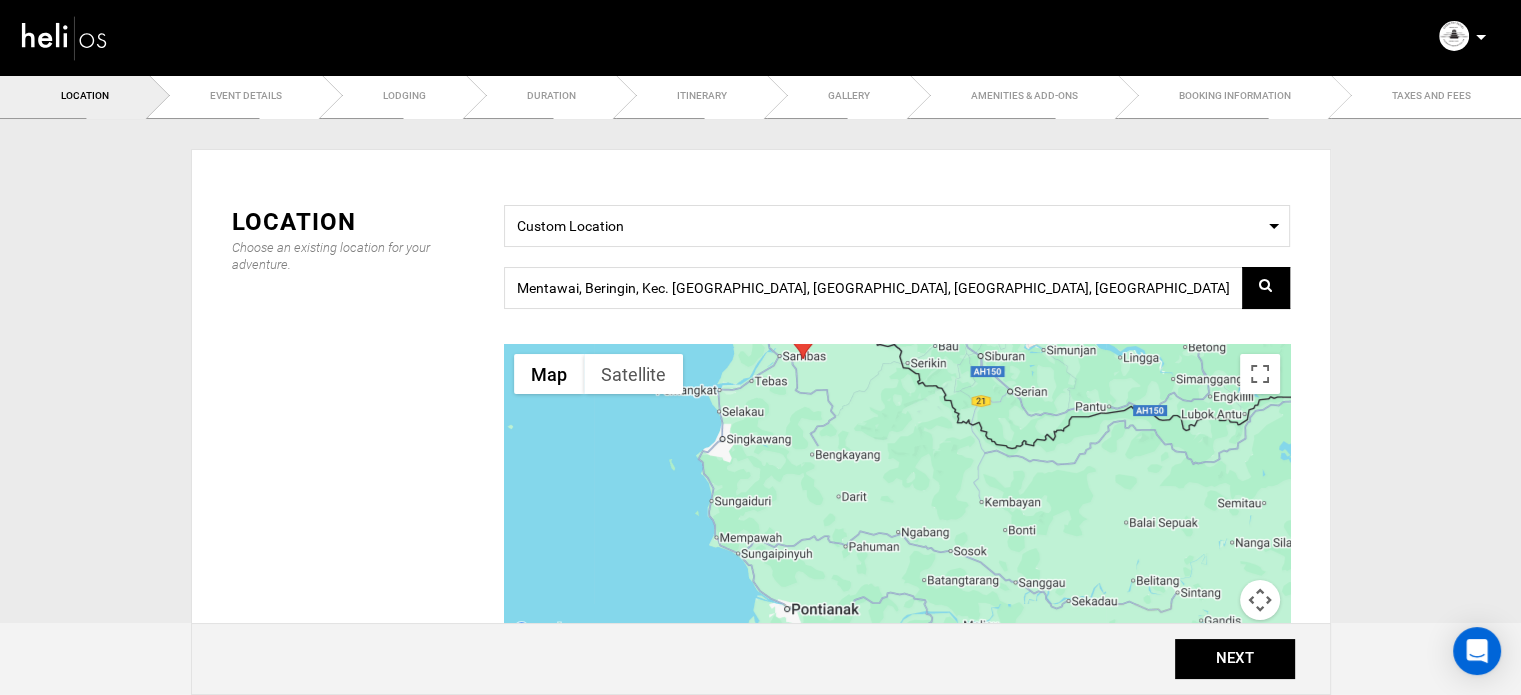 drag, startPoint x: 1027, startPoint y: 548, endPoint x: 927, endPoint y: 385, distance: 191.23022 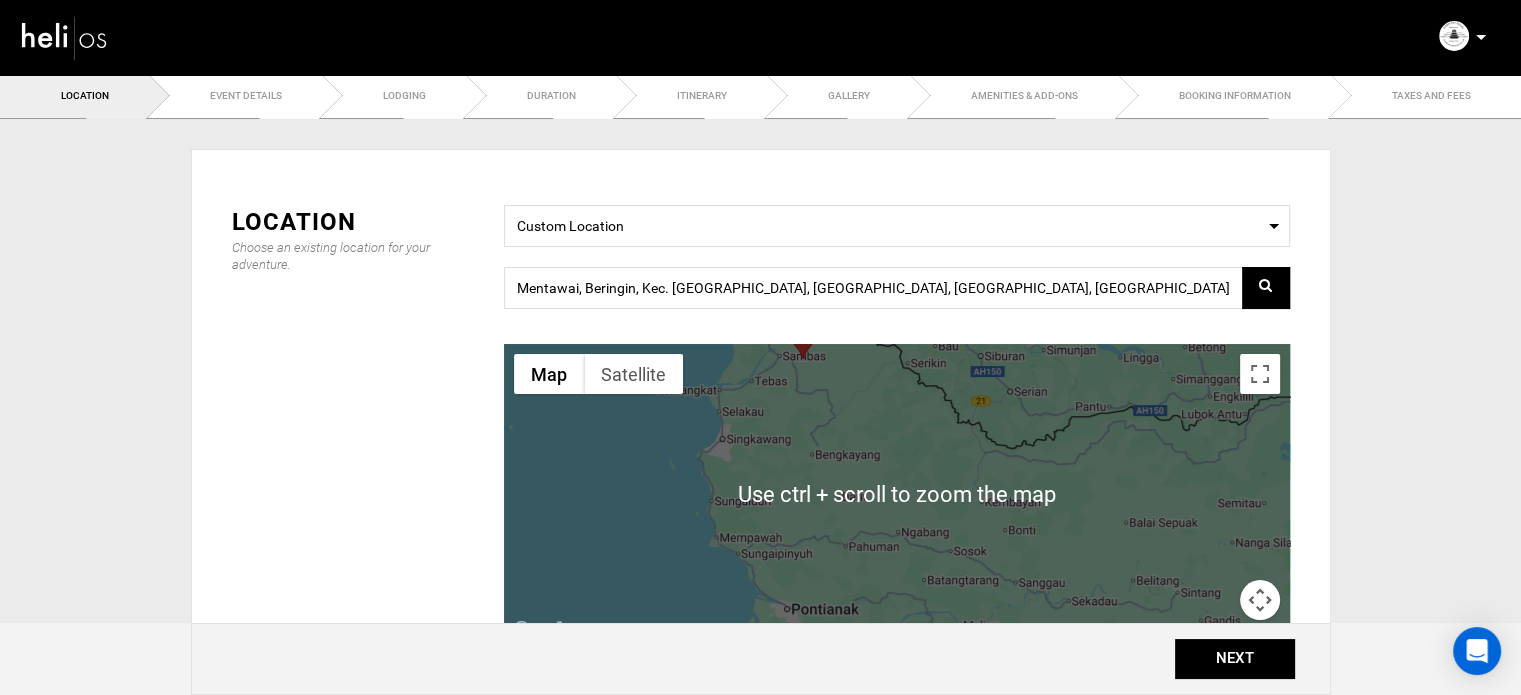 scroll, scrollTop: 100, scrollLeft: 0, axis: vertical 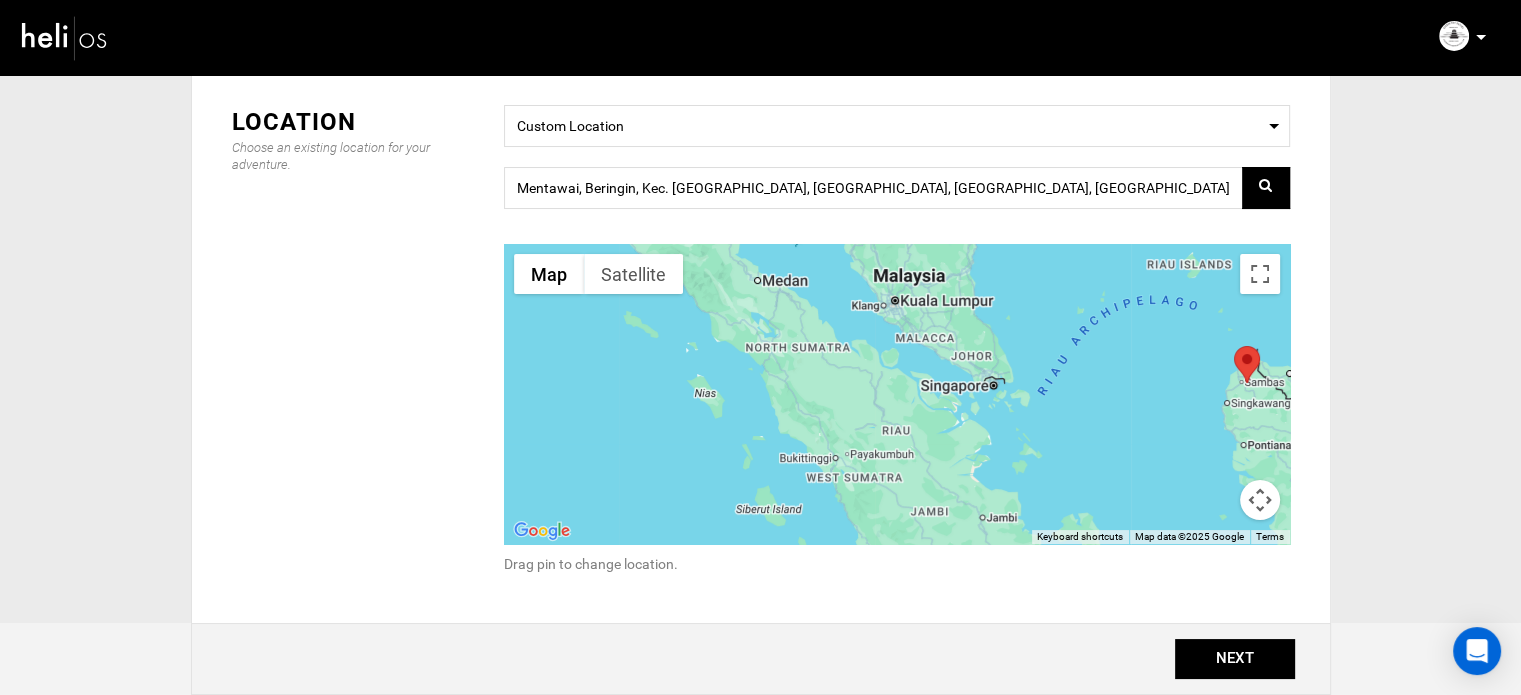 drag, startPoint x: 810, startPoint y: 435, endPoint x: 1208, endPoint y: 435, distance: 398 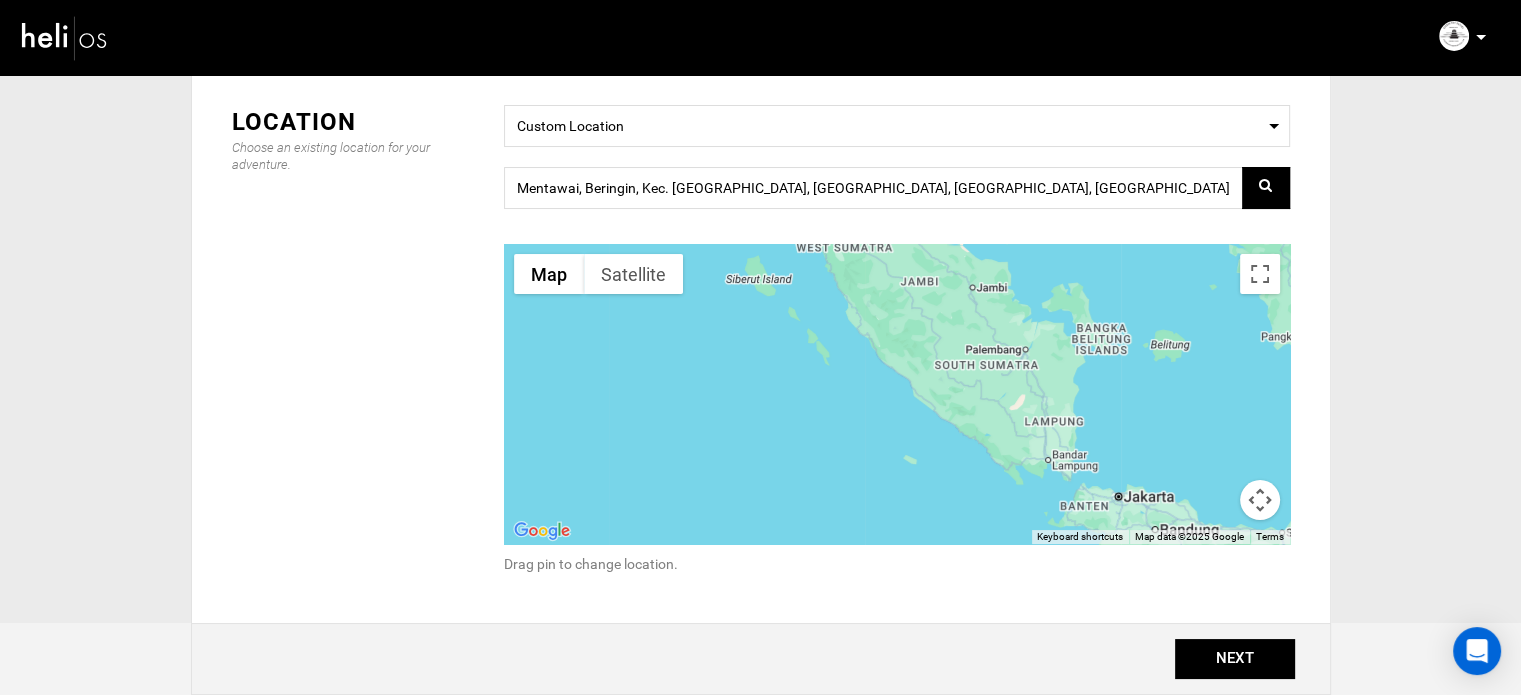 drag, startPoint x: 923, startPoint y: 484, endPoint x: 898, endPoint y: 286, distance: 199.57204 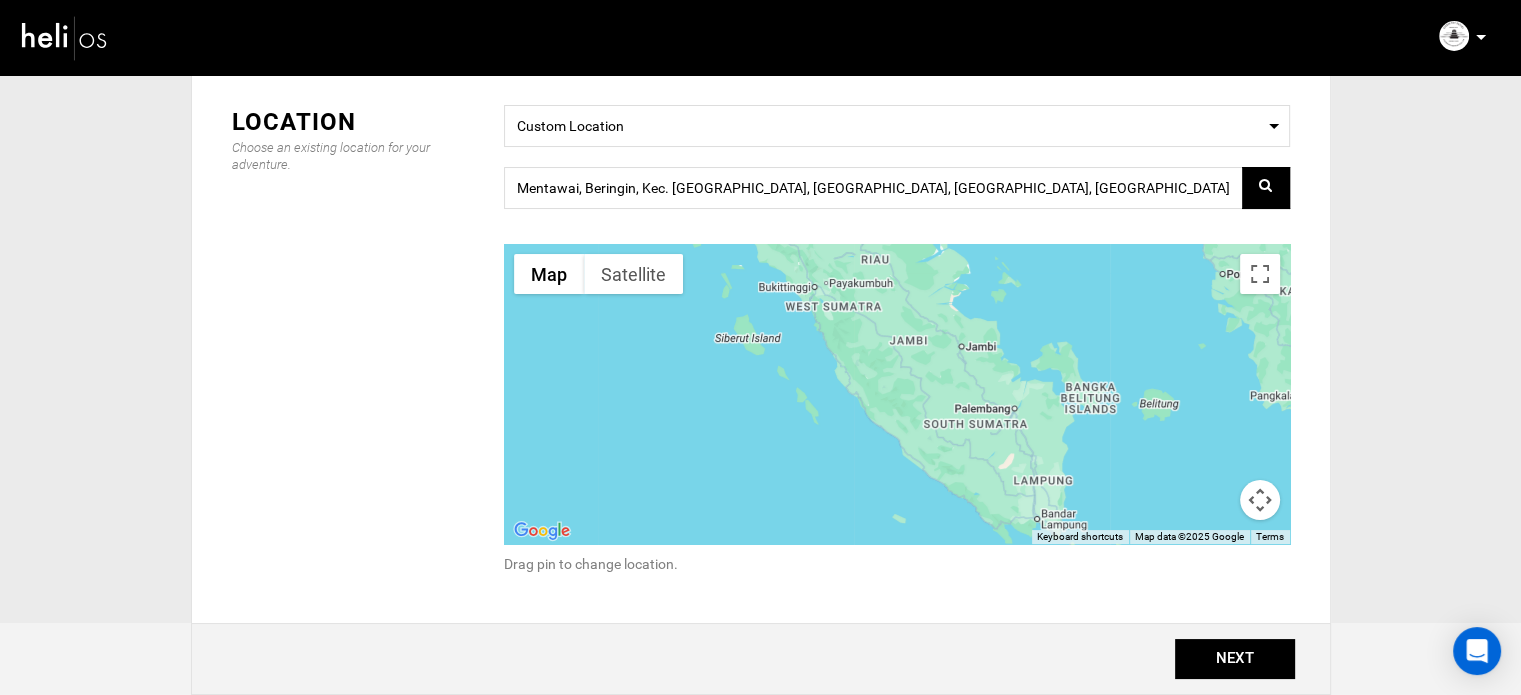 drag, startPoint x: 954, startPoint y: 472, endPoint x: 930, endPoint y: 518, distance: 51.884487 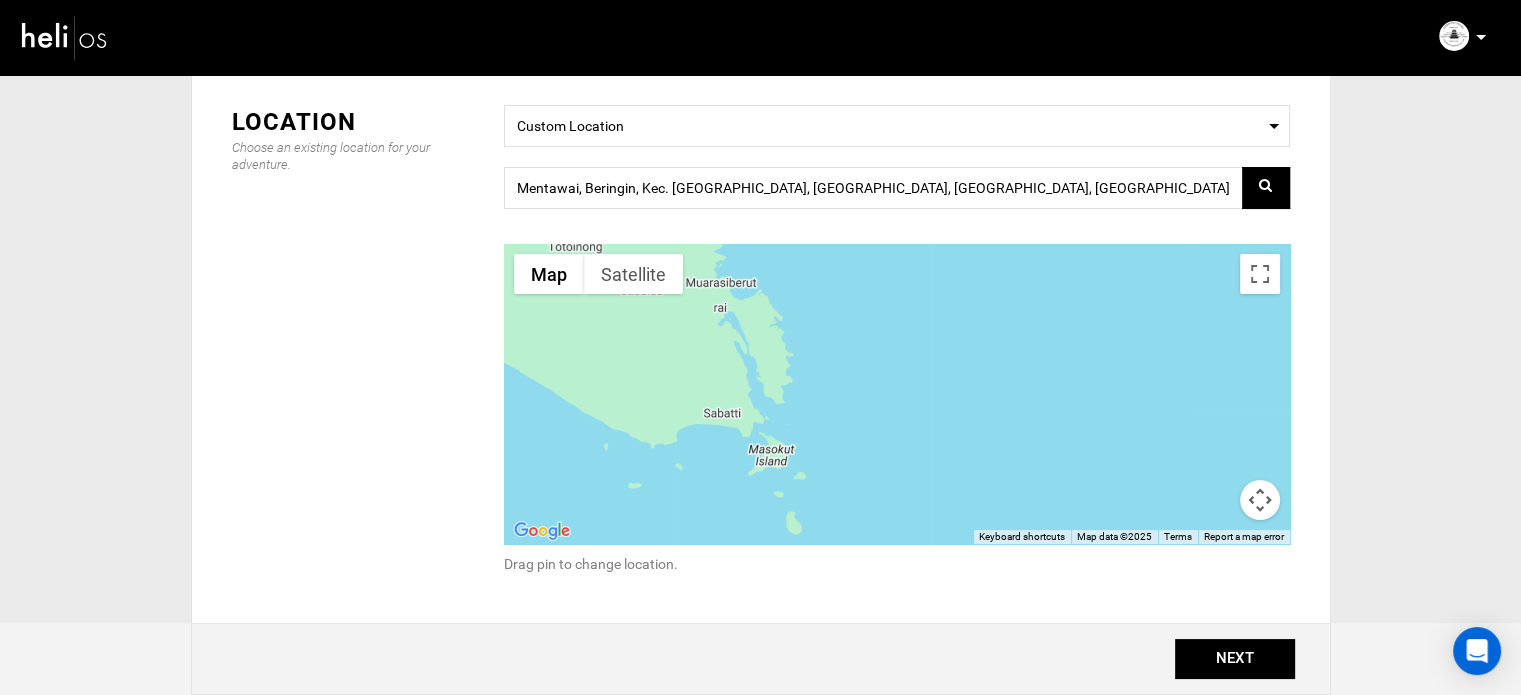 drag, startPoint x: 724, startPoint y: 351, endPoint x: 822, endPoint y: 491, distance: 170.89178 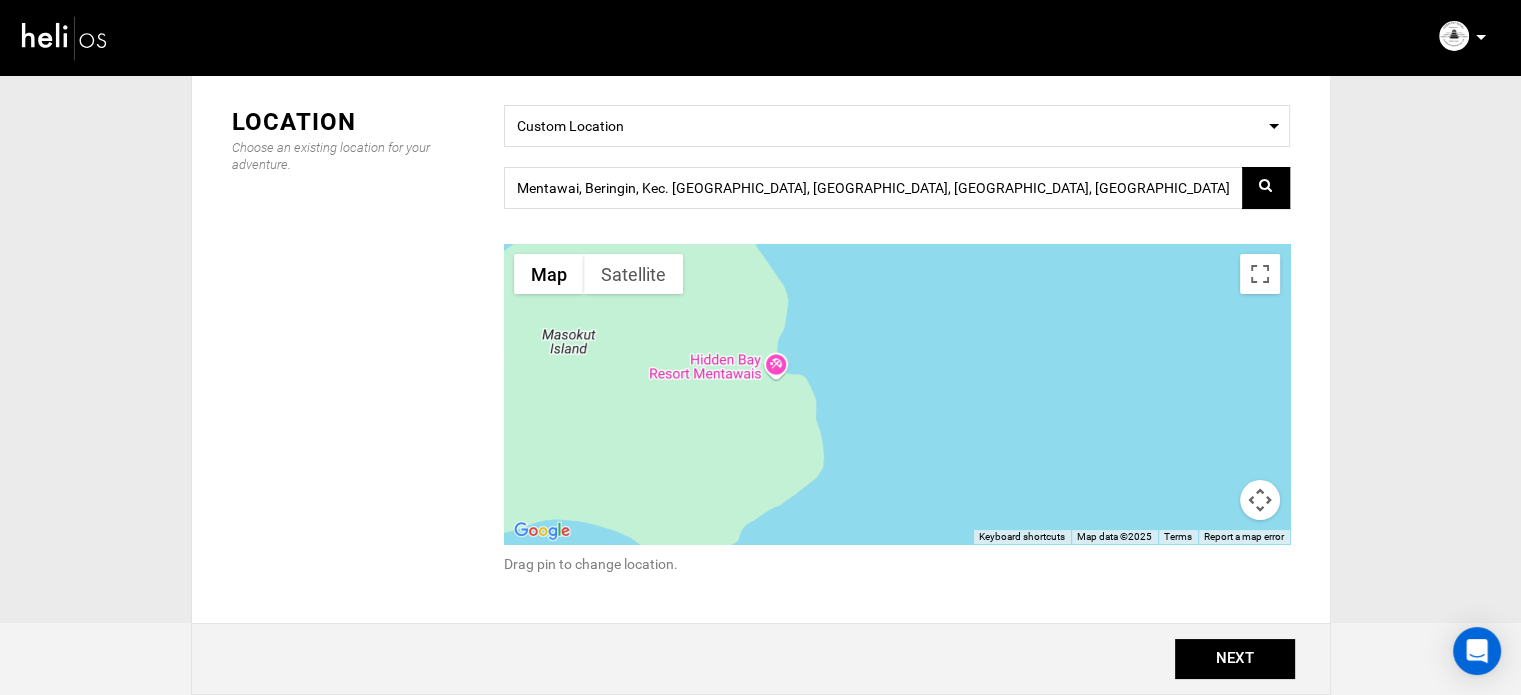 drag, startPoint x: 804, startPoint y: 493, endPoint x: 756, endPoint y: 407, distance: 98.48858 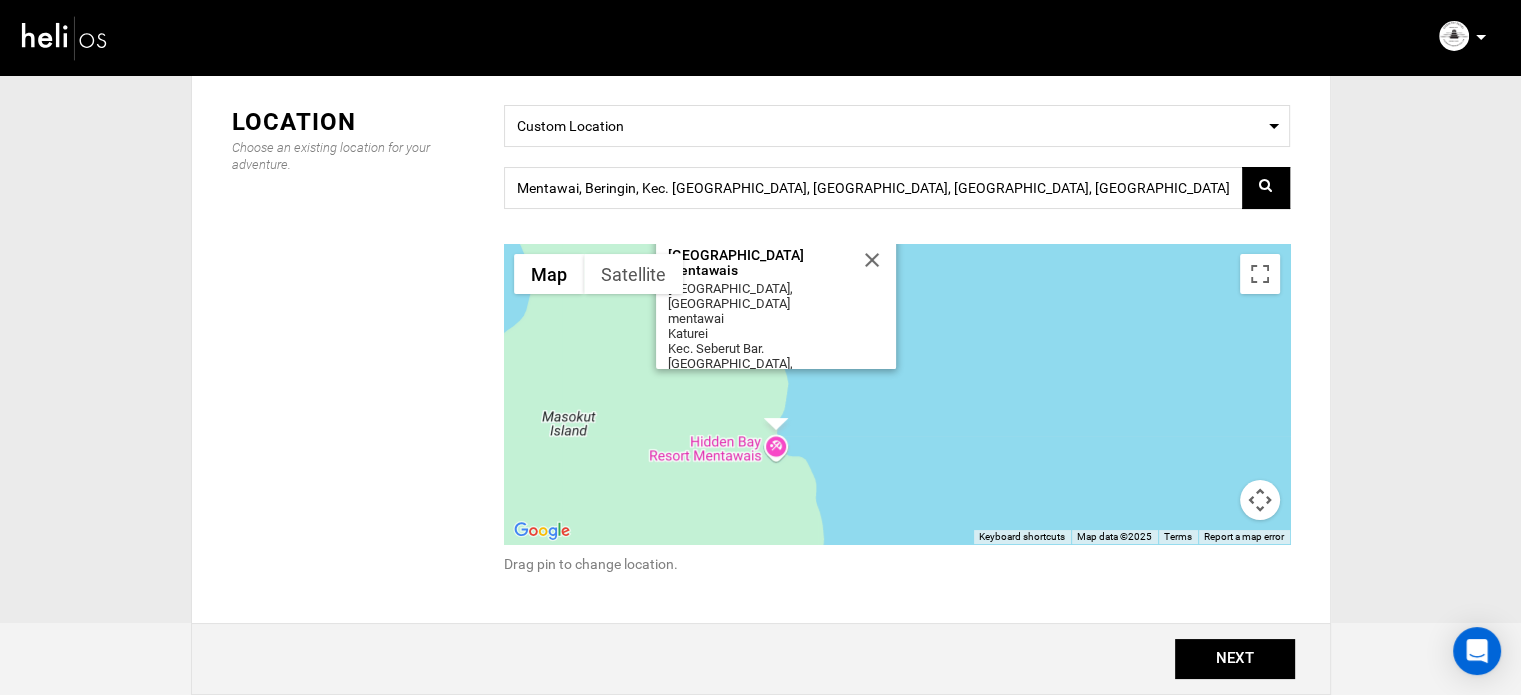 scroll, scrollTop: 0, scrollLeft: 0, axis: both 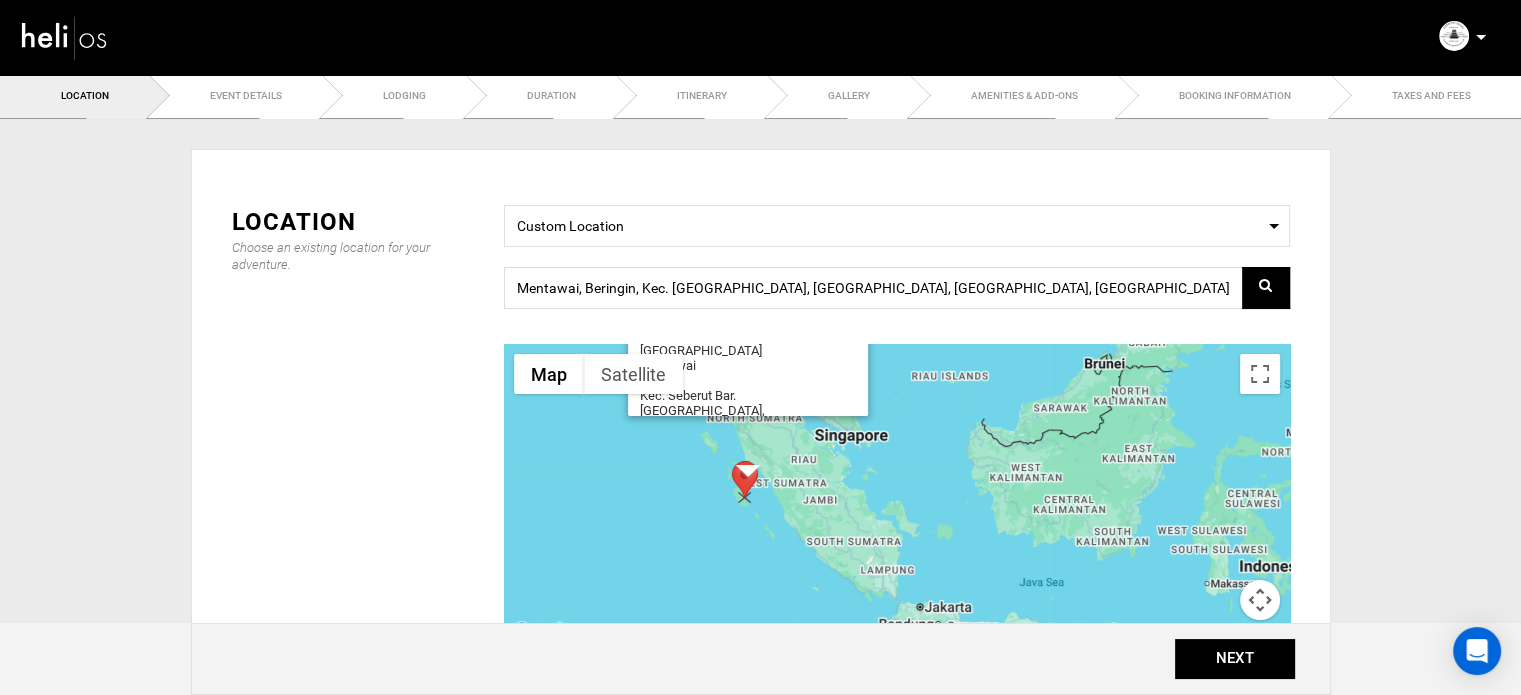 drag, startPoint x: 984, startPoint y: 415, endPoint x: 737, endPoint y: 483, distance: 256.1894 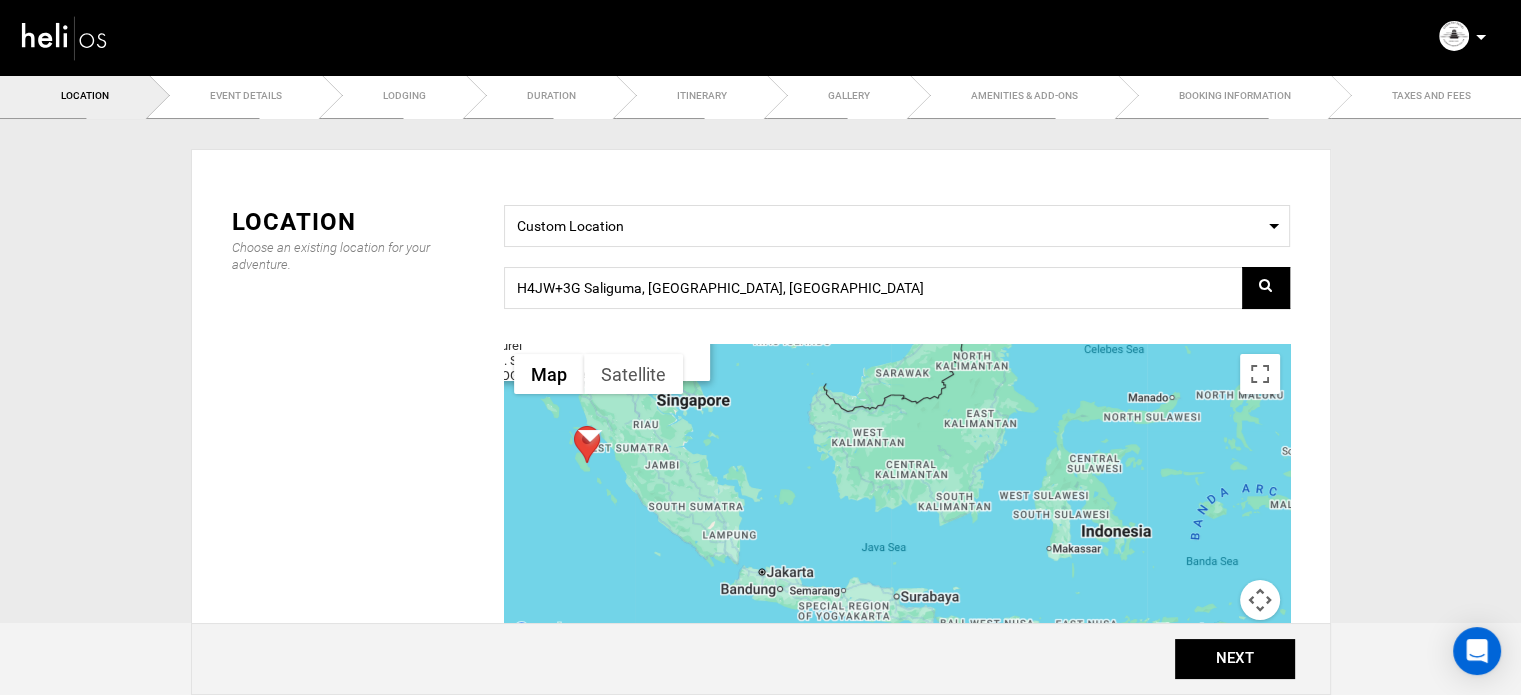 drag, startPoint x: 641, startPoint y: 567, endPoint x: 691, endPoint y: 491, distance: 90.97253 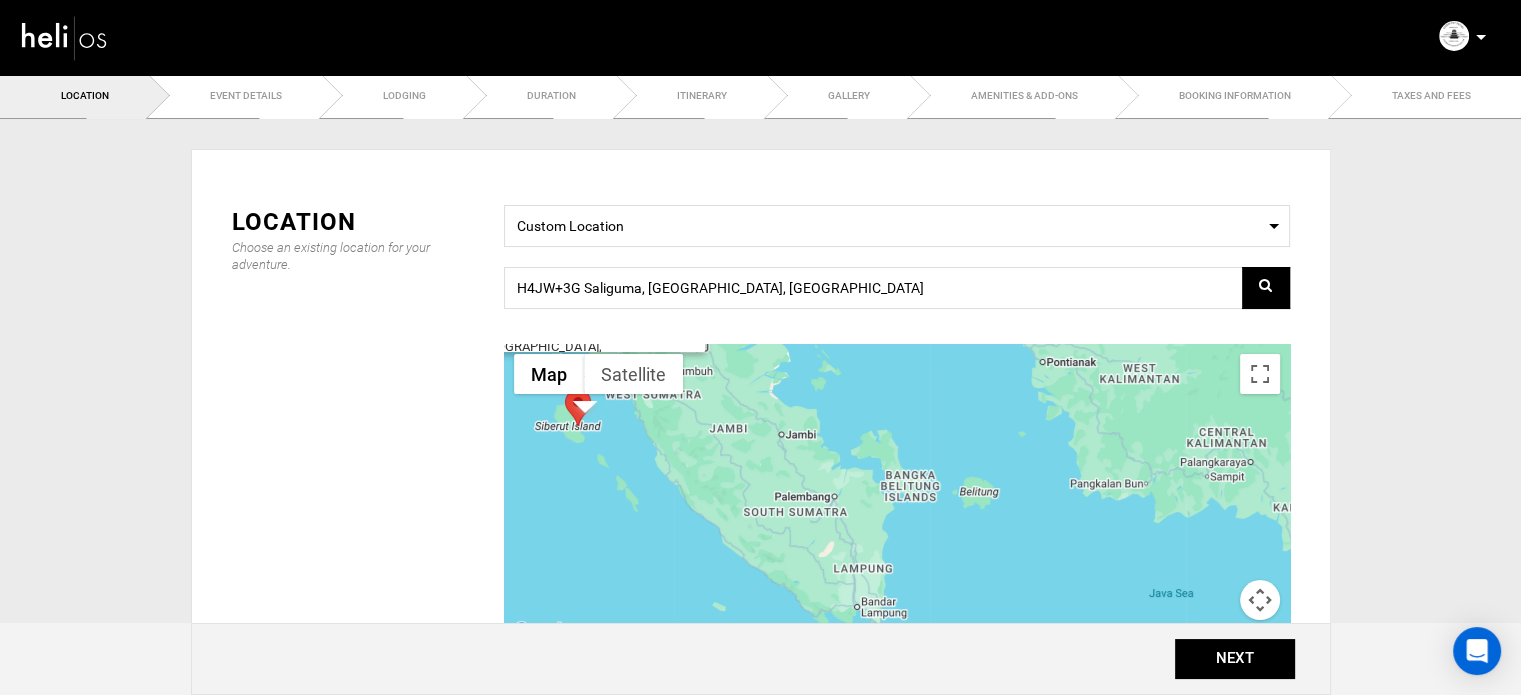 drag, startPoint x: 664, startPoint y: 535, endPoint x: 800, endPoint y: 570, distance: 140.43147 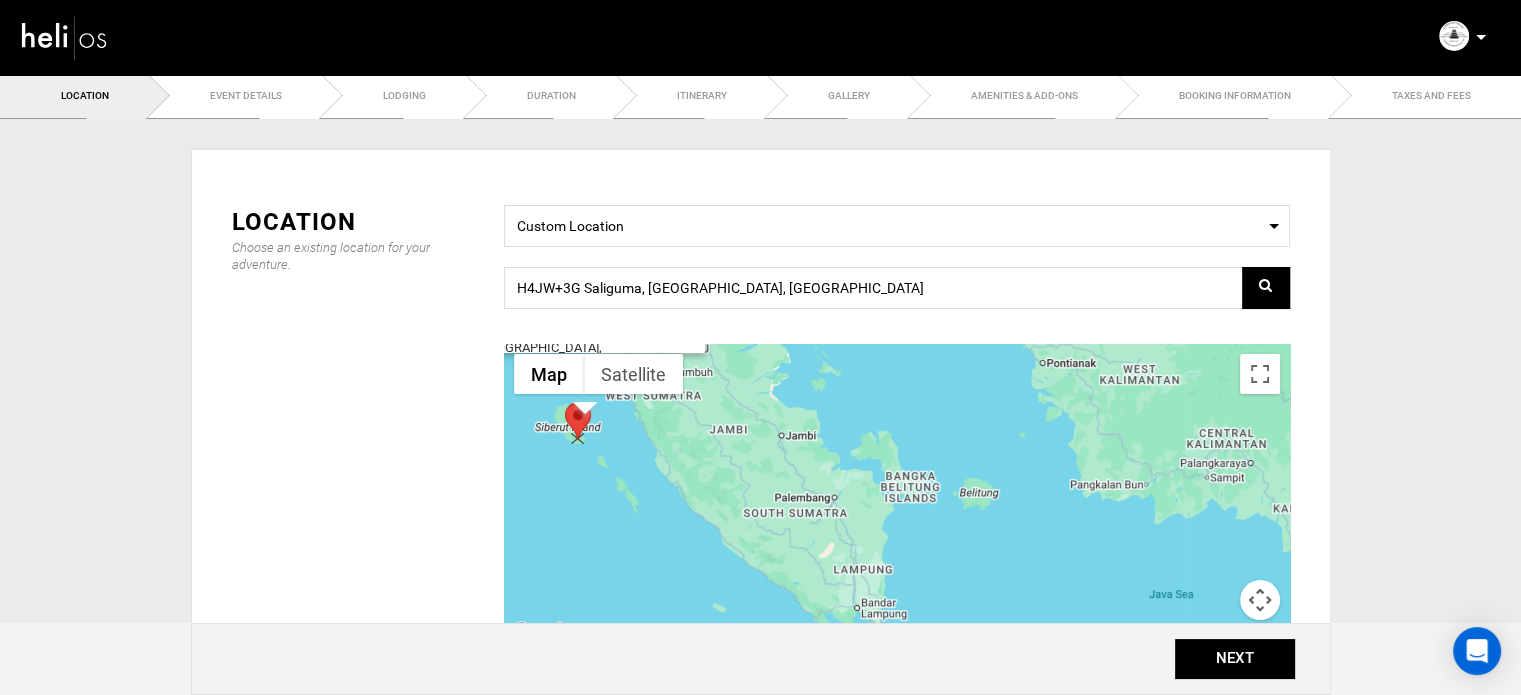 drag, startPoint x: 570, startPoint y: 414, endPoint x: 572, endPoint y: 427, distance: 13.152946 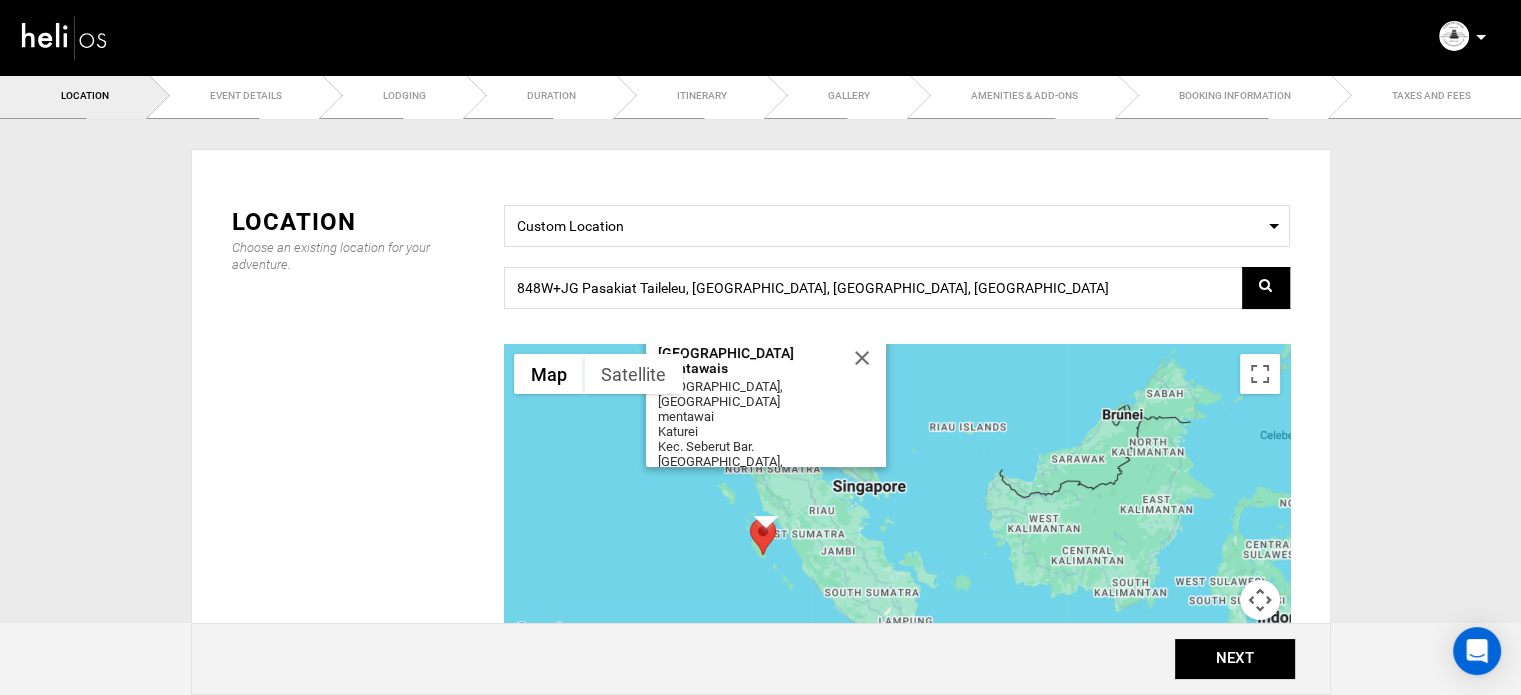 drag, startPoint x: 564, startPoint y: 492, endPoint x: 988, endPoint y: 492, distance: 424 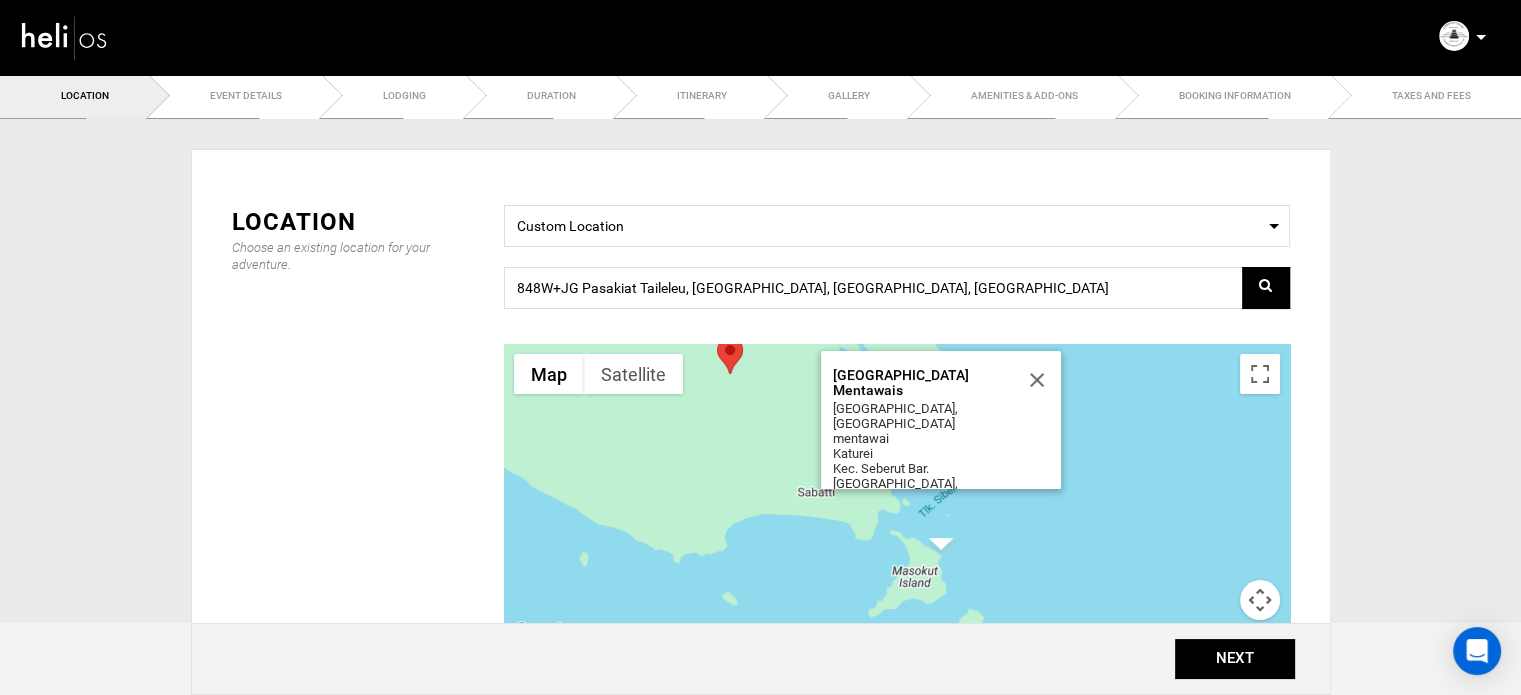 drag, startPoint x: 916, startPoint y: 442, endPoint x: 759, endPoint y: 597, distance: 220.62184 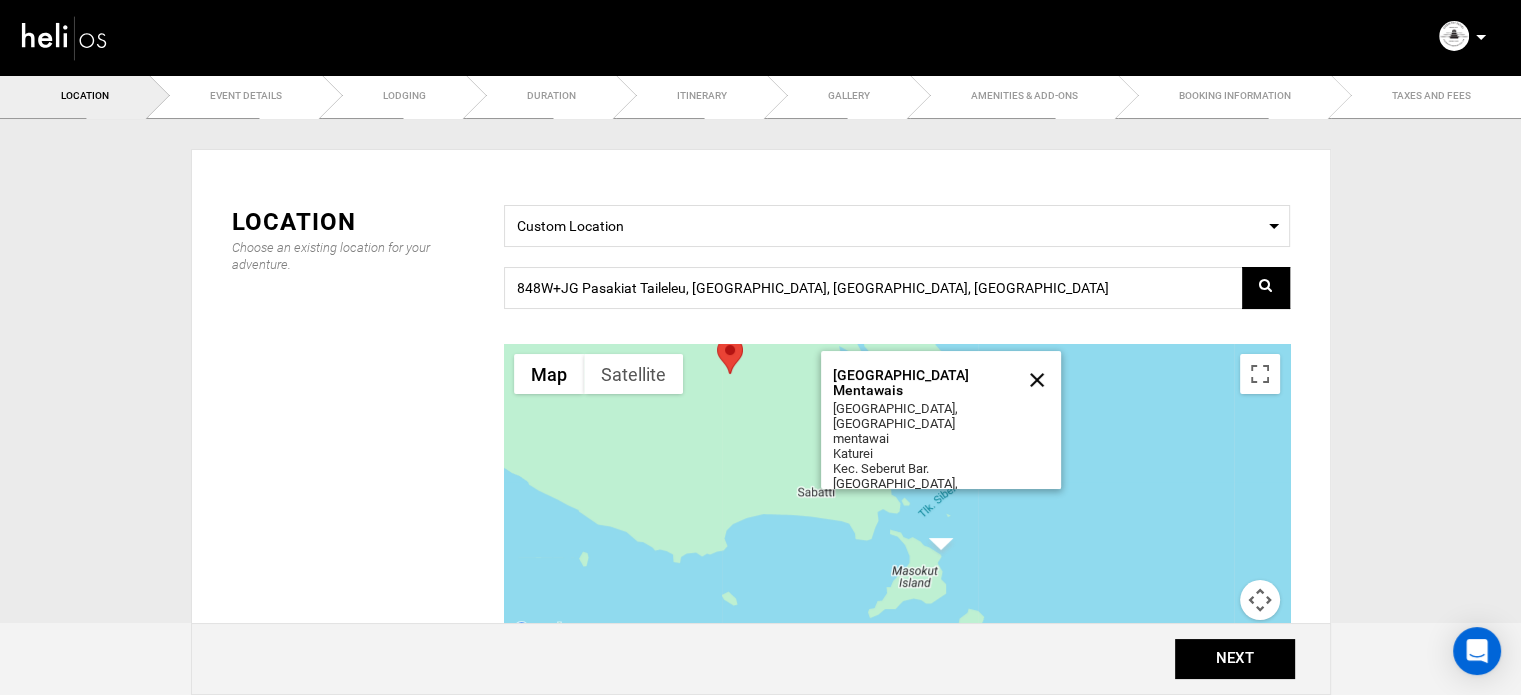 click at bounding box center (1037, 380) 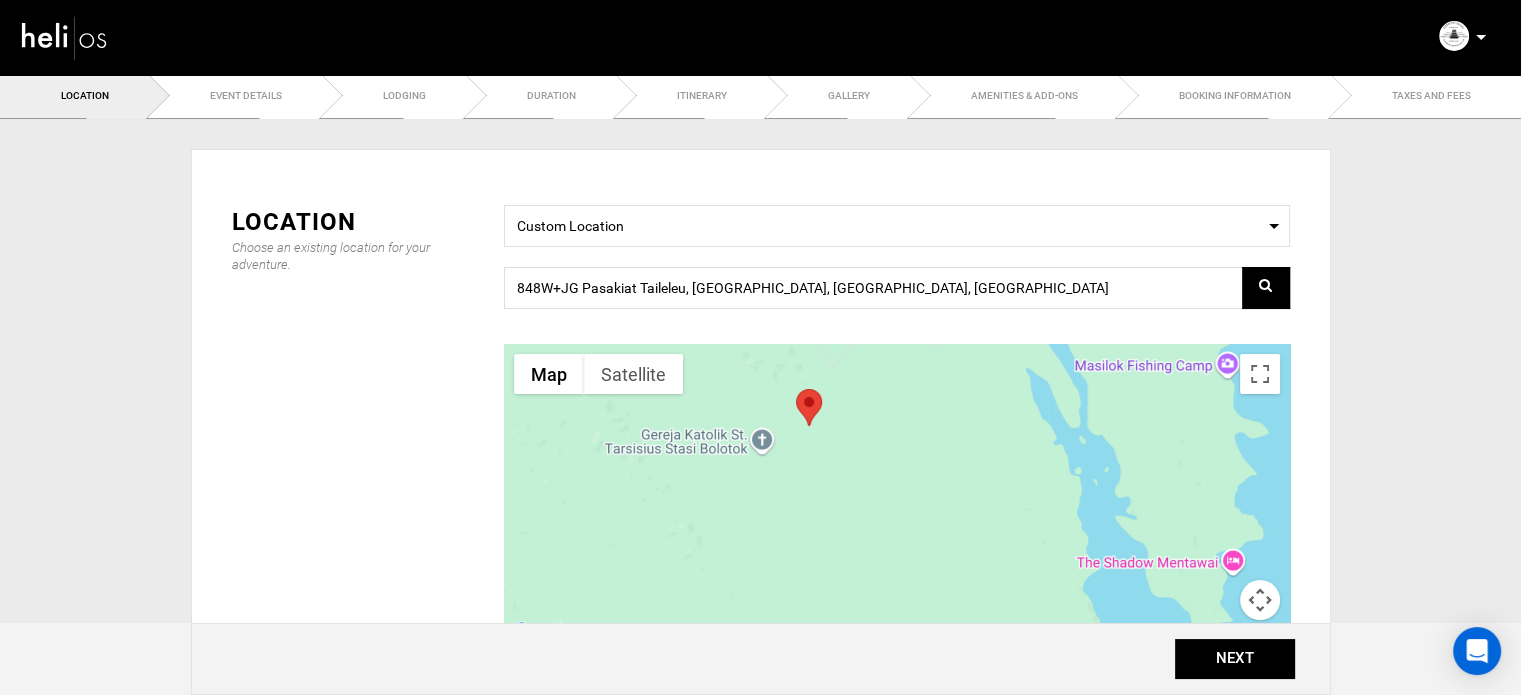 drag, startPoint x: 740, startPoint y: 408, endPoint x: 821, endPoint y: 509, distance: 129.46814 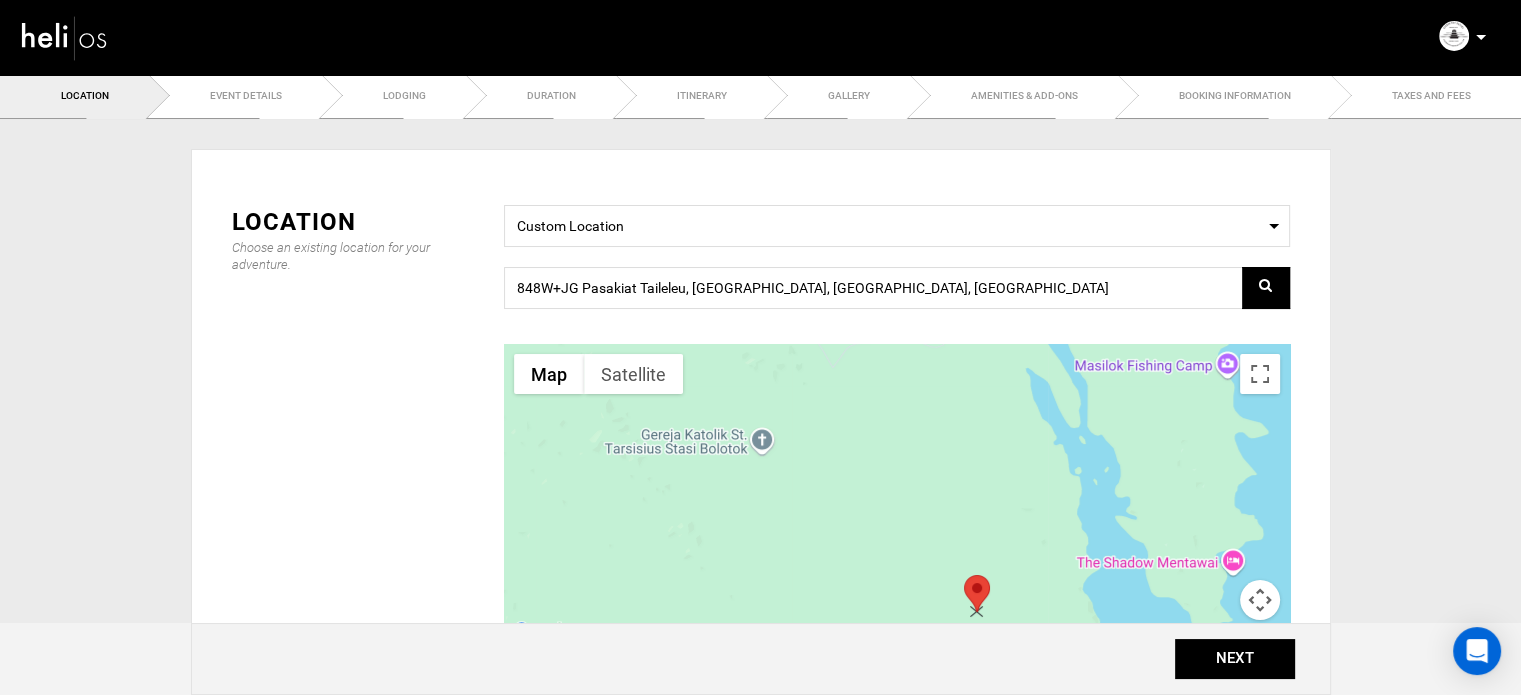drag, startPoint x: 815, startPoint y: 407, endPoint x: 984, endPoint y: 598, distance: 255.03333 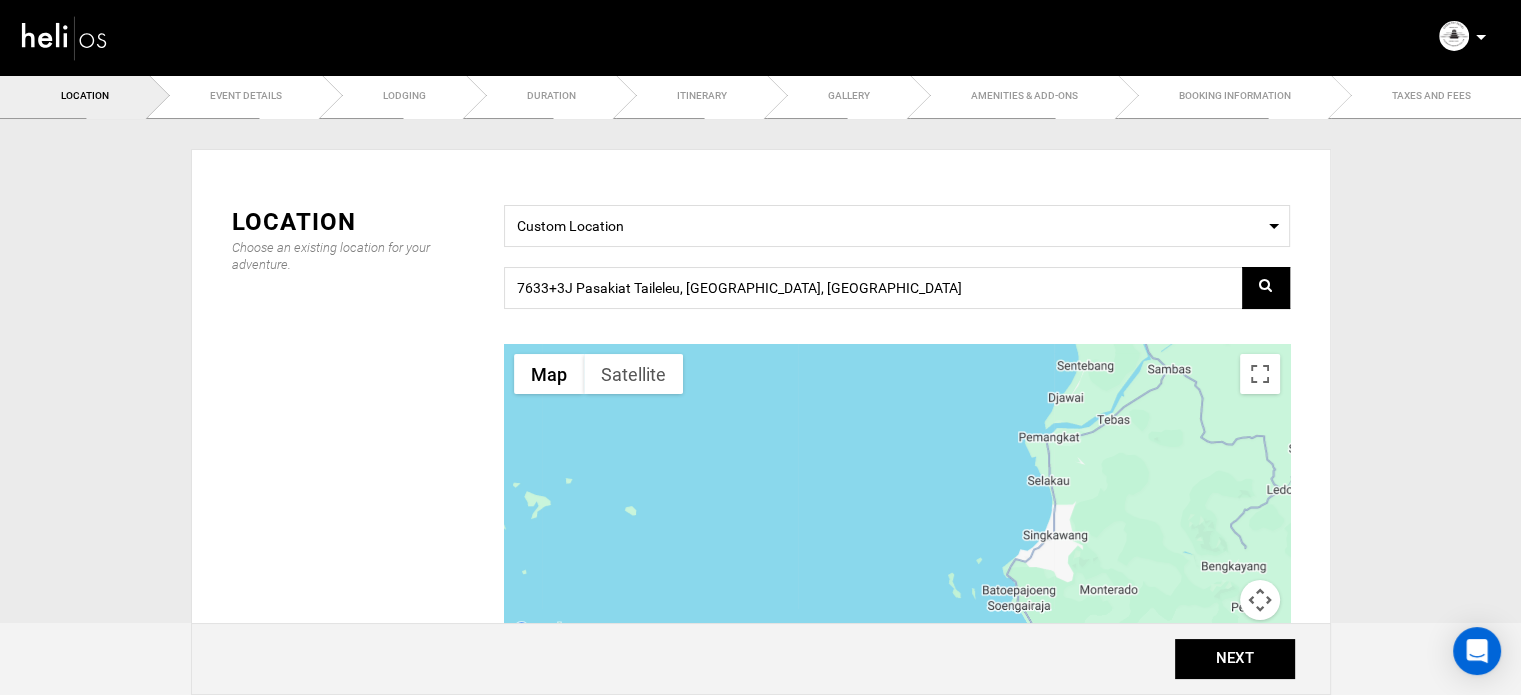 drag, startPoint x: 706, startPoint y: 511, endPoint x: 1140, endPoint y: 373, distance: 455.4119 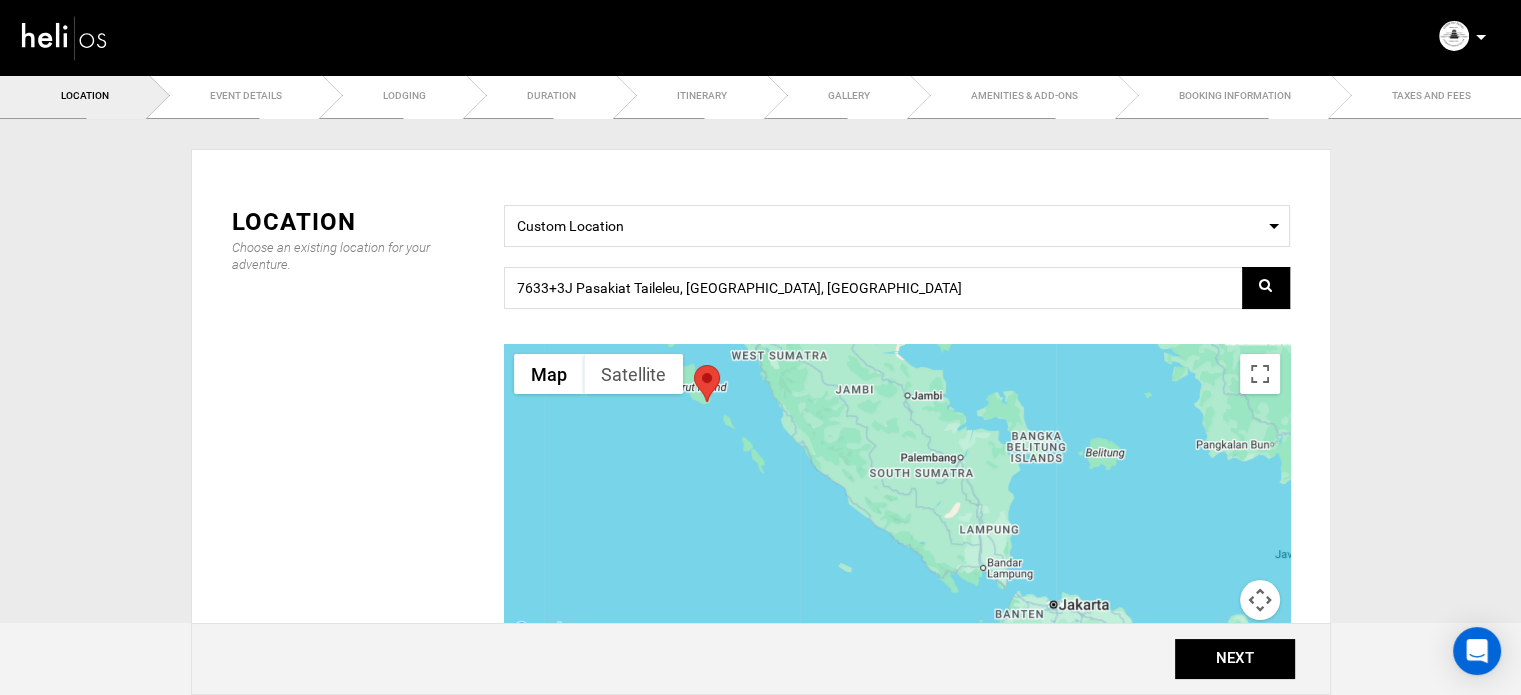 drag, startPoint x: 732, startPoint y: 540, endPoint x: 867, endPoint y: 345, distance: 237.17082 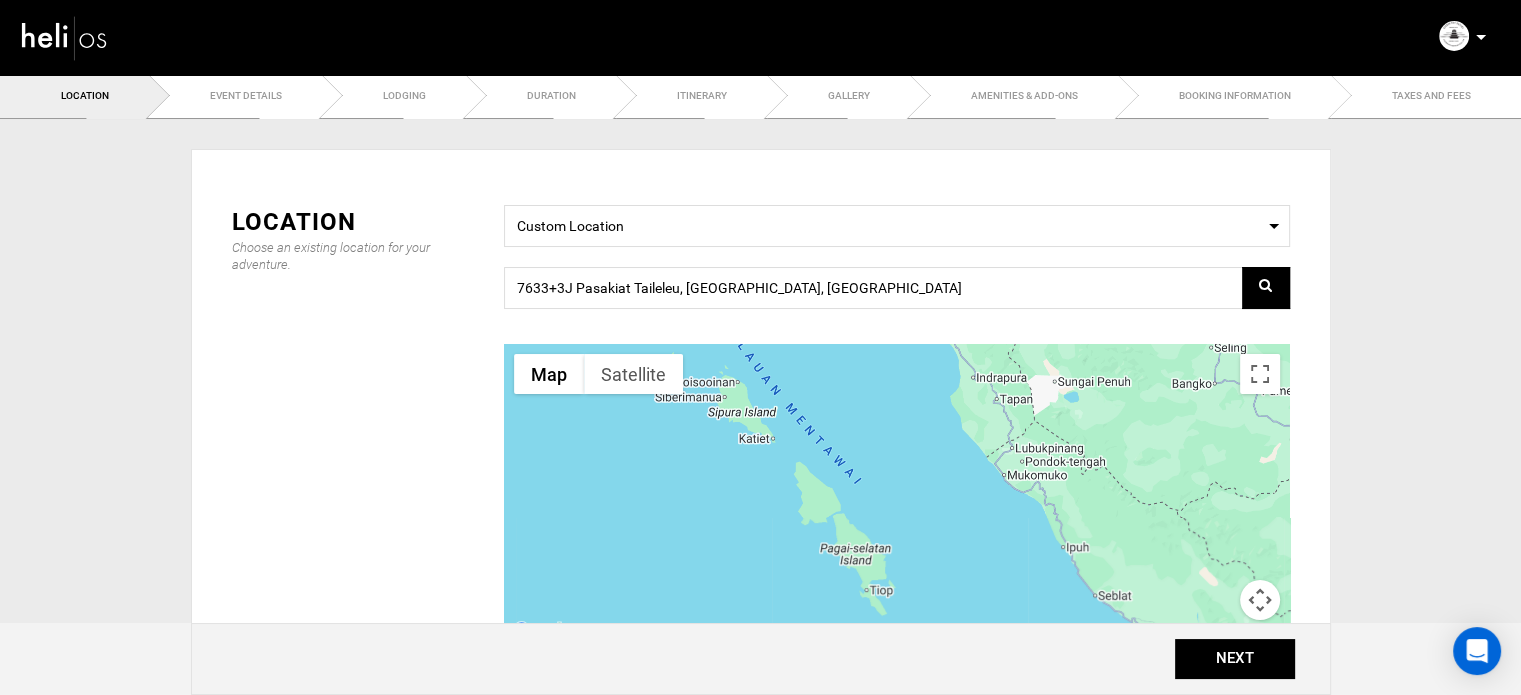 drag, startPoint x: 742, startPoint y: 445, endPoint x: 762, endPoint y: 639, distance: 195.0282 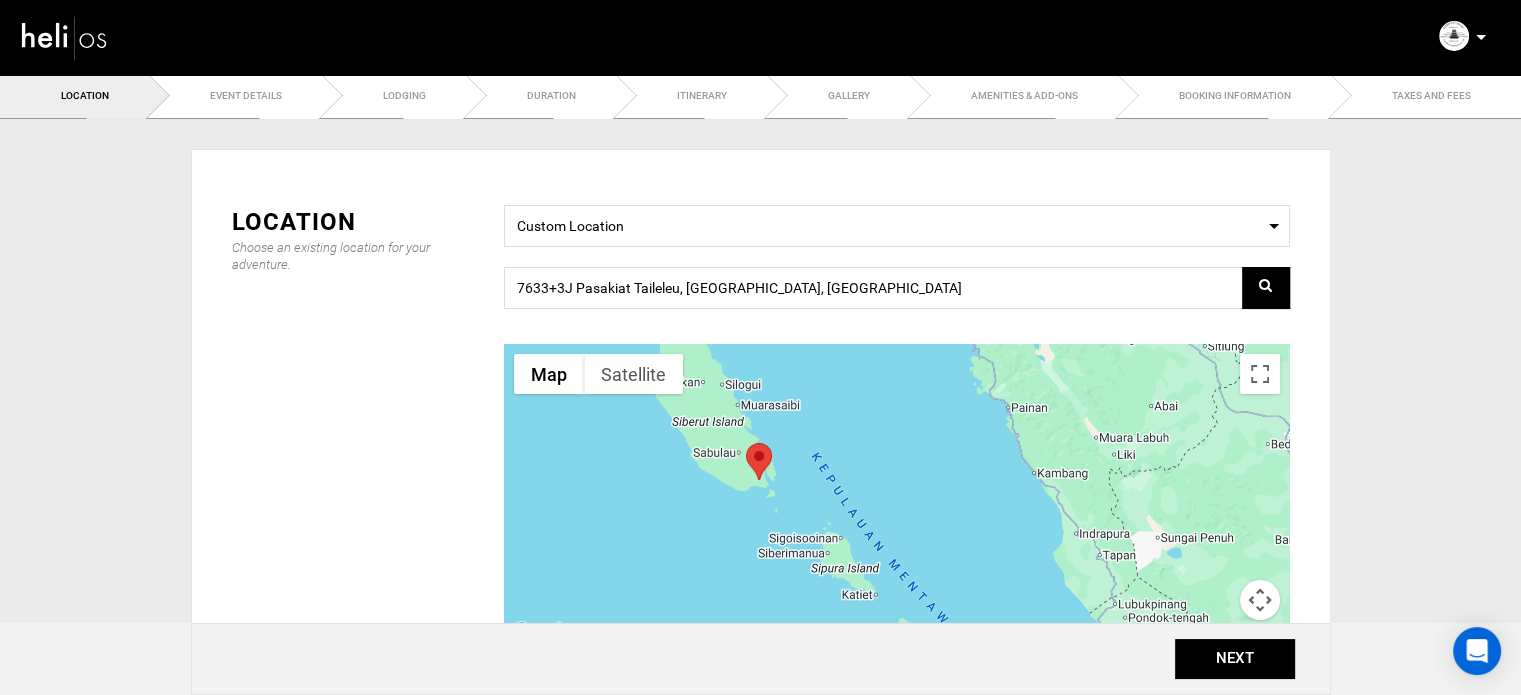 drag, startPoint x: 717, startPoint y: 467, endPoint x: 824, endPoint y: 628, distance: 193.31322 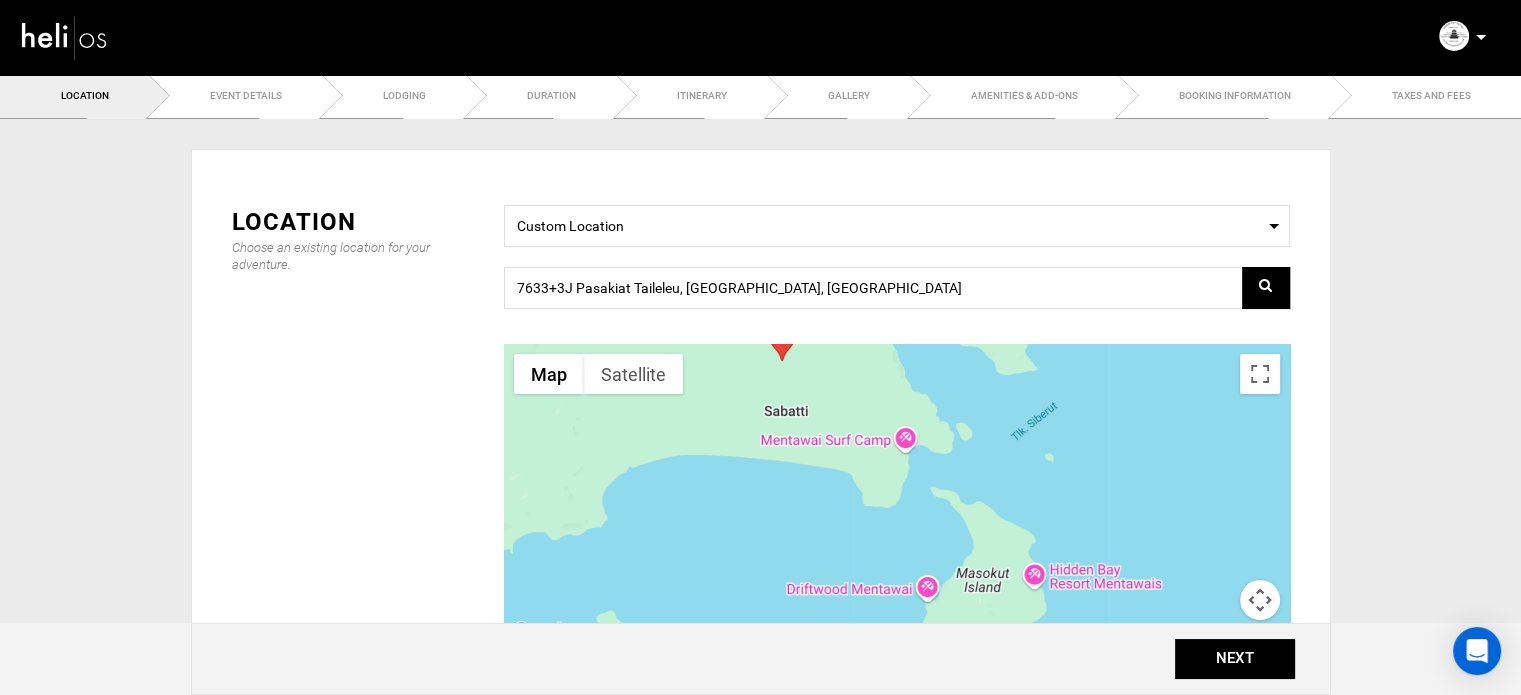 drag, startPoint x: 735, startPoint y: 474, endPoint x: 934, endPoint y: 556, distance: 215.23244 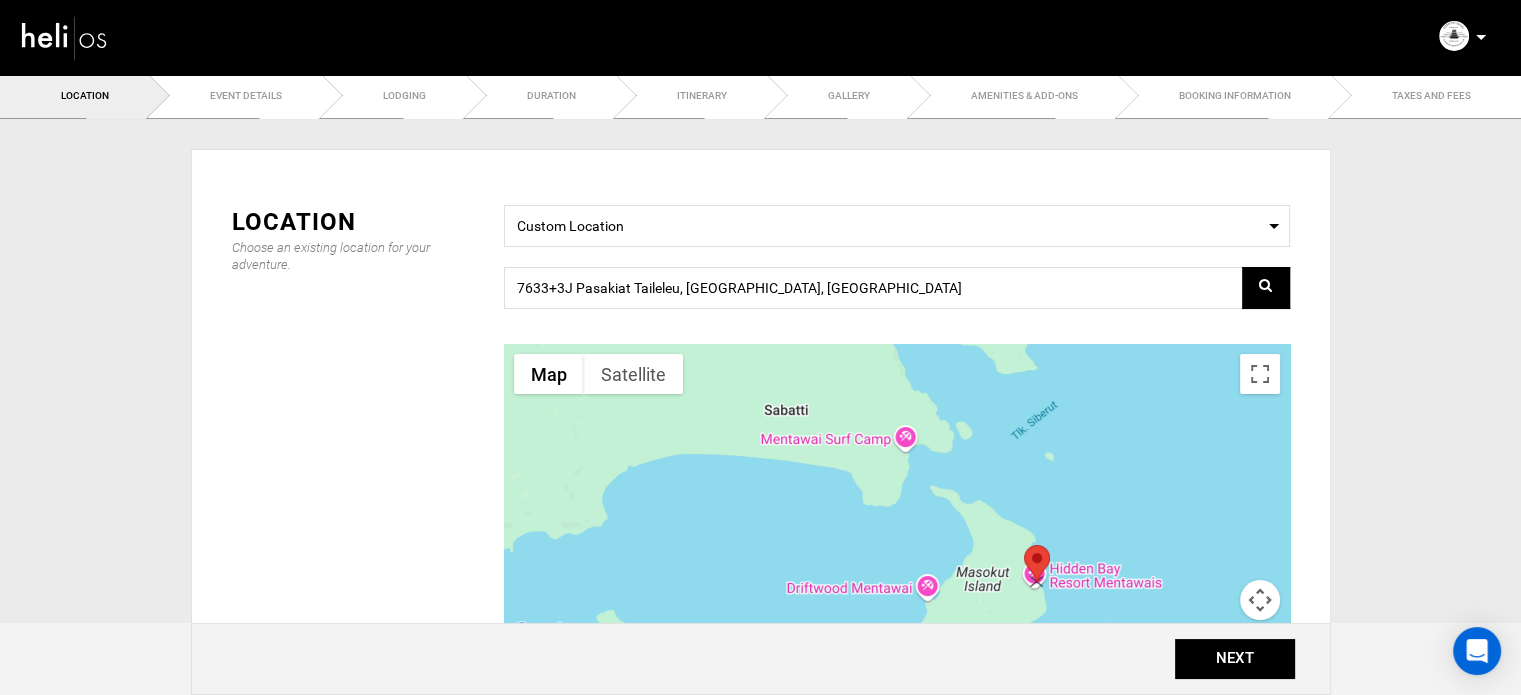 drag, startPoint x: 783, startPoint y: 350, endPoint x: 1051, endPoint y: 581, distance: 353.8149 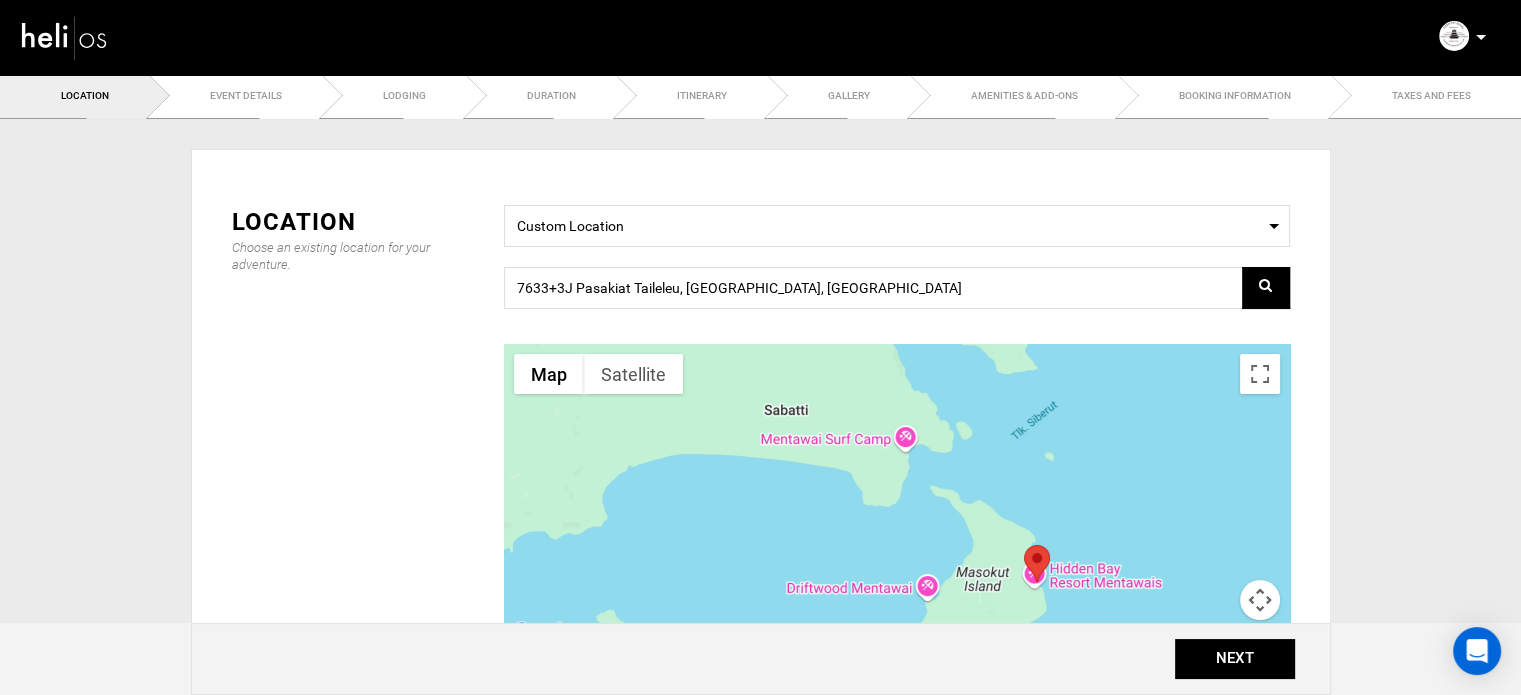 type on "Putoutogat, Katurei, Kec. Seberut Bar. [GEOGRAPHIC_DATA], [GEOGRAPHIC_DATA], [GEOGRAPHIC_DATA], [GEOGRAPHIC_DATA]" 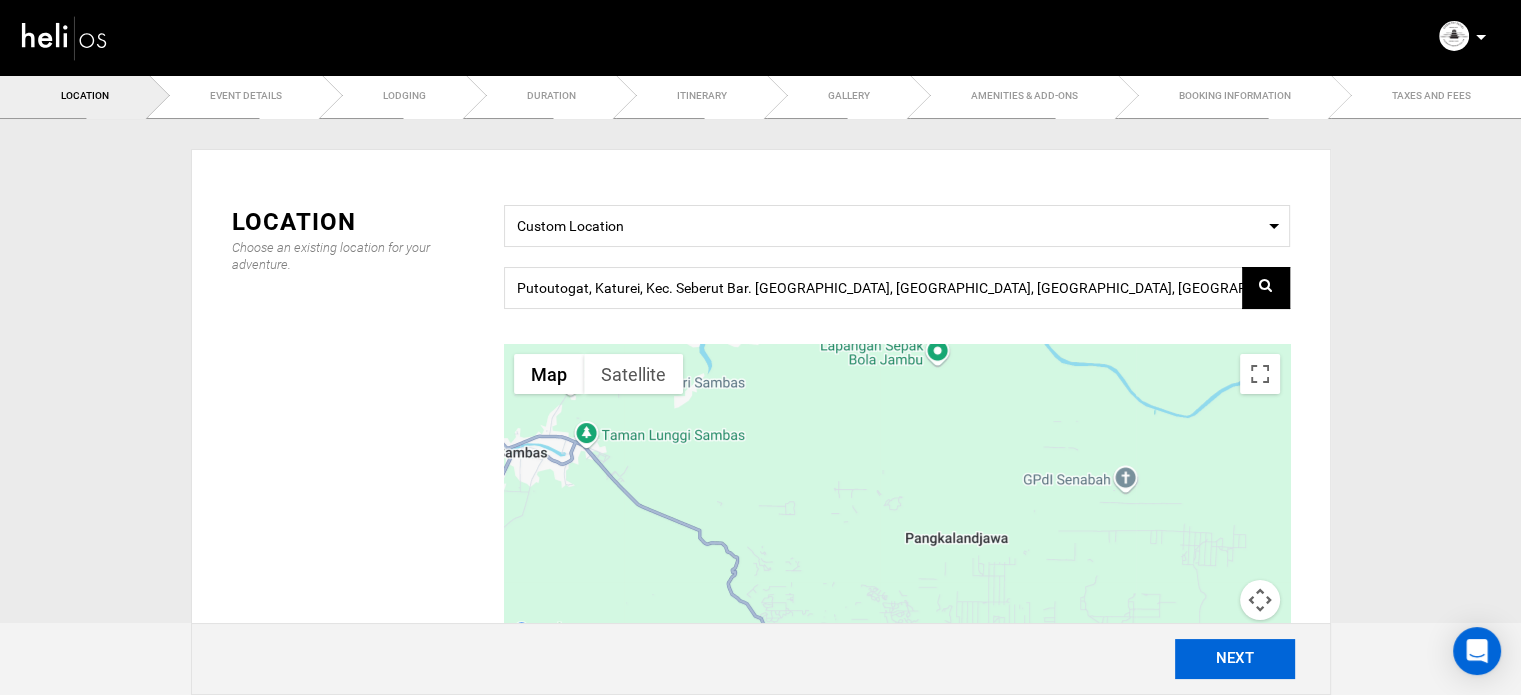 click on "NEXT" at bounding box center [1235, 659] 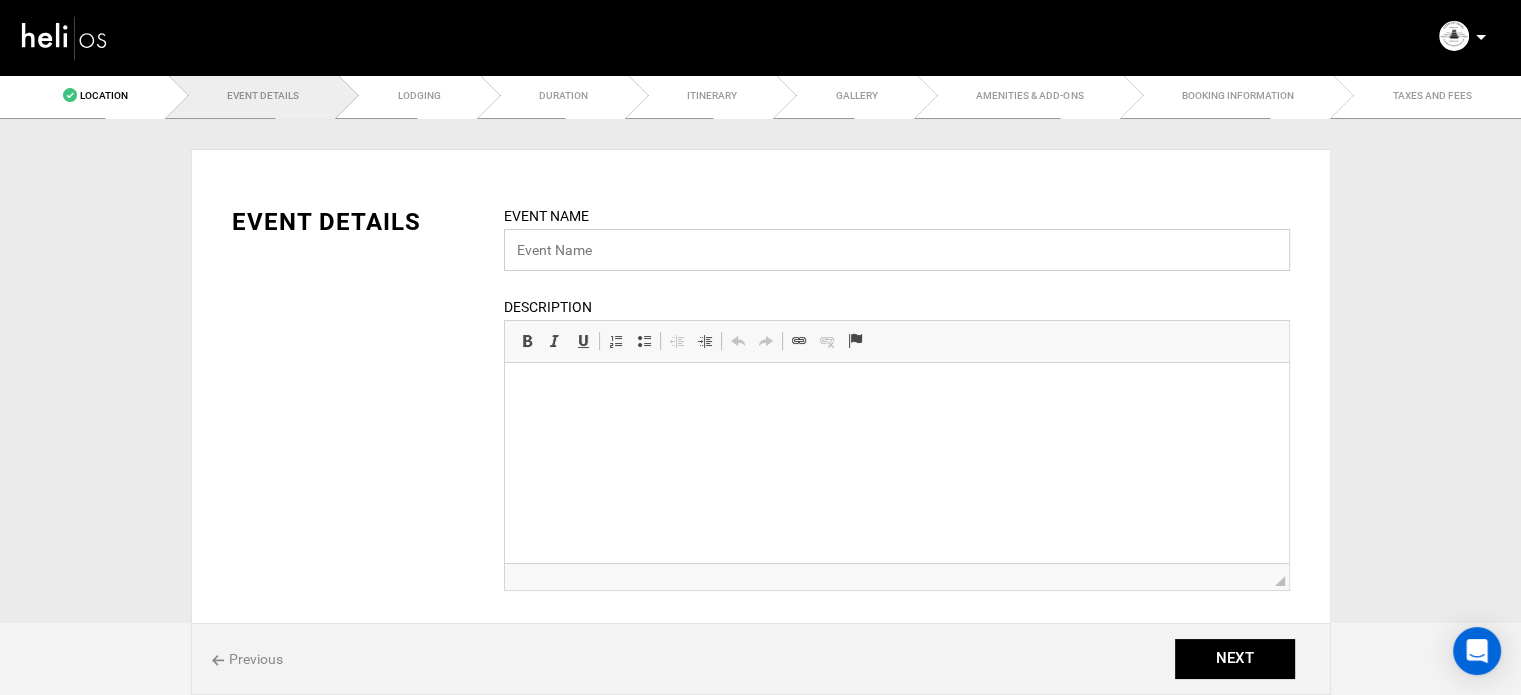 click at bounding box center (897, 250) 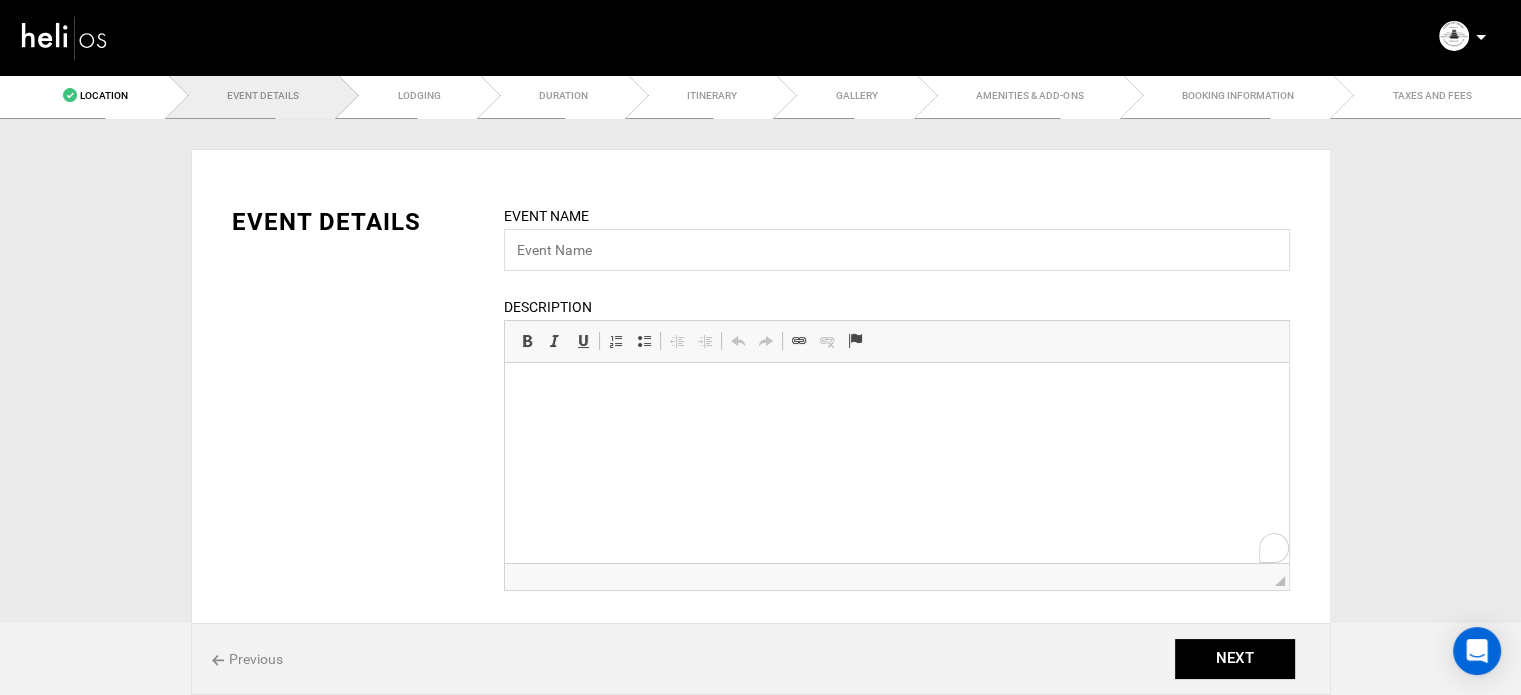 scroll, scrollTop: 809, scrollLeft: 0, axis: vertical 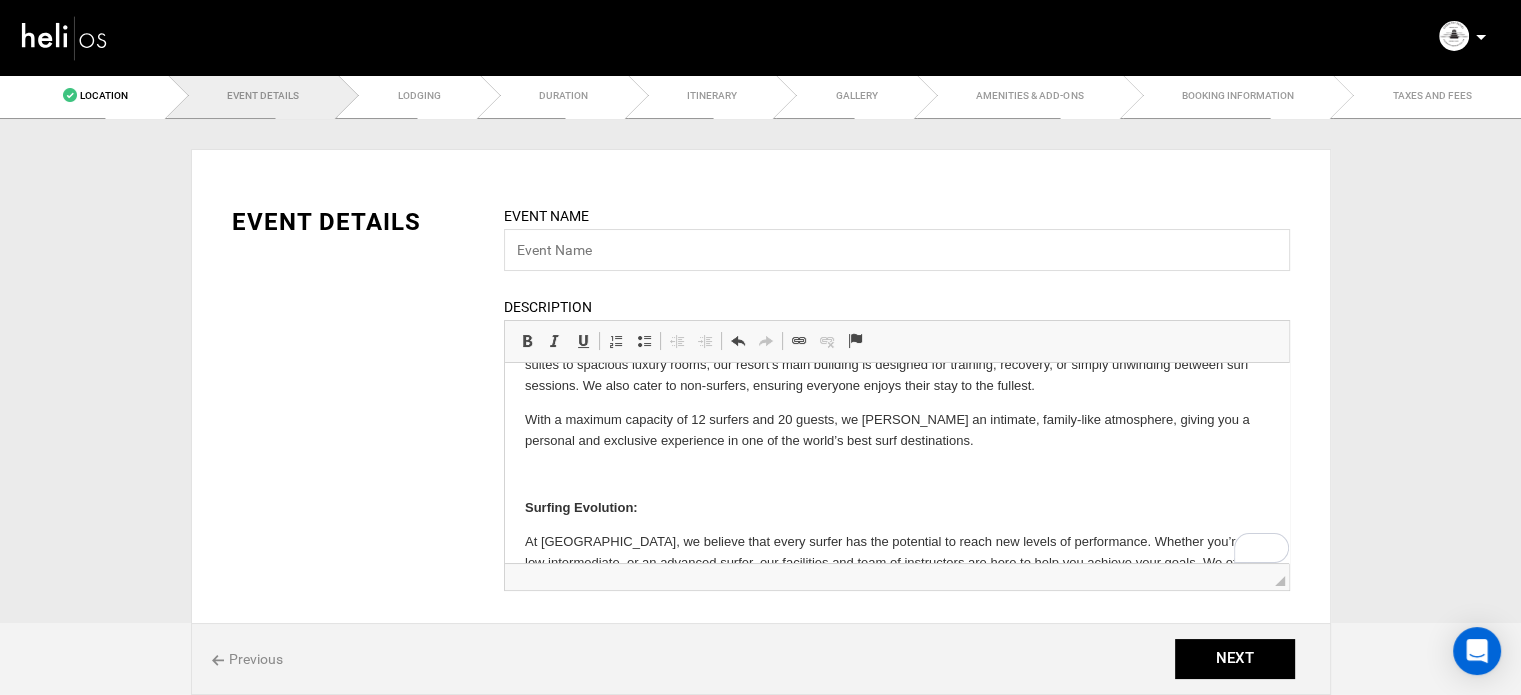 click at bounding box center (896, 475) 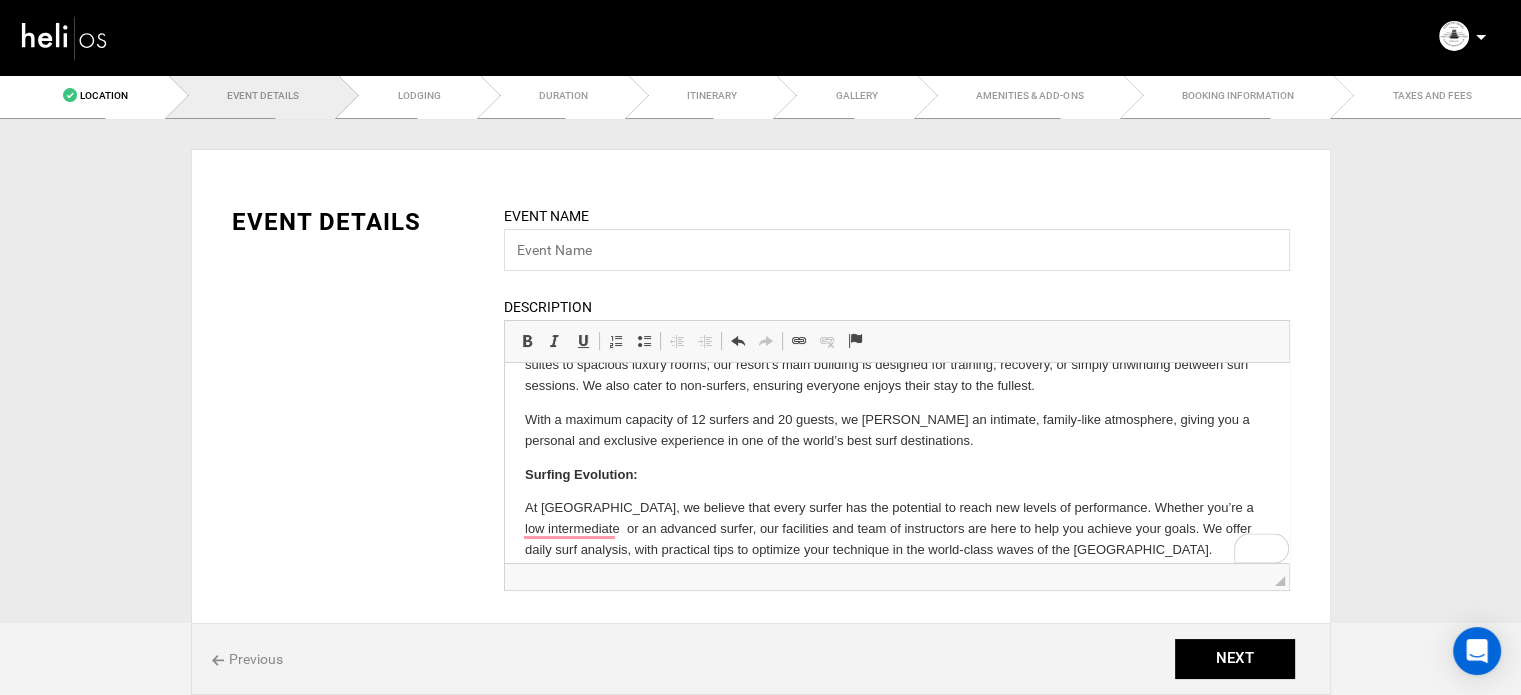 scroll, scrollTop: 133, scrollLeft: 0, axis: vertical 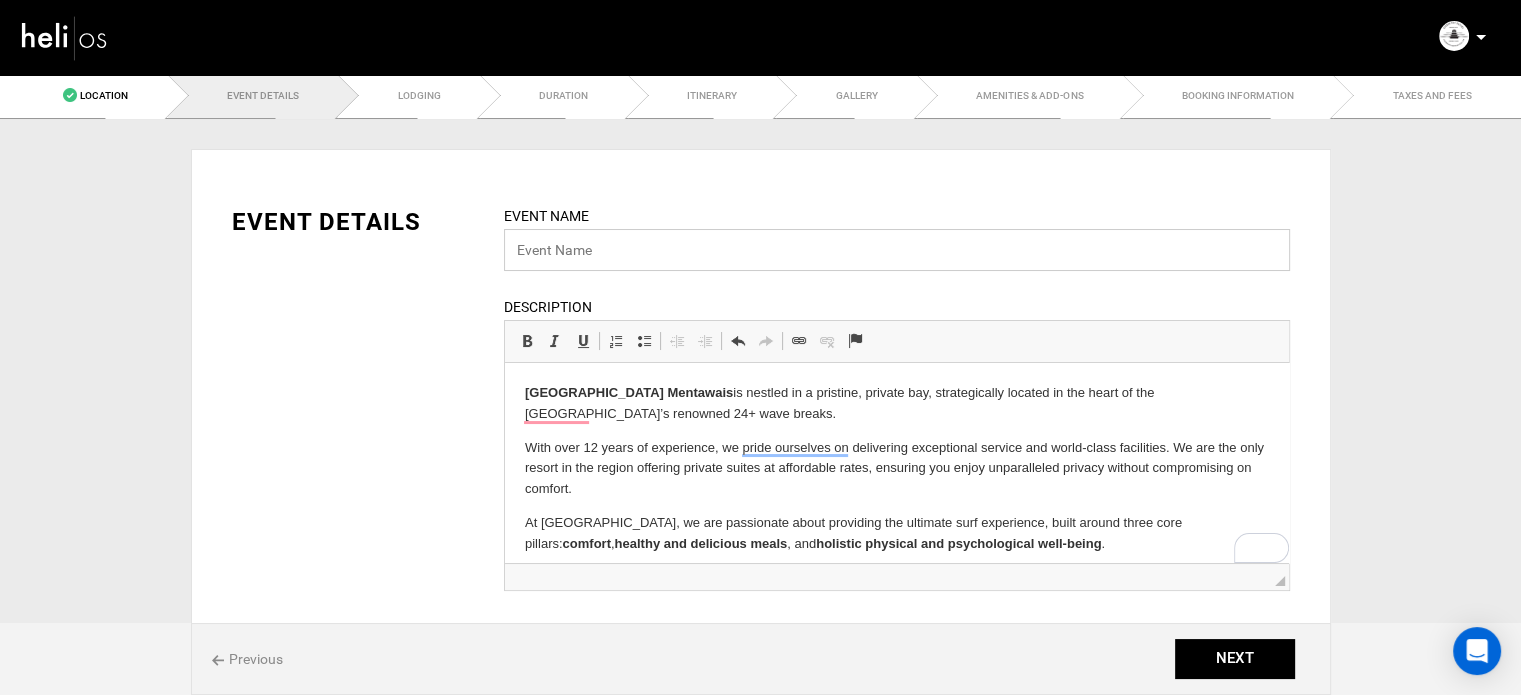 click at bounding box center (897, 250) 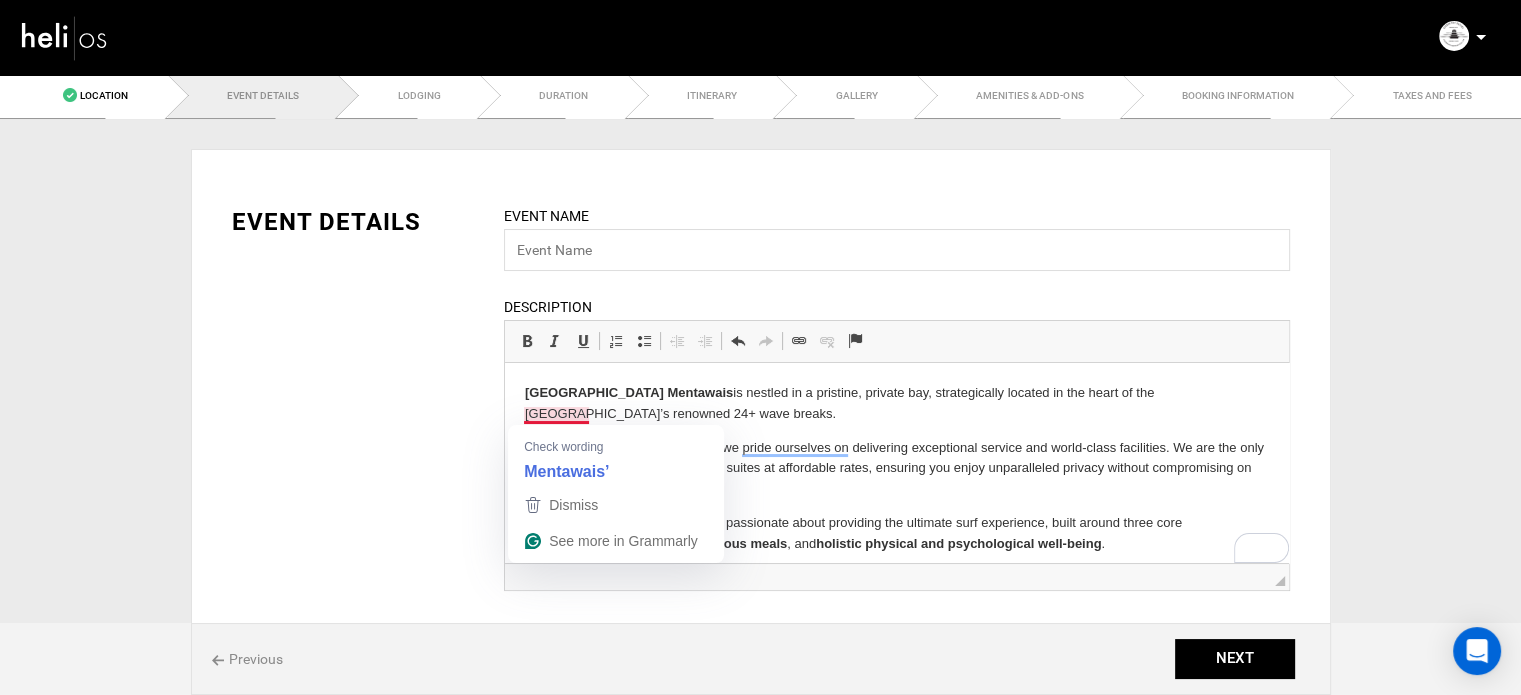 click on "Hidden Bay Resort Mentawais  is nestled in a pristine, private bay, strategically located in the heart of the Northern Mentawai’s renowned 24+ wave breaks. With over 12 years of experience, we pride ourselves on delivering exceptional service and world-class facilities. We are the only resort in the region offering private suites at affordable rates, ensuring you enjoy unparalleled privacy without compromising on comfort. At Hidden Bay Resort, we are passionate about providing the ultimate surf experience, built around three core pillars:  comfort ,  healthy and delicious meals , and  holistic physical and psychological well-being . Whether you’re a solo surfer, part of a group, a couple, or a family, we have accommodations to suit every need. From private suites to spacious luxury rooms, our resort’s main building is designed for training, recovery, or simply unwinding between surf sessions. We also cater to non-surfers, ensuring everyone enjoys their stay to the fullest. Surfing Evolution:" at bounding box center [896, 862] 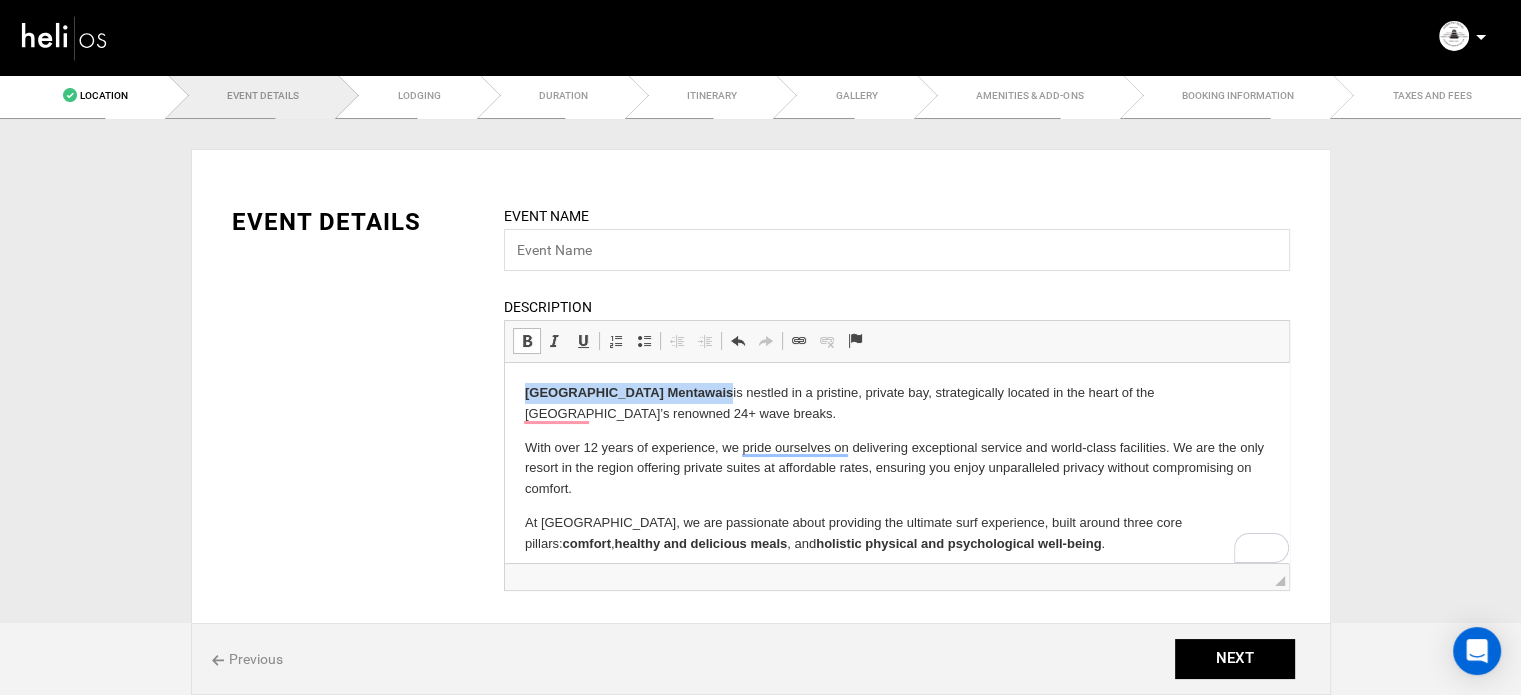 drag, startPoint x: 519, startPoint y: 396, endPoint x: 707, endPoint y: 397, distance: 188.00266 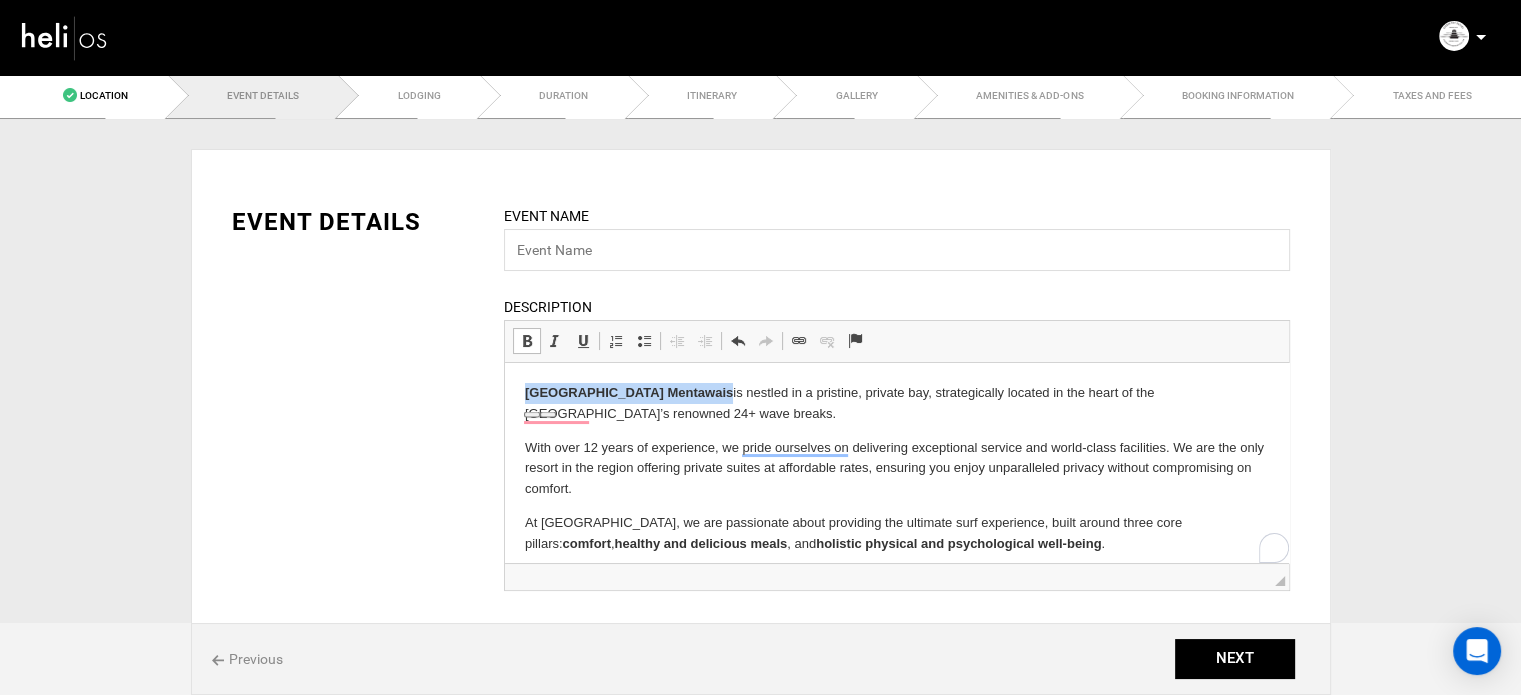copy on "Hidden Bay Resort Mentawais" 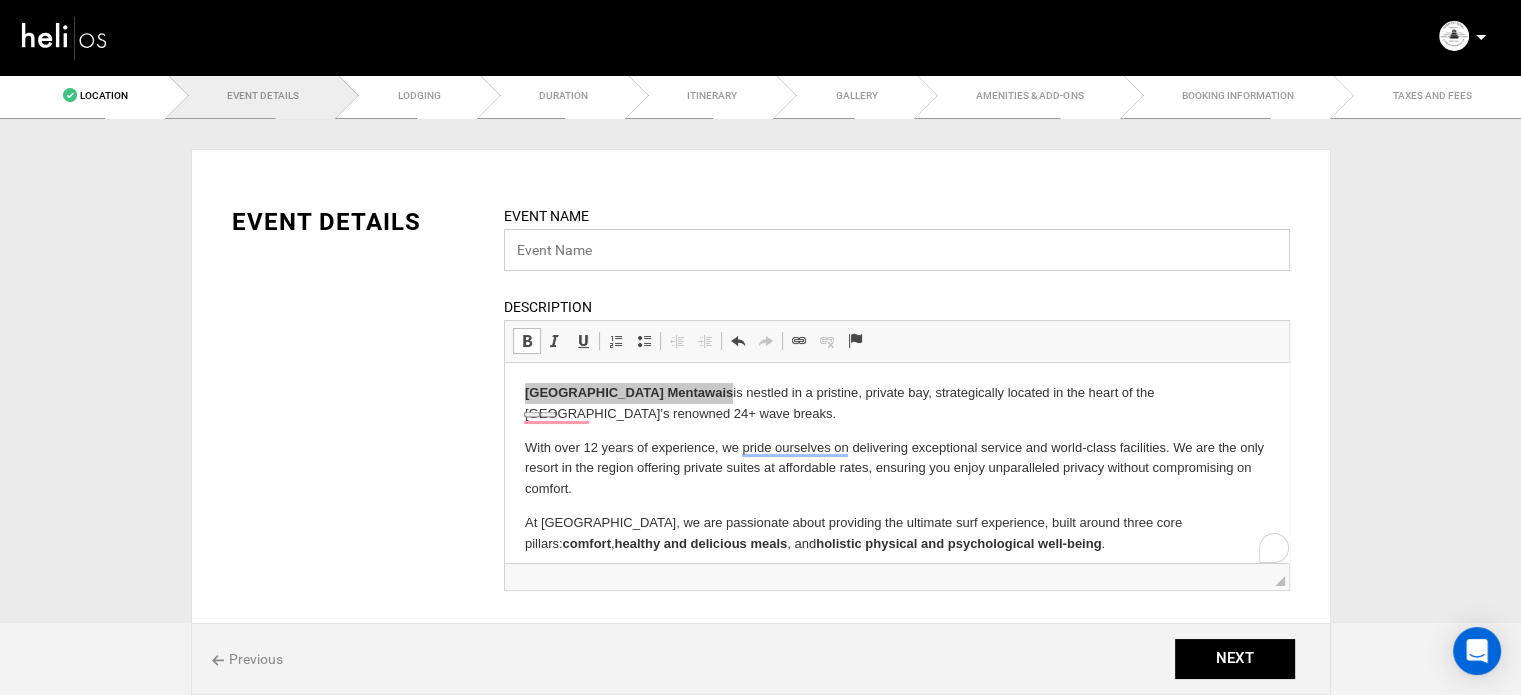 click at bounding box center [897, 250] 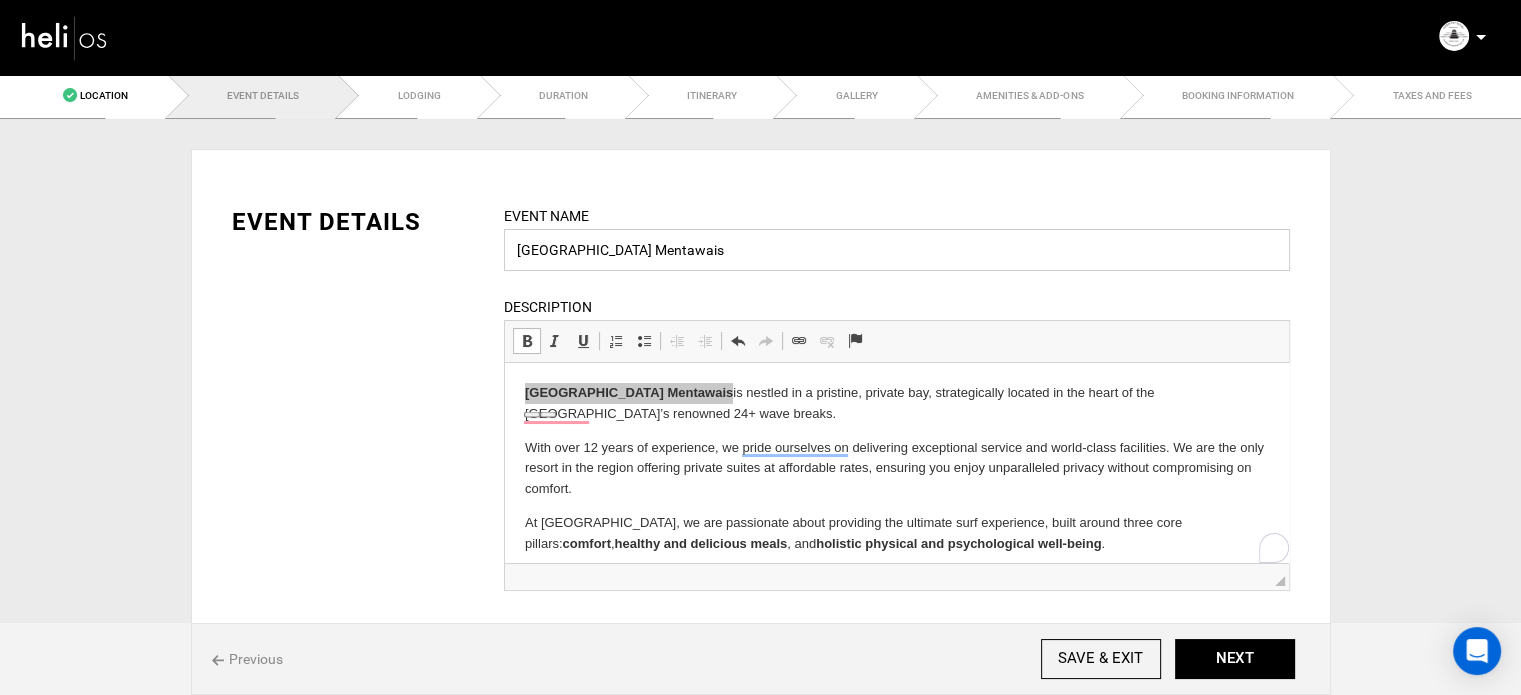 click on "Hidden Bay Resort Mentawais" at bounding box center [897, 250] 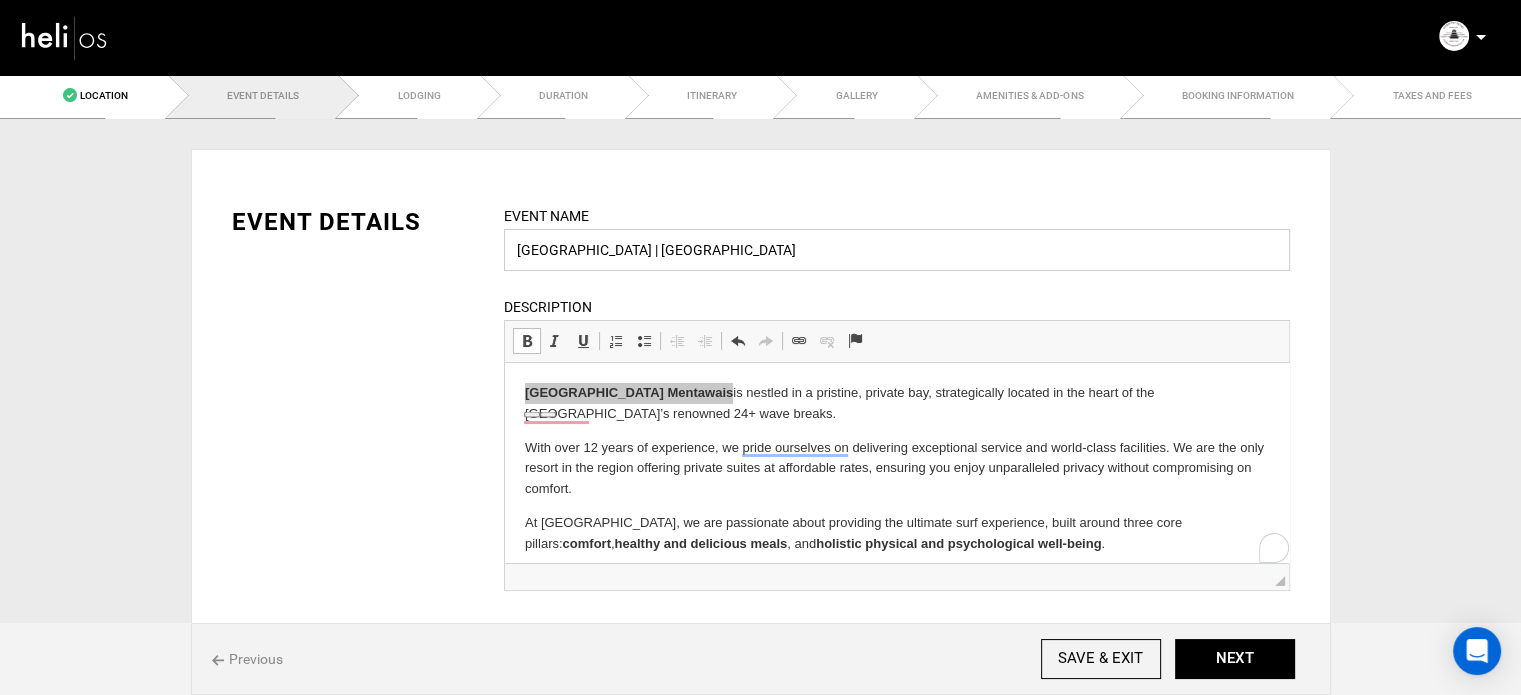 click on "Hidden Bay Resort | Mentawais" at bounding box center (897, 250) 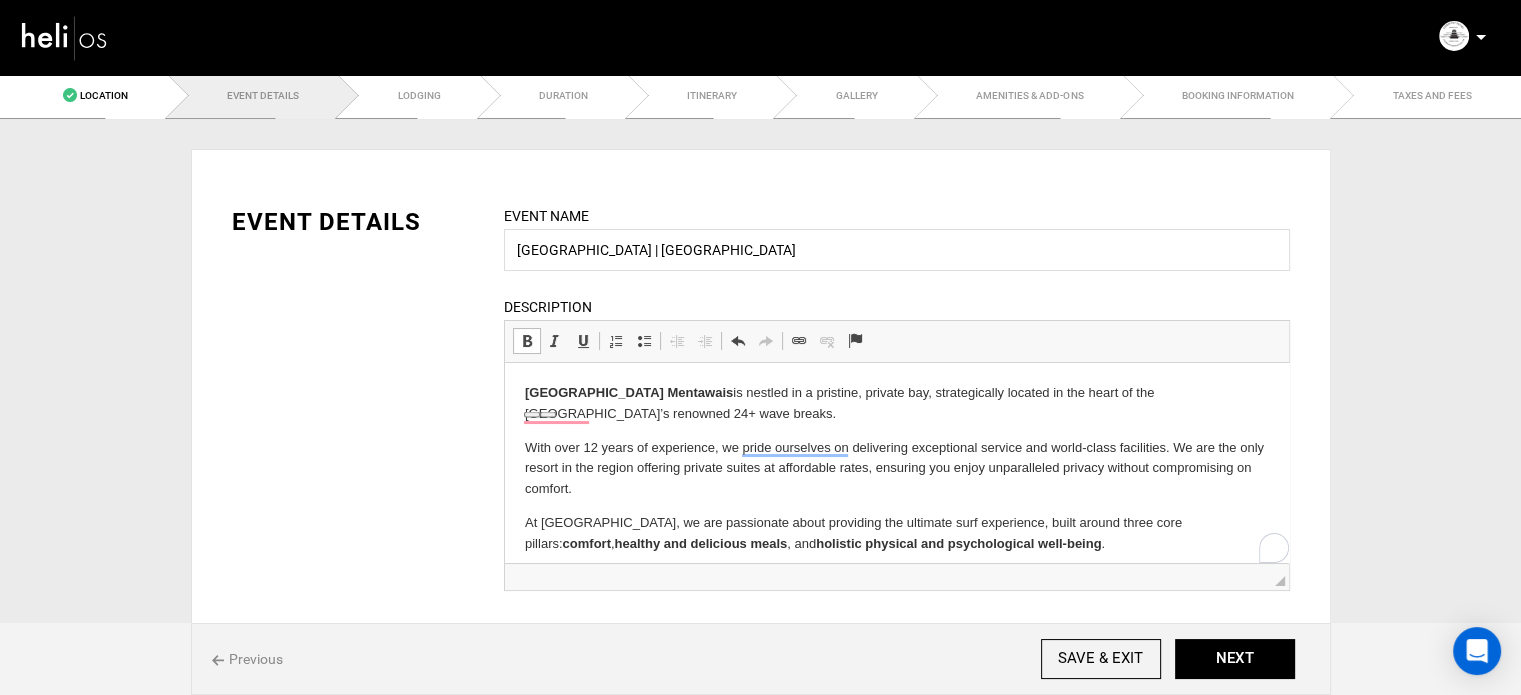 click on "Hidden Bay Resort Mentawais  is nestled in a pristine, private bay, strategically located in the heart of the Northern Mentawai’s renowned 24+ wave breaks." at bounding box center (896, 404) 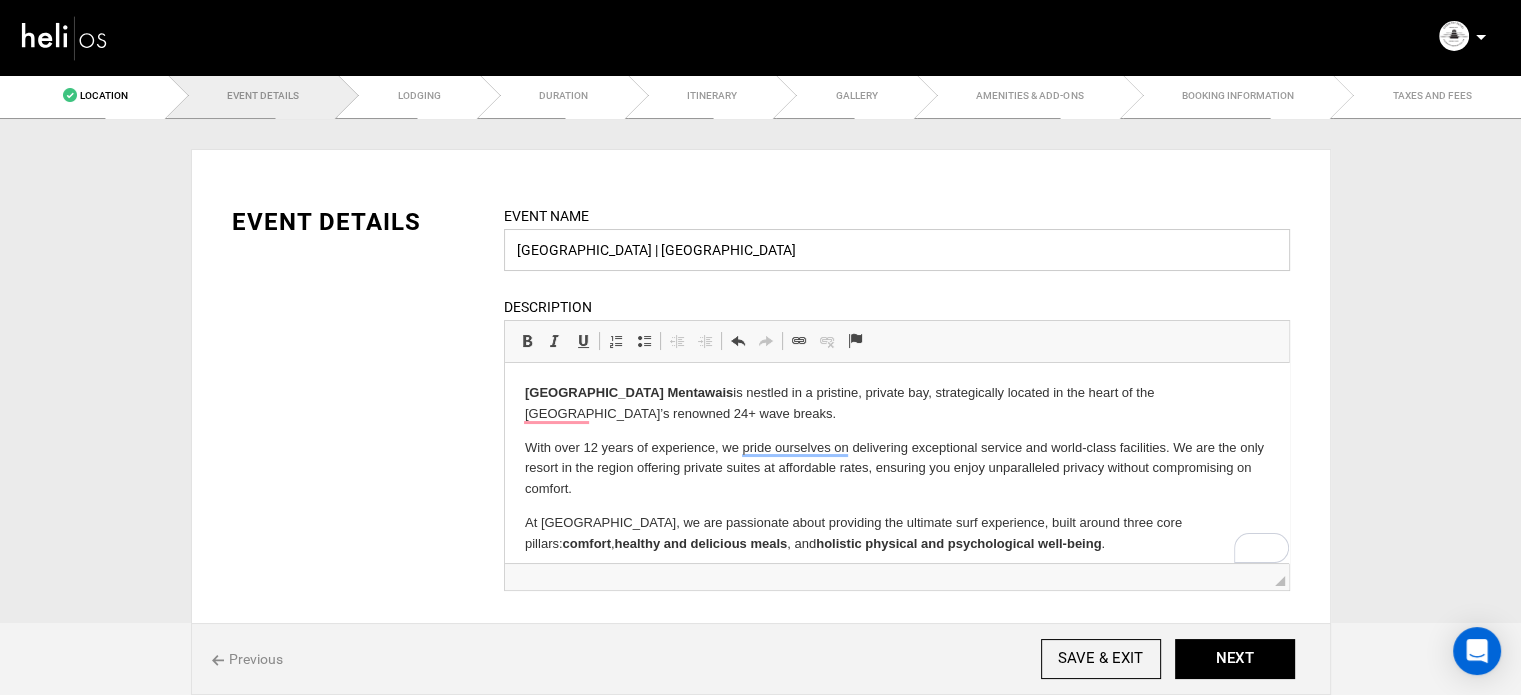 click on "Hidden Bay Resort | Mentawais" at bounding box center [897, 250] 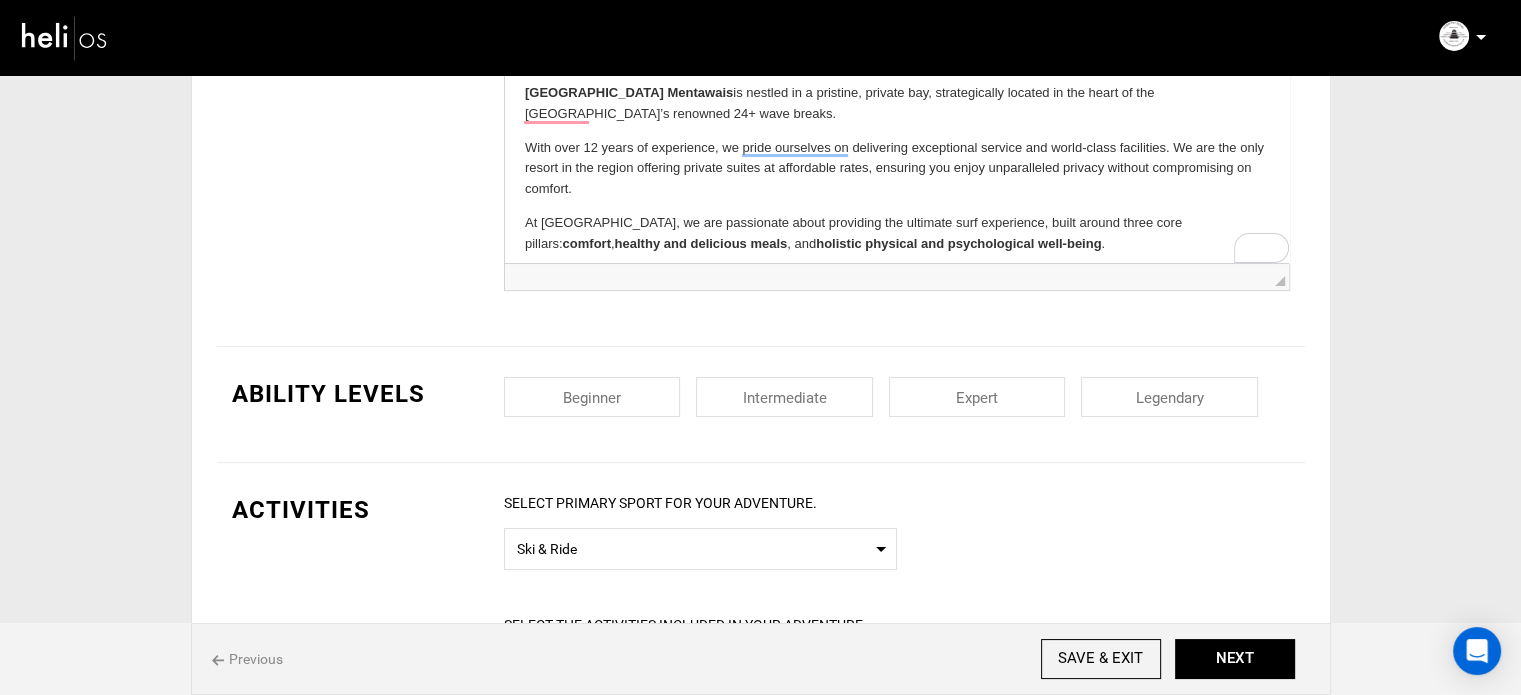 scroll, scrollTop: 400, scrollLeft: 0, axis: vertical 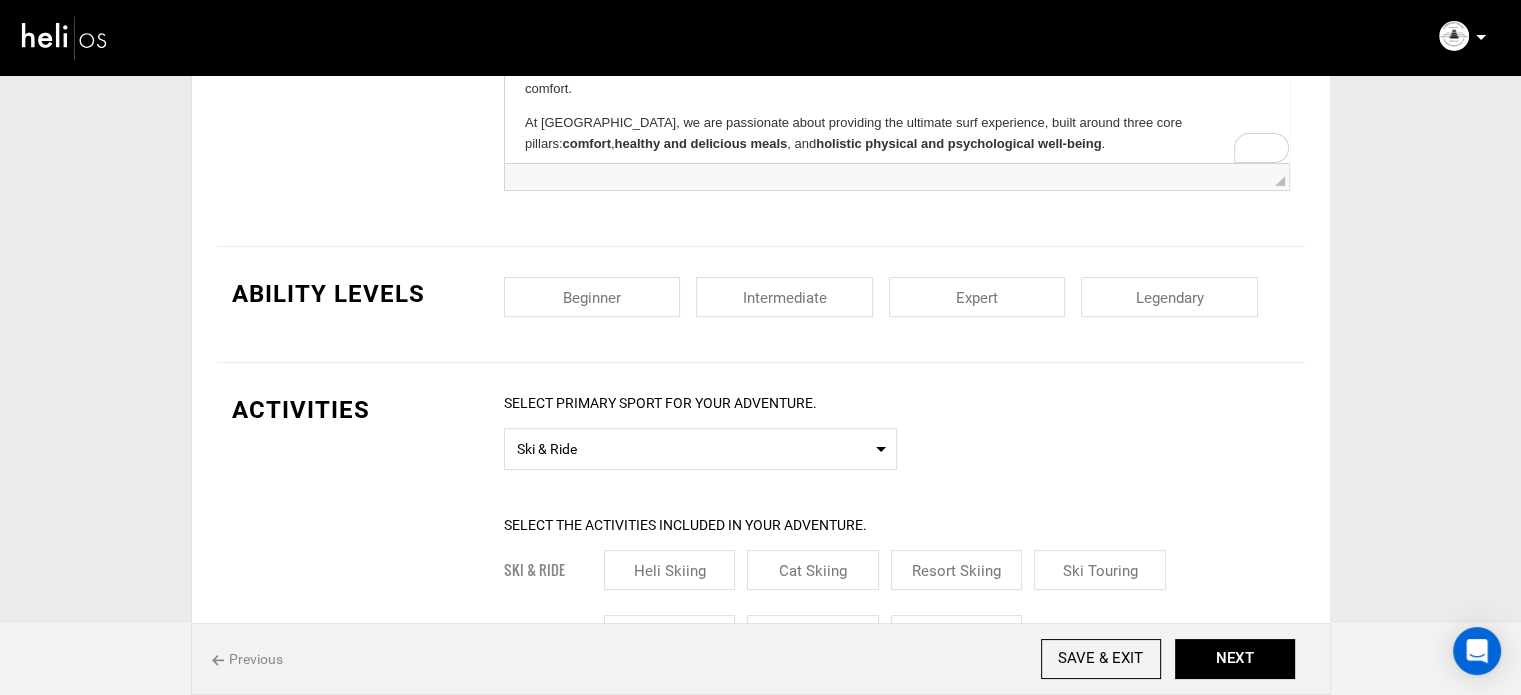 type on "[GEOGRAPHIC_DATA] | [GEOGRAPHIC_DATA]" 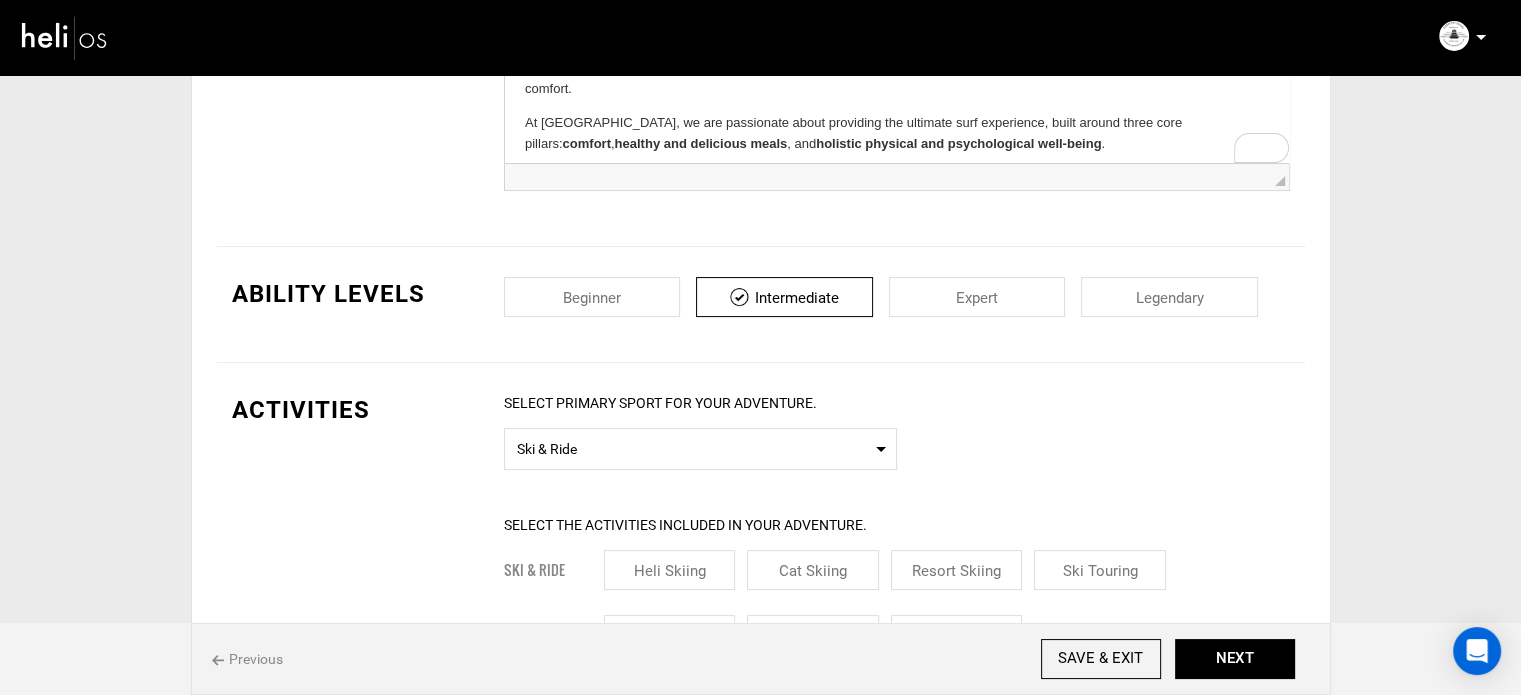click at bounding box center [592, 297] 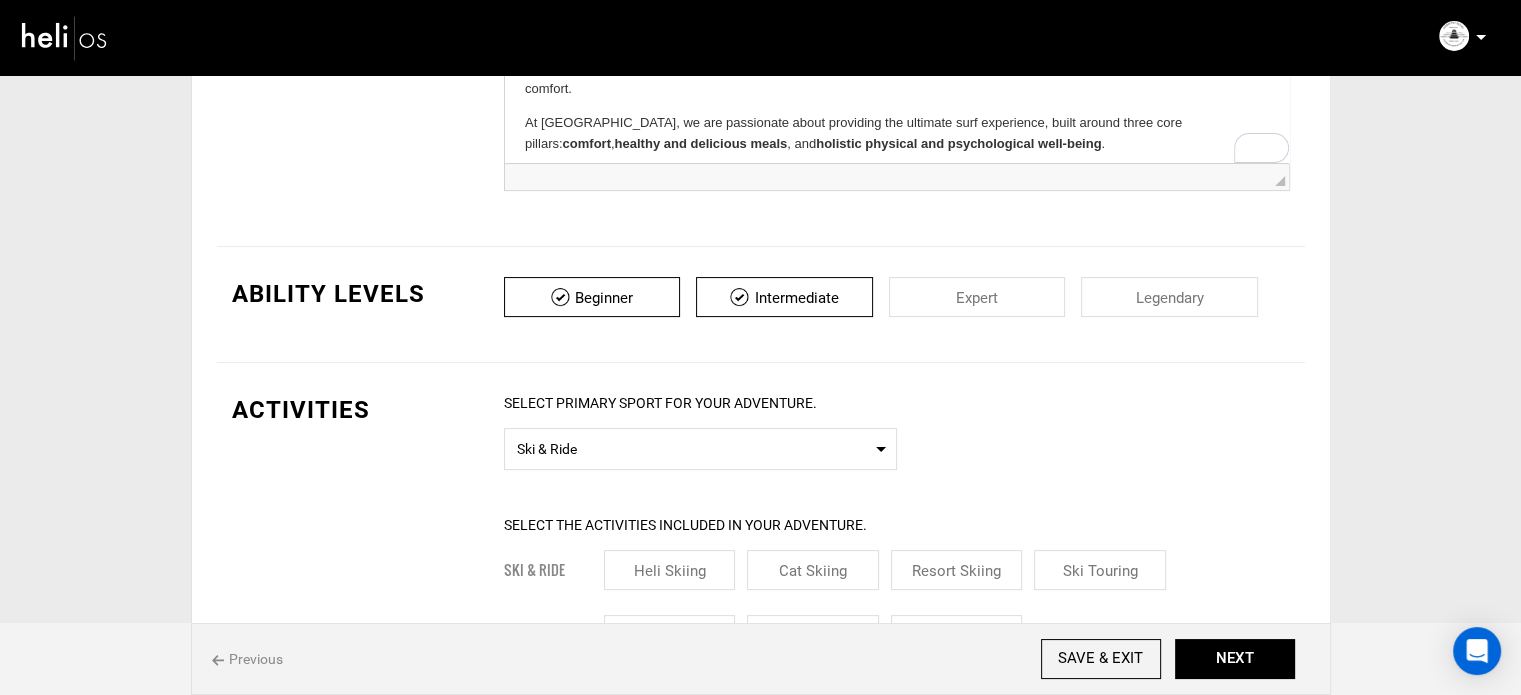 click at bounding box center [977, 297] 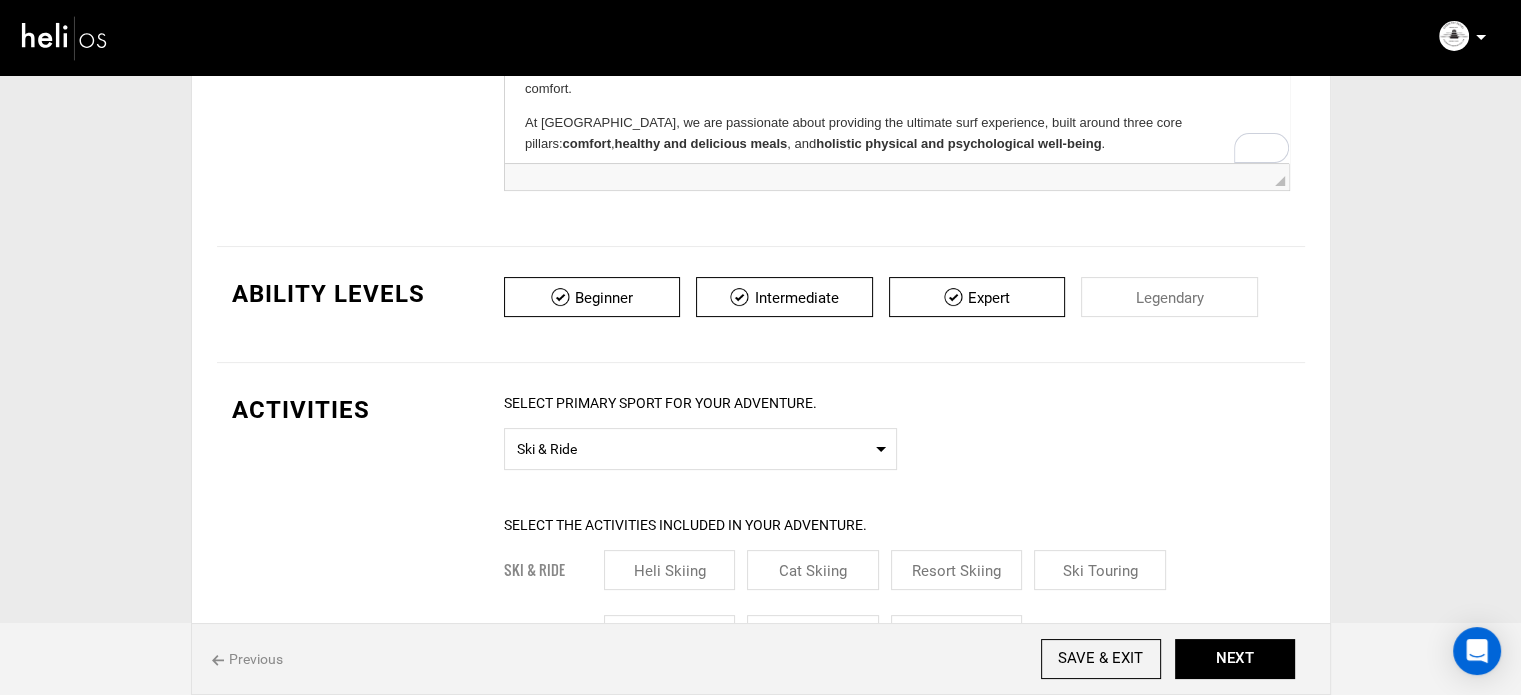 click at bounding box center (1169, 297) 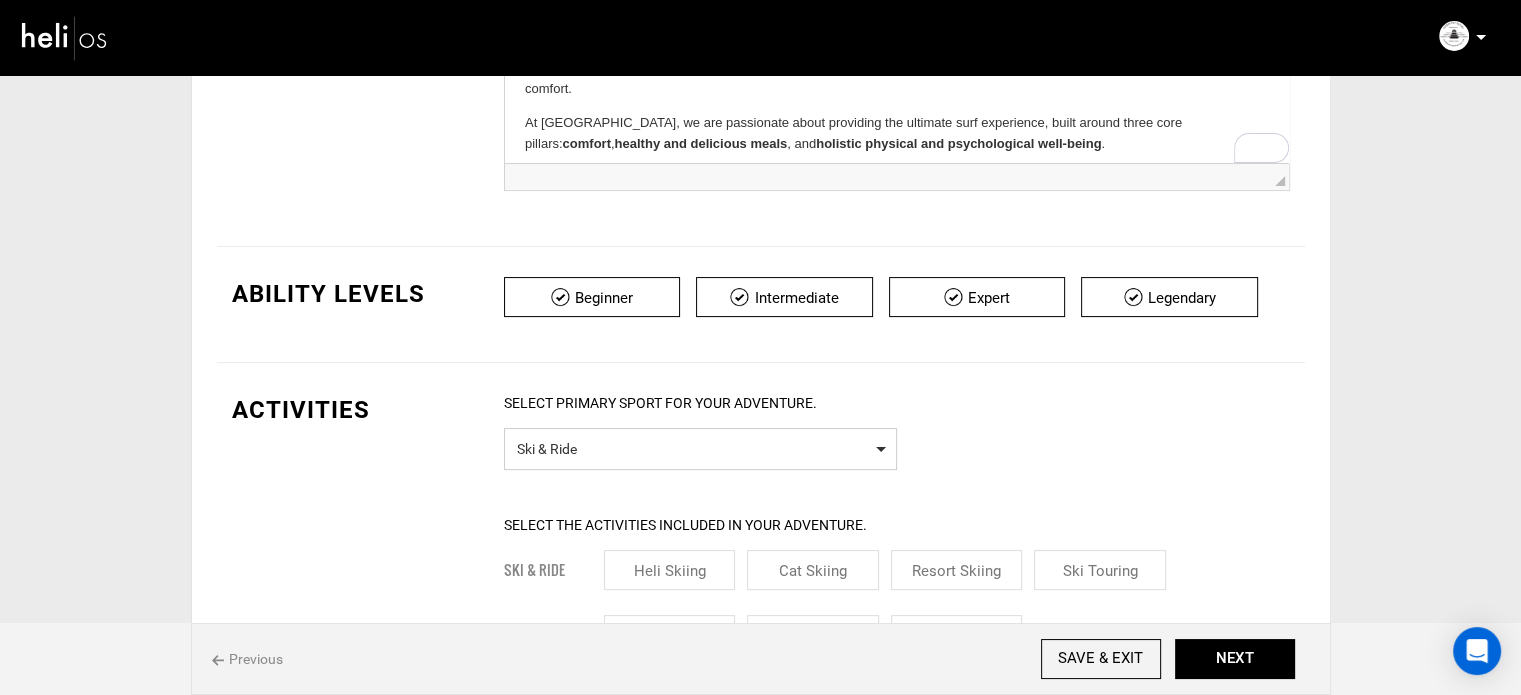 click on "Select Primary Sport   Ski & Ride" at bounding box center (700, 449) 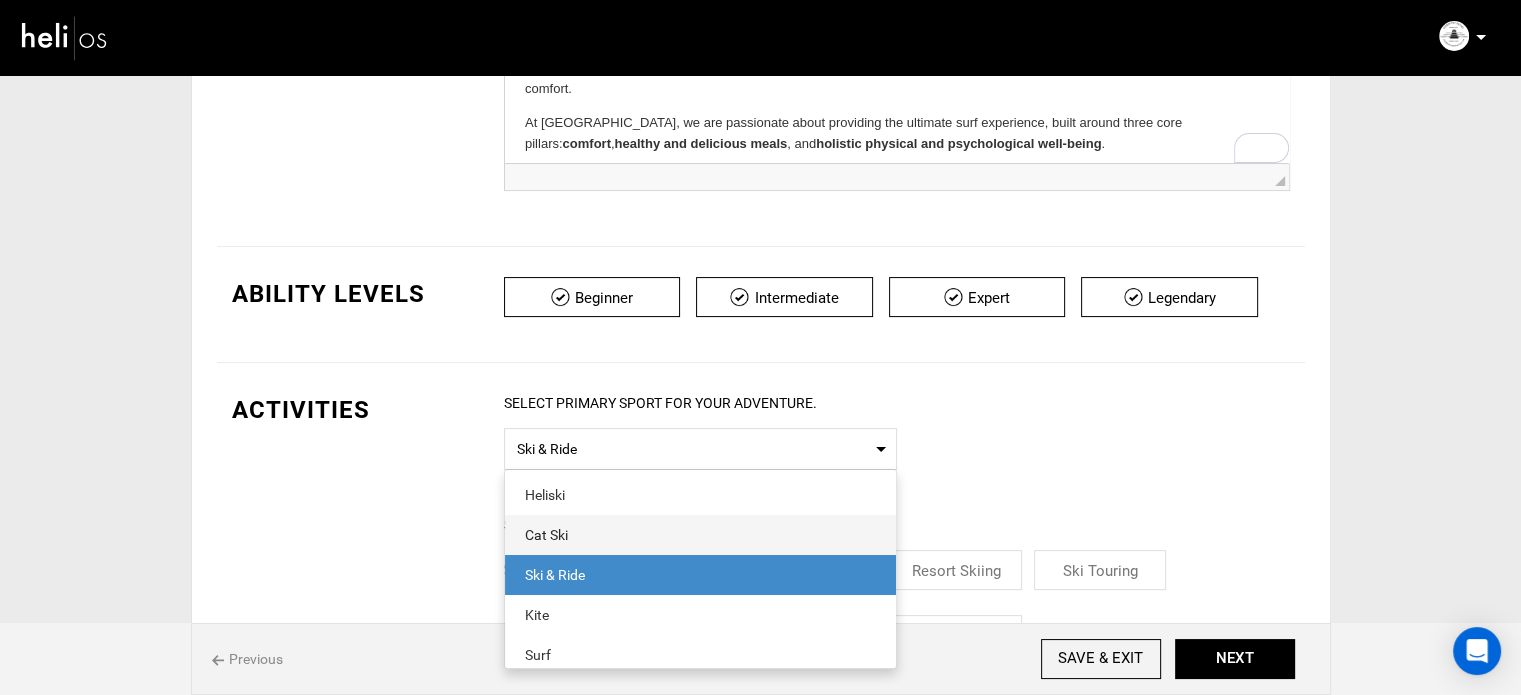 scroll, scrollTop: 100, scrollLeft: 0, axis: vertical 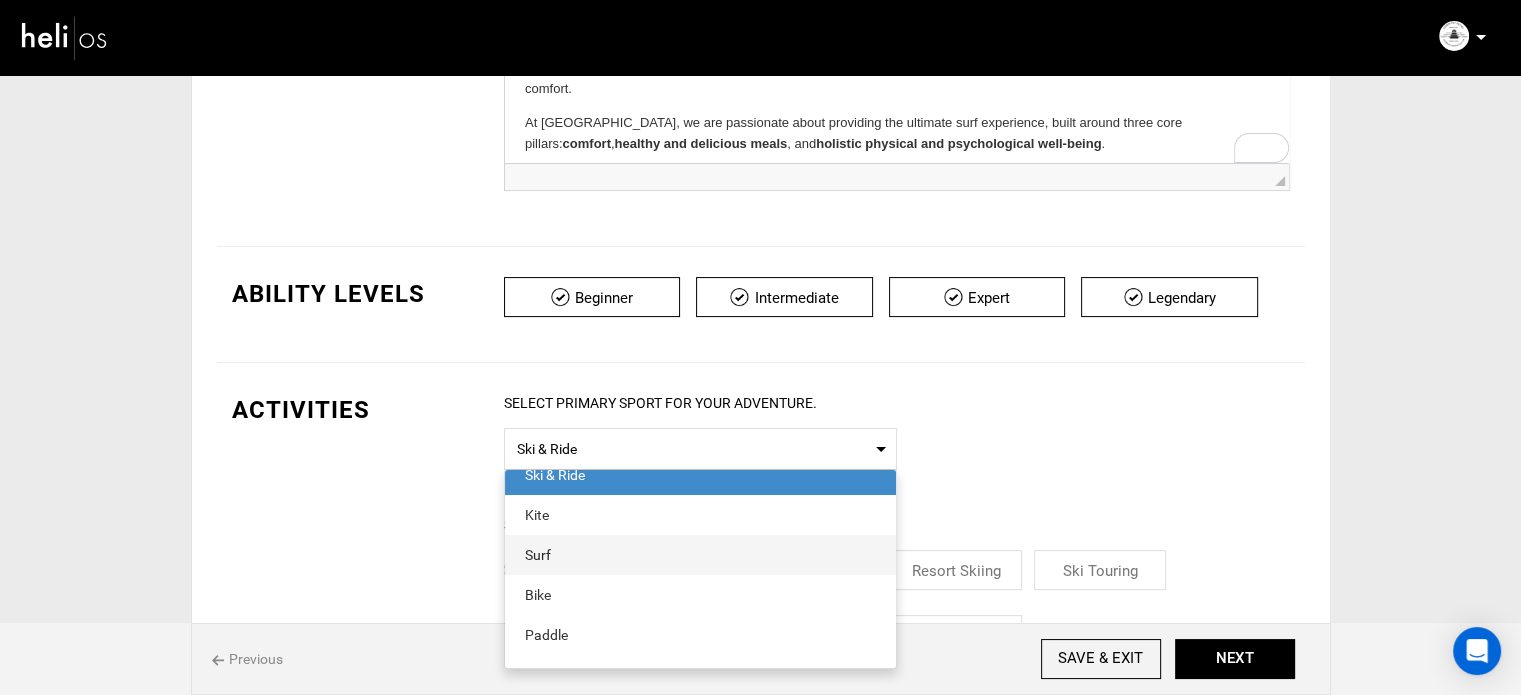 click on "Surf" at bounding box center (700, 555) 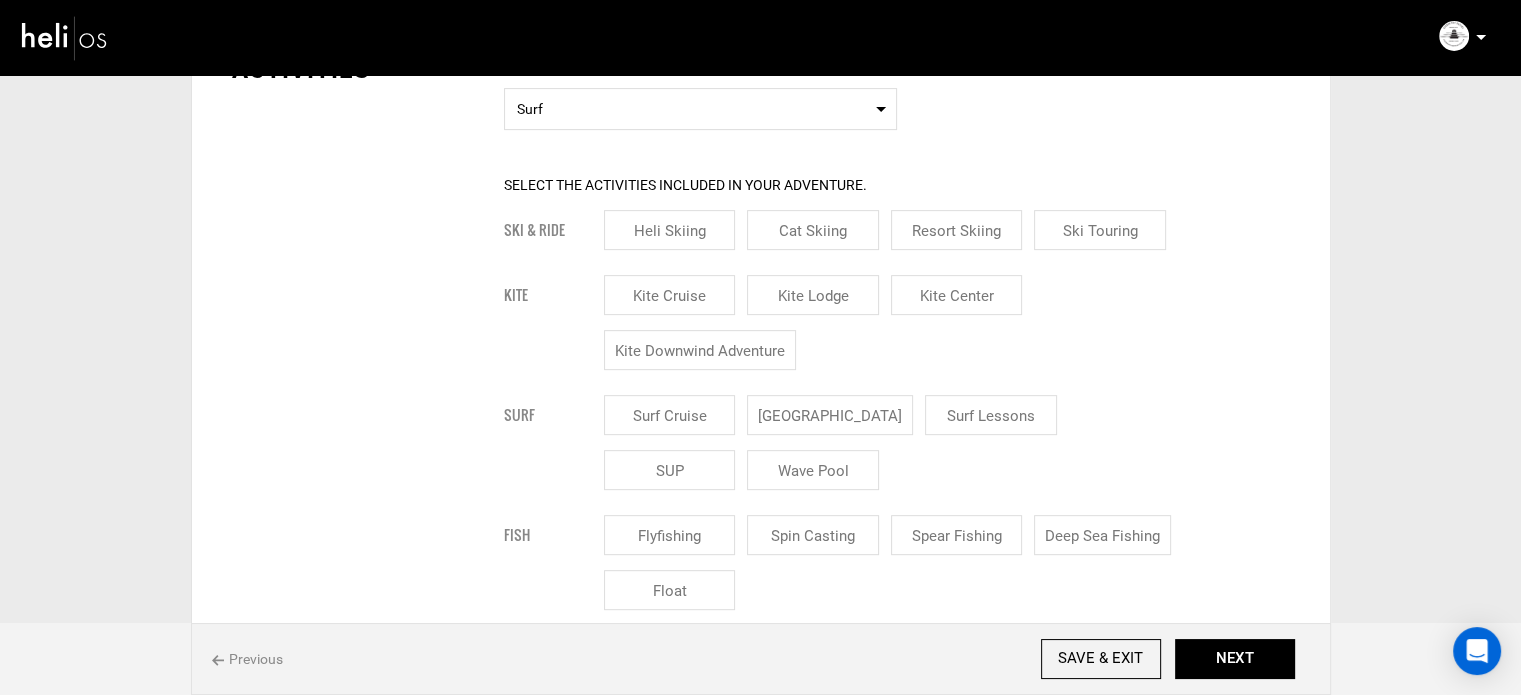 scroll, scrollTop: 800, scrollLeft: 0, axis: vertical 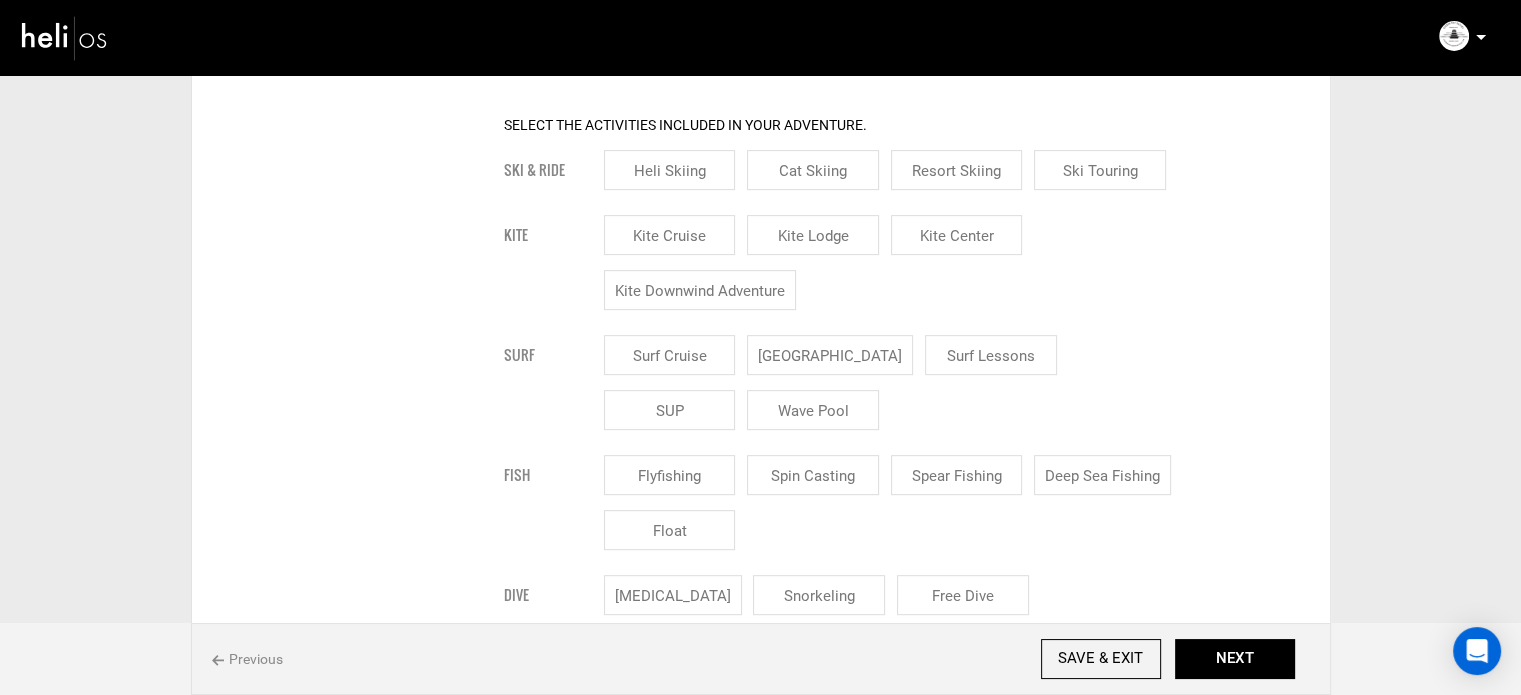 click on "[GEOGRAPHIC_DATA]" at bounding box center [830, 355] 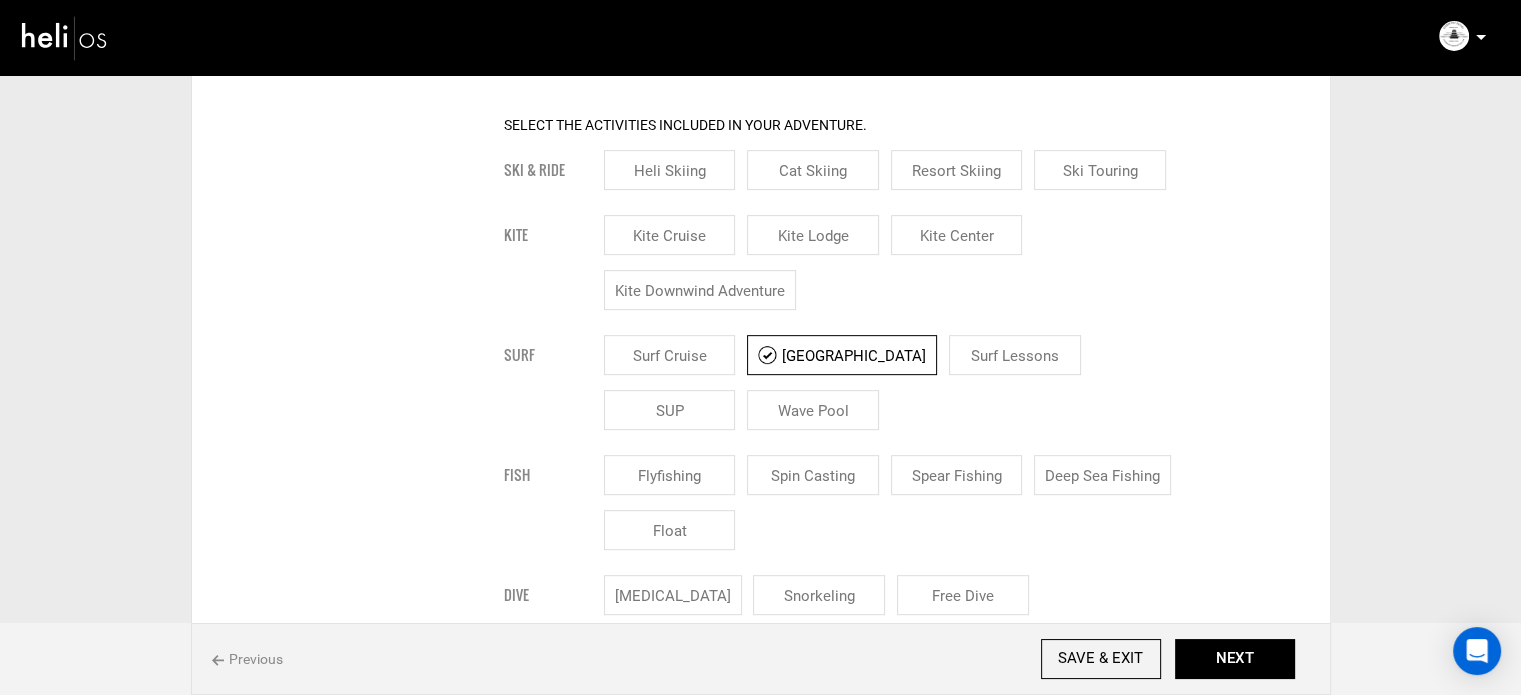 click on "Surf Lessons" at bounding box center [1015, 355] 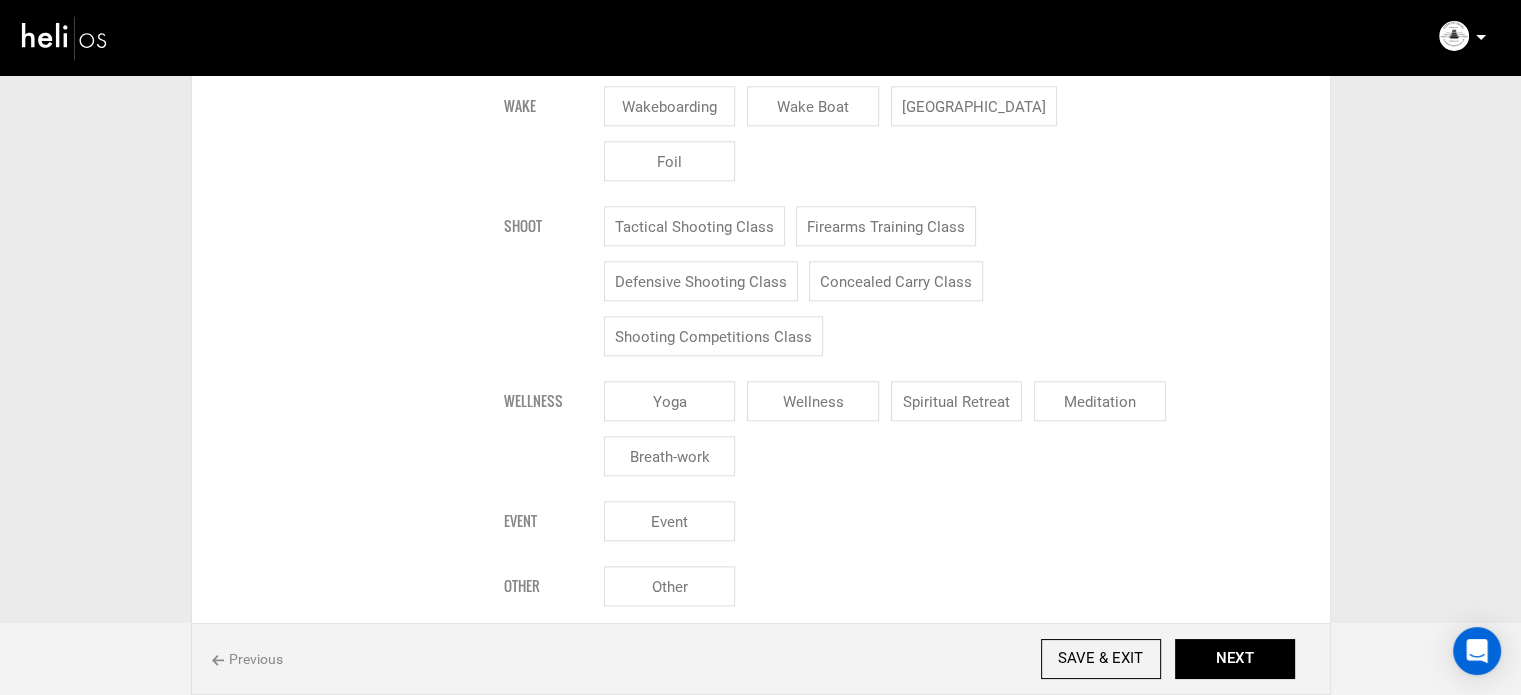 scroll, scrollTop: 2400, scrollLeft: 0, axis: vertical 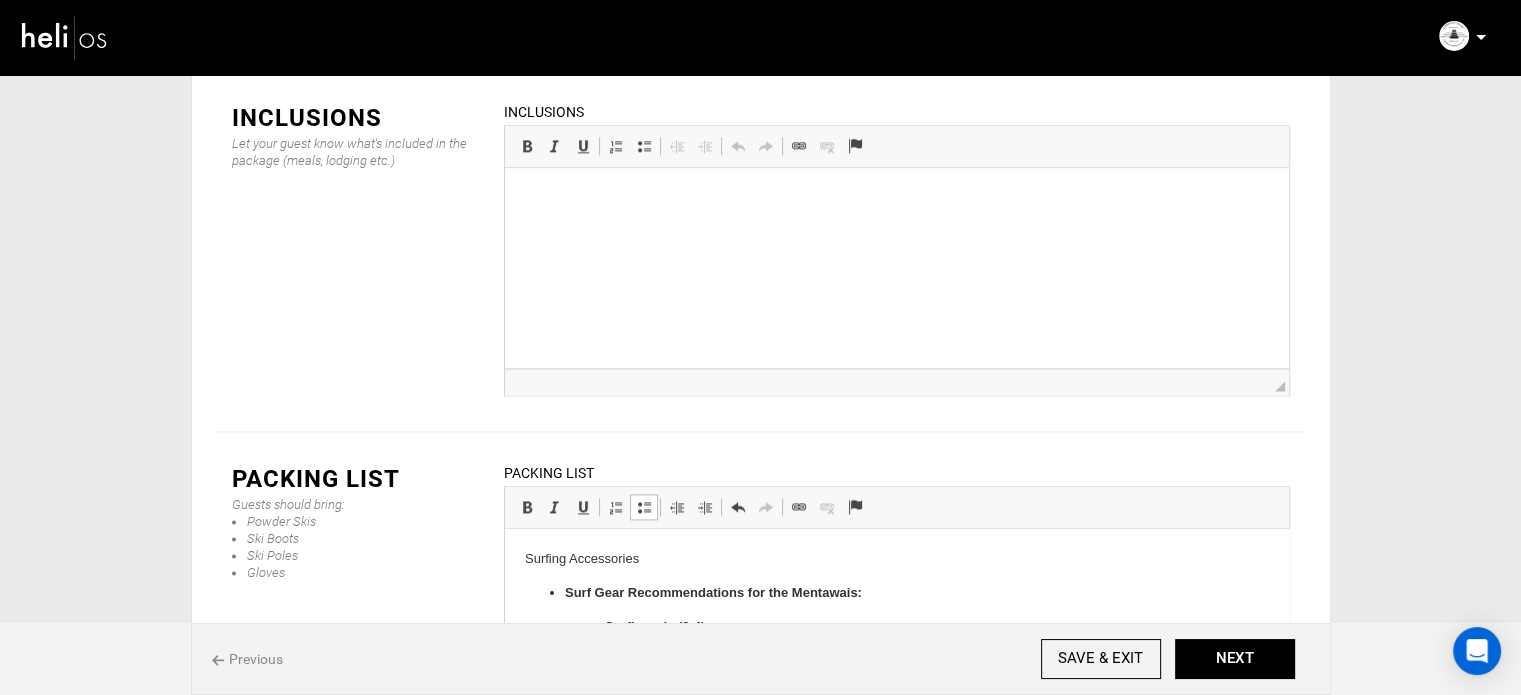 drag, startPoint x: 1011, startPoint y: 721, endPoint x: 571, endPoint y: 580, distance: 462.04004 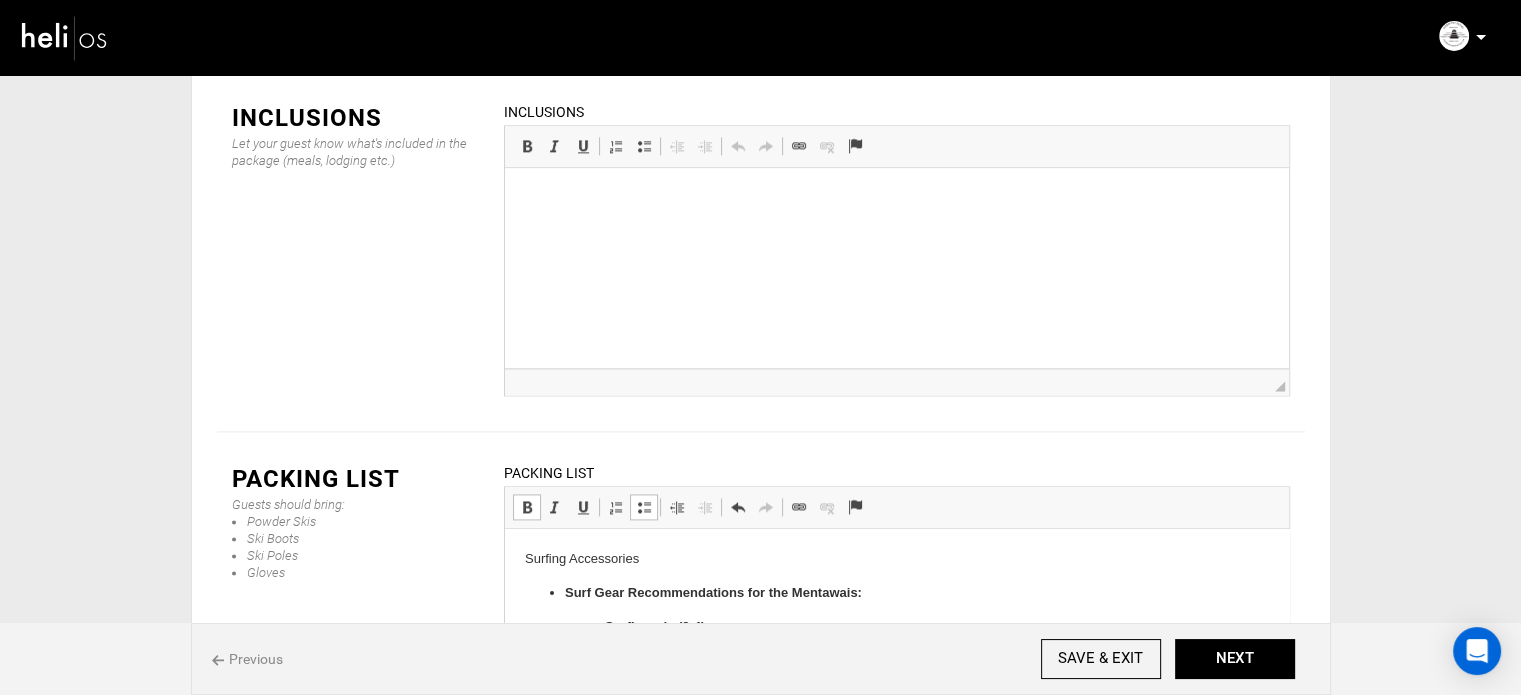 click on "Surf Gear Recommendations for the Mentawais:" at bounding box center [712, 592] 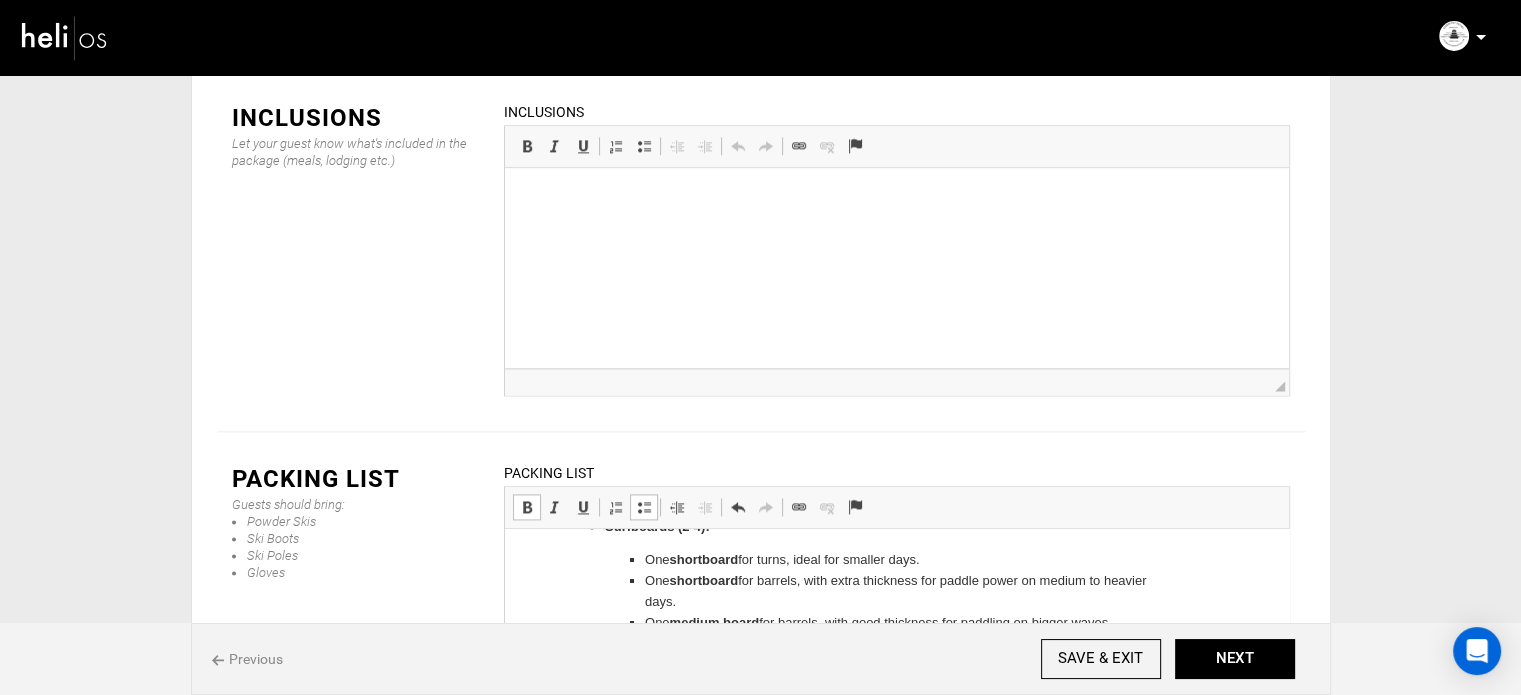 scroll, scrollTop: 200, scrollLeft: 0, axis: vertical 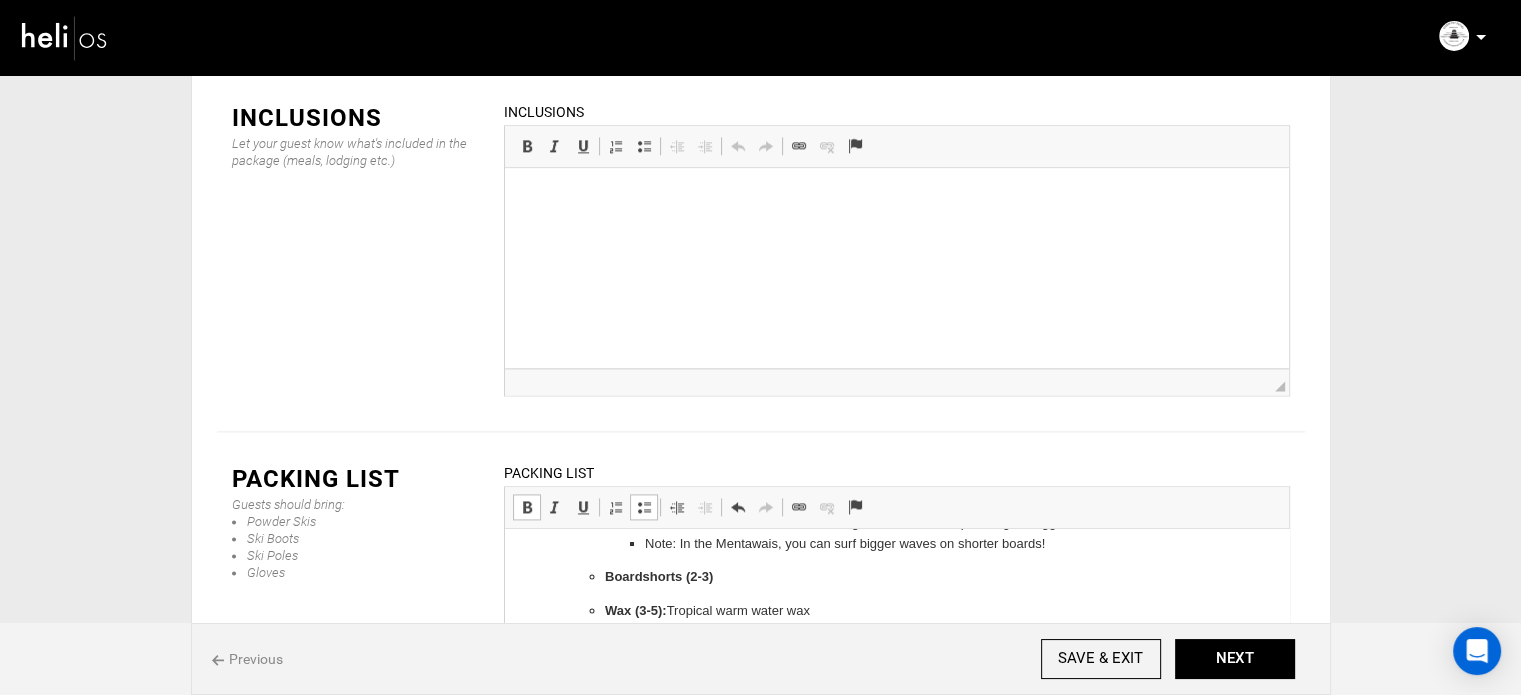 click on "Boardshorts (2-3)" at bounding box center (658, 576) 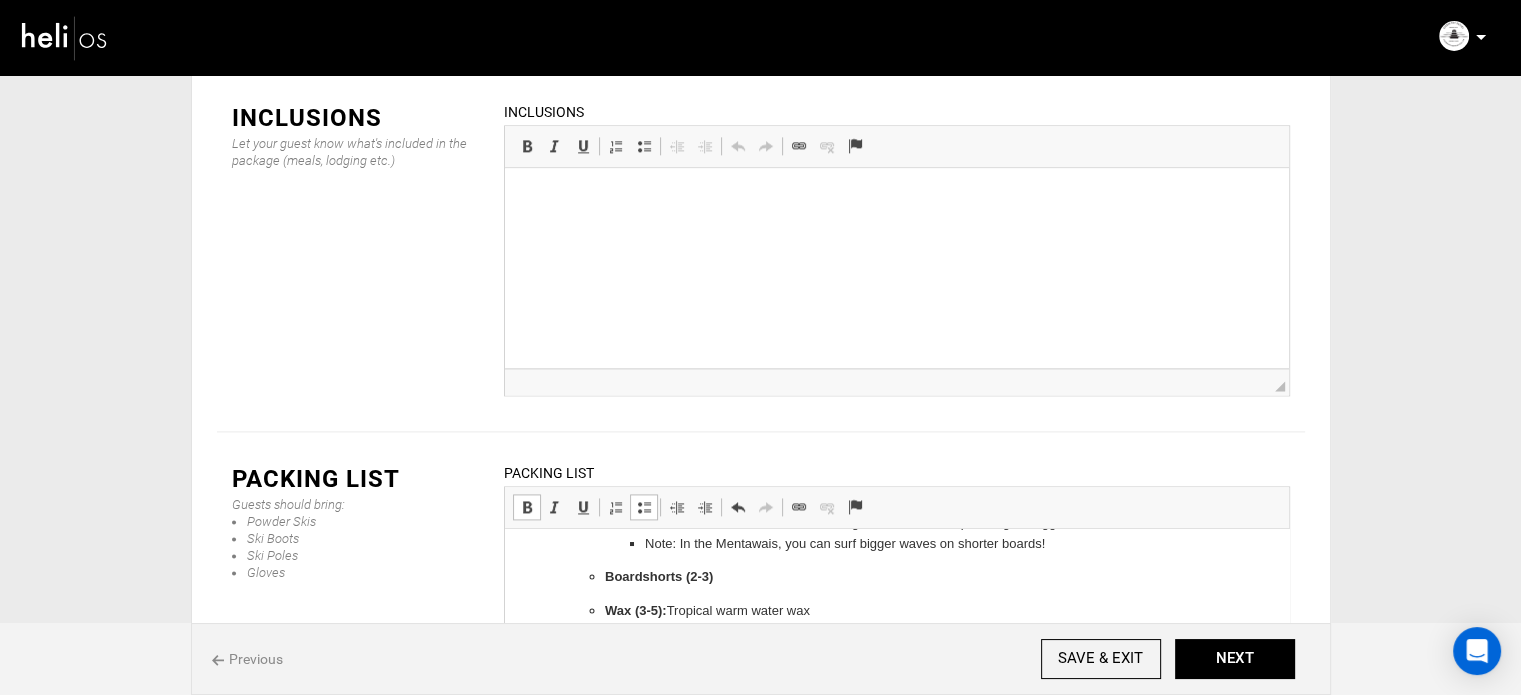 click at bounding box center [644, 507] 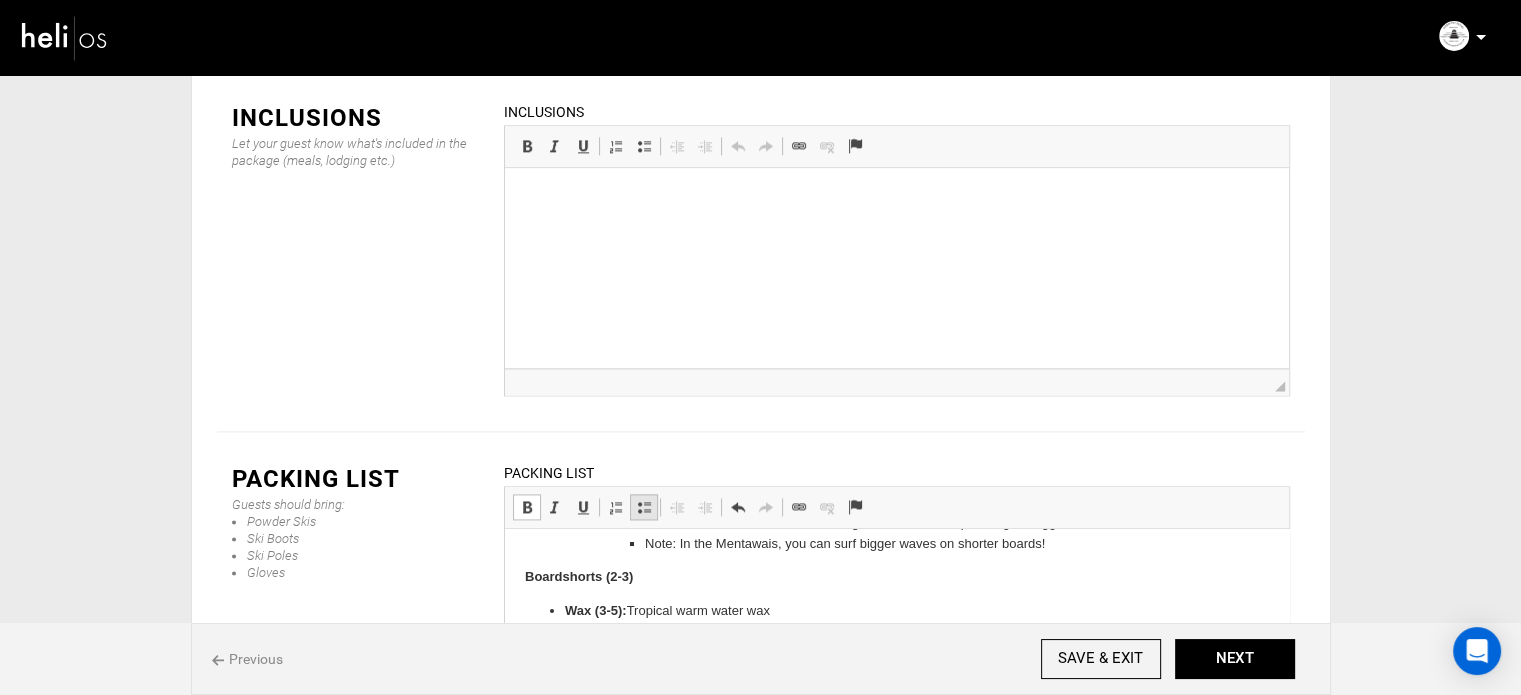click at bounding box center [644, 507] 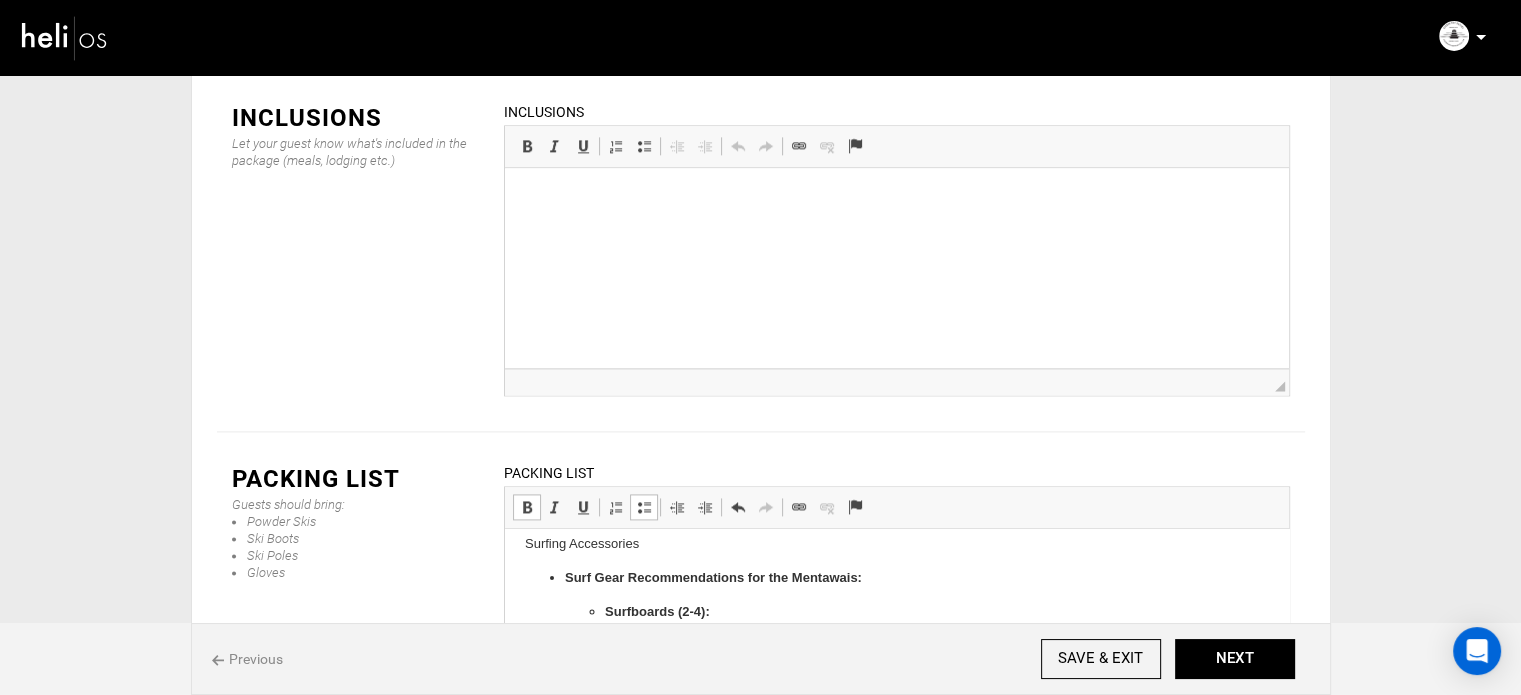 scroll, scrollTop: 0, scrollLeft: 0, axis: both 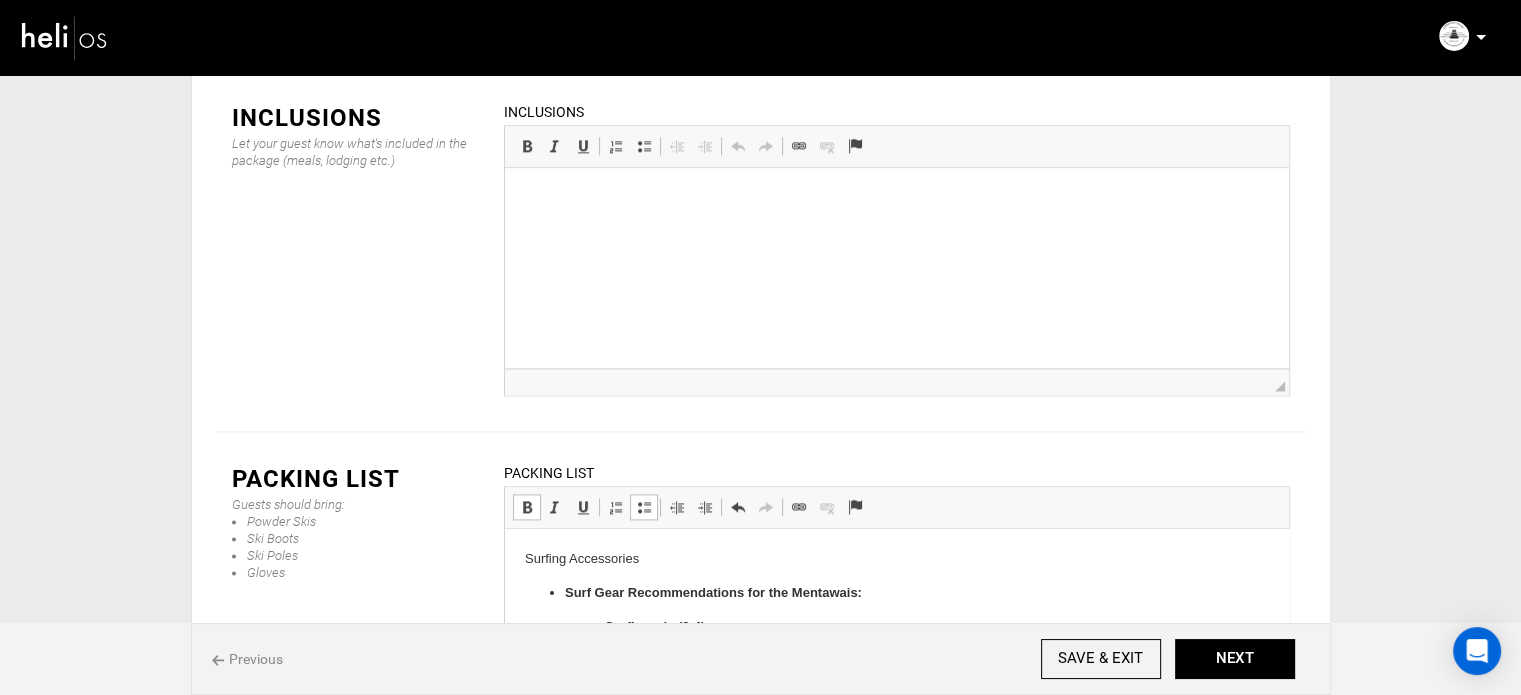 click on "Surfing Accessories" at bounding box center [896, 559] 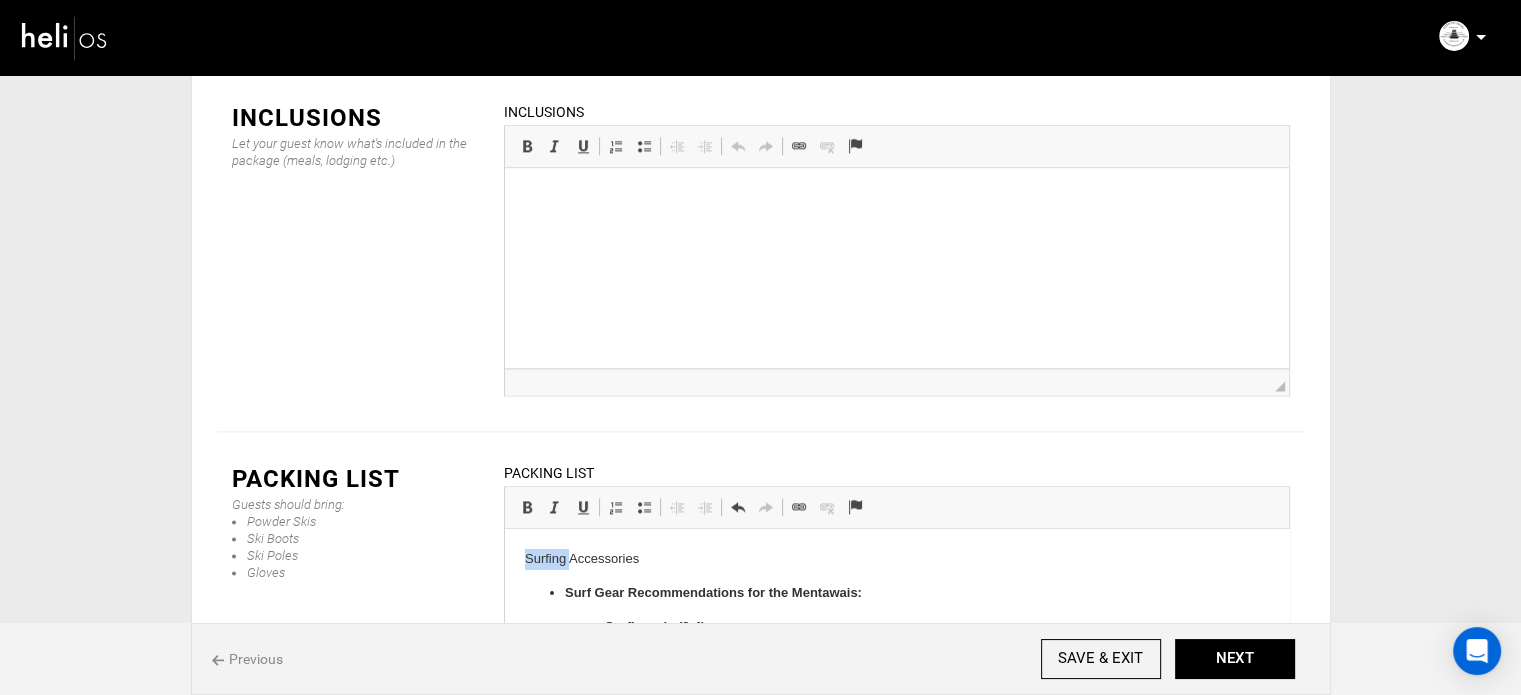 click on "Surfing Accessories" at bounding box center (896, 559) 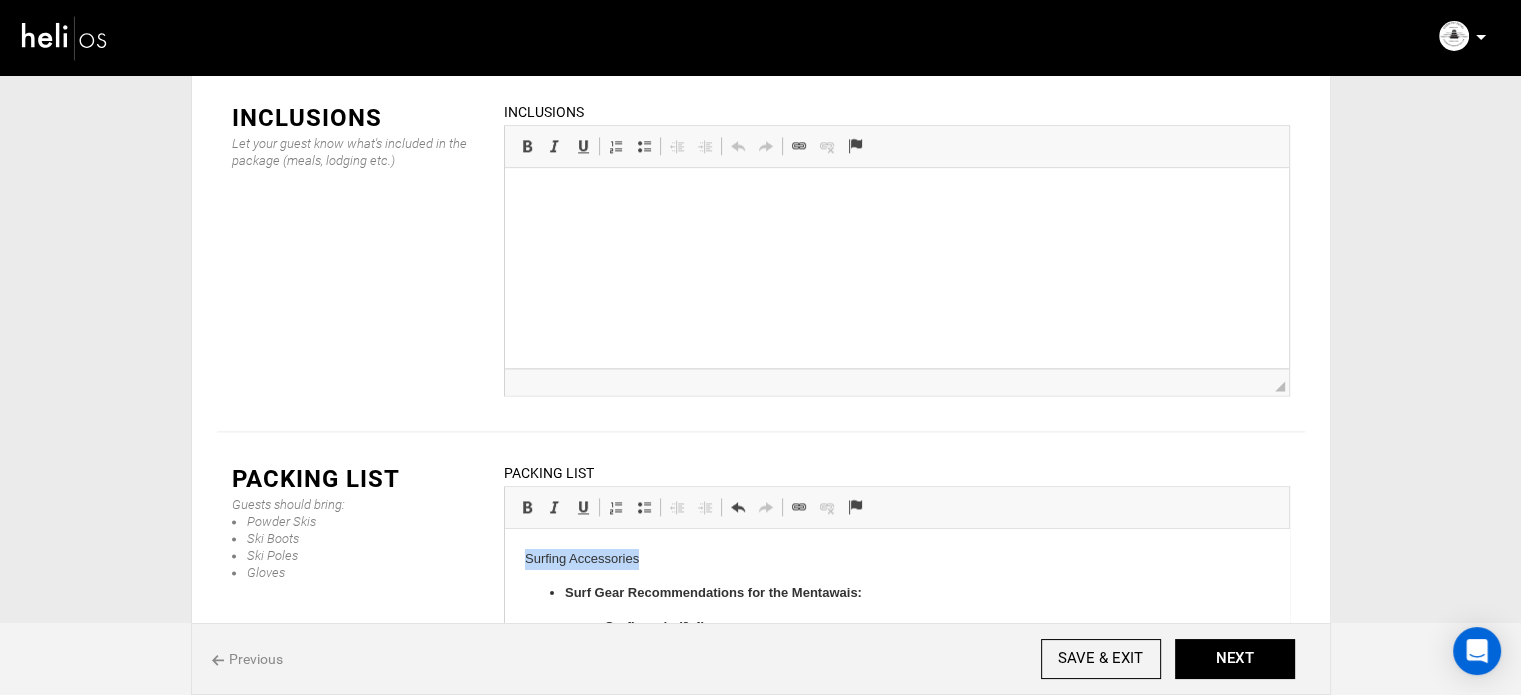 click on "Surfing Accessories" at bounding box center [896, 559] 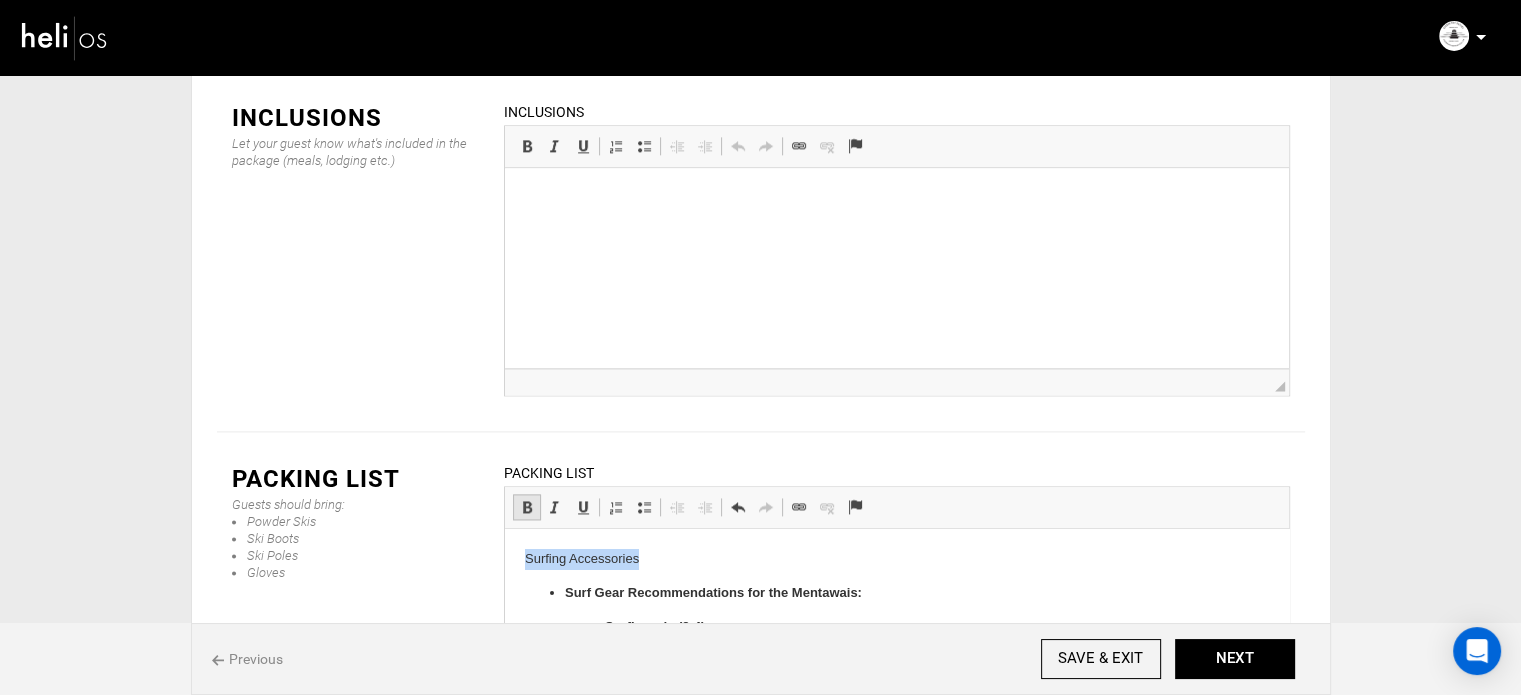 click at bounding box center [527, 507] 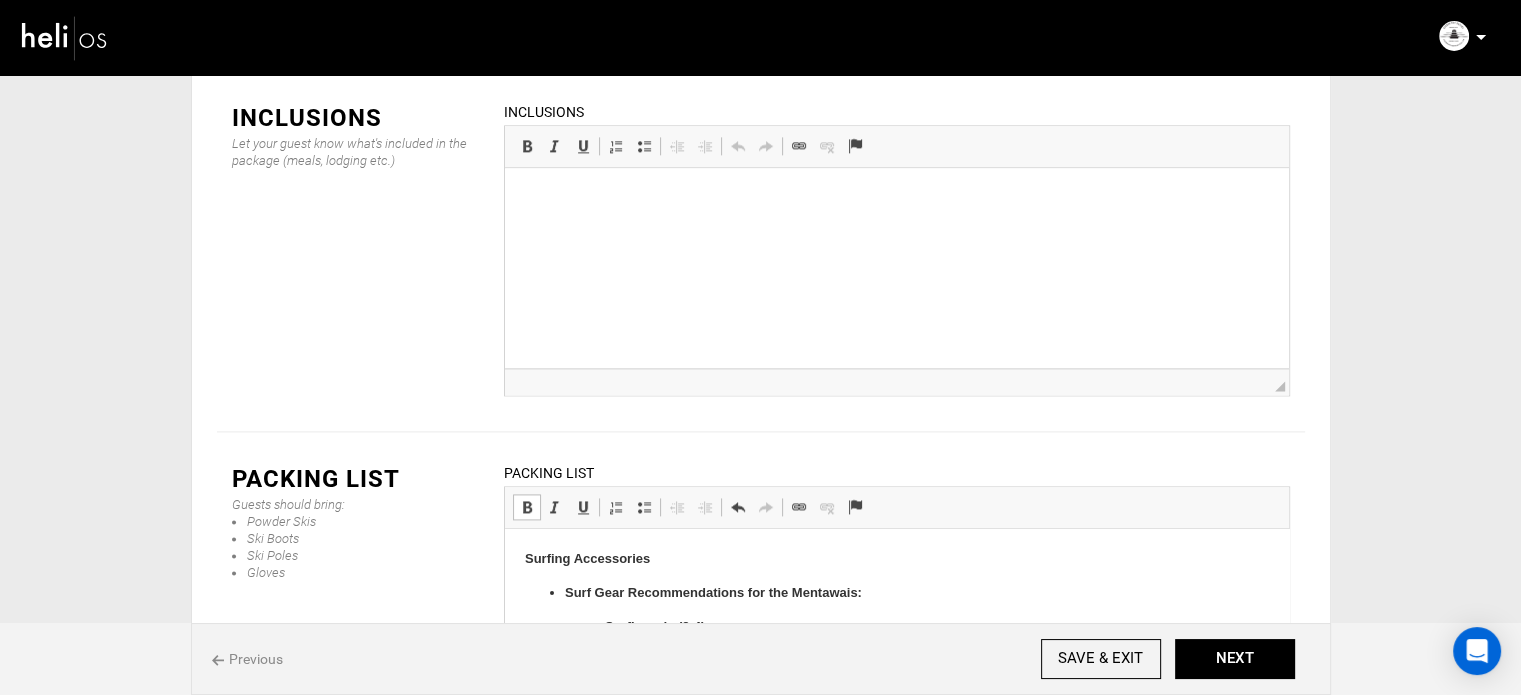 click on "Surf Gear Recommendations for the Mentawais:" at bounding box center (712, 592) 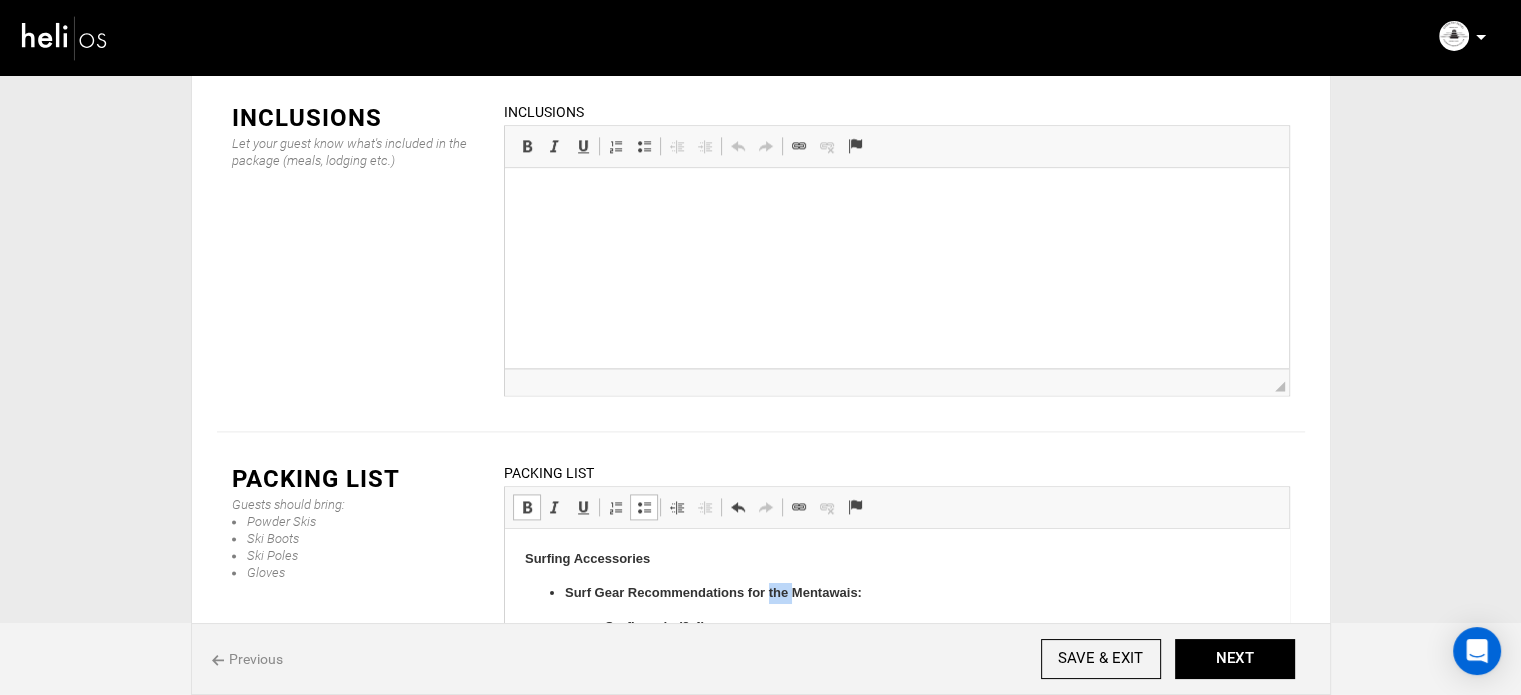 click on "Surf Gear Recommendations for the Mentawais:" at bounding box center [712, 592] 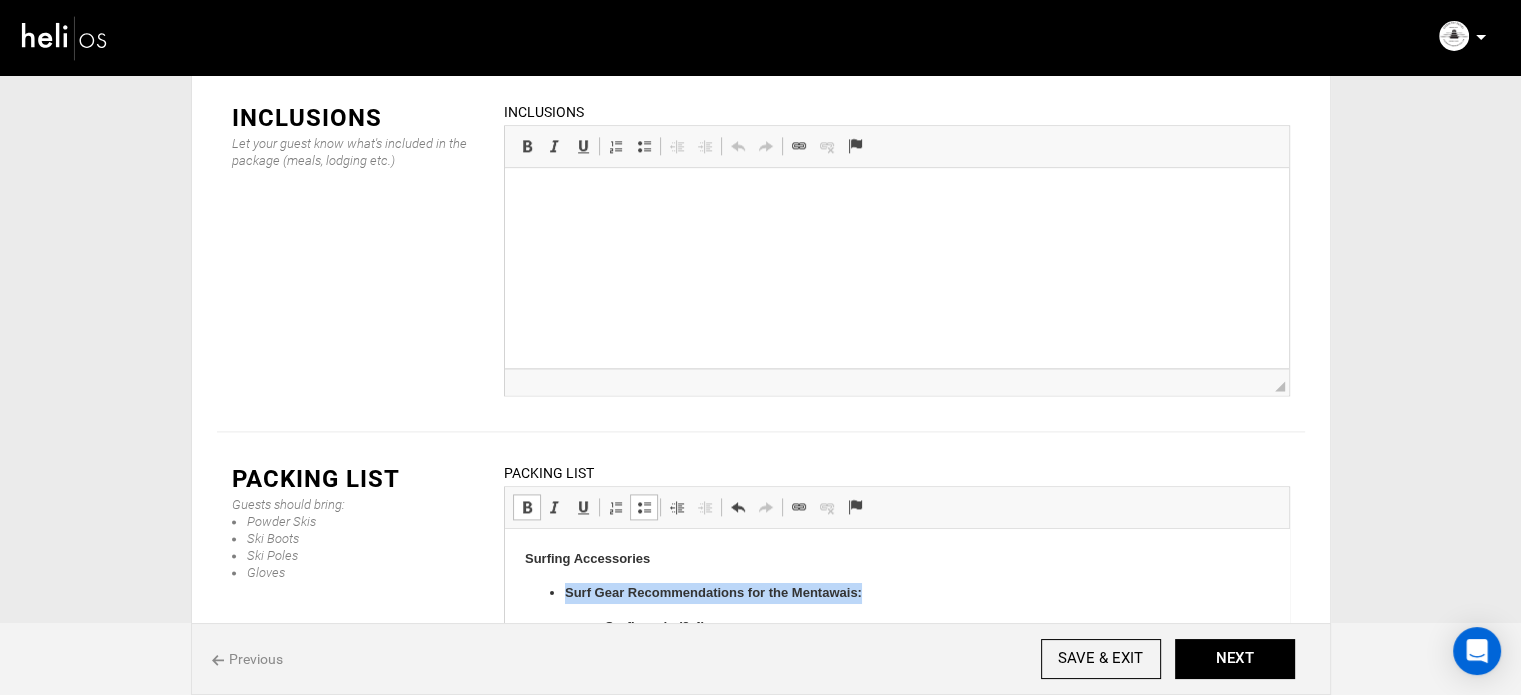 click on "Surf Gear Recommendations for the Mentawais:" at bounding box center (712, 592) 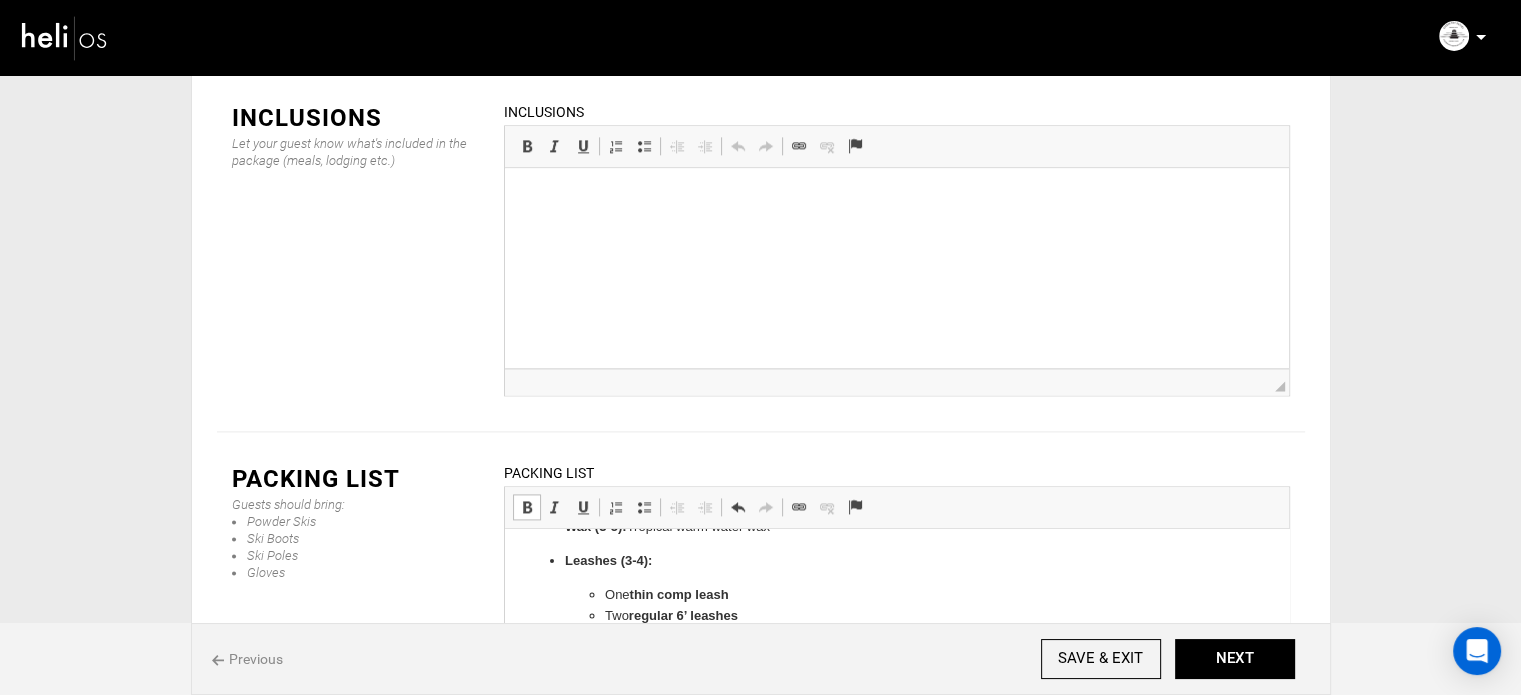 scroll, scrollTop: 0, scrollLeft: 0, axis: both 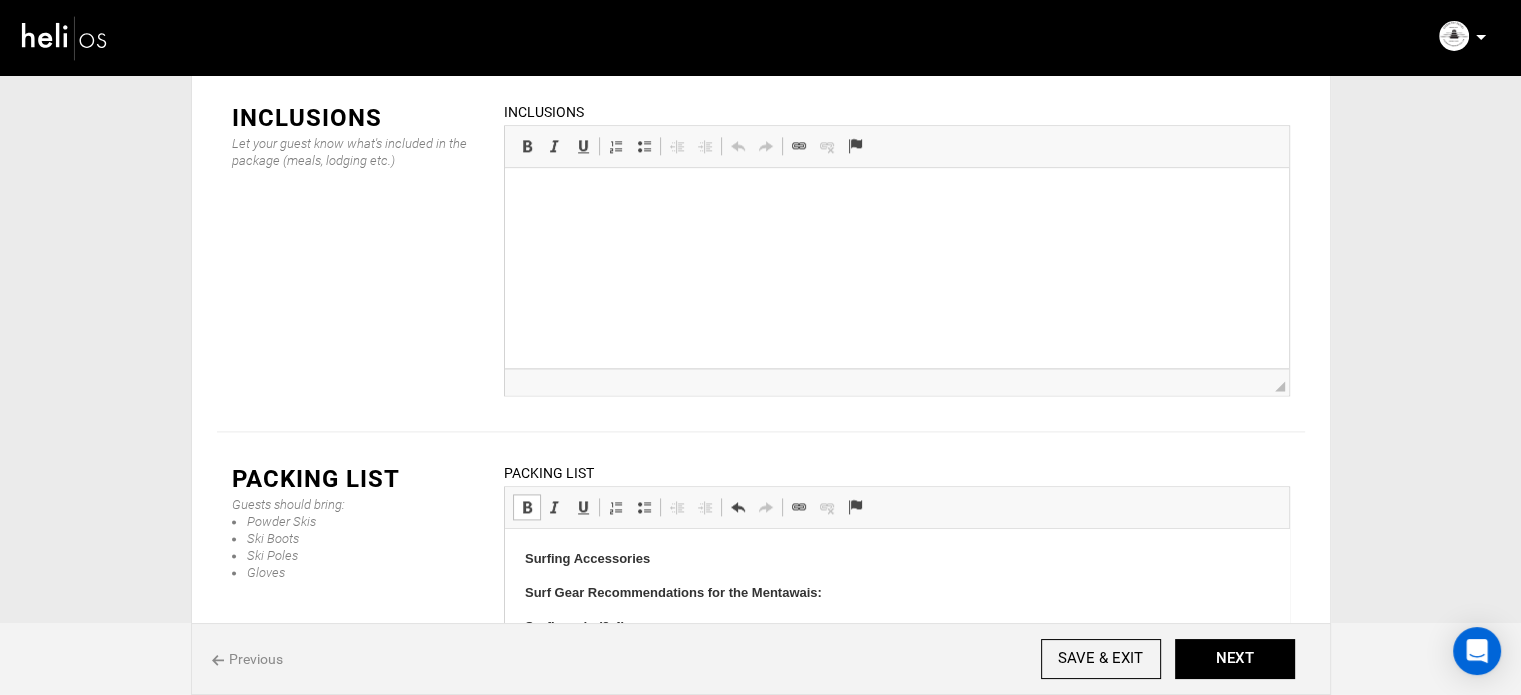 click on "Surfboards (2-4):" at bounding box center (576, 626) 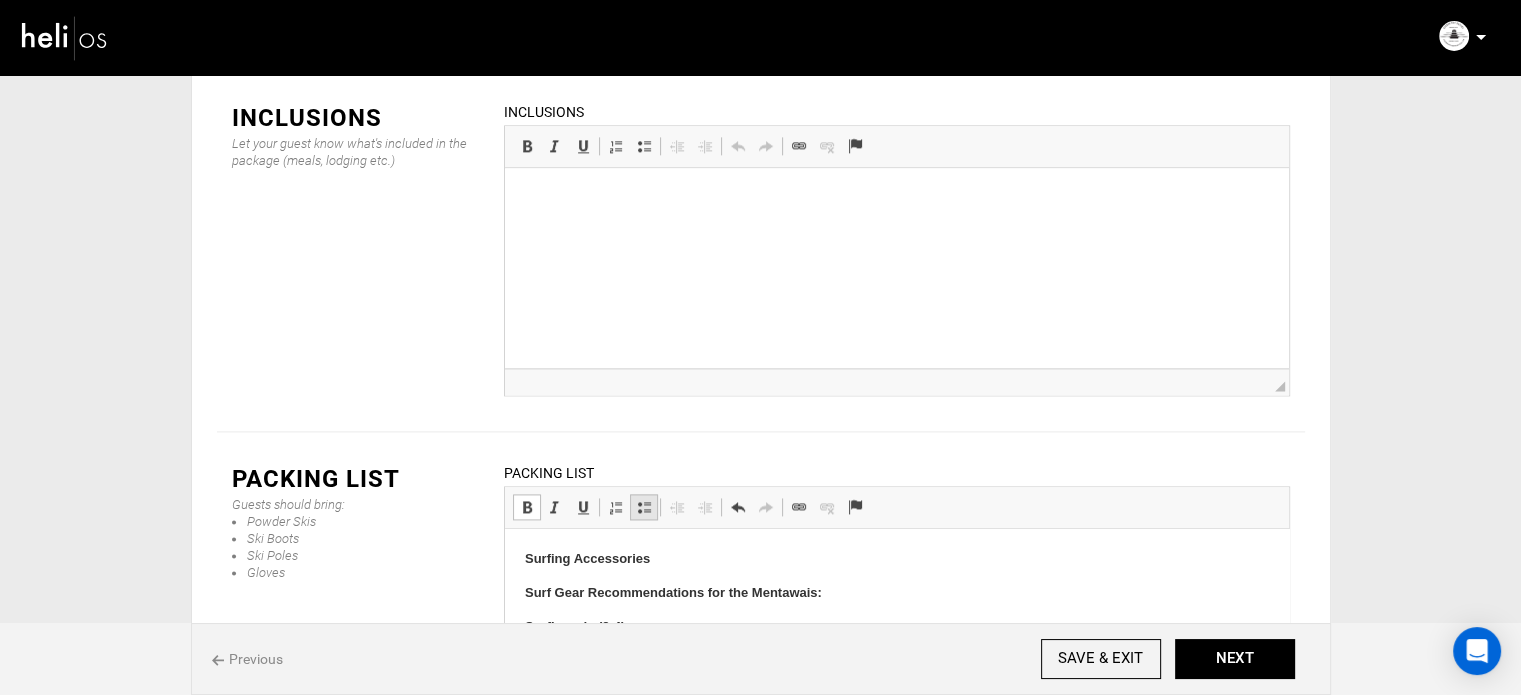 click at bounding box center (644, 507) 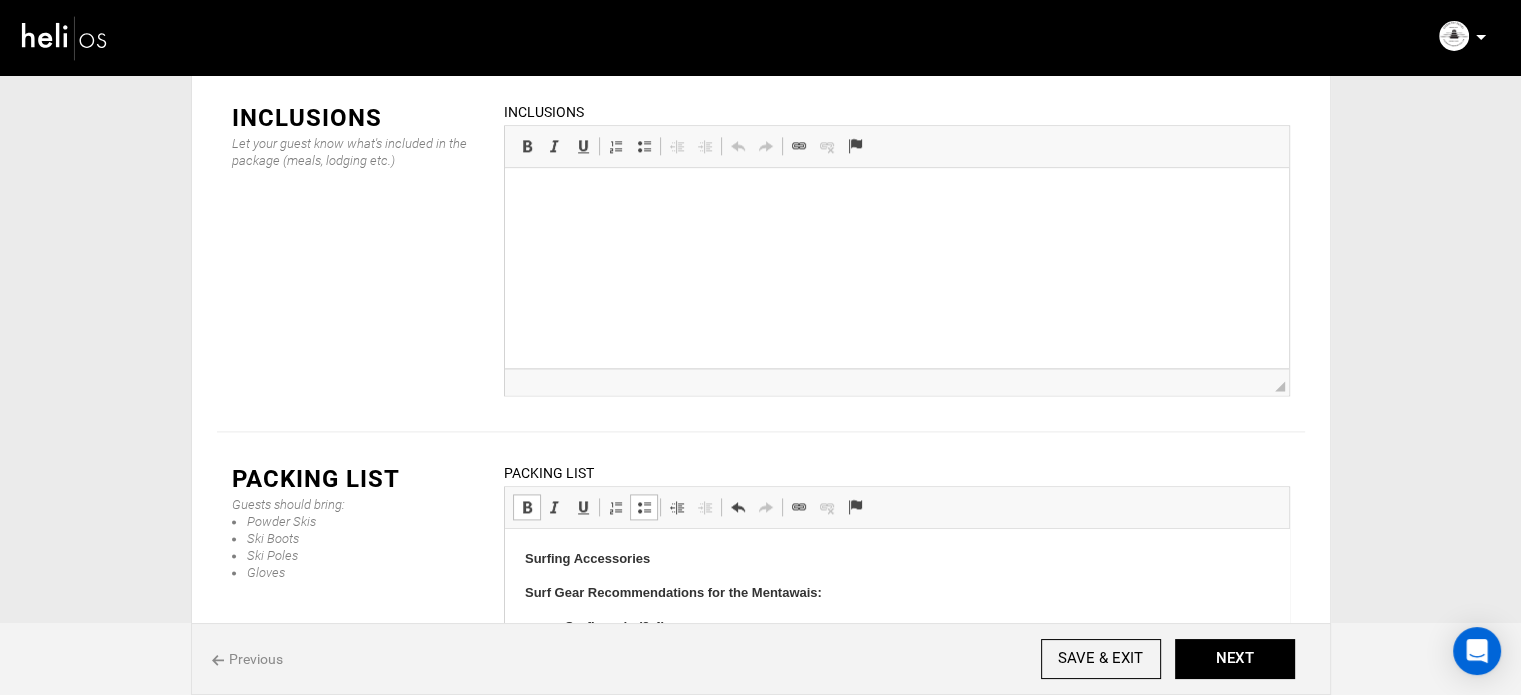 click on "Surf Gear Recommendations for the Mentawais:" at bounding box center [896, 593] 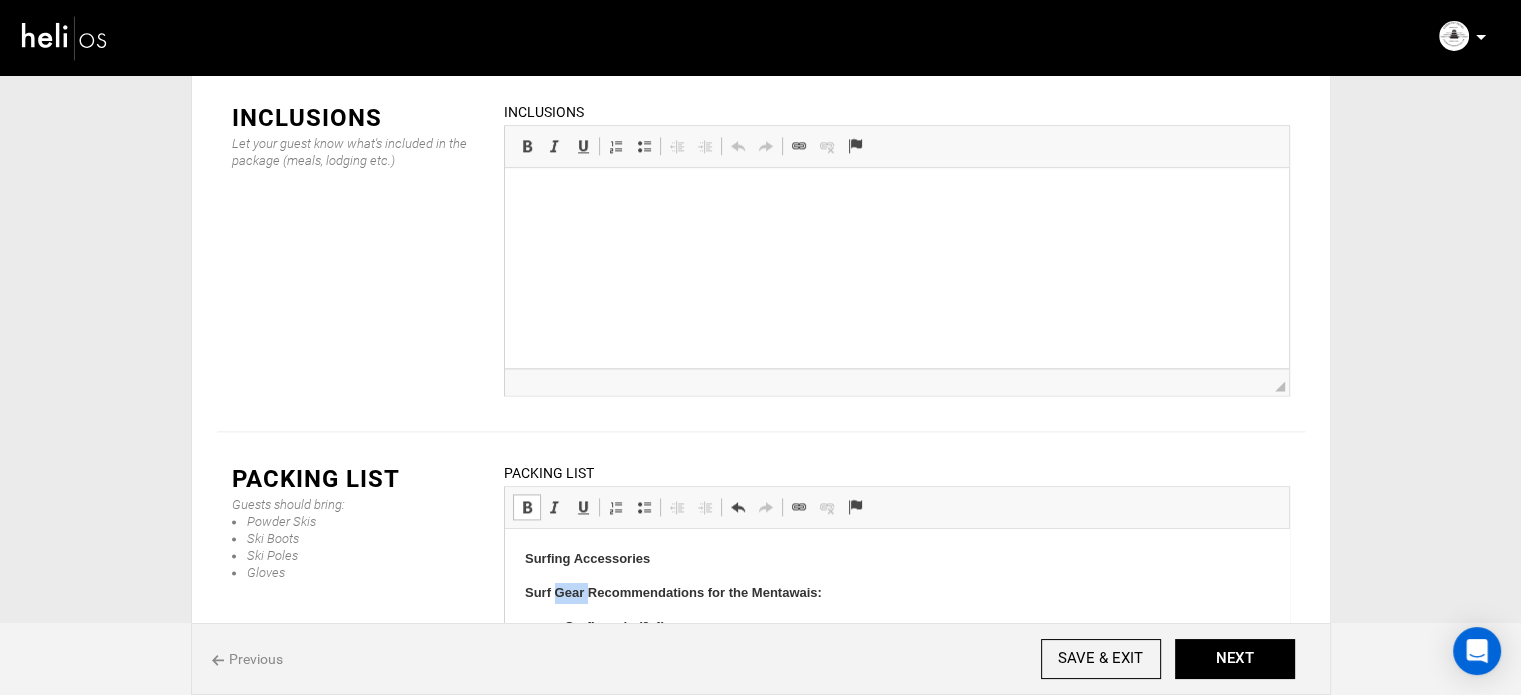 click on "Surf Gear Recommendations for the Mentawais:" at bounding box center [896, 593] 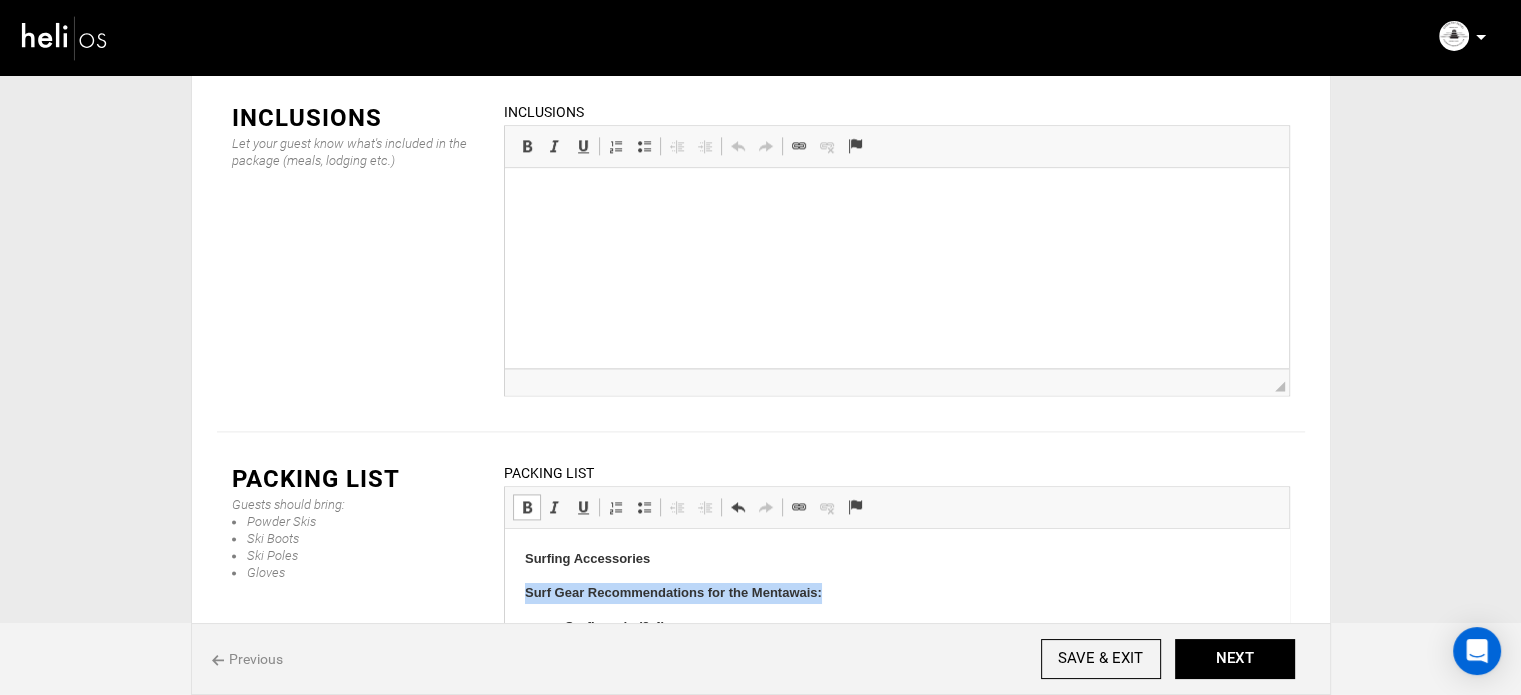 click on "Surf Gear Recommendations for the Mentawais:" at bounding box center [896, 593] 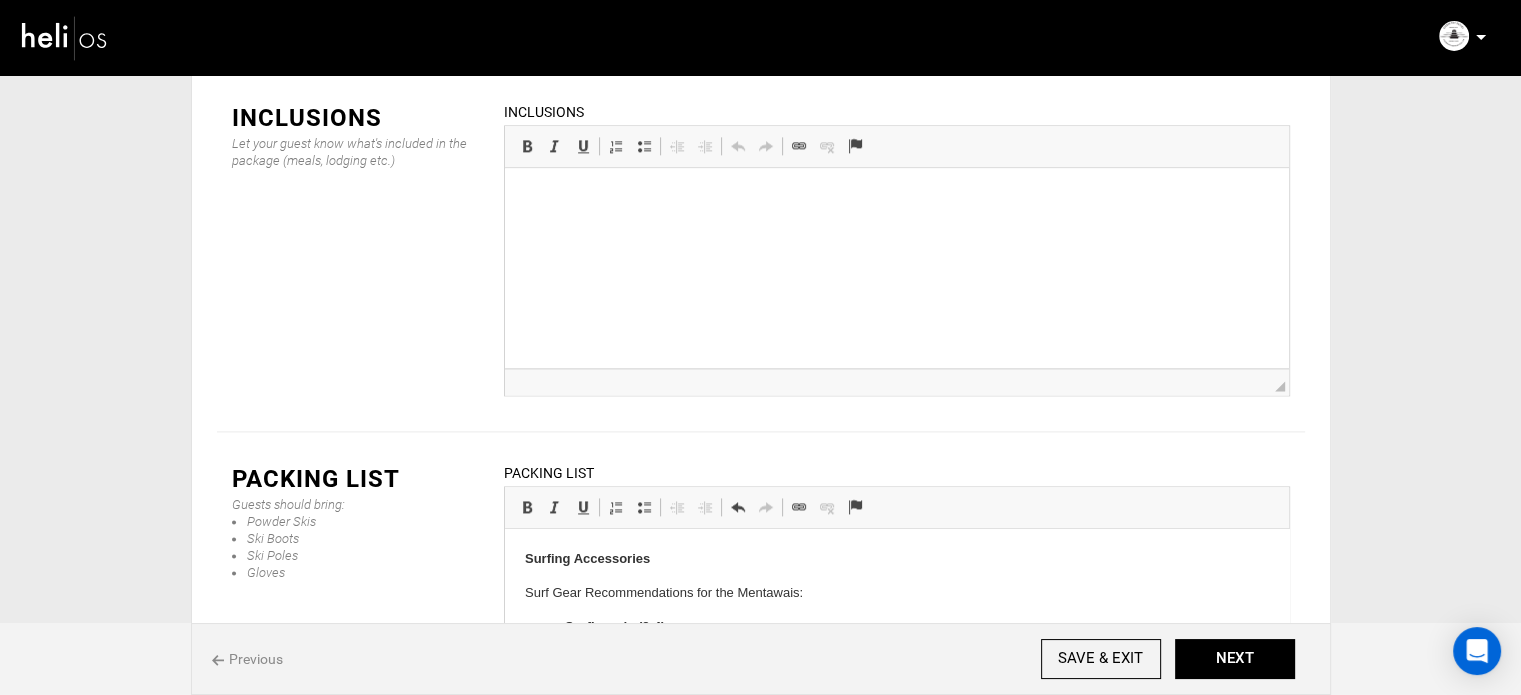 click on "Surf Gear Recommendations for the Mentawais:" at bounding box center (896, 593) 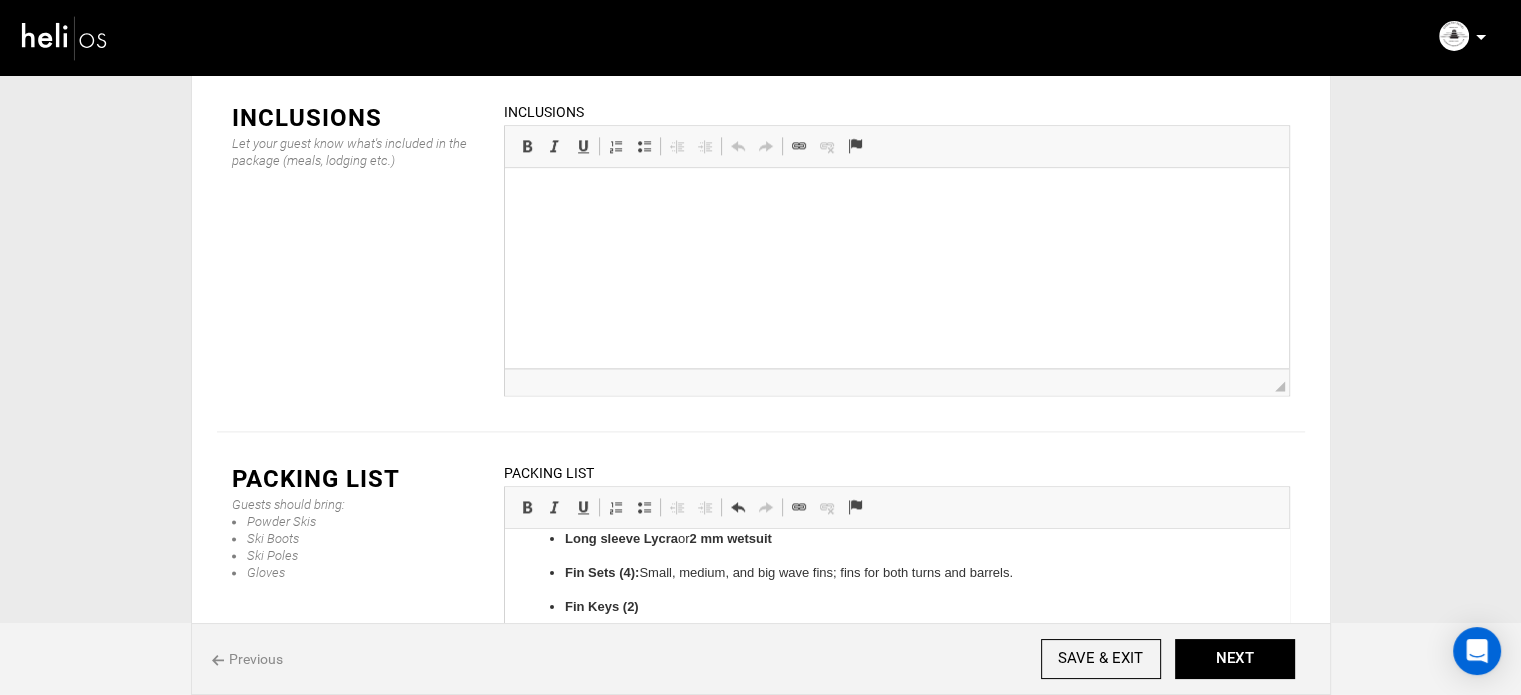 scroll, scrollTop: 313, scrollLeft: 0, axis: vertical 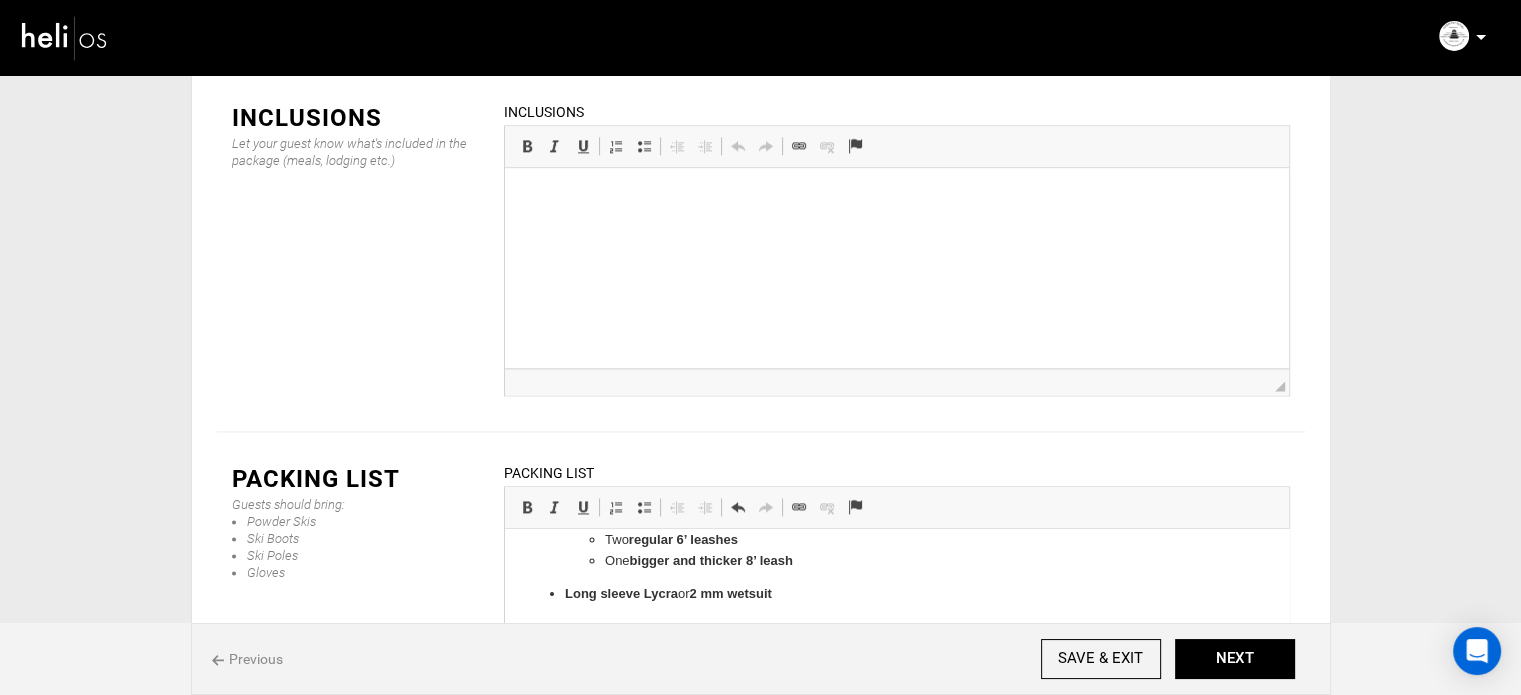 drag, startPoint x: 963, startPoint y: 700, endPoint x: 1126, endPoint y: 869, distance: 234.79779 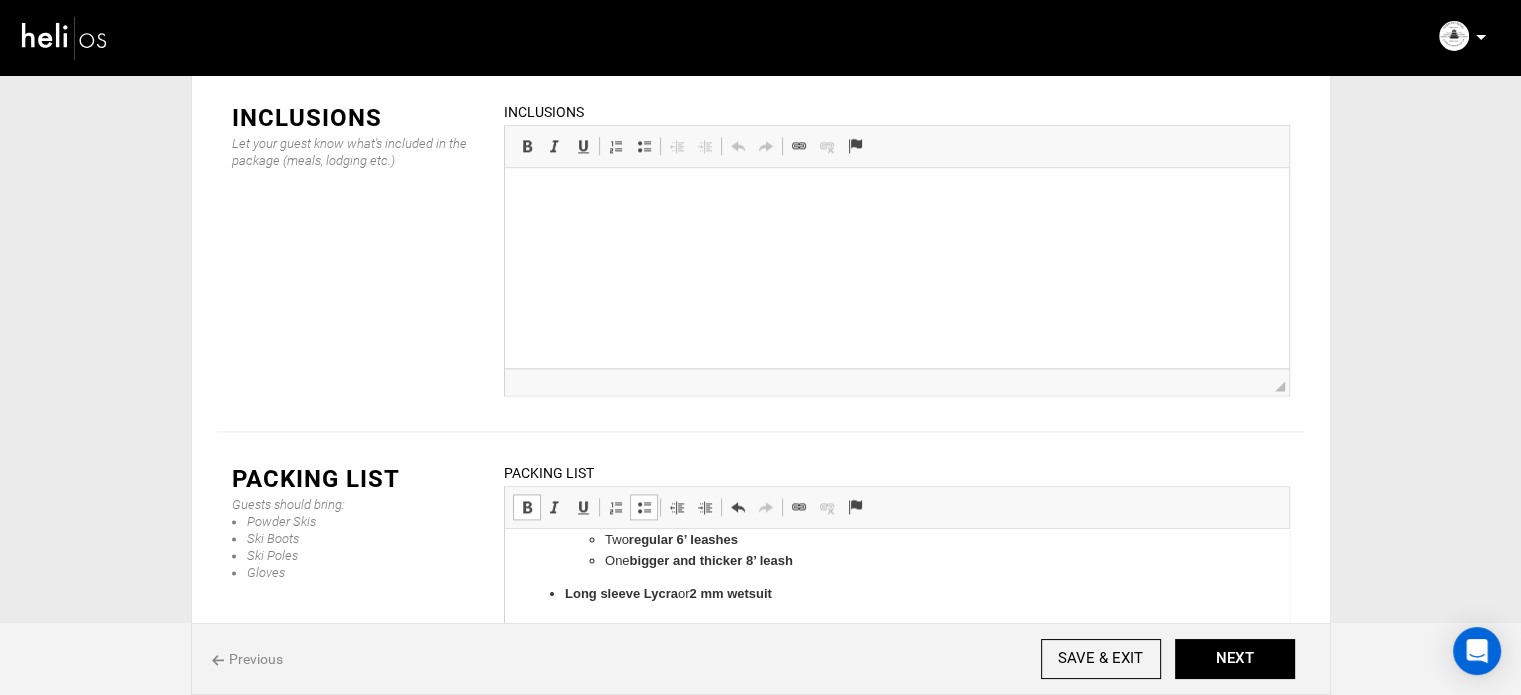 click at bounding box center (644, 507) 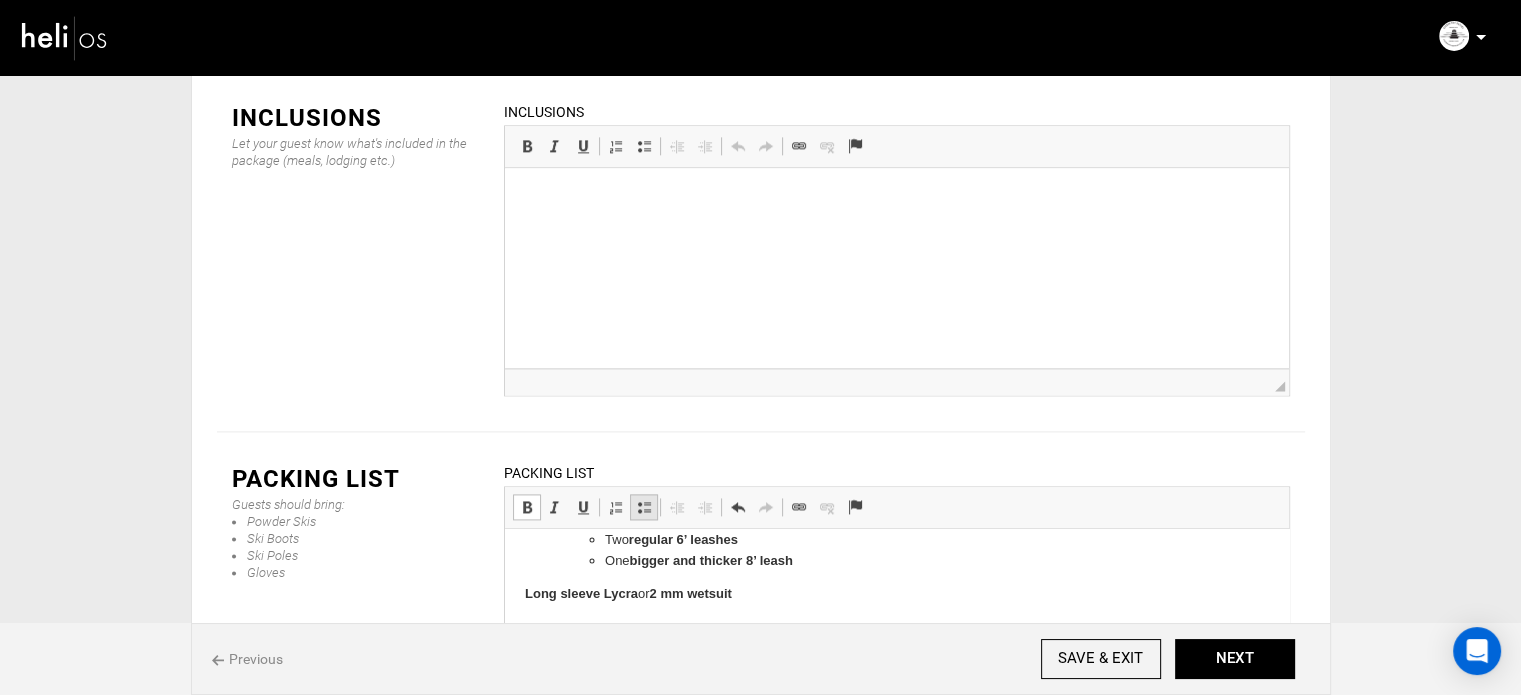 click at bounding box center [644, 507] 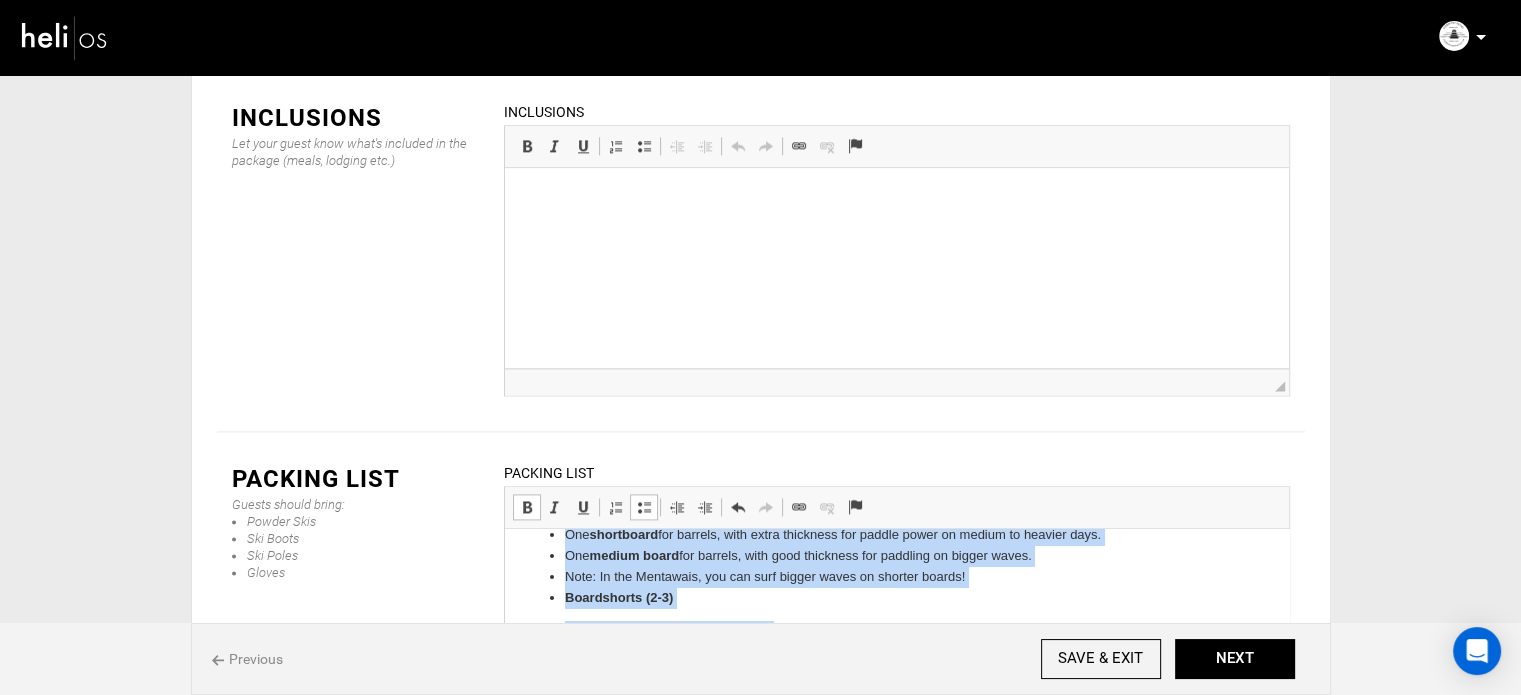 scroll, scrollTop: 132, scrollLeft: 0, axis: vertical 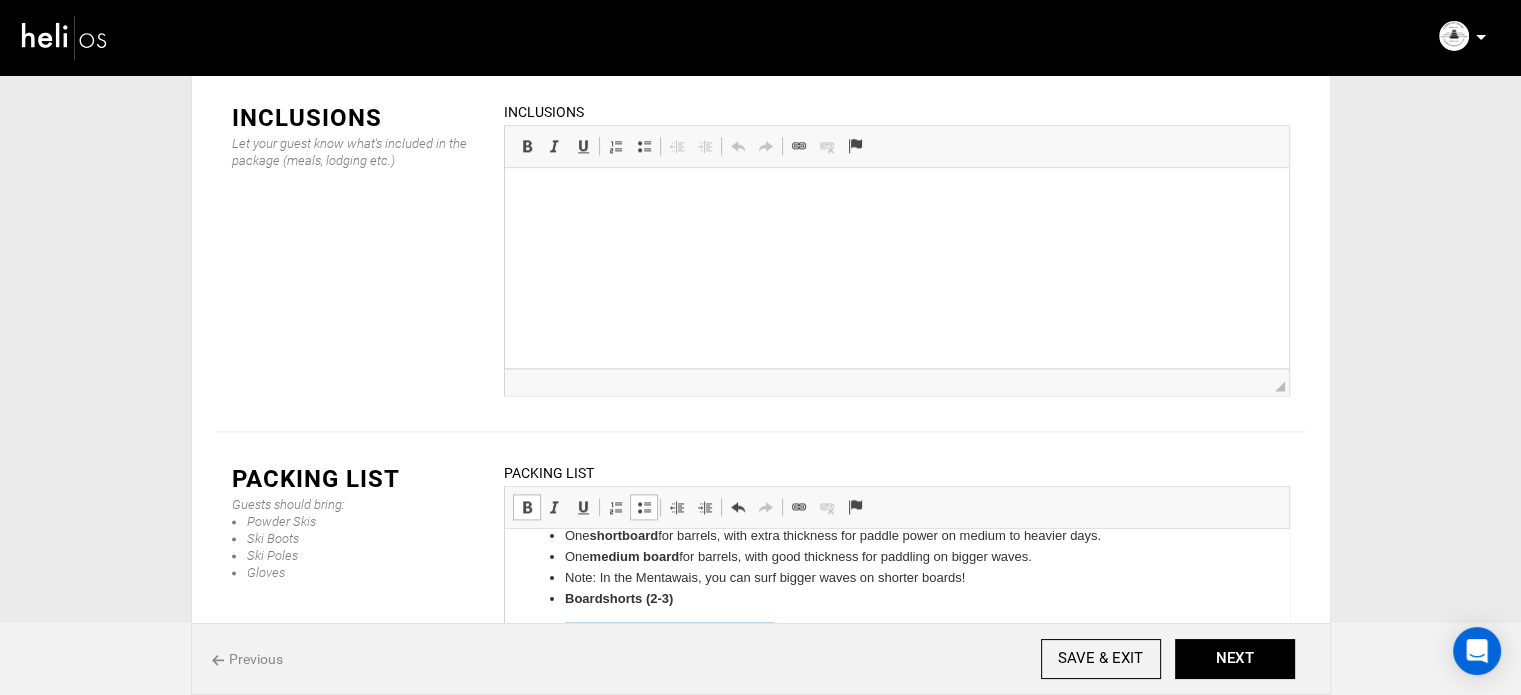 drag, startPoint x: 662, startPoint y: 587, endPoint x: 557, endPoint y: 617, distance: 109.201645 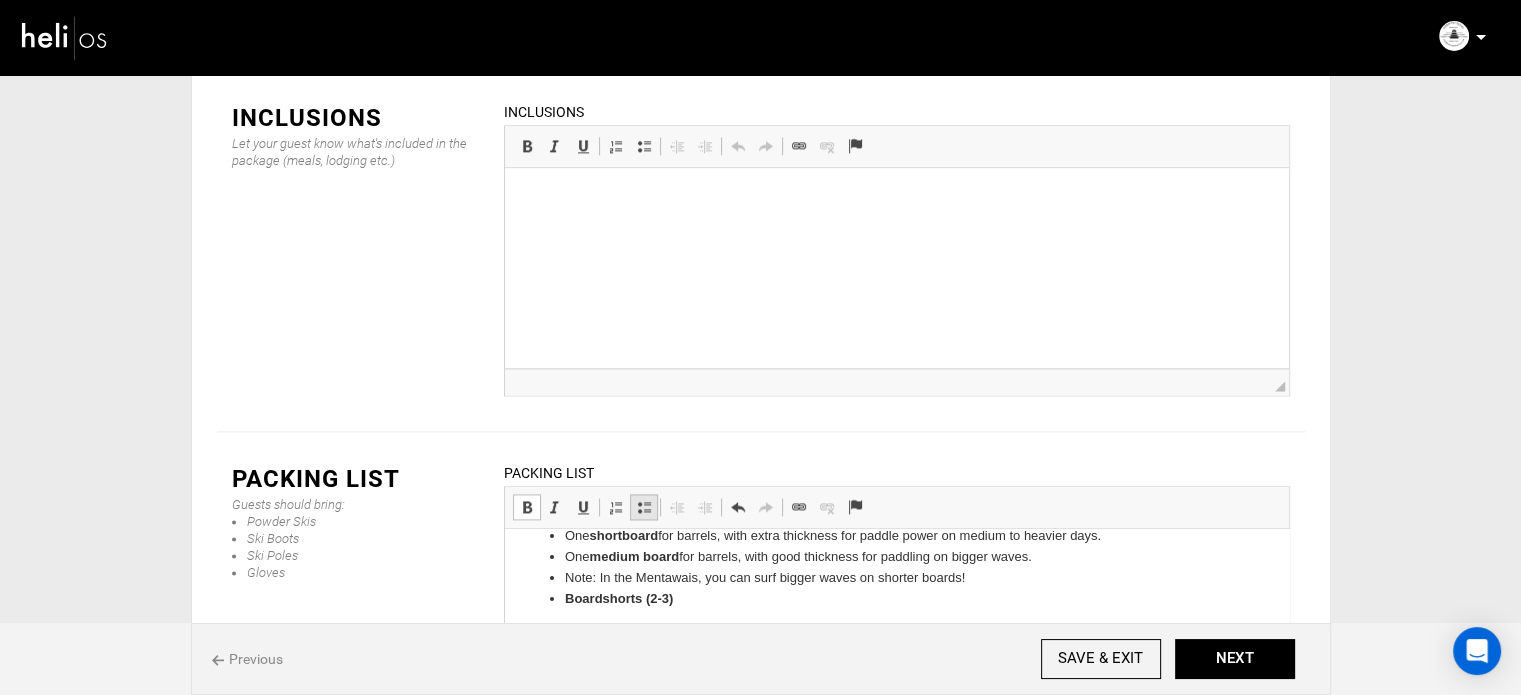 click at bounding box center [644, 507] 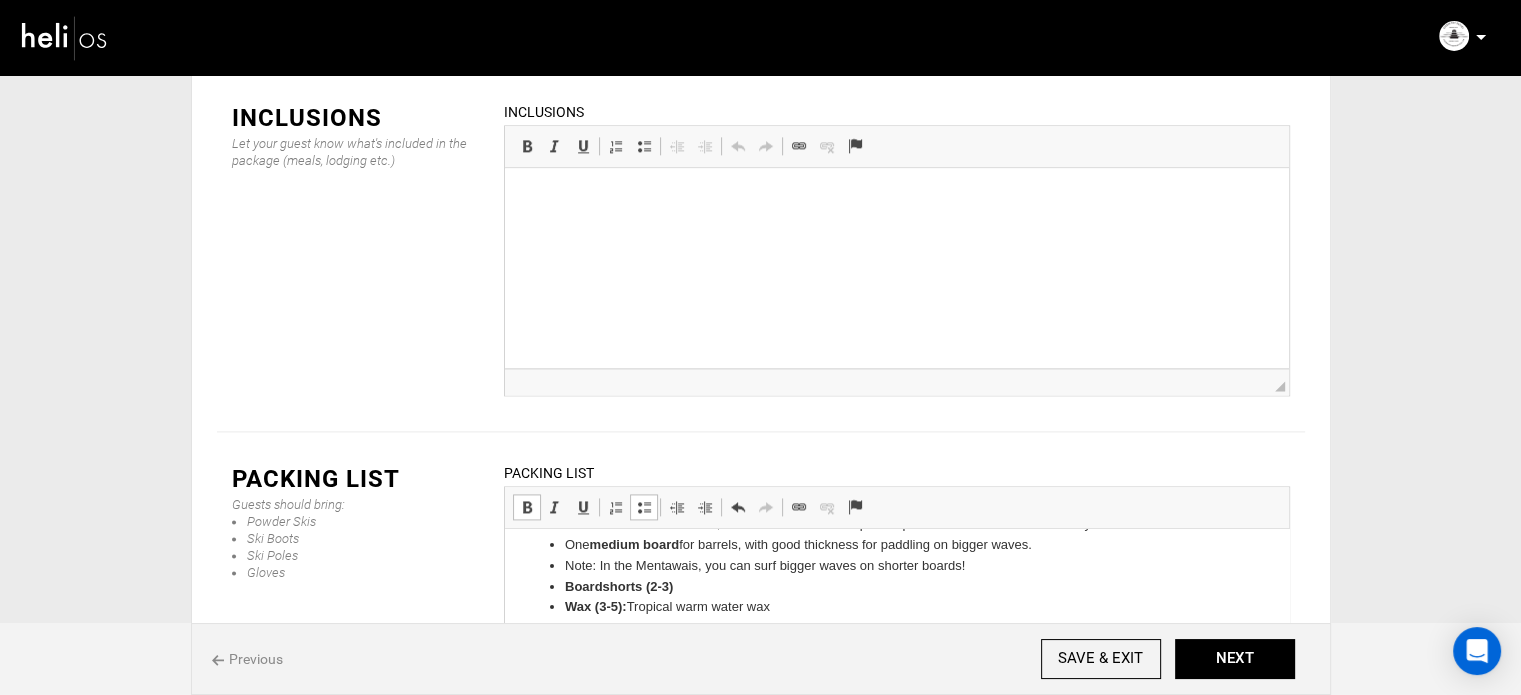scroll, scrollTop: 44, scrollLeft: 0, axis: vertical 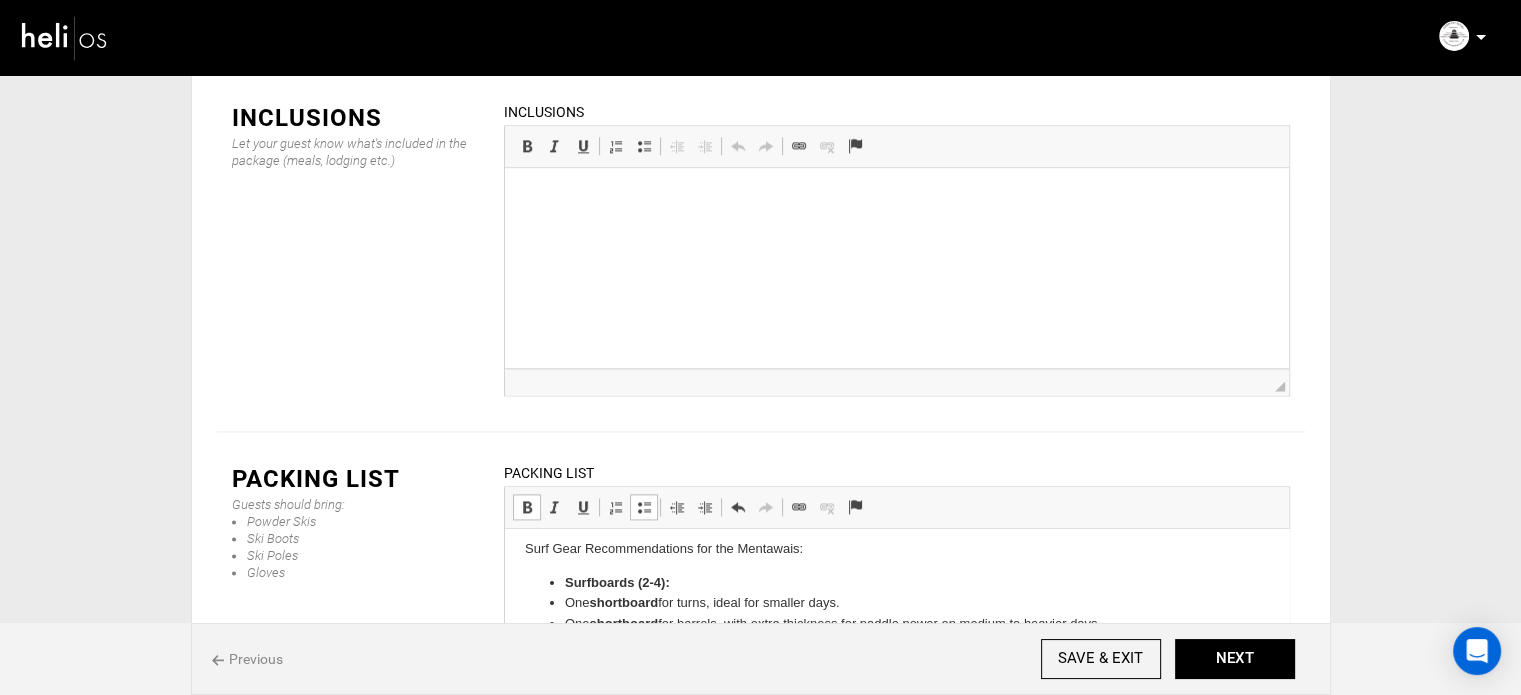 drag, startPoint x: 563, startPoint y: 603, endPoint x: 1051, endPoint y: 648, distance: 490.0704 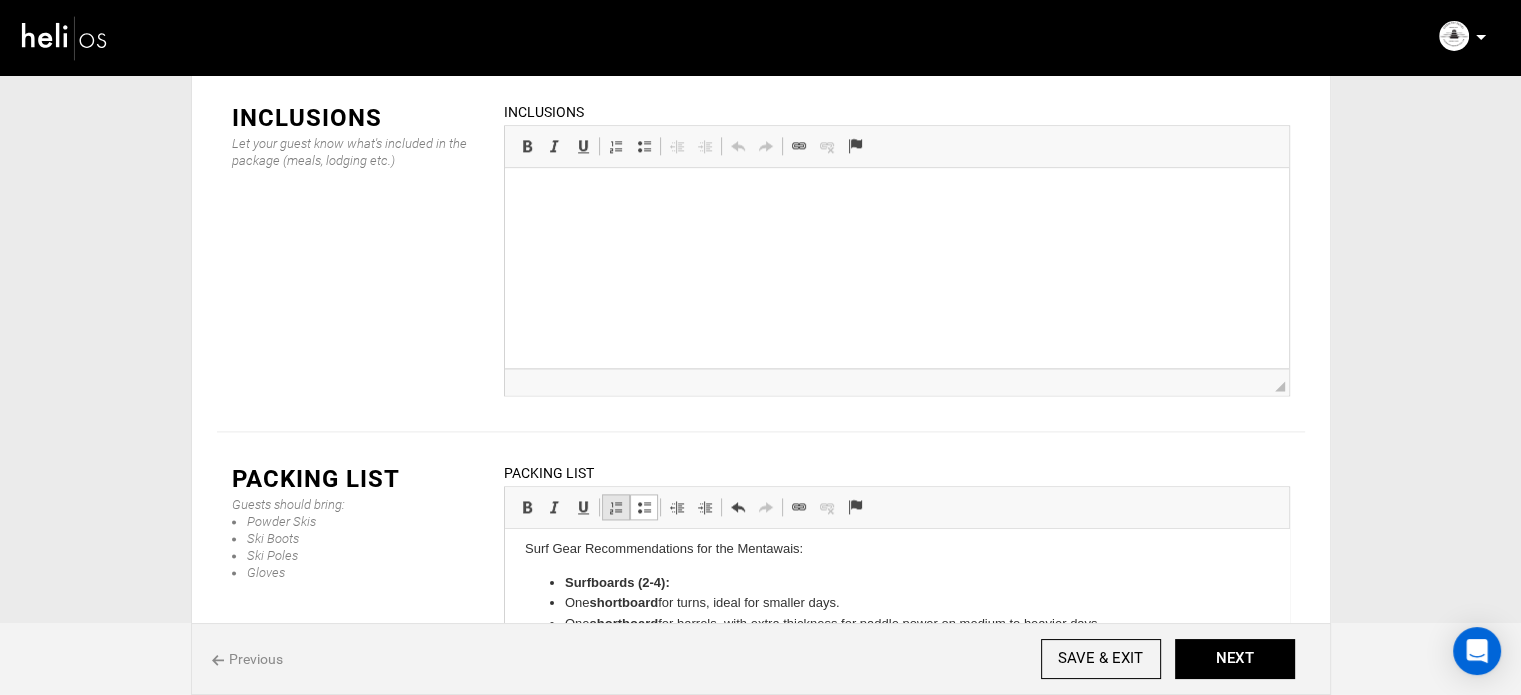 click at bounding box center [616, 507] 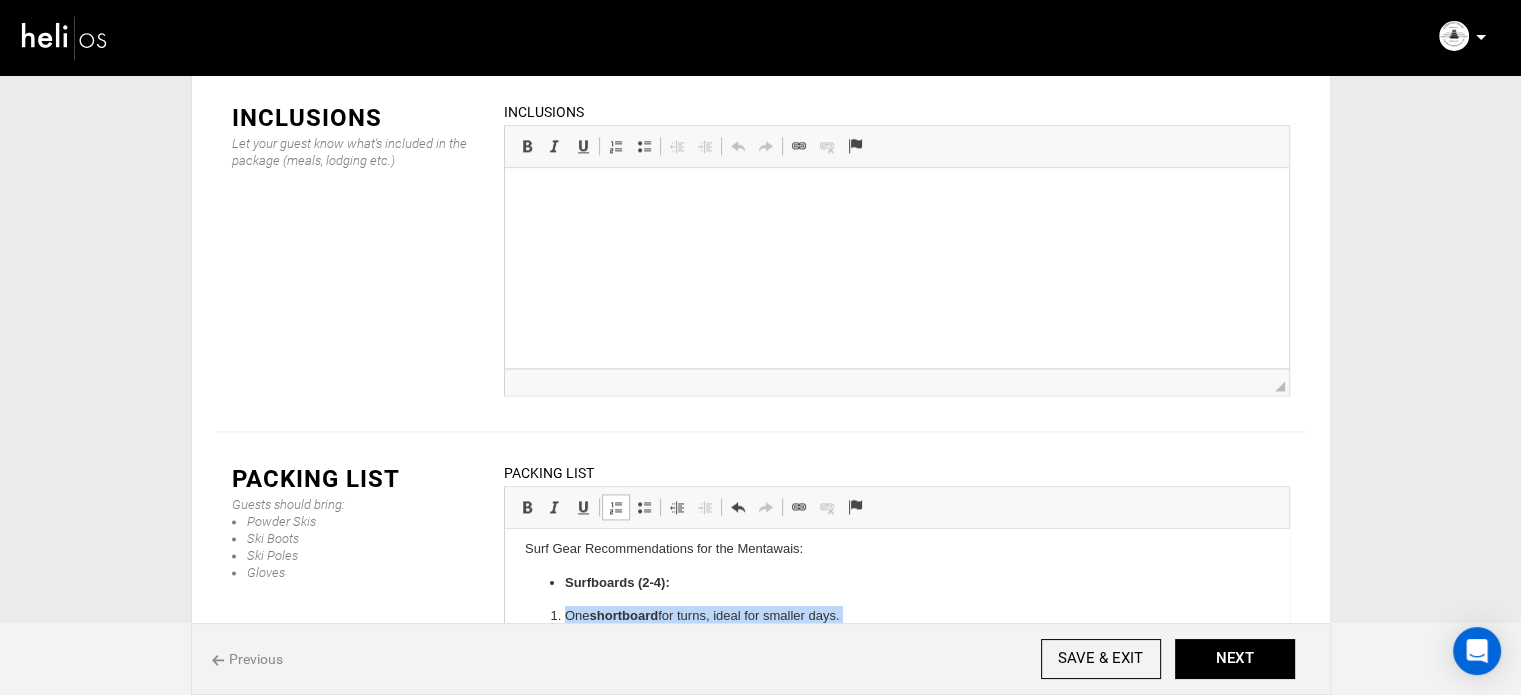 click at bounding box center [616, 507] 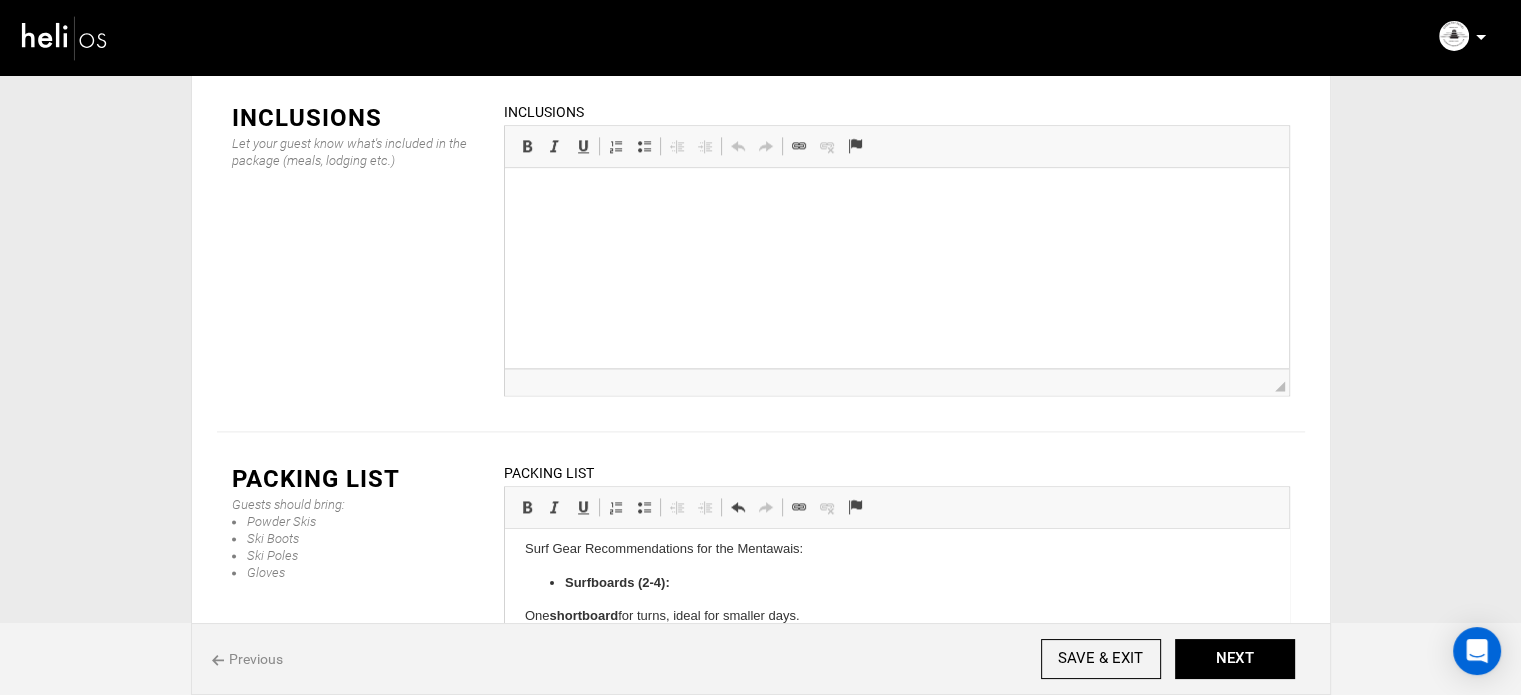 click on "Surfboards (2-4):" at bounding box center [896, 583] 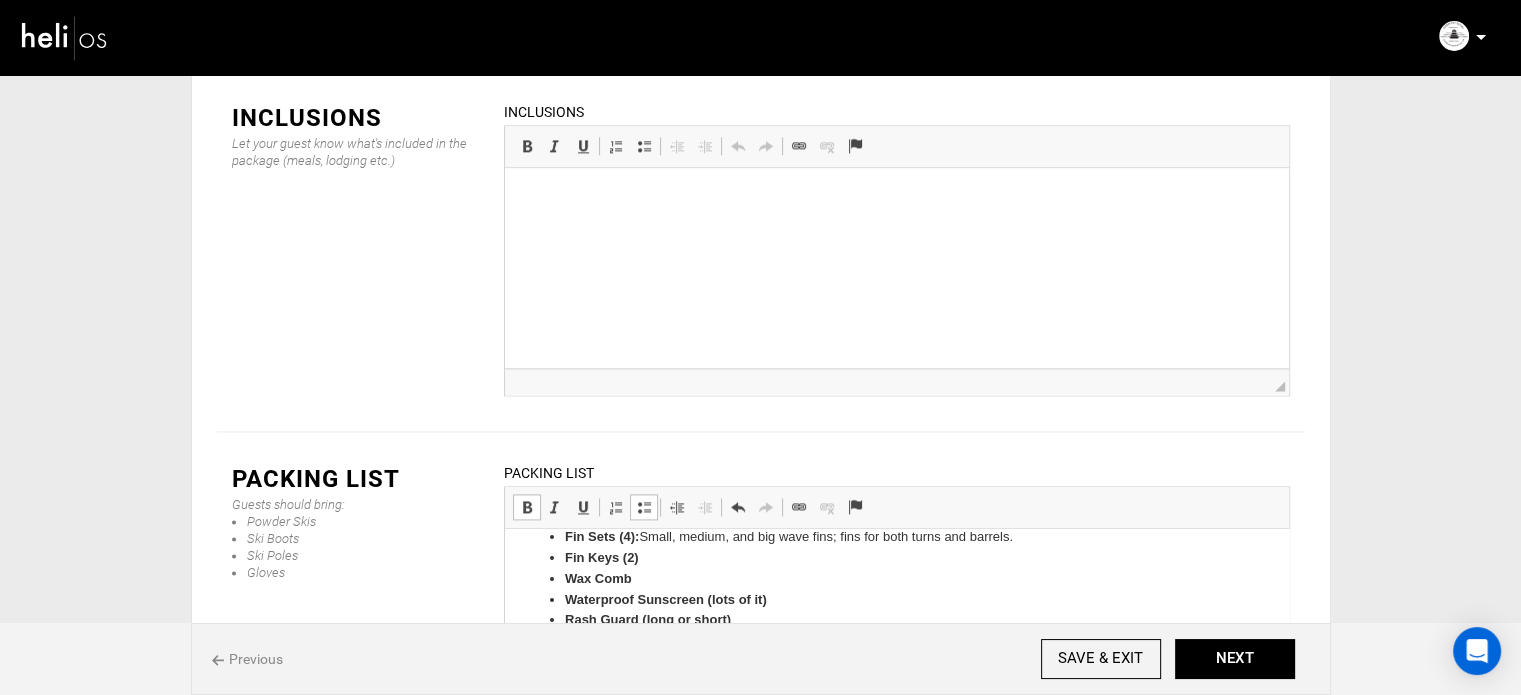 scroll, scrollTop: 396, scrollLeft: 0, axis: vertical 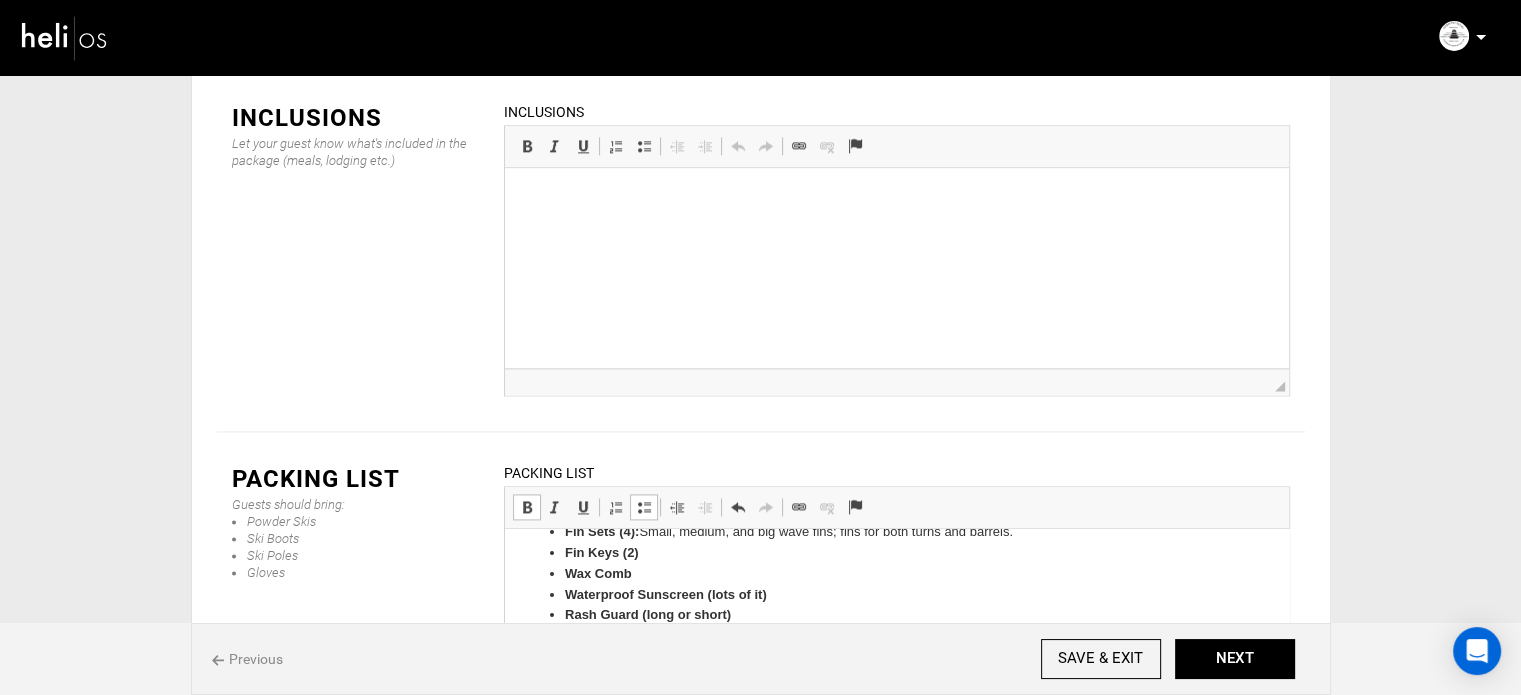 click on "Ding Repair Kit/Sun Cure  (optional, but strongly recommended)" at bounding box center (896, 699) 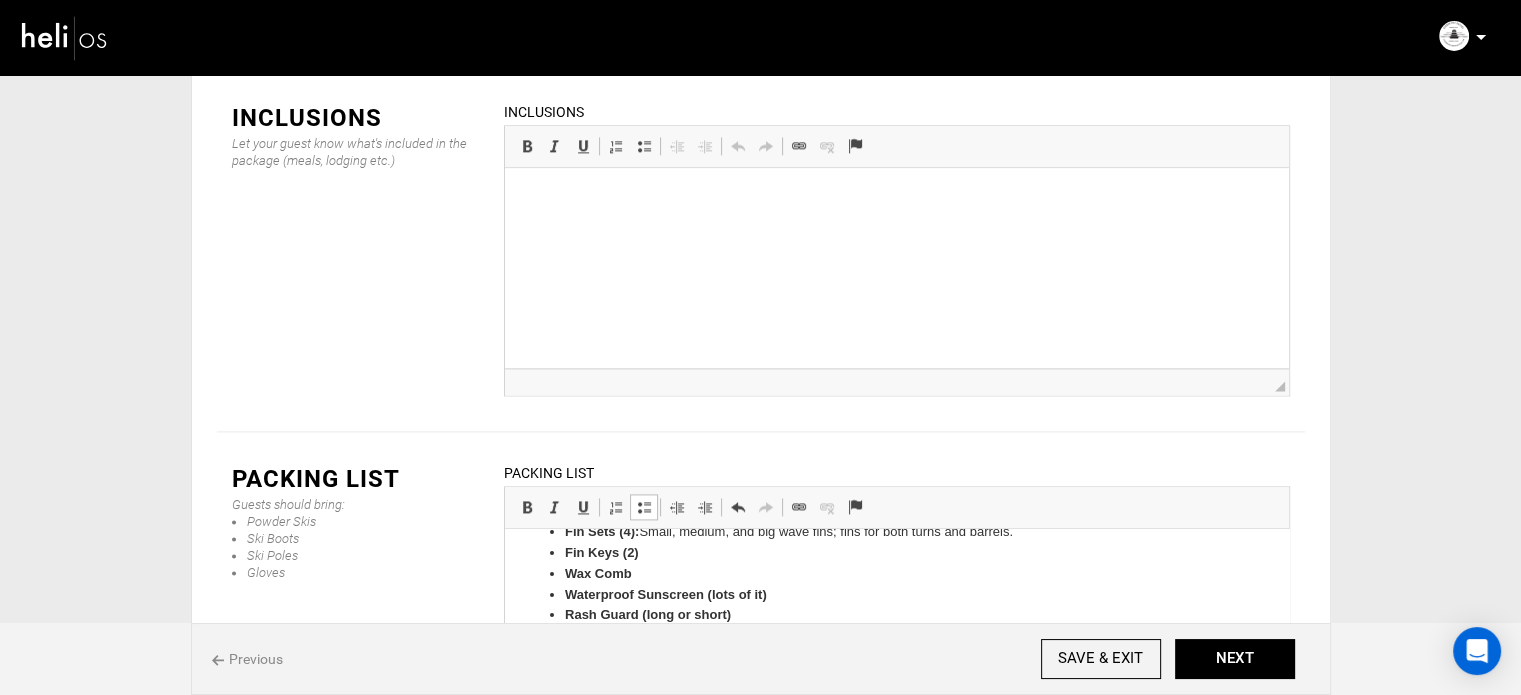 click on "Insert/Remove Bulleted List" at bounding box center [644, 507] 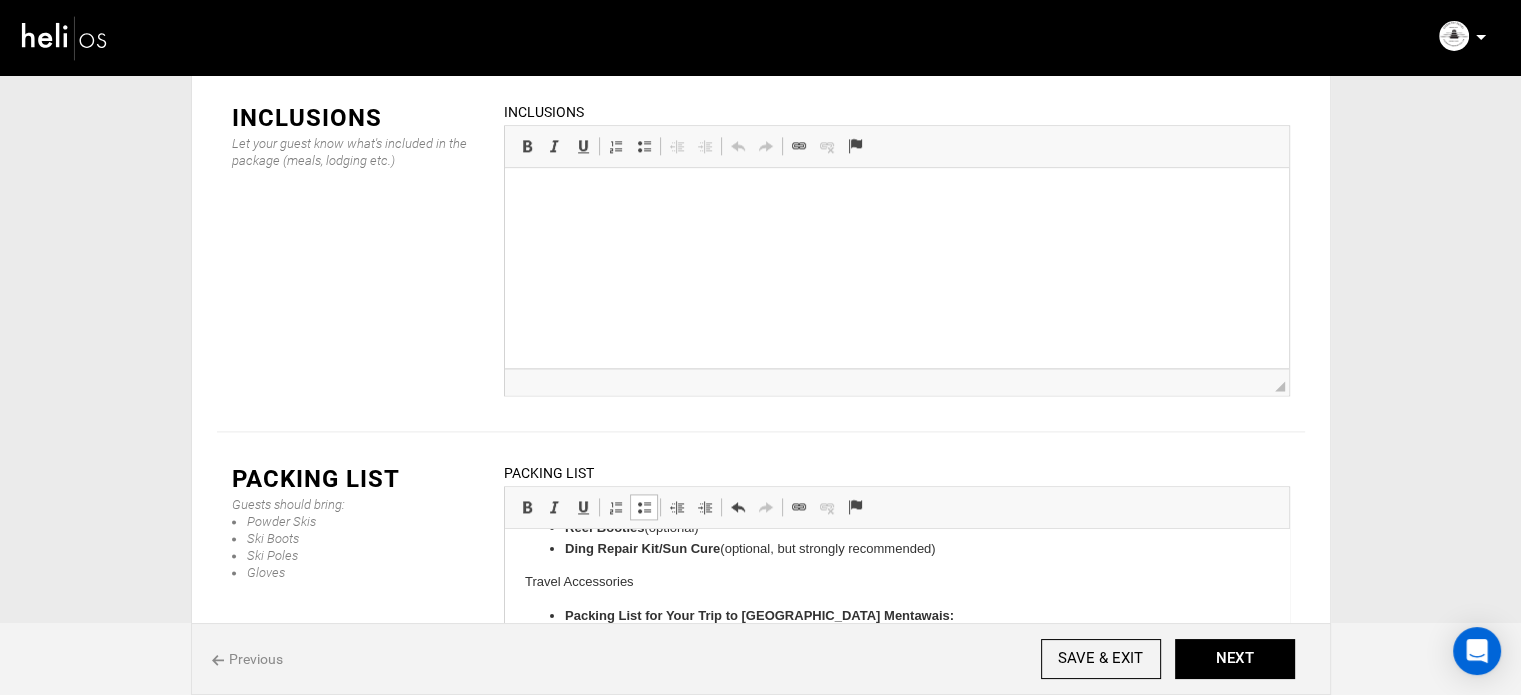 scroll, scrollTop: 502, scrollLeft: 0, axis: vertical 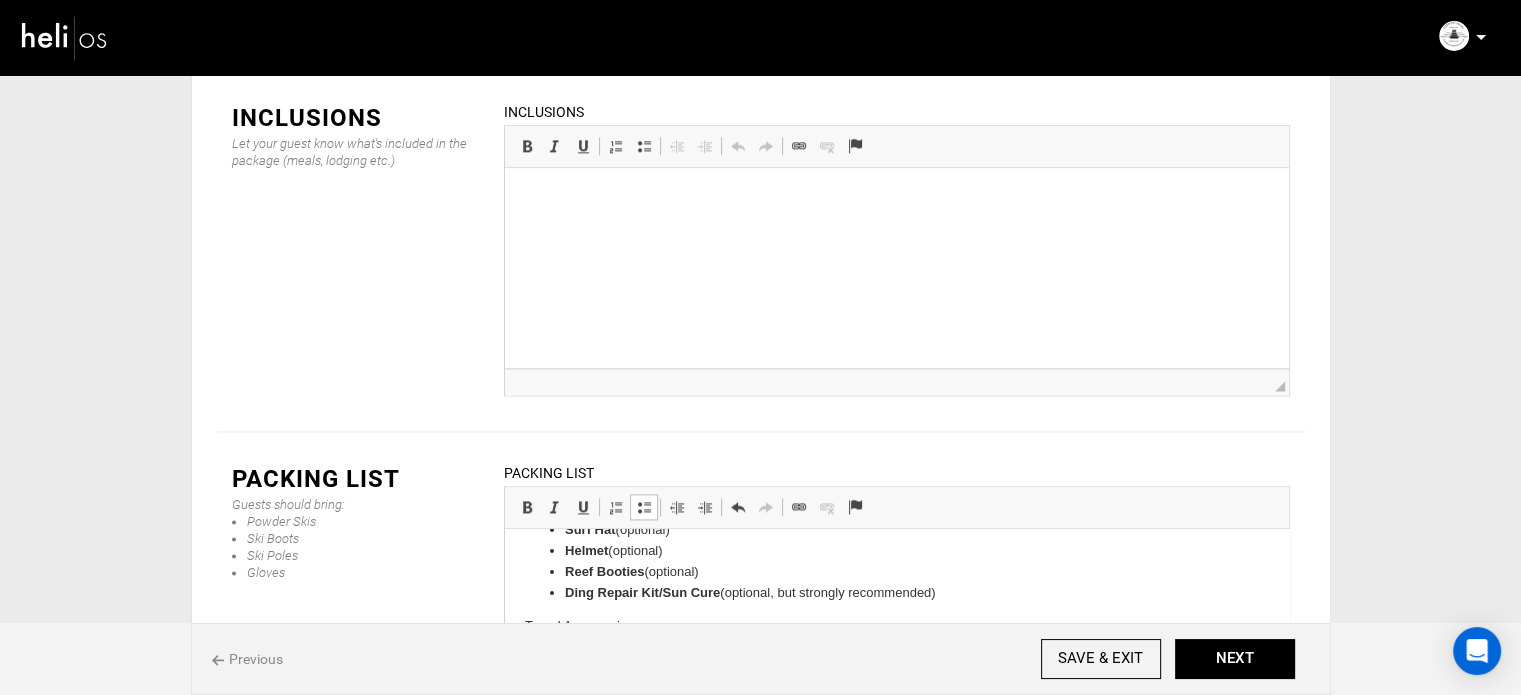 click on "Travel Accessories" at bounding box center (896, 626) 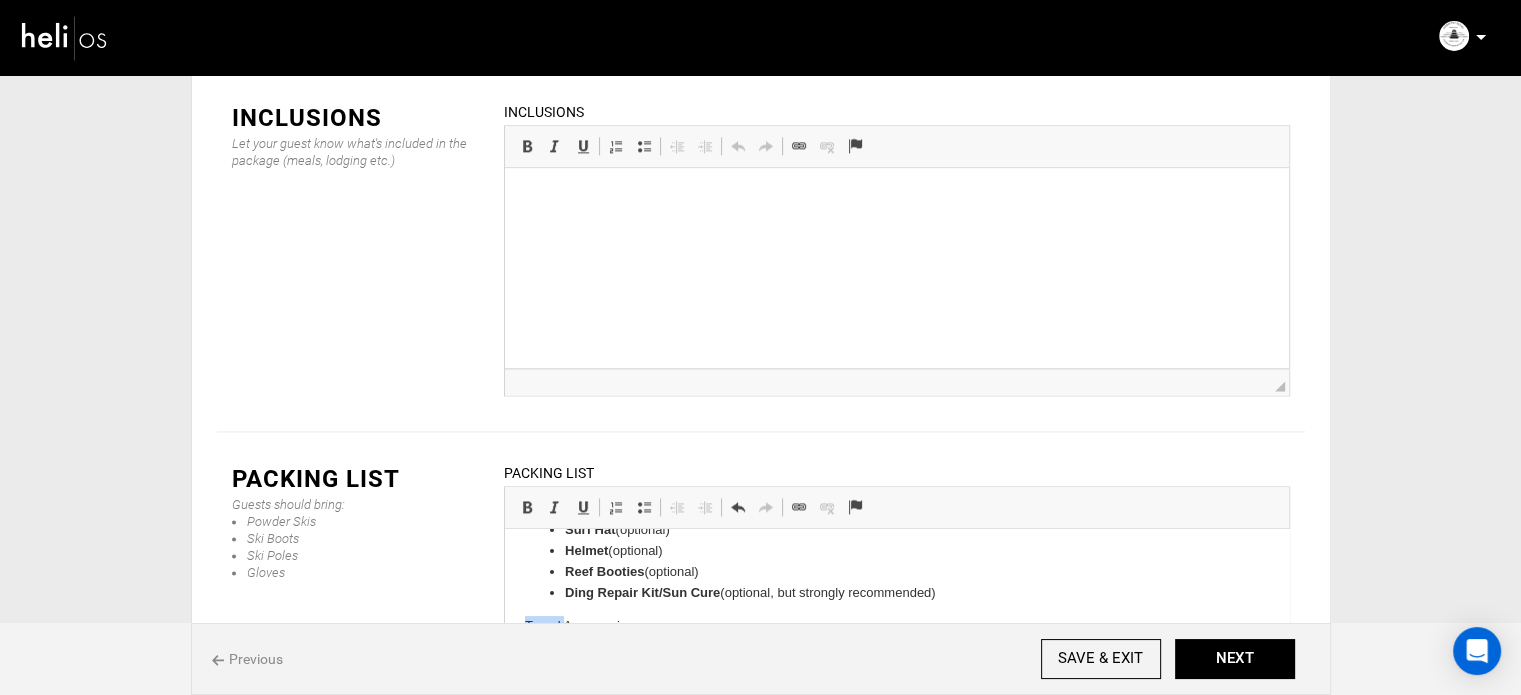 click on "Travel Accessories" at bounding box center [896, 626] 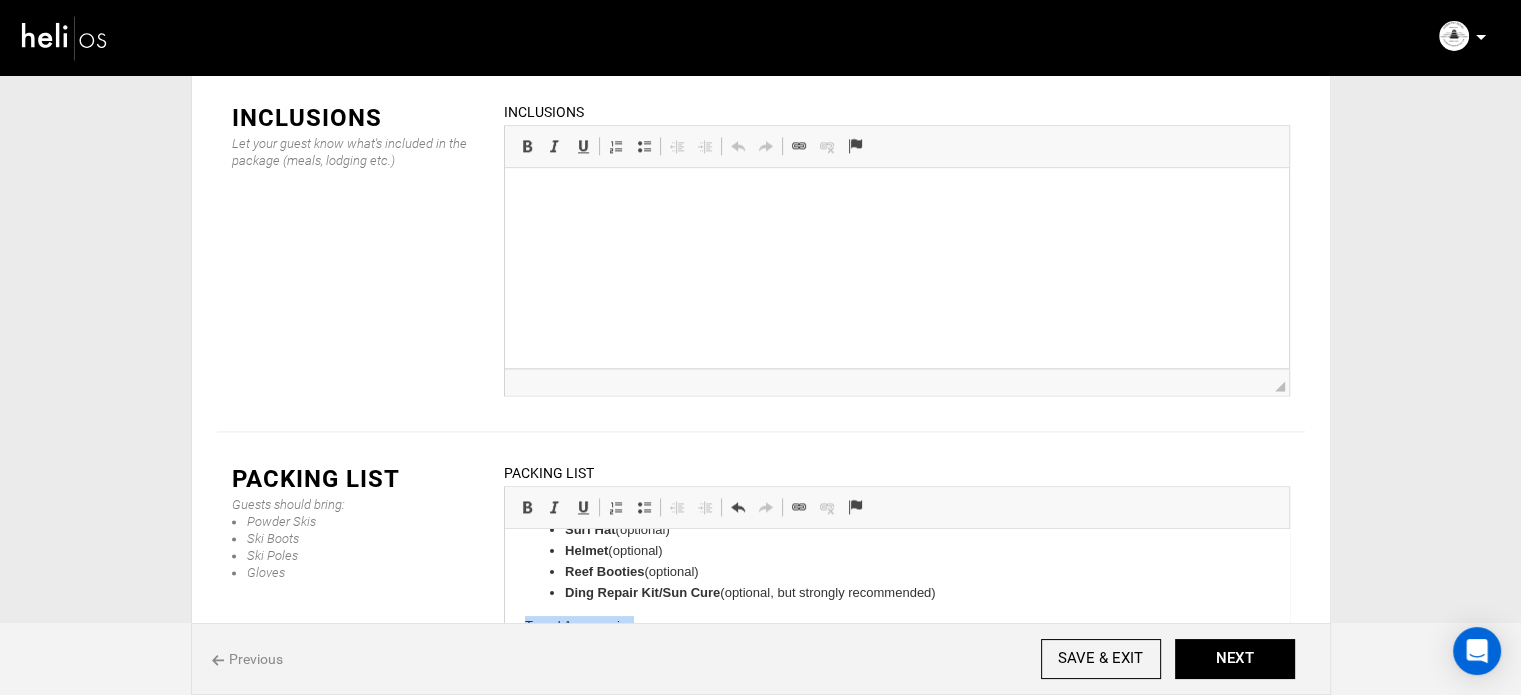 click on "Travel Accessories" at bounding box center (896, 626) 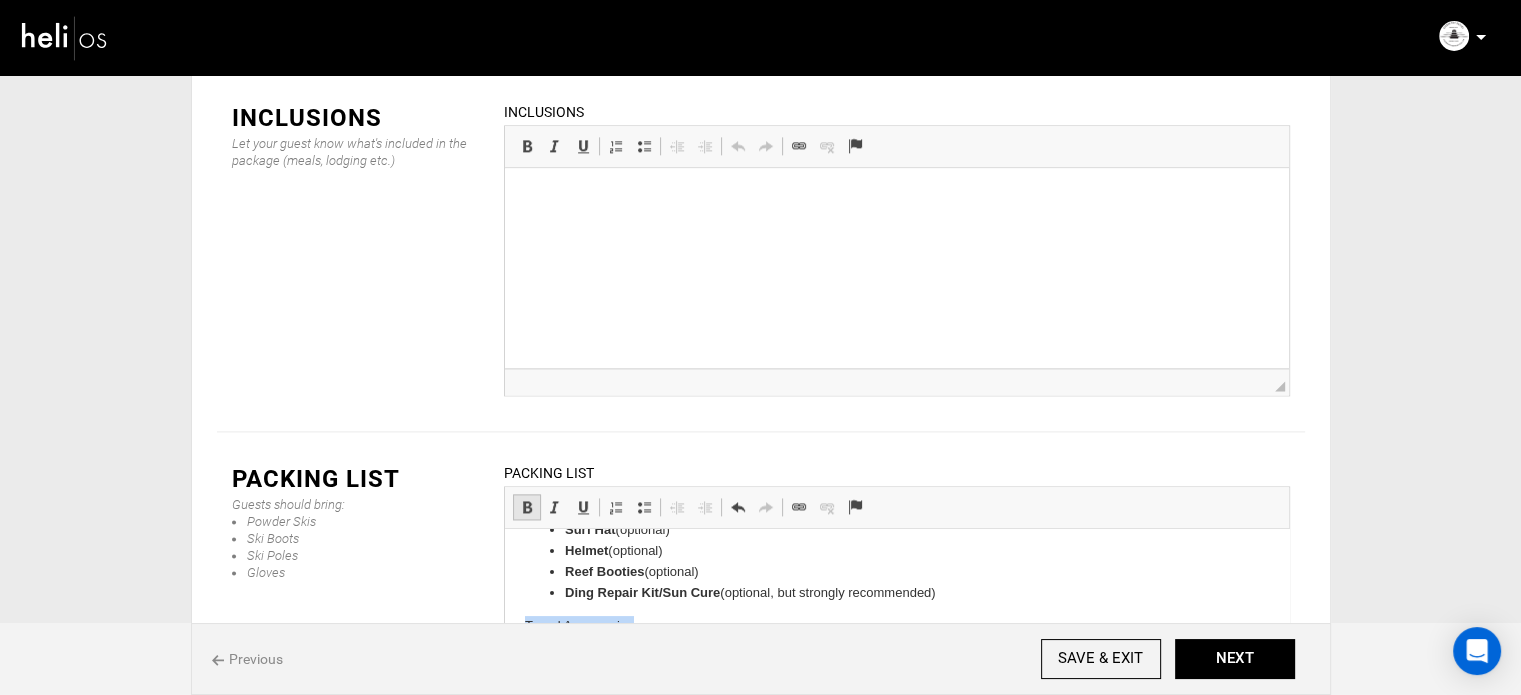click at bounding box center [527, 507] 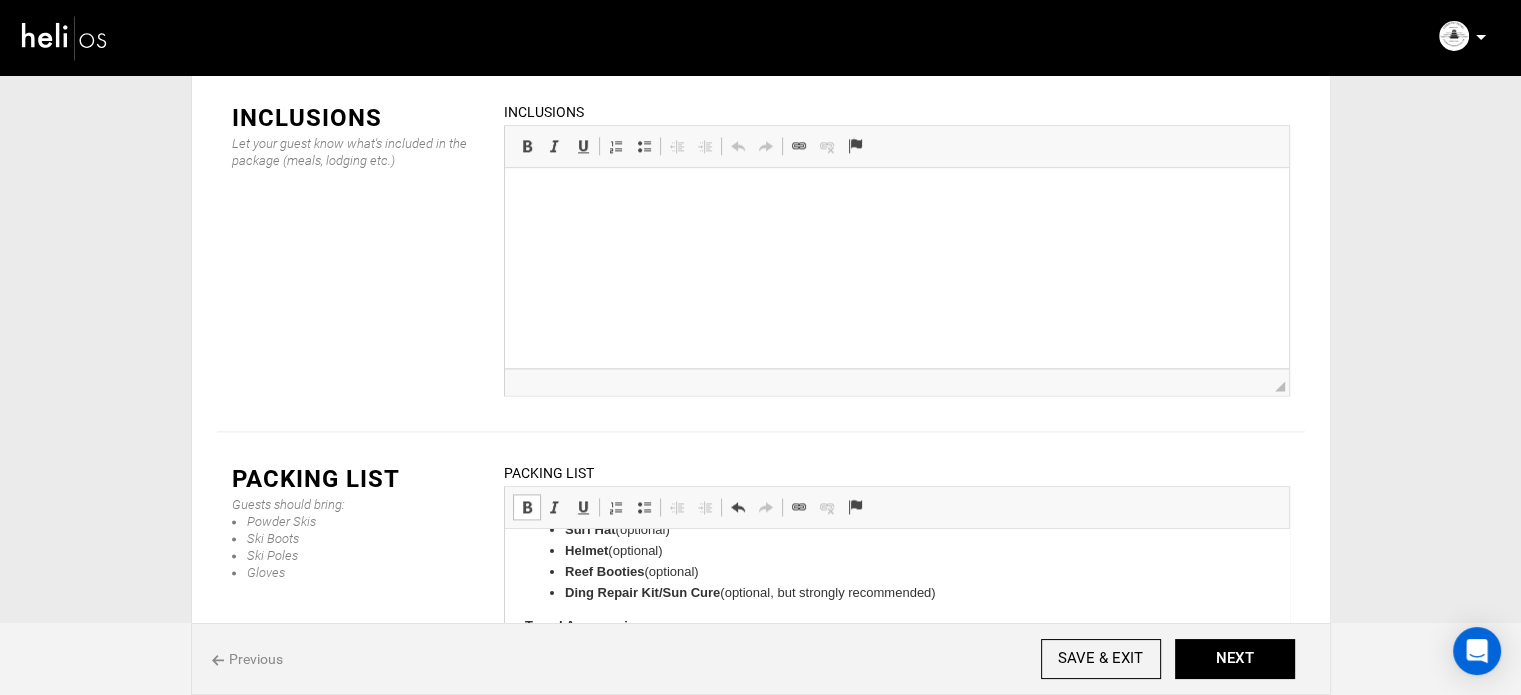 drag, startPoint x: 563, startPoint y: 664, endPoint x: 930, endPoint y: 659, distance: 367.03406 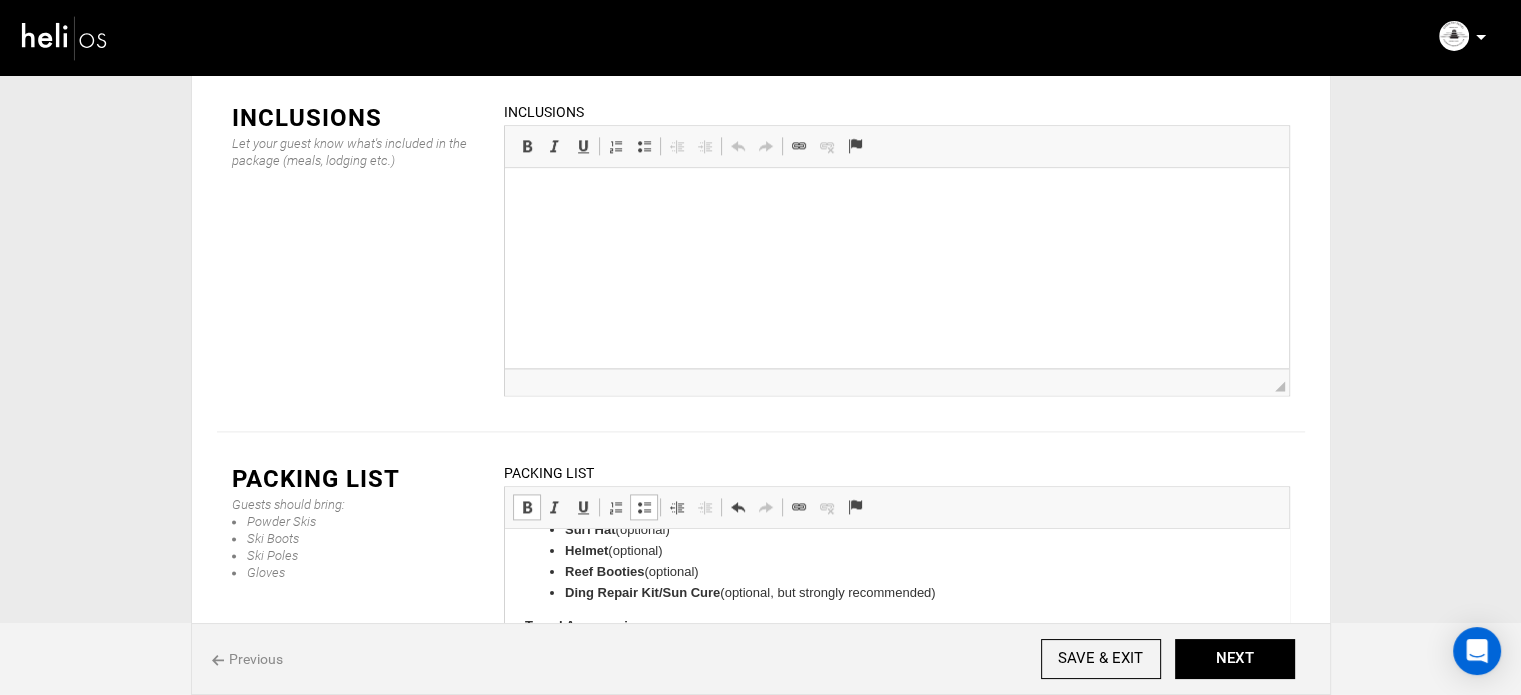 click at bounding box center (644, 507) 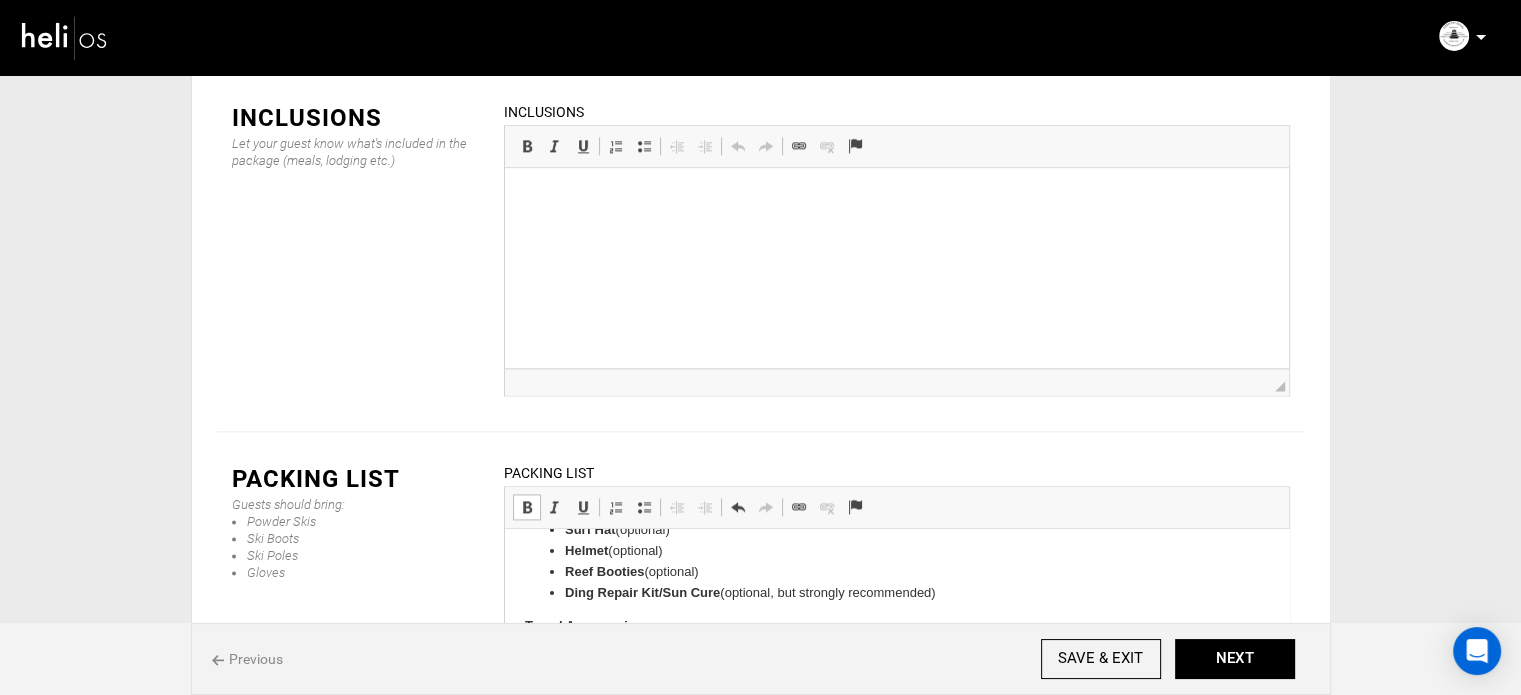 click at bounding box center [527, 507] 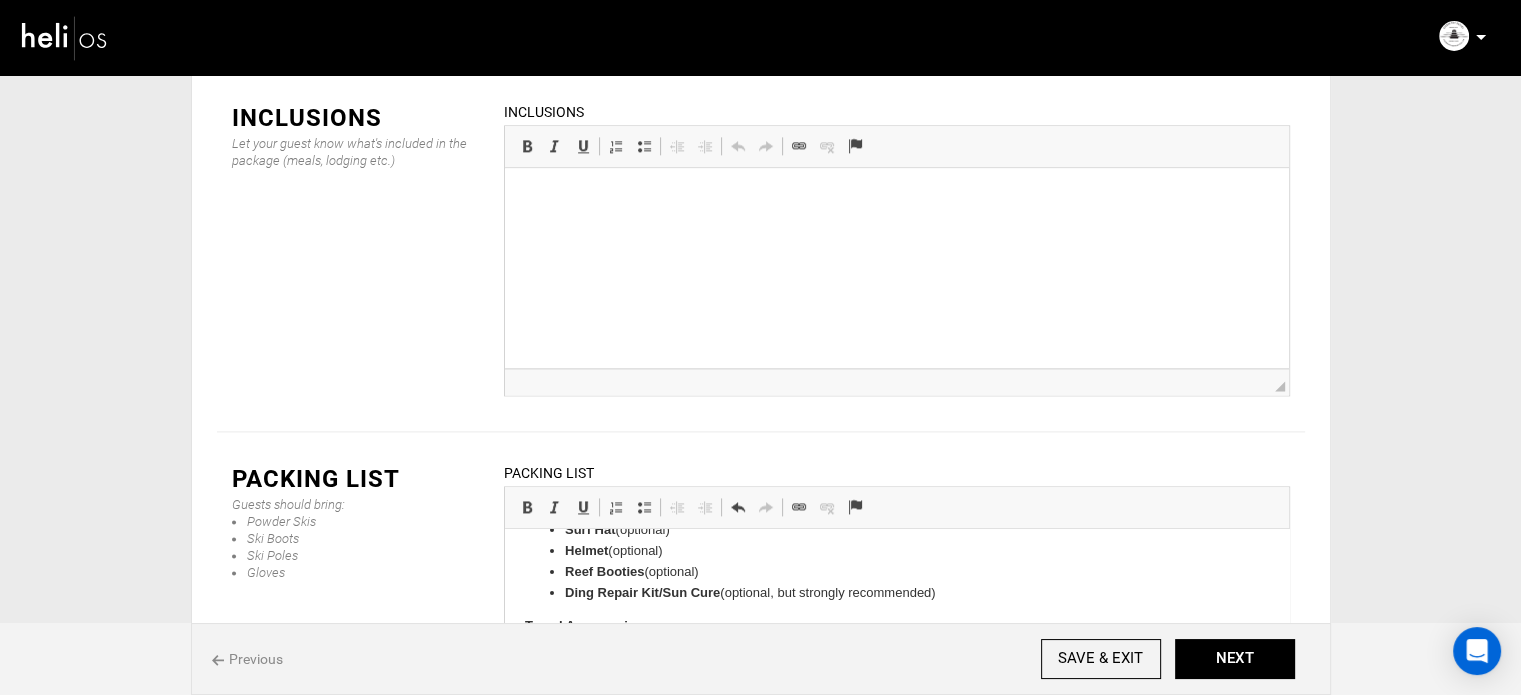 click on "Packing List for Your Trip to Hidden Bay Resort Mentawais:" at bounding box center (896, 660) 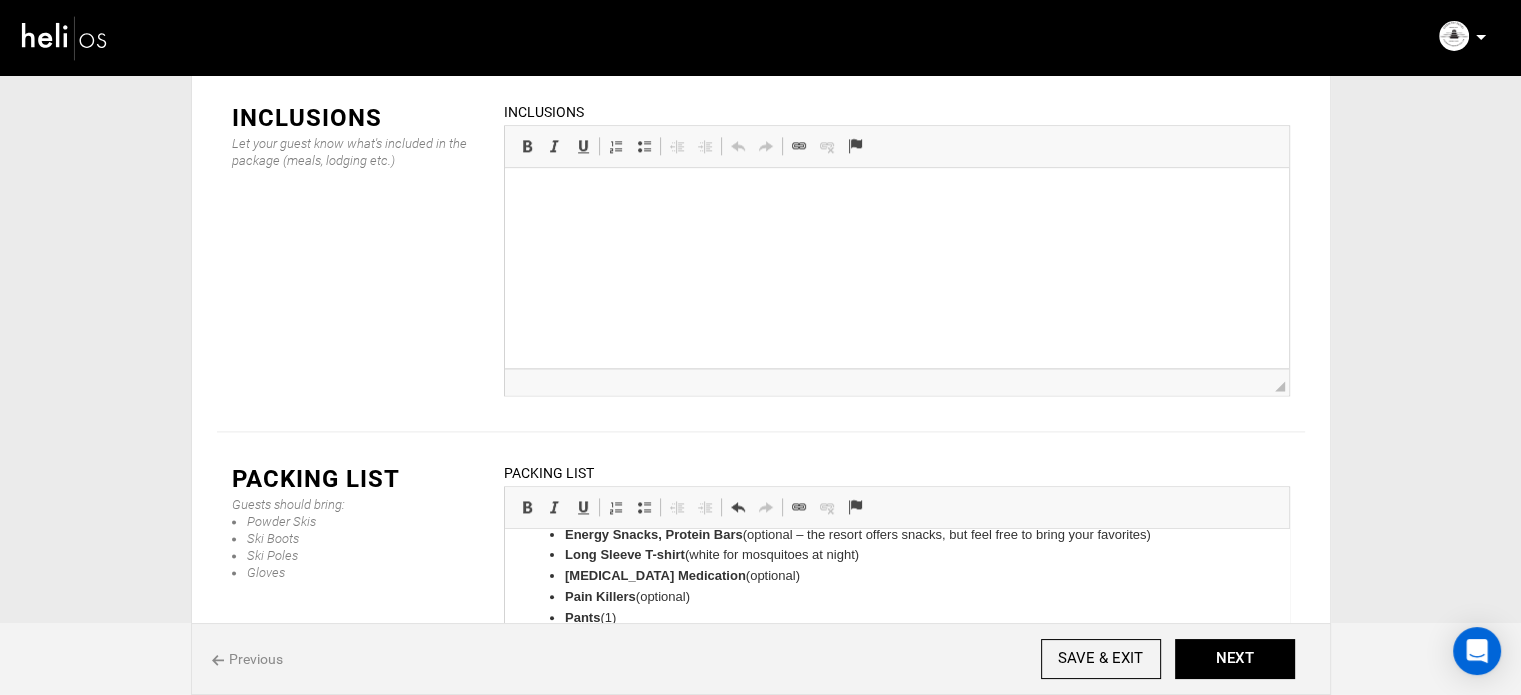scroll, scrollTop: 1017, scrollLeft: 0, axis: vertical 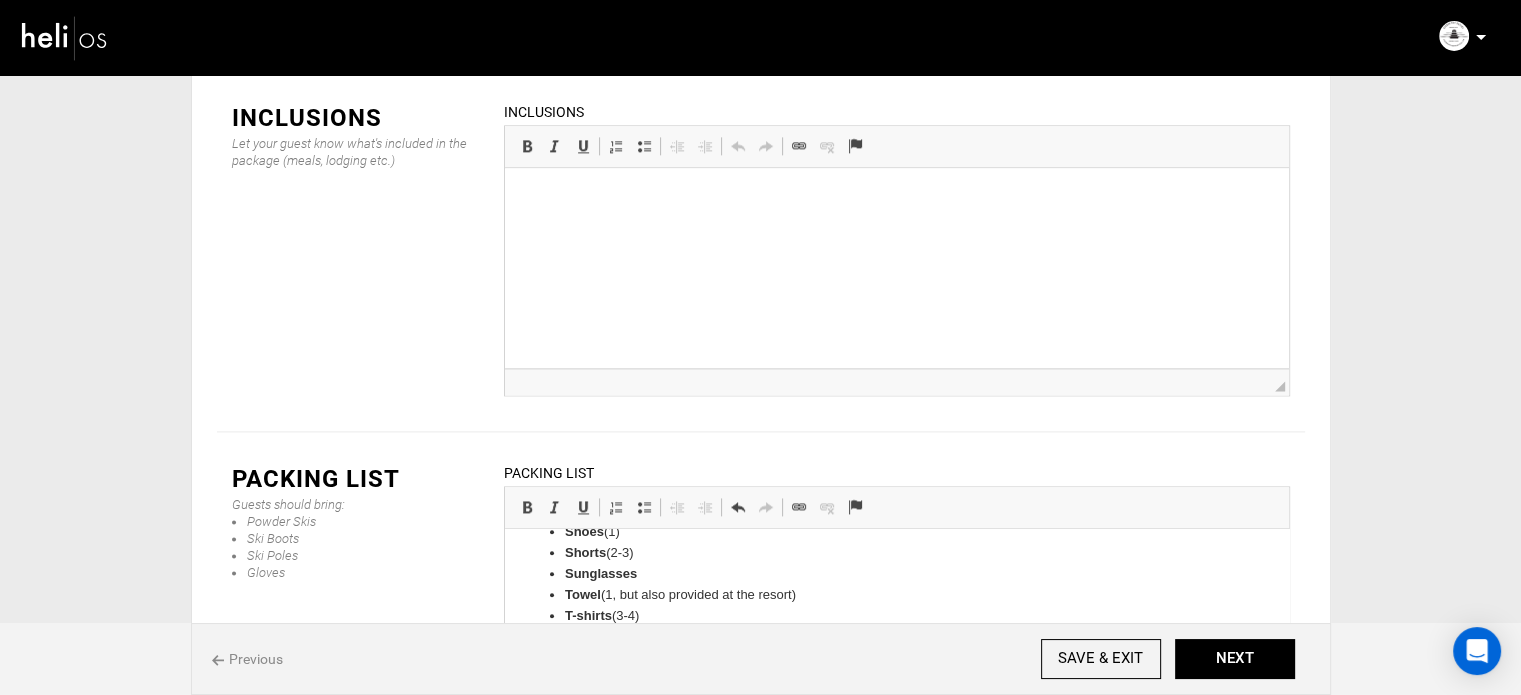 type 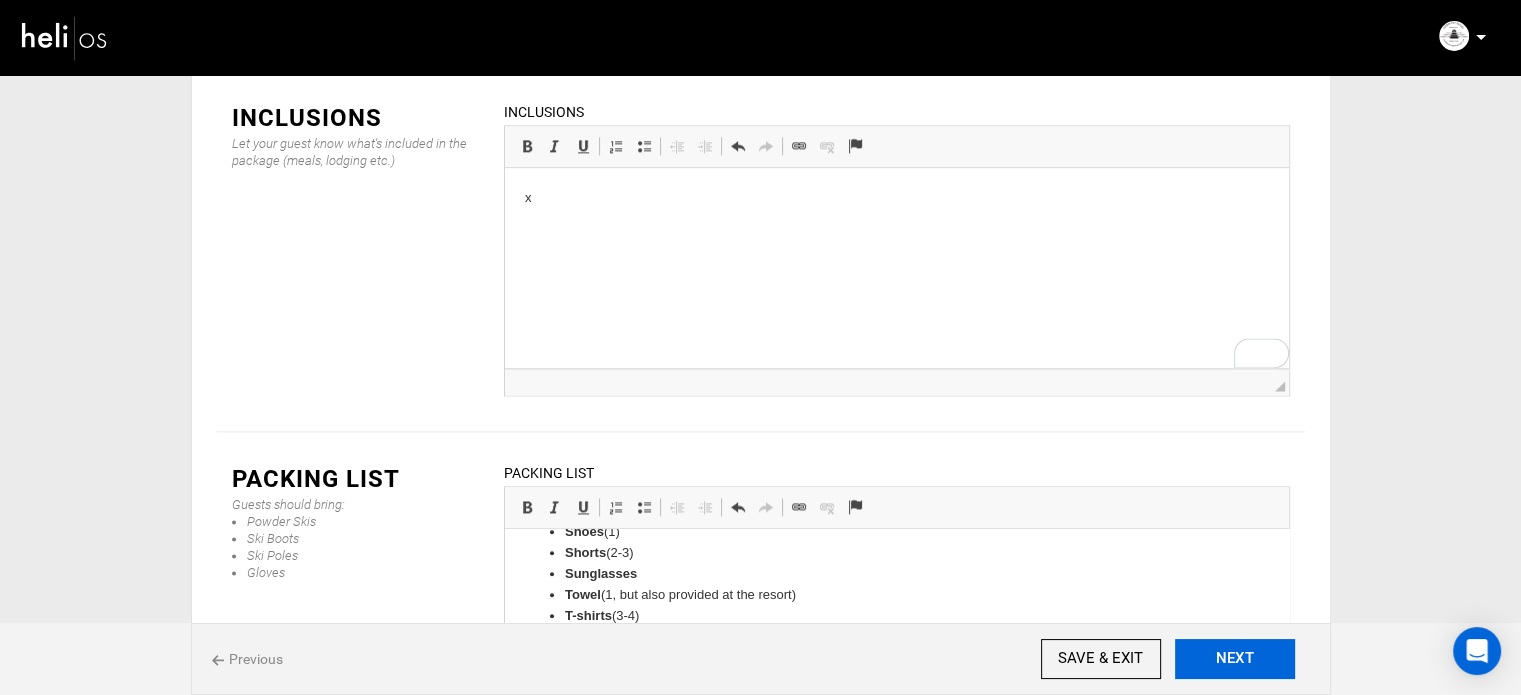 click on "NEXT" at bounding box center (1235, 659) 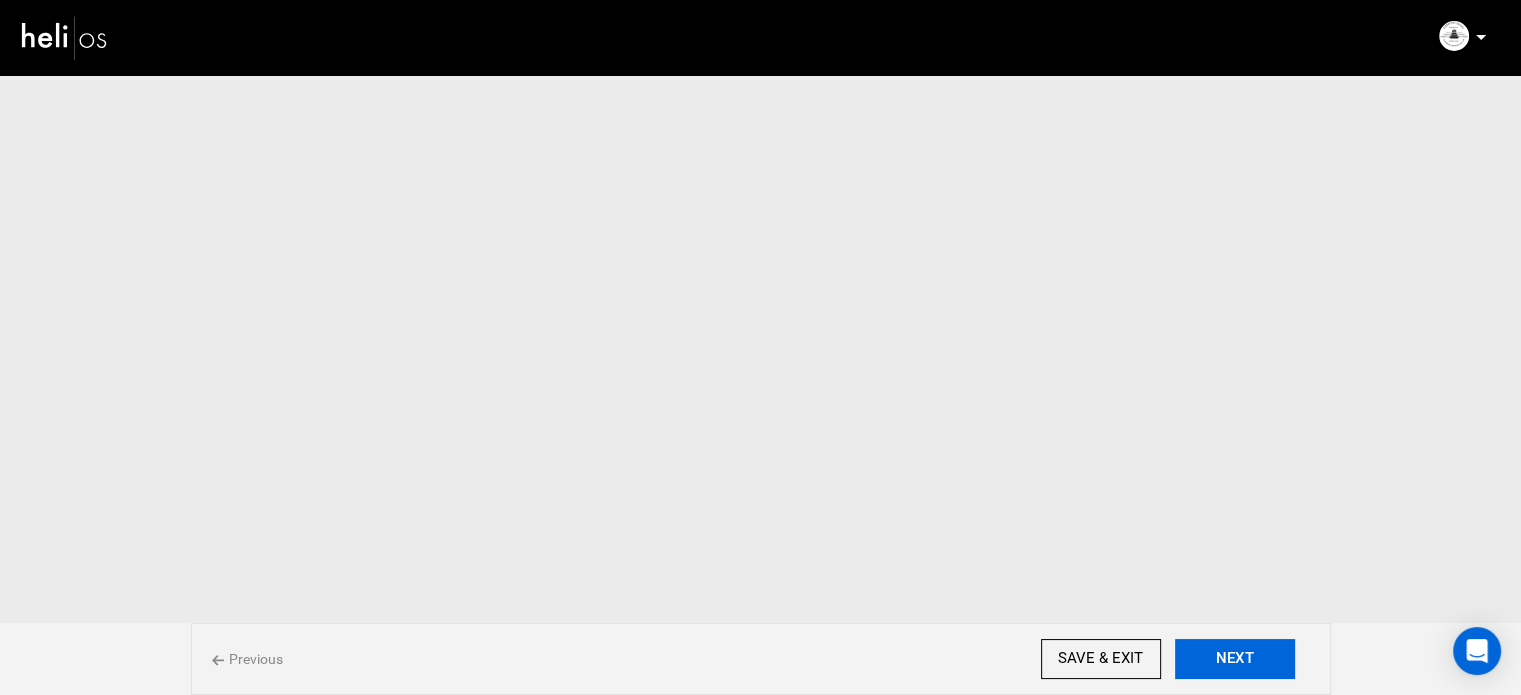 scroll, scrollTop: 0, scrollLeft: 0, axis: both 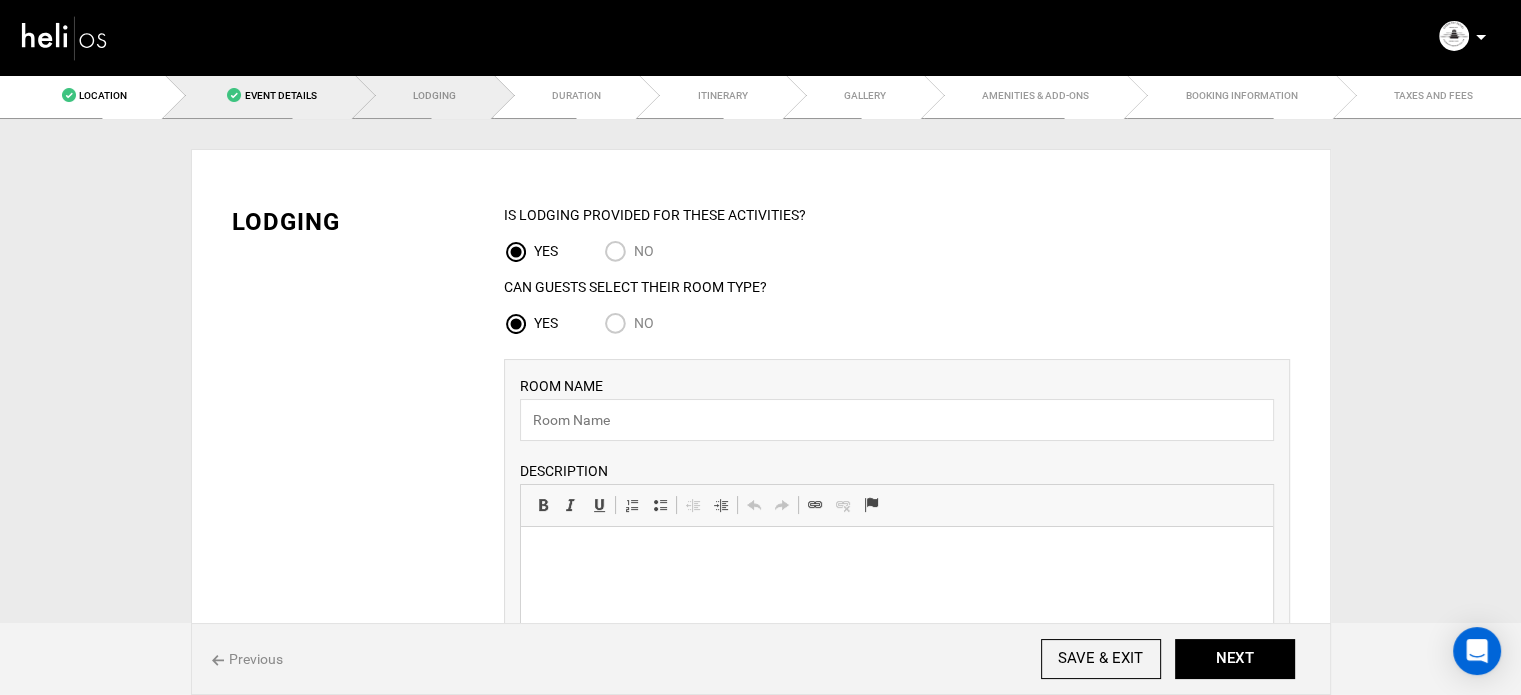 click on "Event Details" at bounding box center (280, 95) 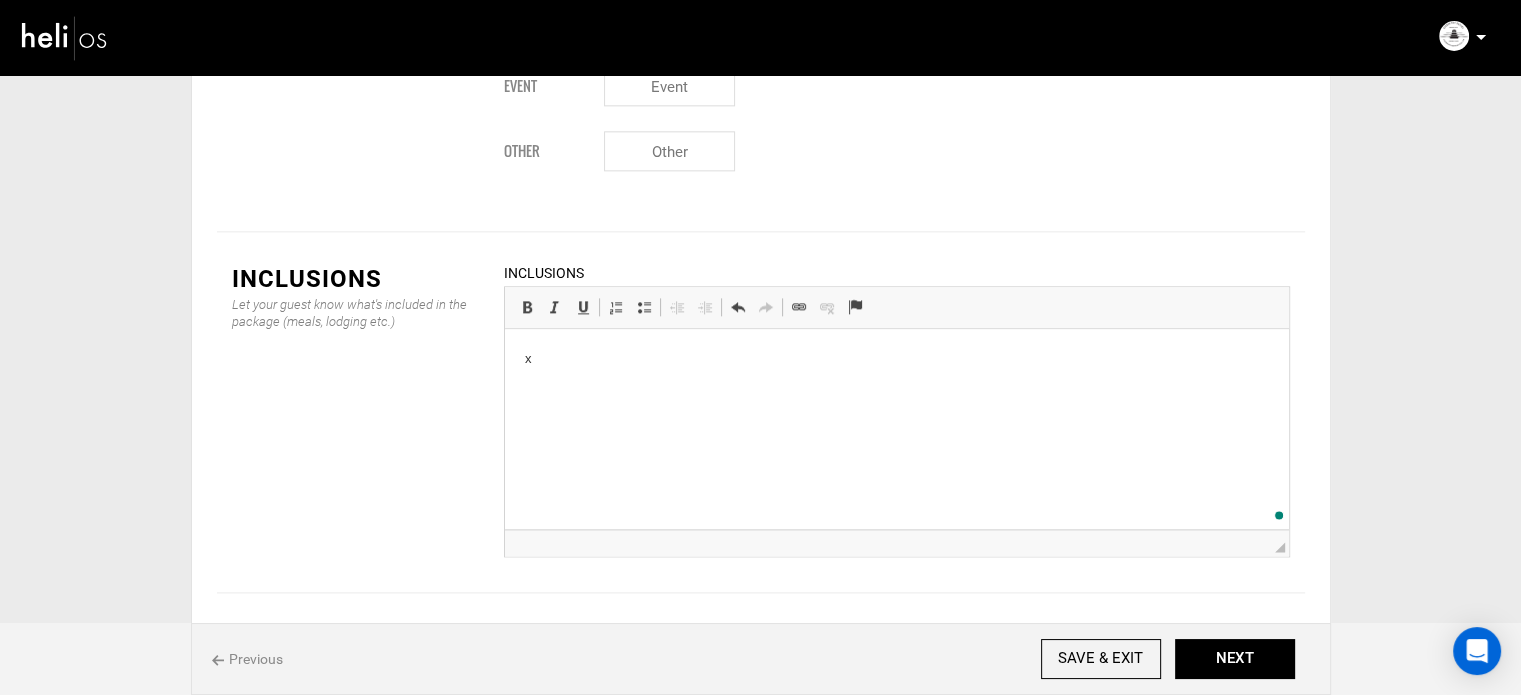 scroll, scrollTop: 2400, scrollLeft: 0, axis: vertical 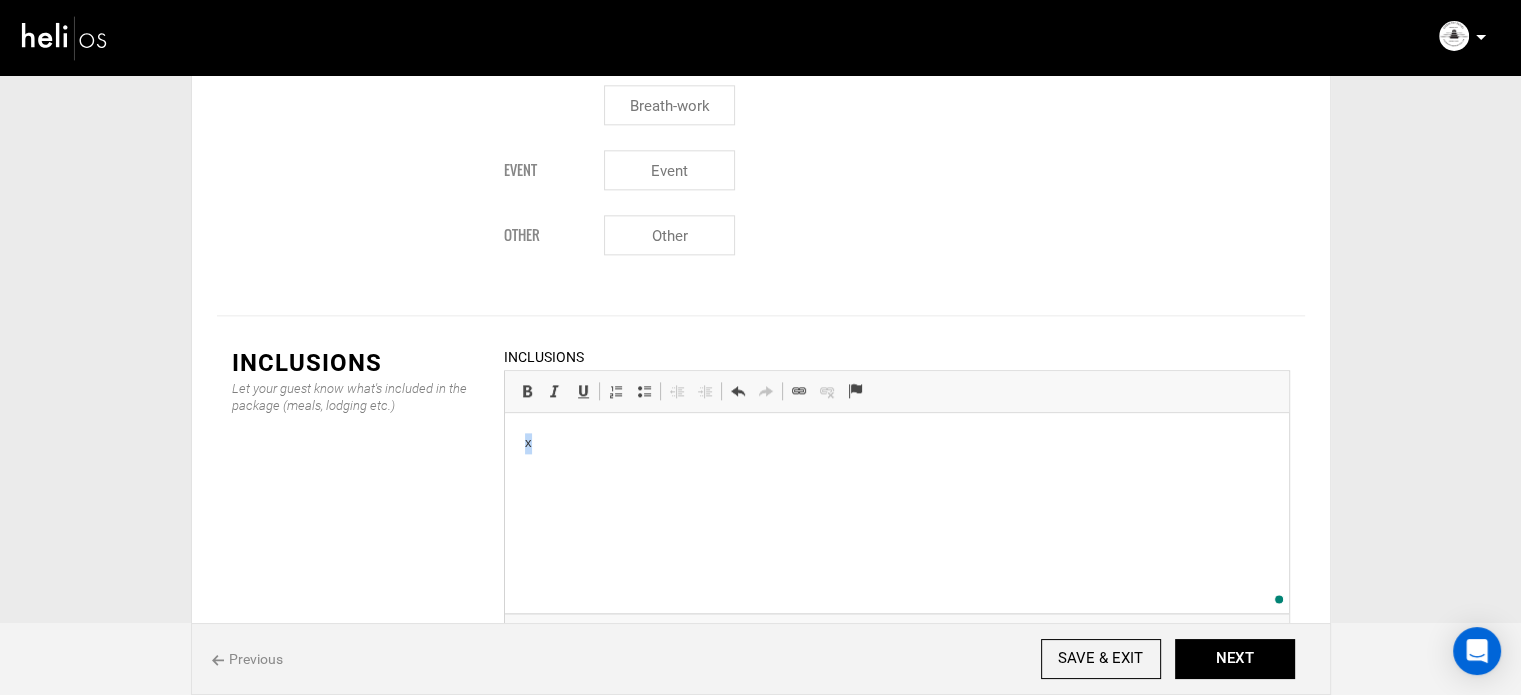 drag, startPoint x: 551, startPoint y: 435, endPoint x: 509, endPoint y: 431, distance: 42.190044 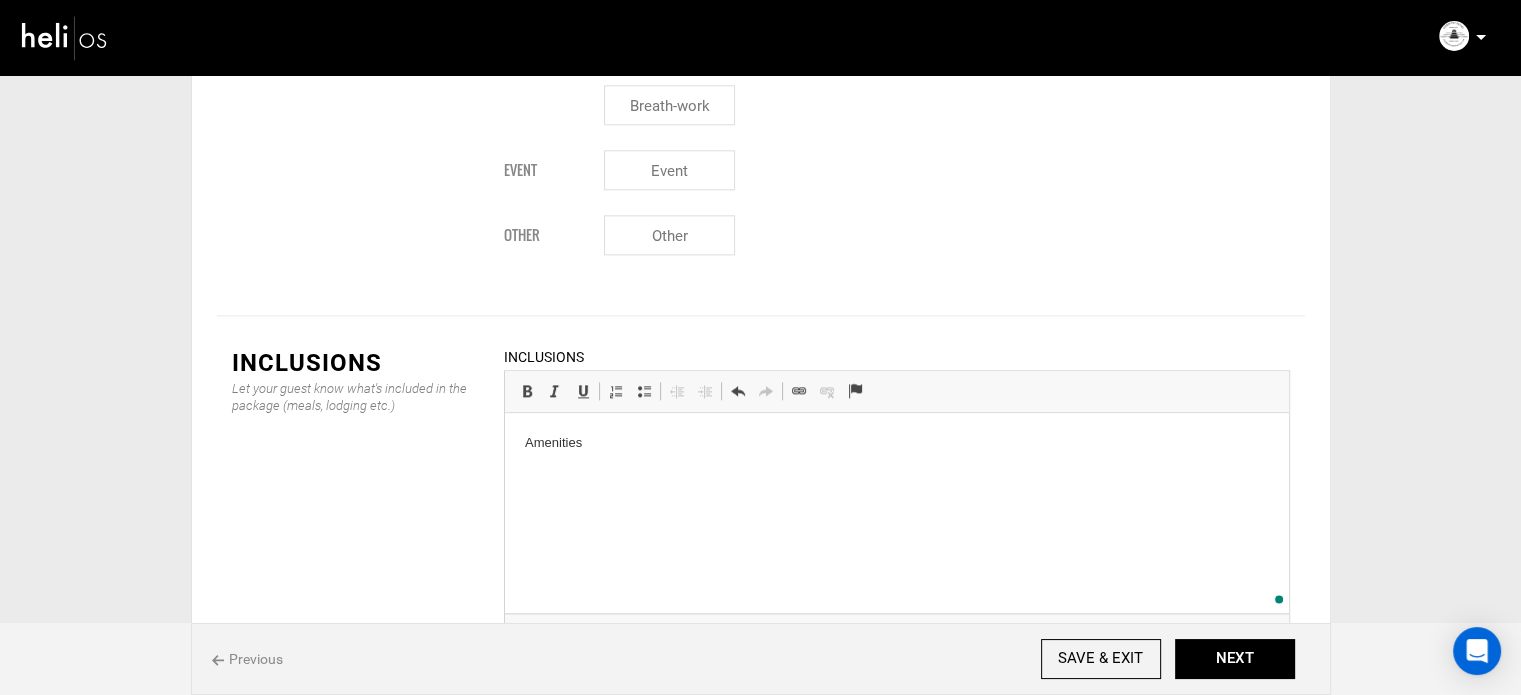 scroll, scrollTop: 175, scrollLeft: 0, axis: vertical 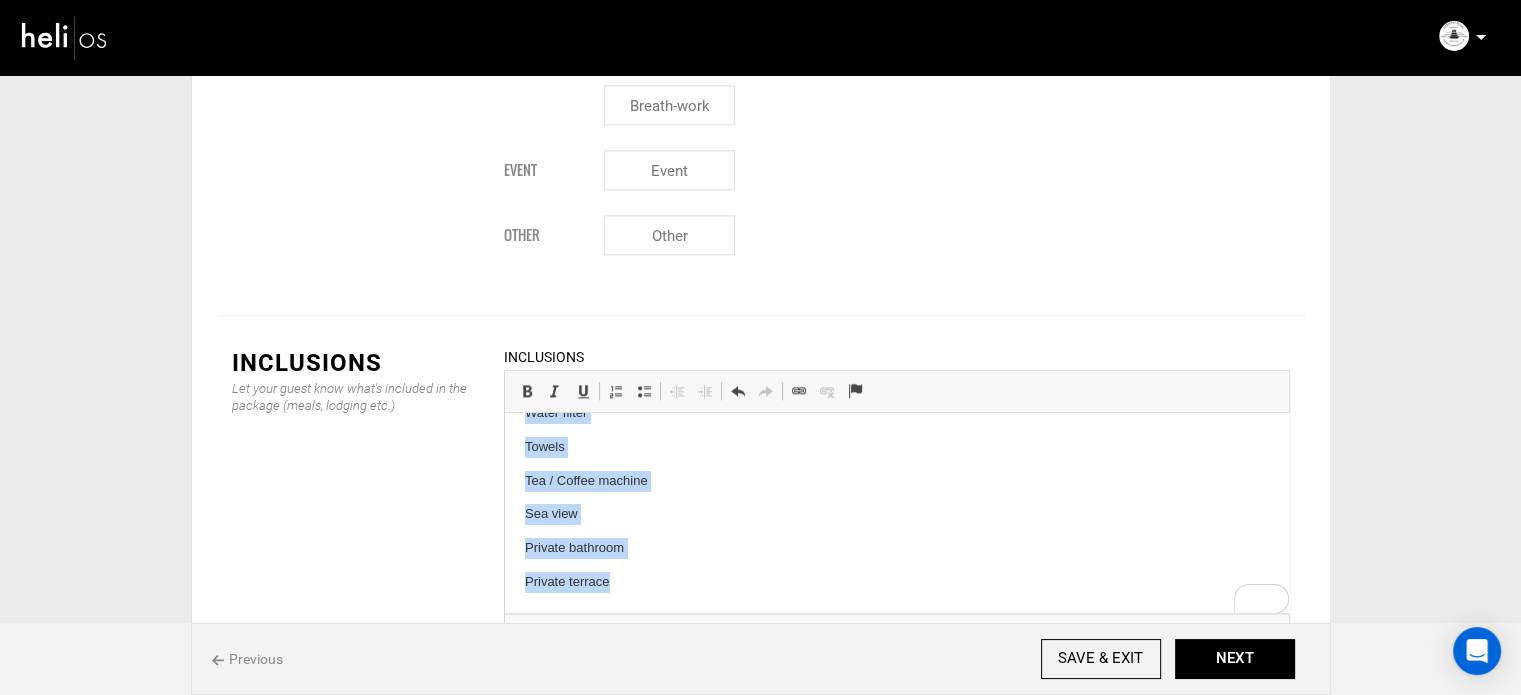 drag, startPoint x: 518, startPoint y: 485, endPoint x: 657, endPoint y: 604, distance: 182.98088 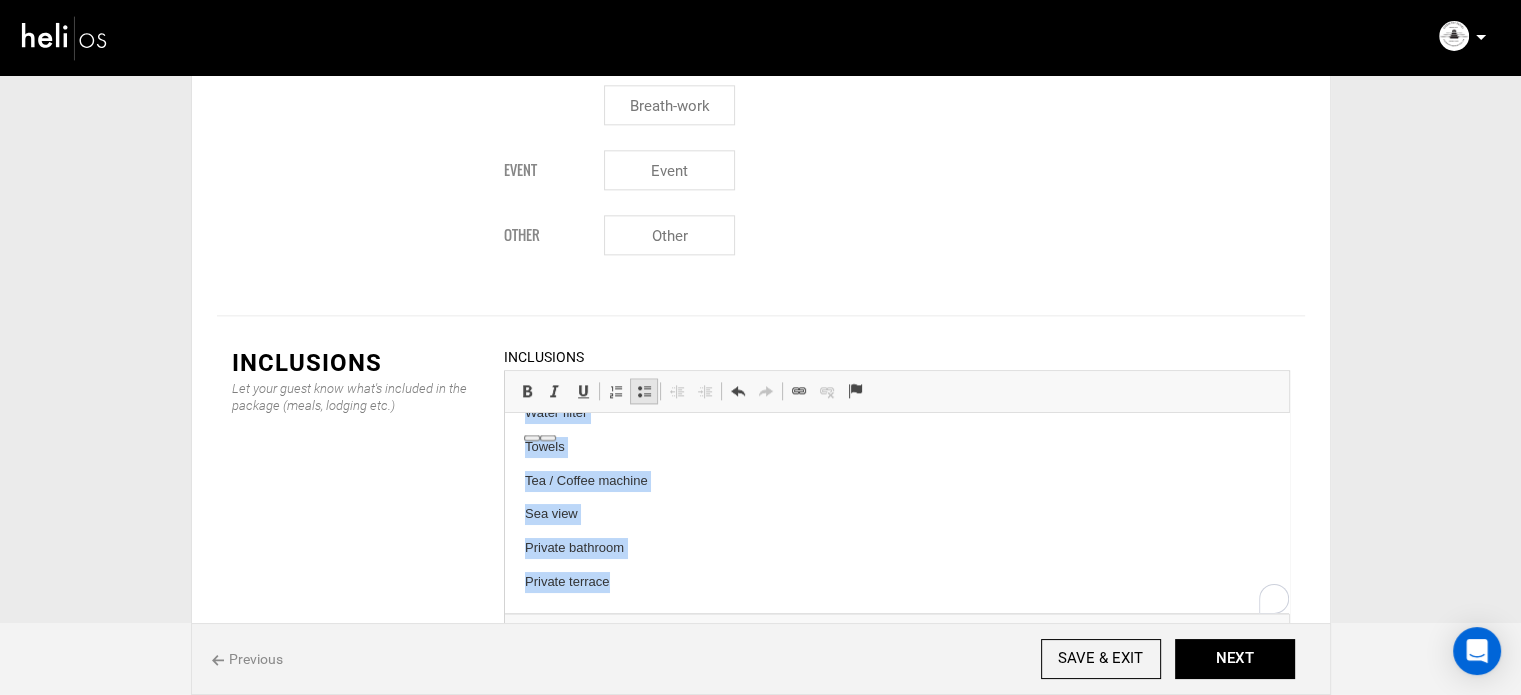 click at bounding box center [644, 391] 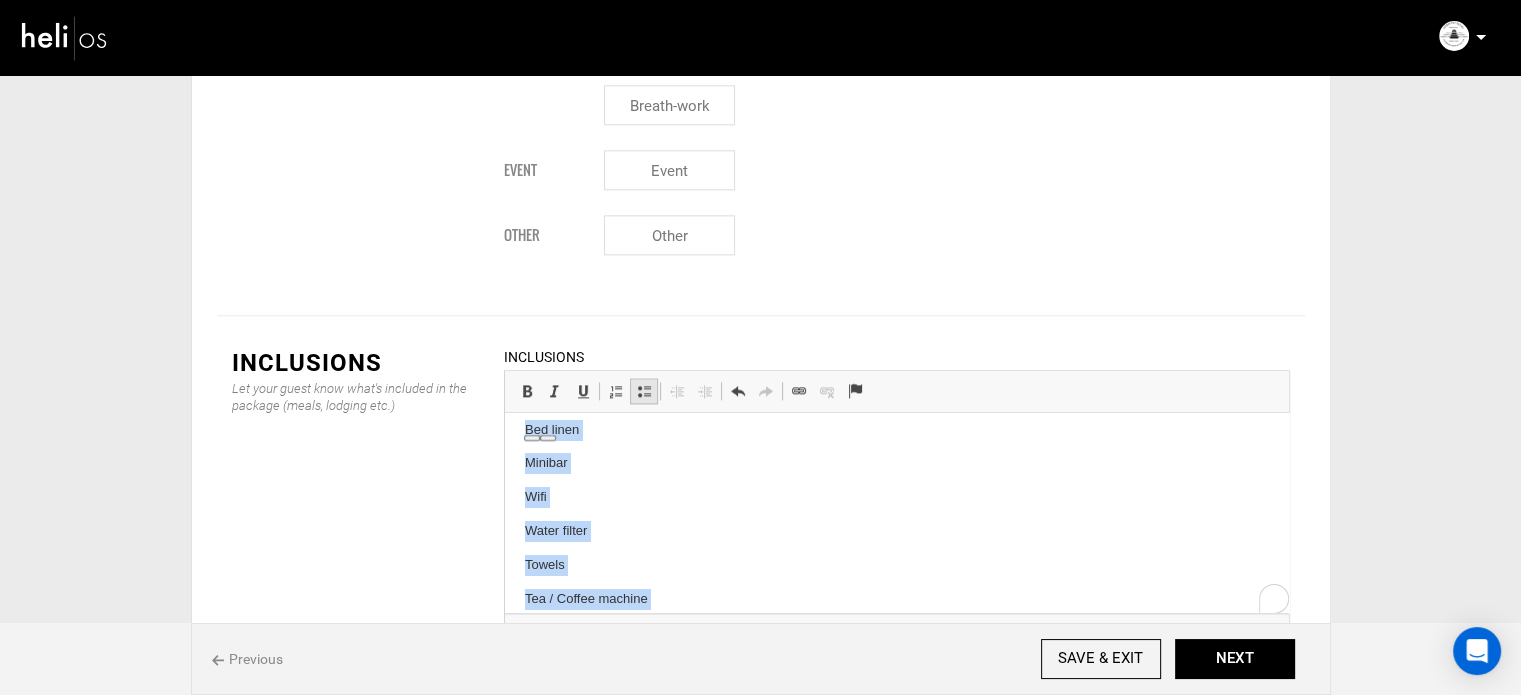 scroll, scrollTop: 81, scrollLeft: 0, axis: vertical 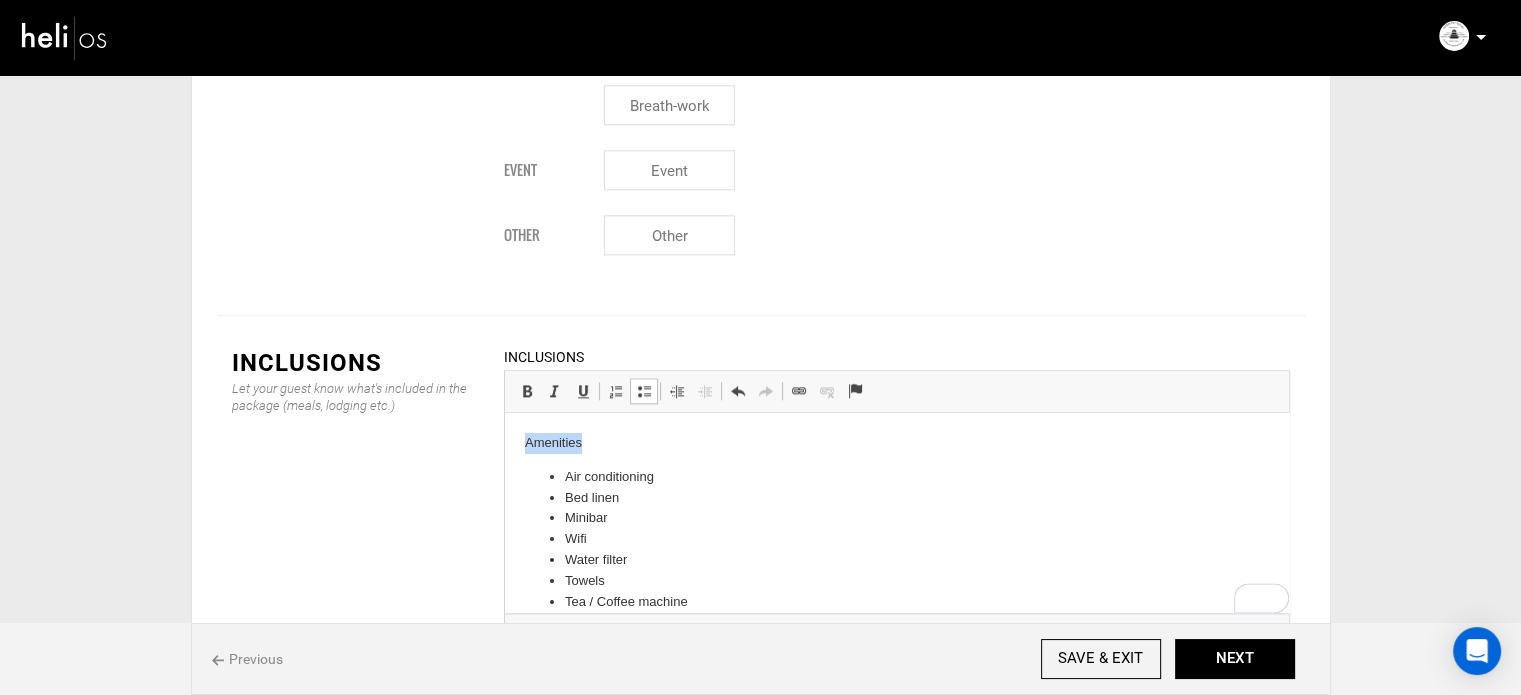 drag, startPoint x: 597, startPoint y: 437, endPoint x: 489, endPoint y: 440, distance: 108.04166 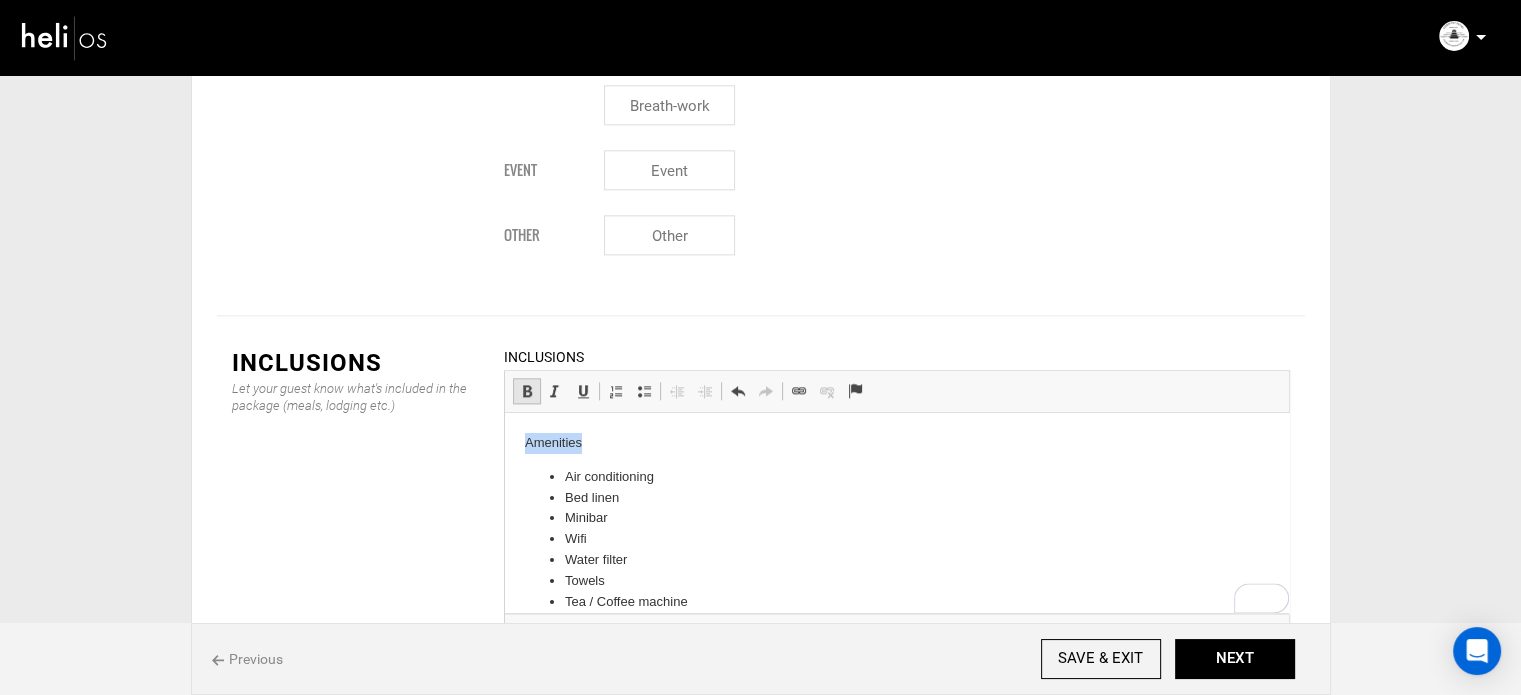 click at bounding box center (527, 391) 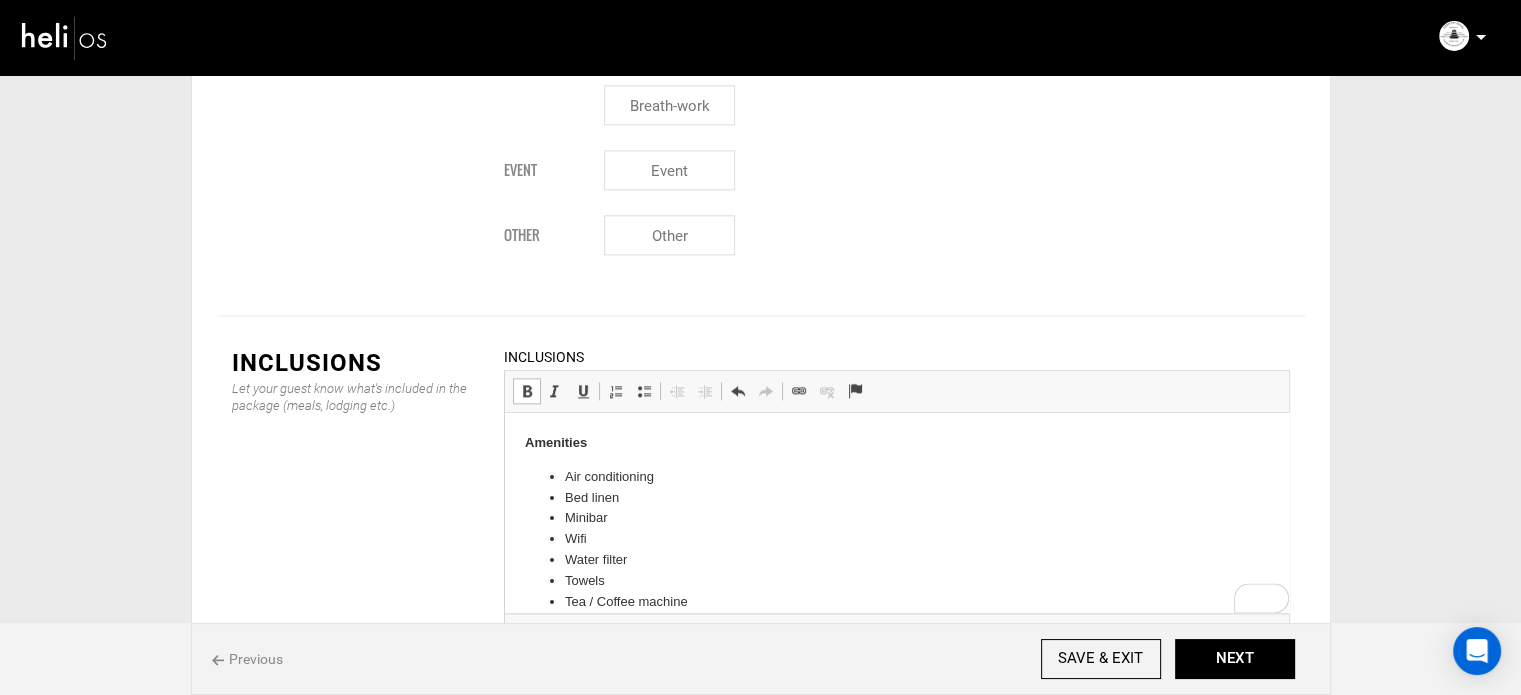 click on "Amenities" at bounding box center [896, 443] 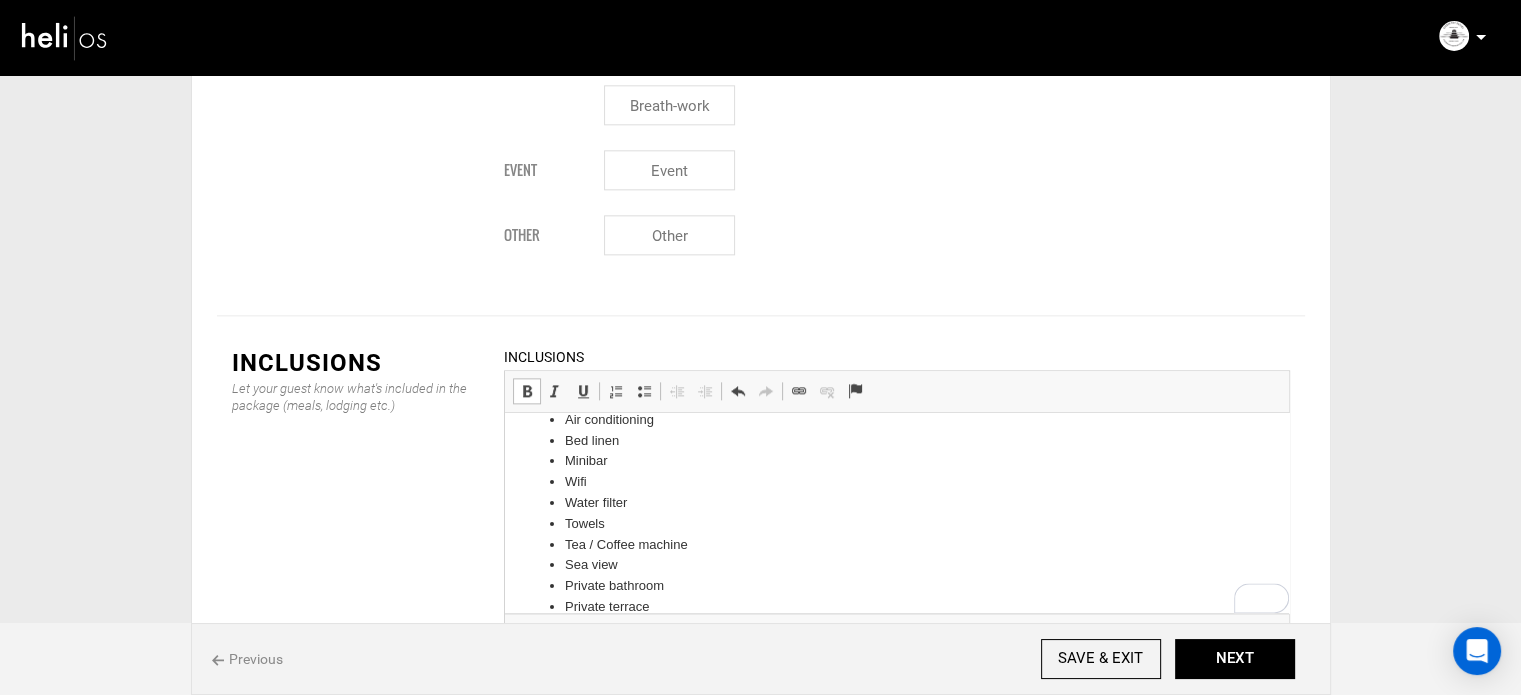 scroll, scrollTop: 81, scrollLeft: 0, axis: vertical 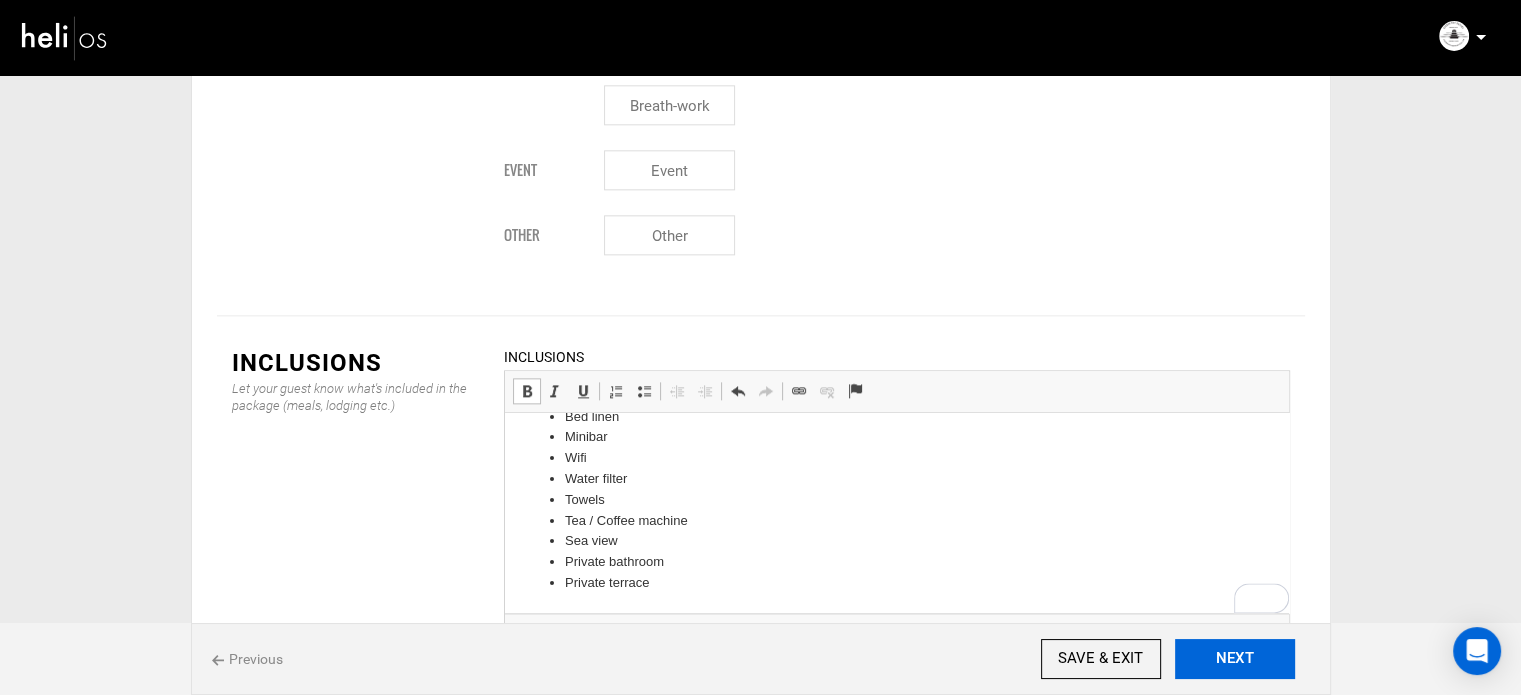click on "NEXT" at bounding box center (1235, 659) 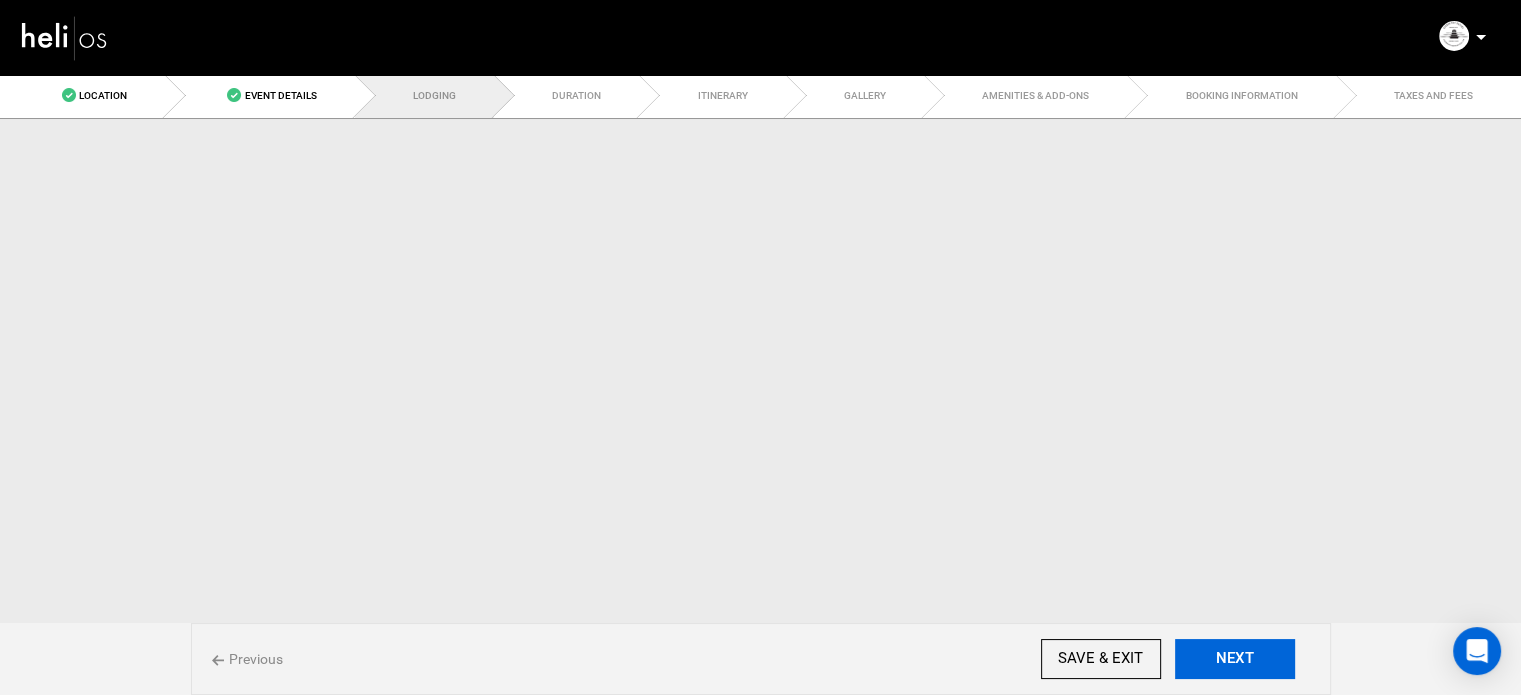 scroll, scrollTop: 0, scrollLeft: 0, axis: both 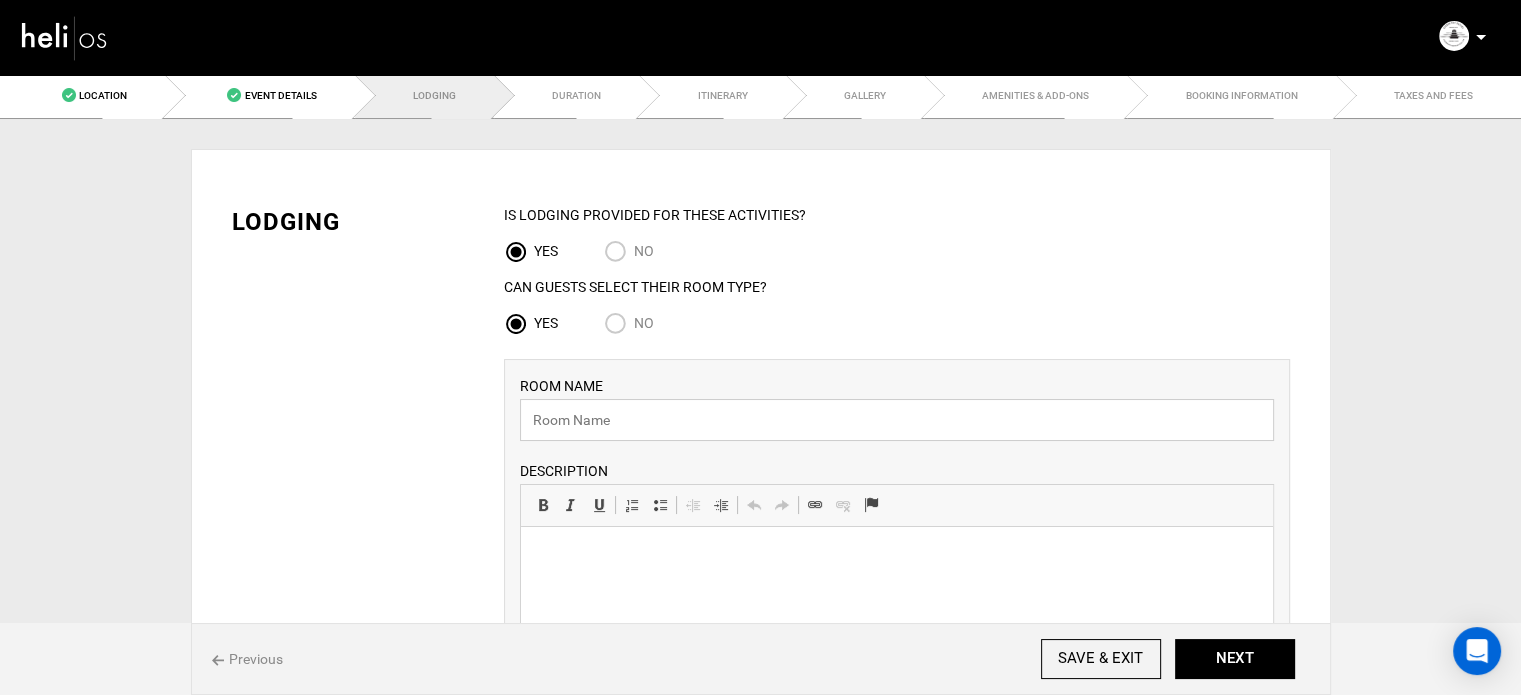 click at bounding box center [897, 420] 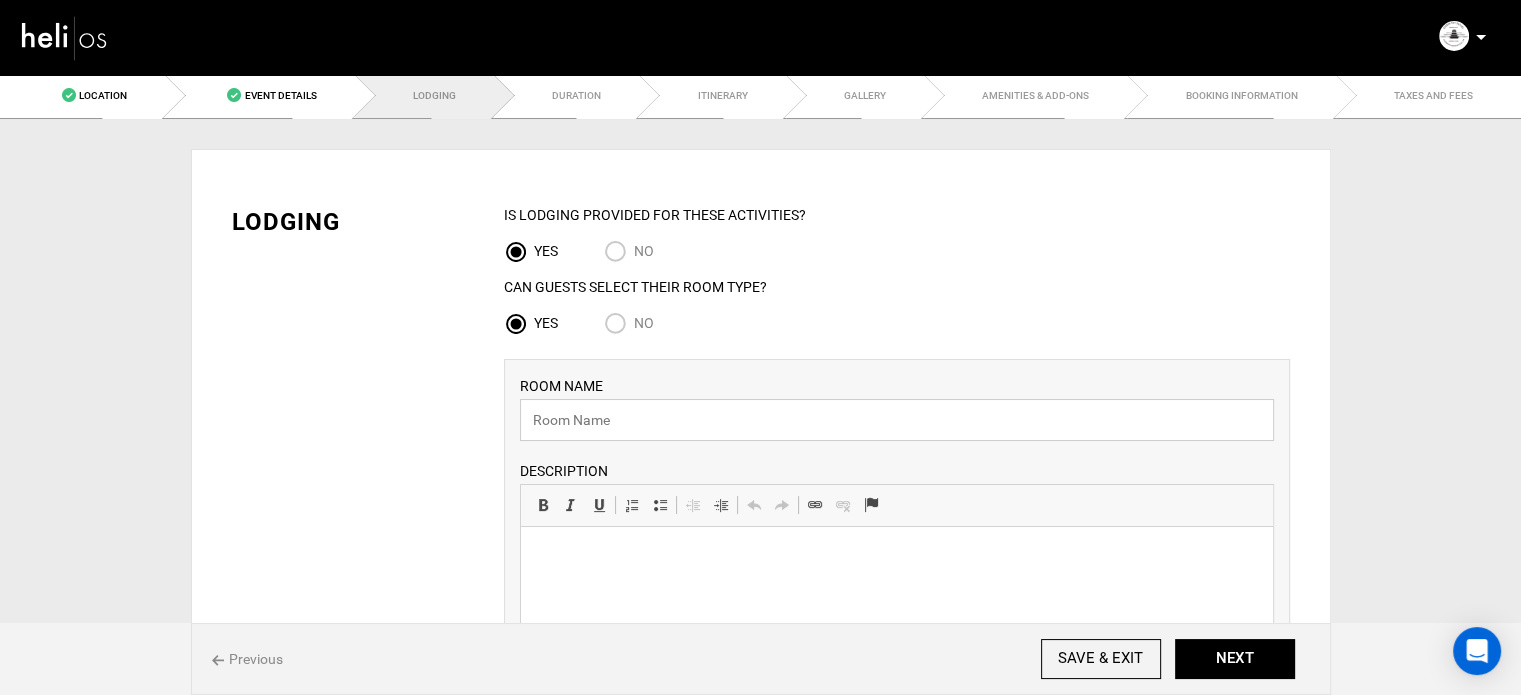 click at bounding box center [897, 420] 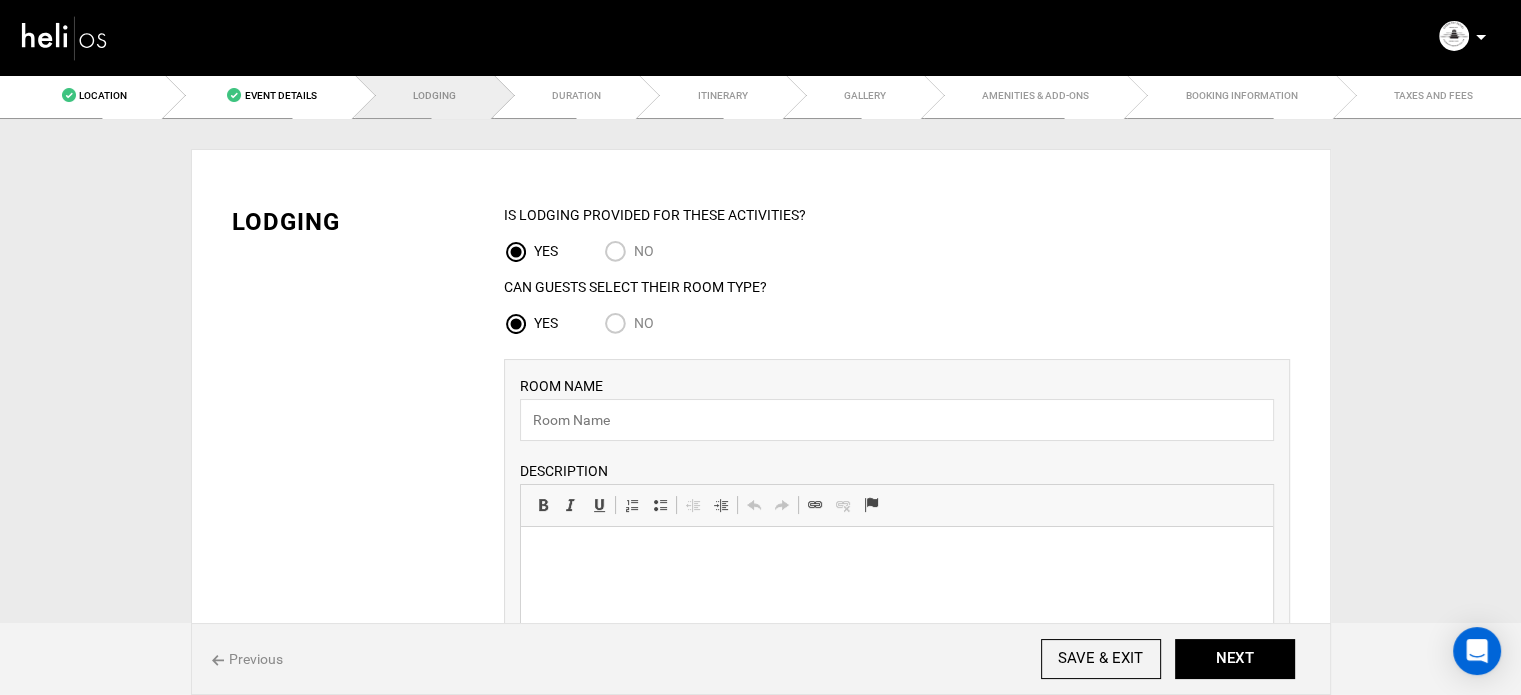 click on "No" at bounding box center [619, 325] 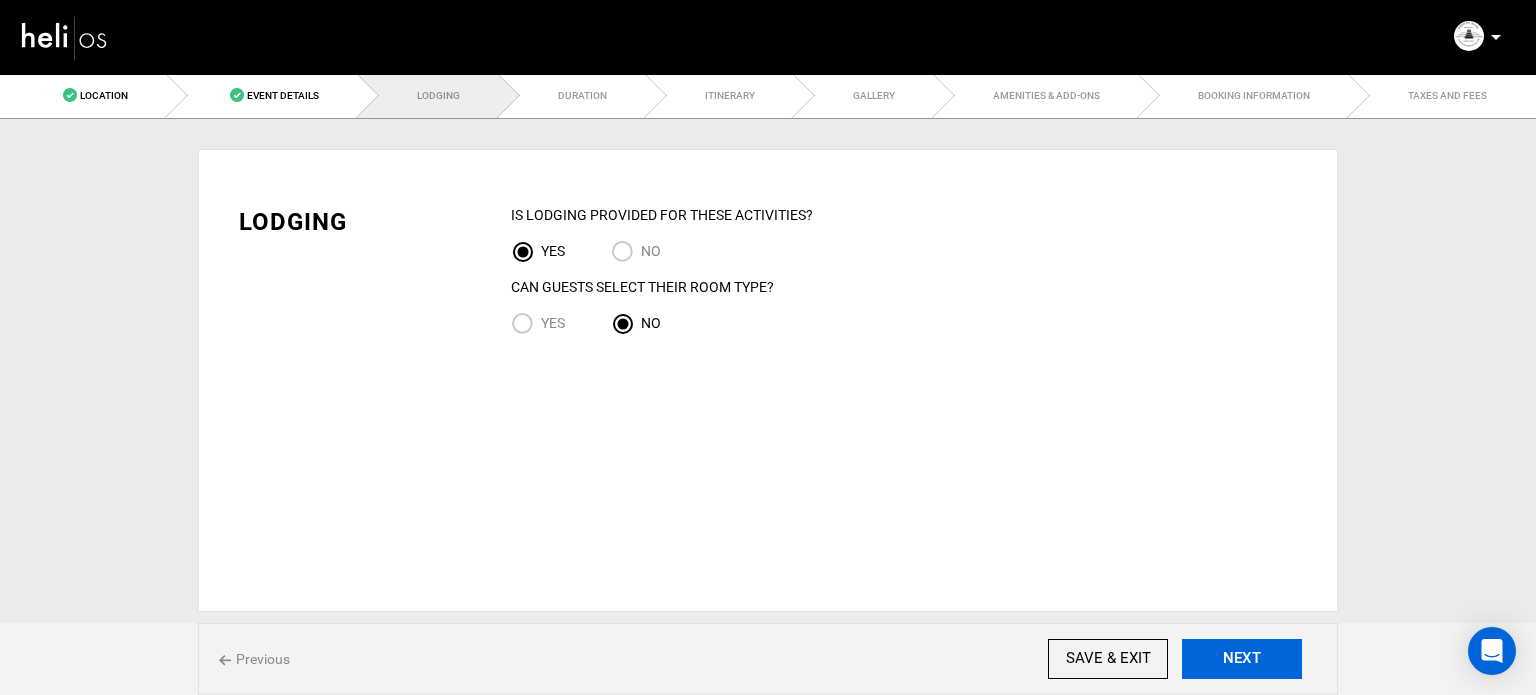 click on "NEXT" at bounding box center [1242, 659] 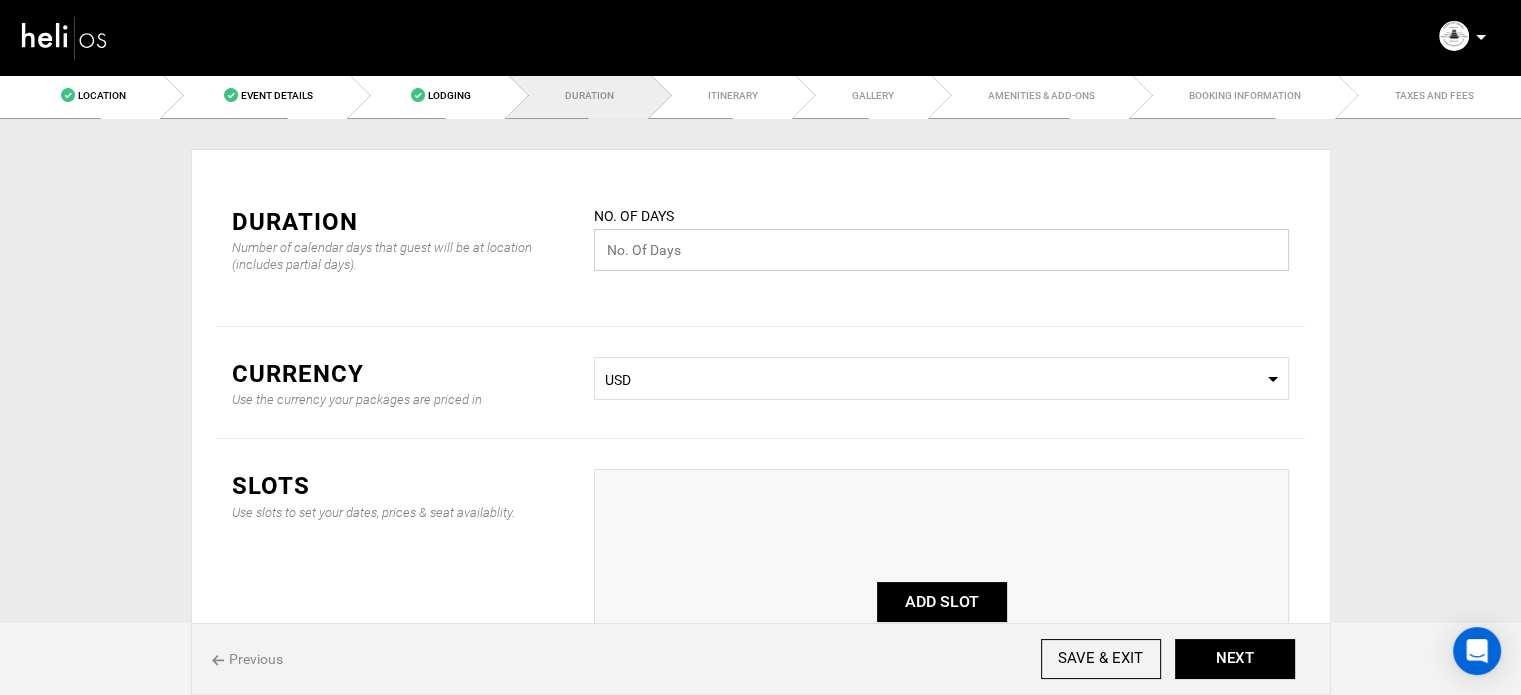 click at bounding box center (941, 250) 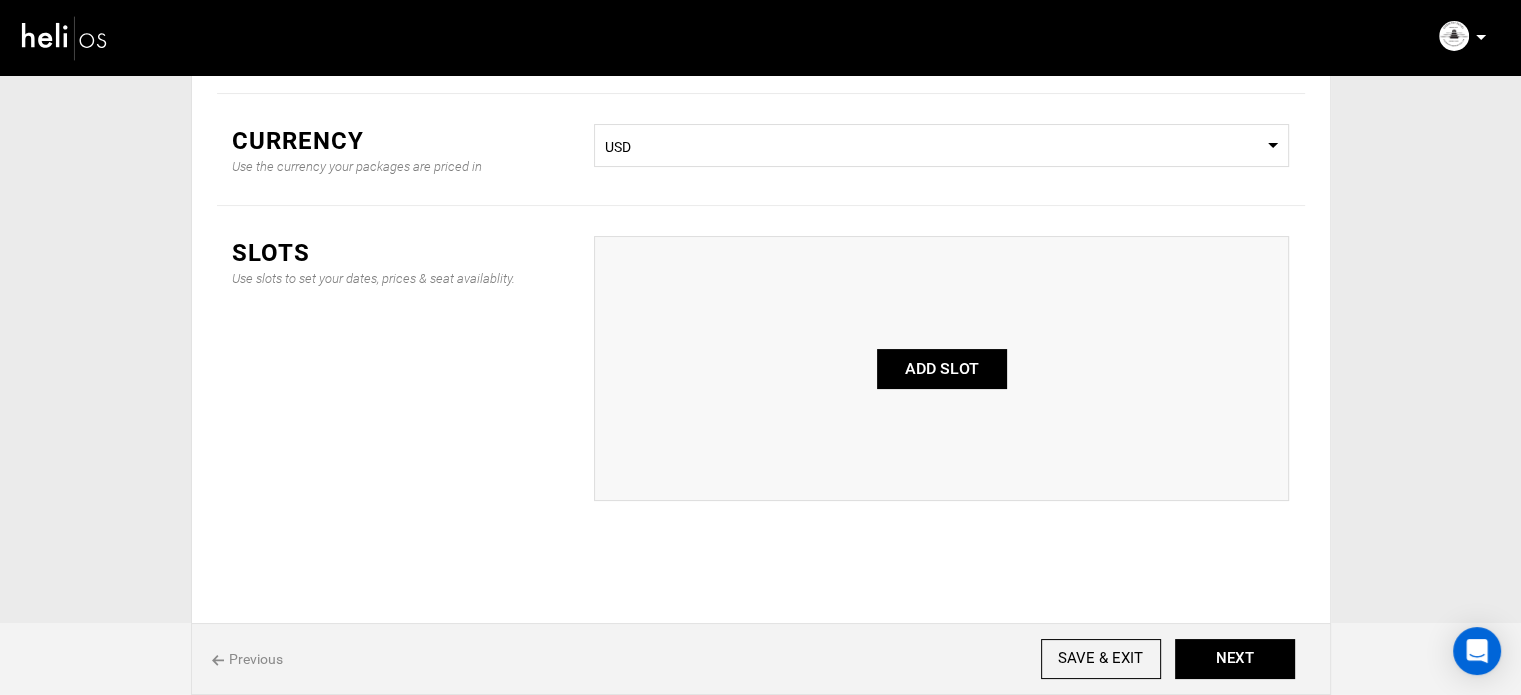 scroll, scrollTop: 267, scrollLeft: 0, axis: vertical 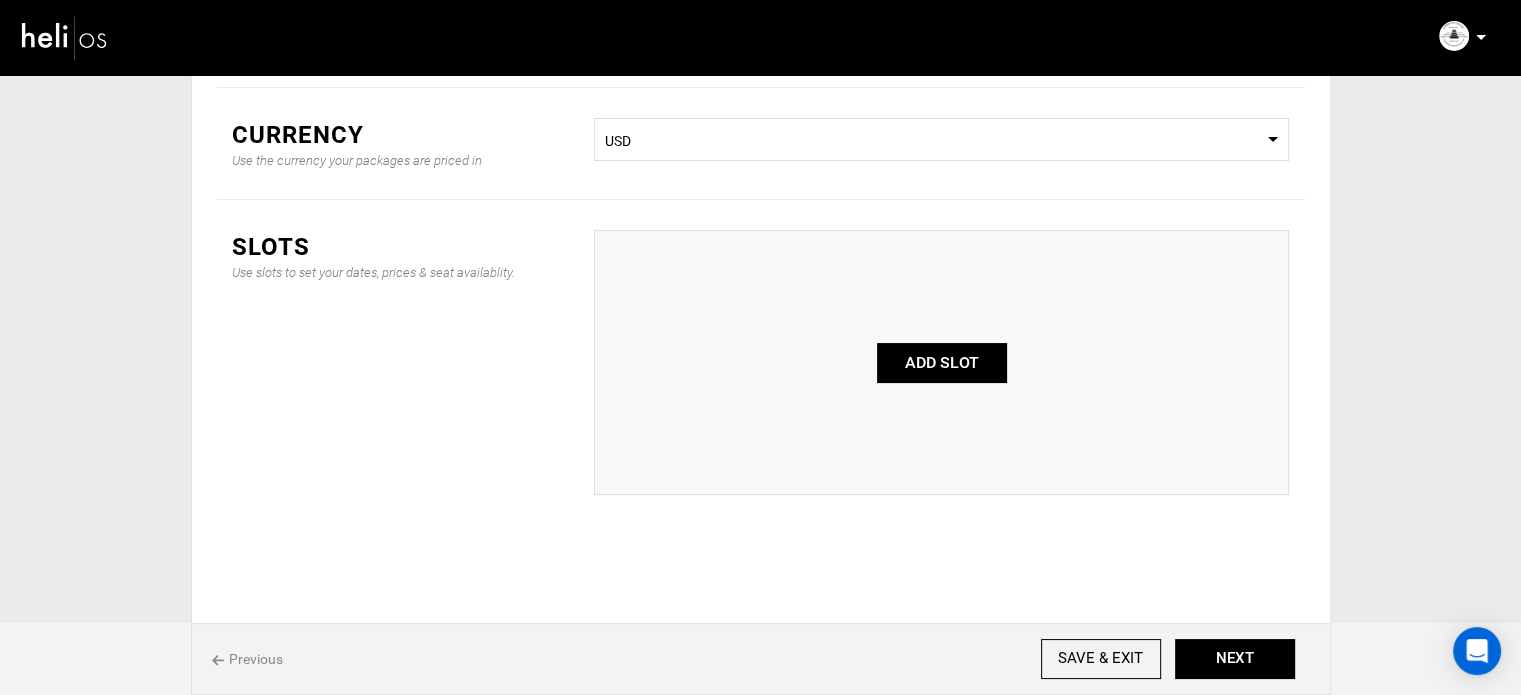 type on "14" 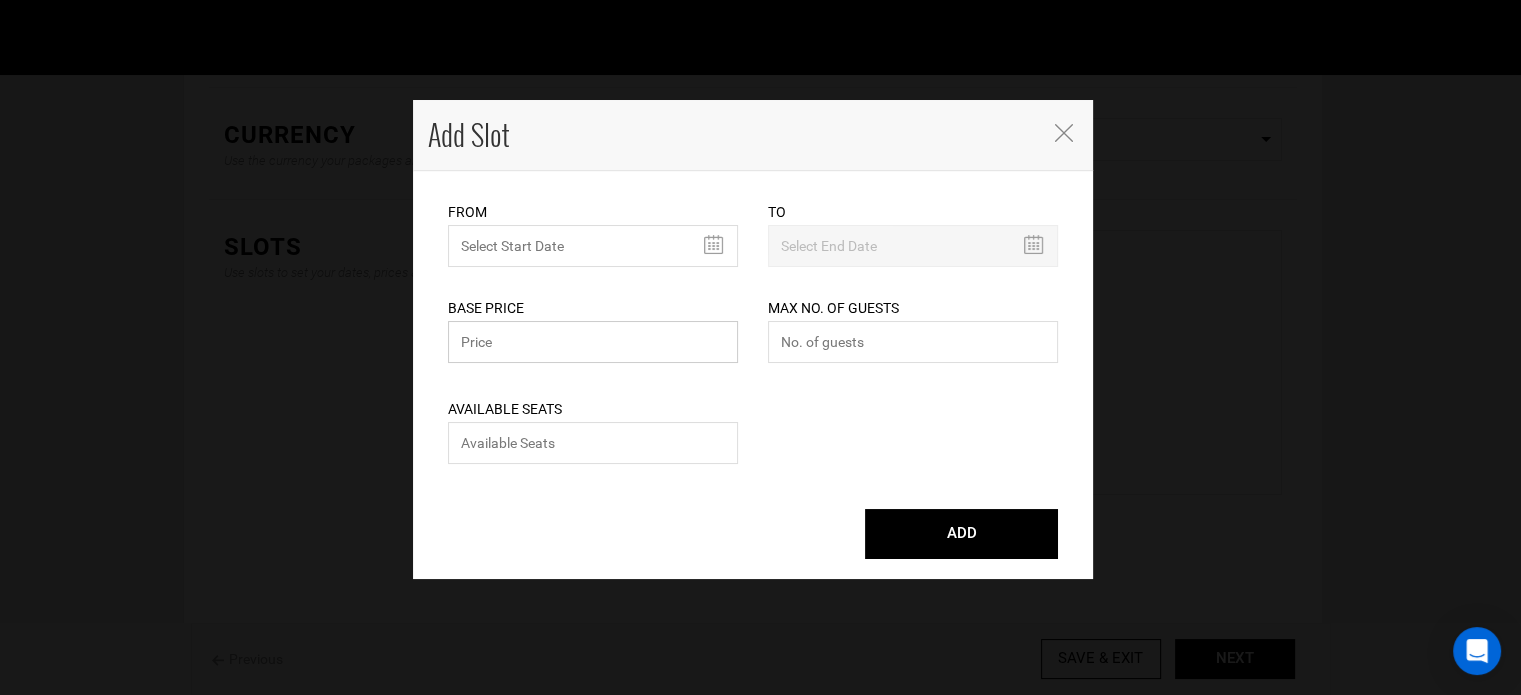 click at bounding box center [593, 342] 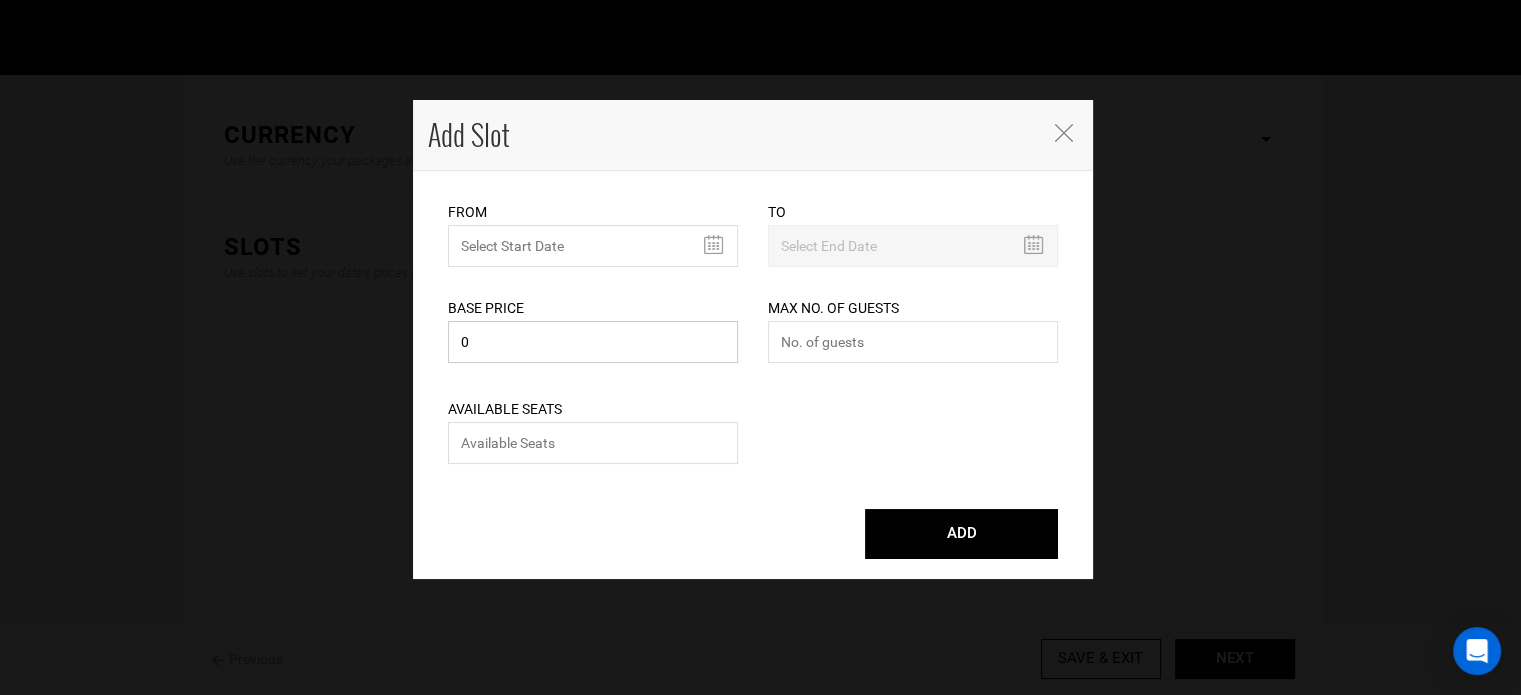 type on "0" 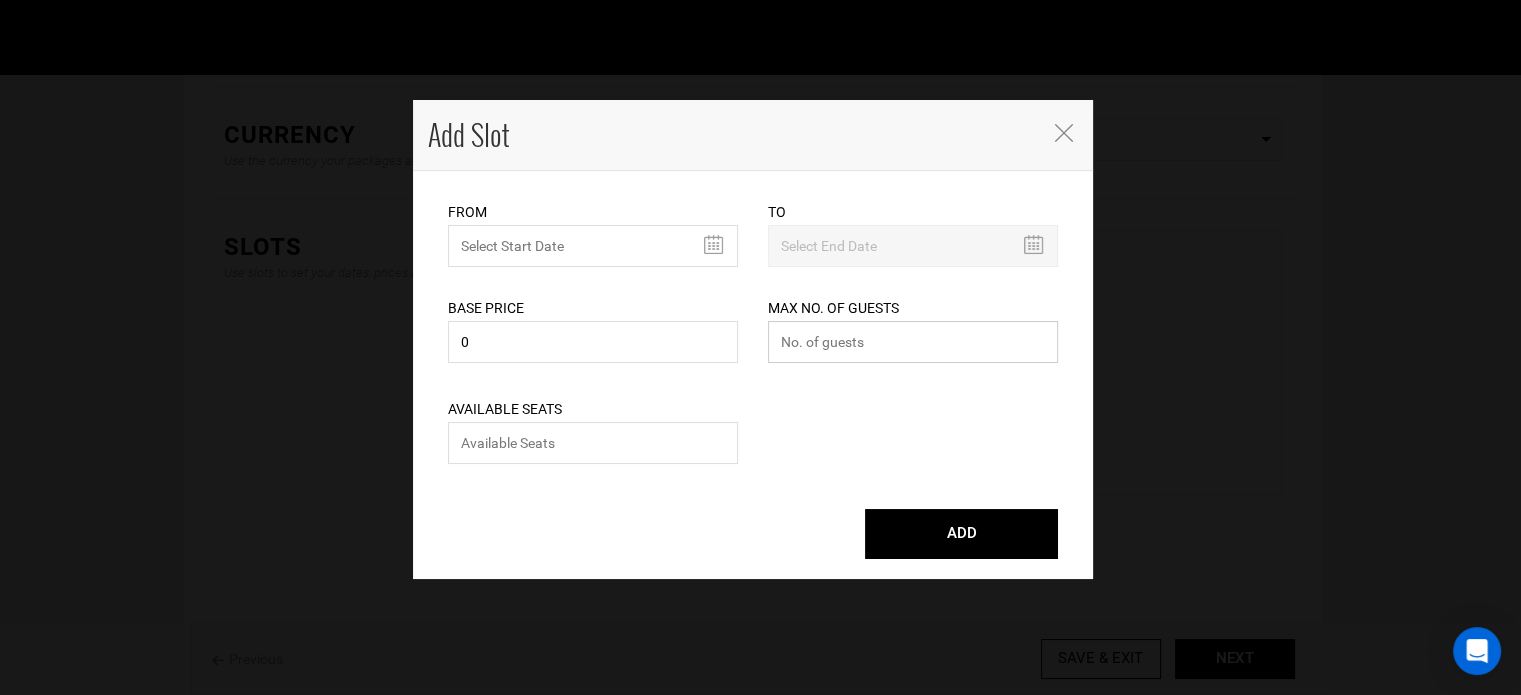 click at bounding box center (913, 342) 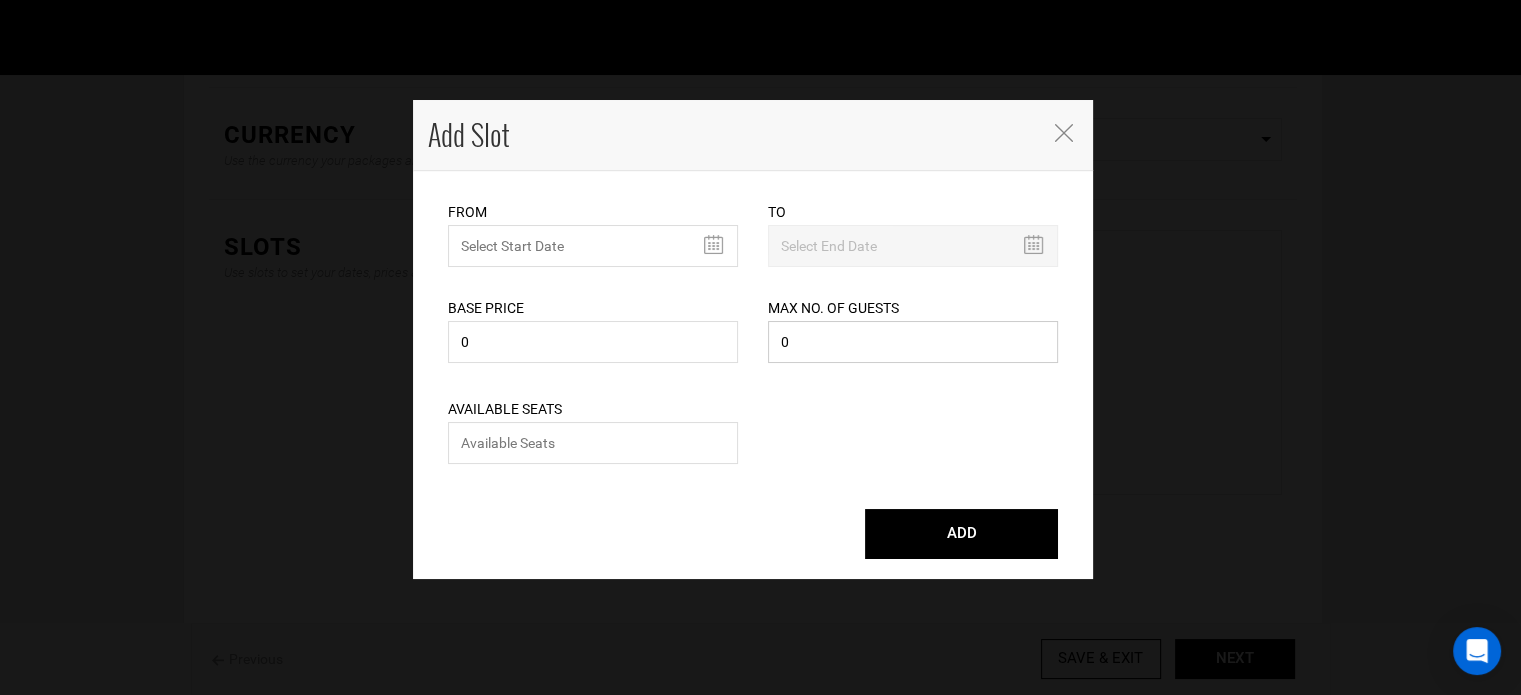 type on "0" 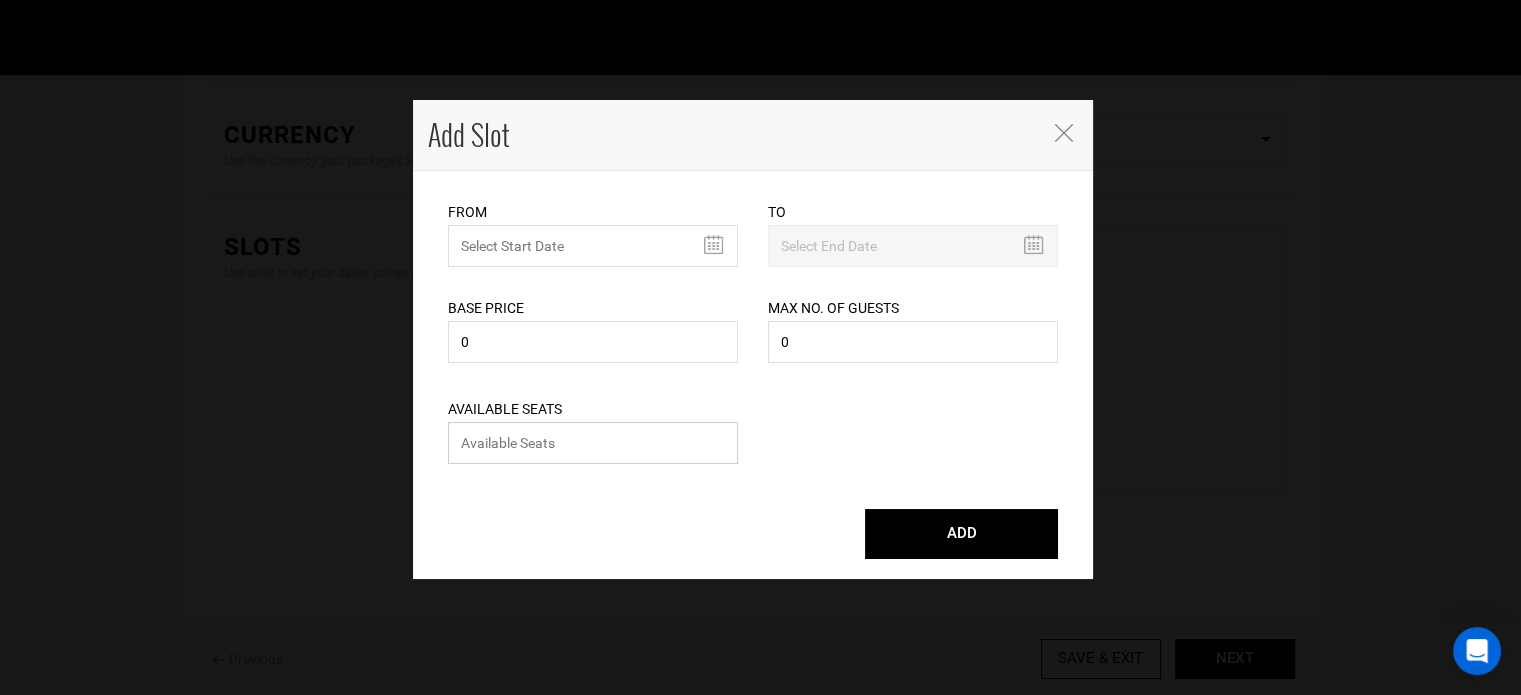 click at bounding box center [593, 443] 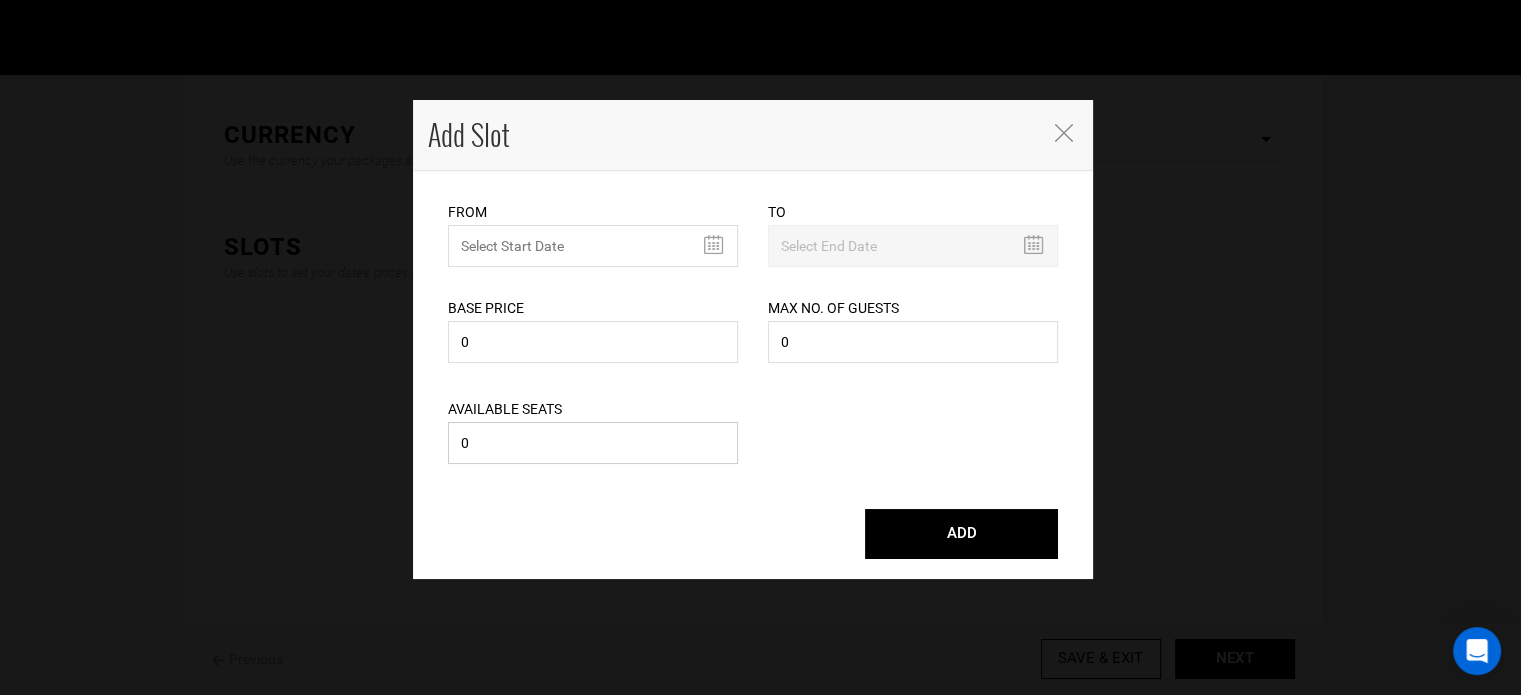 type on "0" 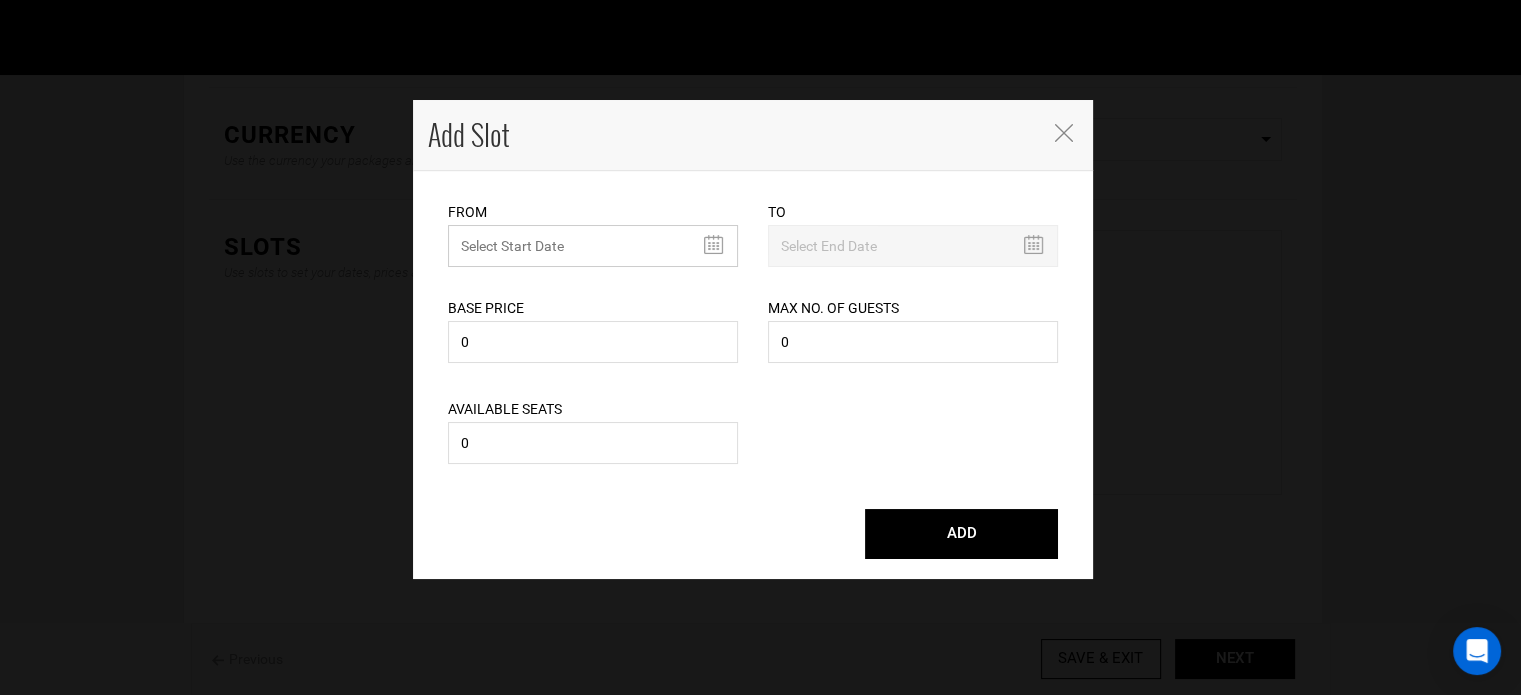 click at bounding box center [593, 246] 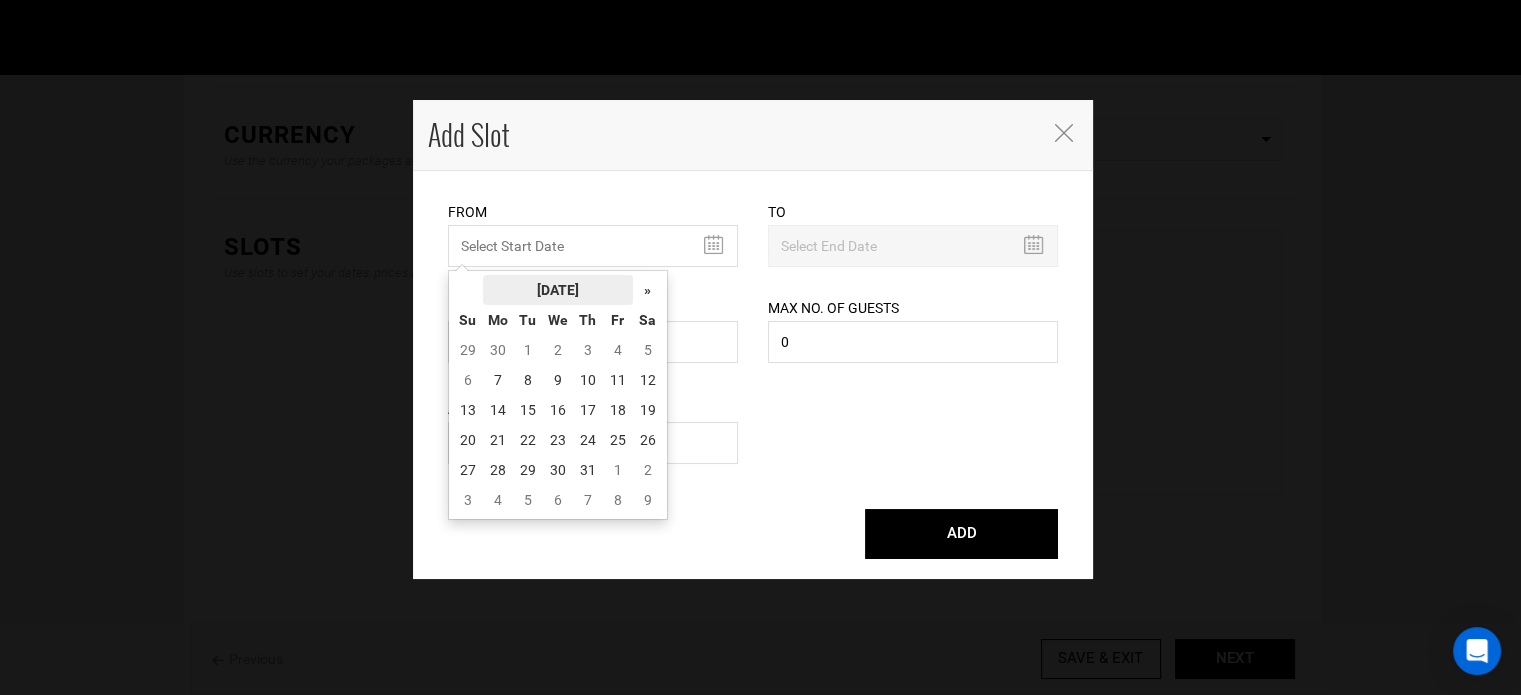 click on "[DATE]" at bounding box center (558, 290) 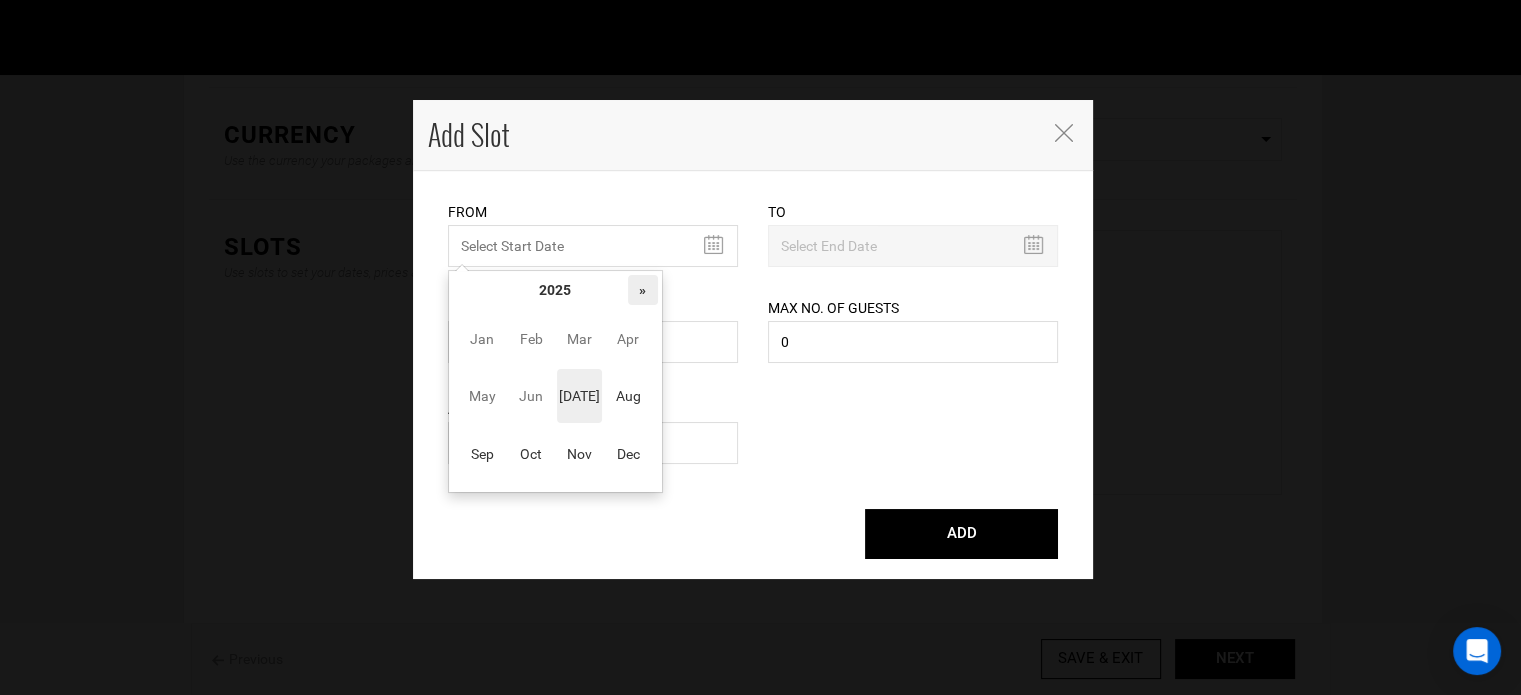 click on "»" at bounding box center [643, 290] 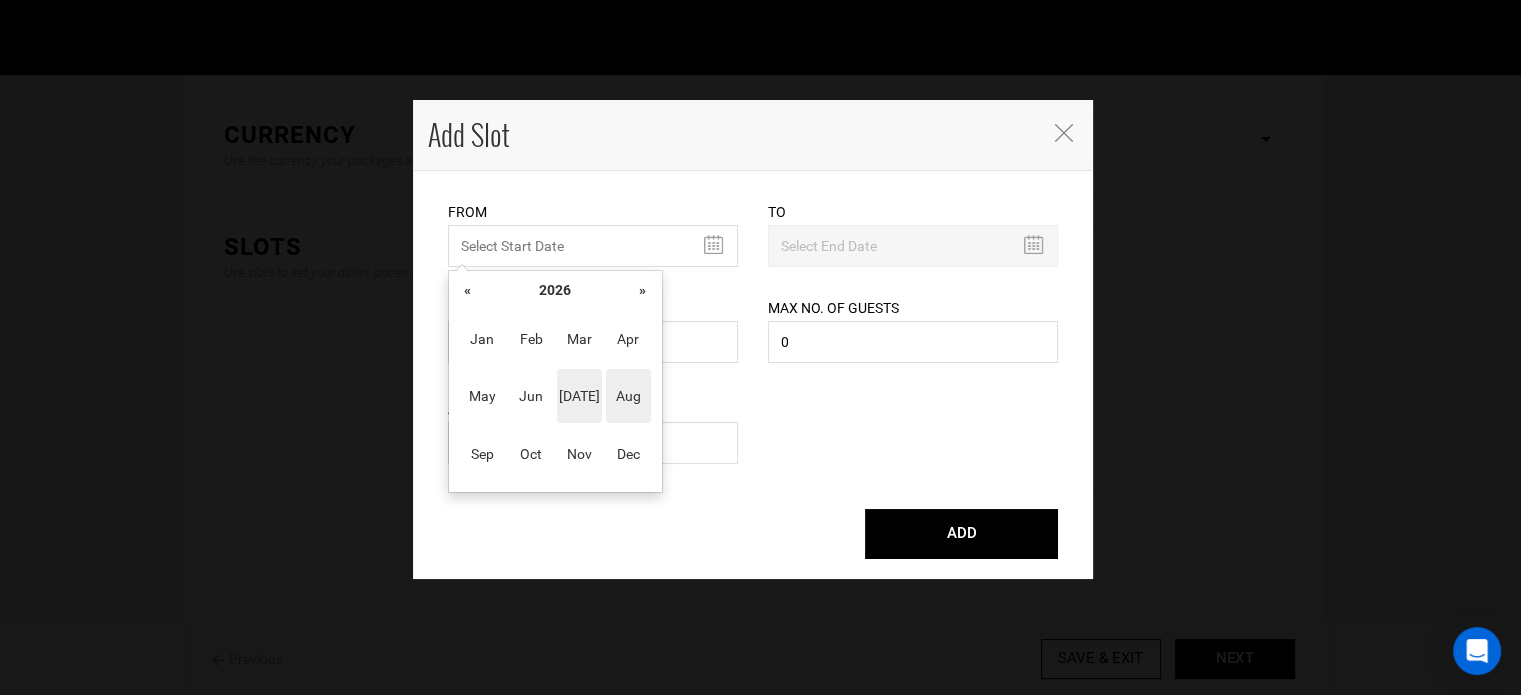 click on "Aug" at bounding box center (628, 396) 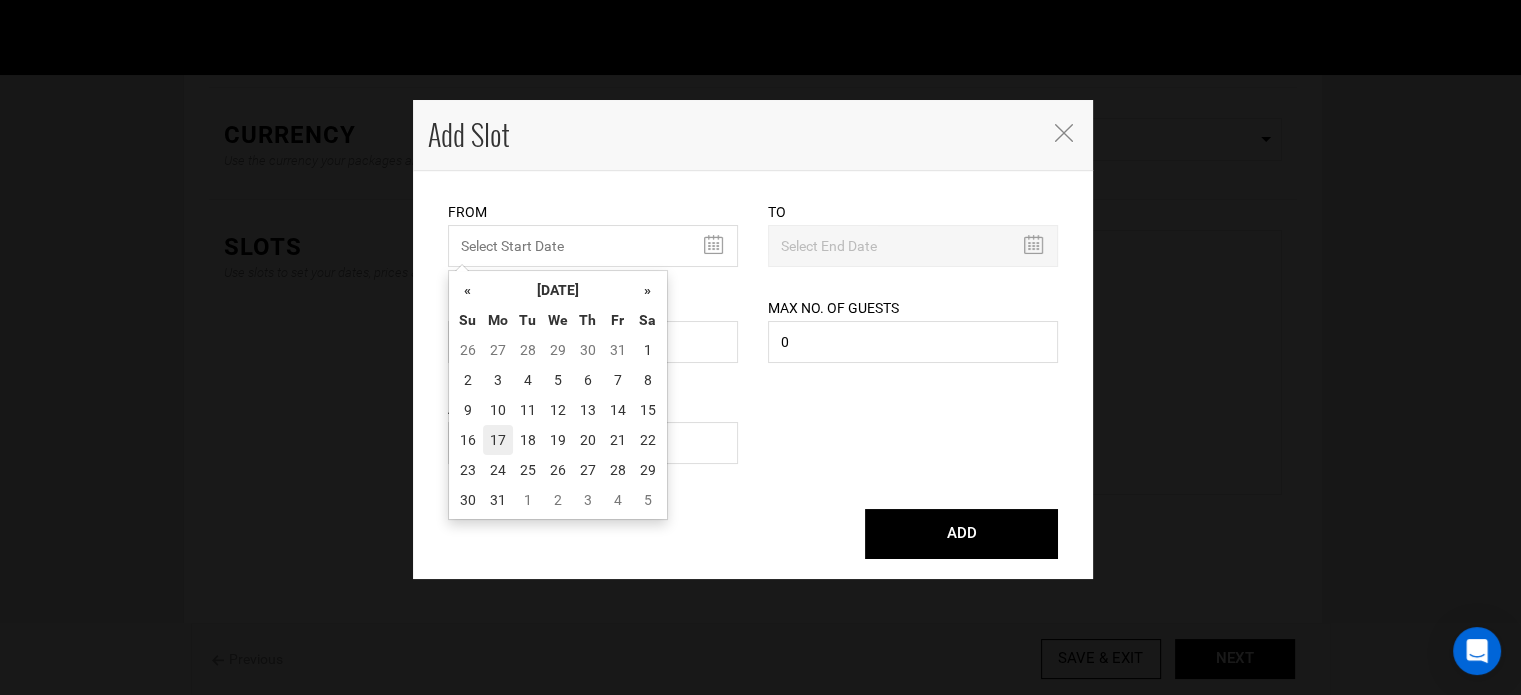 click on "17" at bounding box center (498, 440) 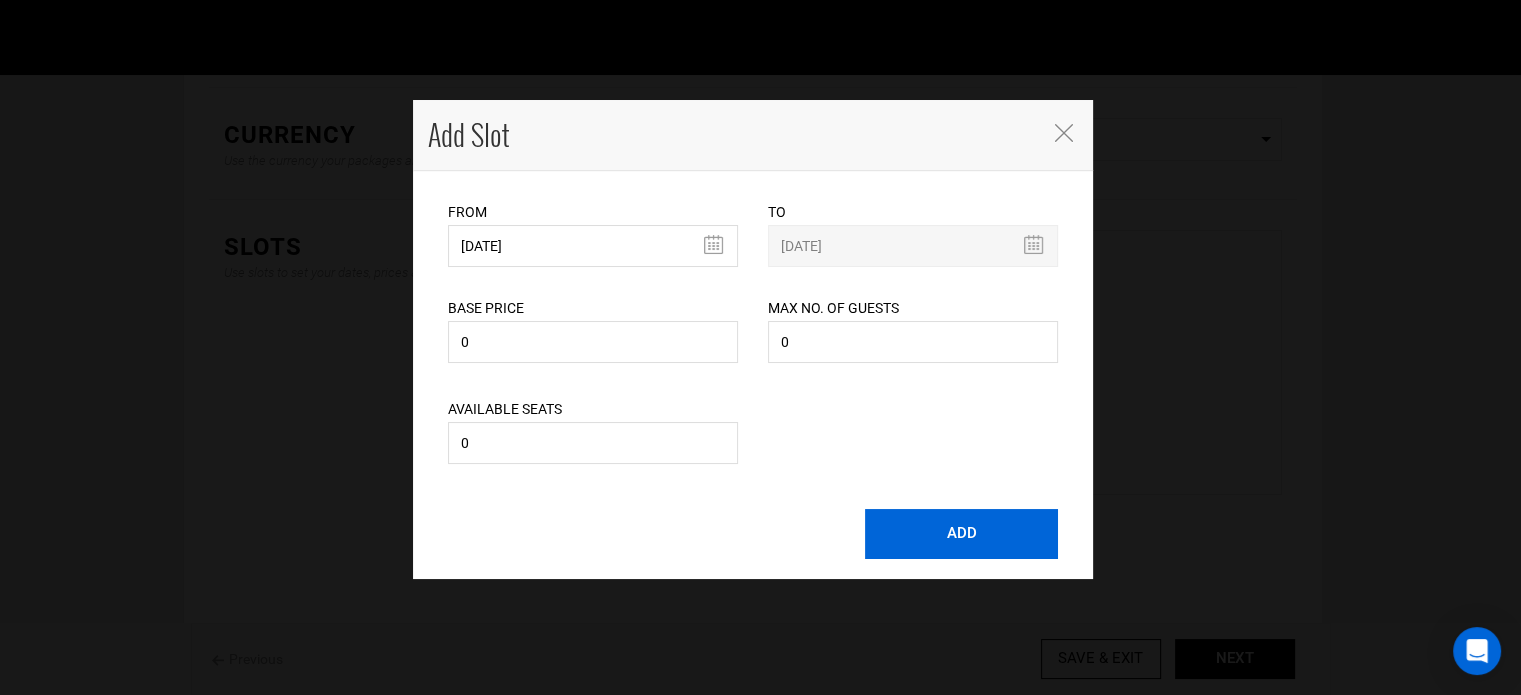 click on "ADD" at bounding box center (961, 534) 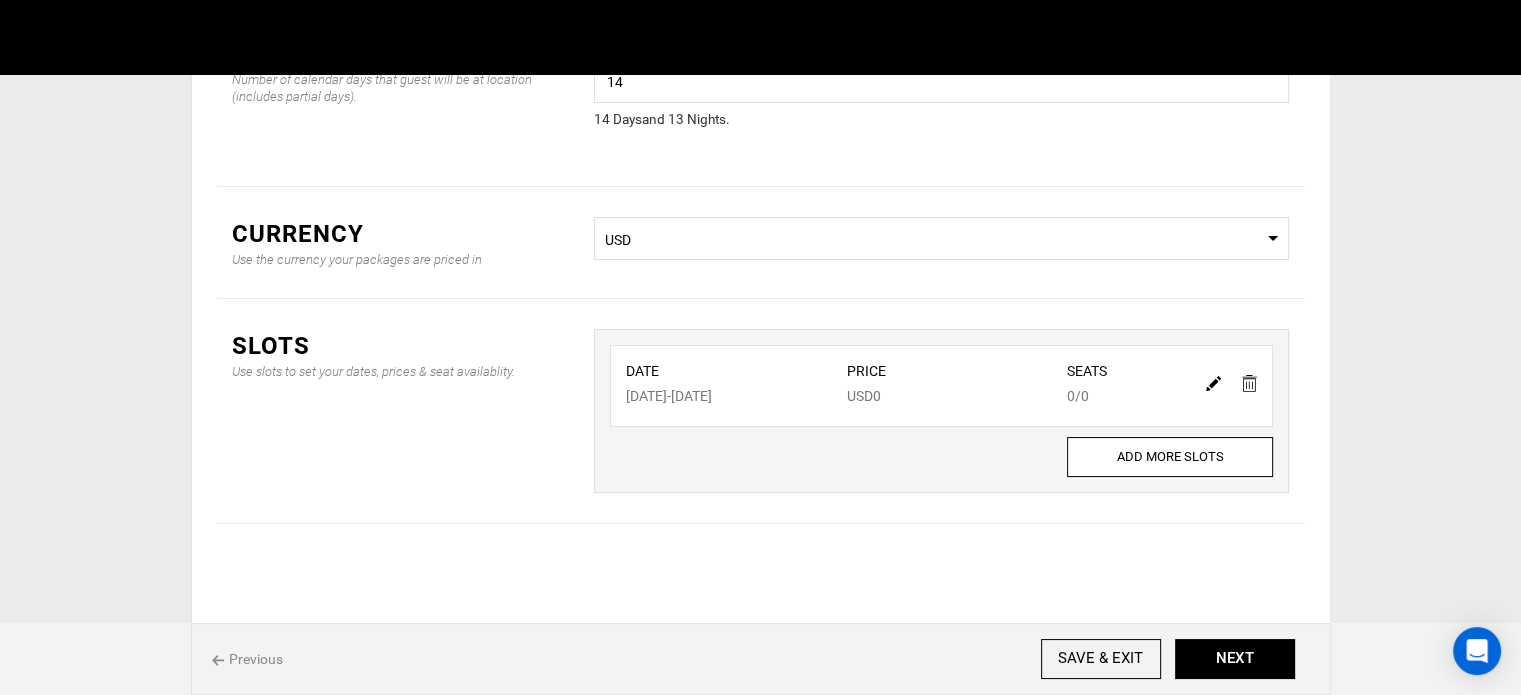 scroll, scrollTop: 166, scrollLeft: 0, axis: vertical 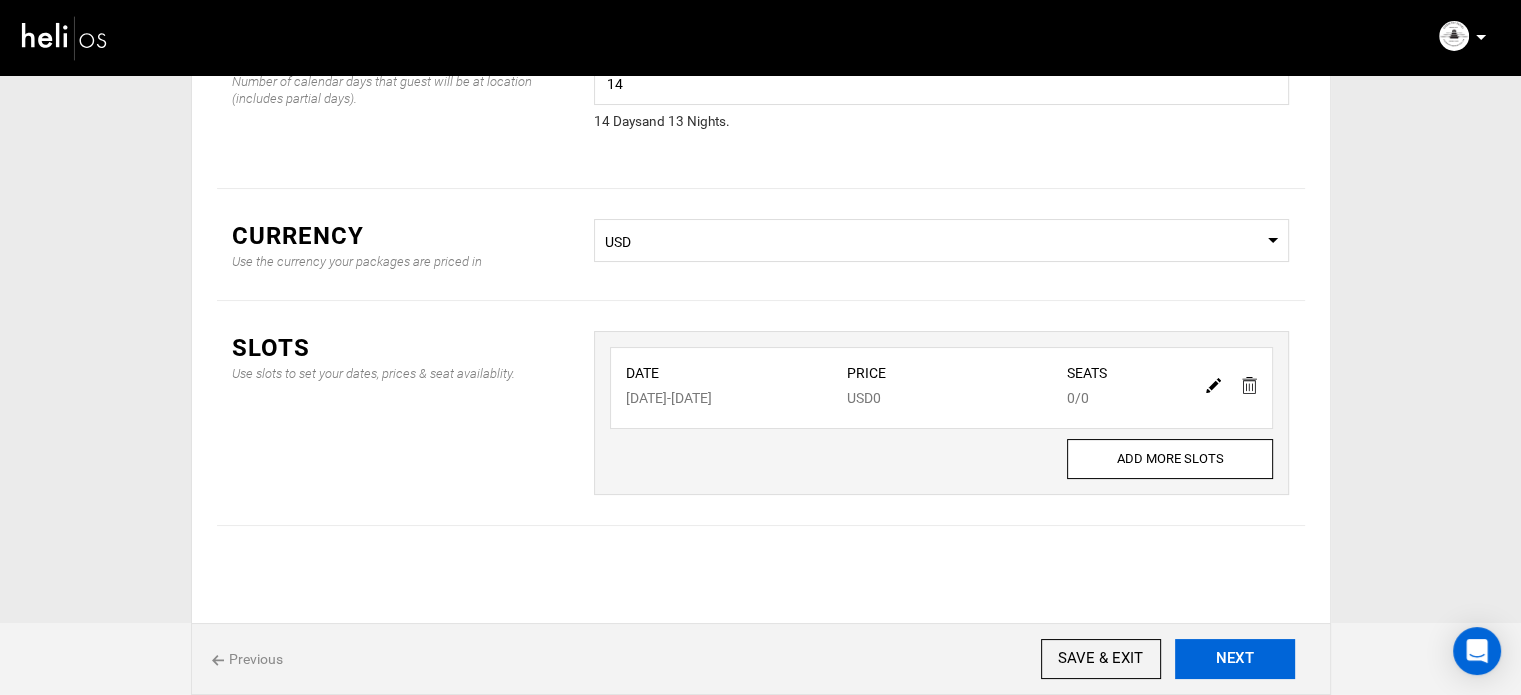 click on "NEXT" at bounding box center [1235, 659] 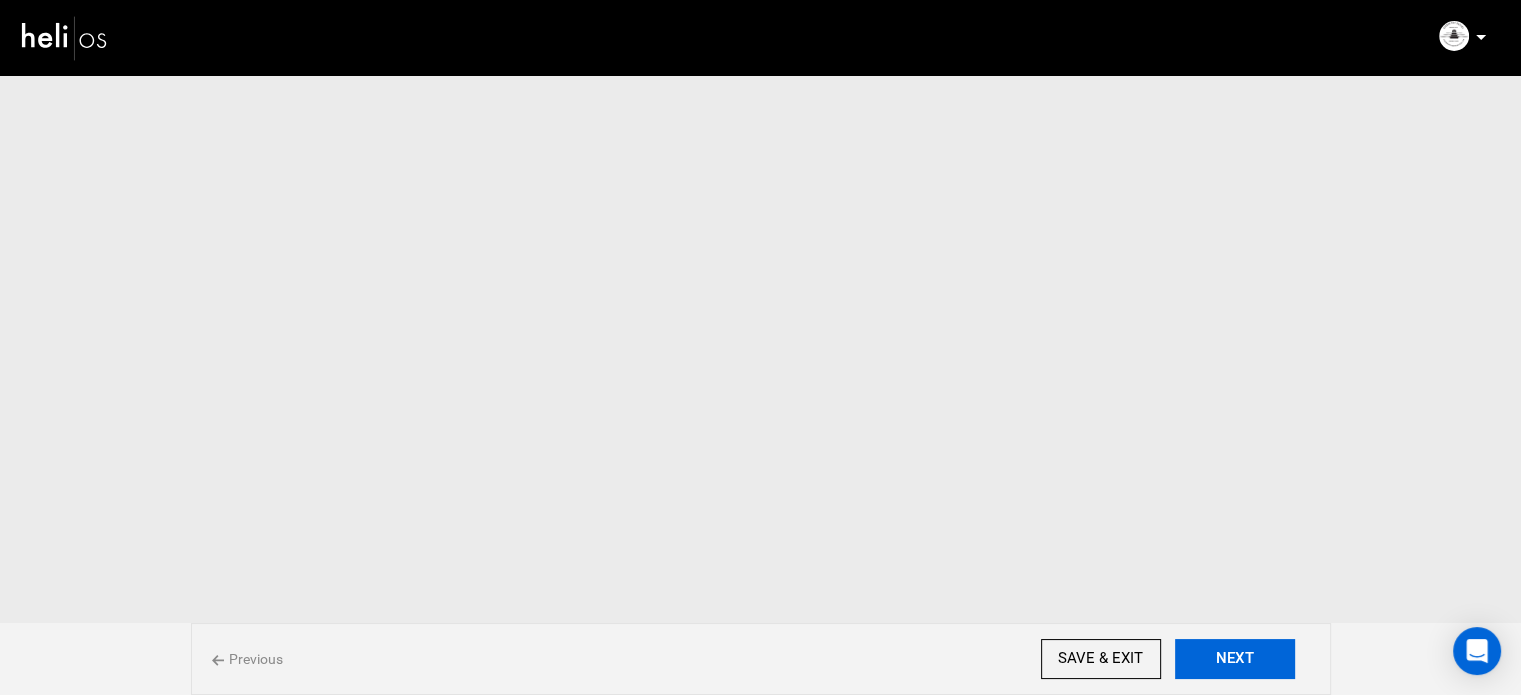scroll, scrollTop: 0, scrollLeft: 0, axis: both 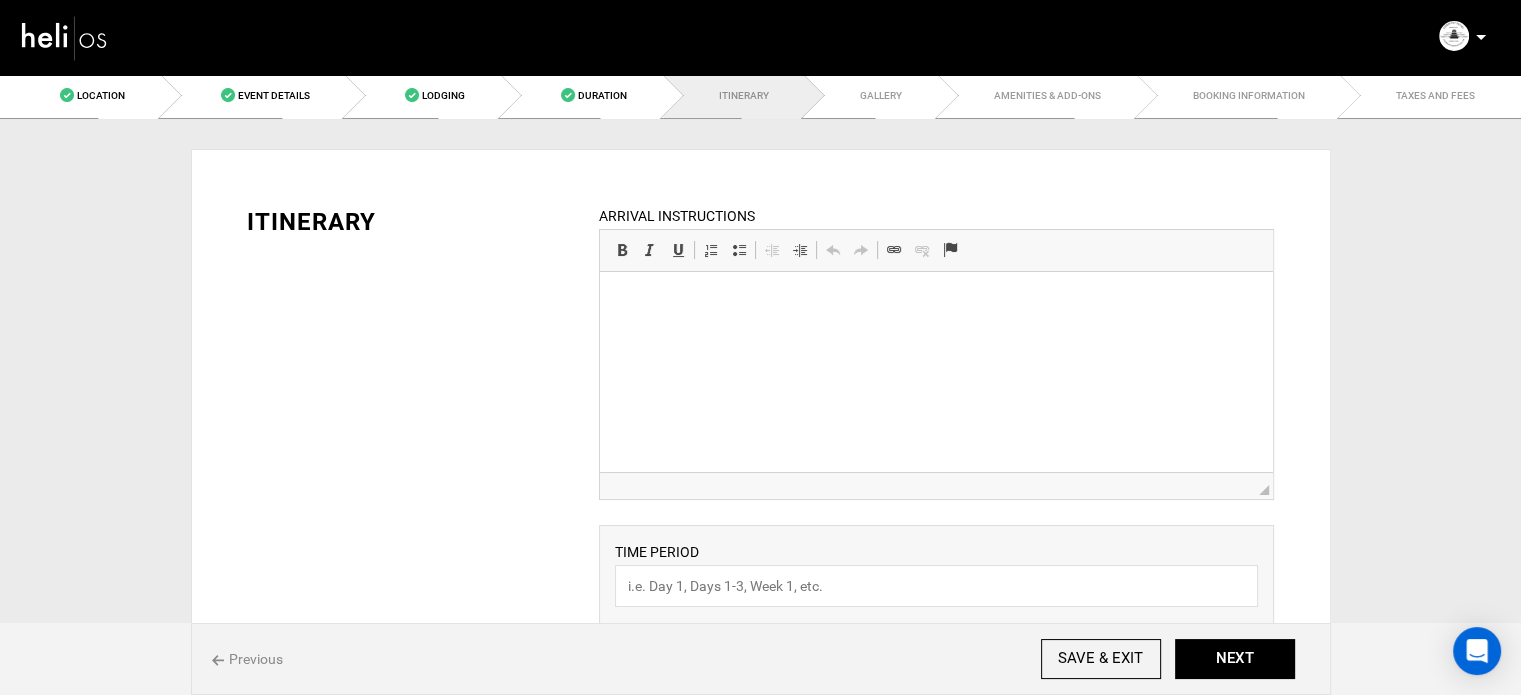 click at bounding box center [936, 302] 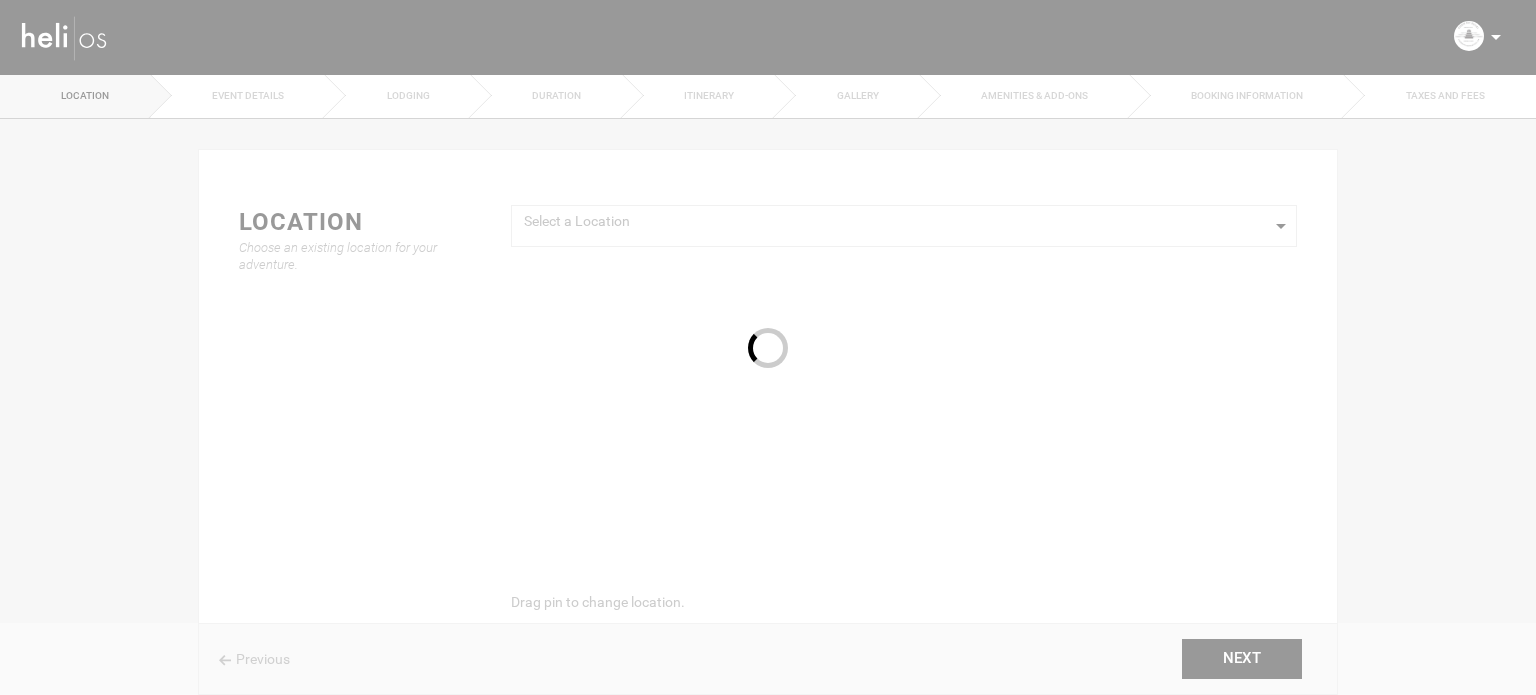 scroll, scrollTop: 0, scrollLeft: 0, axis: both 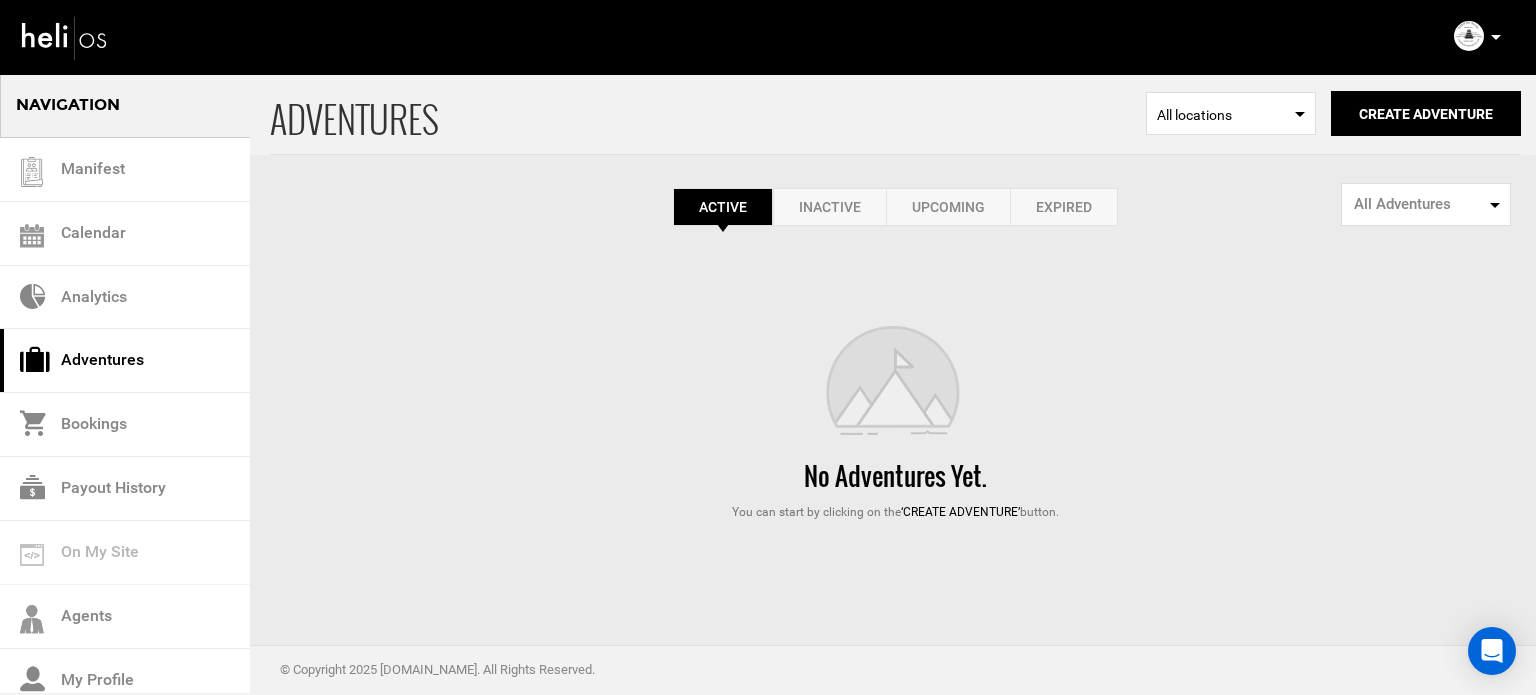 click at bounding box center [1469, 36] 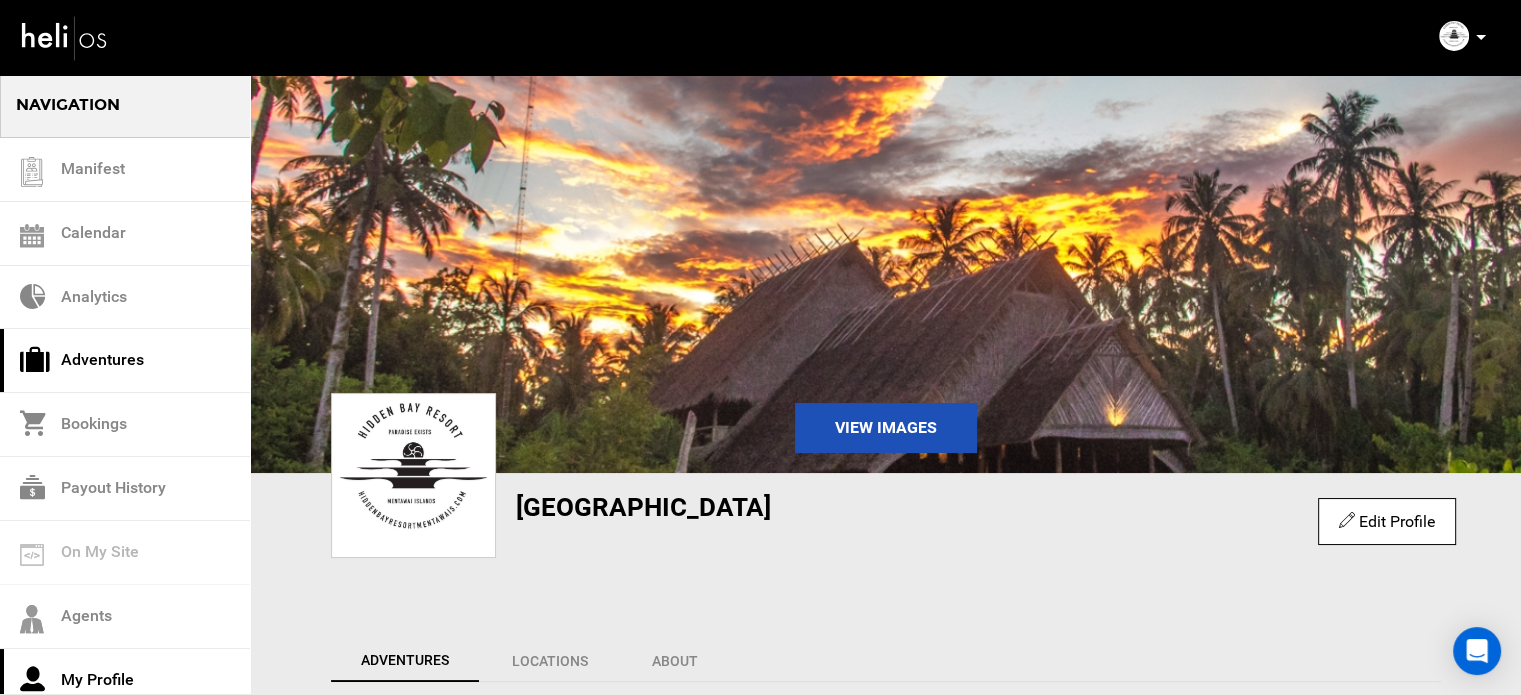 click on "Adventures" at bounding box center [125, 361] 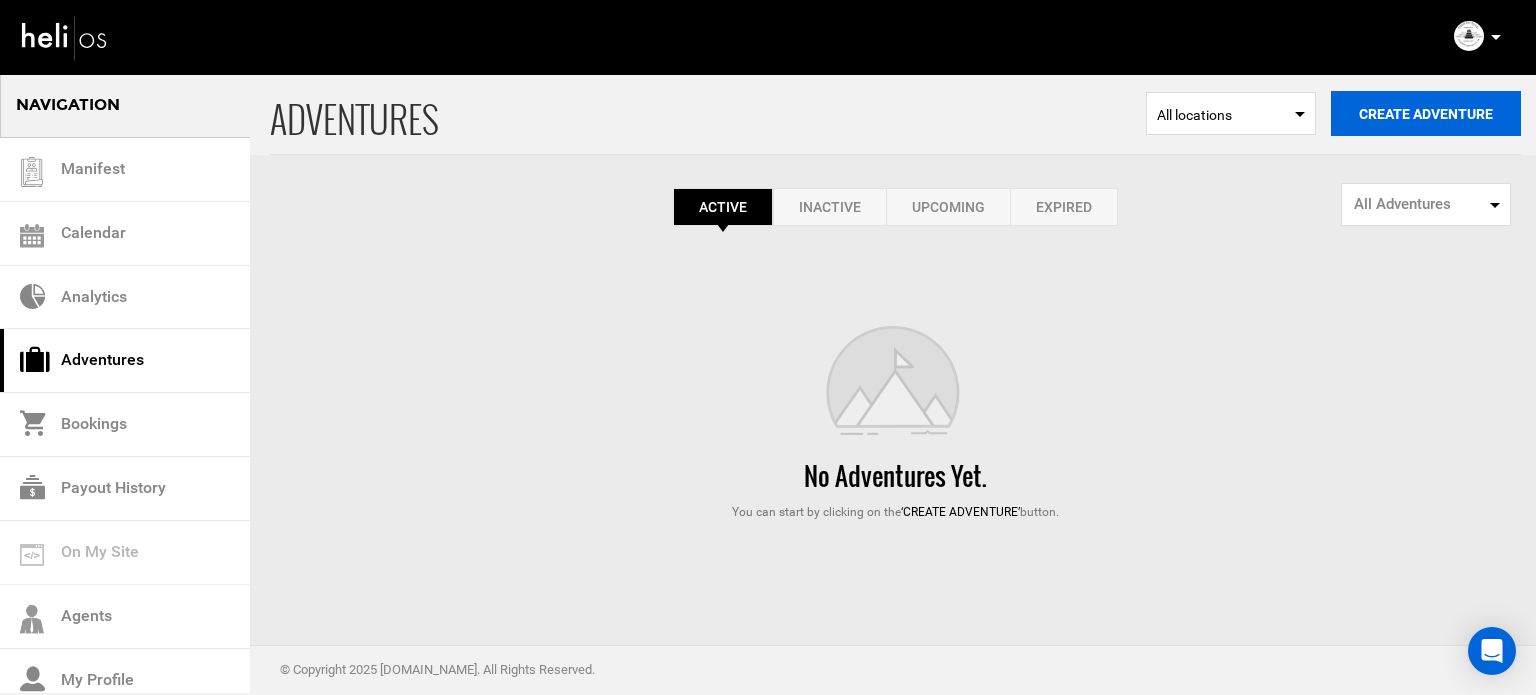 click on "Create Adventure" at bounding box center (1426, 113) 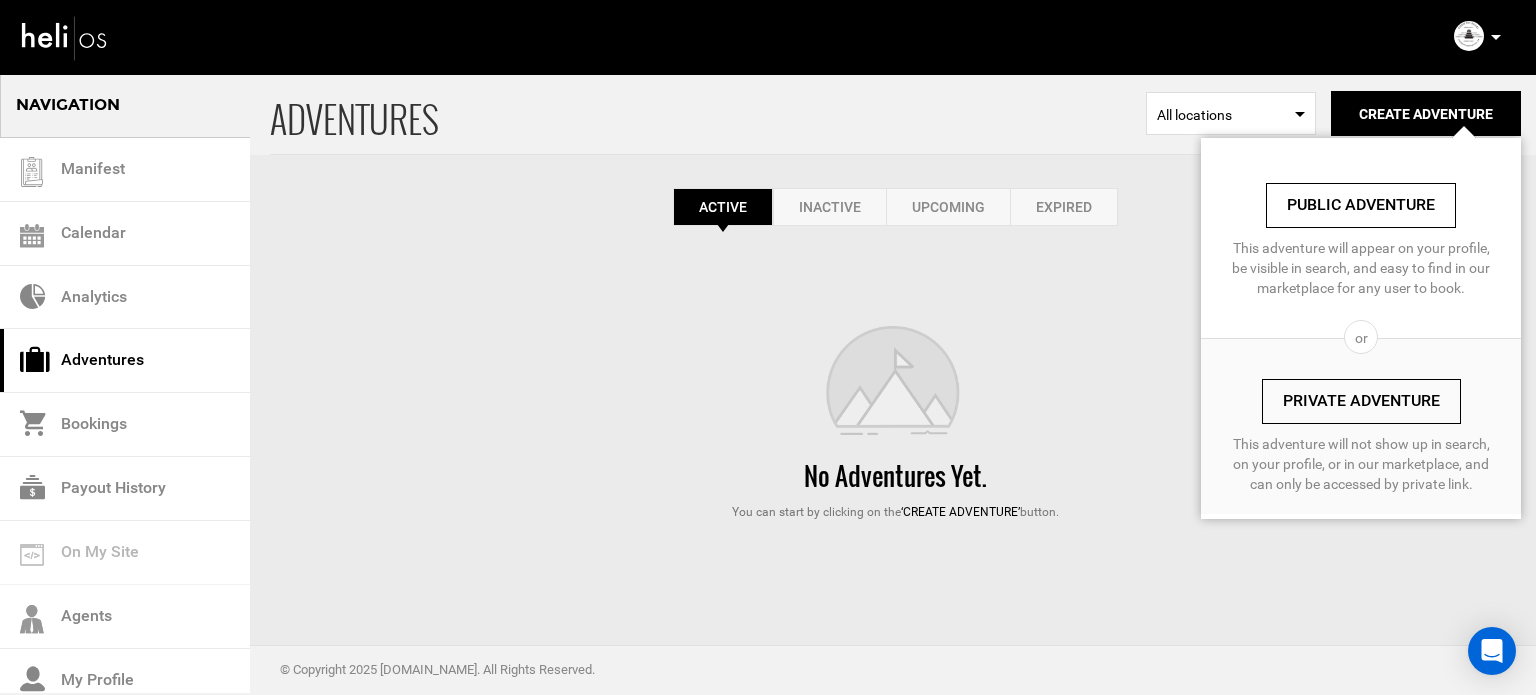 click on "Private Adventure" at bounding box center [1361, 401] 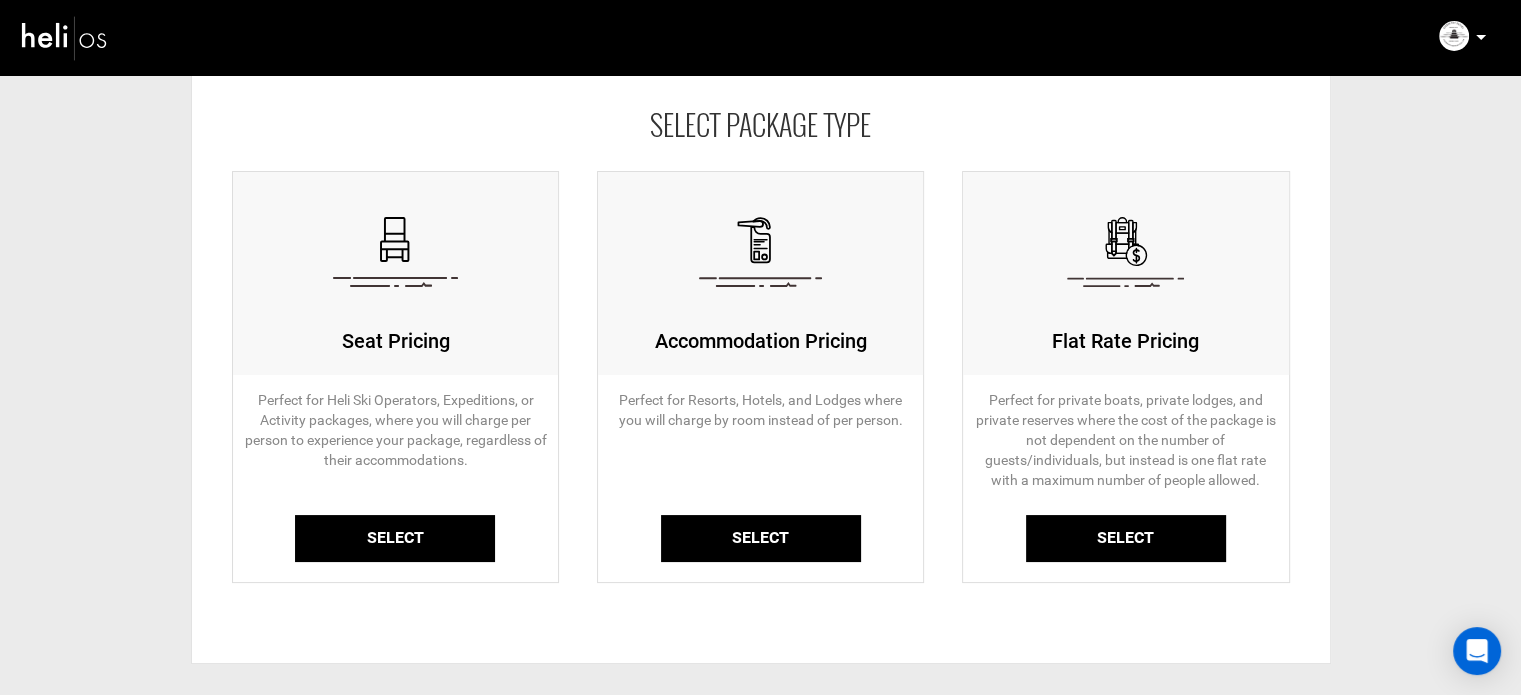 scroll, scrollTop: 200, scrollLeft: 0, axis: vertical 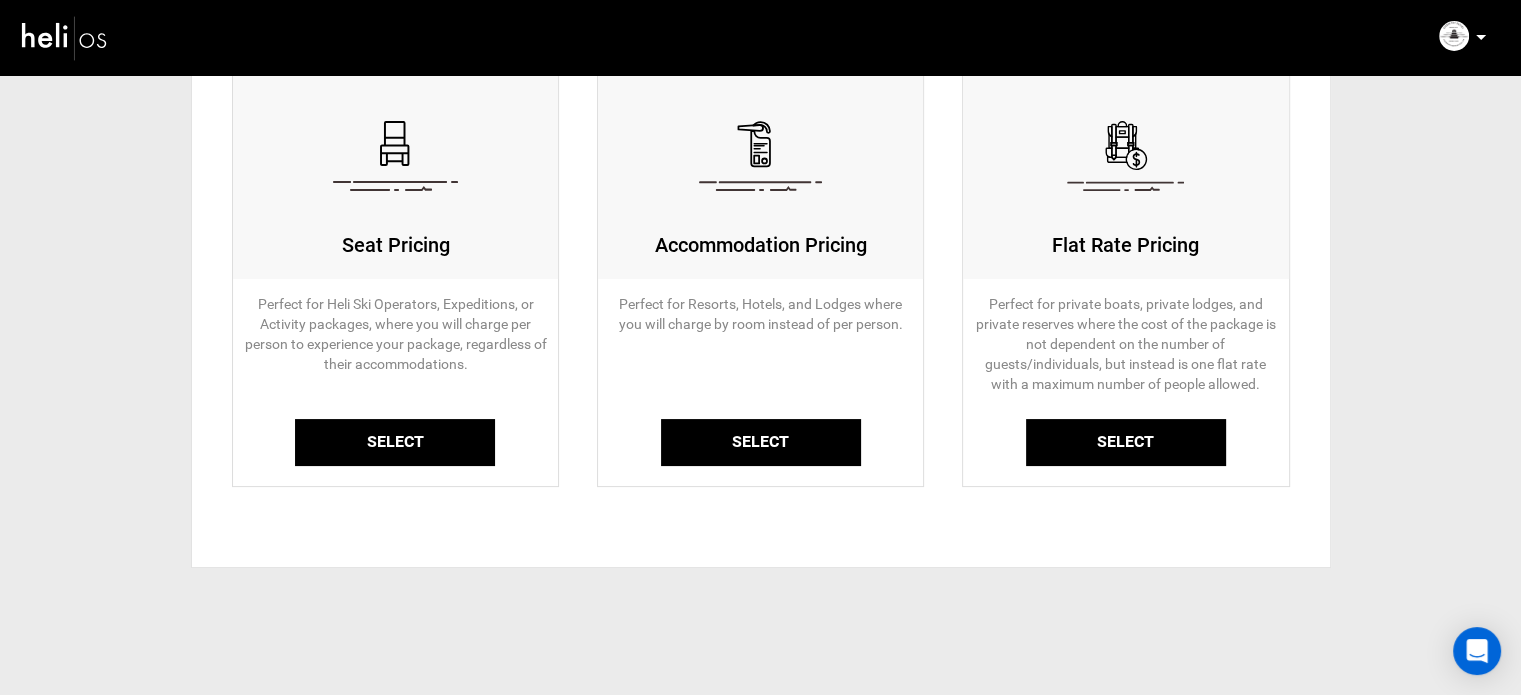 click on "Select" at bounding box center [395, 442] 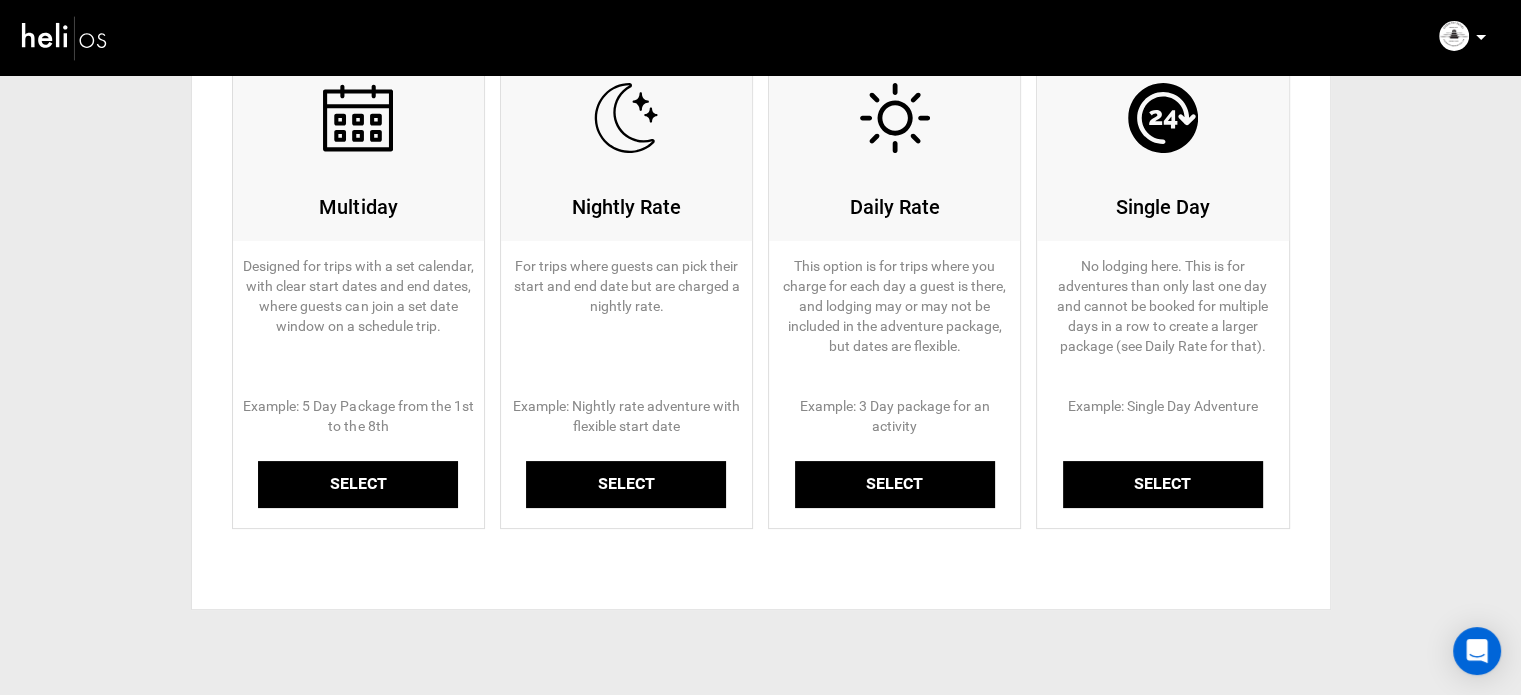 scroll, scrollTop: 300, scrollLeft: 0, axis: vertical 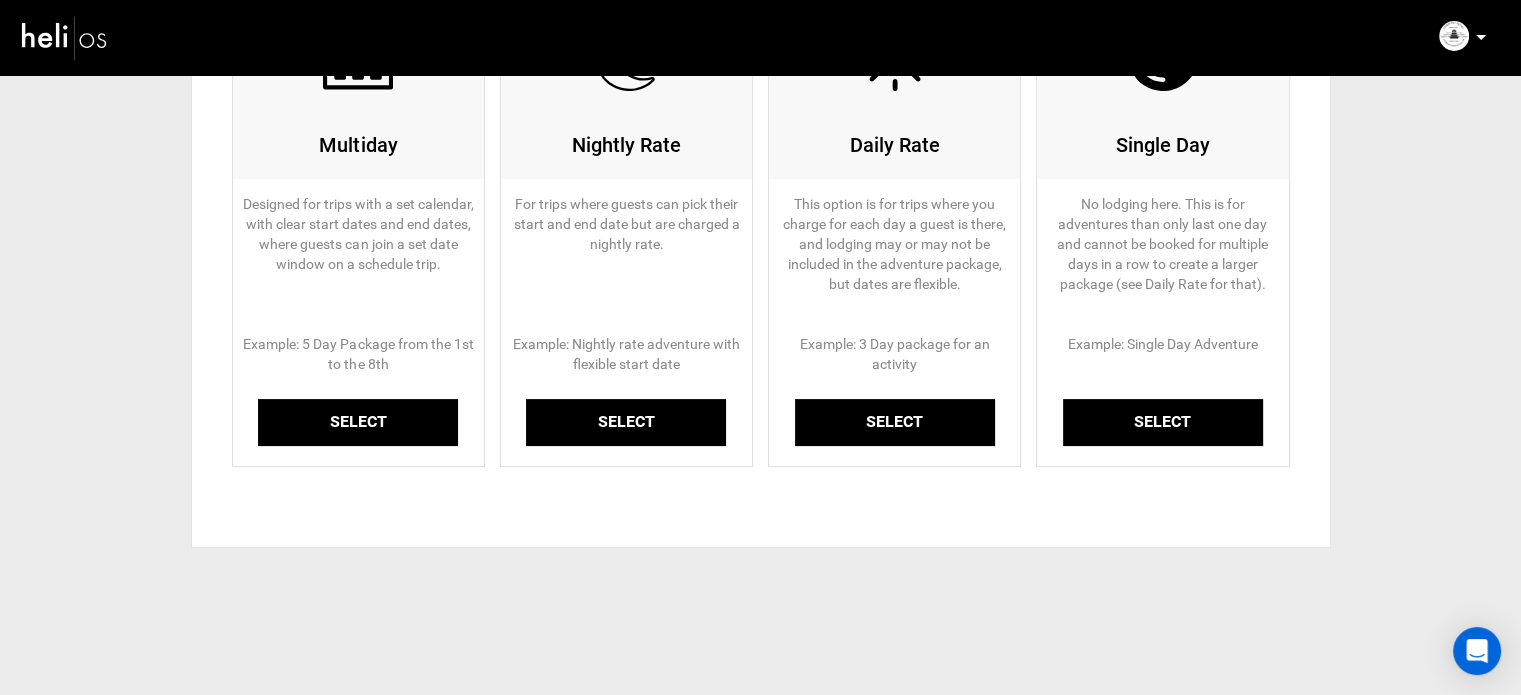 click on "Select" at bounding box center (358, 422) 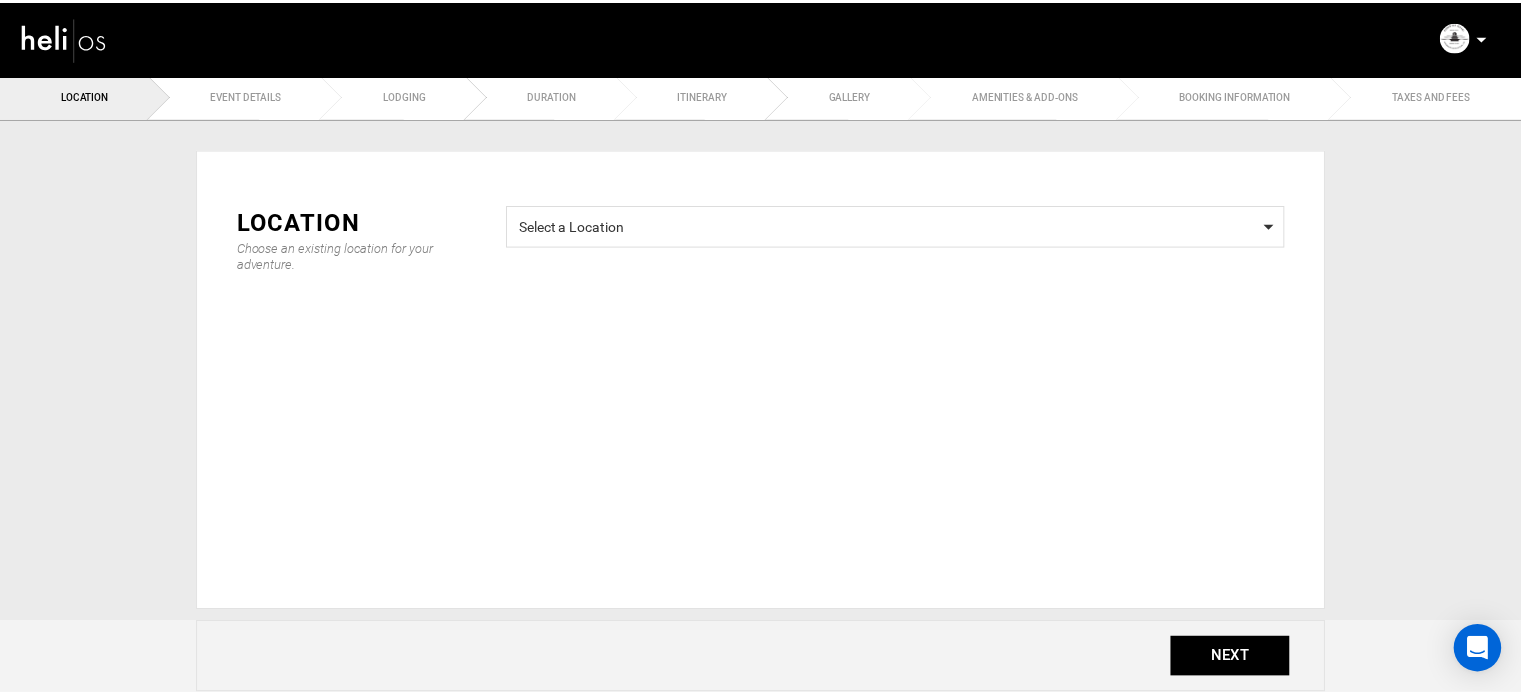 scroll, scrollTop: 0, scrollLeft: 0, axis: both 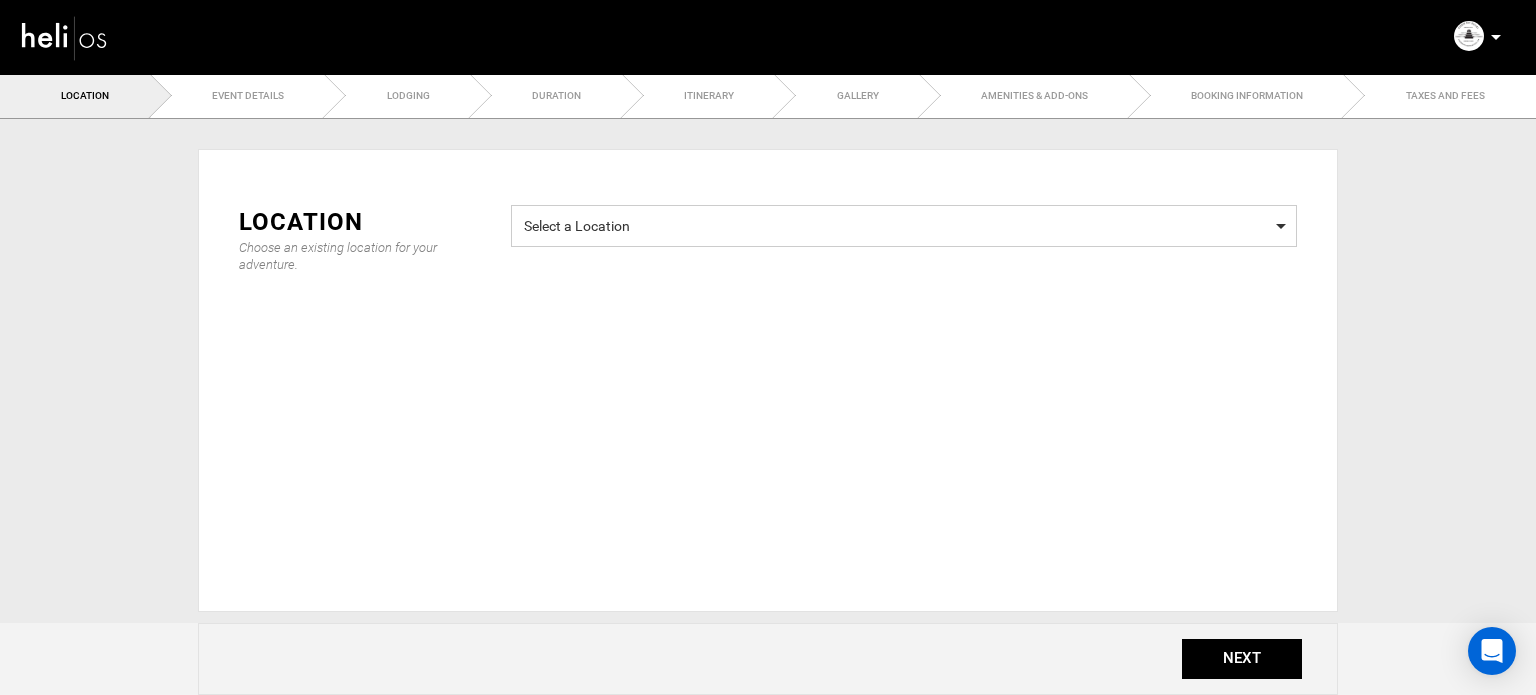 click on "Select a Location" at bounding box center [904, 223] 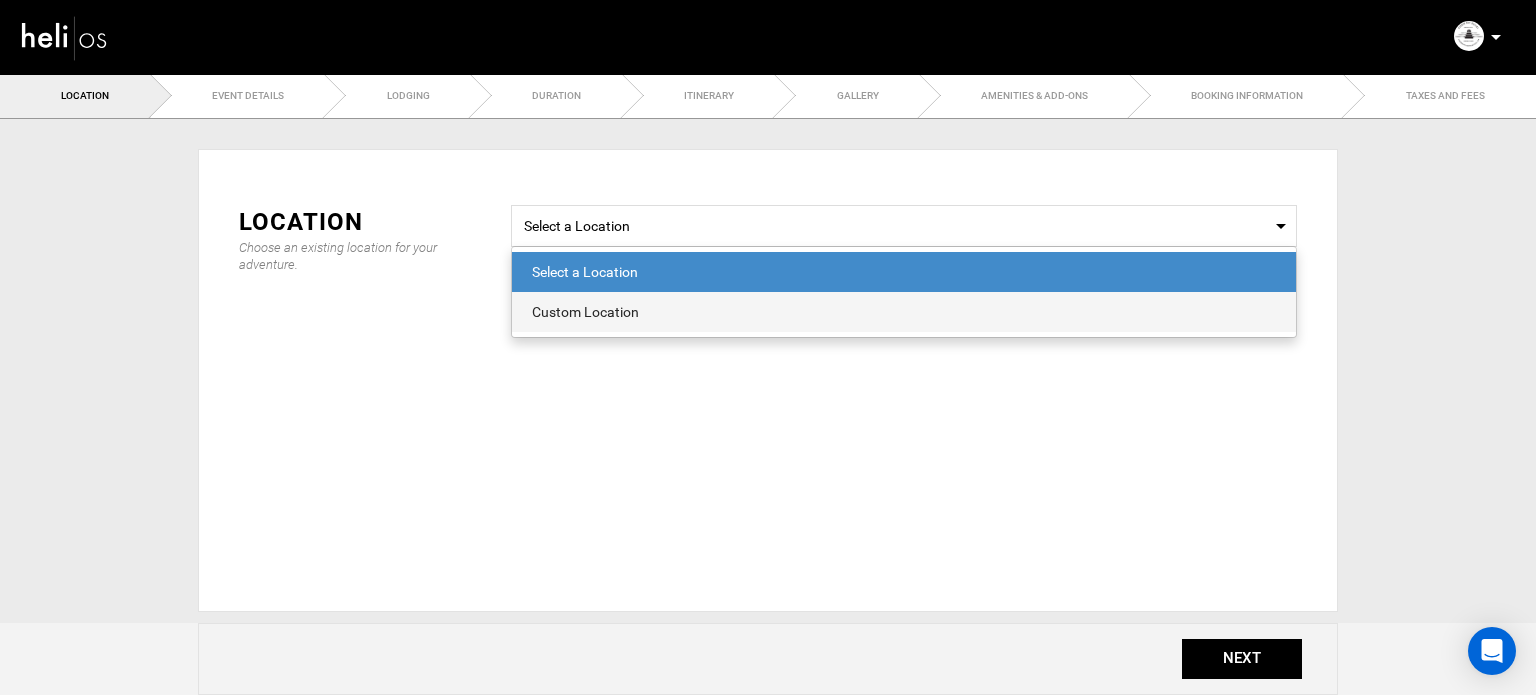 click on "Custom Location" at bounding box center [904, 312] 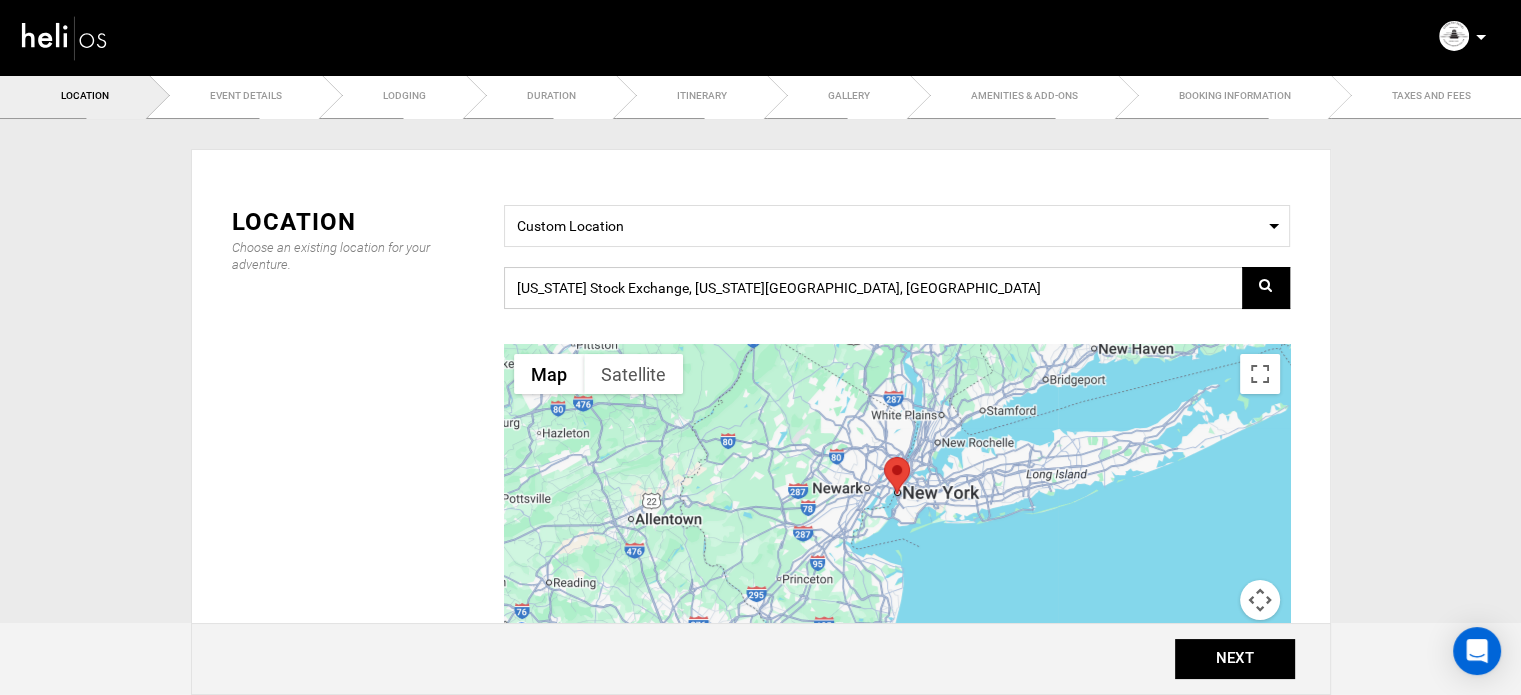 click on "New York Stock Exchange, New York, NY 10005, USA" at bounding box center [897, 288] 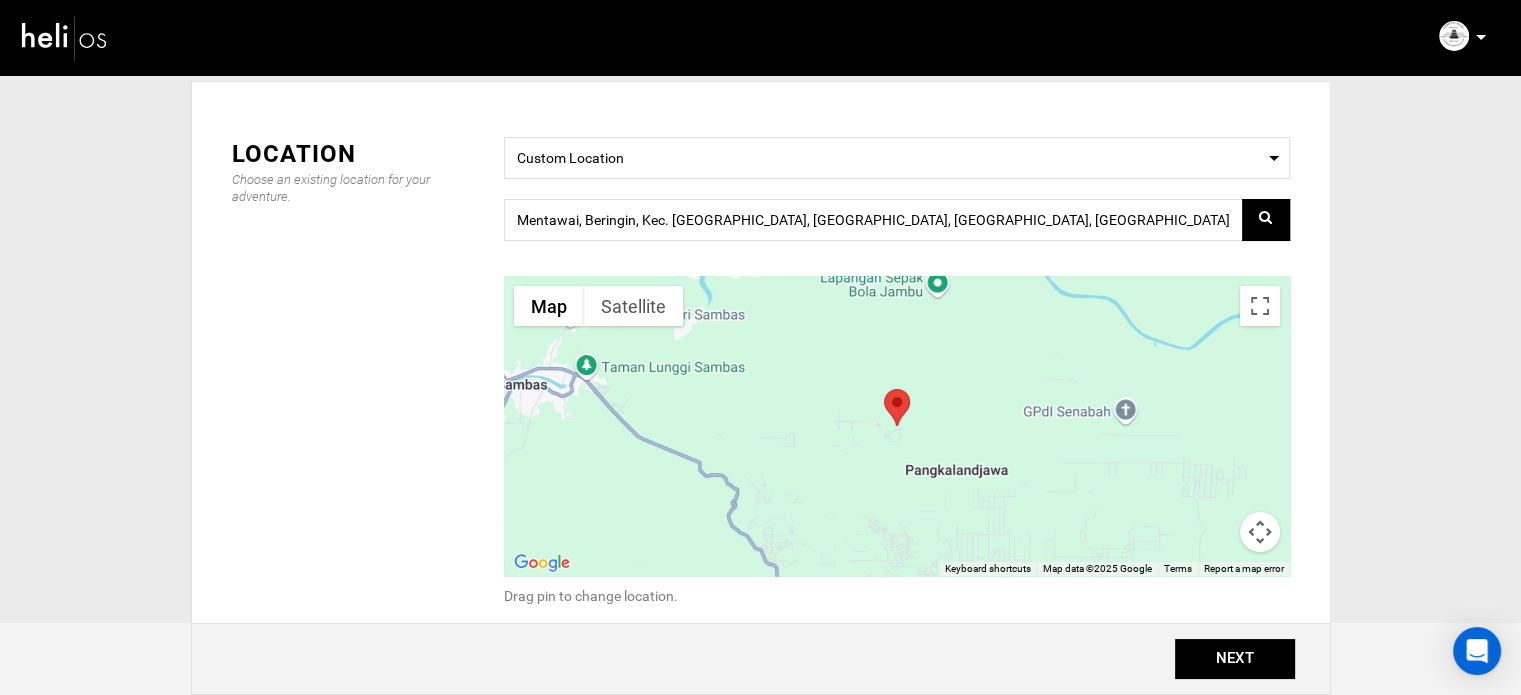 scroll, scrollTop: 100, scrollLeft: 0, axis: vertical 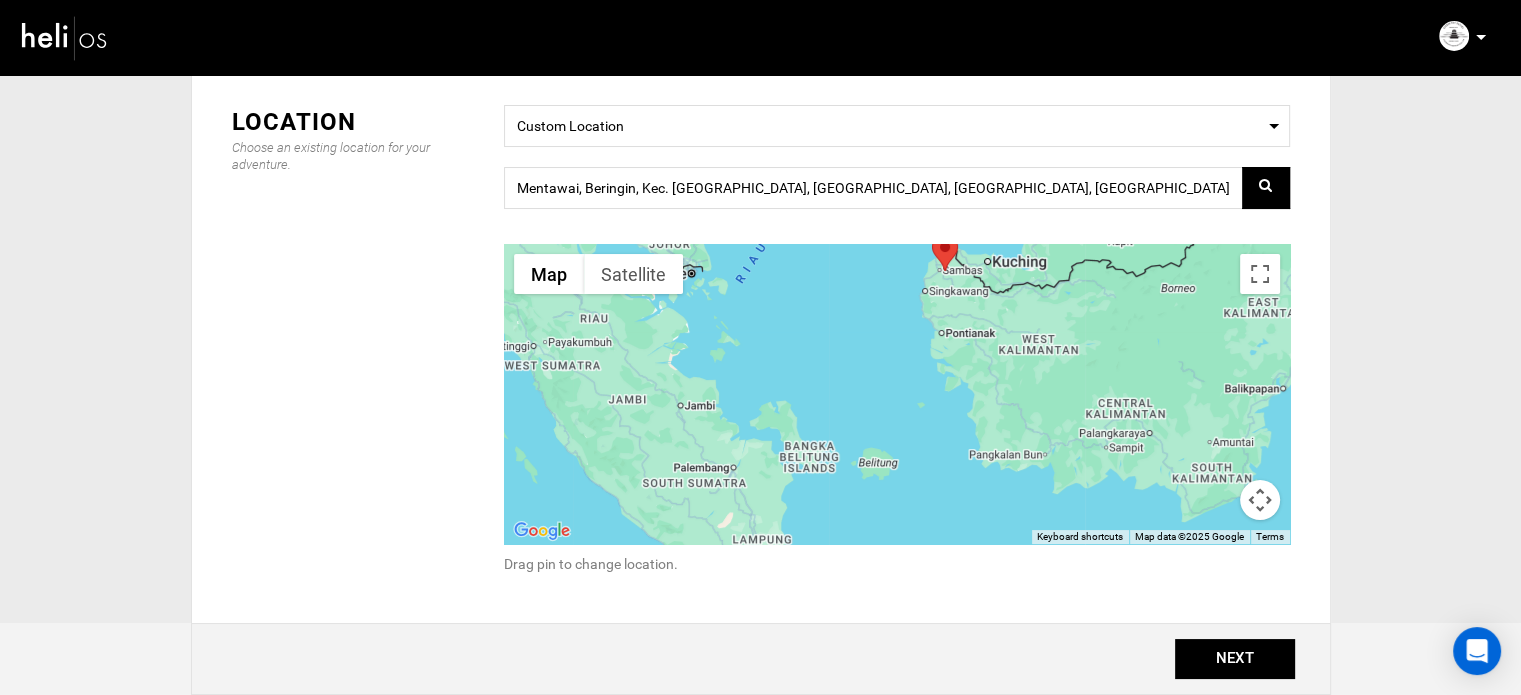 drag, startPoint x: 746, startPoint y: 461, endPoint x: 894, endPoint y: 320, distance: 204.4138 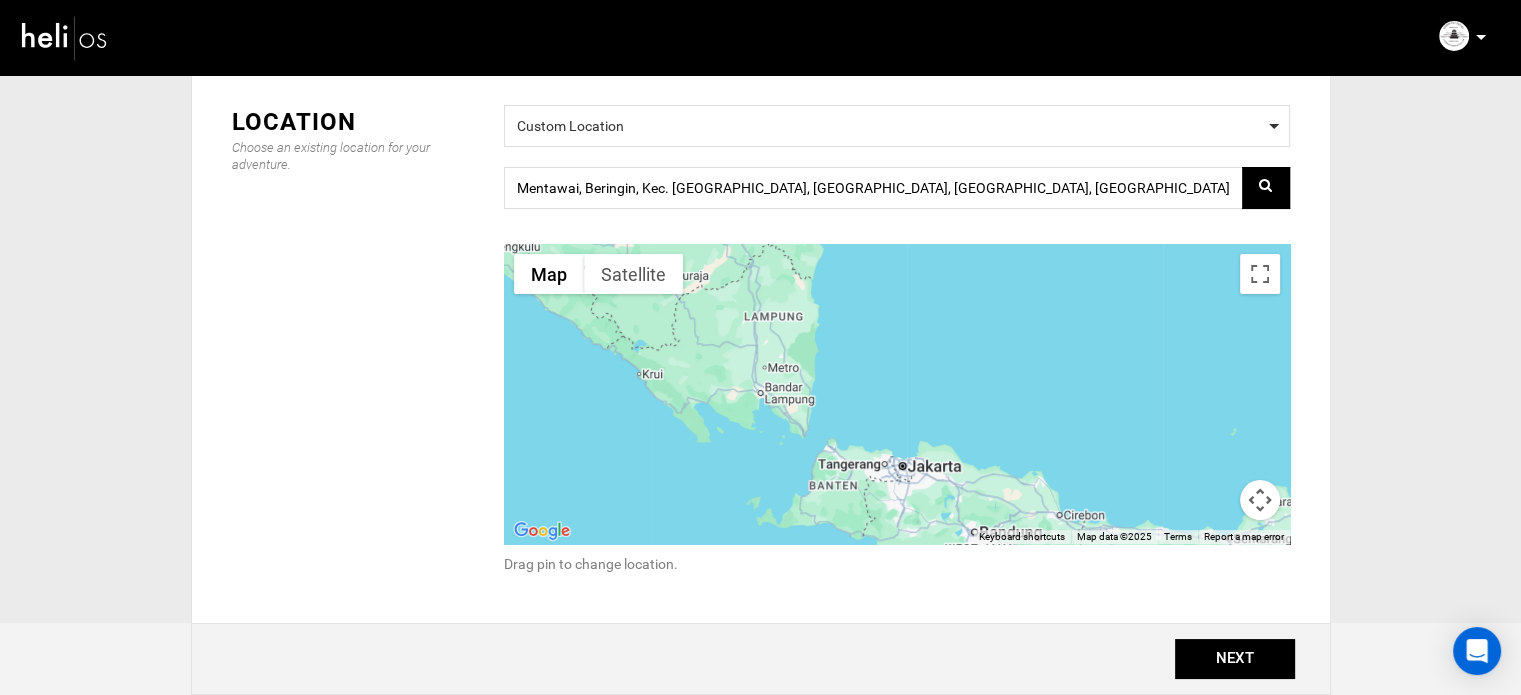 drag, startPoint x: 740, startPoint y: 464, endPoint x: 890, endPoint y: 124, distance: 371.61807 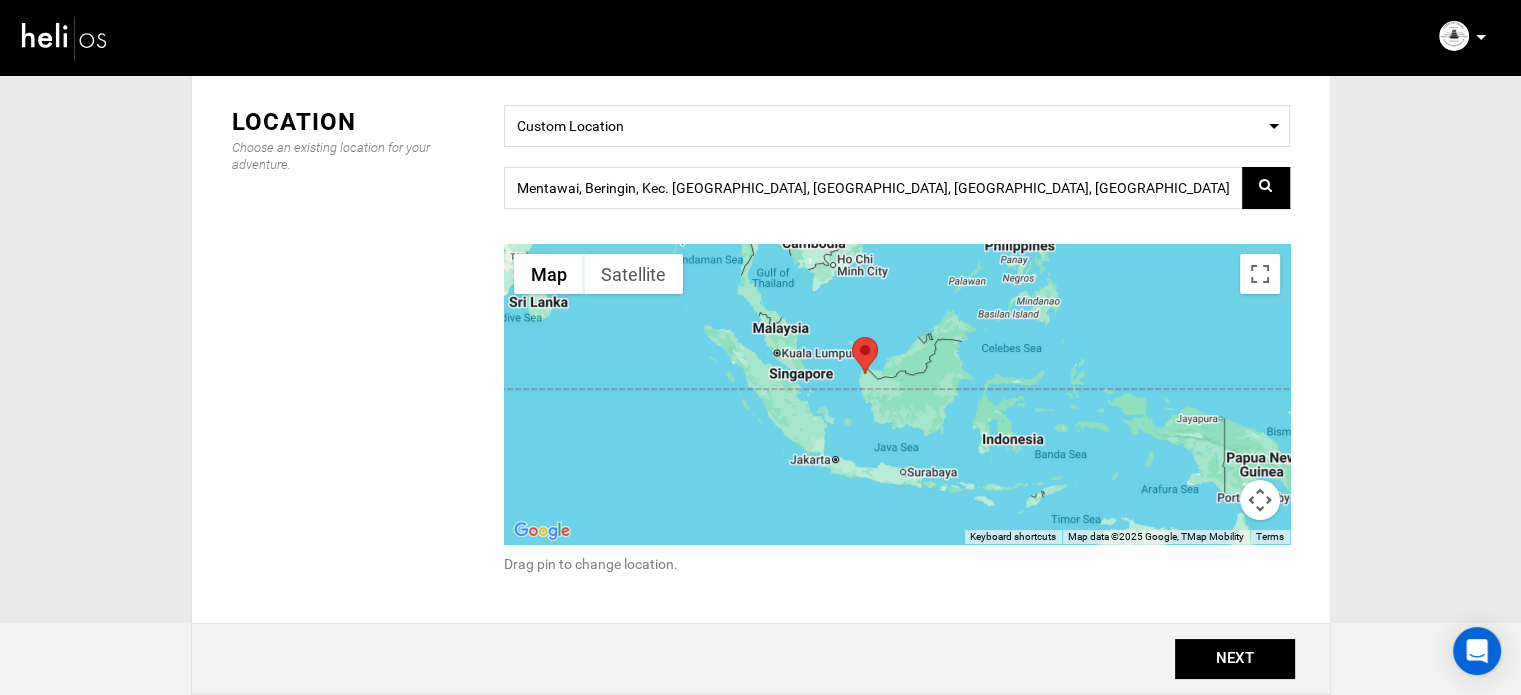 drag, startPoint x: 897, startPoint y: 343, endPoint x: 855, endPoint y: 409, distance: 78.23043 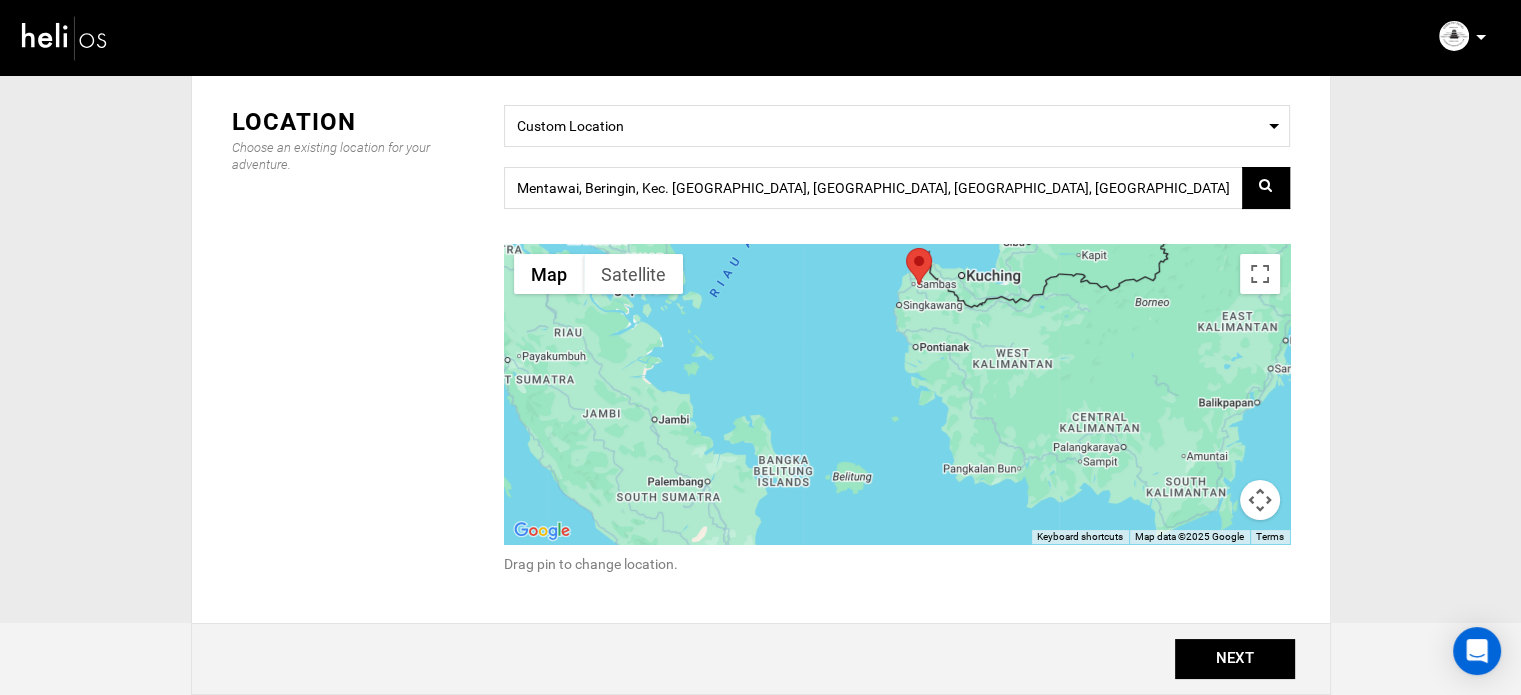 drag, startPoint x: 1015, startPoint y: 373, endPoint x: 953, endPoint y: 470, distance: 115.12167 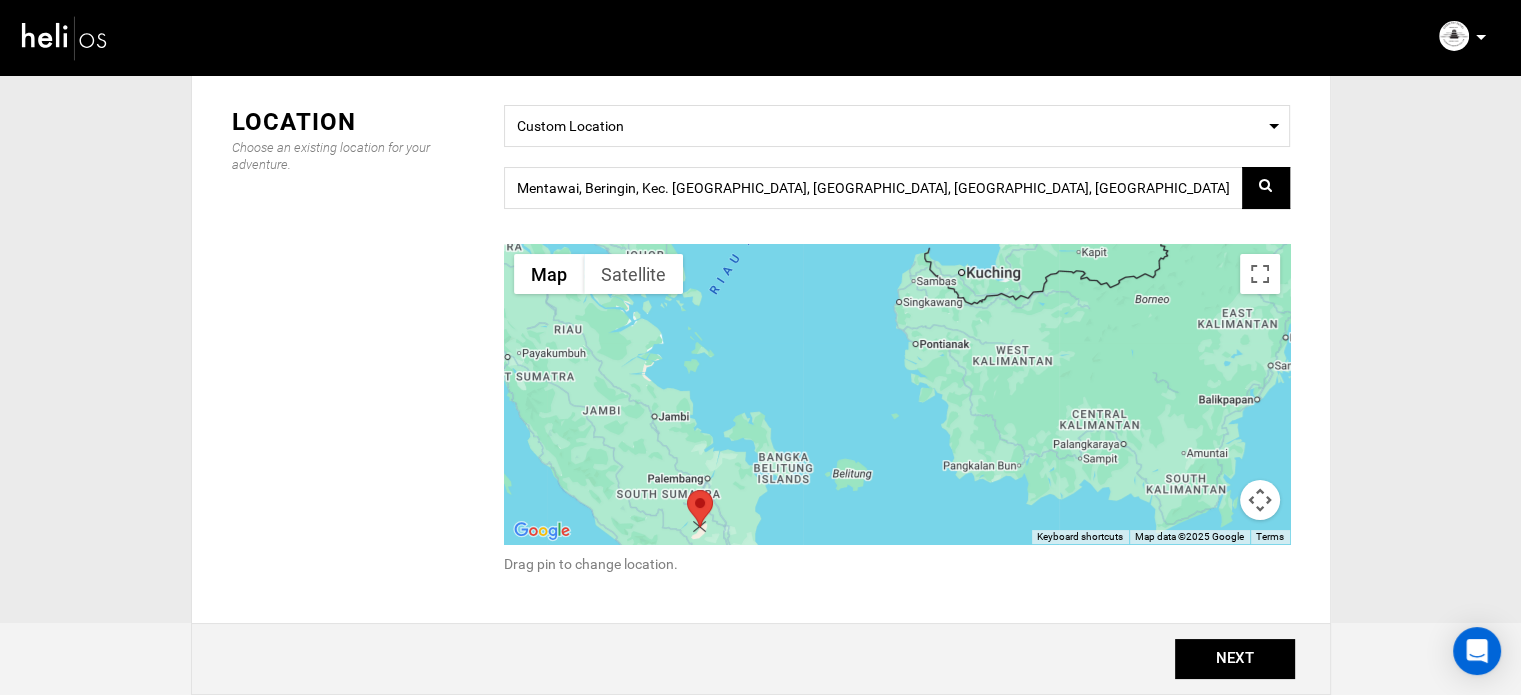 drag, startPoint x: 915, startPoint y: 261, endPoint x: 692, endPoint y: 507, distance: 332.03162 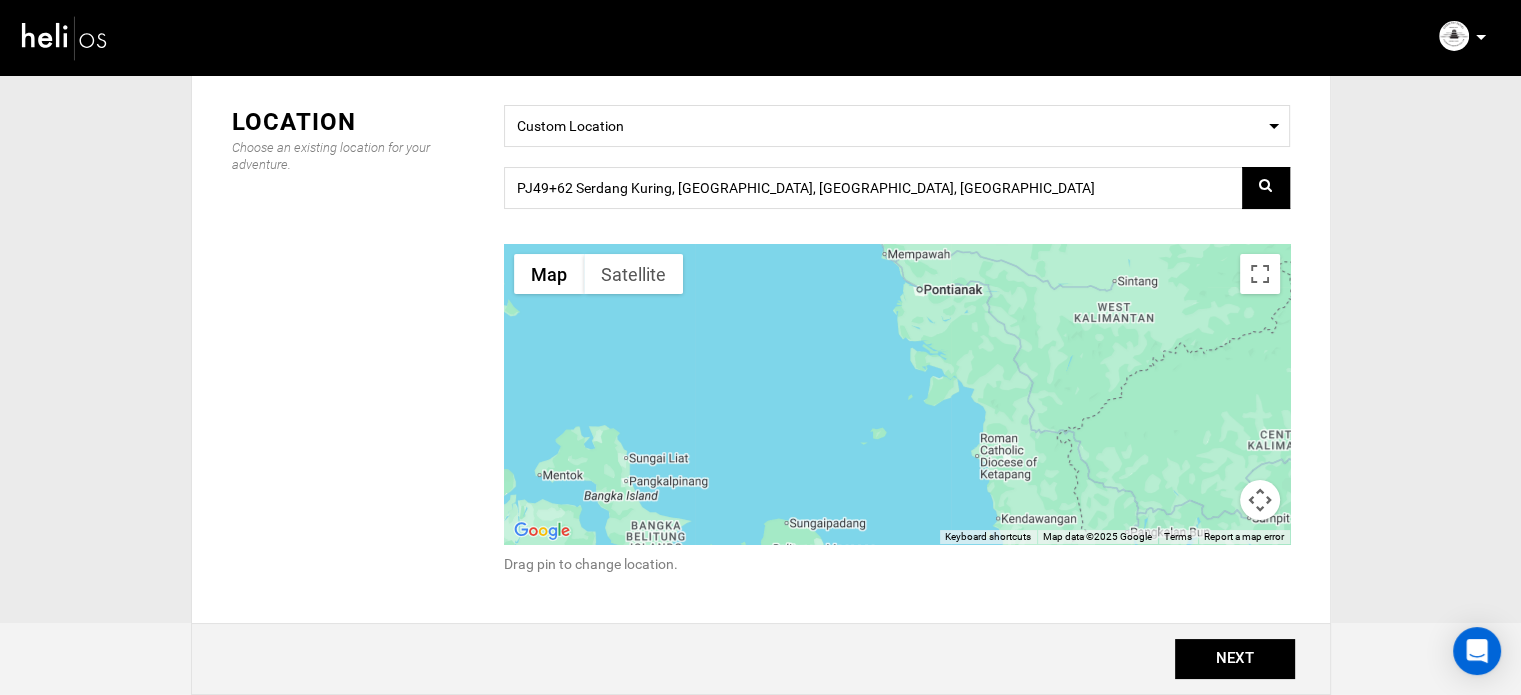 drag, startPoint x: 687, startPoint y: 484, endPoint x: 908, endPoint y: 215, distance: 348.14078 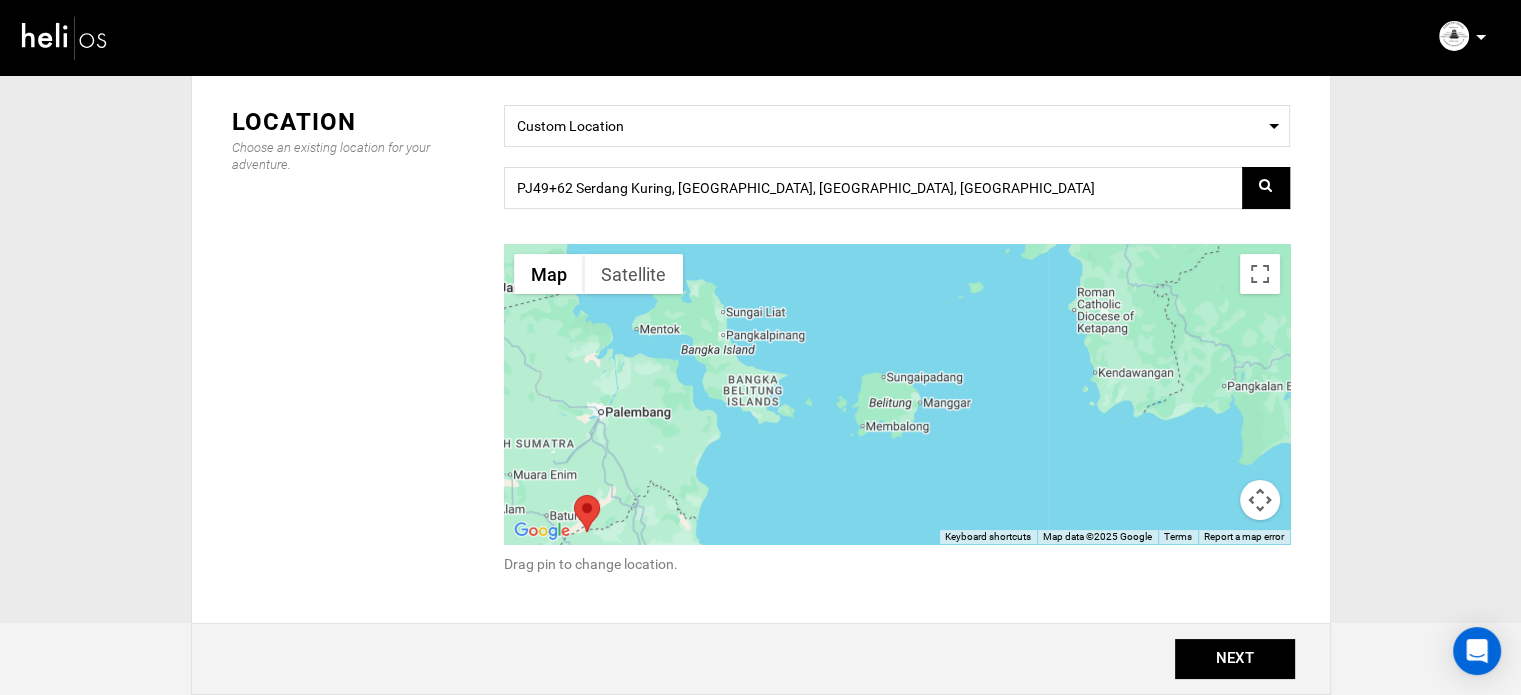 drag, startPoint x: 752, startPoint y: 464, endPoint x: 855, endPoint y: 308, distance: 186.93582 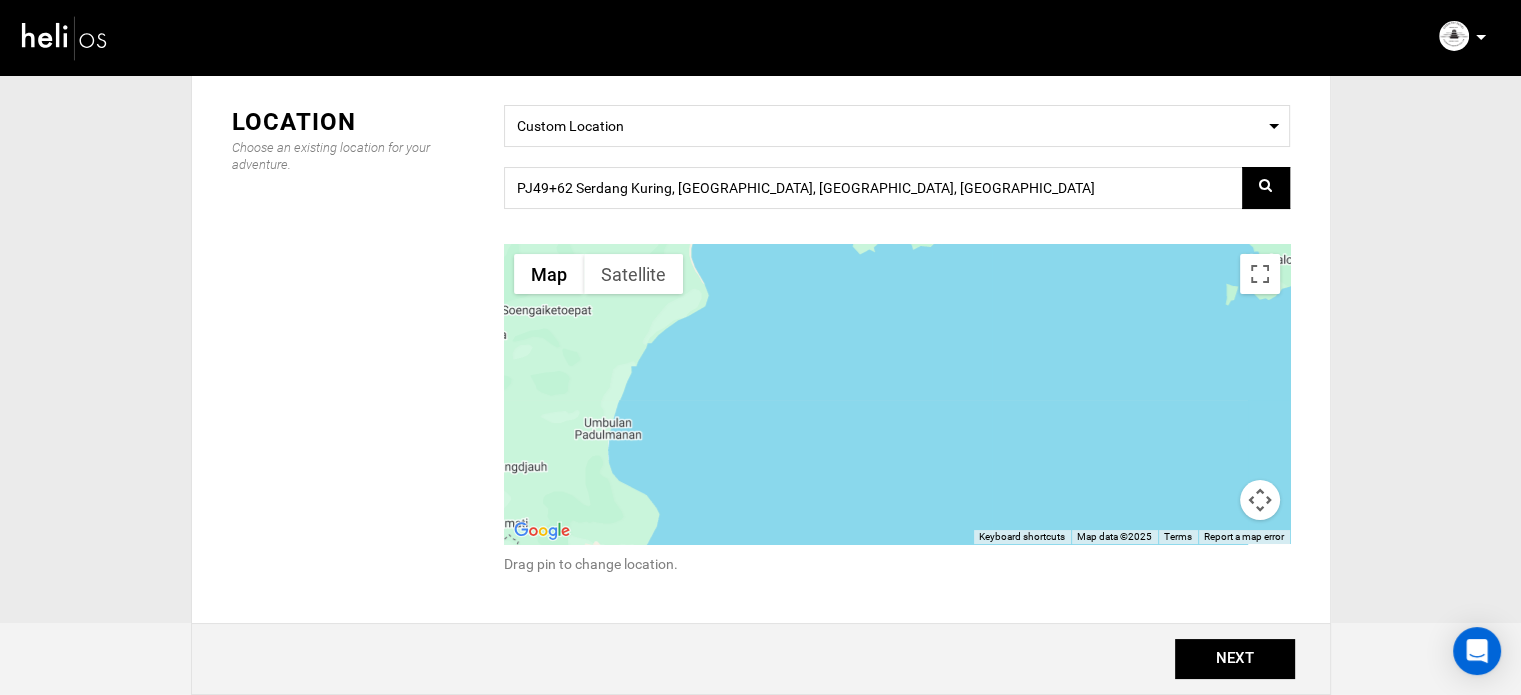 drag, startPoint x: 919, startPoint y: 383, endPoint x: 1044, endPoint y: 256, distance: 178.19652 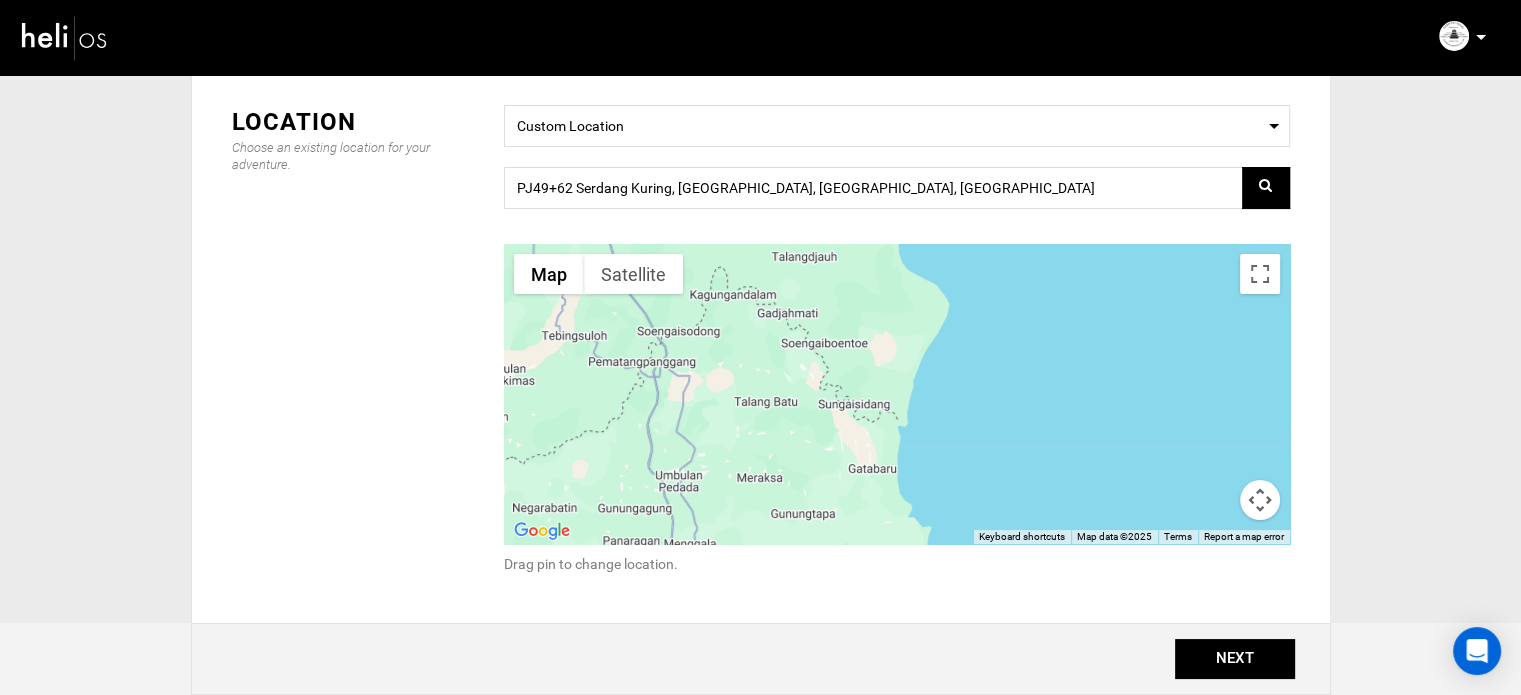 drag, startPoint x: 599, startPoint y: 519, endPoint x: 895, endPoint y: 299, distance: 368.80347 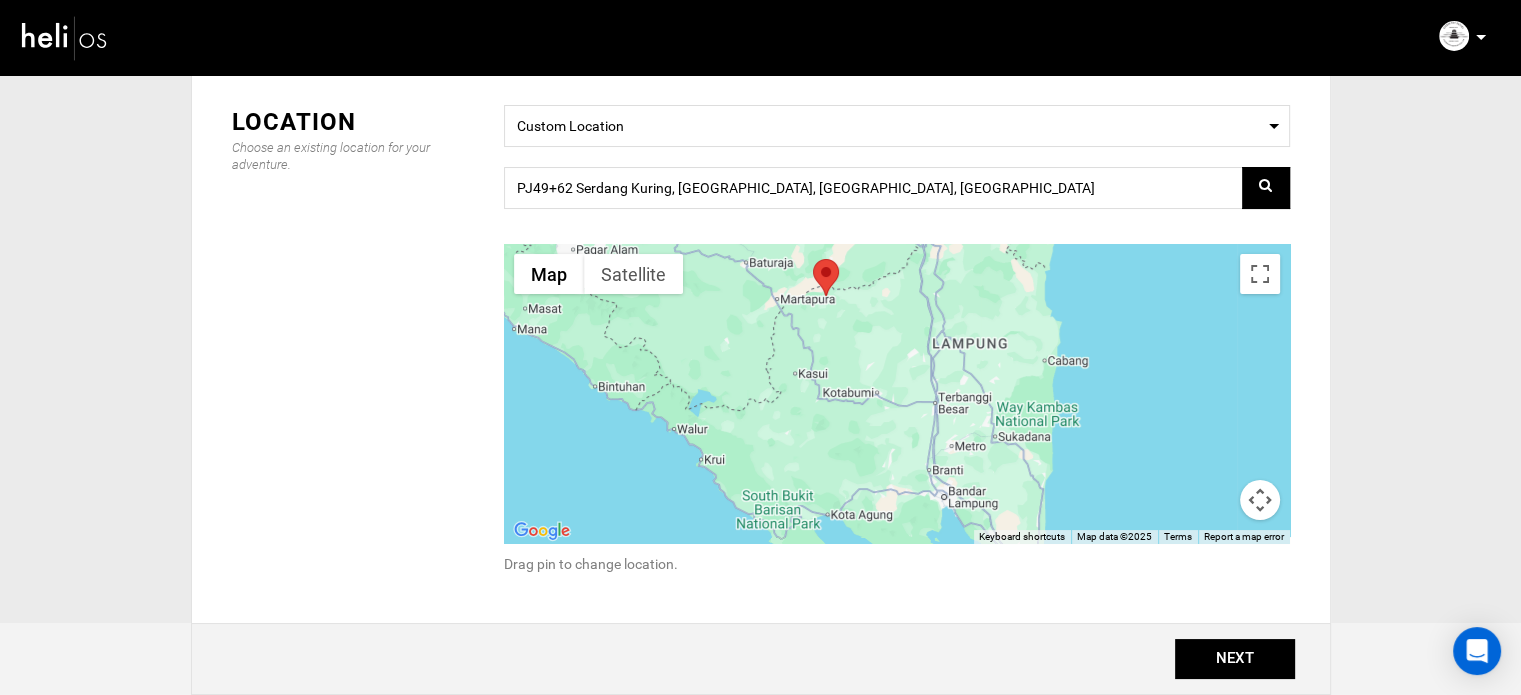 drag, startPoint x: 788, startPoint y: 491, endPoint x: 968, endPoint y: 377, distance: 213.06337 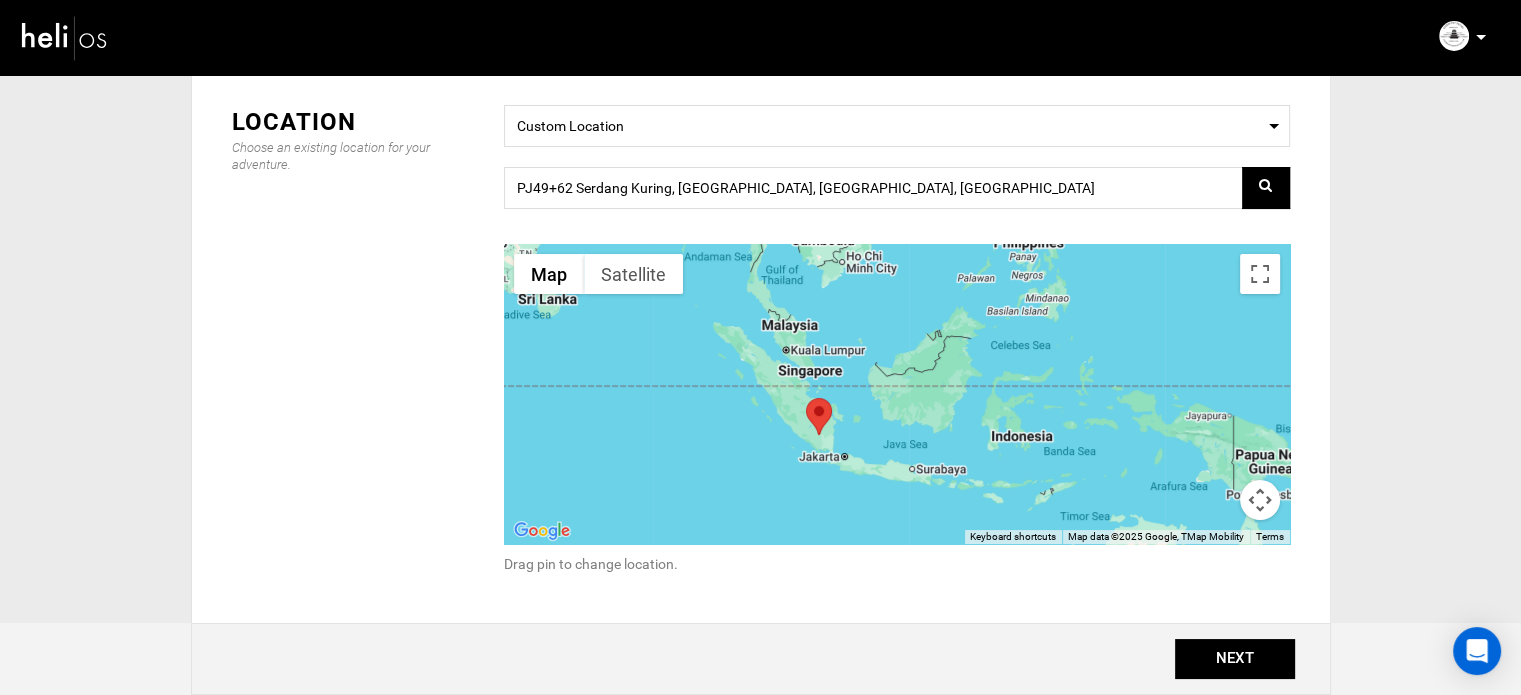drag, startPoint x: 1025, startPoint y: 464, endPoint x: 880, endPoint y: 531, distance: 159.73102 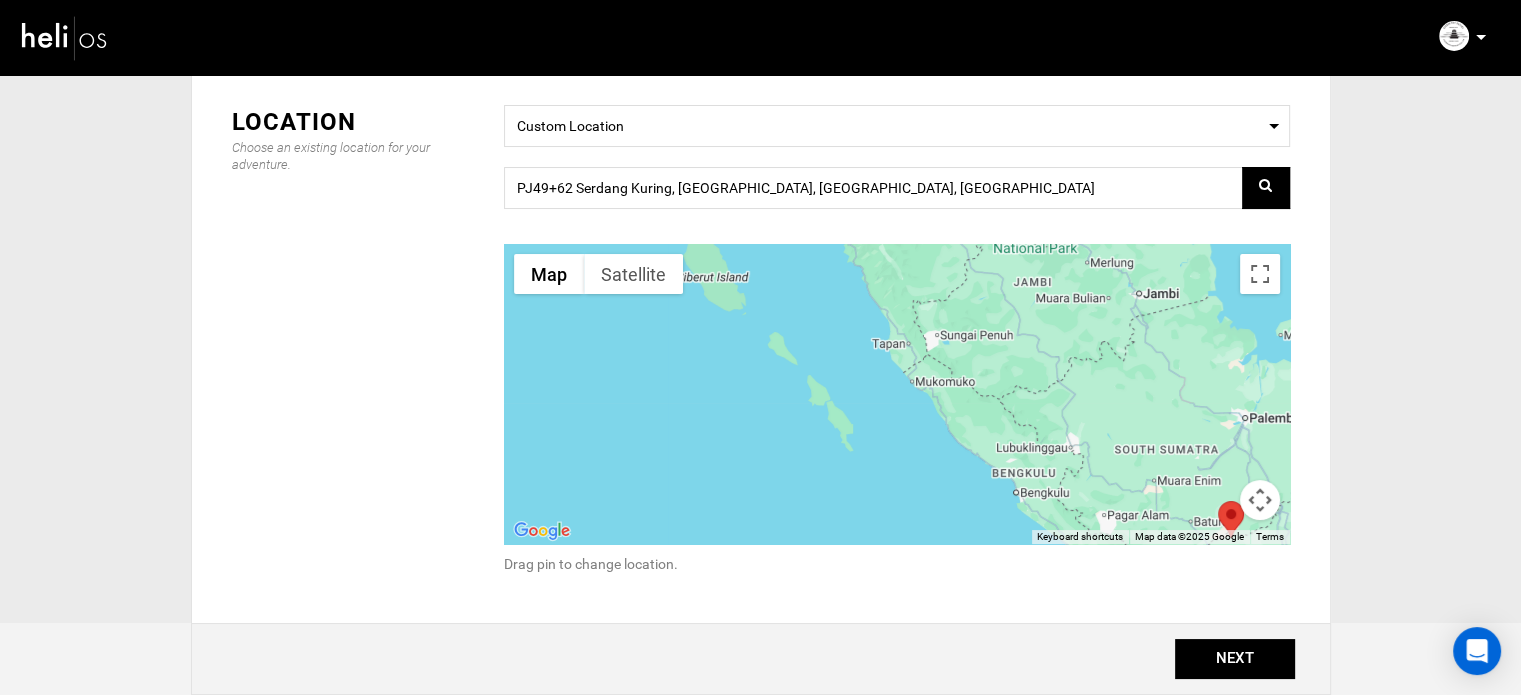 drag, startPoint x: 942, startPoint y: 441, endPoint x: 761, endPoint y: 375, distance: 192.65773 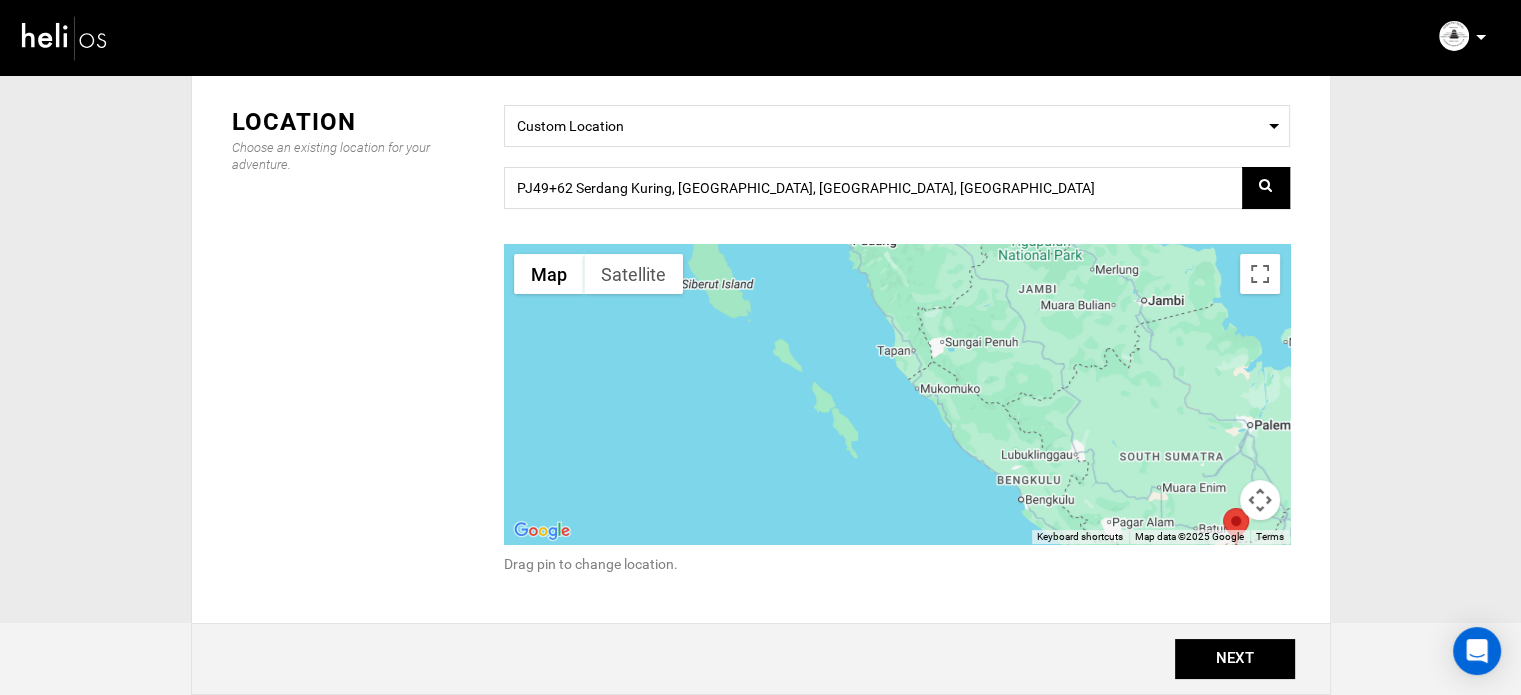 click at bounding box center [1236, 526] 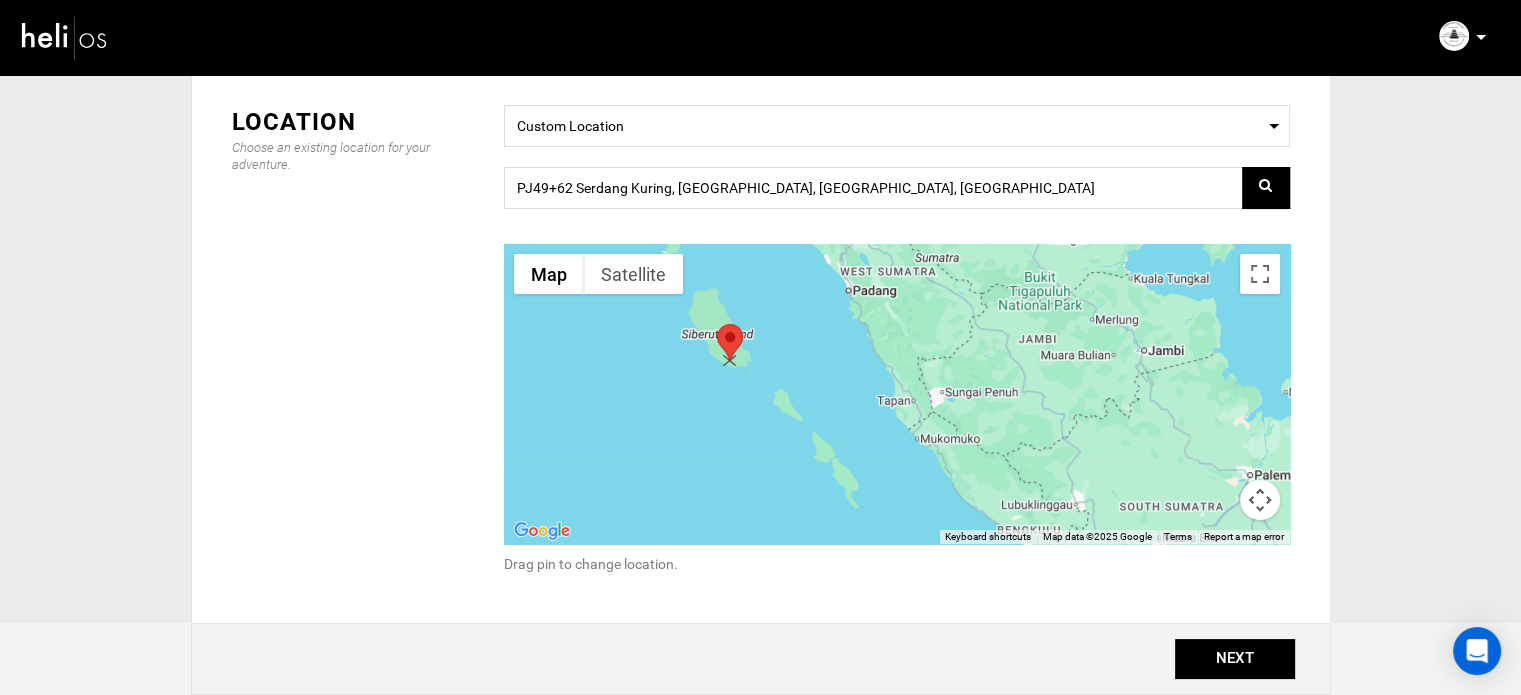 drag, startPoint x: 1232, startPoint y: 516, endPoint x: 724, endPoint y: 329, distance: 541.3252 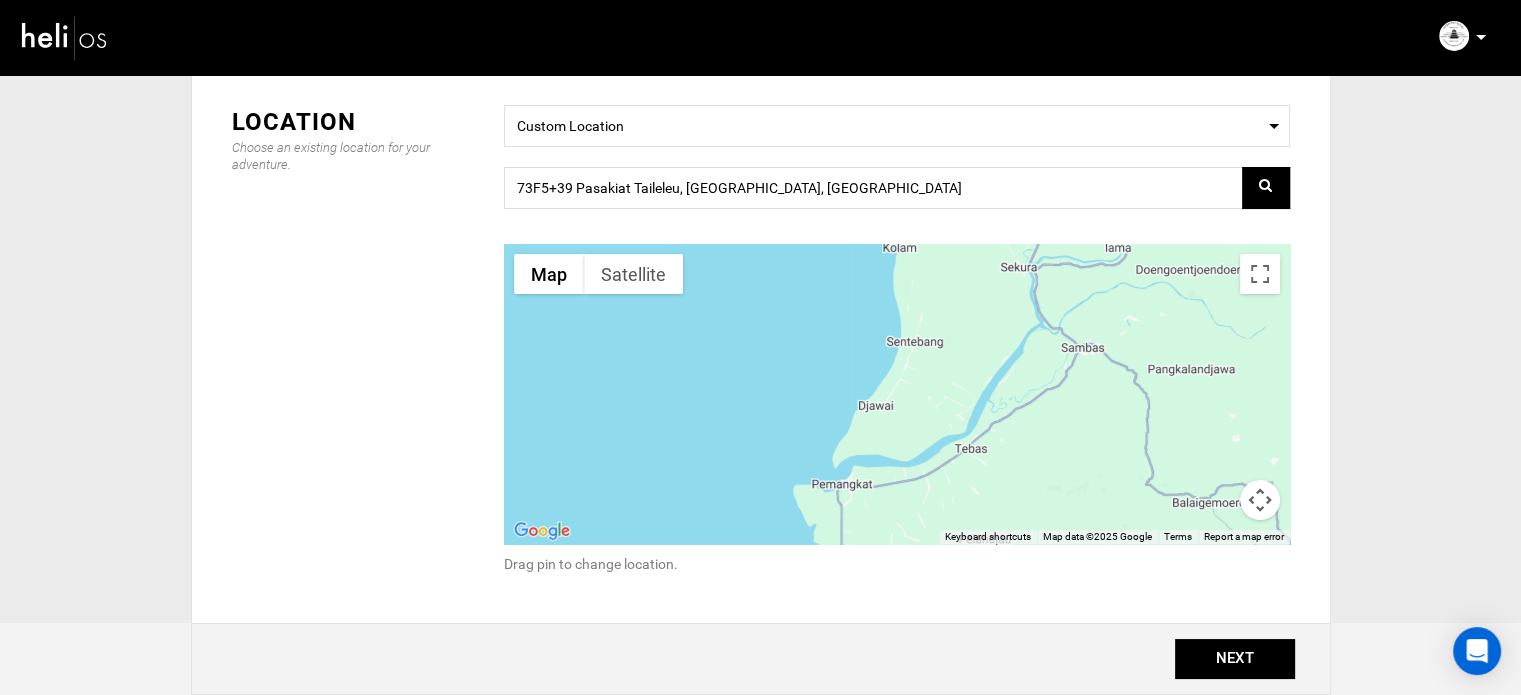 drag, startPoint x: 601, startPoint y: 445, endPoint x: 1121, endPoint y: 371, distance: 525.239 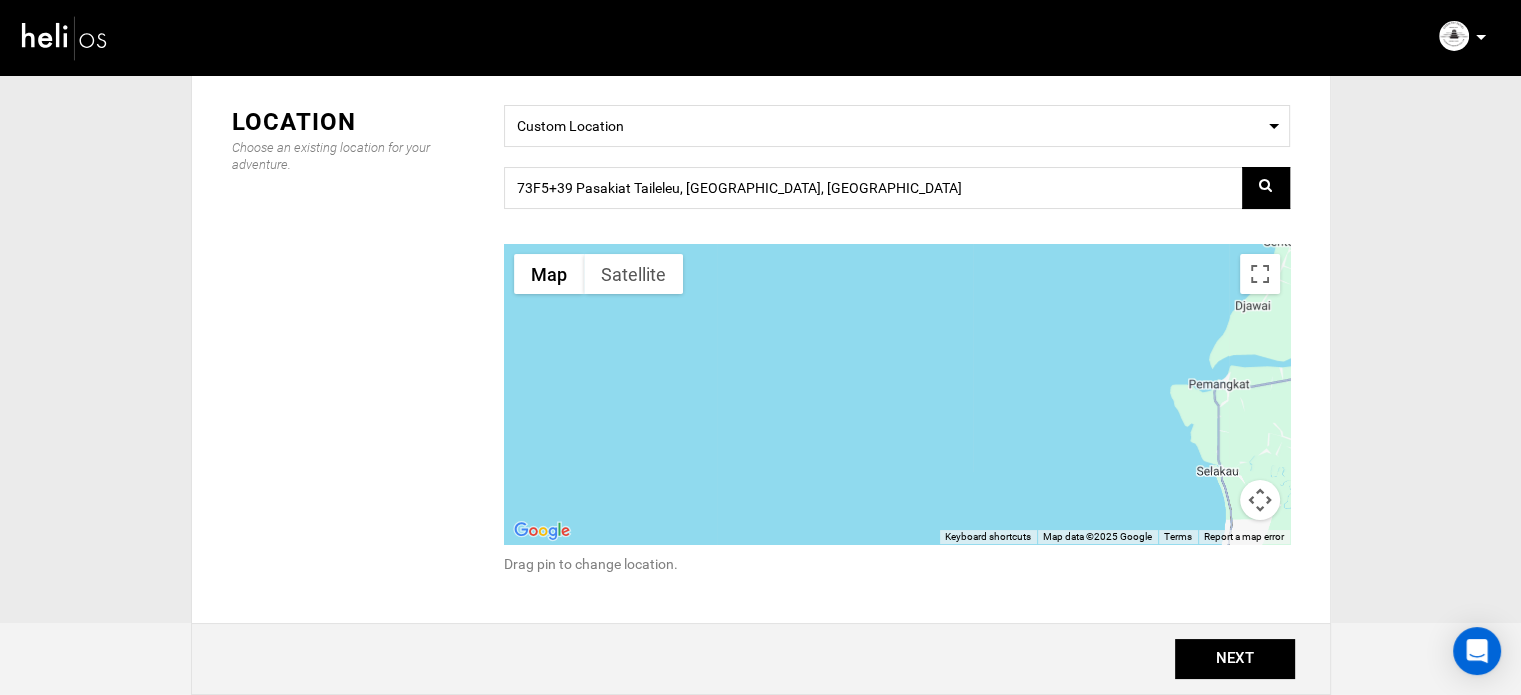drag, startPoint x: 676, startPoint y: 435, endPoint x: 948, endPoint y: 350, distance: 284.97192 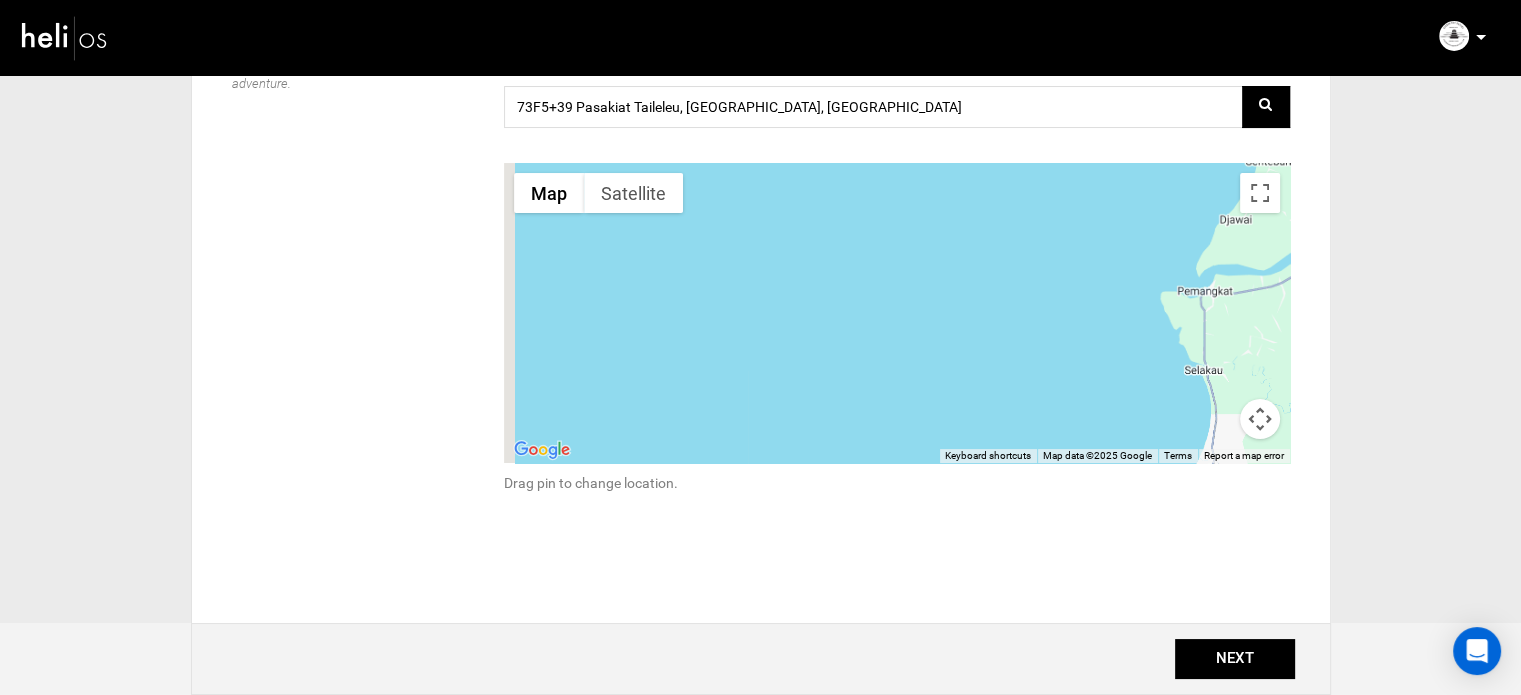scroll, scrollTop: 200, scrollLeft: 0, axis: vertical 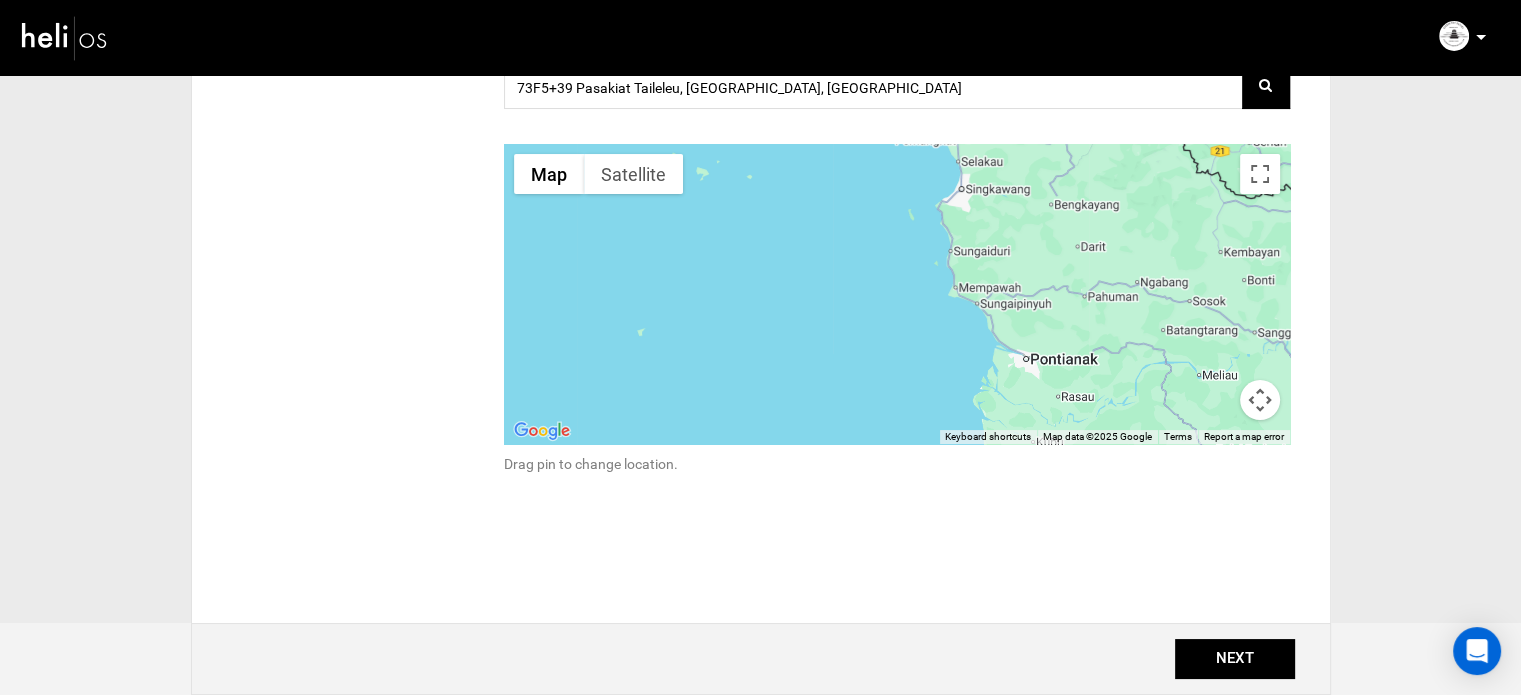 drag, startPoint x: 788, startPoint y: 369, endPoint x: 842, endPoint y: 166, distance: 210.05951 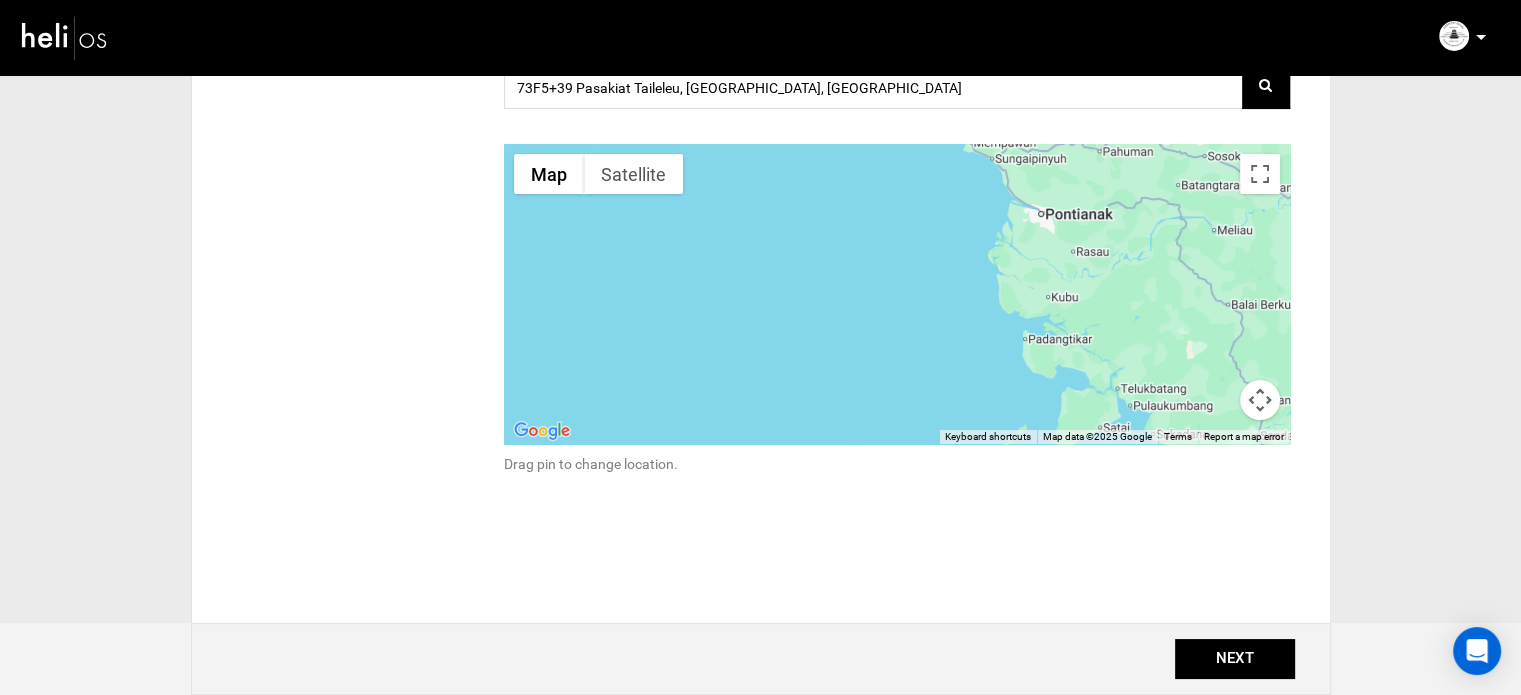 drag, startPoint x: 801, startPoint y: 331, endPoint x: 813, endPoint y: 135, distance: 196.367 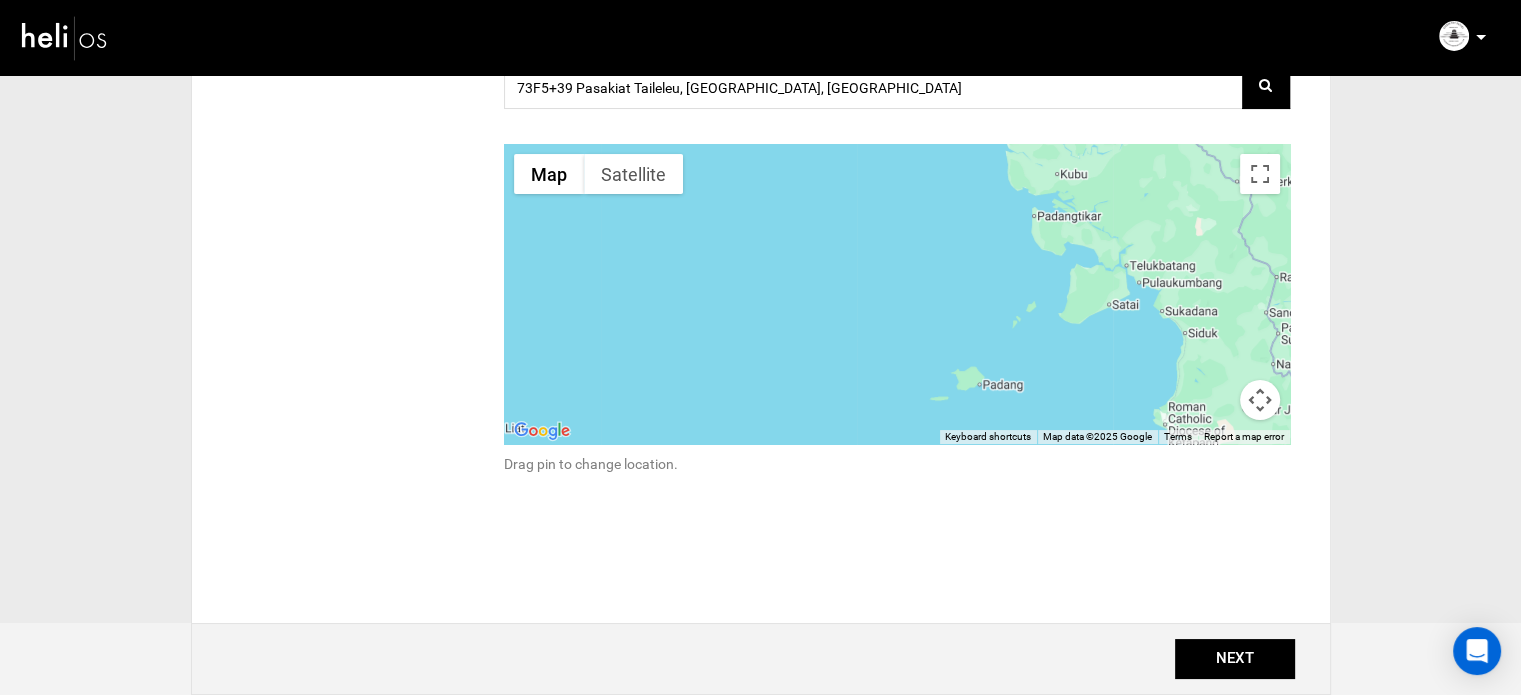 drag, startPoint x: 778, startPoint y: 315, endPoint x: 716, endPoint y: 157, distance: 169.7292 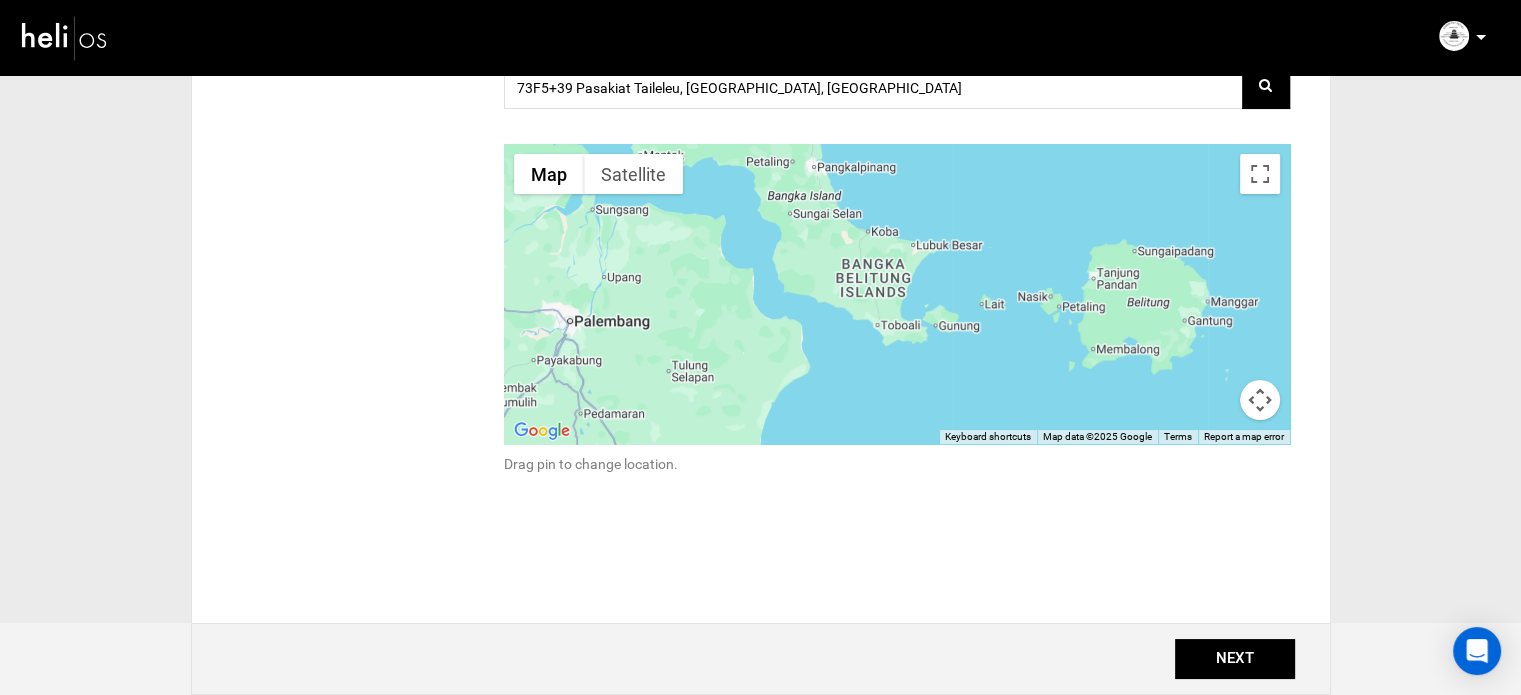 drag, startPoint x: 729, startPoint y: 383, endPoint x: 1182, endPoint y: 213, distance: 483.8481 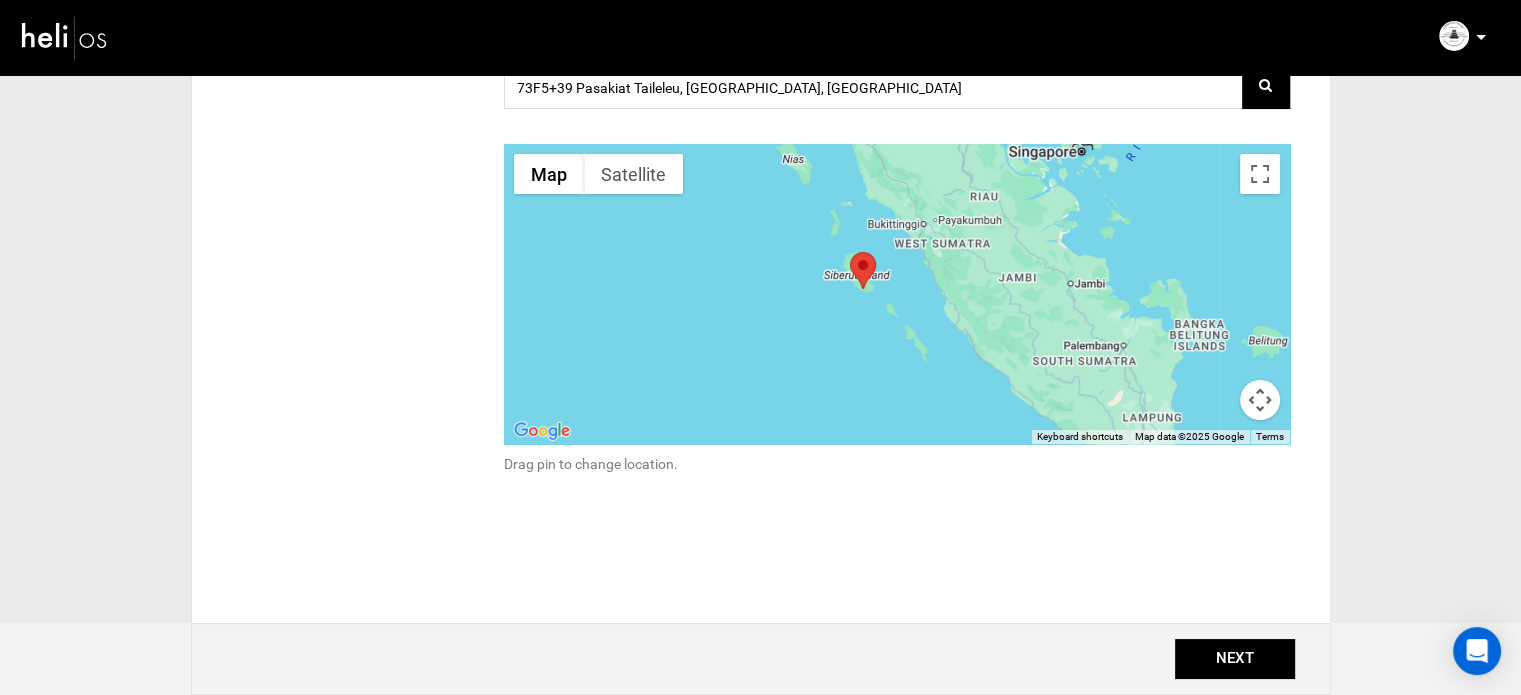drag, startPoint x: 556, startPoint y: 329, endPoint x: 914, endPoint y: 354, distance: 358.87186 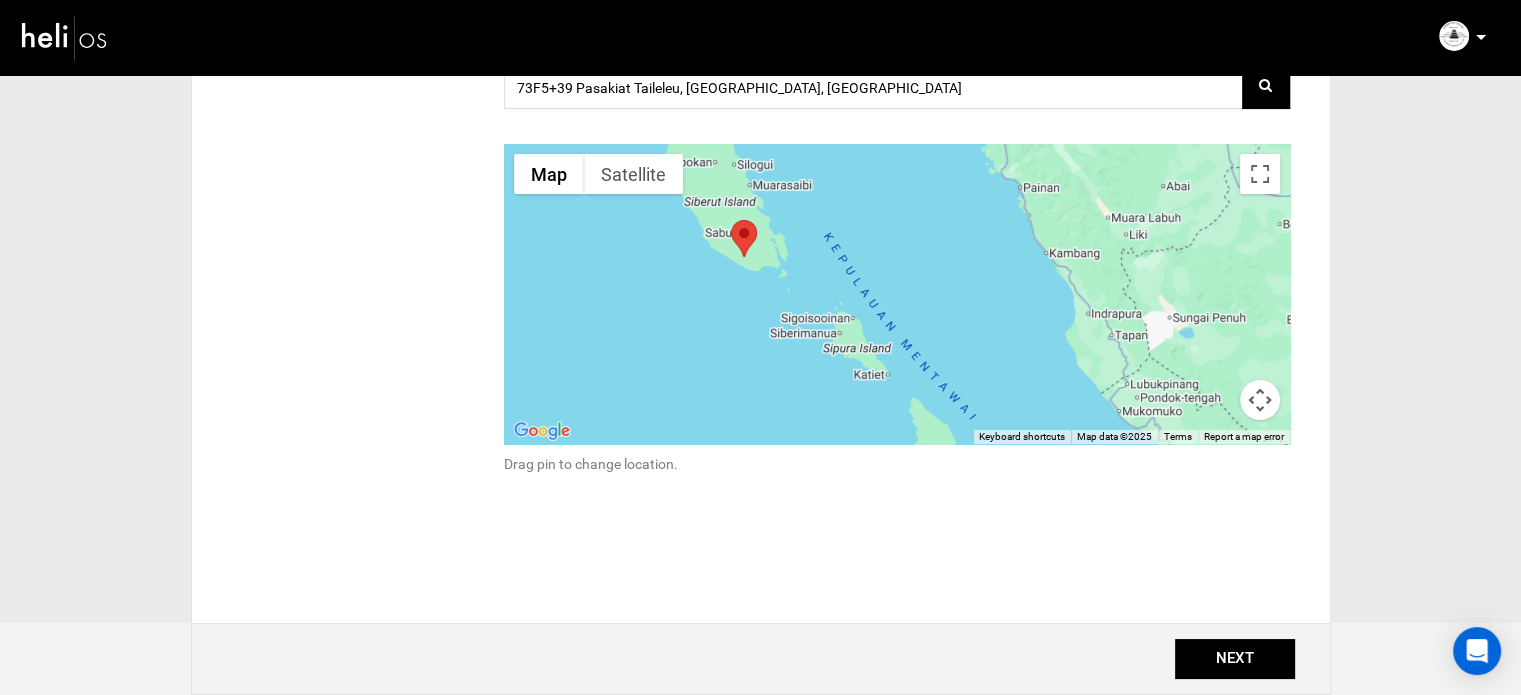 drag, startPoint x: 915, startPoint y: 298, endPoint x: 748, endPoint y: 468, distance: 238.30443 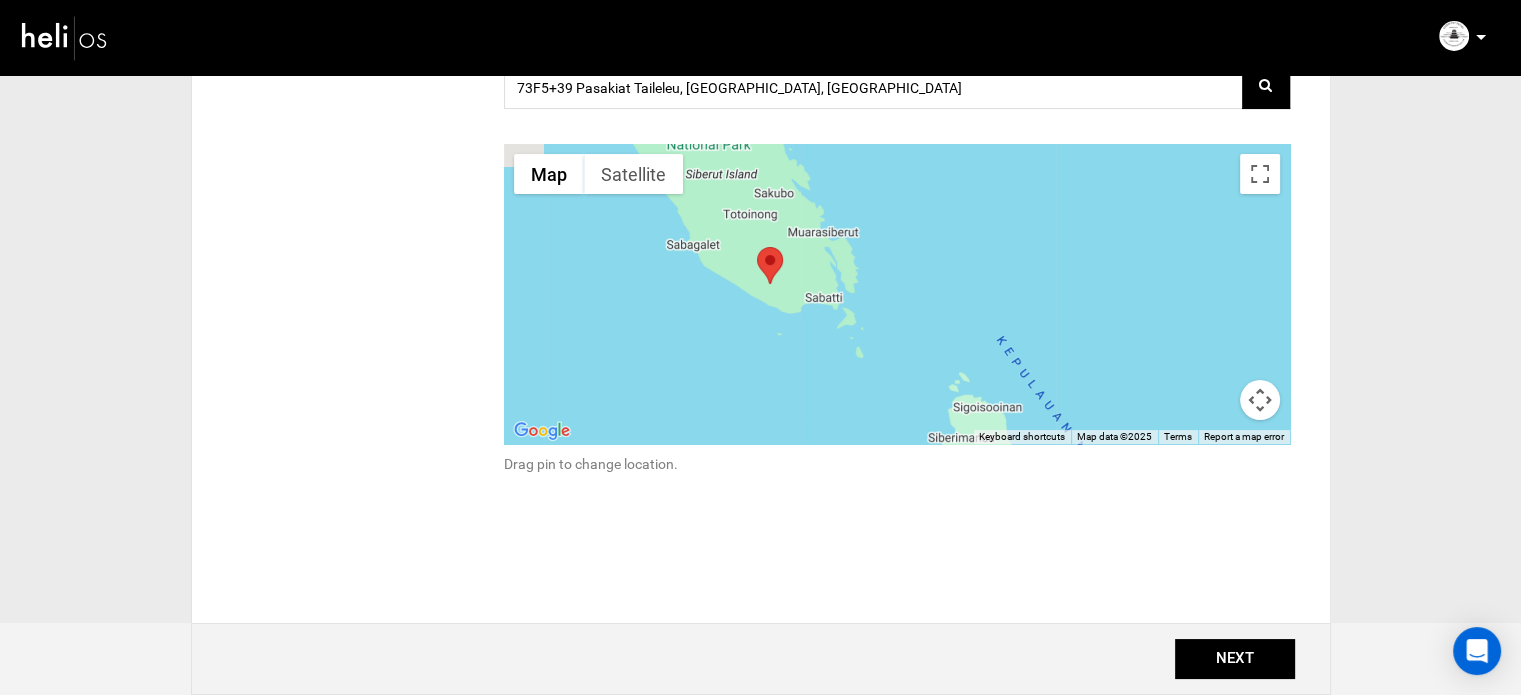 drag, startPoint x: 855, startPoint y: 329, endPoint x: 939, endPoint y: 461, distance: 156.46086 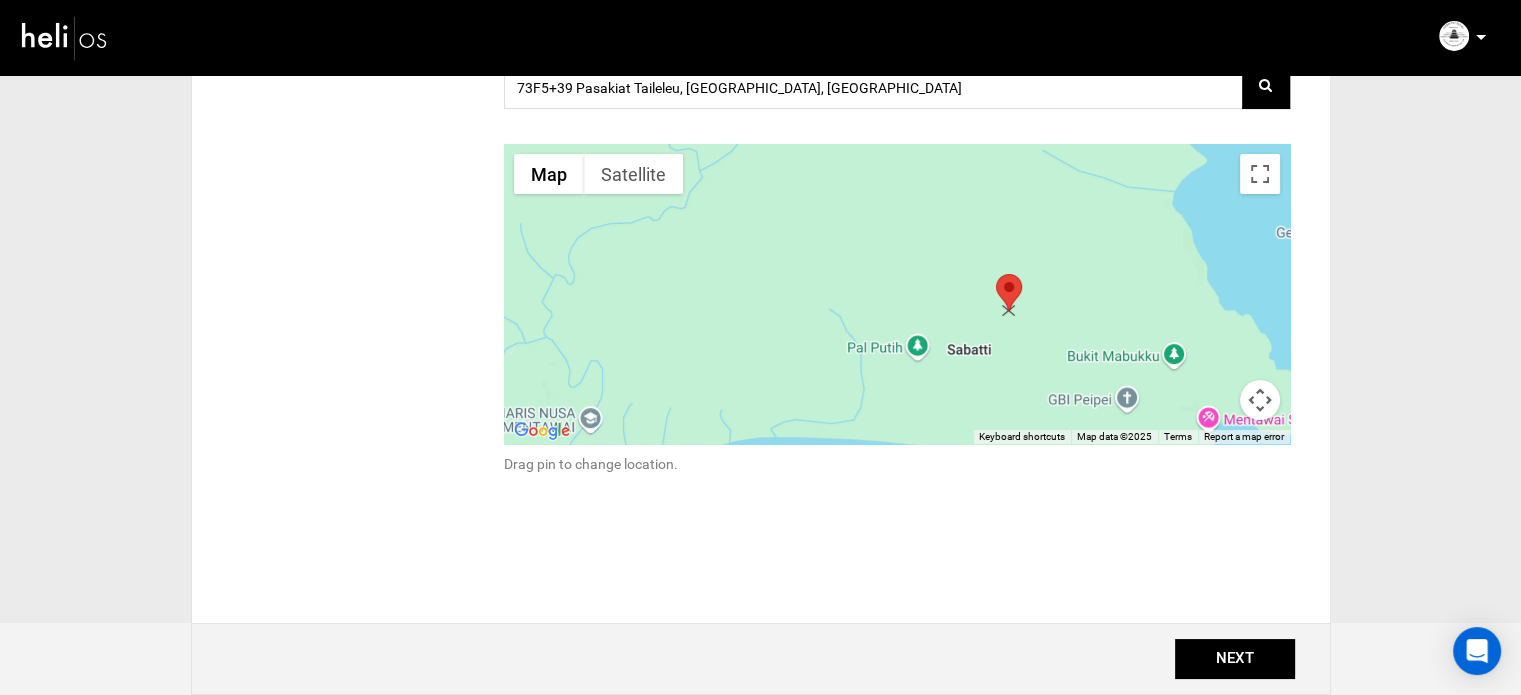 drag, startPoint x: 601, startPoint y: 283, endPoint x: 1007, endPoint y: 294, distance: 406.149 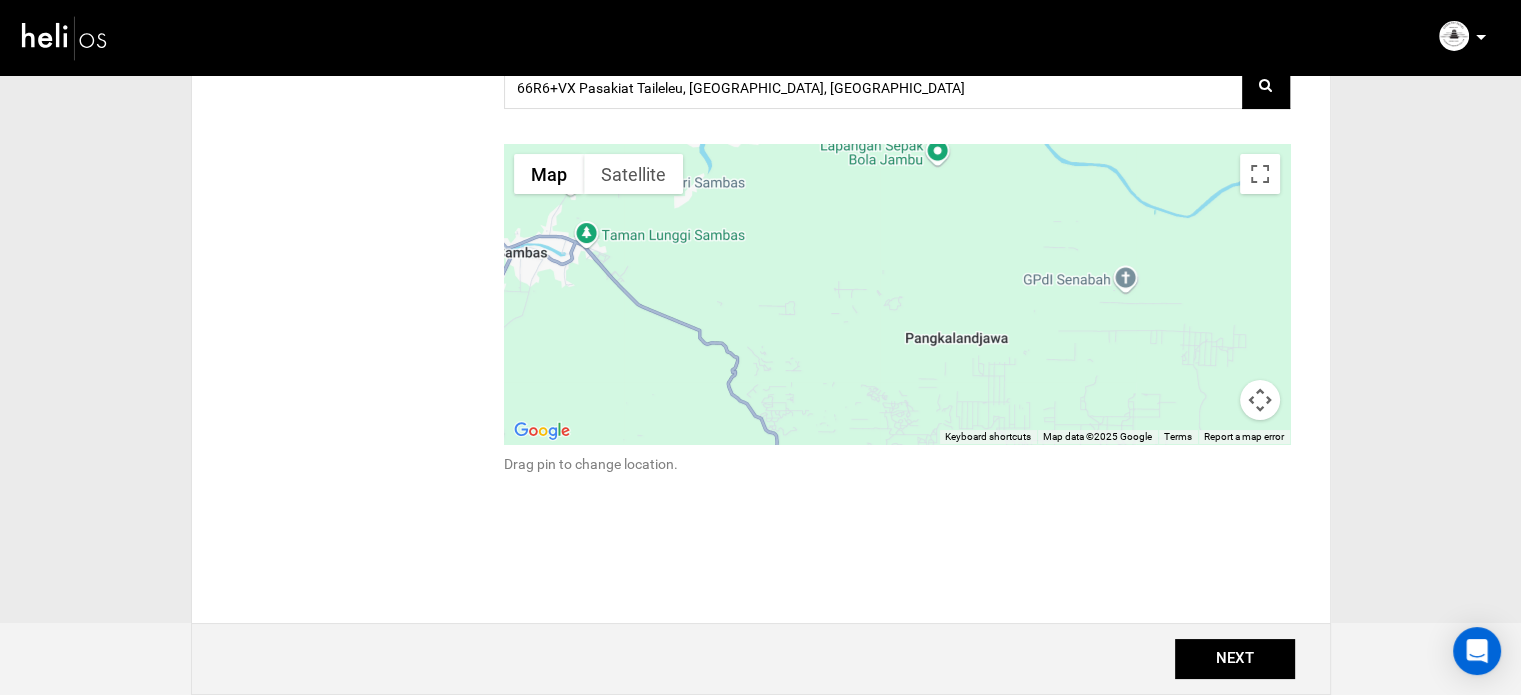 drag, startPoint x: 718, startPoint y: 335, endPoint x: 1344, endPoint y: 280, distance: 628.4115 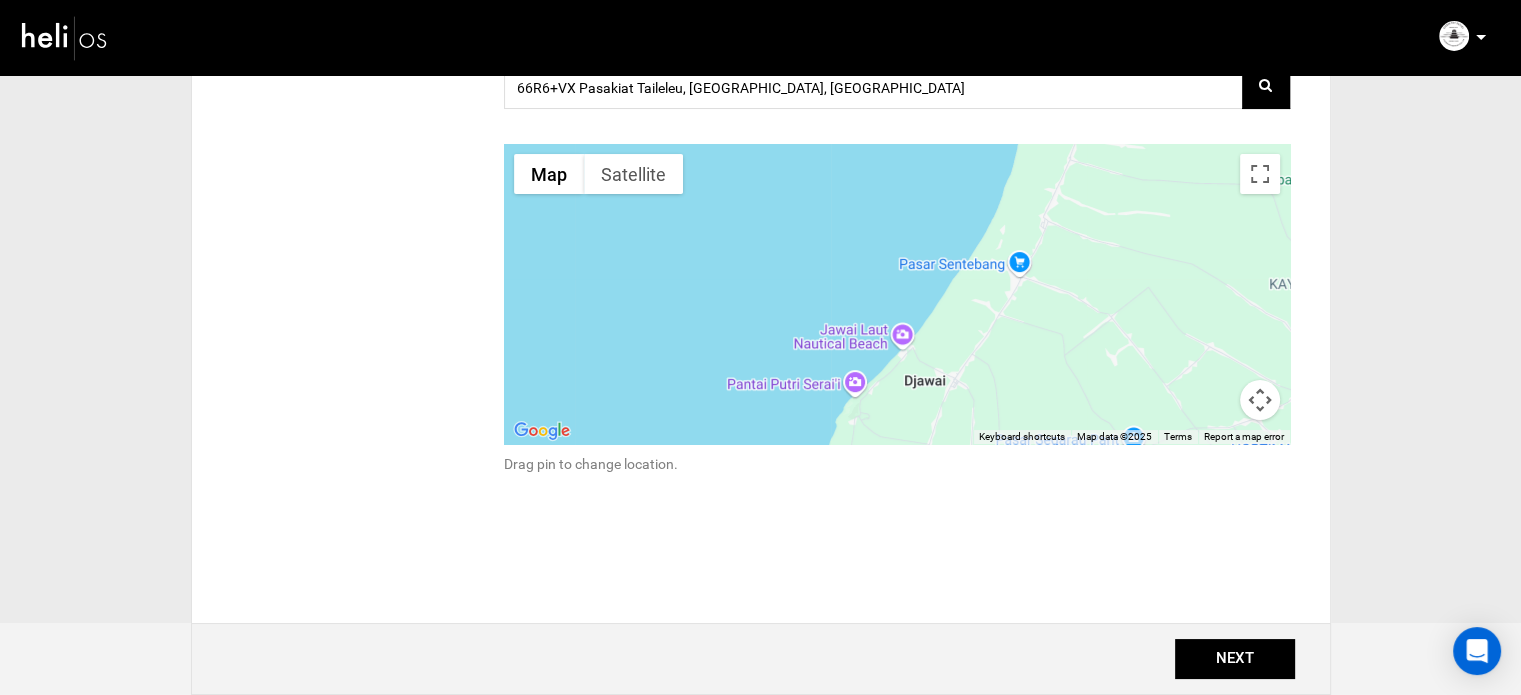 drag, startPoint x: 724, startPoint y: 339, endPoint x: 1270, endPoint y: 270, distance: 550.3426 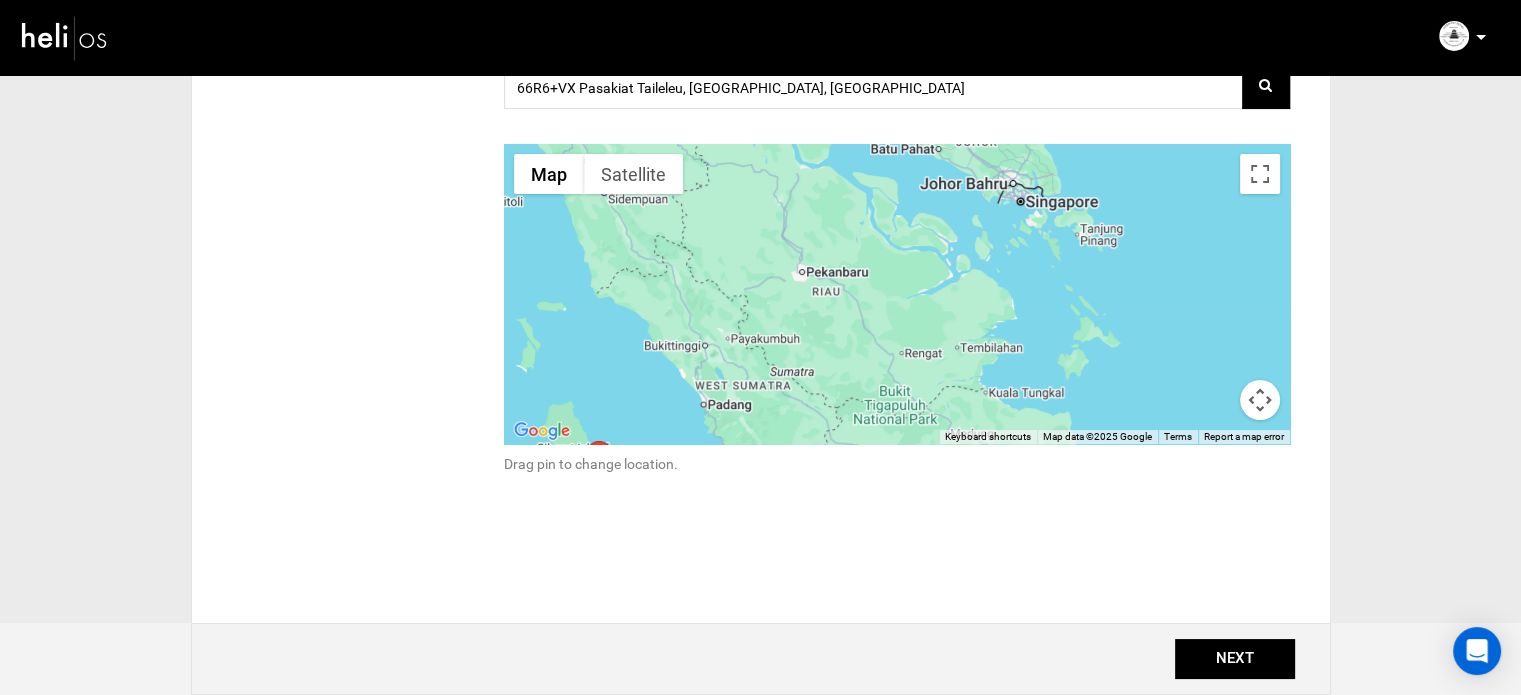 drag, startPoint x: 880, startPoint y: 351, endPoint x: 1332, endPoint y: 217, distance: 471.44458 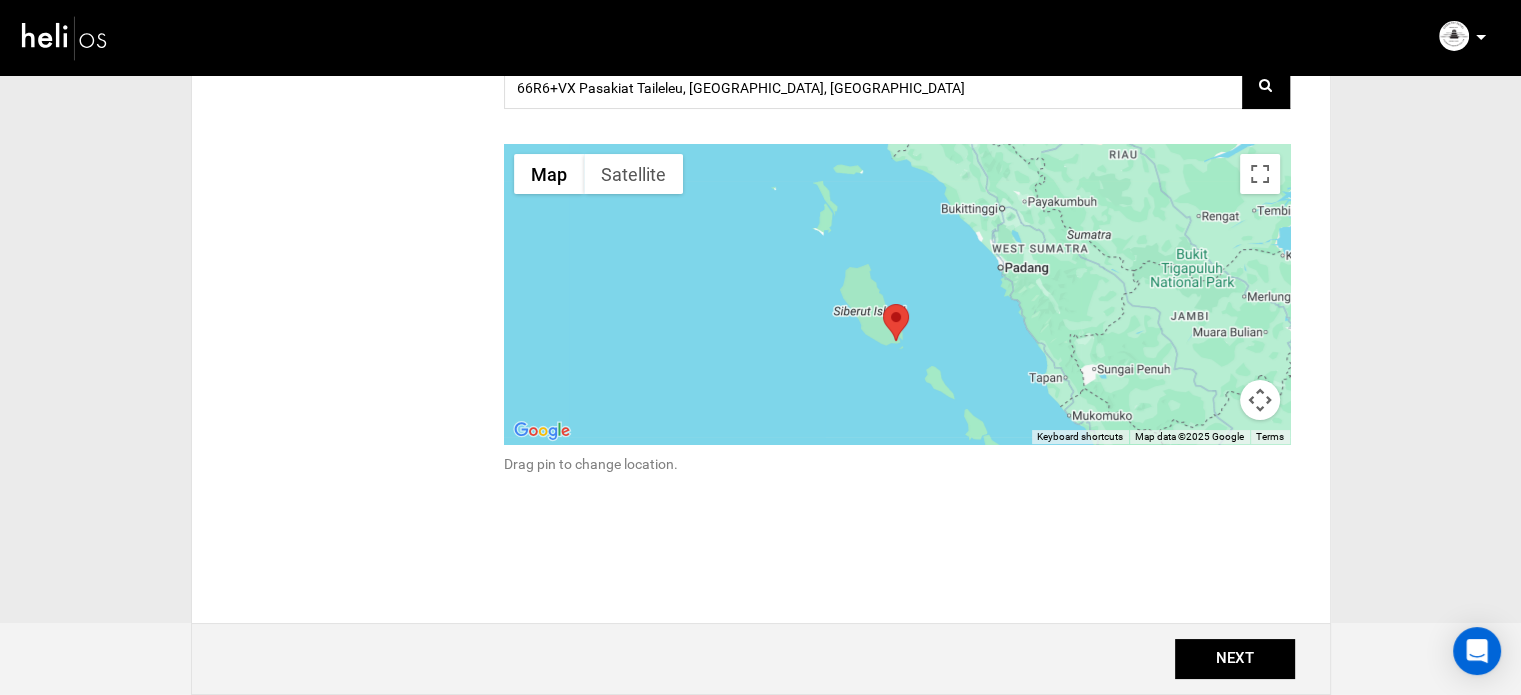 drag, startPoint x: 786, startPoint y: 375, endPoint x: 1082, endPoint y: 254, distance: 319.7765 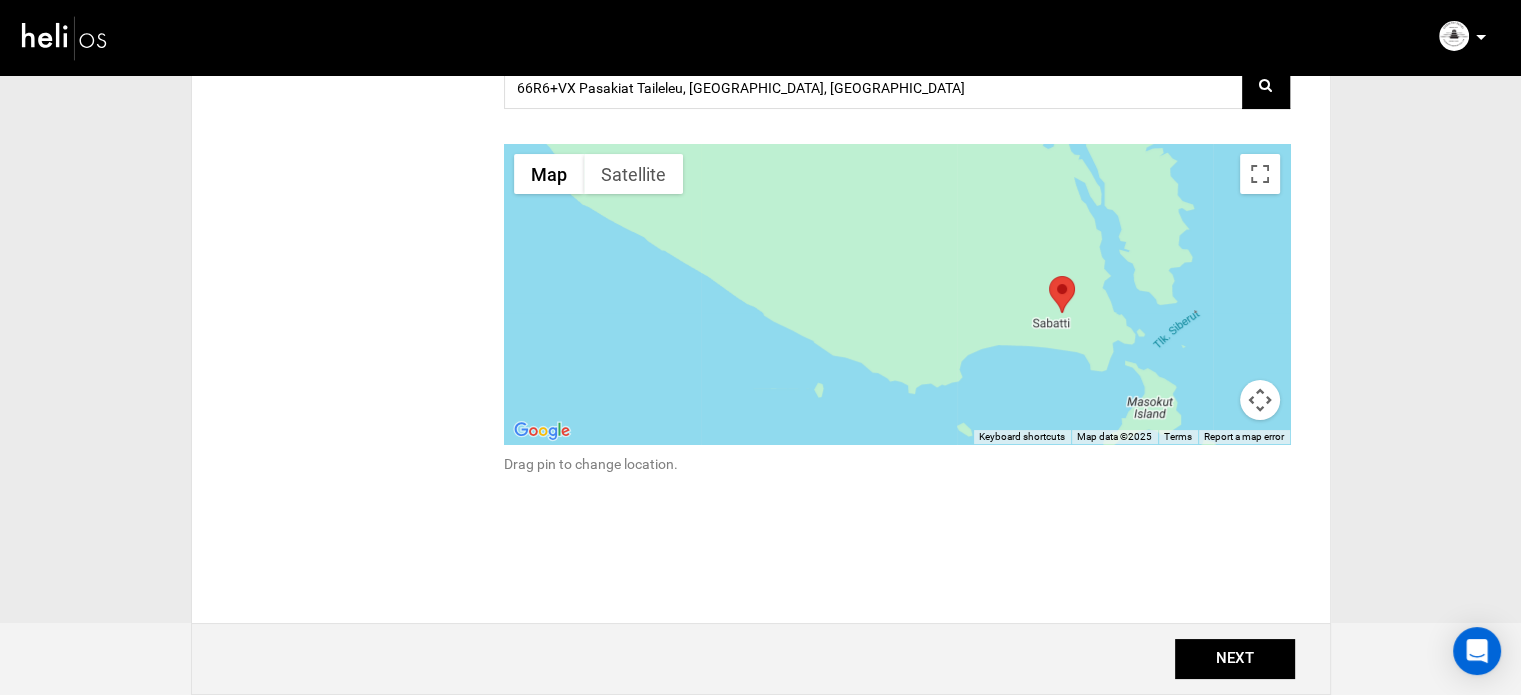 drag, startPoint x: 1110, startPoint y: 334, endPoint x: 1065, endPoint y: 359, distance: 51.47815 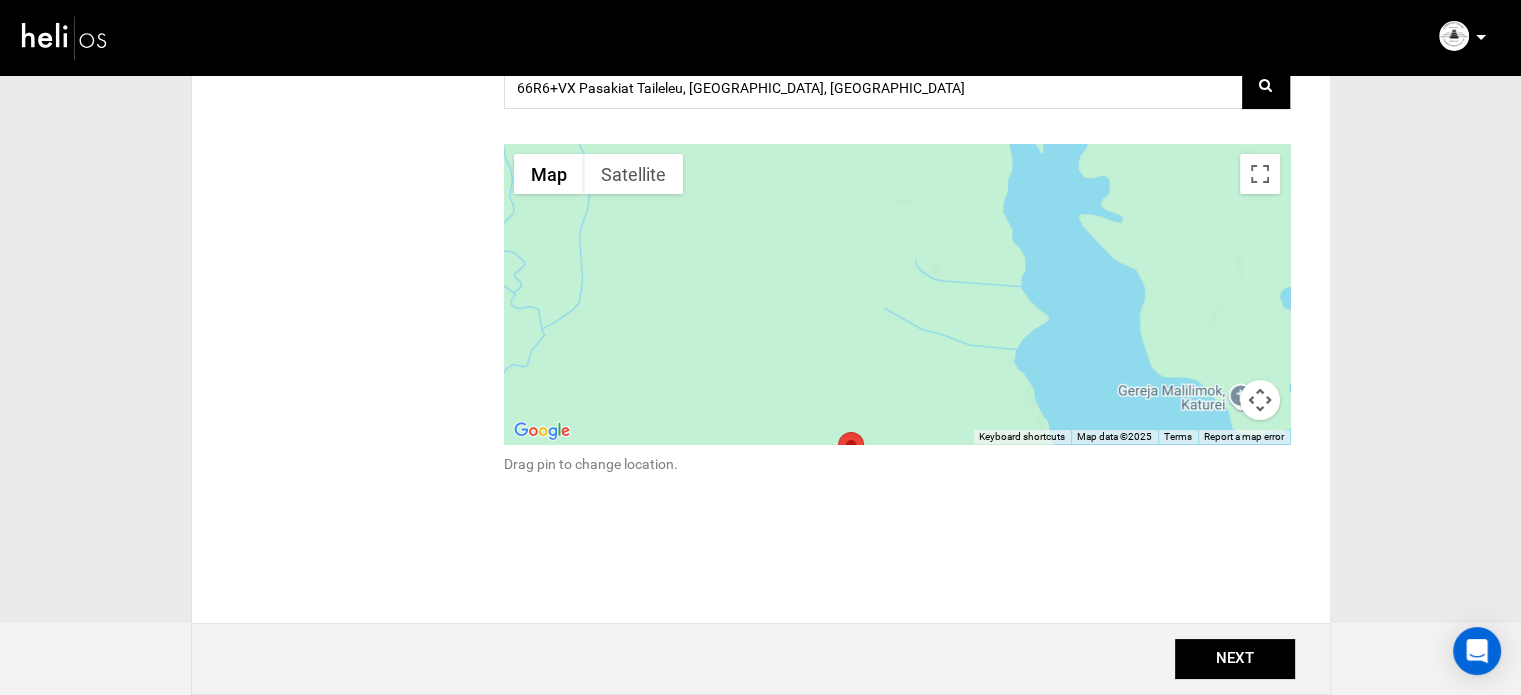drag, startPoint x: 1221, startPoint y: 239, endPoint x: 980, endPoint y: 473, distance: 335.9122 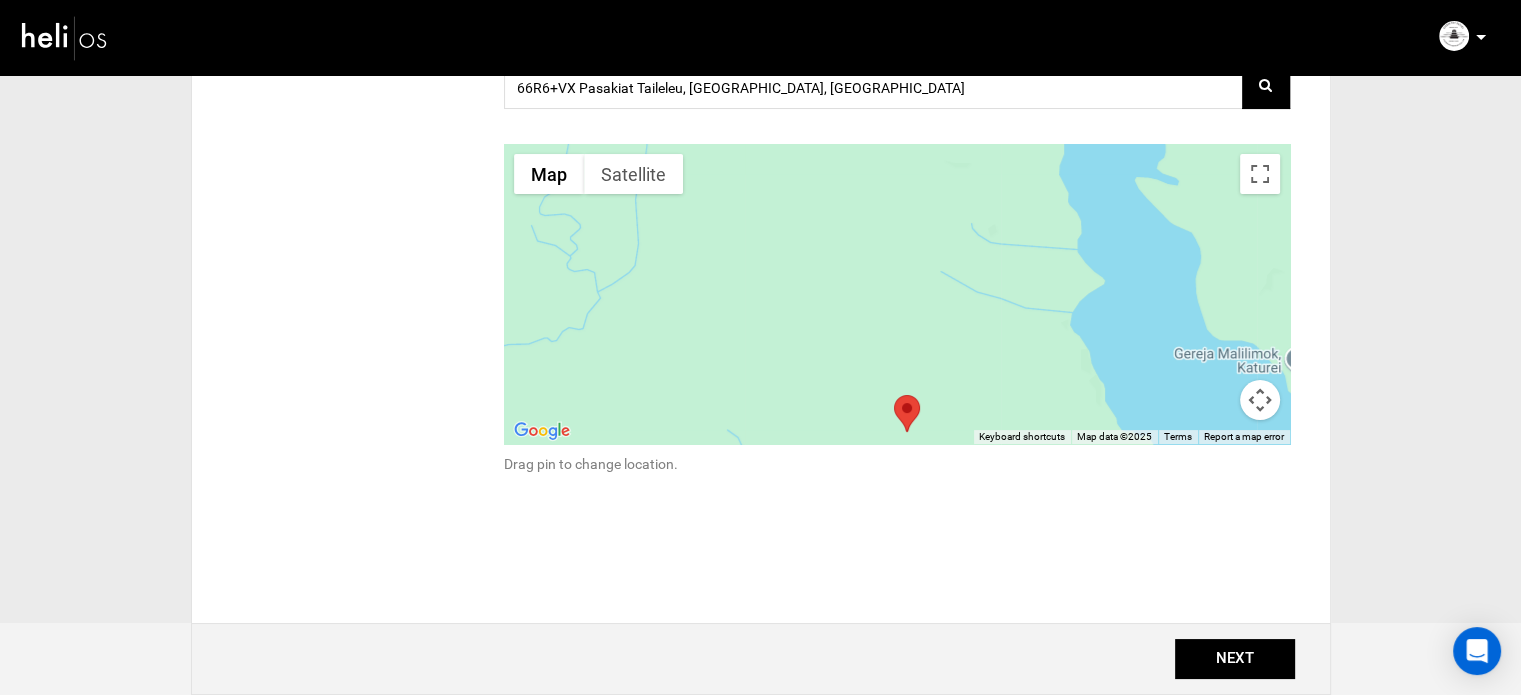 drag, startPoint x: 1040, startPoint y: 229, endPoint x: 1096, endPoint y: 155, distance: 92.800865 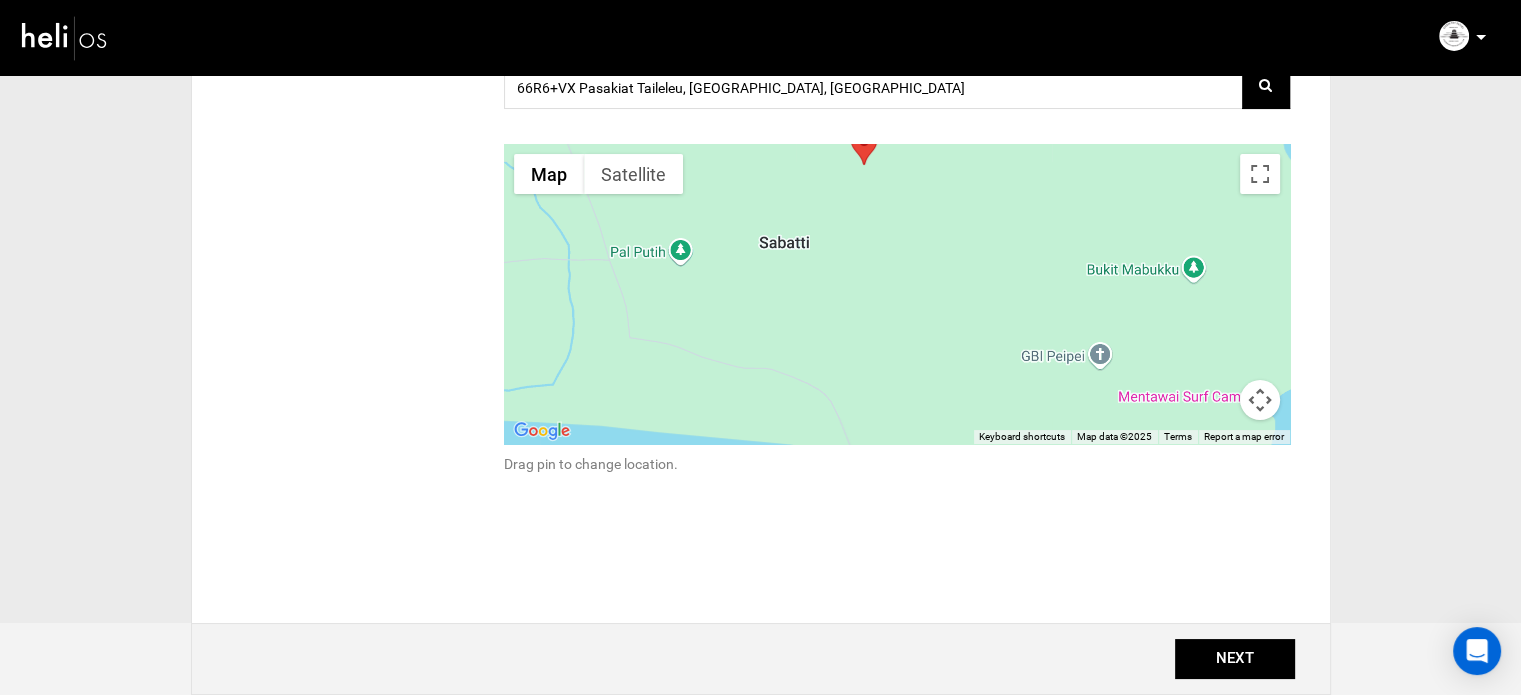 drag, startPoint x: 981, startPoint y: 387, endPoint x: 936, endPoint y: 91, distance: 299.40106 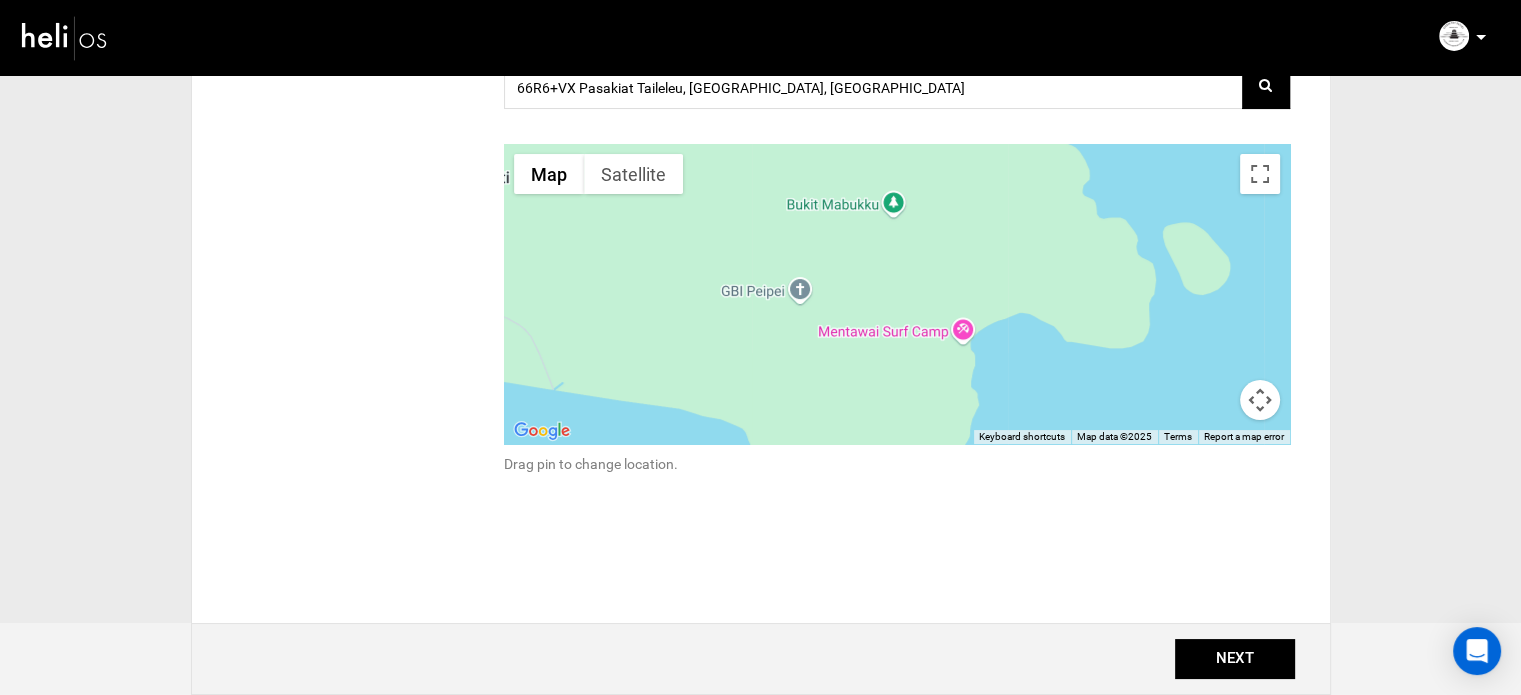 drag, startPoint x: 952, startPoint y: 265, endPoint x: 648, endPoint y: 239, distance: 305.1098 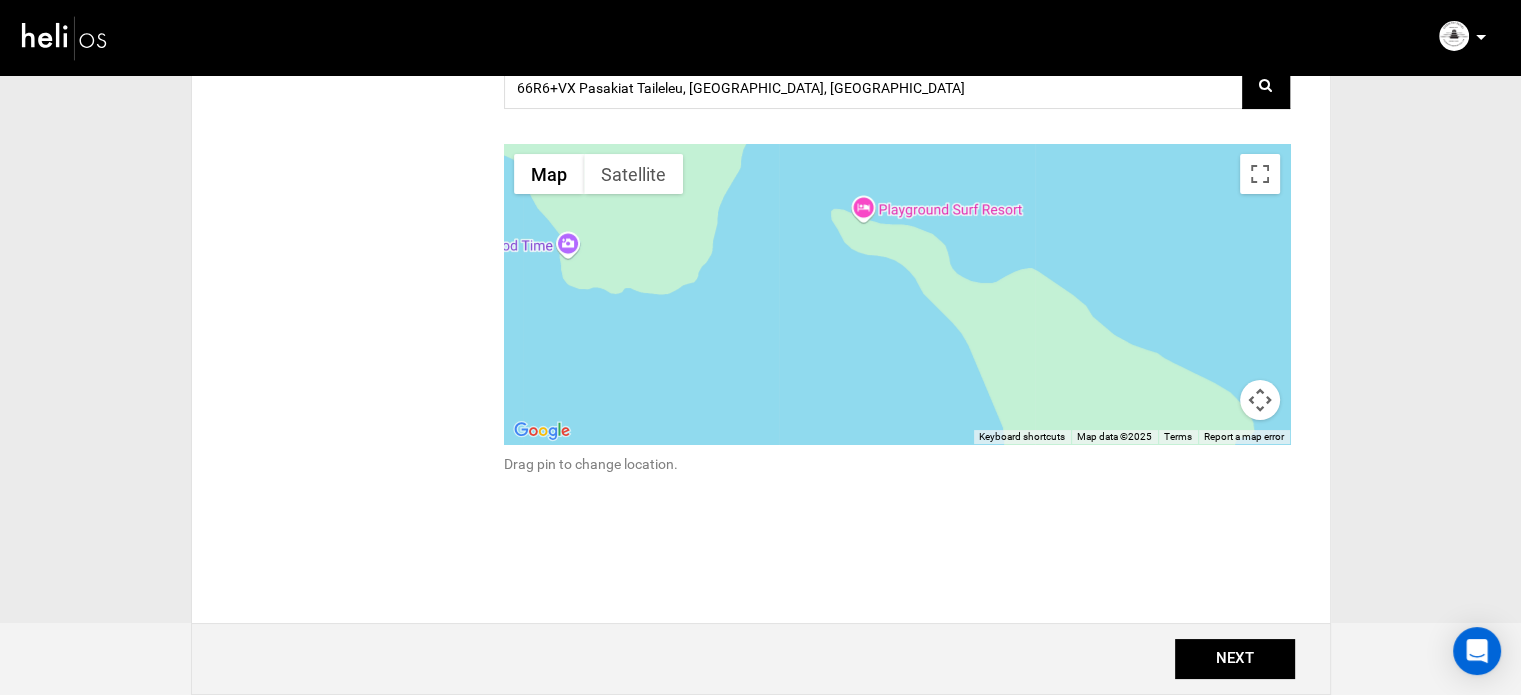 drag, startPoint x: 896, startPoint y: 402, endPoint x: 654, endPoint y: 110, distance: 379.2466 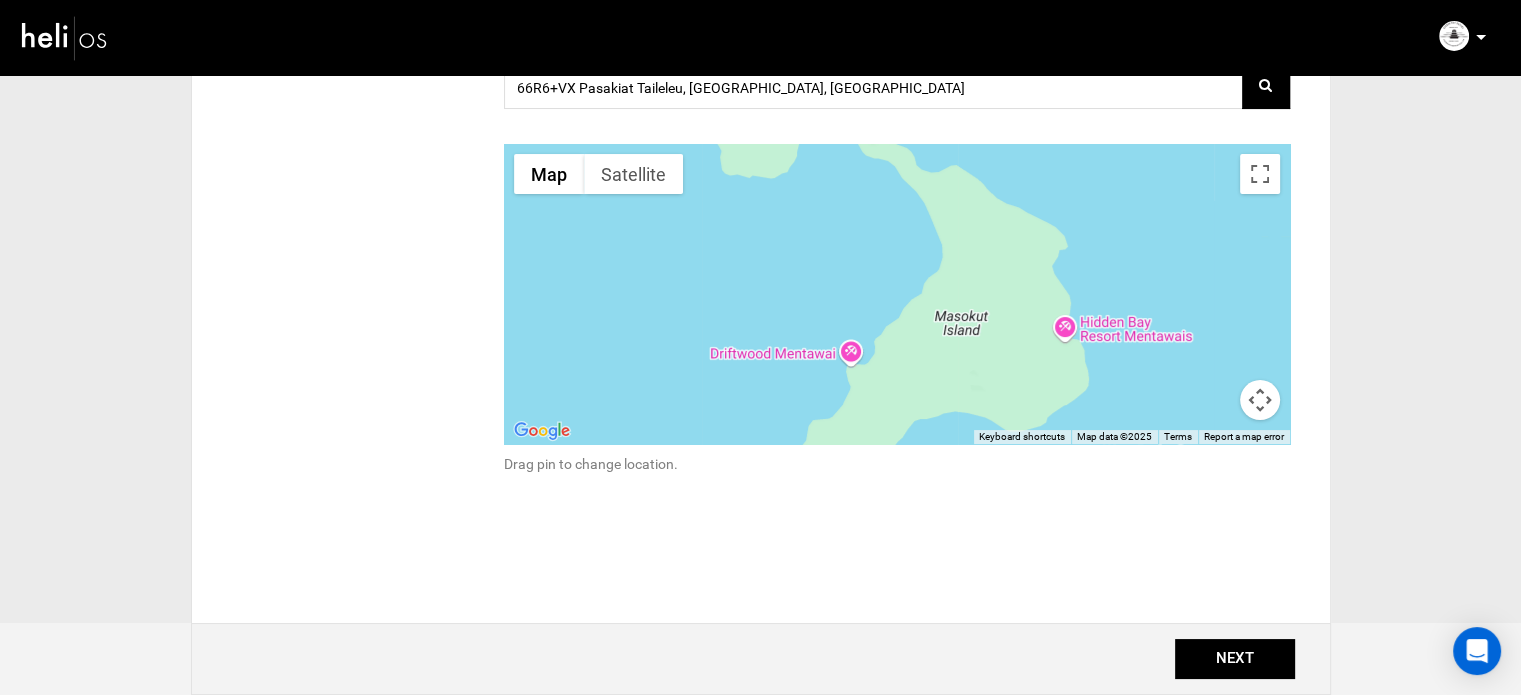 drag, startPoint x: 1017, startPoint y: 379, endPoint x: 1000, endPoint y: 247, distance: 133.0902 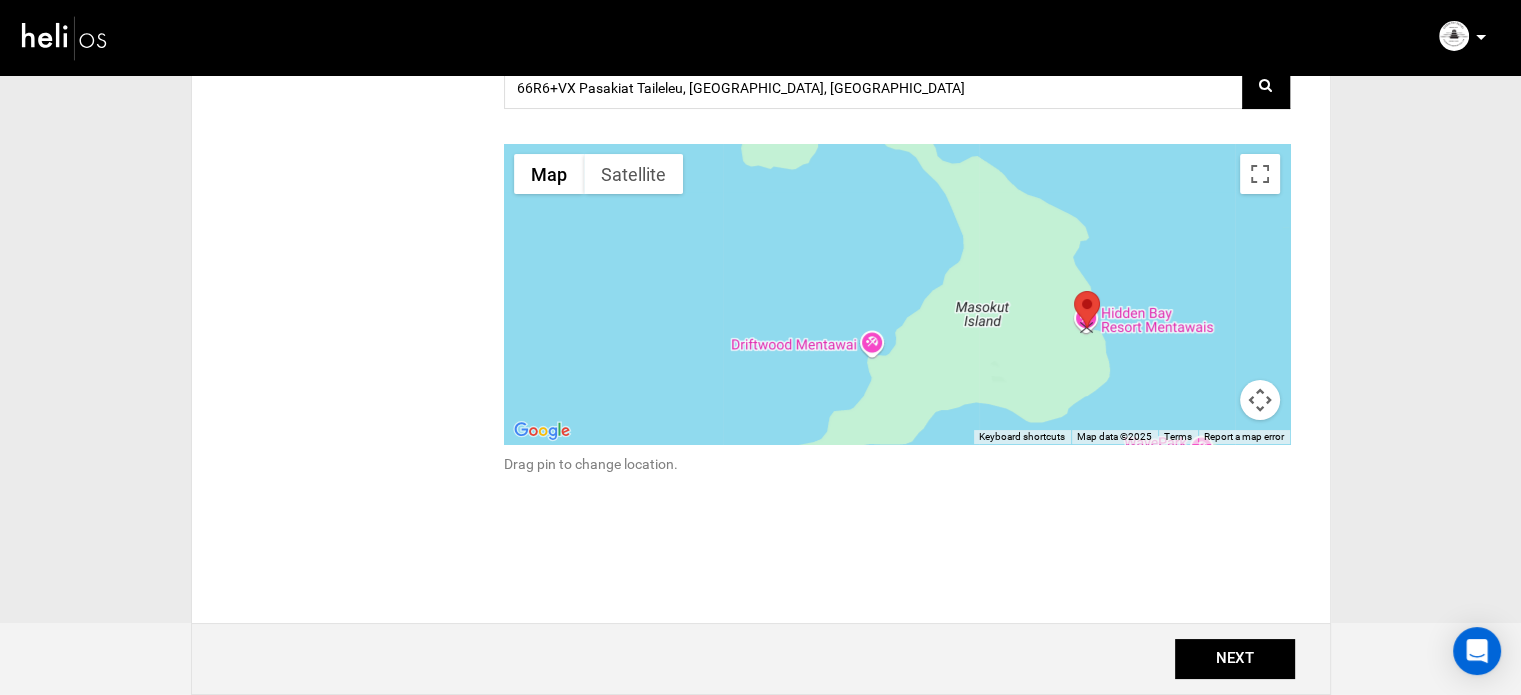 drag, startPoint x: 875, startPoint y: 182, endPoint x: 1088, endPoint y: 304, distance: 245.46486 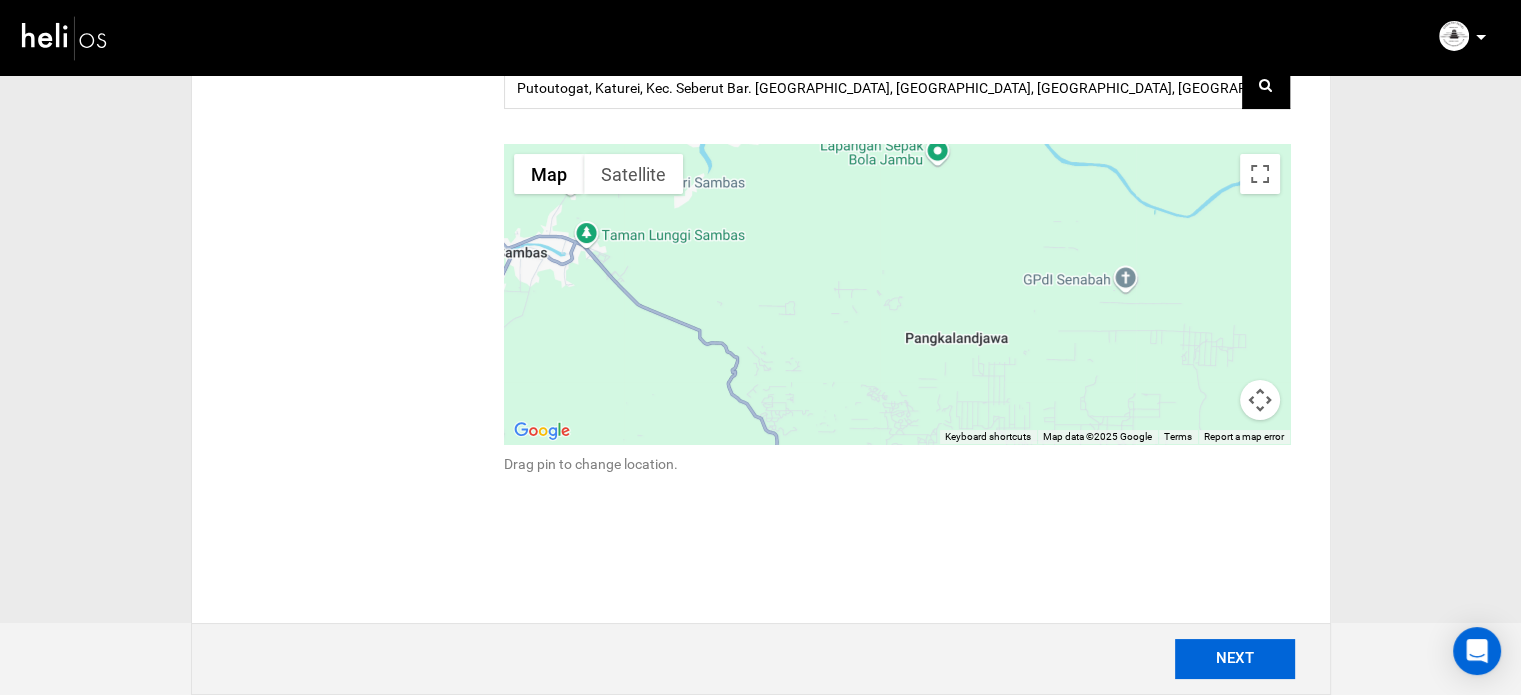 click on "NEXT" at bounding box center (1235, 659) 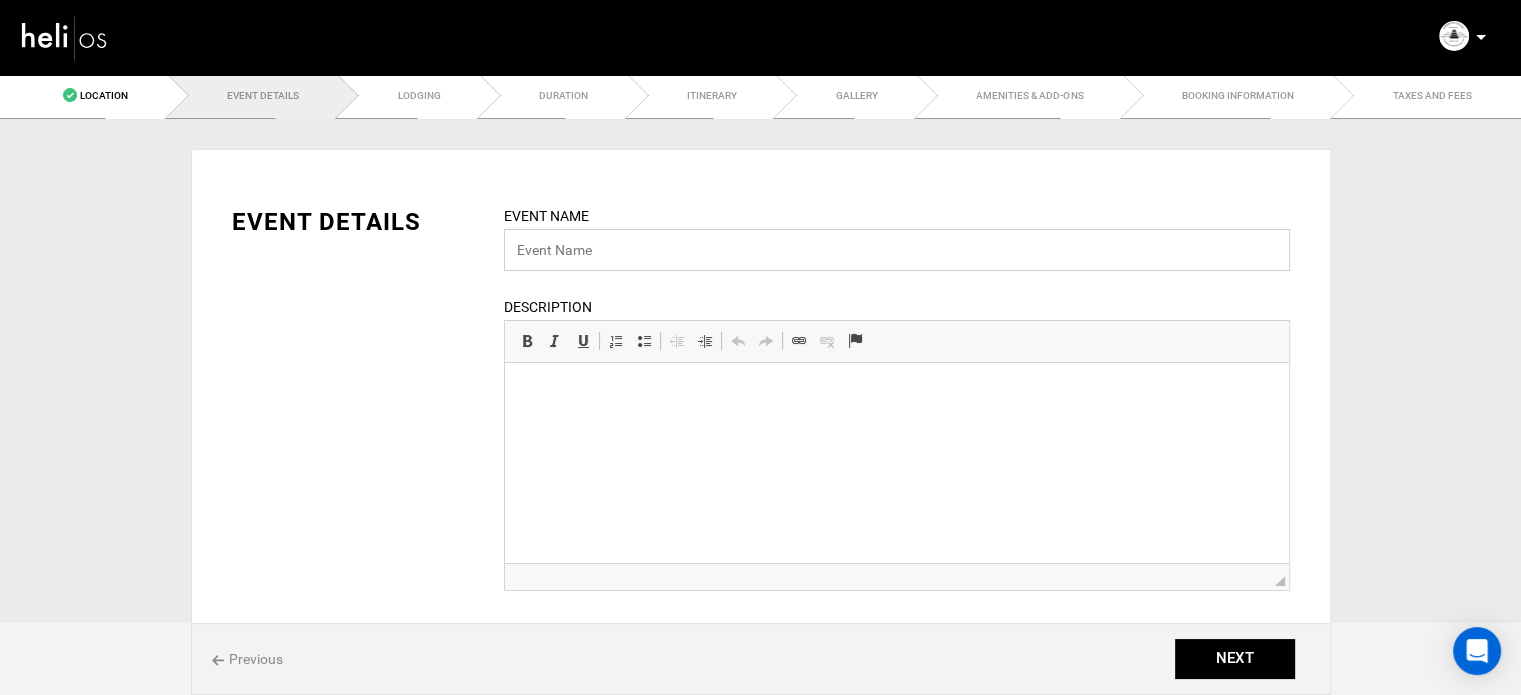 click at bounding box center (897, 250) 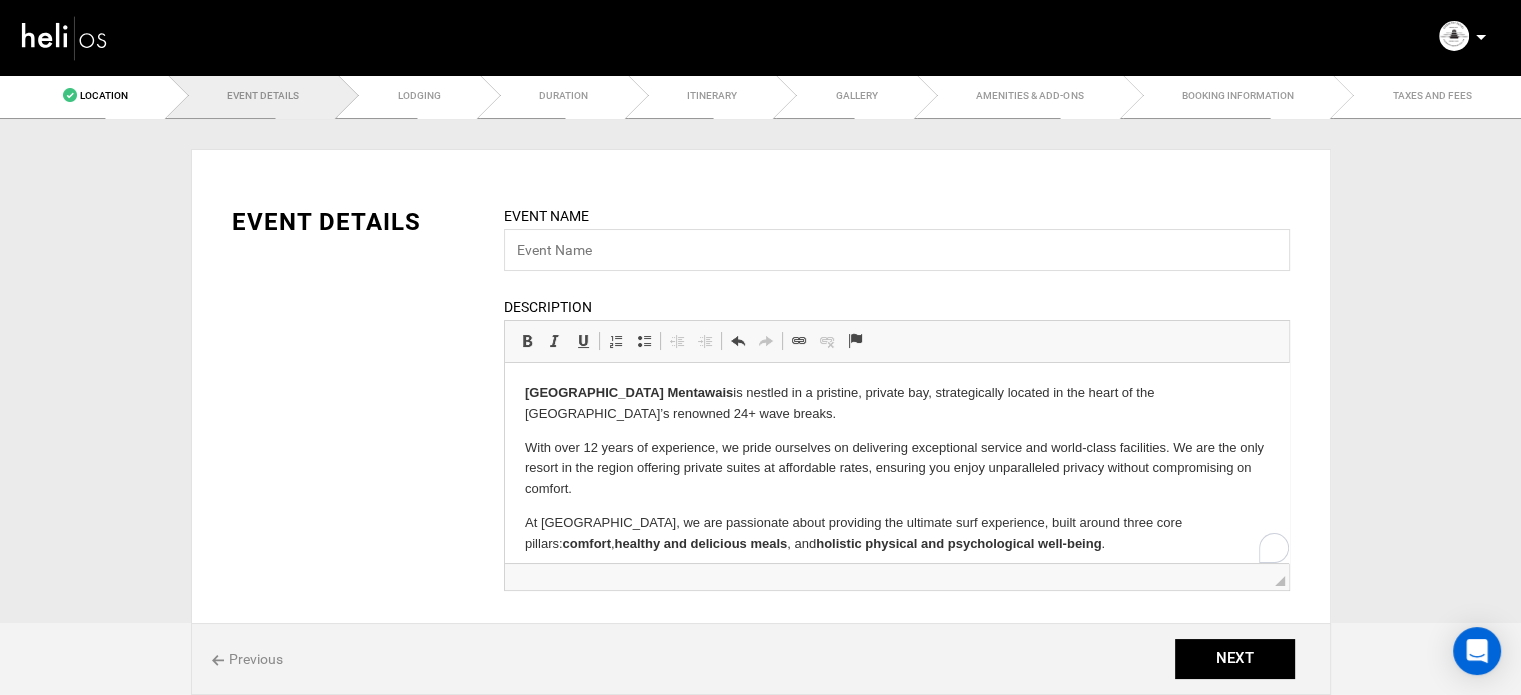 scroll, scrollTop: 809, scrollLeft: 0, axis: vertical 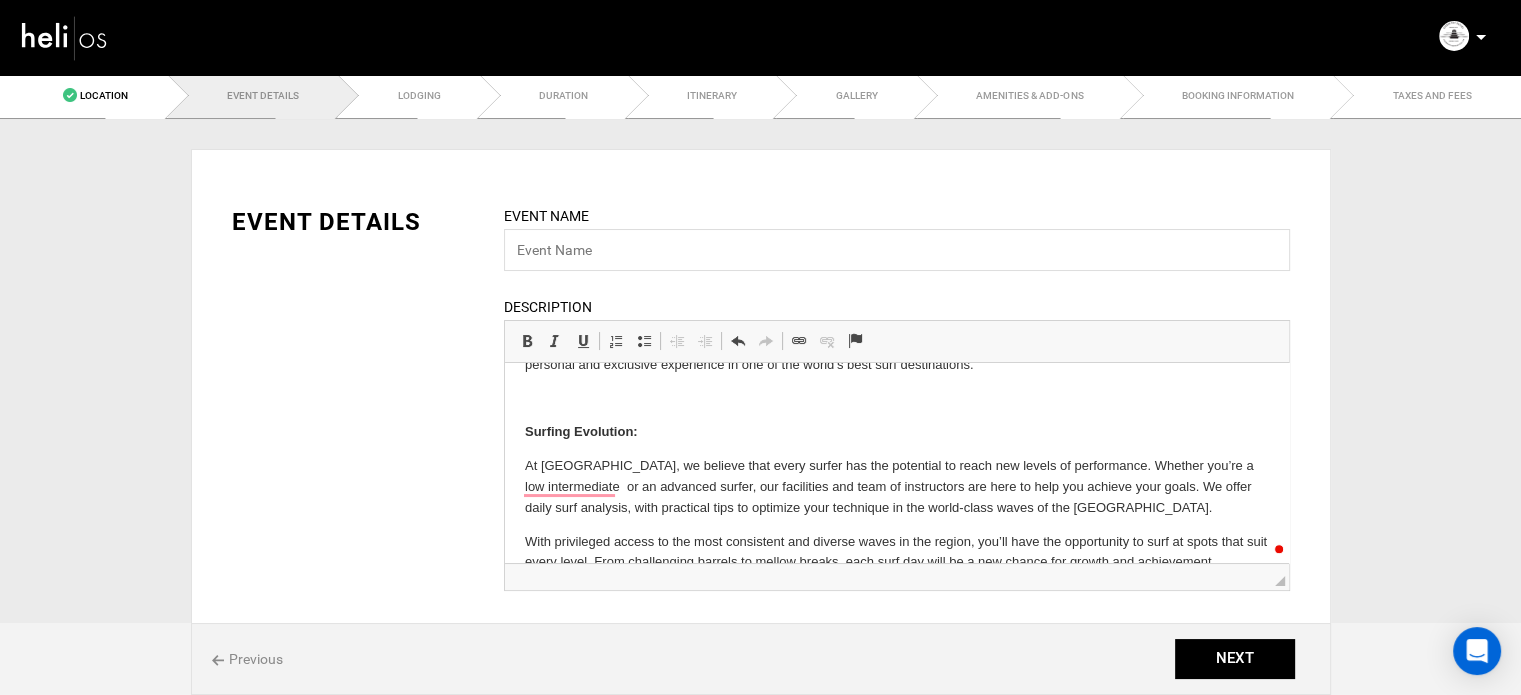 click at bounding box center [896, 399] 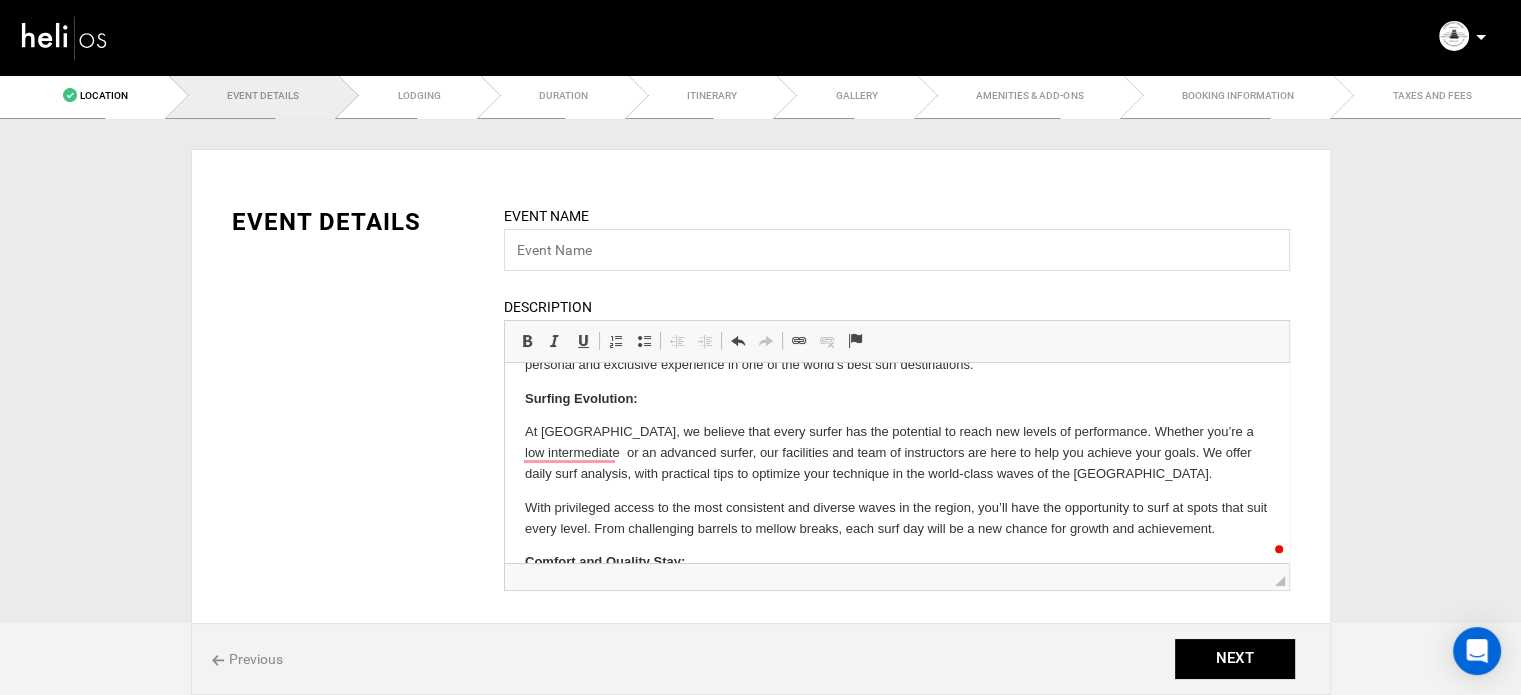 scroll, scrollTop: 304, scrollLeft: 0, axis: vertical 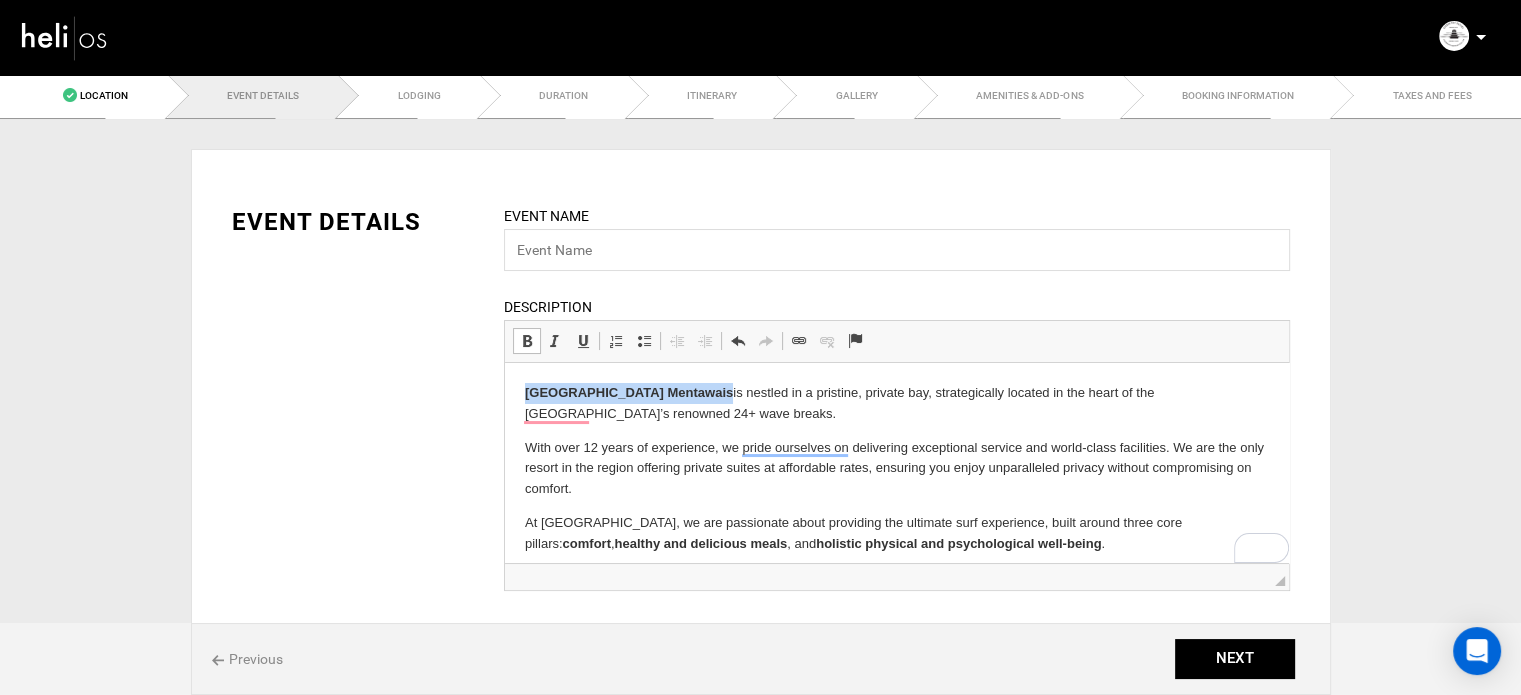 drag, startPoint x: 520, startPoint y: 390, endPoint x: 710, endPoint y: 394, distance: 190.0421 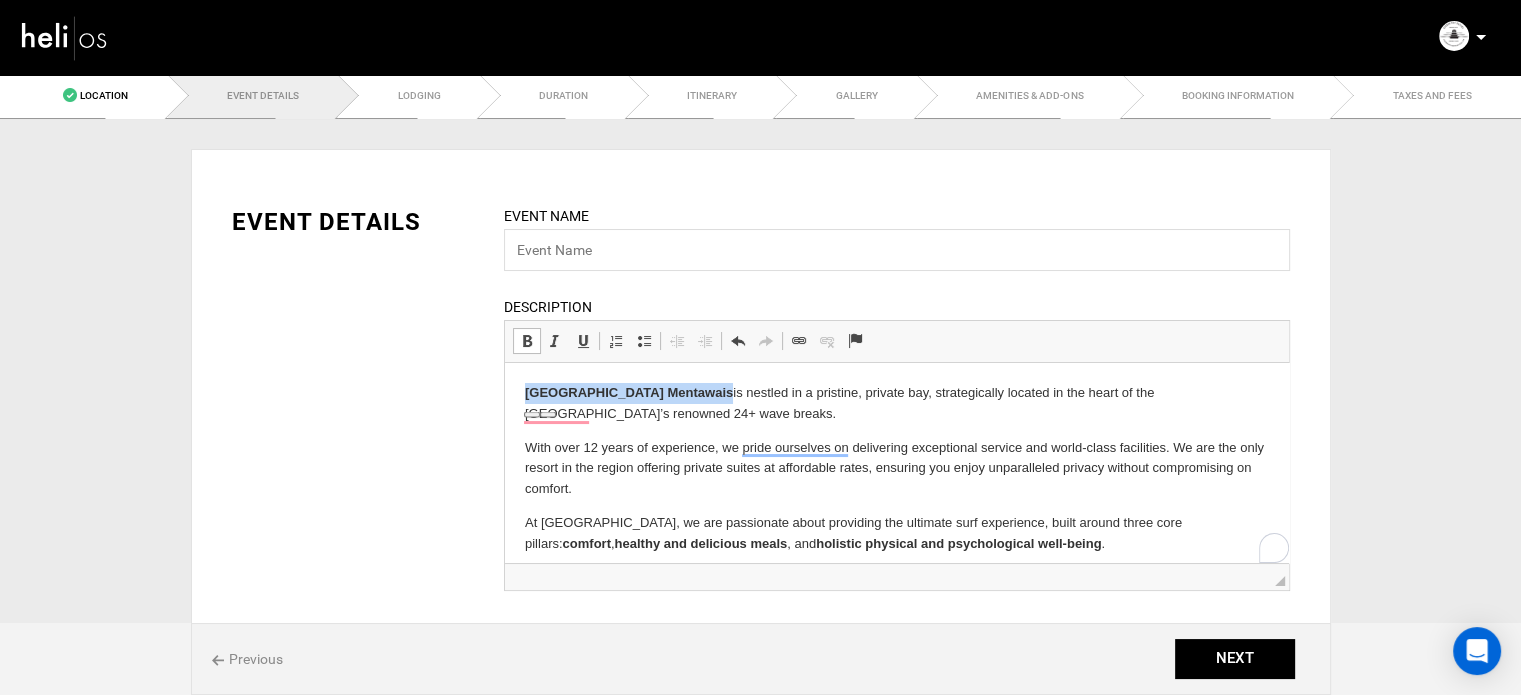 copy on "Hidden Bay Resort Mentawais" 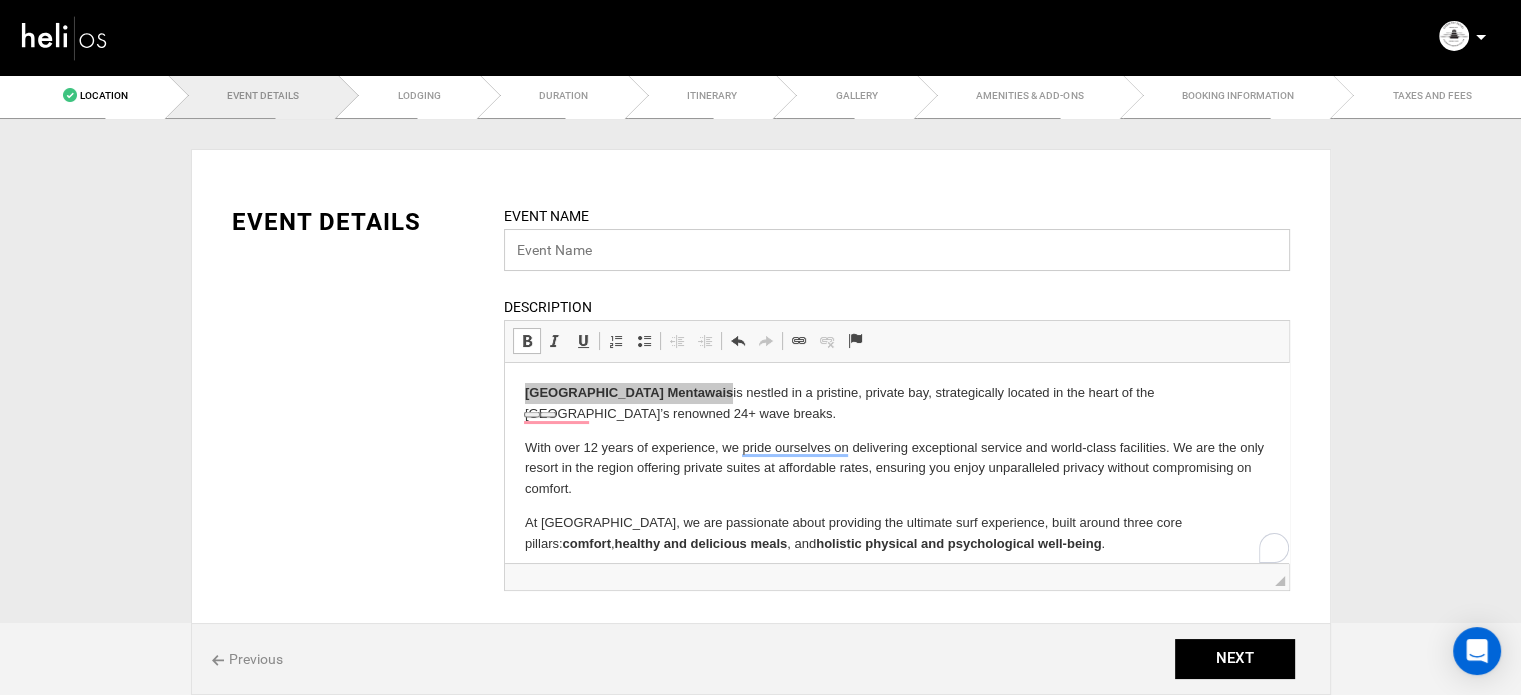 click at bounding box center (897, 250) 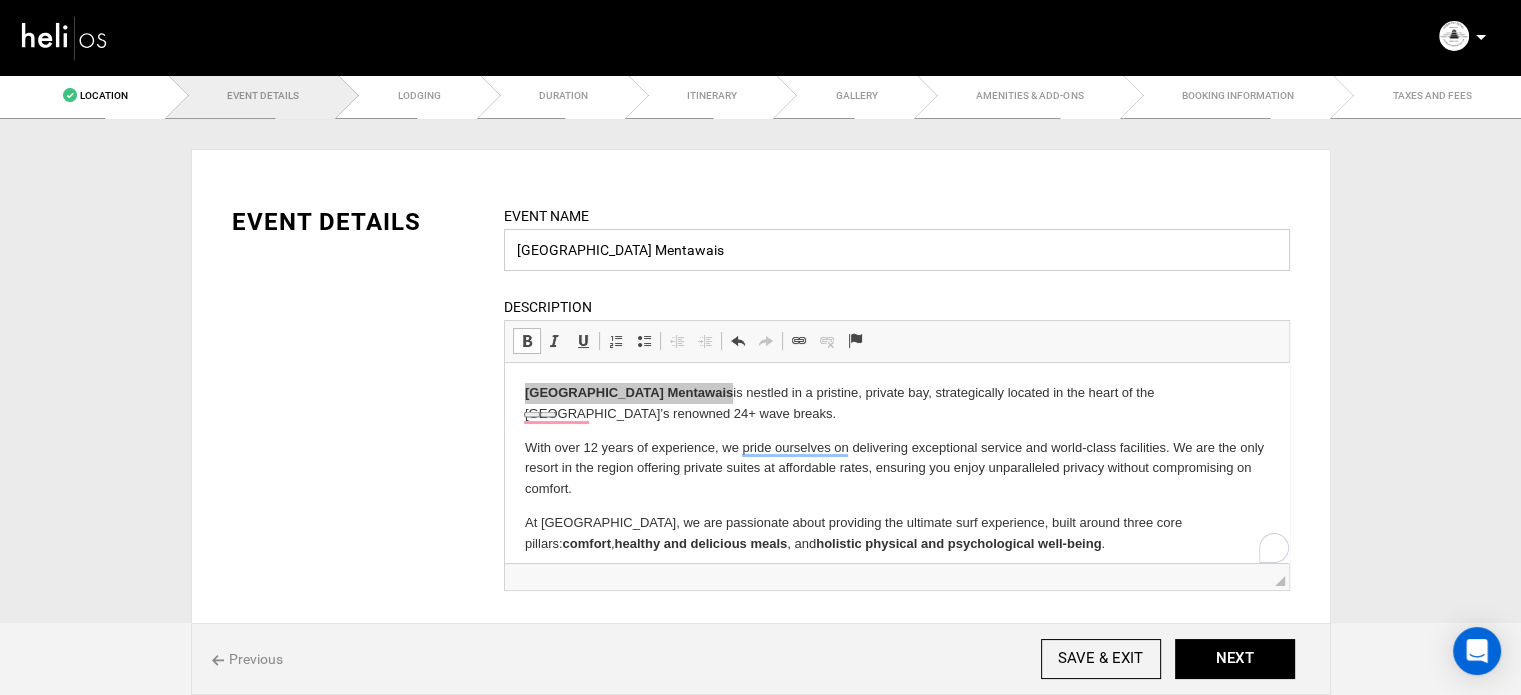 click on "Hidden Bay Resort Mentawais" at bounding box center (897, 250) 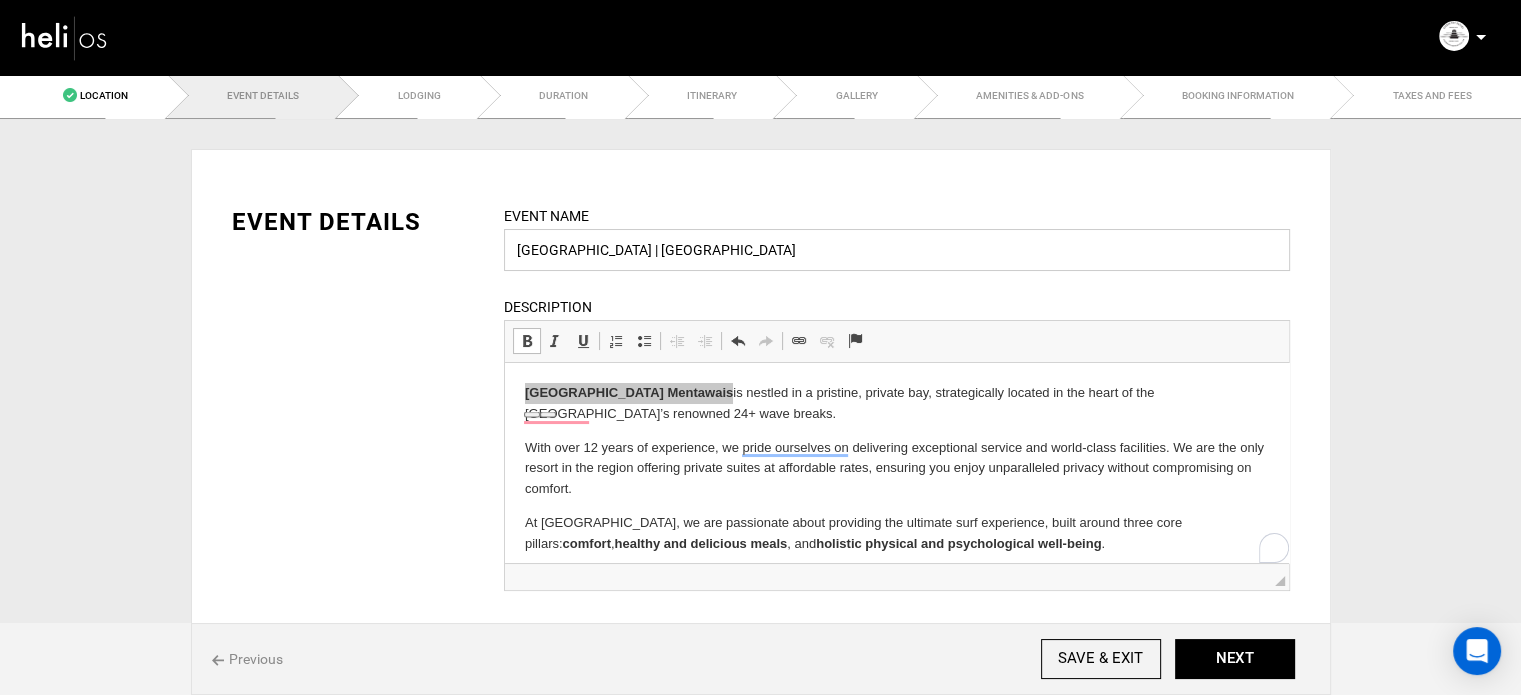 click on "Hidden Bay Resort | Mentawais" at bounding box center (897, 250) 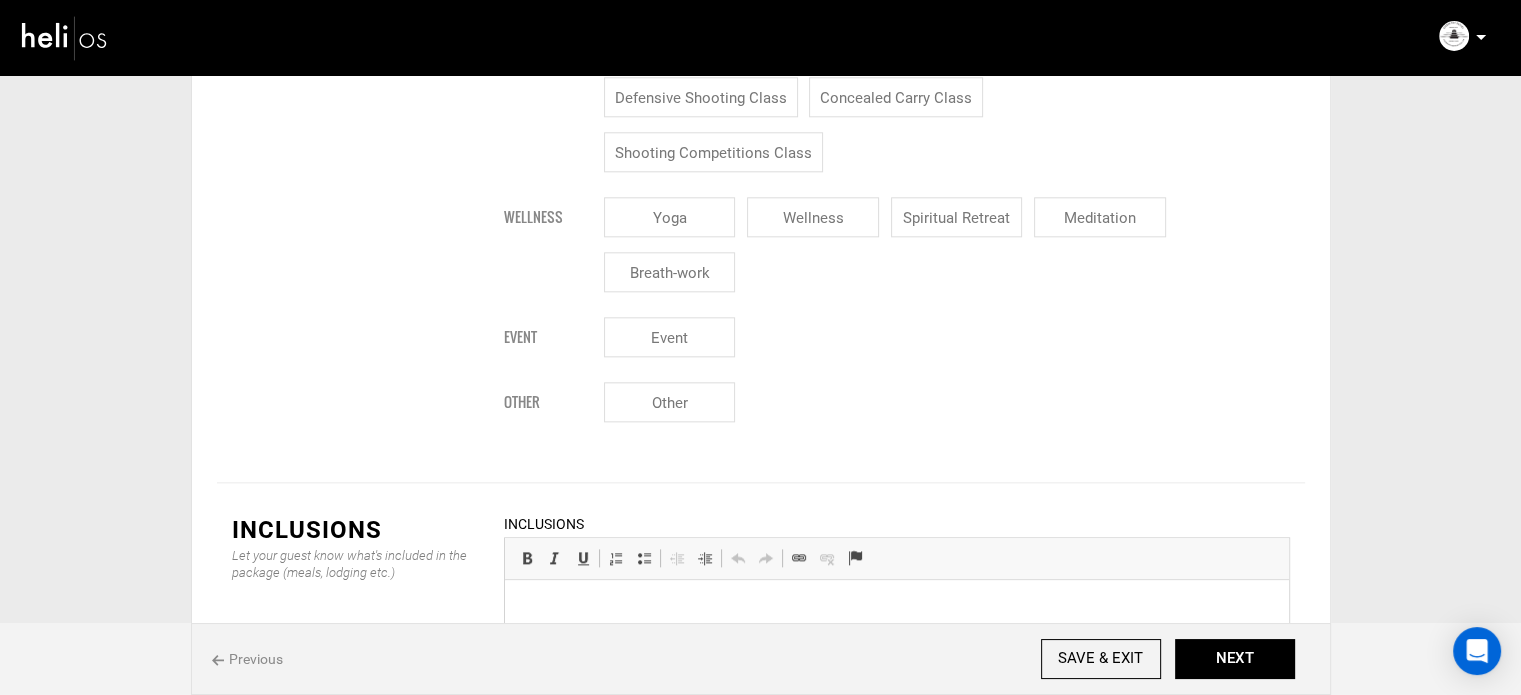 scroll, scrollTop: 2400, scrollLeft: 0, axis: vertical 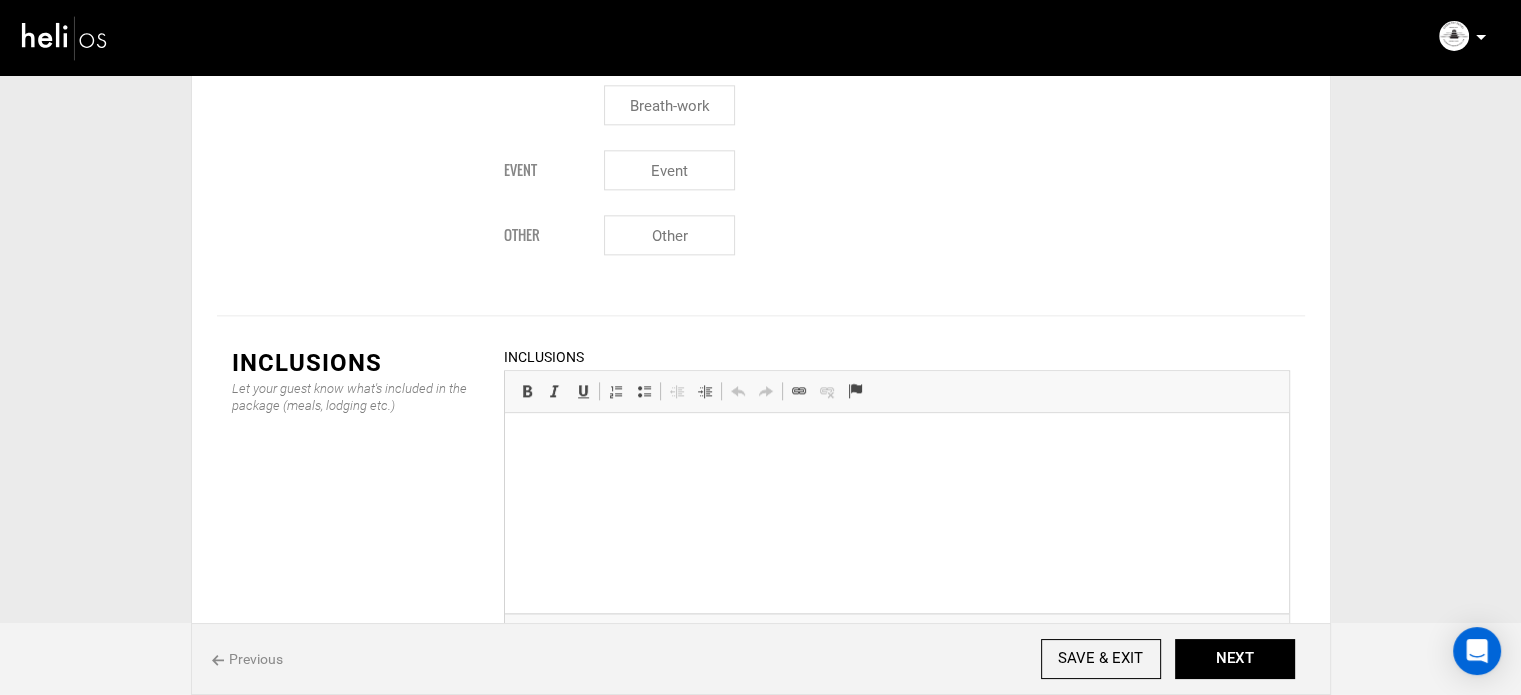 type on "[GEOGRAPHIC_DATA] | [GEOGRAPHIC_DATA]" 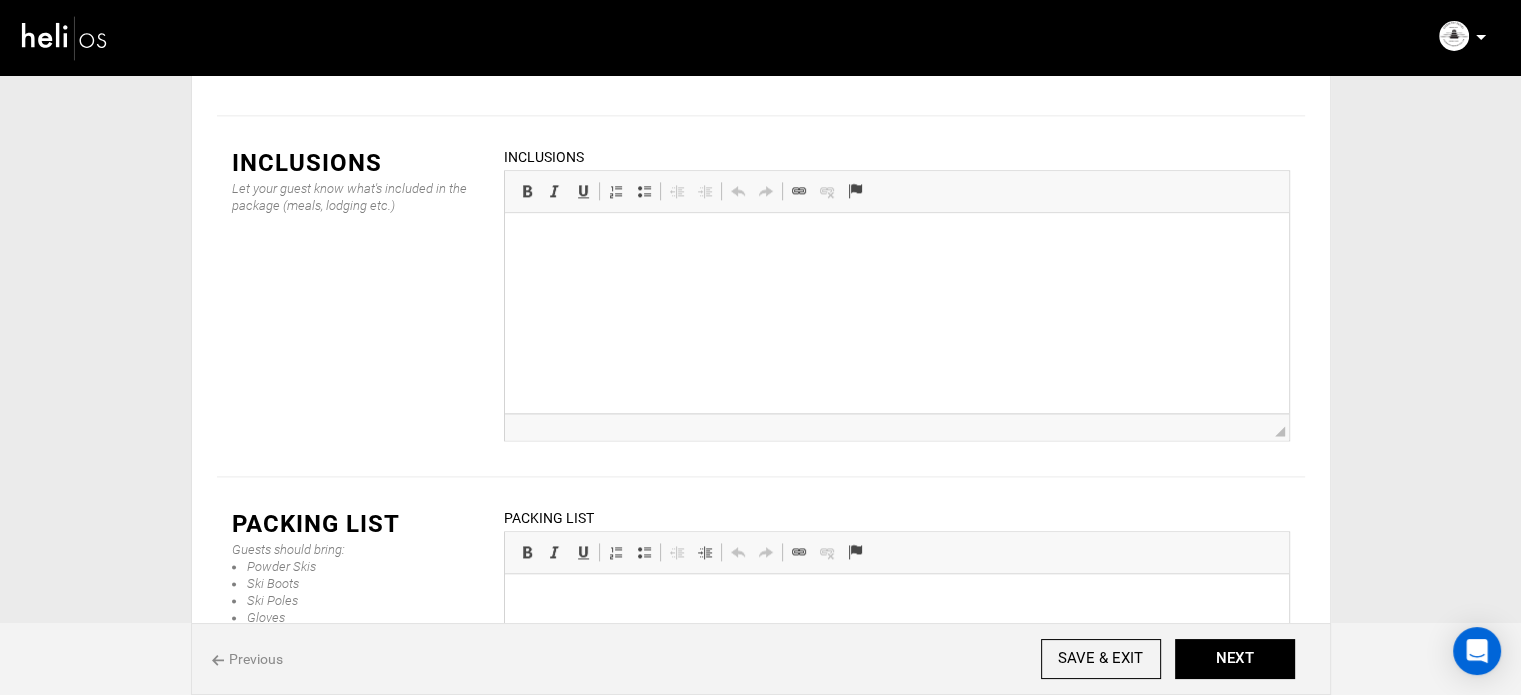 scroll, scrollTop: 2500, scrollLeft: 0, axis: vertical 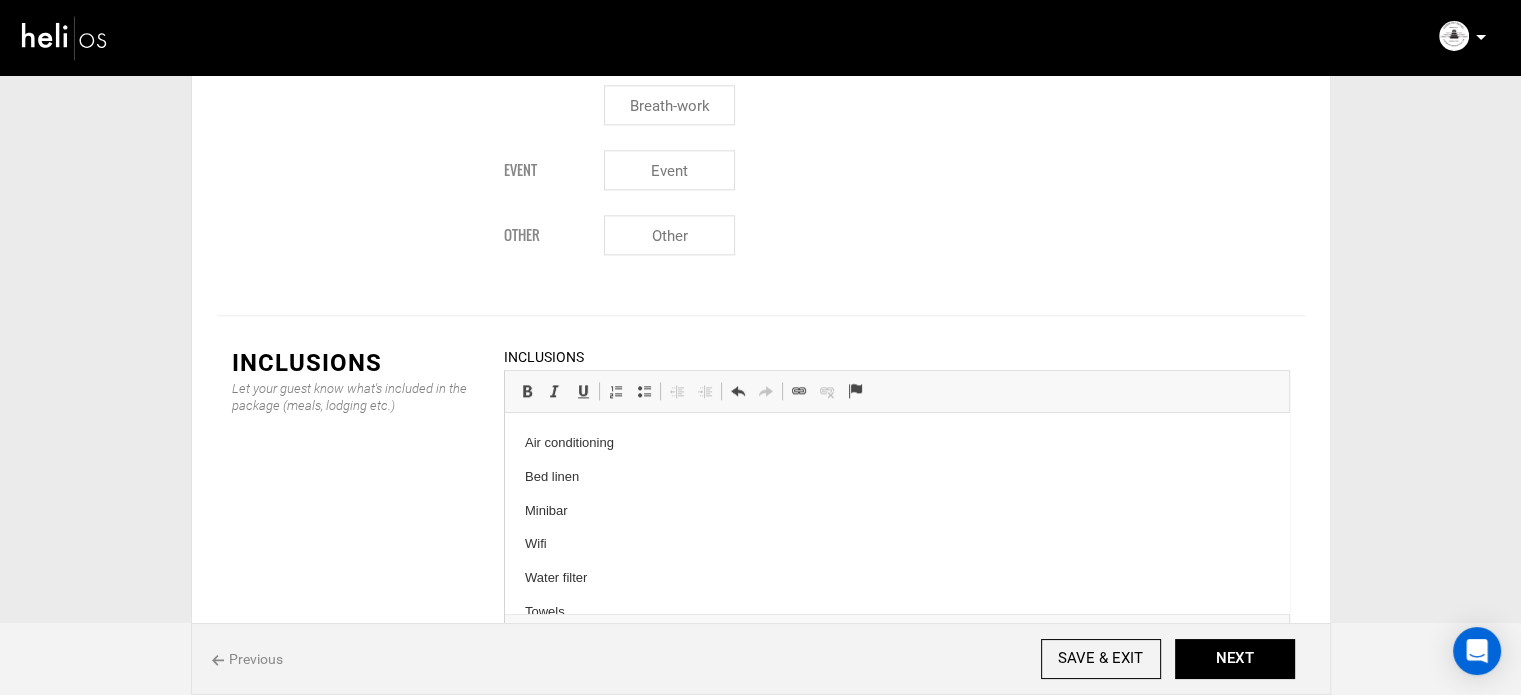 click on "Air conditioning Bed linen Minibar Wifi Water filter Towels Tea / Coffee machine Sea view Private bathroom Private terrace" at bounding box center (896, 595) 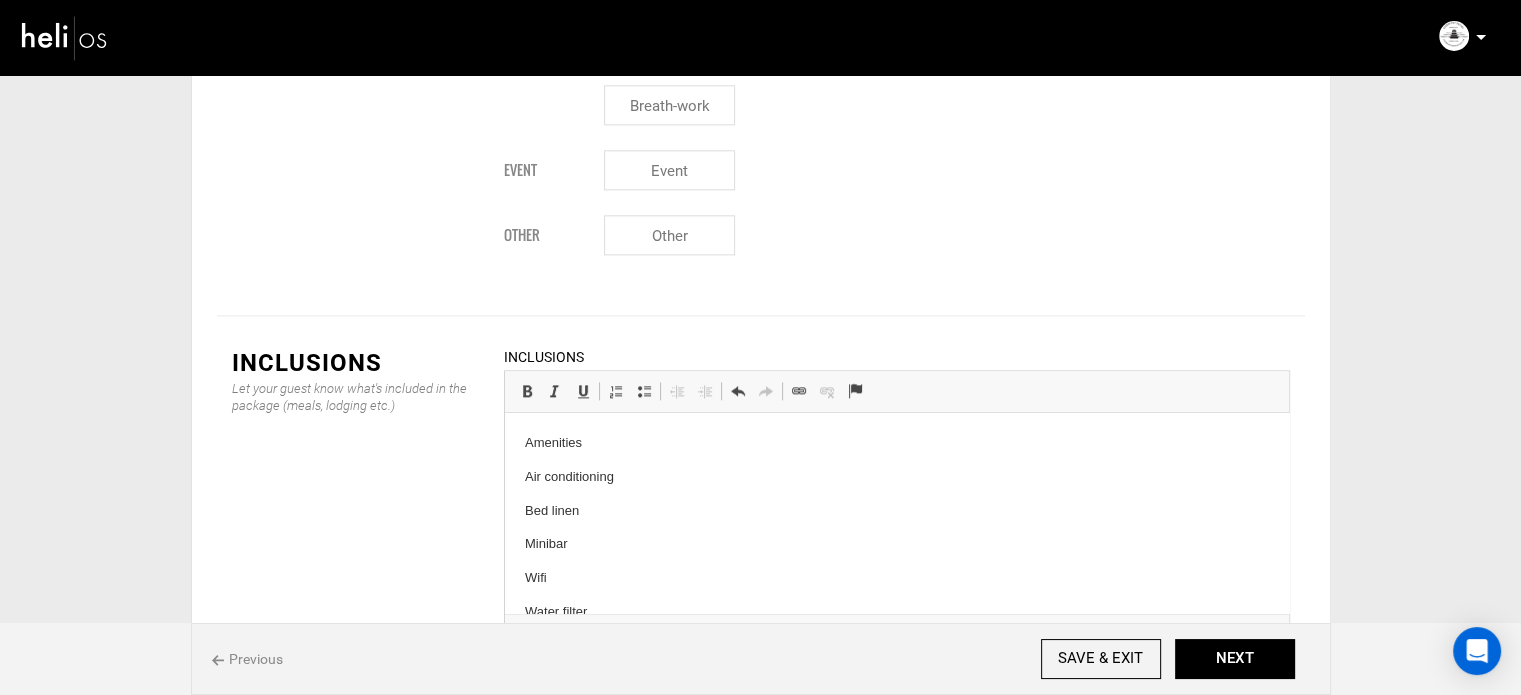 click on "Amenities Air conditioning Bed linen Minibar Wifi Water filter Towels Tea / Coffee machine Sea view Private bathroom Private terrace" at bounding box center (896, 612) 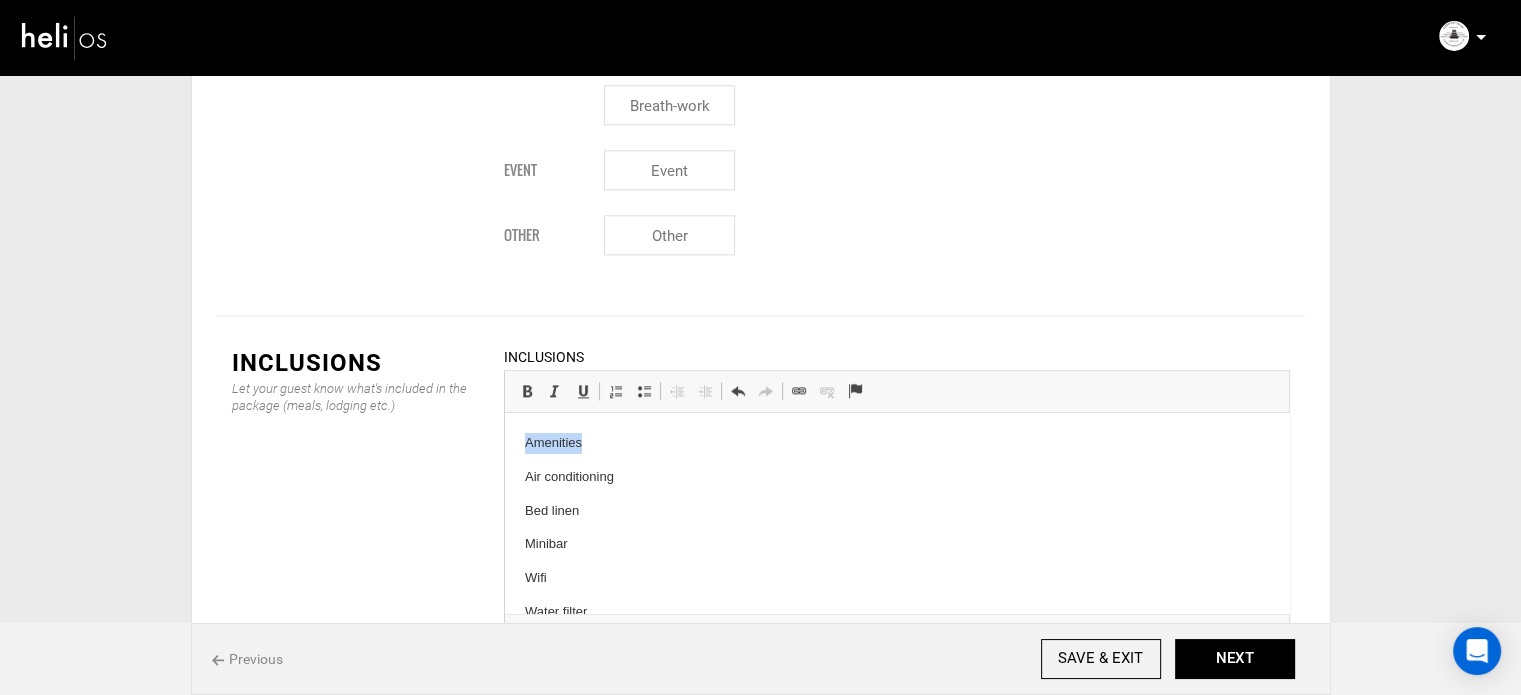 click on "Amenities Air conditioning Bed linen Minibar Wifi Water filter Towels Tea / Coffee machine Sea view Private bathroom Private terrace" at bounding box center (896, 612) 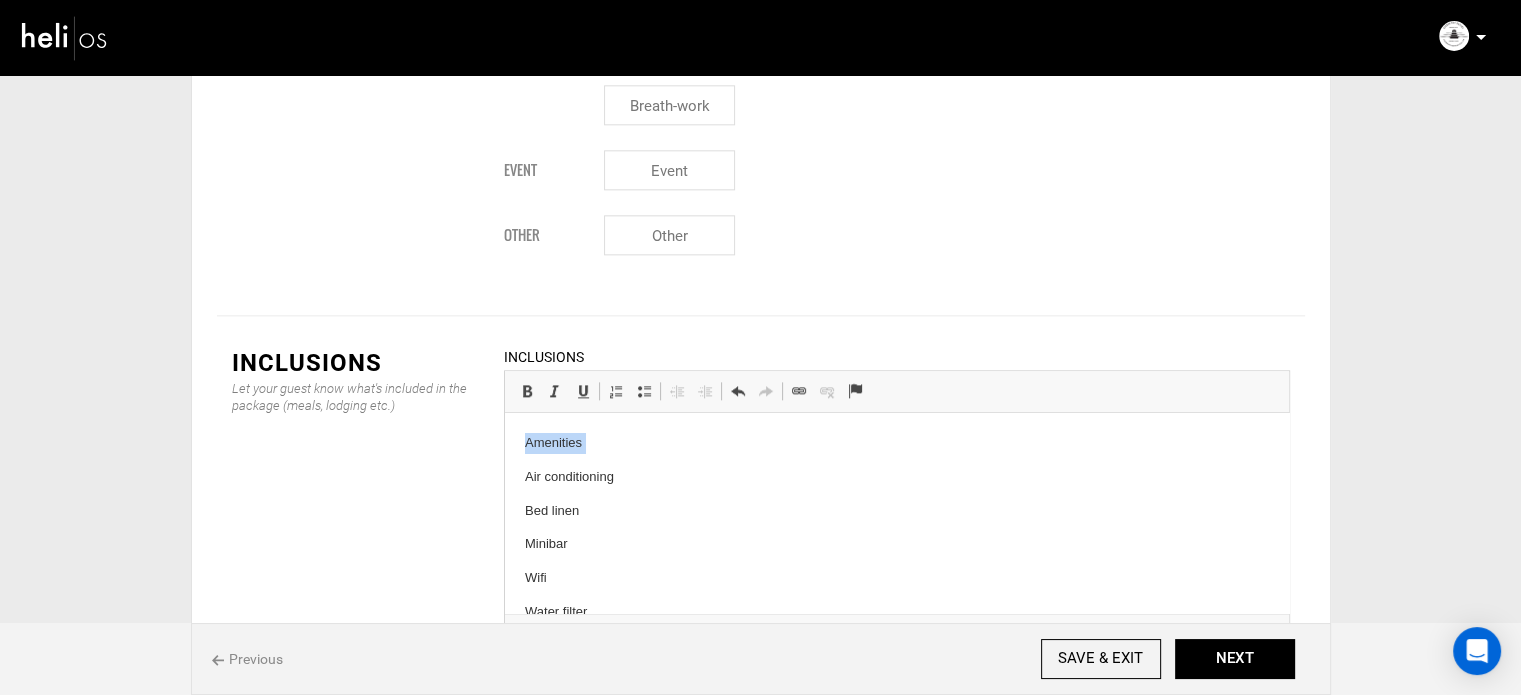 click on "Amenities Air conditioning Bed linen Minibar Wifi Water filter Towels Tea / Coffee machine Sea view Private bathroom Private terrace" at bounding box center [896, 612] 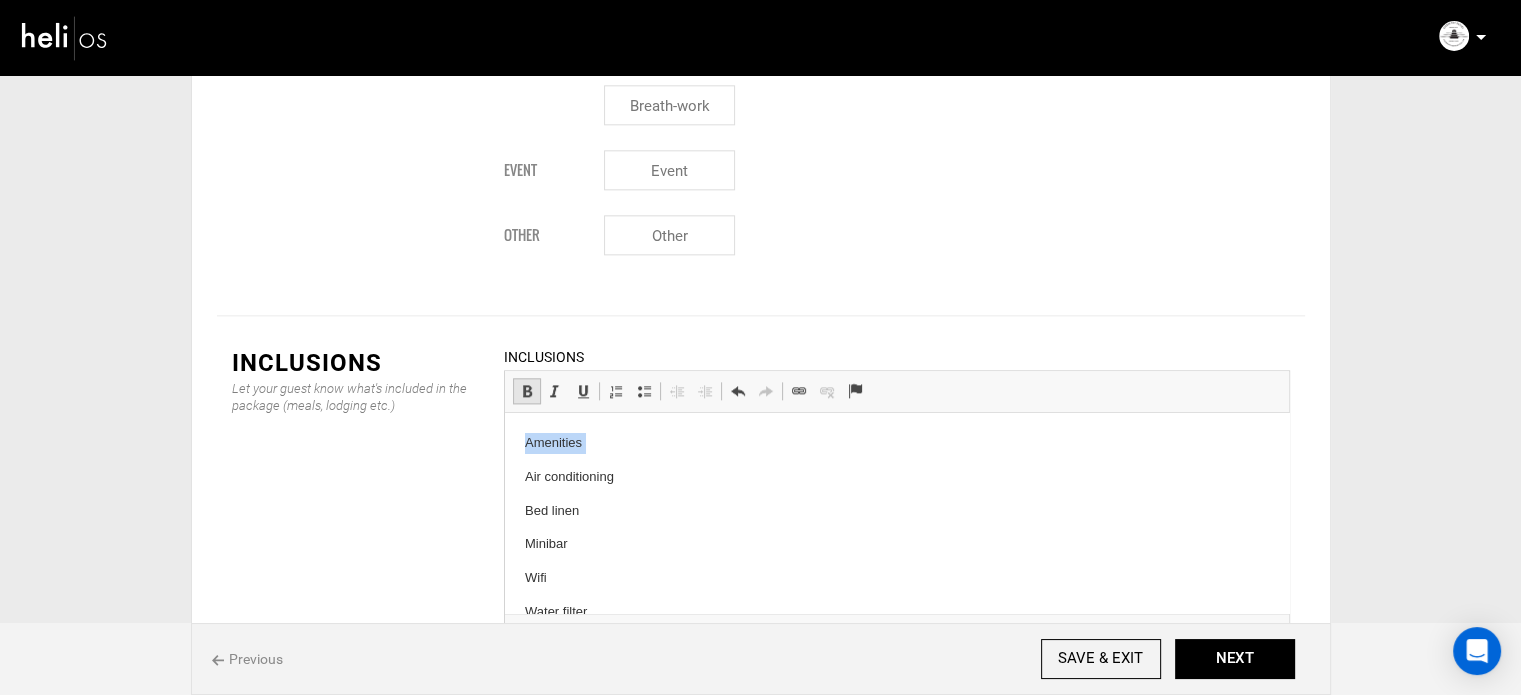 click on "Bold Keyboard shortcut Ctrl+B" at bounding box center [527, 391] 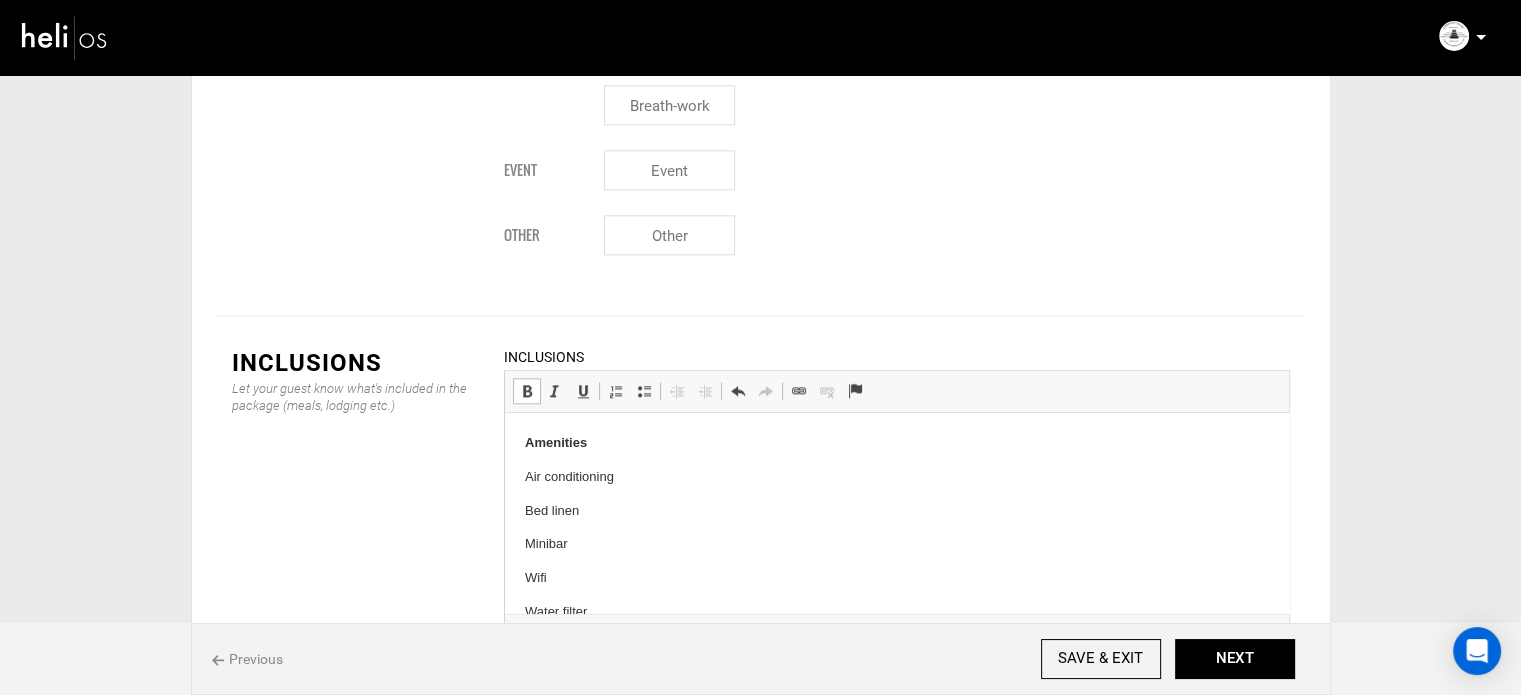 click on "Amenities Air conditioning Bed linen Minibar Wifi Water filter Towels Tea / Coffee machine Sea view Private bathroom Private terrace" at bounding box center (896, 612) 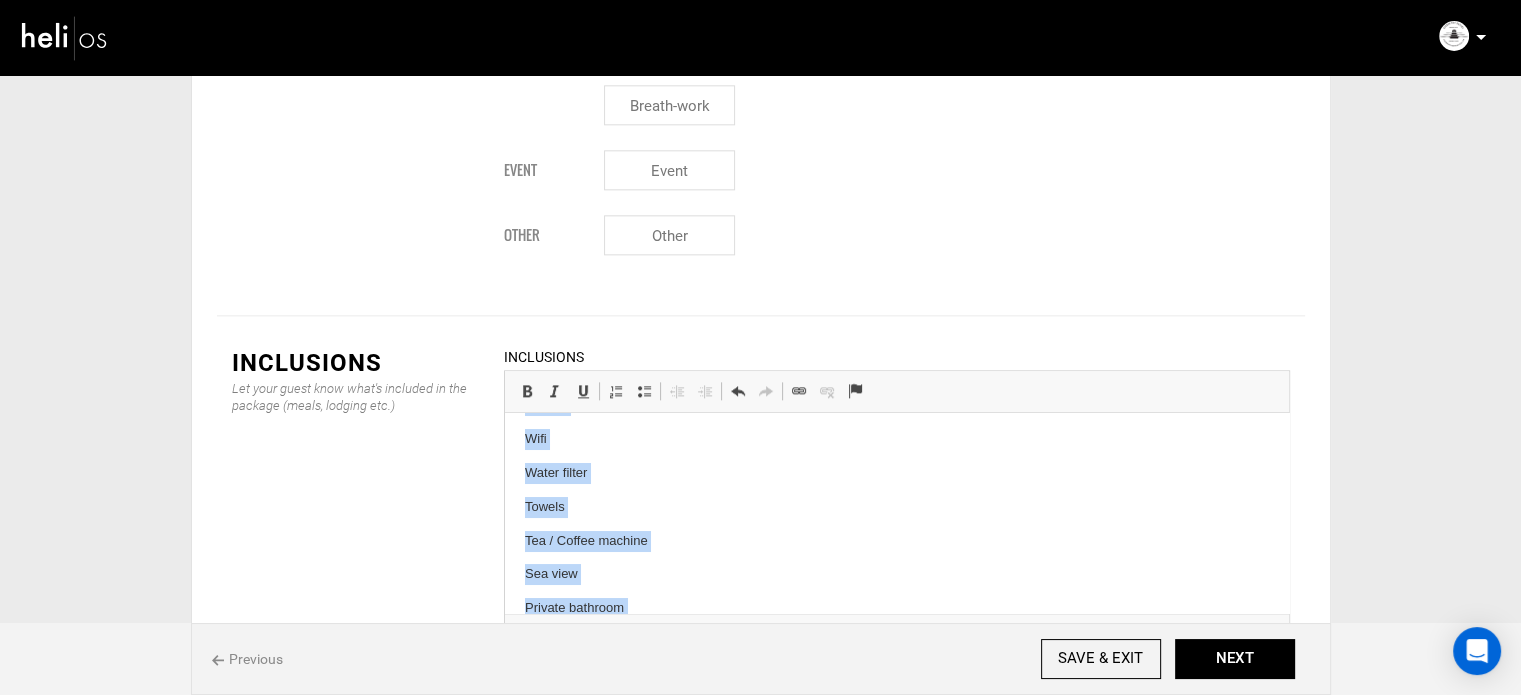 scroll, scrollTop: 199, scrollLeft: 0, axis: vertical 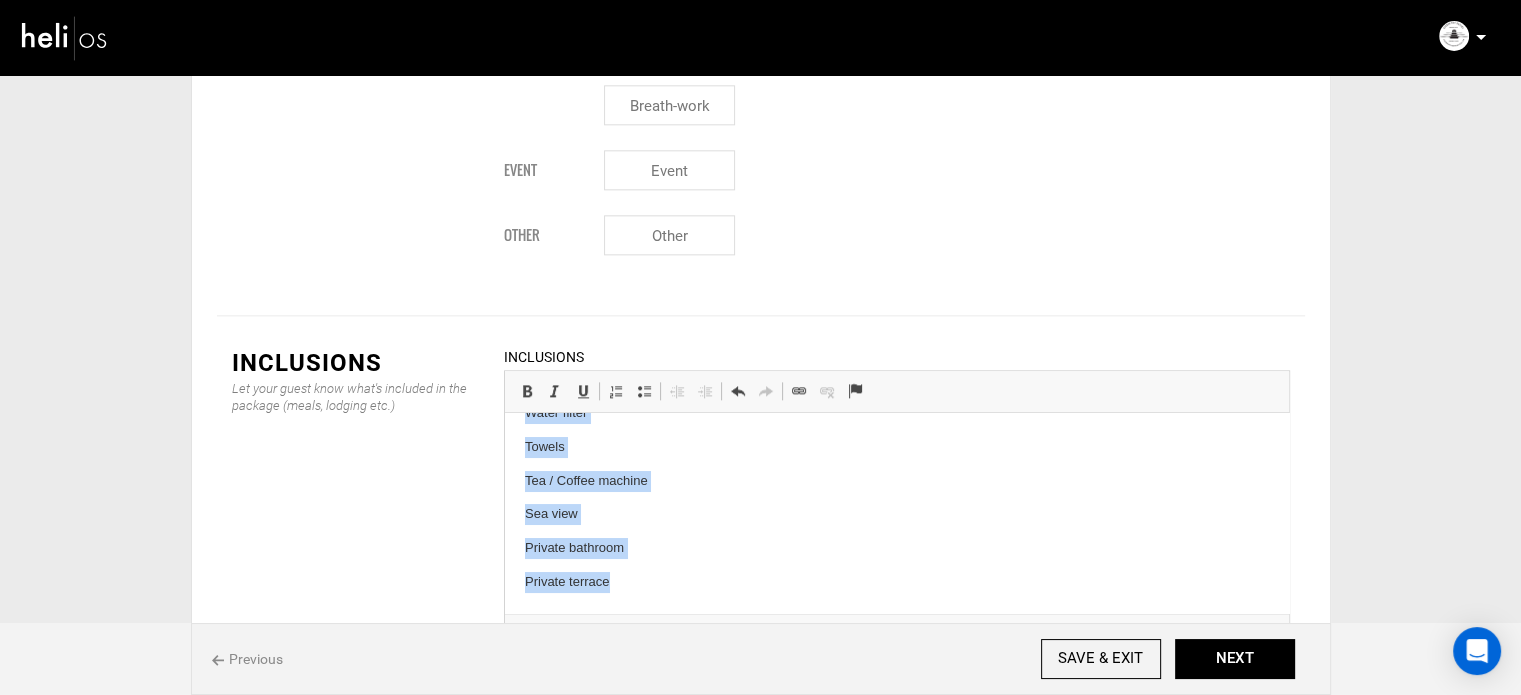drag, startPoint x: 521, startPoint y: 473, endPoint x: 593, endPoint y: 458, distance: 73.545906 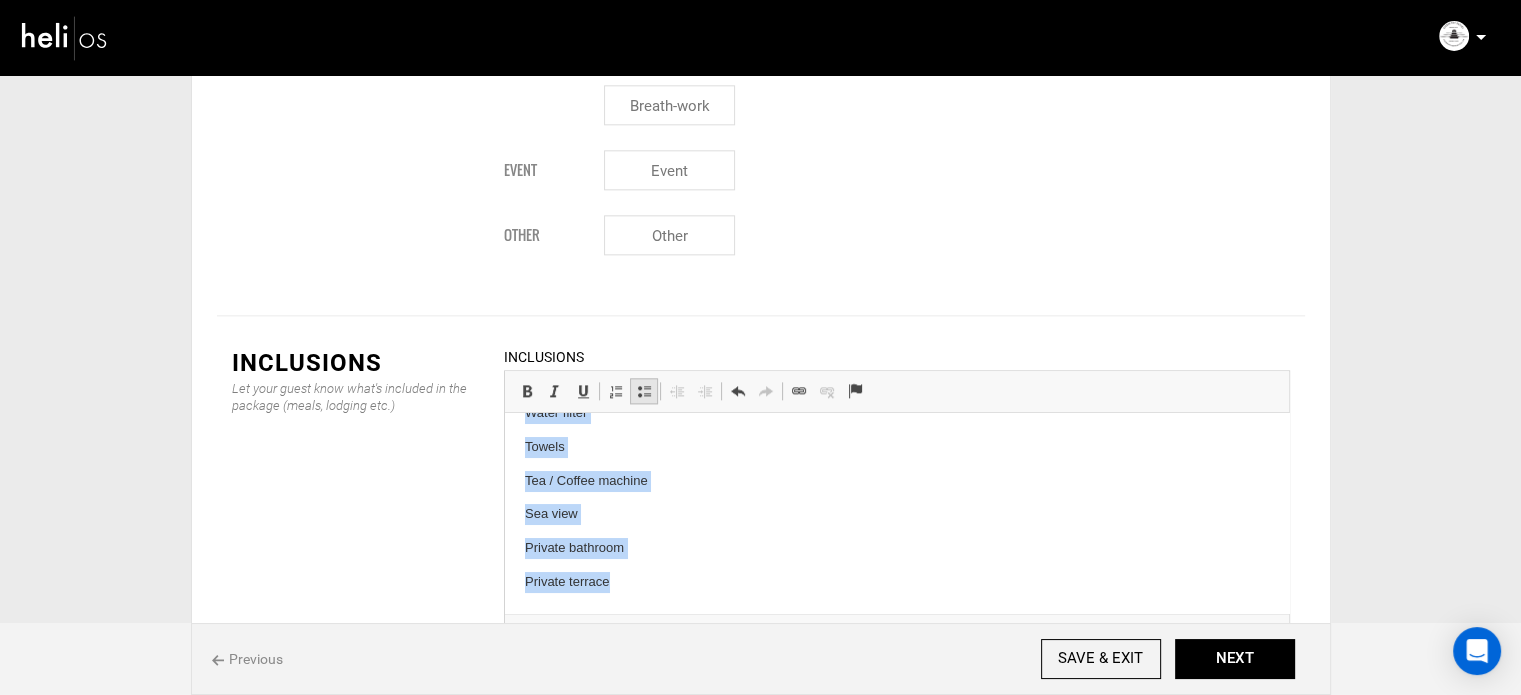 click at bounding box center (644, 391) 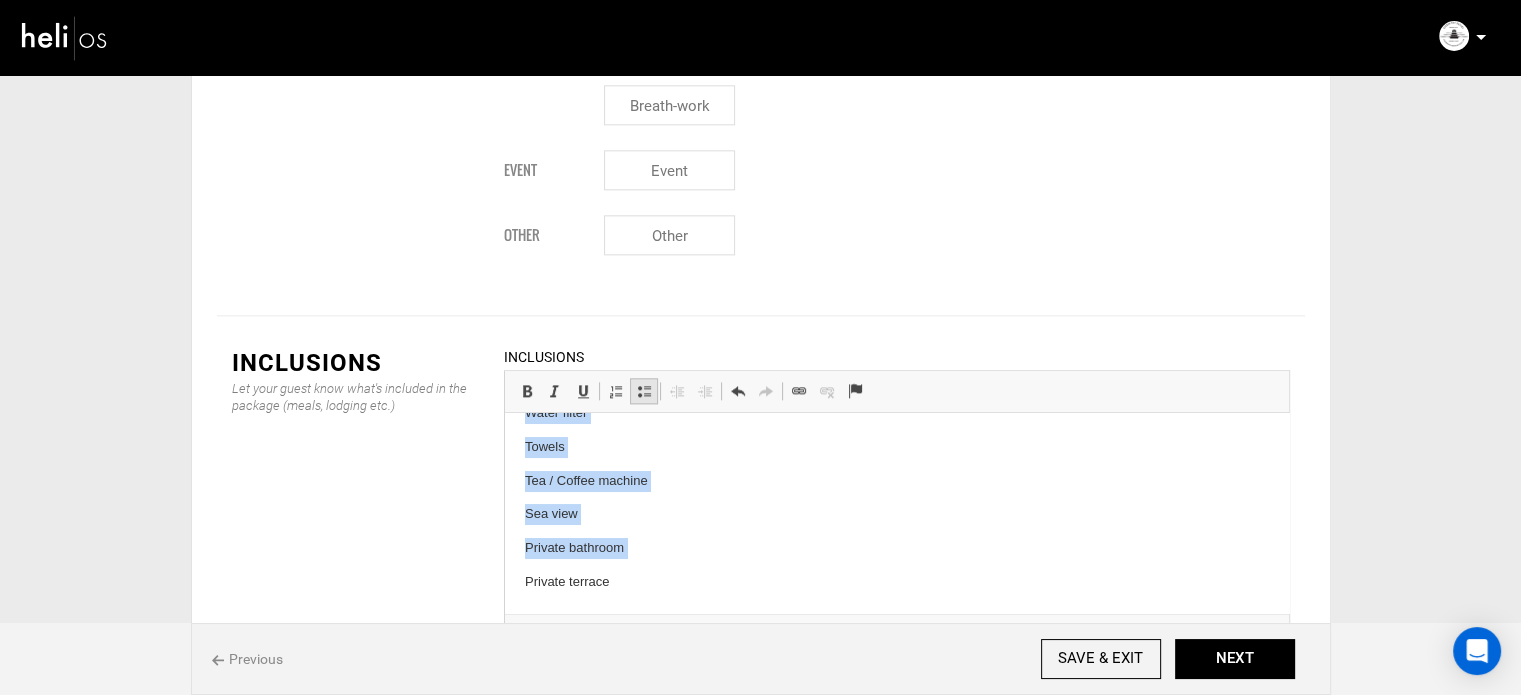 scroll, scrollTop: 81, scrollLeft: 0, axis: vertical 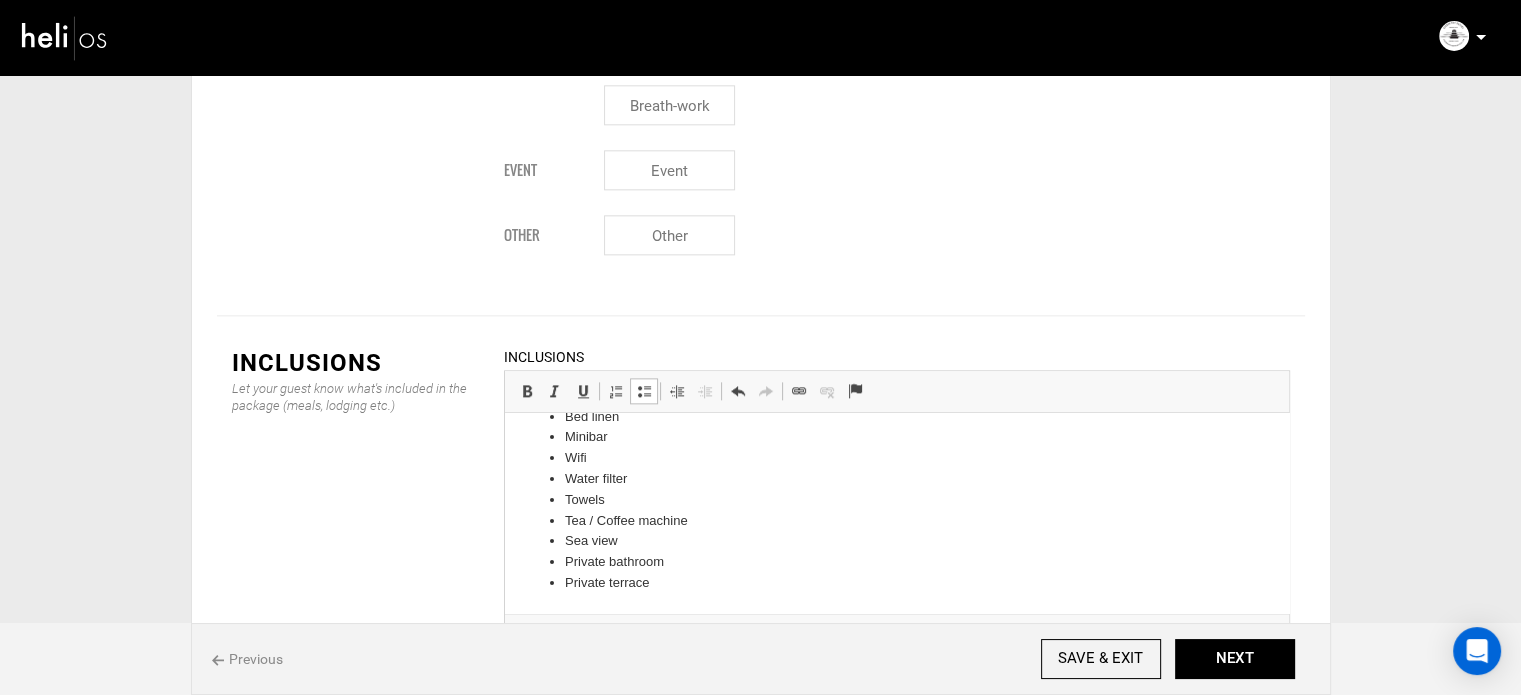 click on "Private terrace" at bounding box center (896, 583) 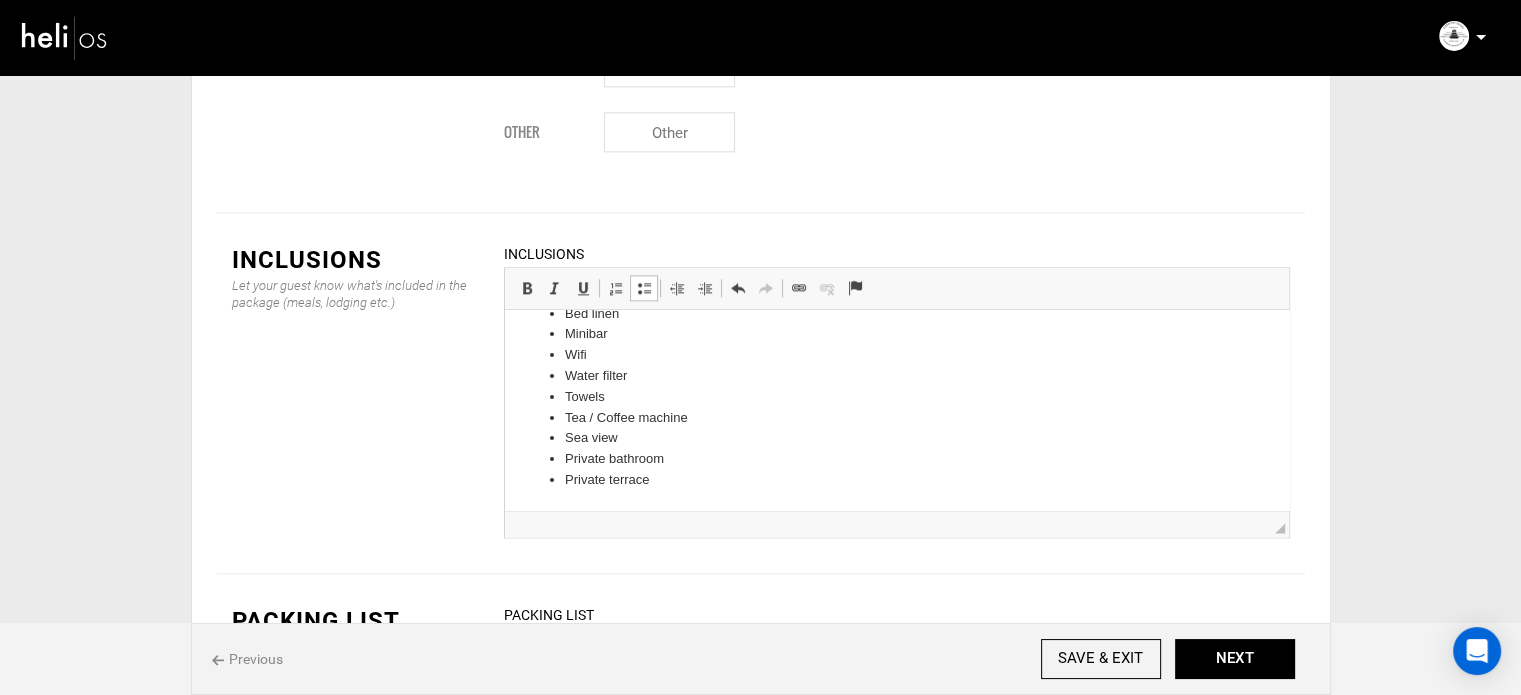 scroll, scrollTop: 2645, scrollLeft: 0, axis: vertical 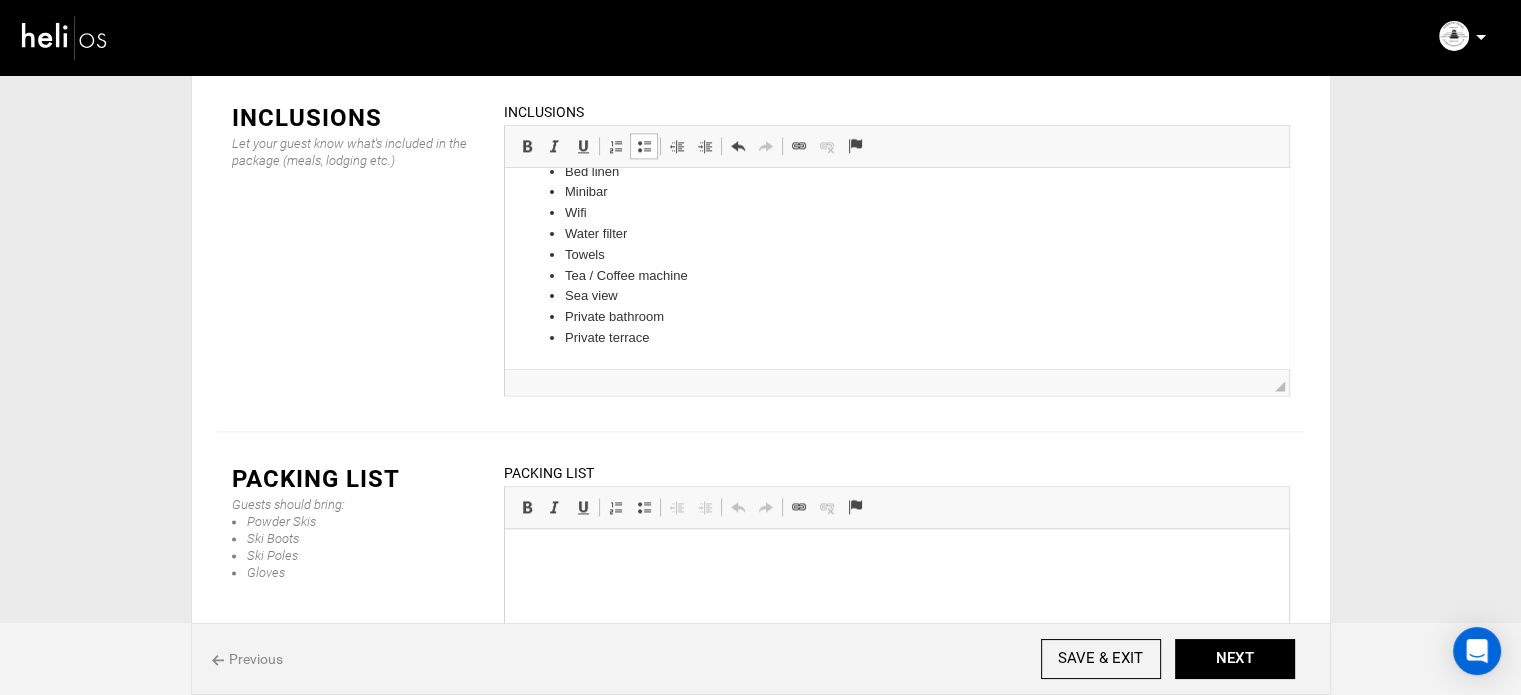 click at bounding box center [896, 559] 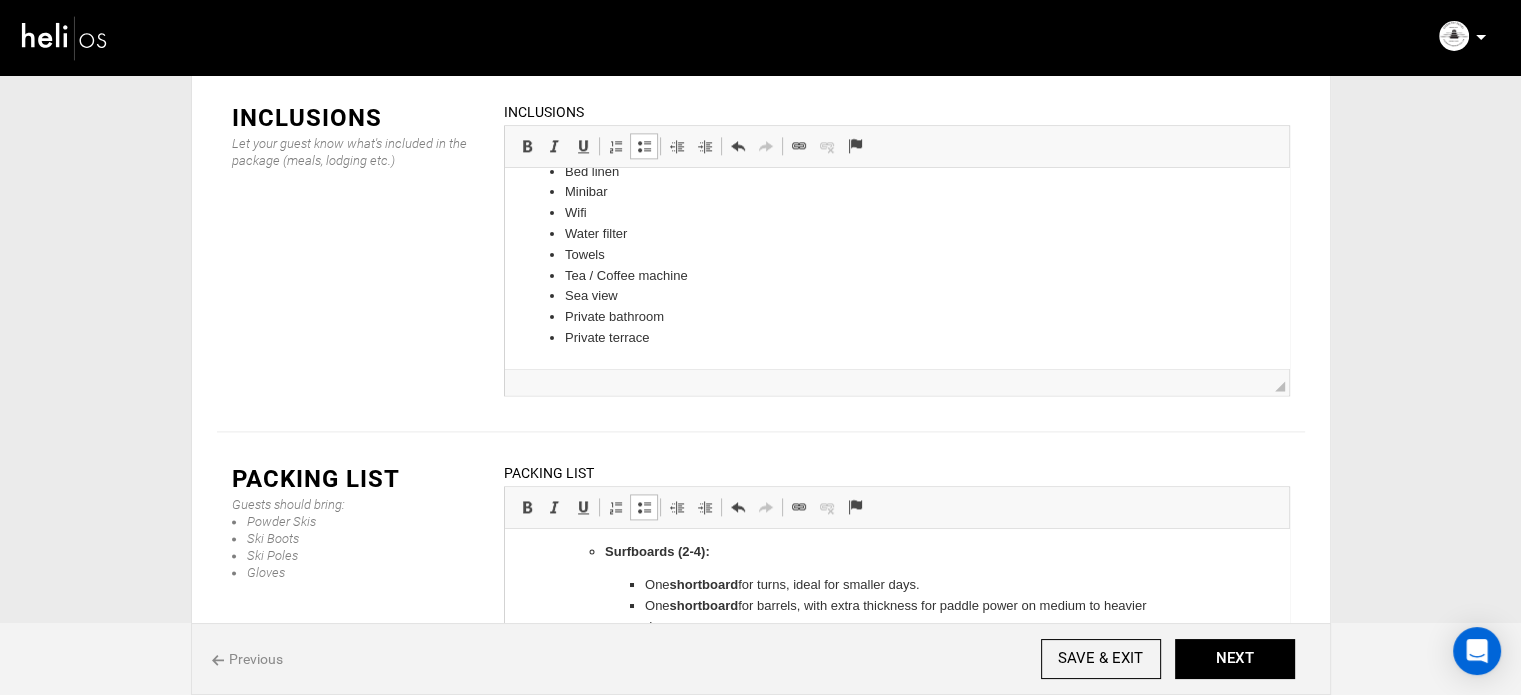scroll, scrollTop: 0, scrollLeft: 0, axis: both 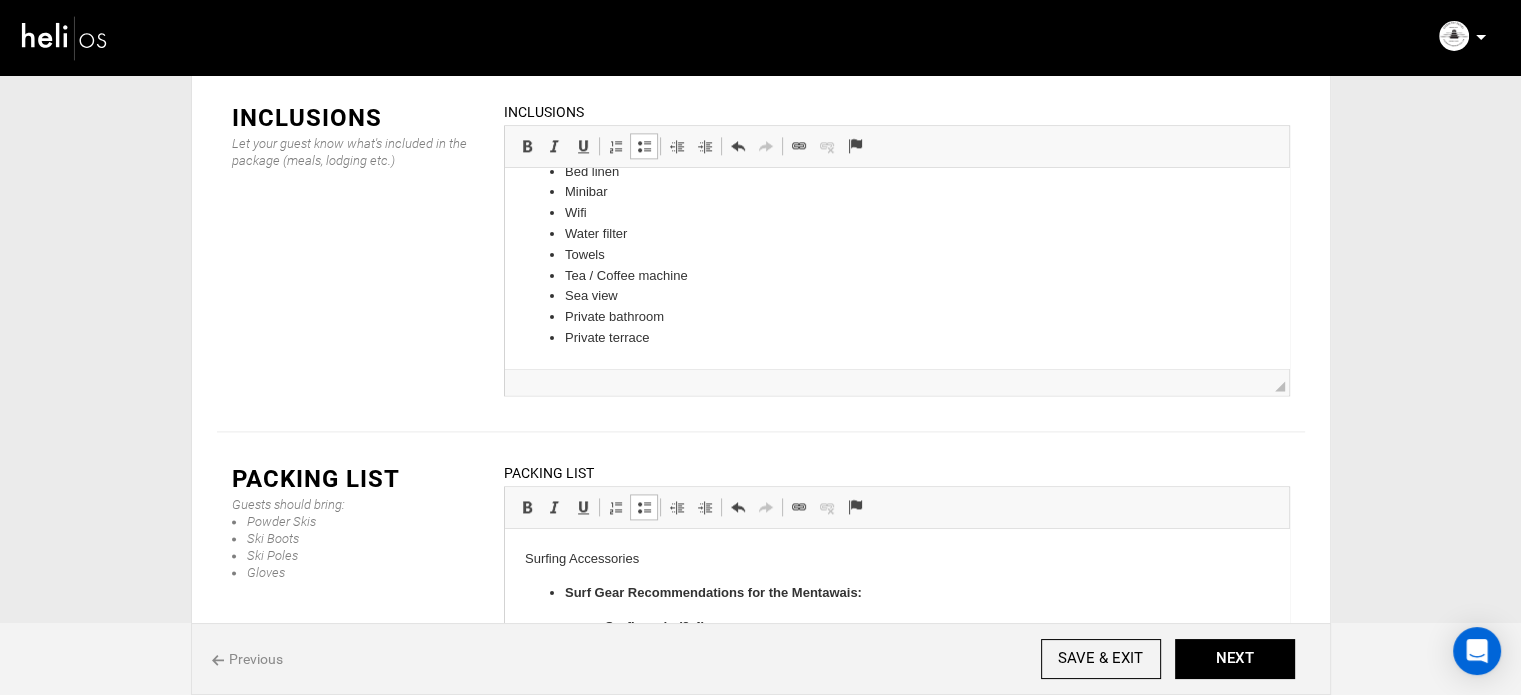 click on "Surfing Accessories" at bounding box center (896, 559) 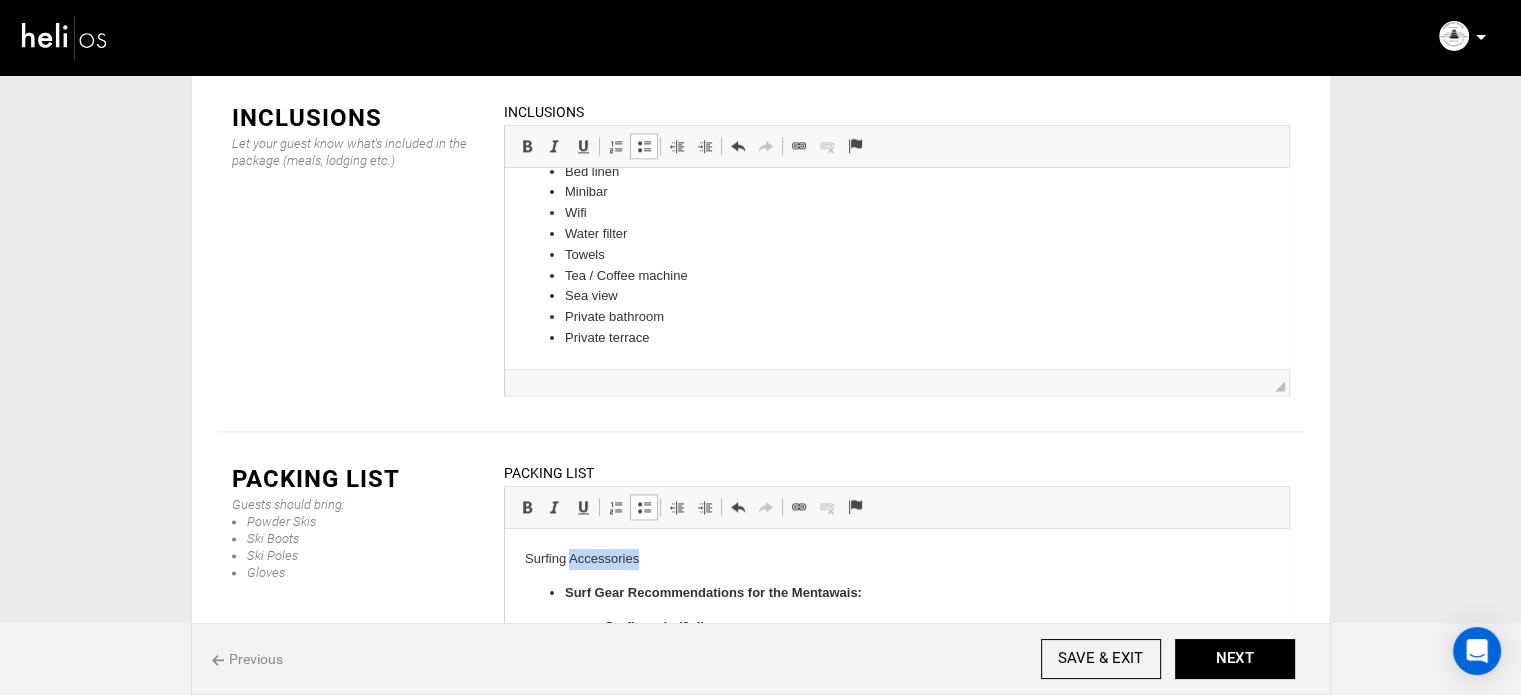click on "Surfing Accessories" at bounding box center [896, 559] 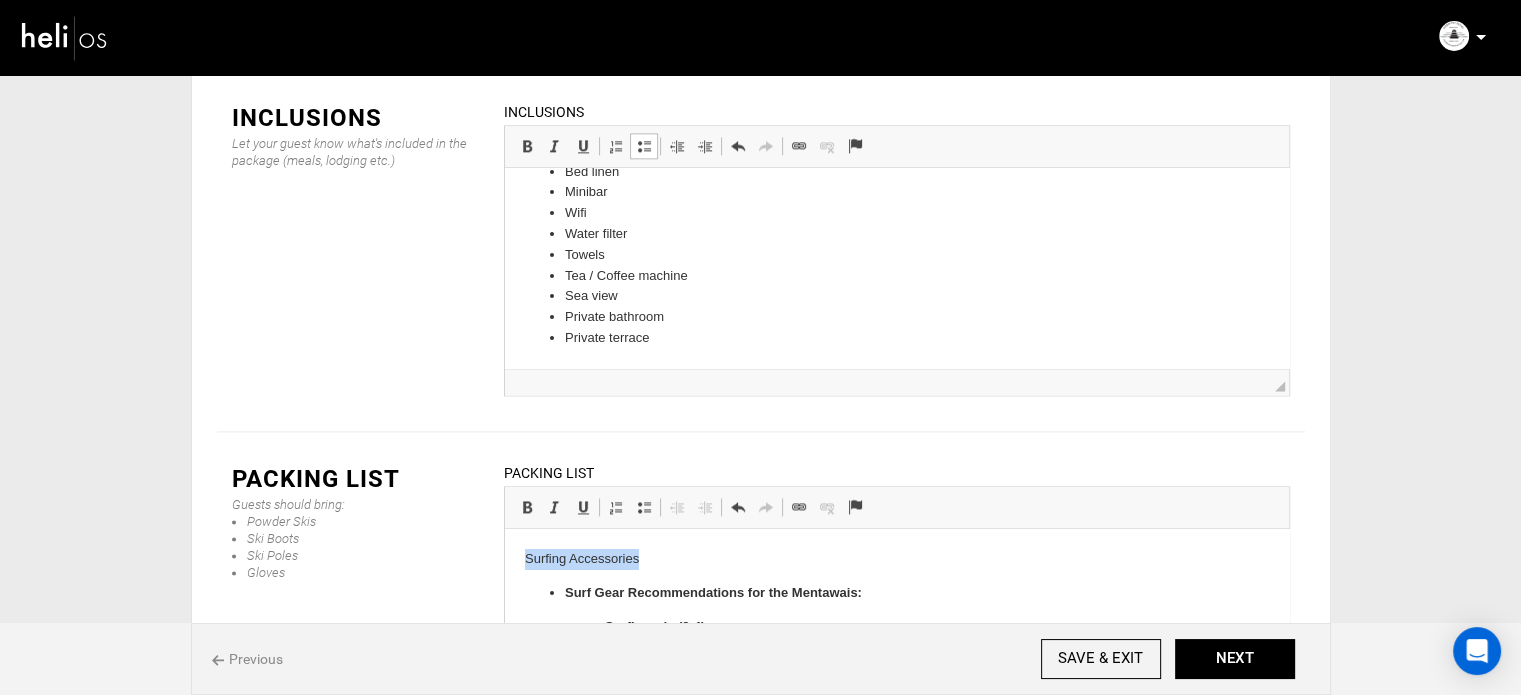 click on "Surfing Accessories" at bounding box center (896, 559) 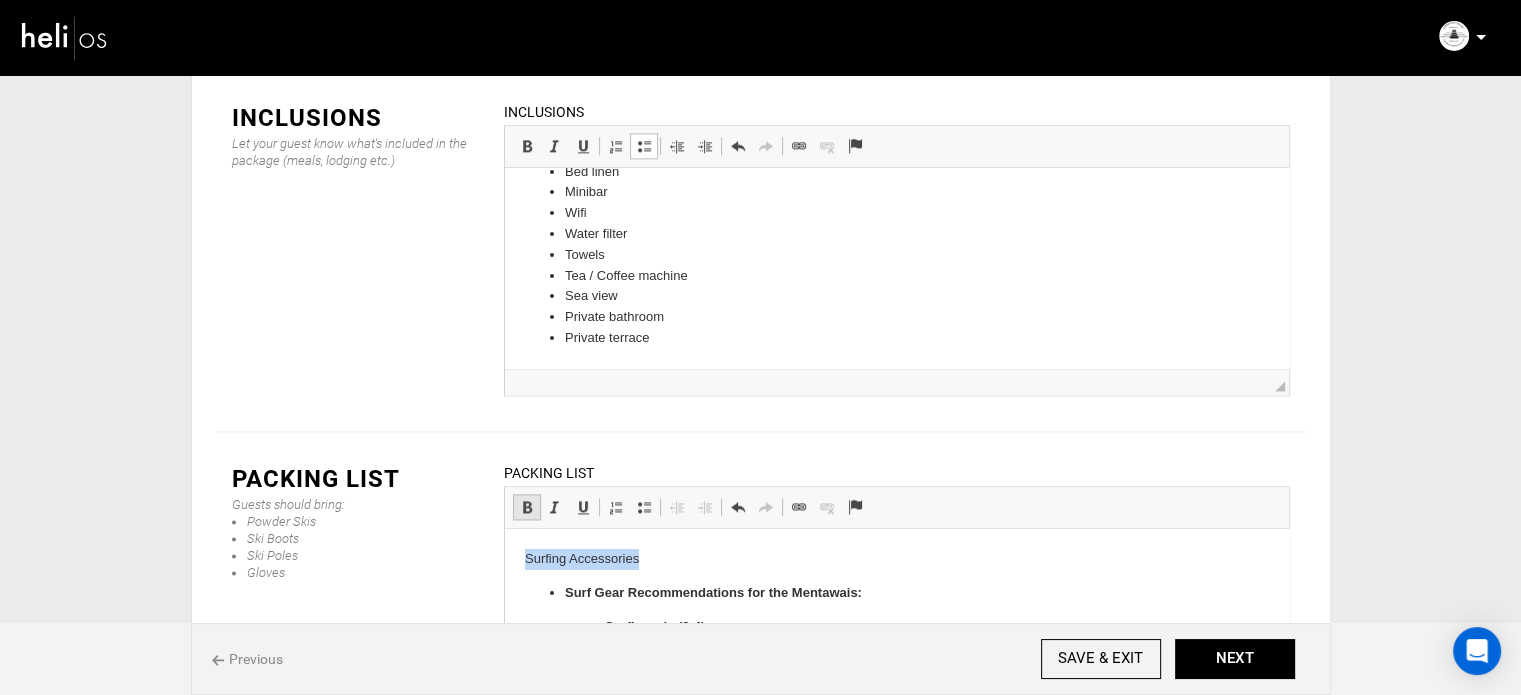 click at bounding box center (527, 507) 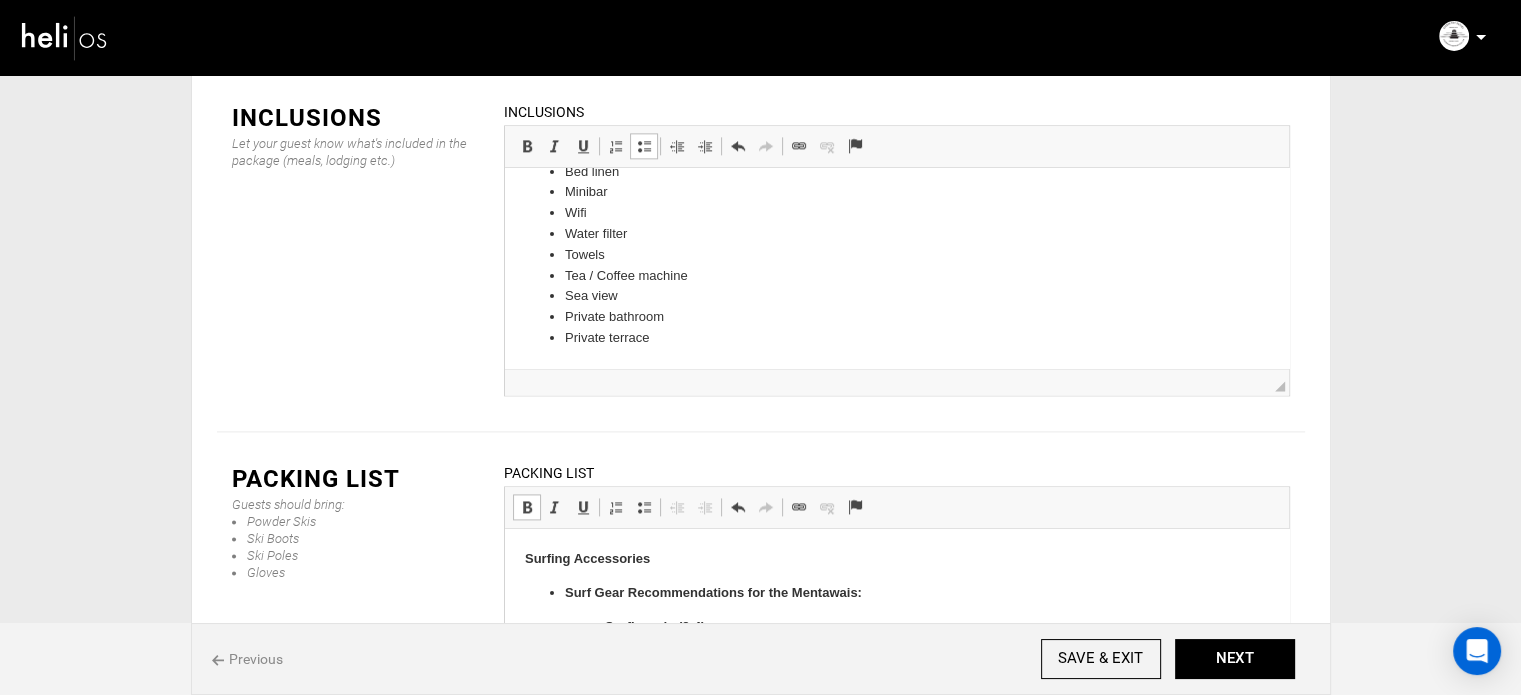 click on "Surf Gear Recommendations for the Mentawais:" at bounding box center (712, 592) 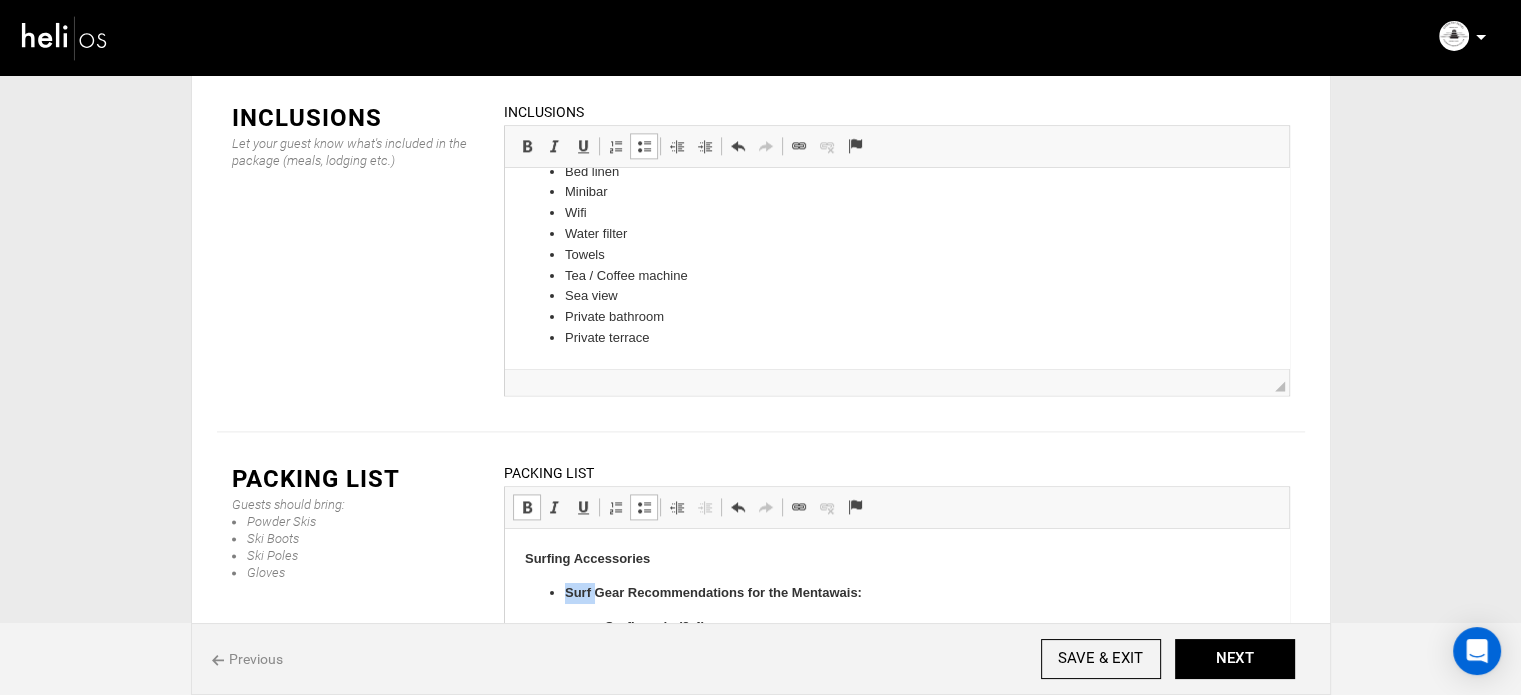 click on "Surf Gear Recommendations for the Mentawais:" at bounding box center (712, 592) 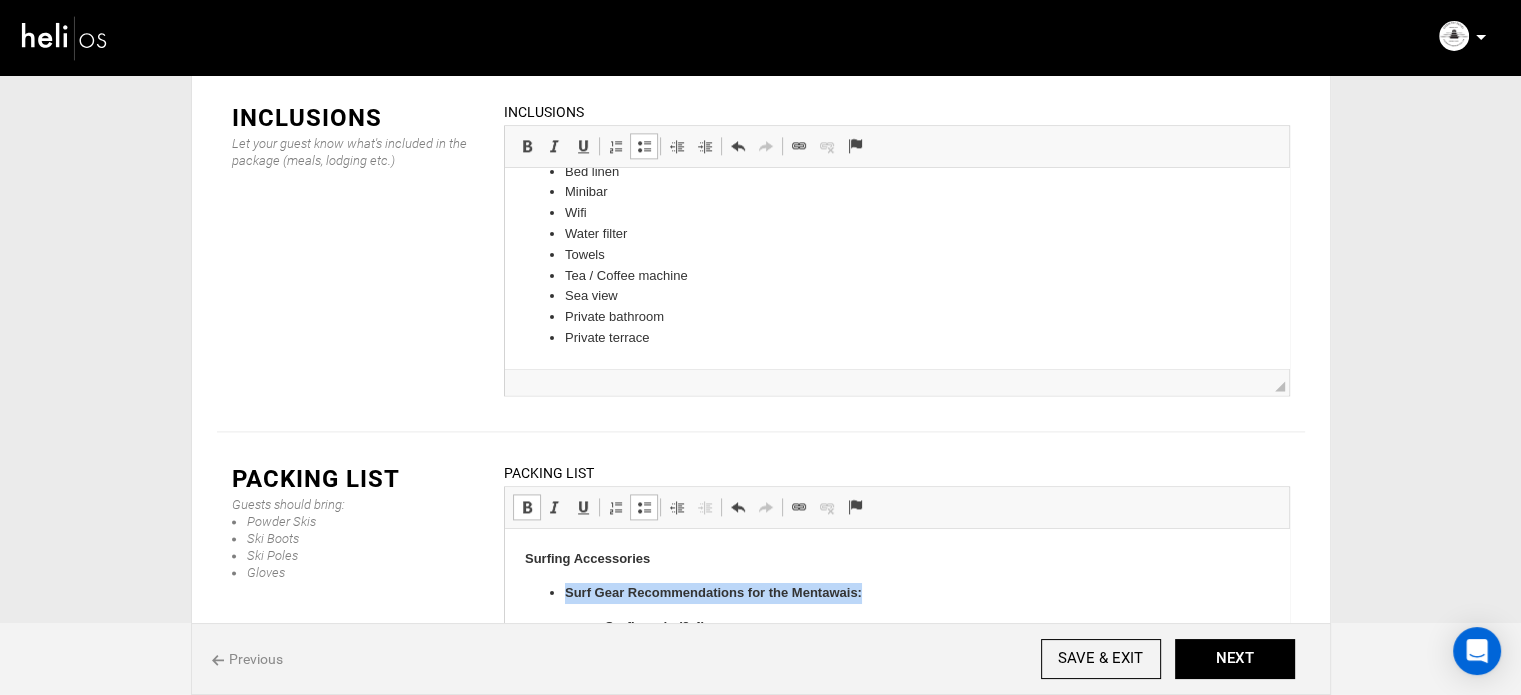 click on "Surf Gear Recommendations for the Mentawais:" at bounding box center (712, 592) 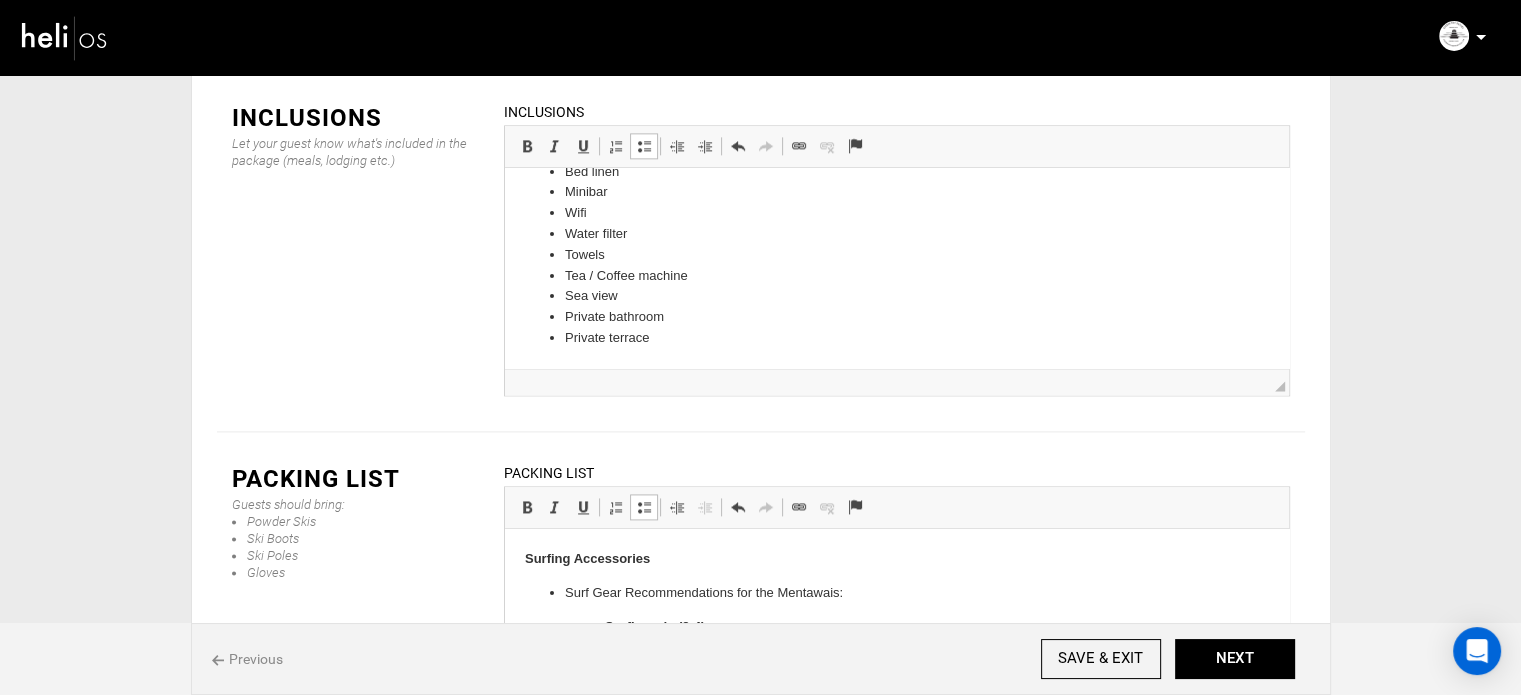click at bounding box center (644, 507) 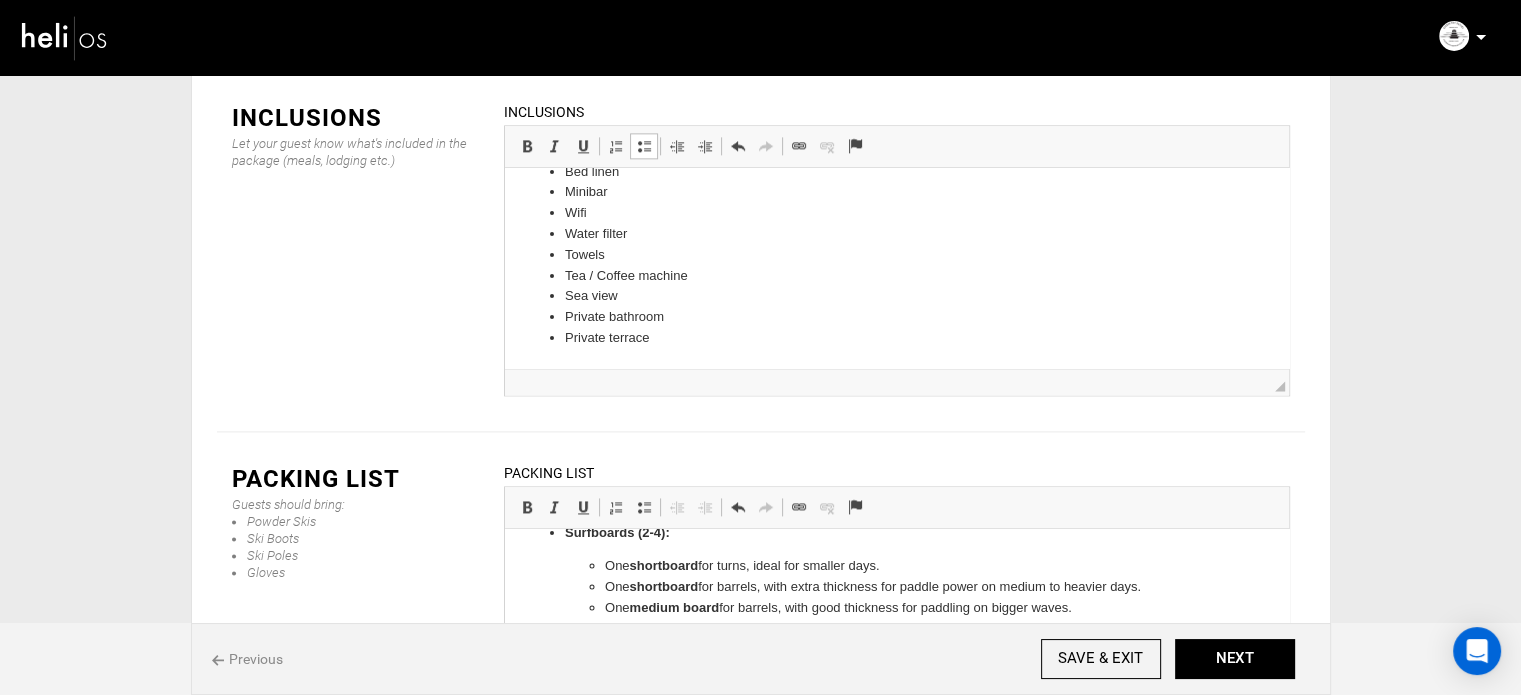 scroll, scrollTop: 200, scrollLeft: 0, axis: vertical 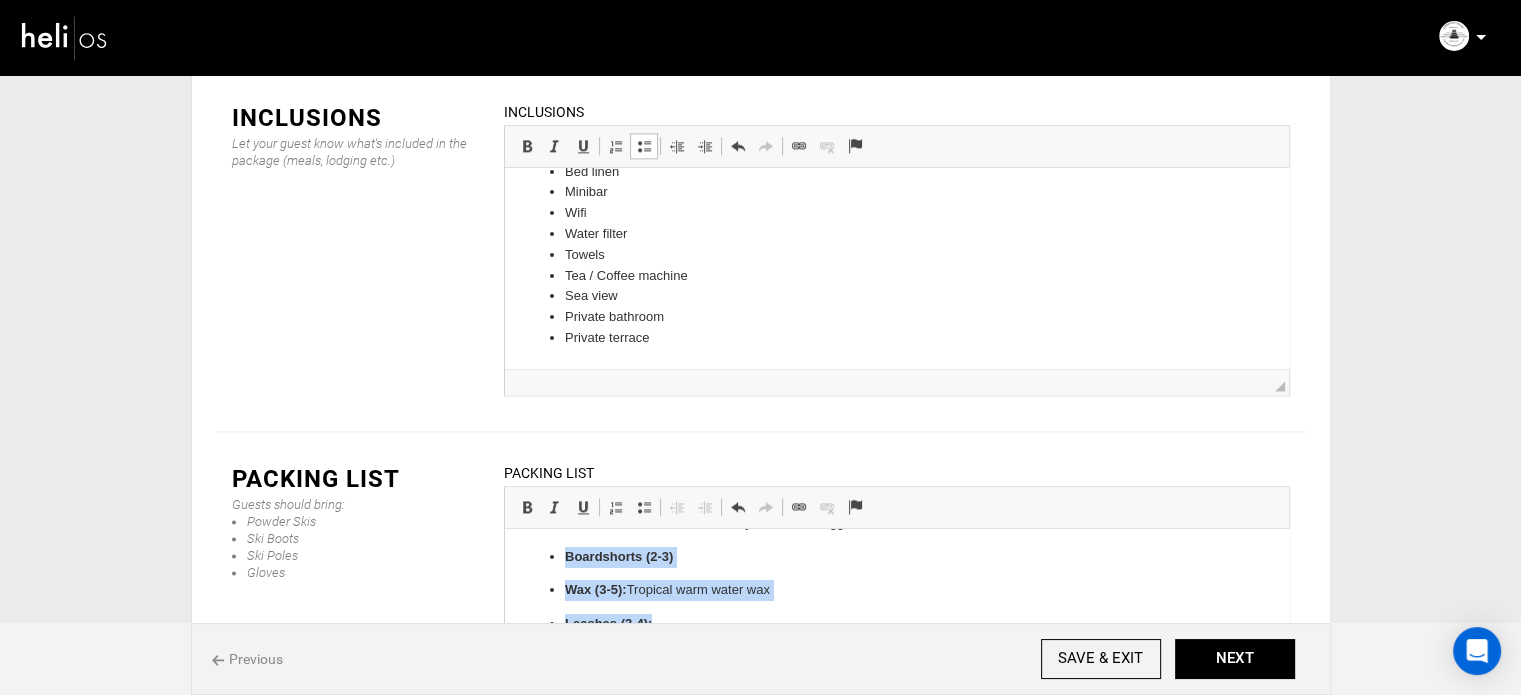 drag, startPoint x: 565, startPoint y: 552, endPoint x: 655, endPoint y: 623, distance: 114.6342 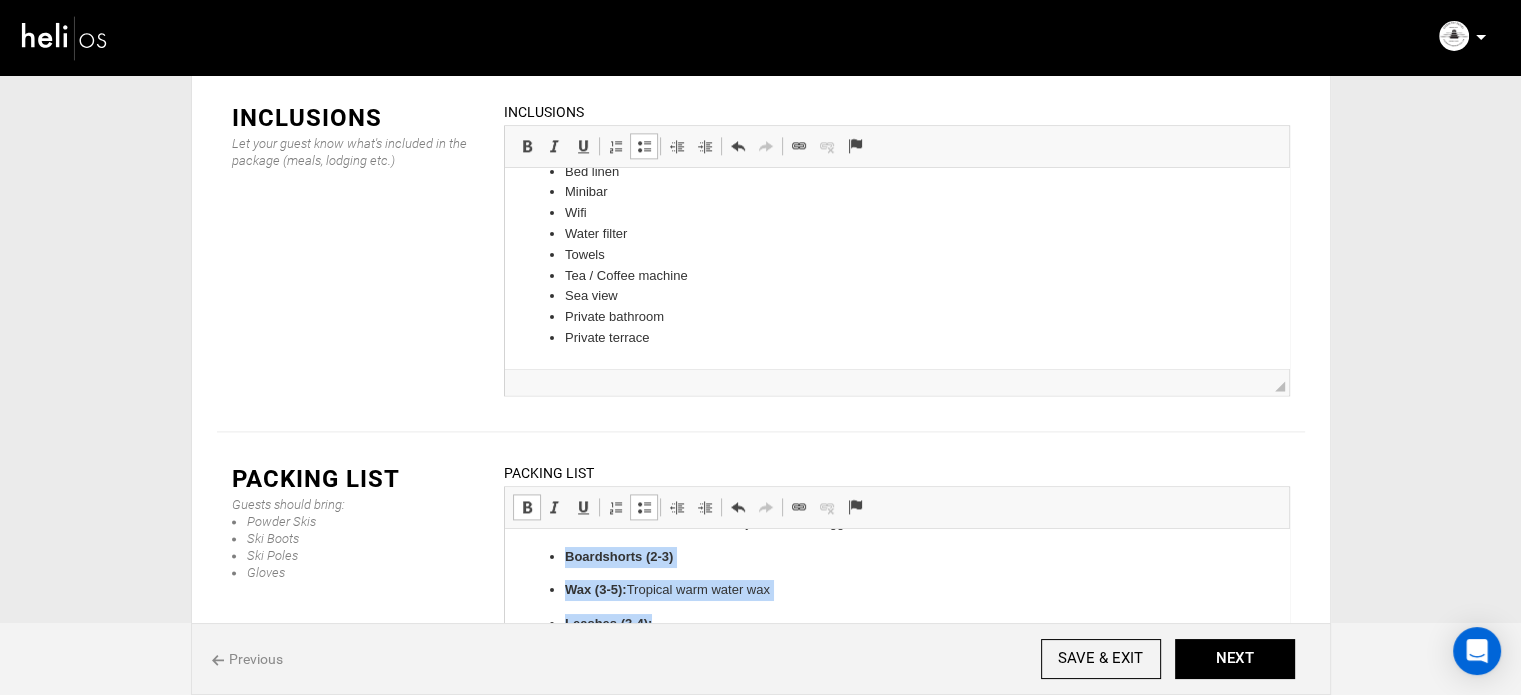 click at bounding box center (644, 507) 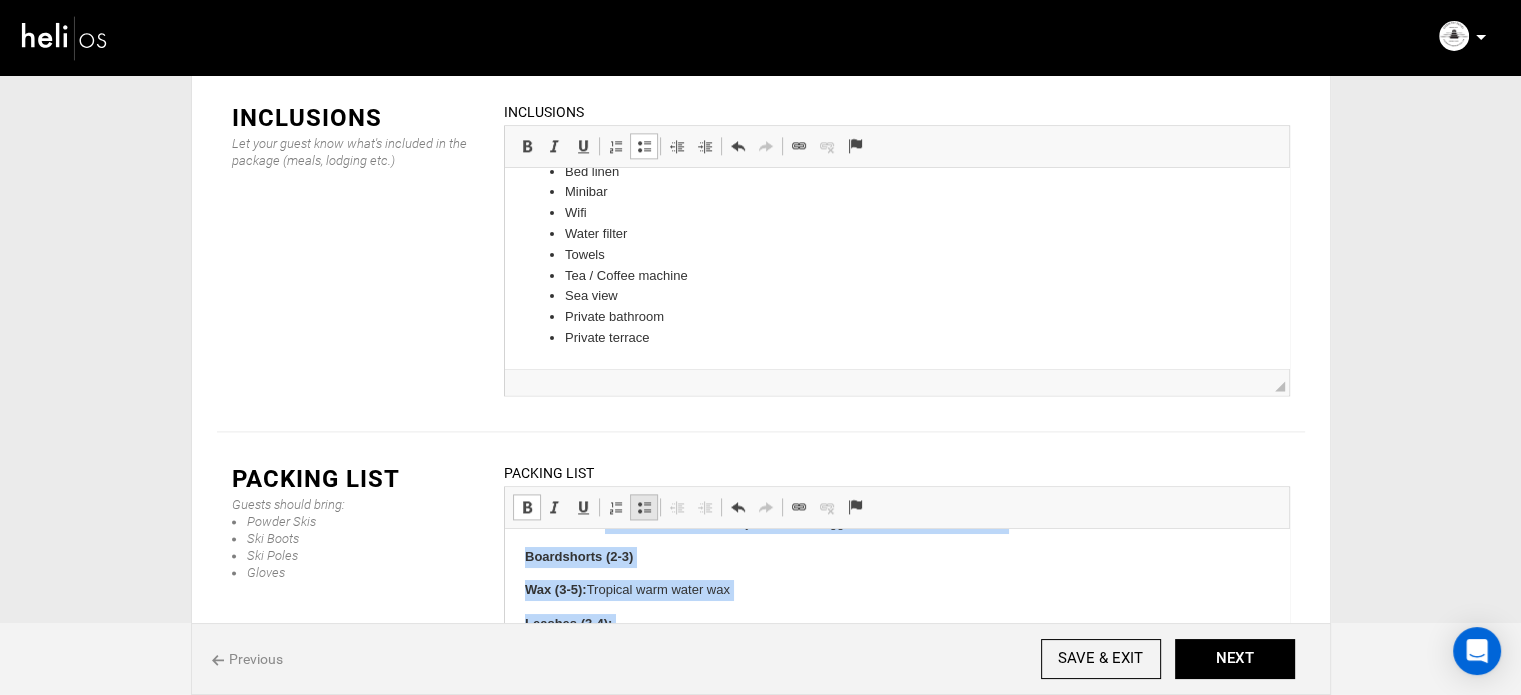 click at bounding box center (644, 507) 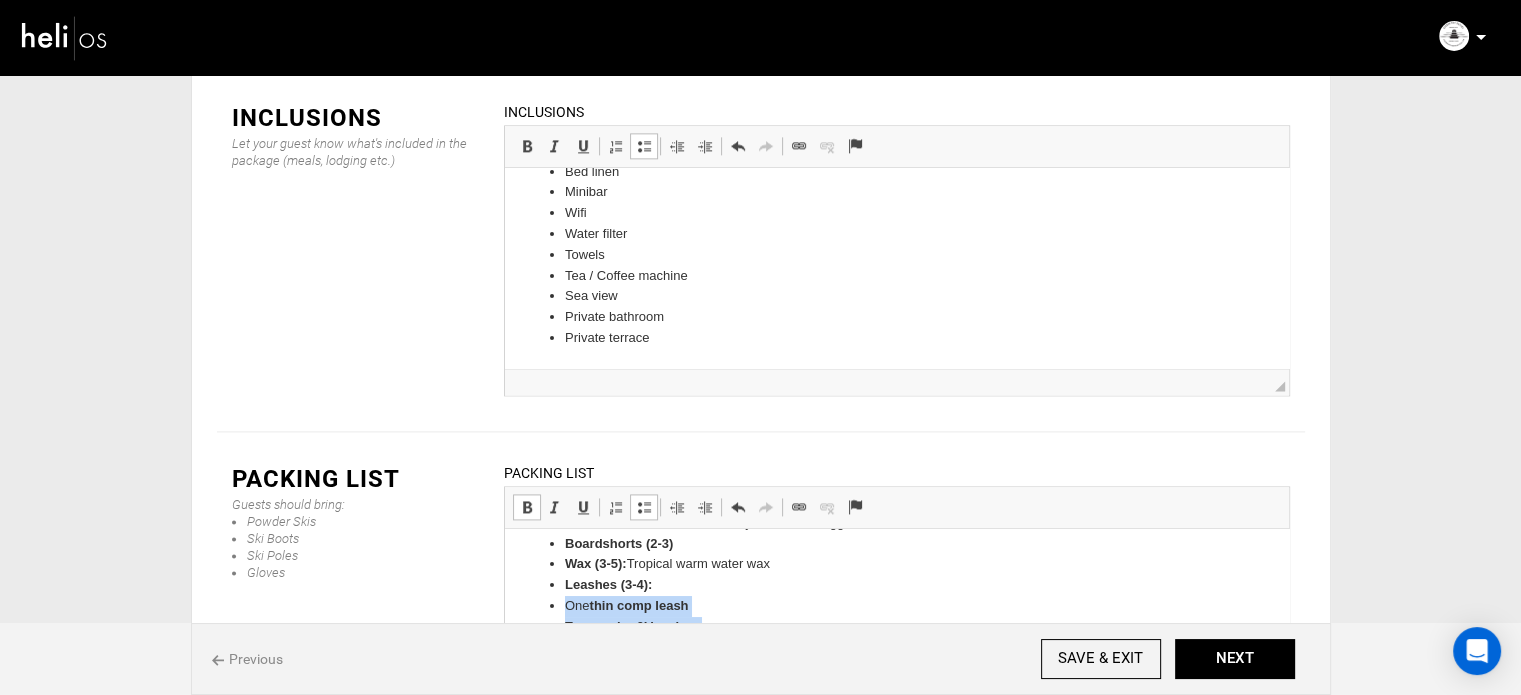drag, startPoint x: 564, startPoint y: 604, endPoint x: 779, endPoint y: 651, distance: 220.07726 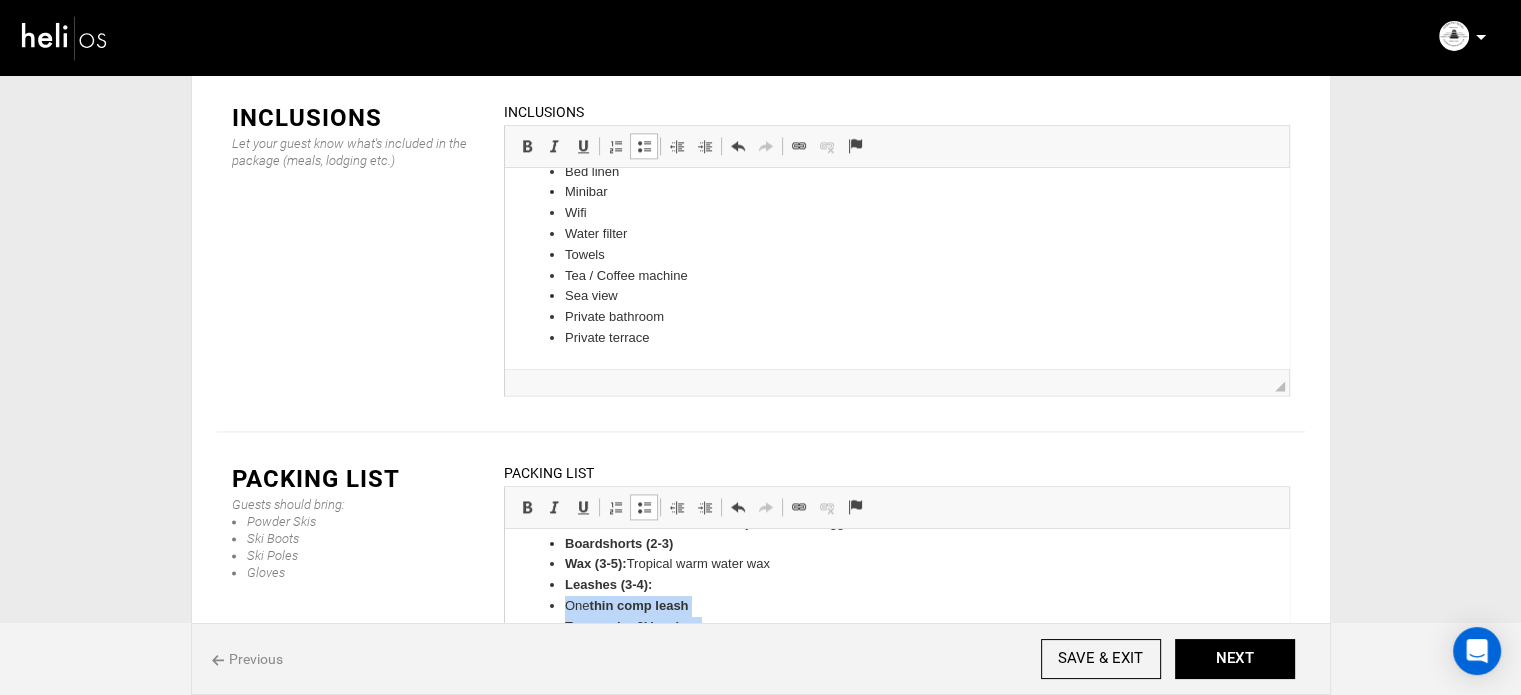 click at bounding box center (644, 507) 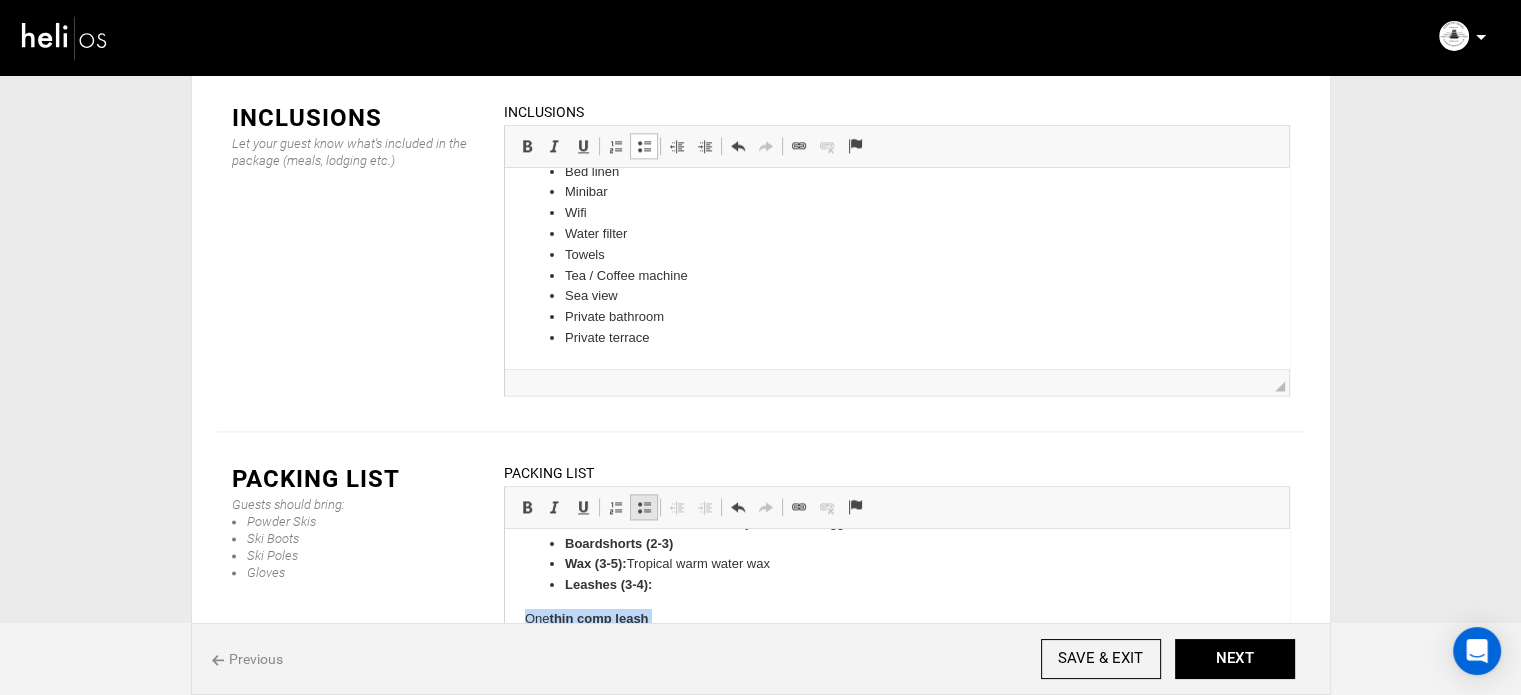 click at bounding box center (644, 507) 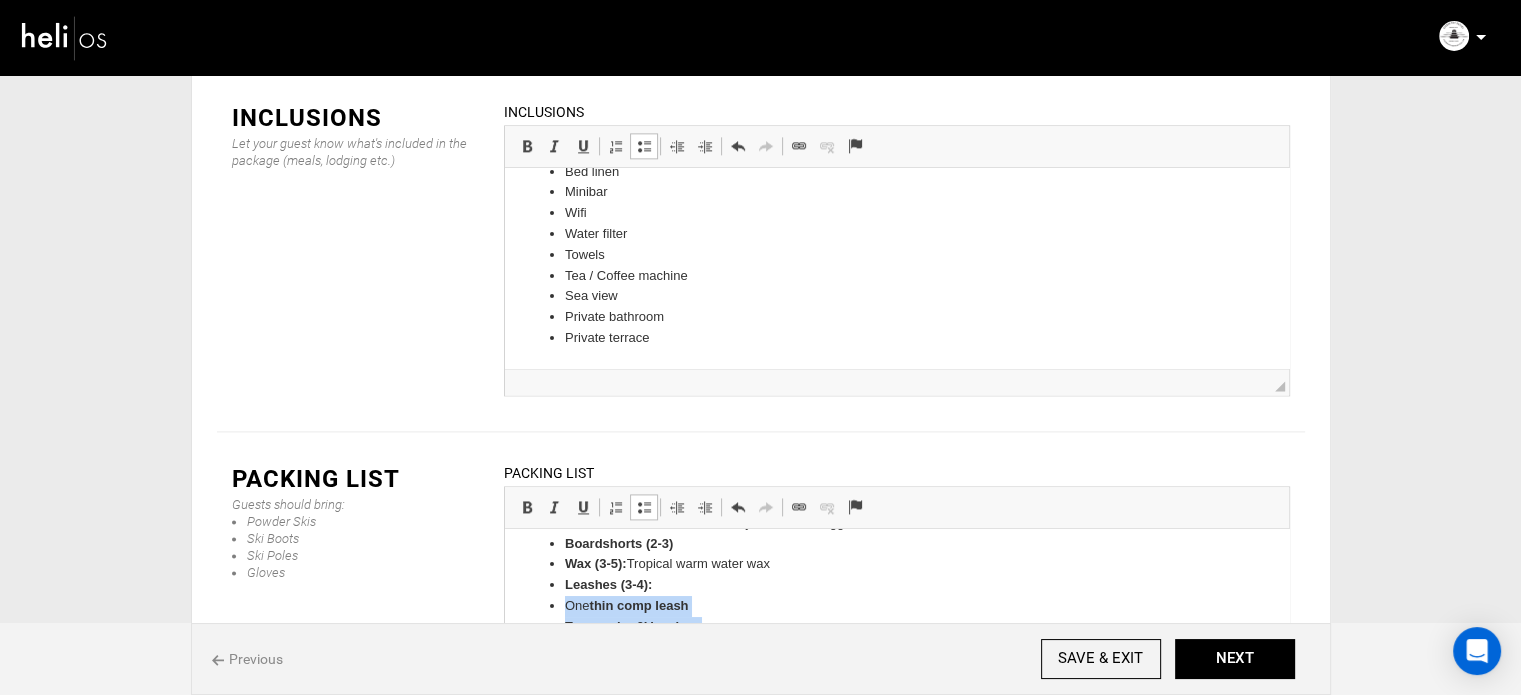 click at bounding box center [644, 507] 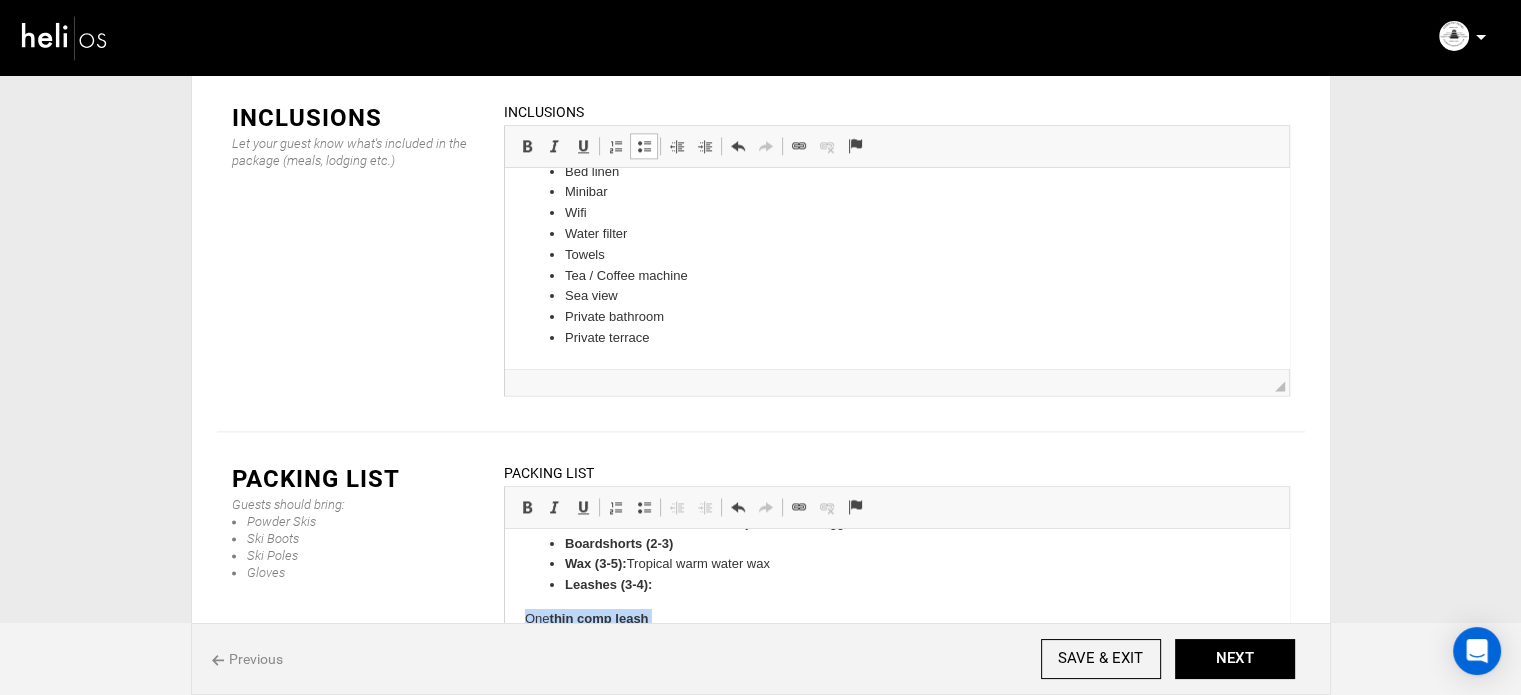 click on "Surfing Accessories Surf Gear Recommendations for the Mentawais: Surfboards (2-4): One  shortboard  for turns, ideal for smaller days. One  shortboard  for barrels, with extra thickness for paddle power on medium to heavier days. One  medium board  for barrels, with good thickness for paddling on bigger waves. Note: In the Mentawais, you can surf bigger waves on shorter boards! Boardshorts (2-3) Wax (3-5):  Tropical warm water wax Leashes (3-4): One  thin comp leash Two  regular 6’ leashes One  bigger and thicker 8’ leash Long sleeve Lycra  or  2 mm wetsuit Fin Sets (4):  Small, medium, and big wave fins; fins for both turns and barrels. Fin Keys (2) Wax Comb Waterproof Sunscreen (lots of it) Rash Guard (long or short) Surf Hat  (optional) Helmet  (optional) Reef Booties  (optional) Ding Repair Kit/Sun Cure  (optional, but strongly recommended) Travel Accessories Packing List for Your Trip to Hidden Bay Resort Mentawais: Airline Tickets Passport and Photocopy  (mandatory) Cash Pants" at bounding box center (896, 1006) 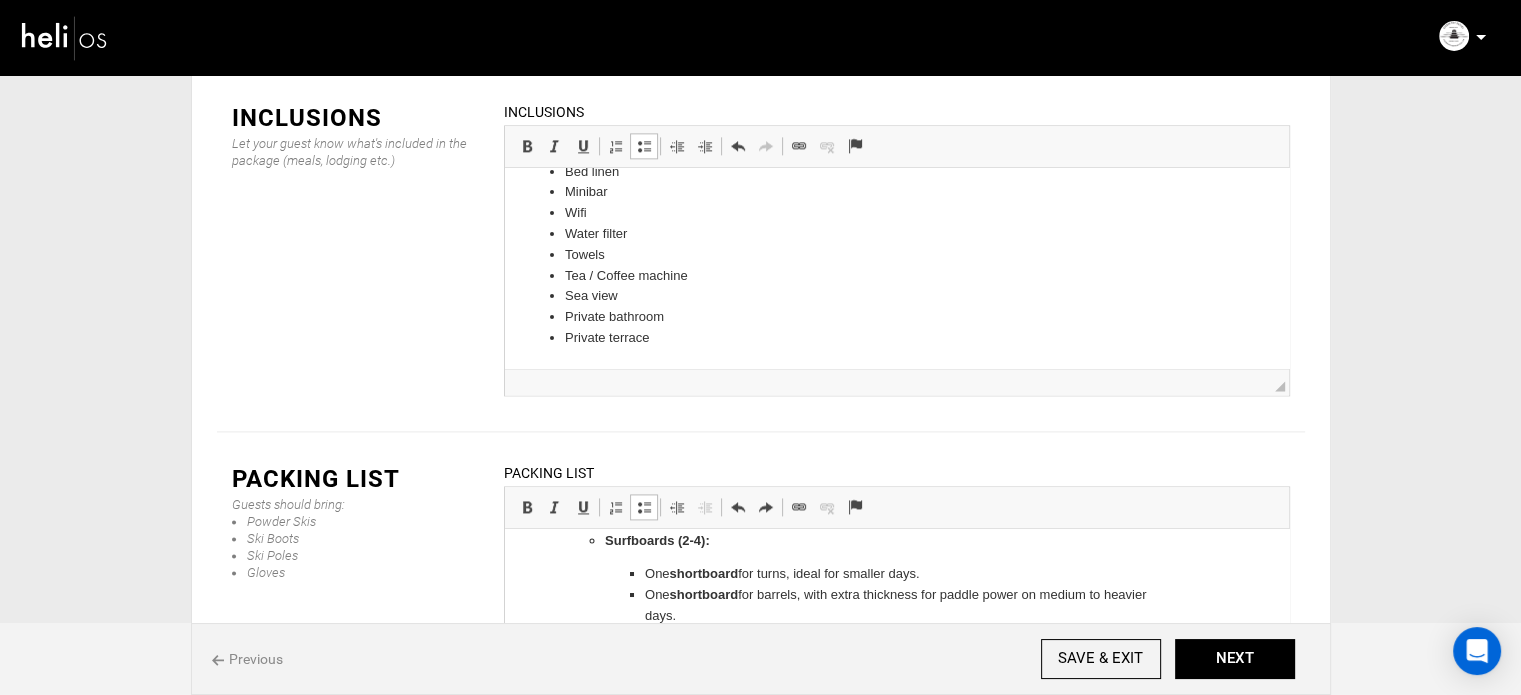scroll, scrollTop: 0, scrollLeft: 0, axis: both 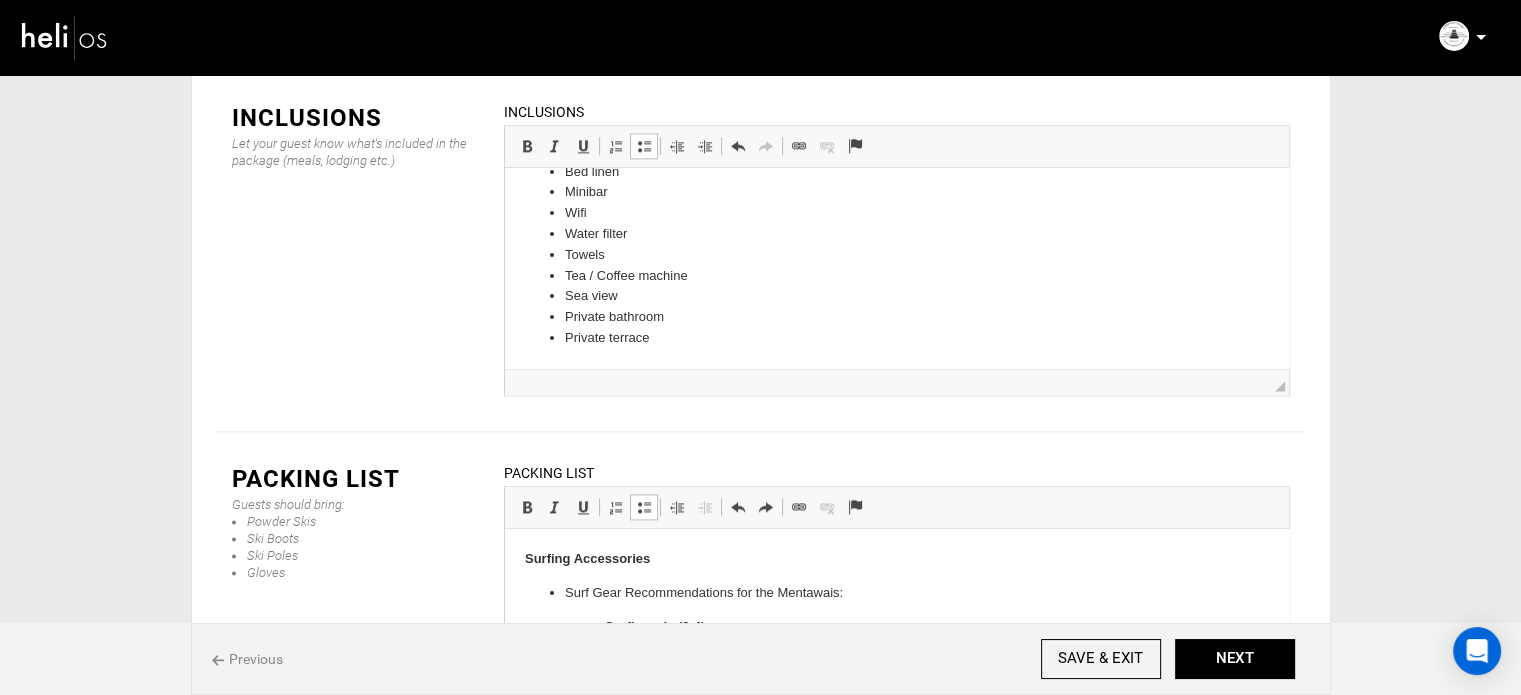 click on "Surf Gear Recommendations for the Mentawais:" at bounding box center (896, 593) 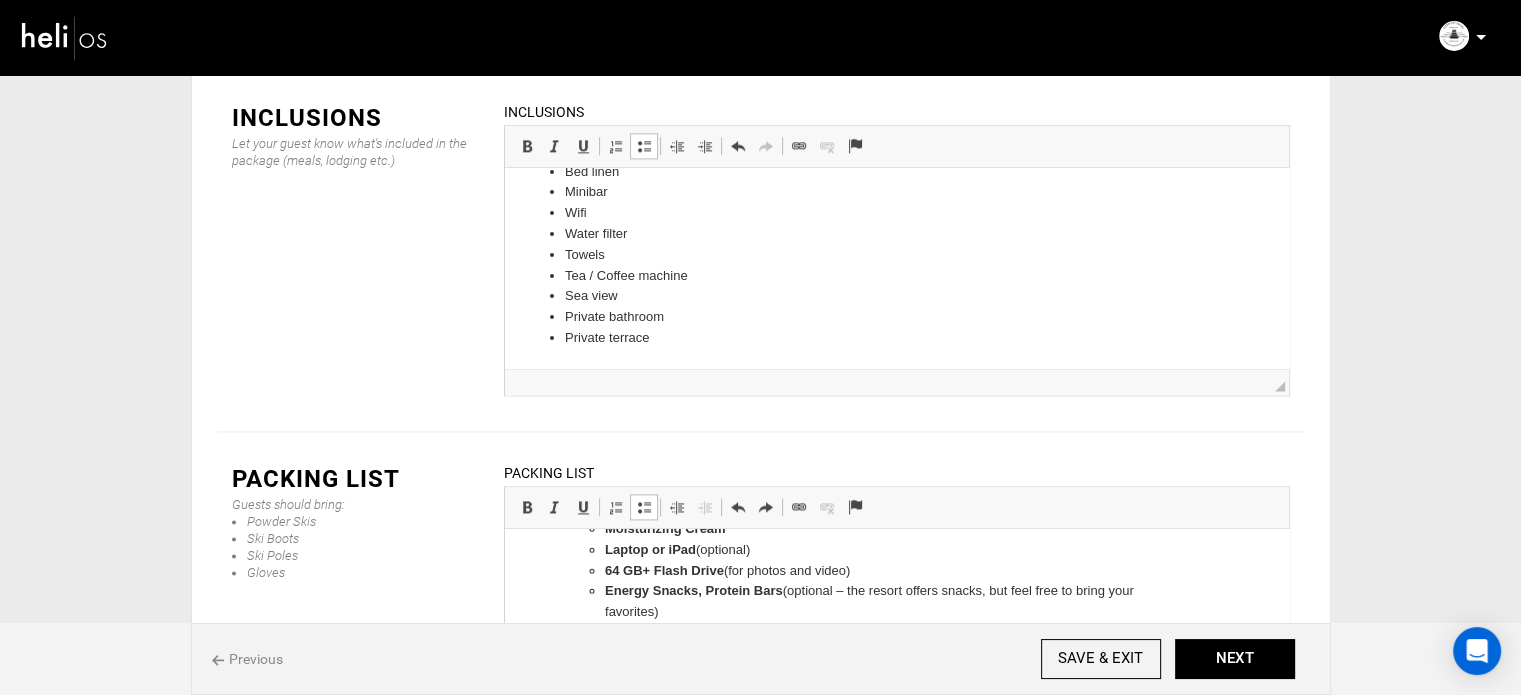 scroll, scrollTop: 1189, scrollLeft: 0, axis: vertical 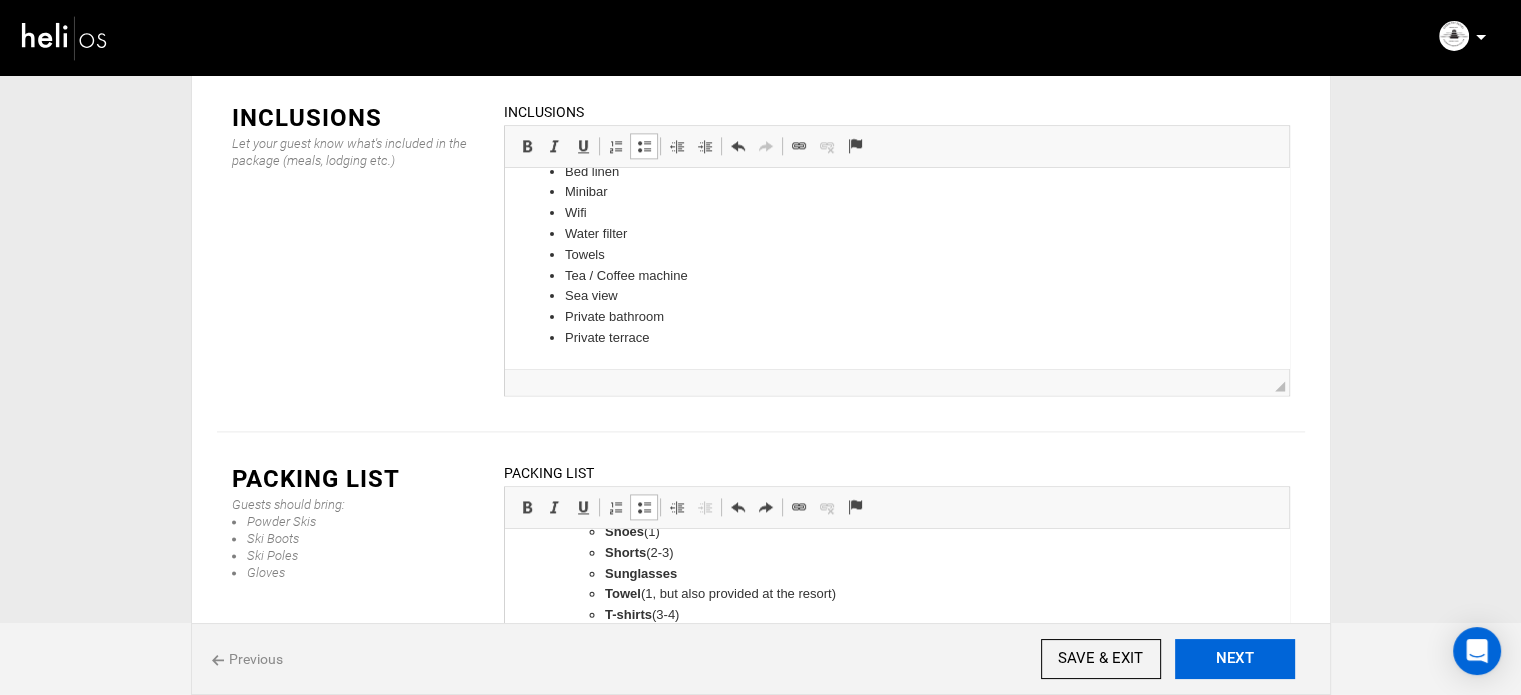 click on "NEXT" at bounding box center [1235, 659] 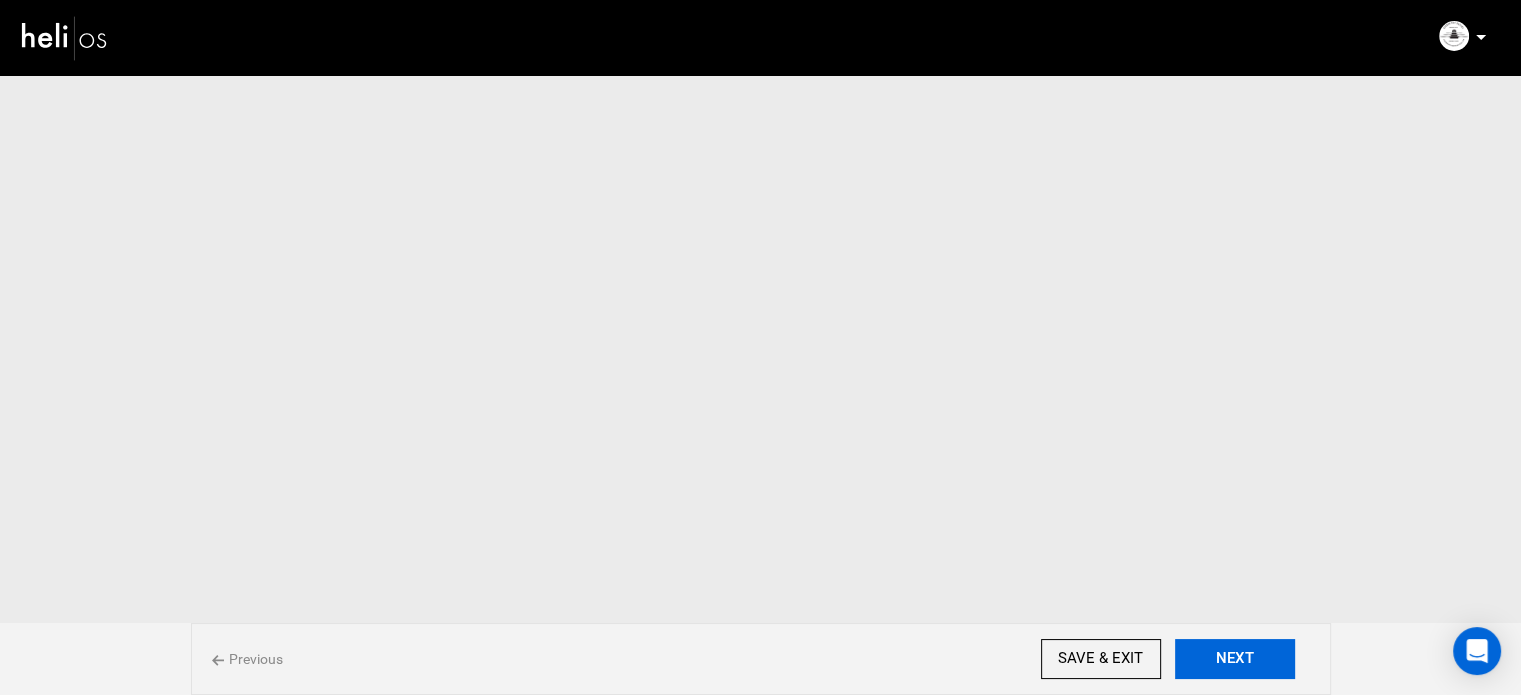 scroll, scrollTop: 0, scrollLeft: 0, axis: both 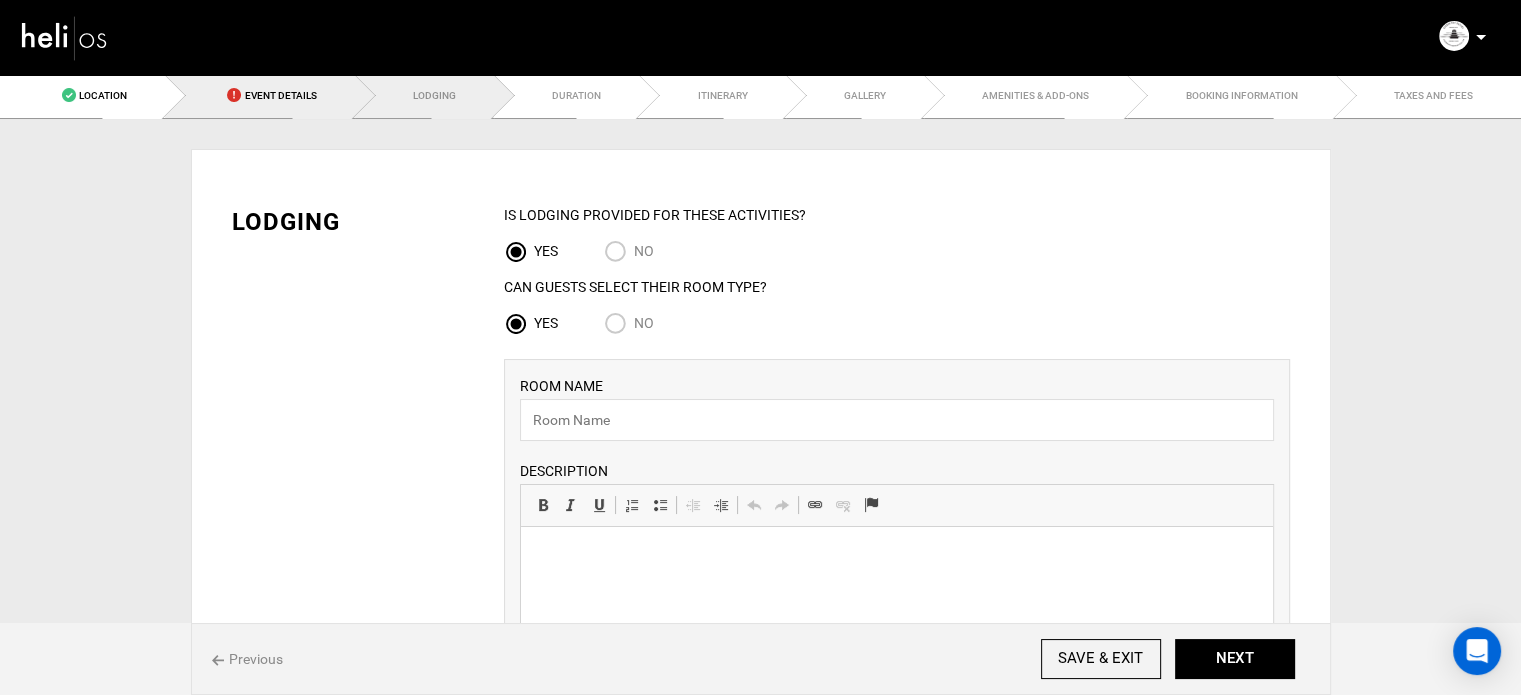 click on "Event Details" at bounding box center (259, 95) 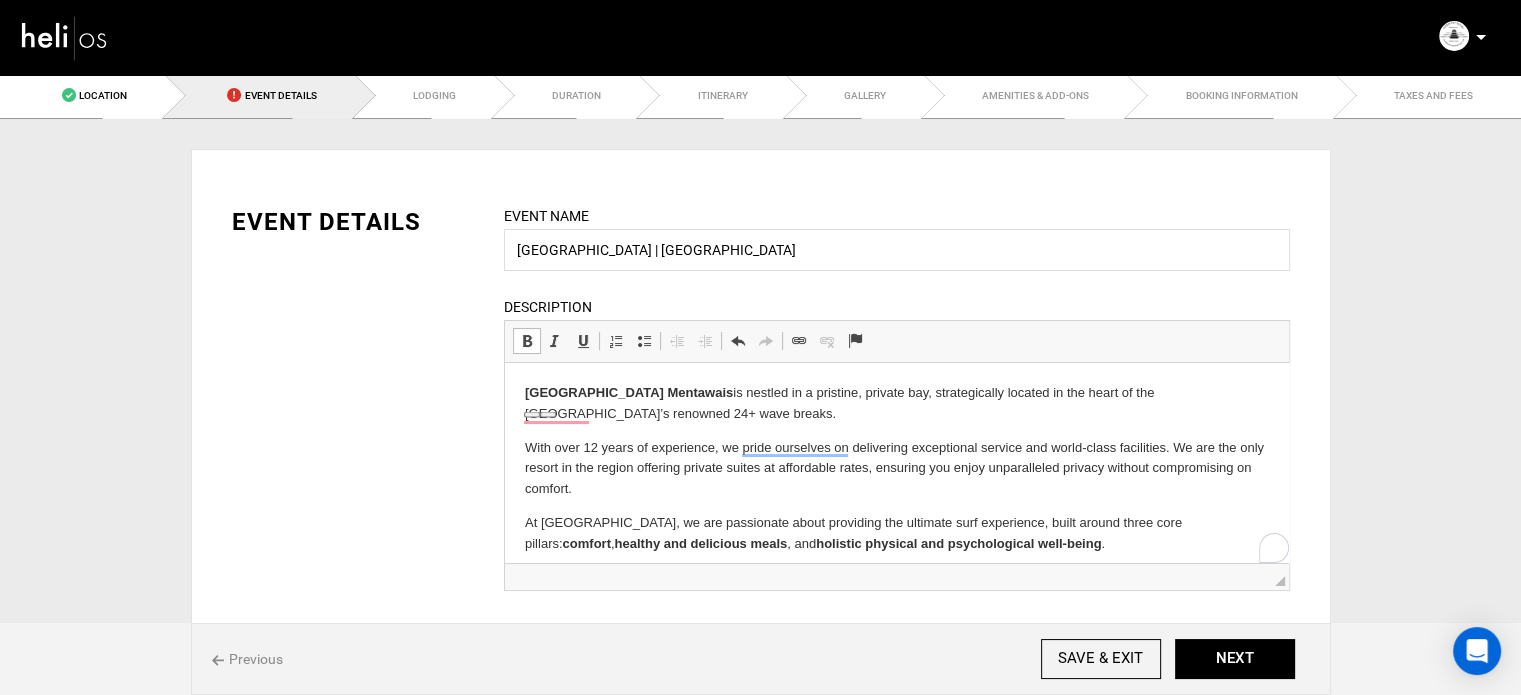 click on "Hidden Bay Resort Mentawais  is nestled in a pristine, private bay, strategically located in the heart of the Northern Mentawai’s renowned 24+ wave breaks. With over 12 years of experience, we pride ourselves on delivering exceptional service and world-class facilities. We are the only resort in the region offering private suites at affordable rates, ensuring you enjoy unparalleled privacy without compromising on comfort. At Hidden Bay Resort, we are passionate about providing the ultimate surf experience, built around three core pillars:  comfort ,  healthy and delicious meals , and  holistic physical and psychological well-being . Whether you’re a solo surfer, part of a group, a couple, or a family, we have accommodations to suit every need. From private suites to spacious luxury rooms, our resort’s main building is designed for training, recovery, or simply unwinding between surf sessions. We also cater to non-surfers, ensuring everyone enjoys their stay to the fullest. Surfing Evolution:" at bounding box center [896, 862] 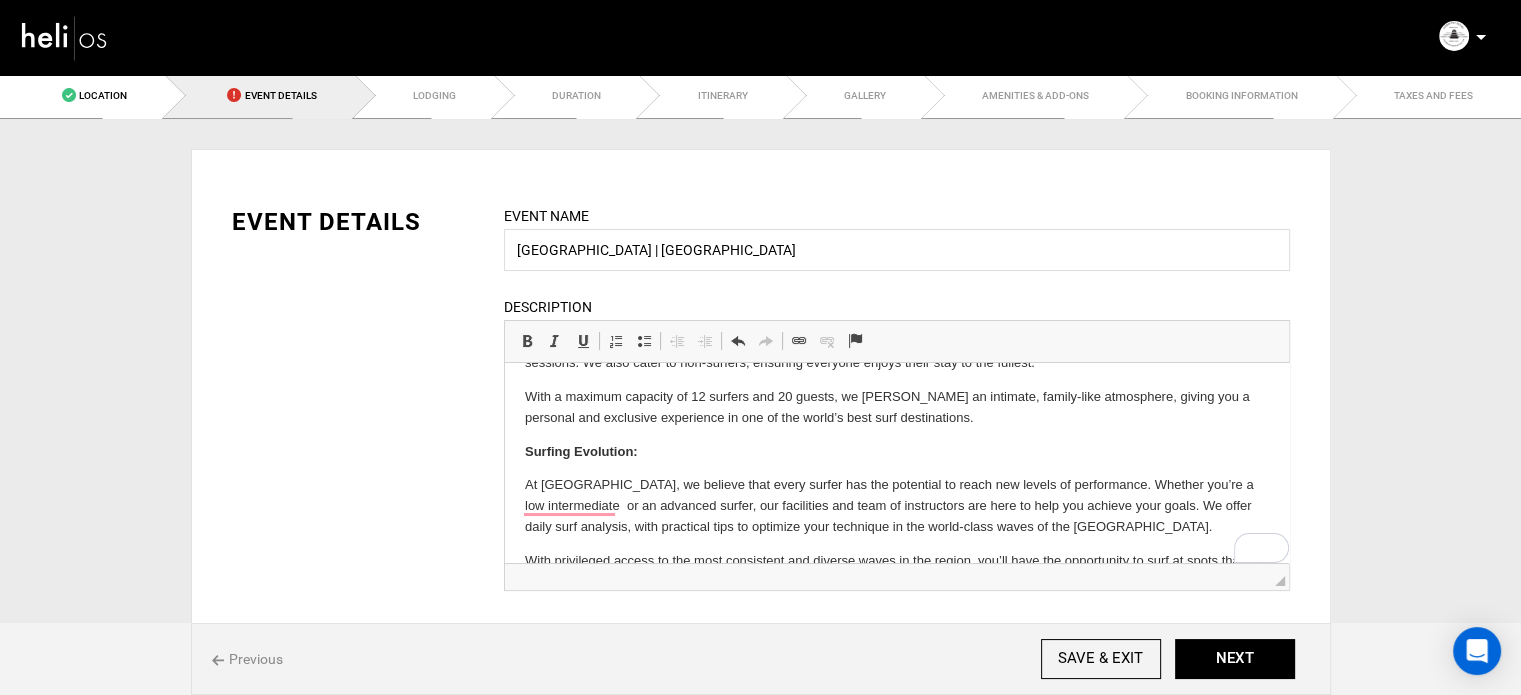 scroll, scrollTop: 400, scrollLeft: 0, axis: vertical 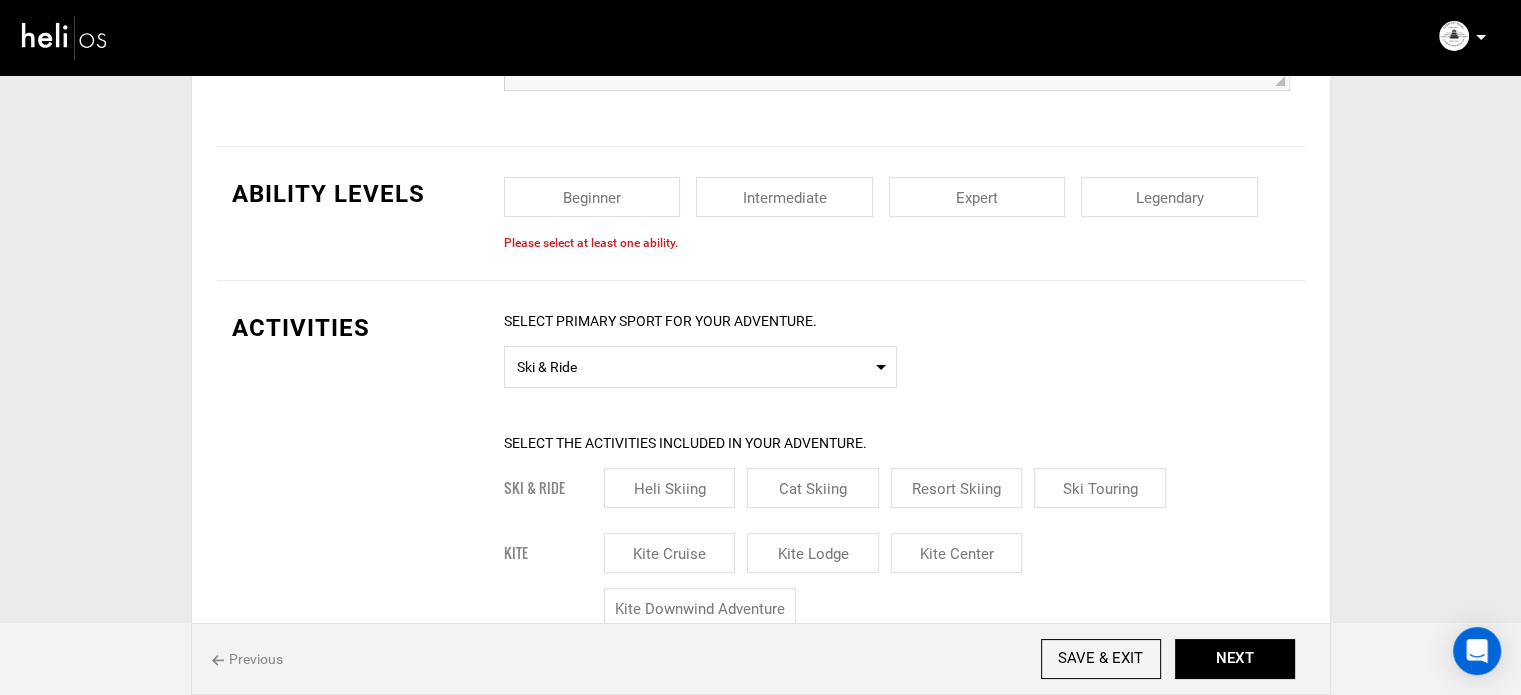 click at bounding box center (592, 197) 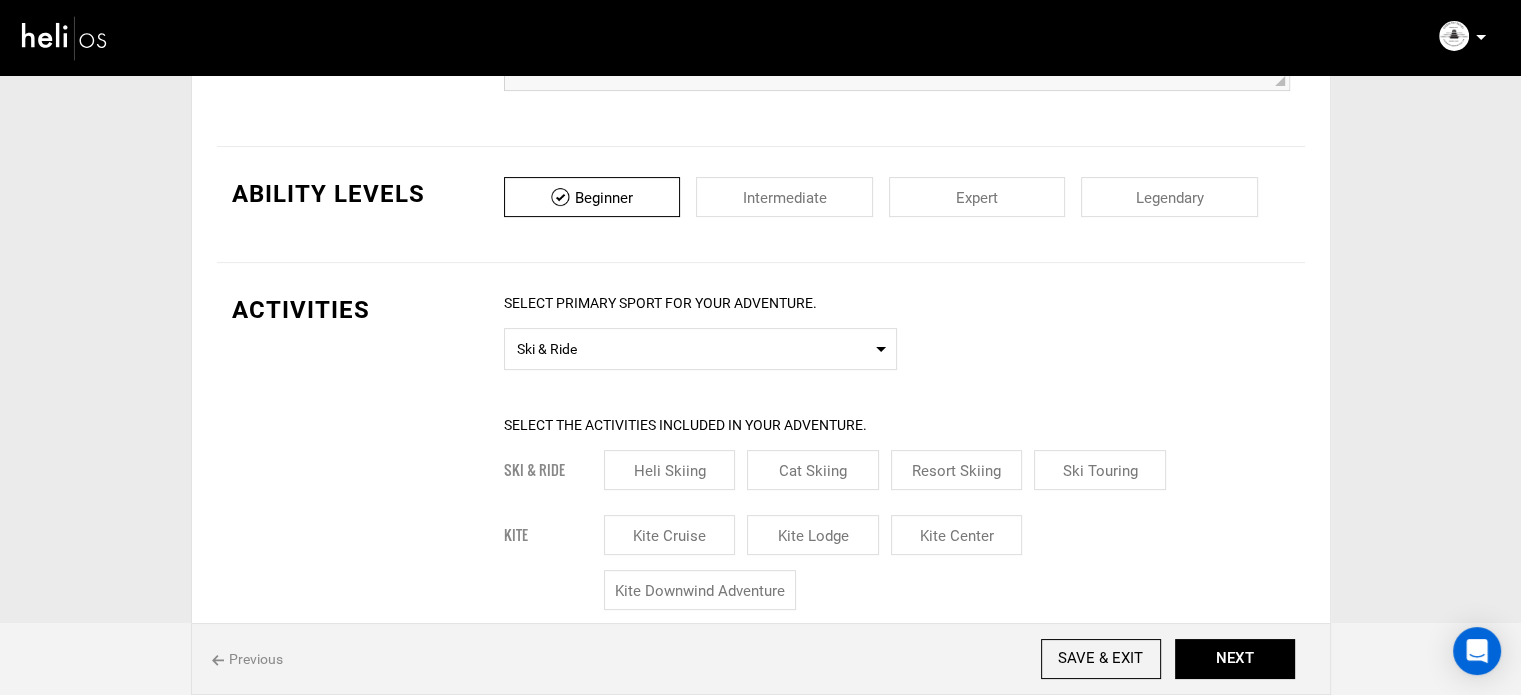 click at bounding box center (784, 197) 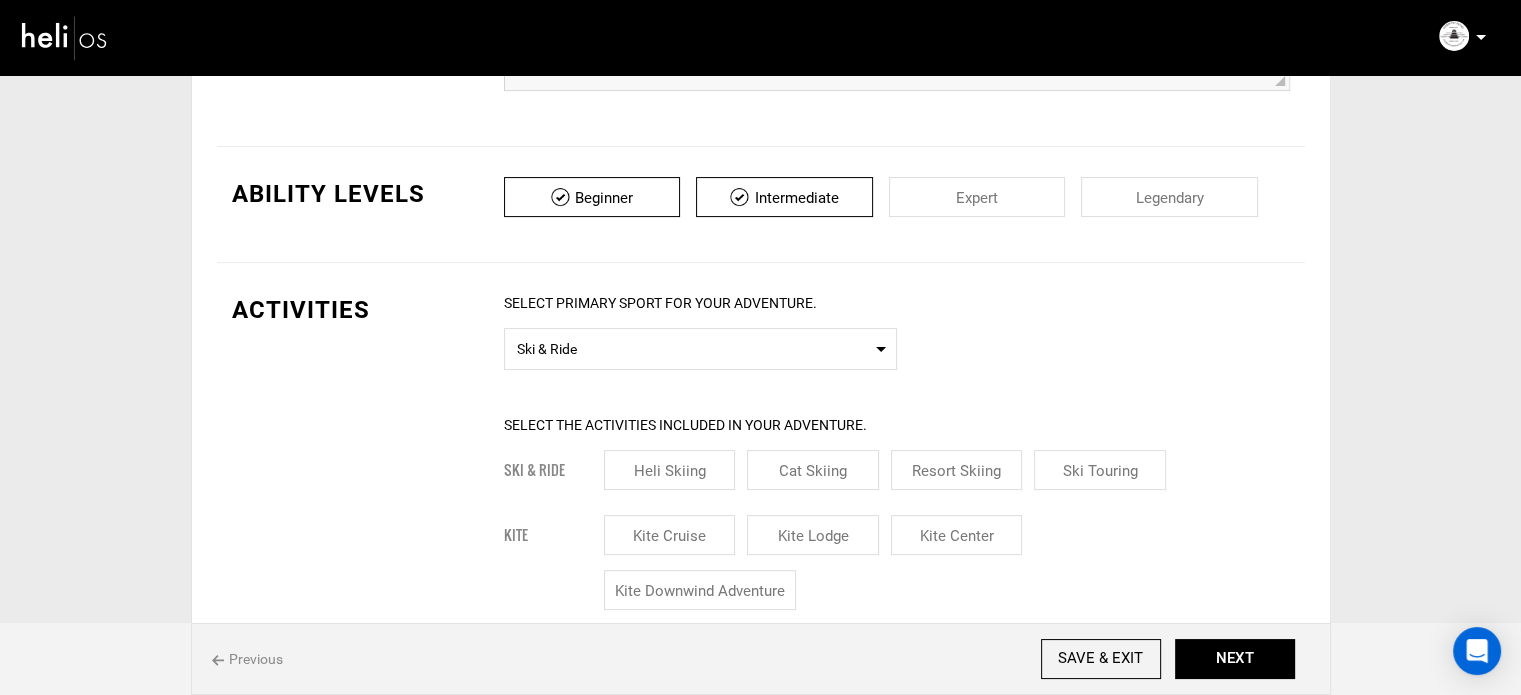 click at bounding box center [977, 197] 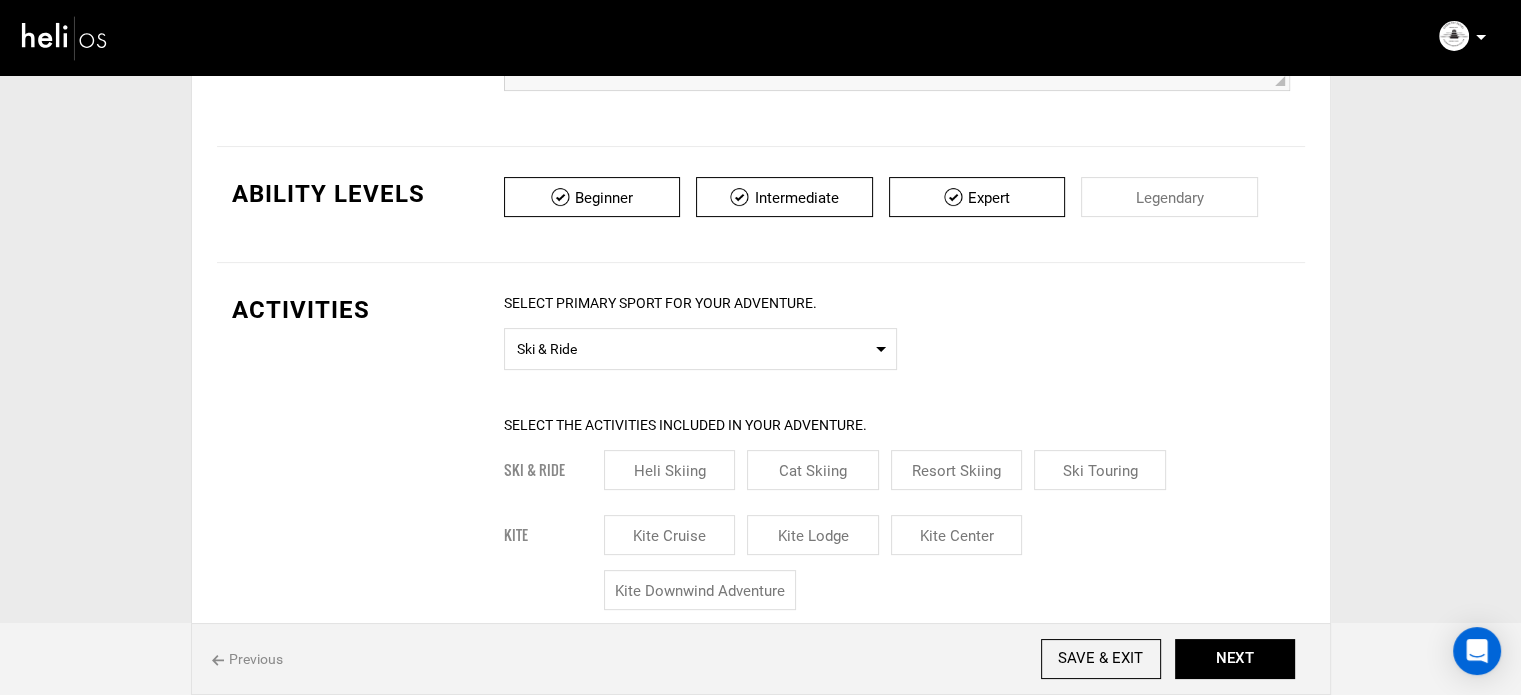 click at bounding box center (1169, 197) 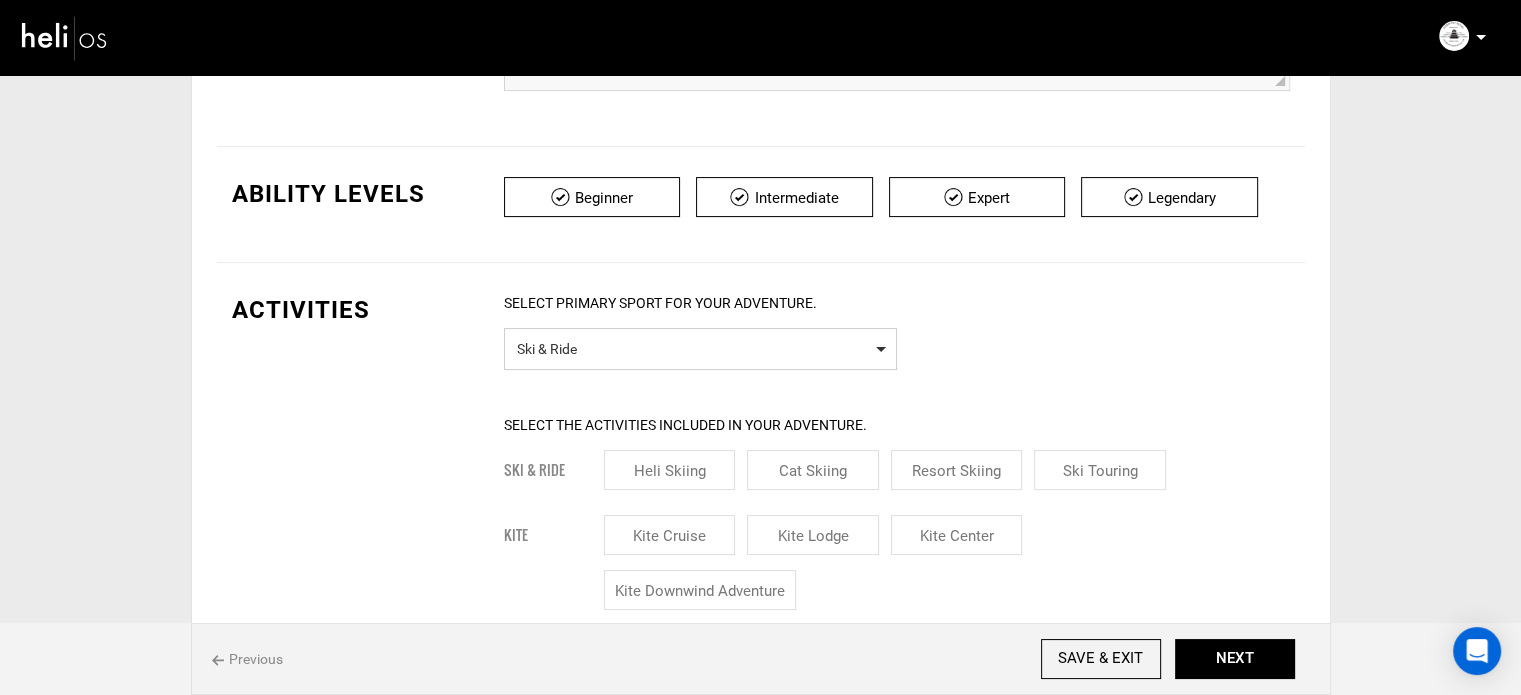 click on "Ski & Ride" at bounding box center (700, 346) 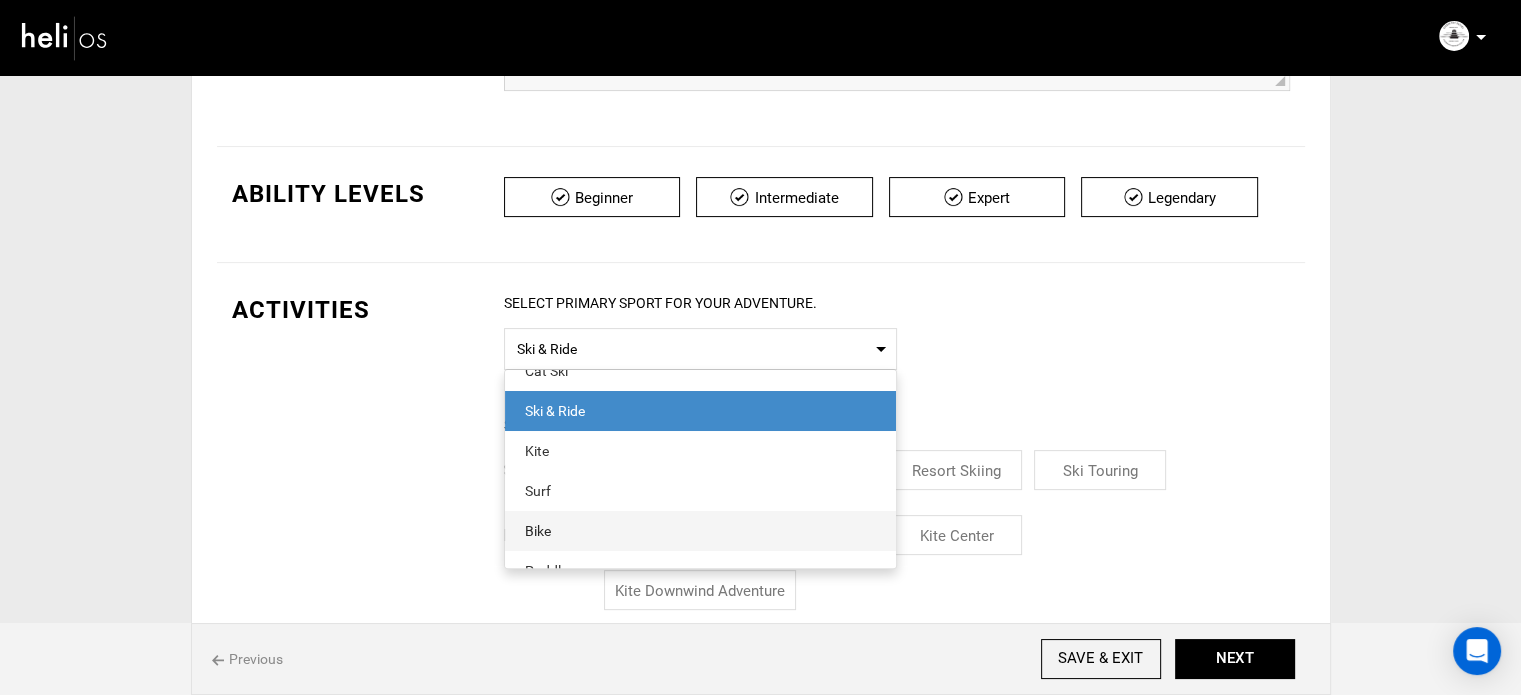 scroll, scrollTop: 100, scrollLeft: 0, axis: vertical 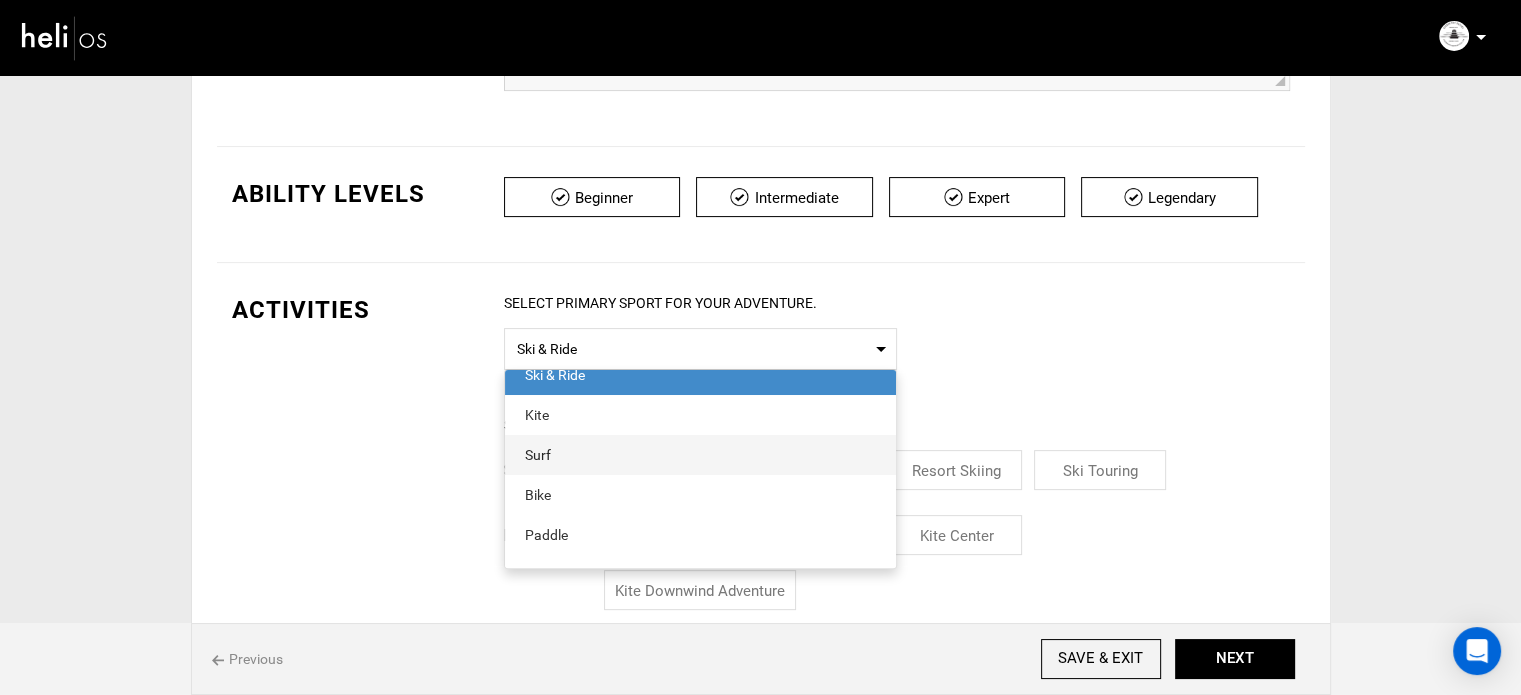 click on "Surf" at bounding box center [700, 455] 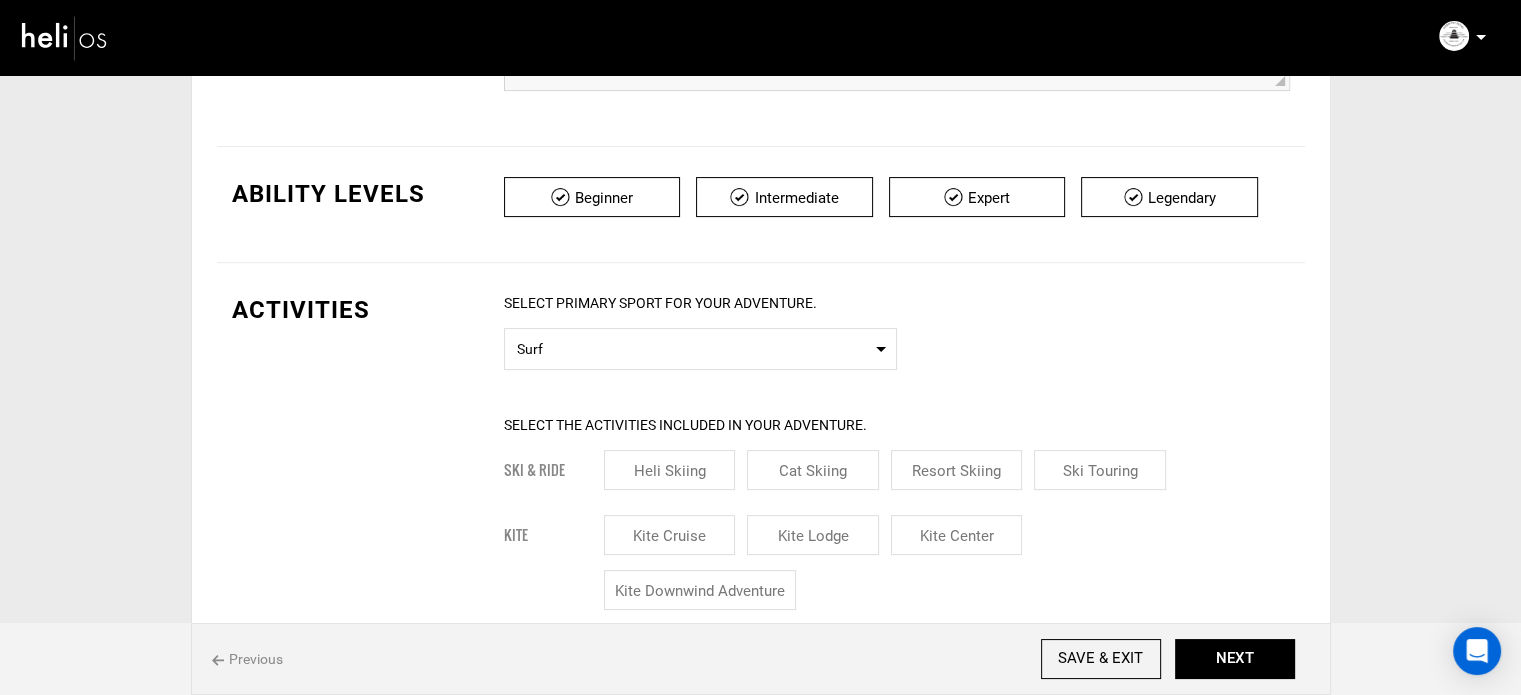 scroll, scrollTop: 700, scrollLeft: 0, axis: vertical 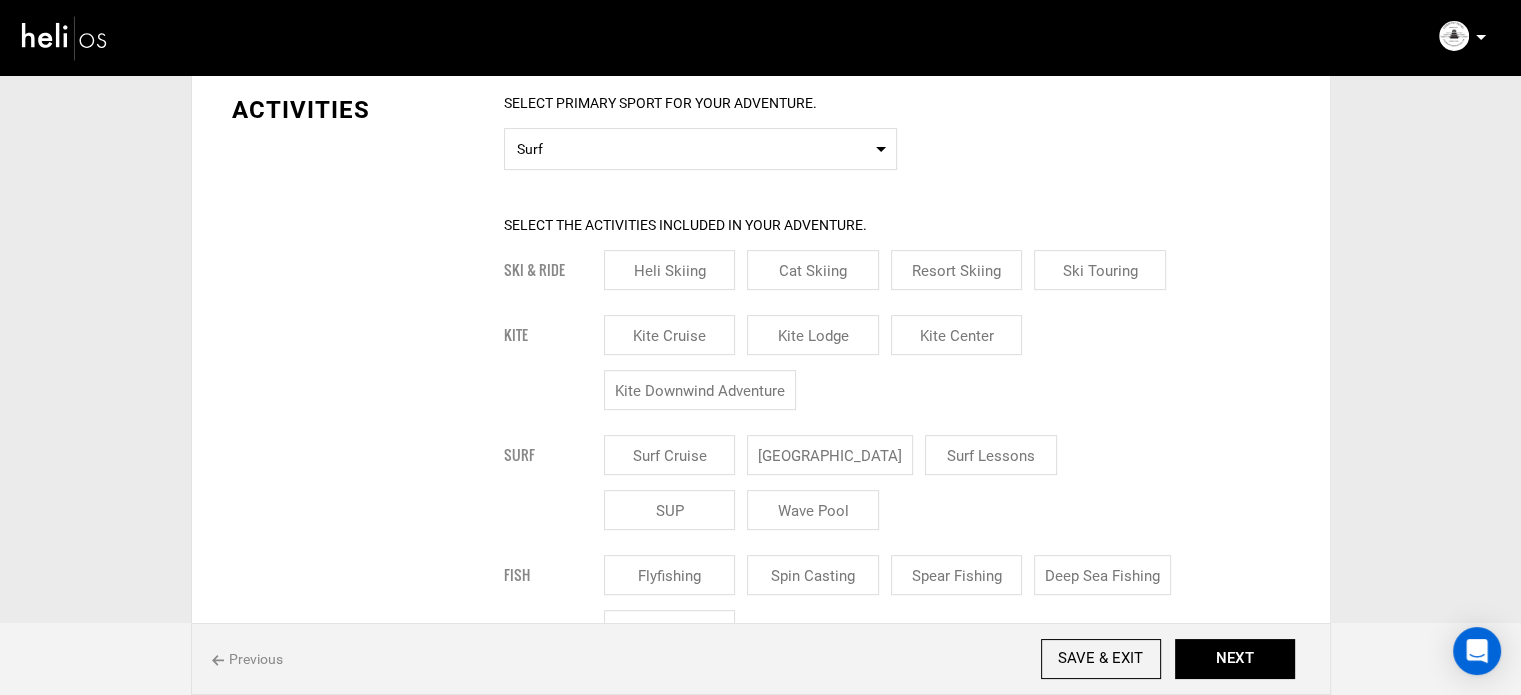 click on "[GEOGRAPHIC_DATA]" at bounding box center [830, 455] 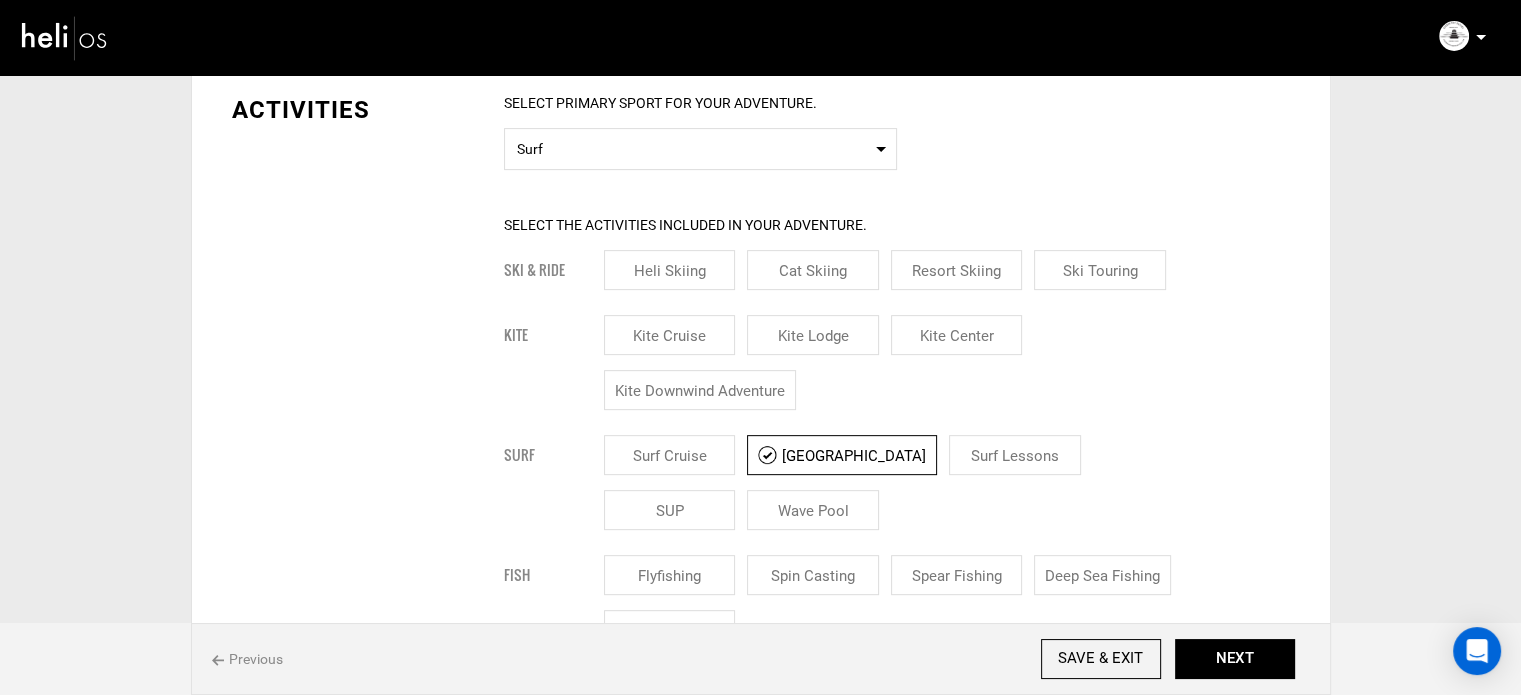 click on "Surf Lessons" at bounding box center [1015, 455] 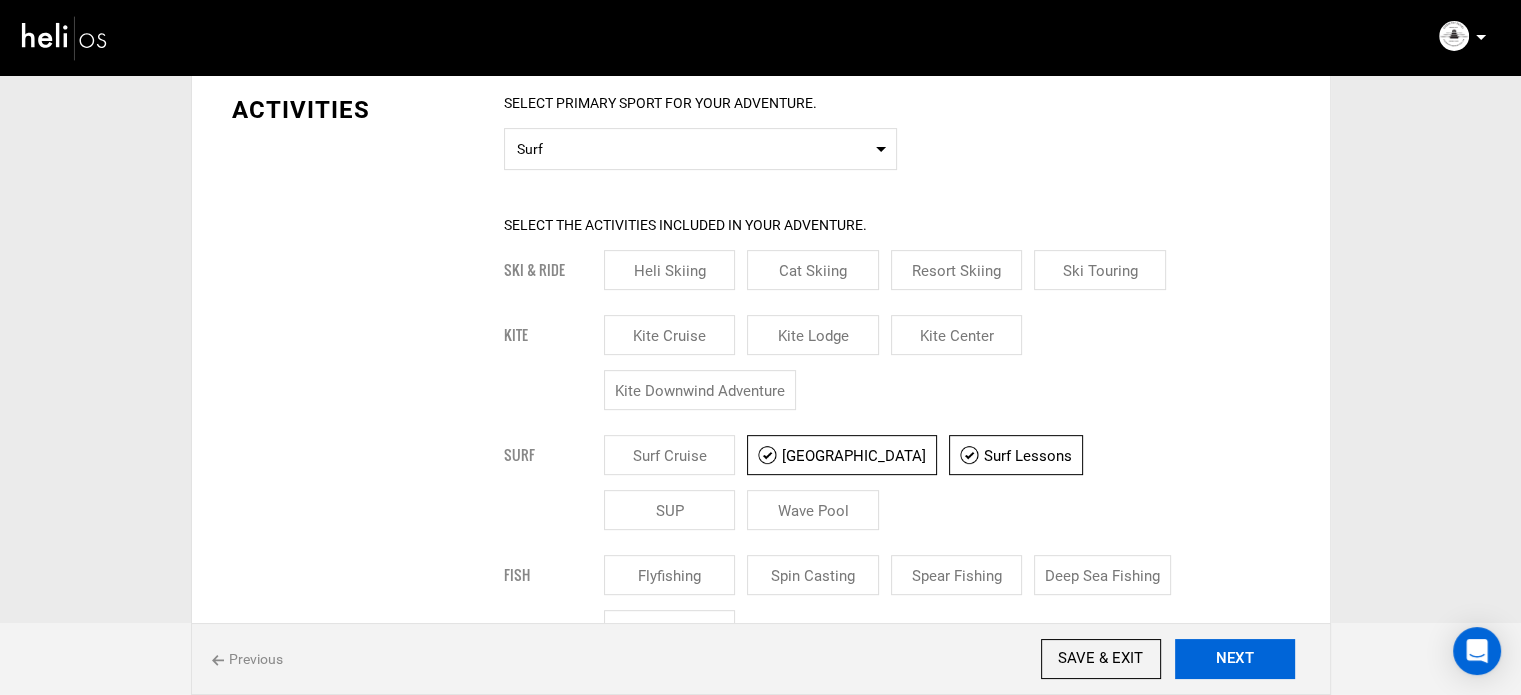 click on "NEXT" at bounding box center [1235, 659] 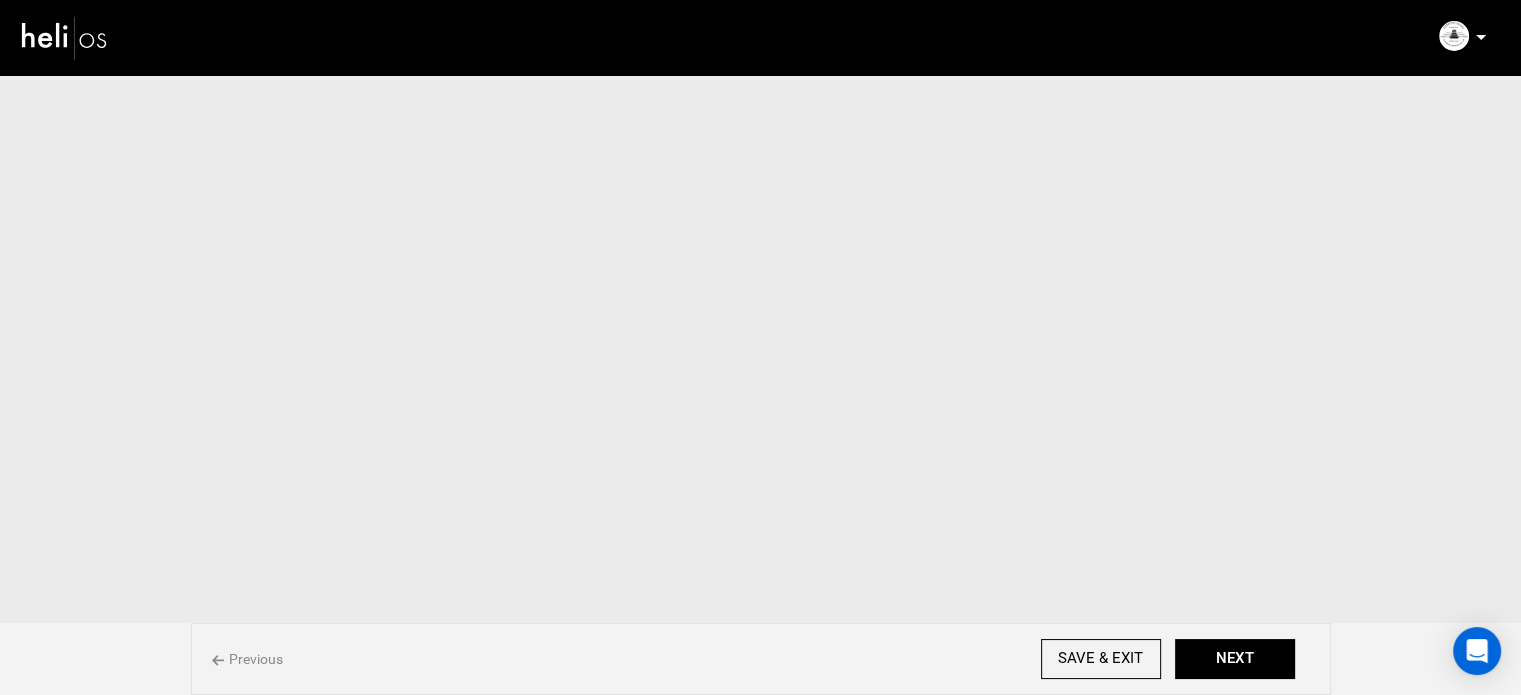 scroll, scrollTop: 0, scrollLeft: 0, axis: both 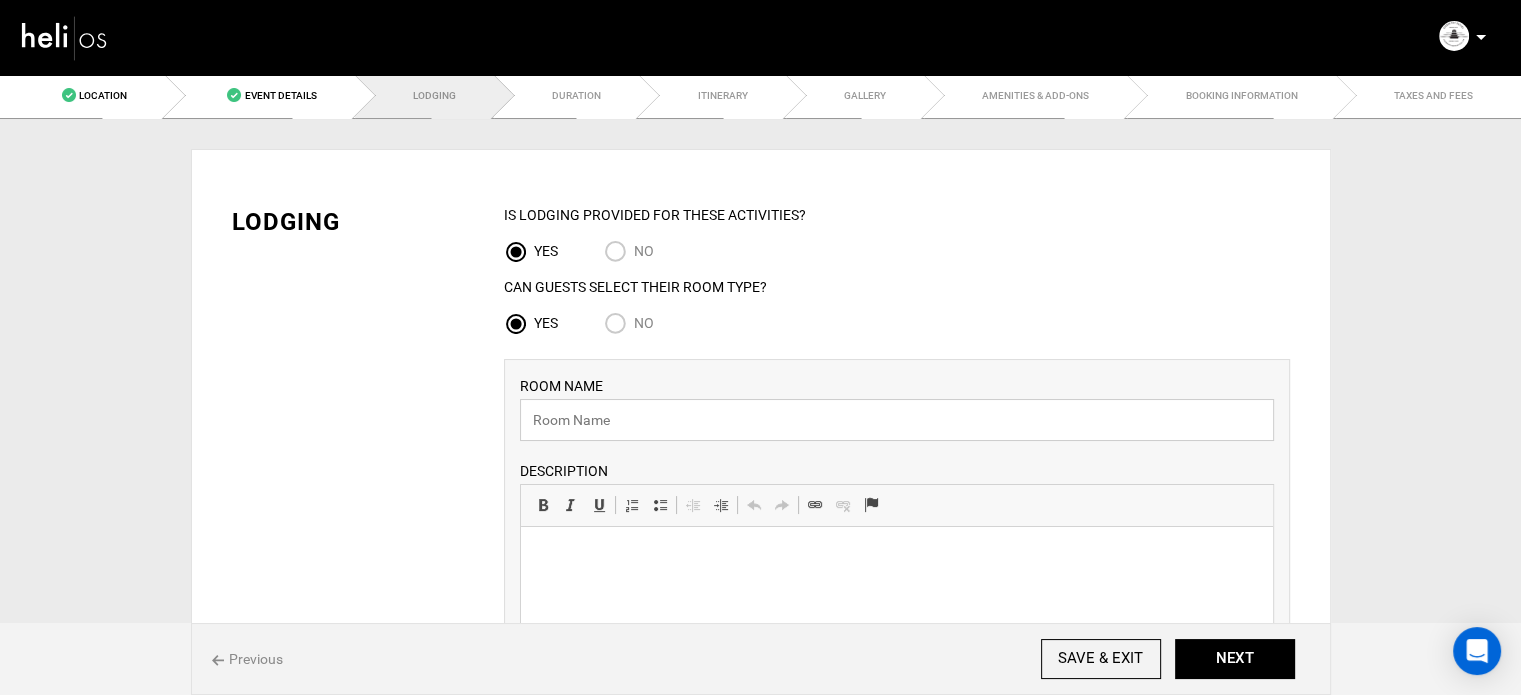 click at bounding box center (897, 420) 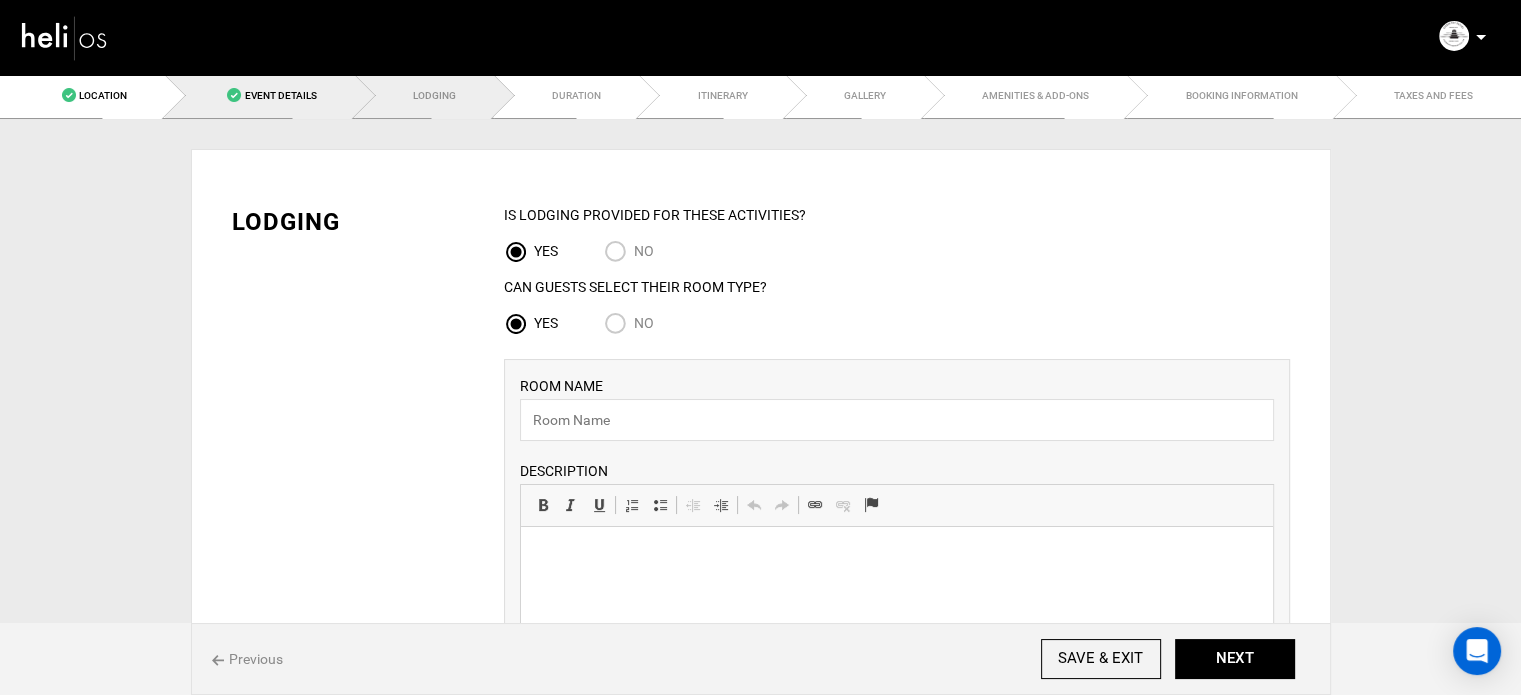 click on "Event Details" at bounding box center (259, 95) 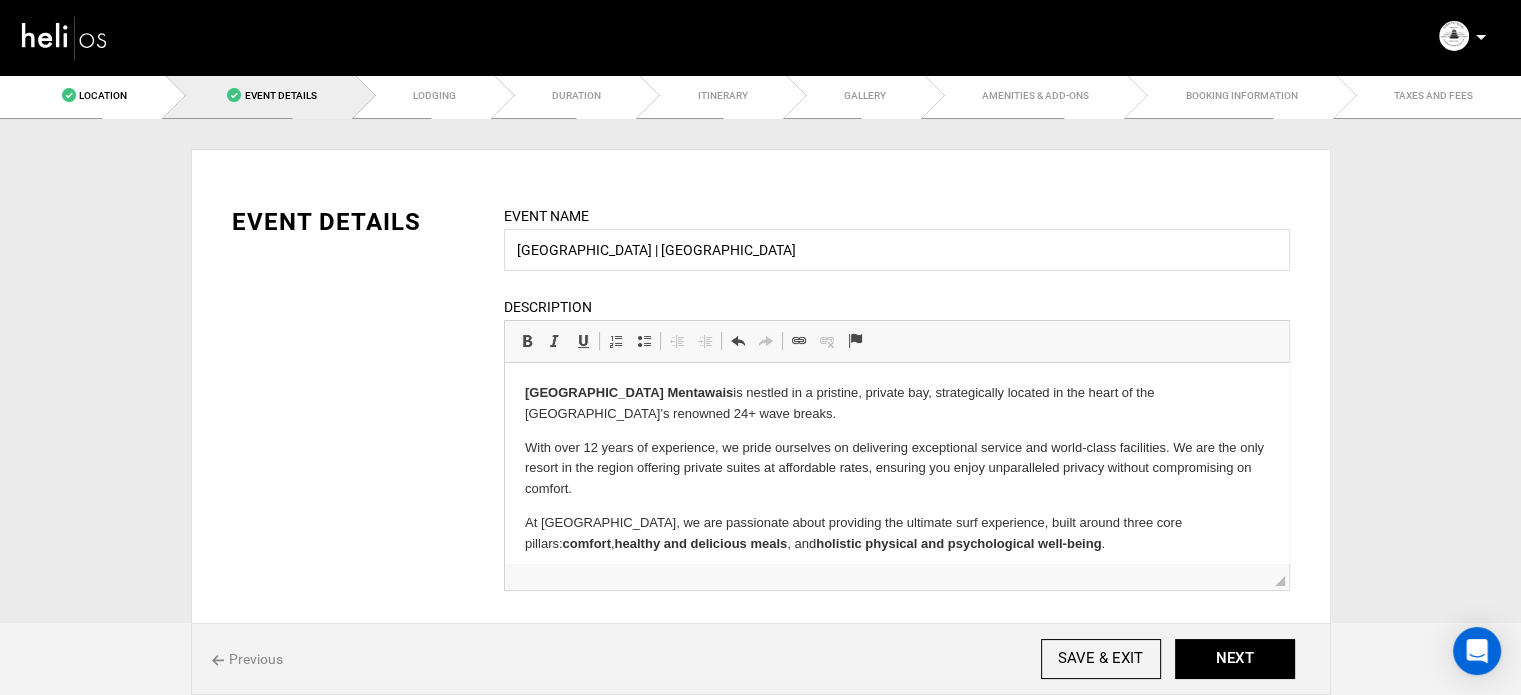 scroll, scrollTop: 0, scrollLeft: 0, axis: both 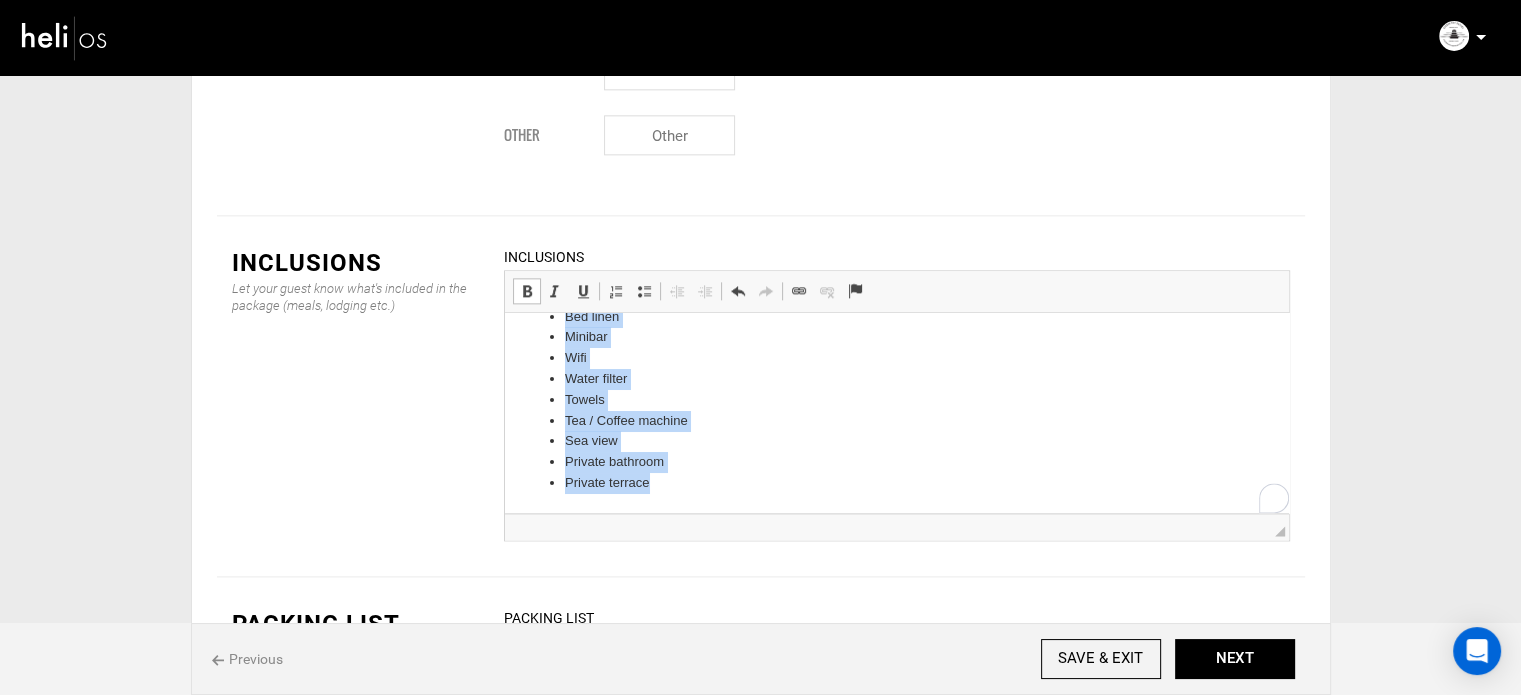 drag, startPoint x: 522, startPoint y: 343, endPoint x: 773, endPoint y: 496, distance: 293.95578 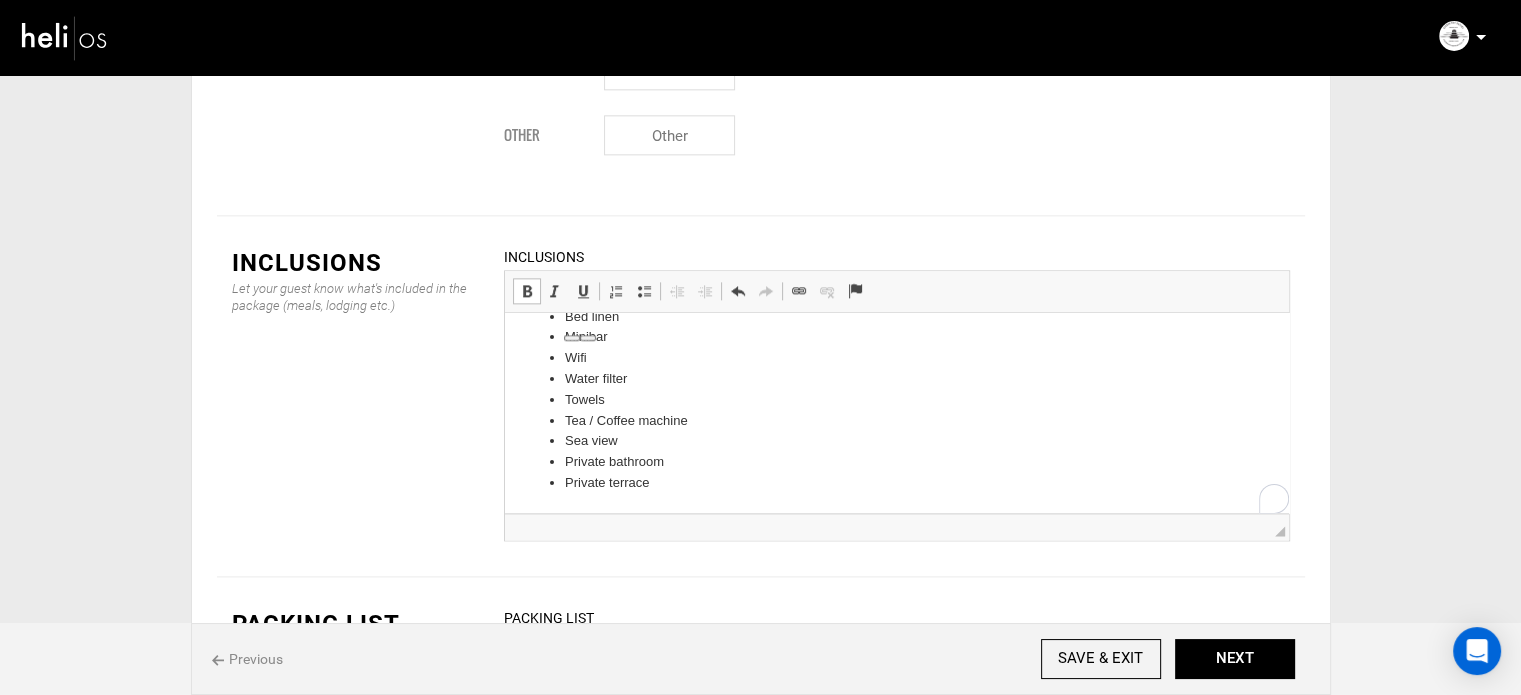 scroll, scrollTop: 0, scrollLeft: 0, axis: both 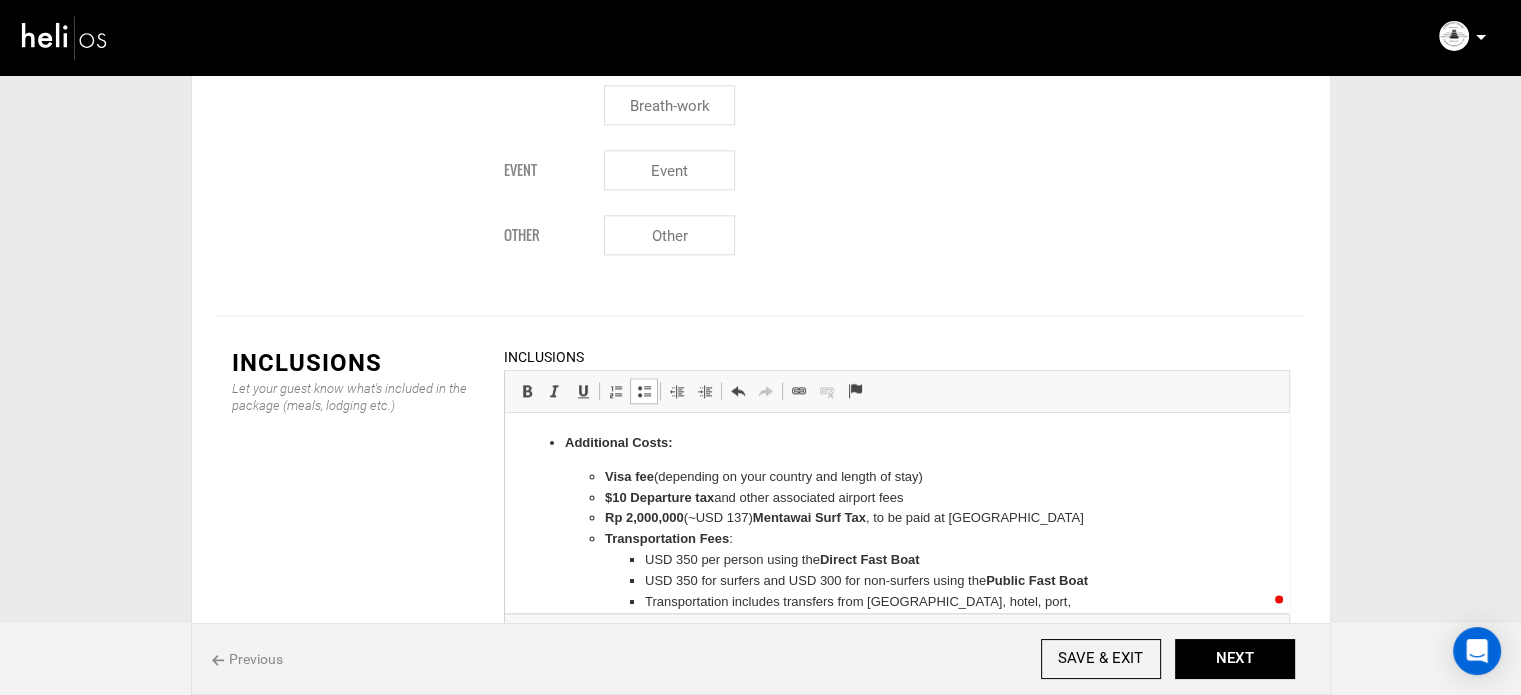 click on "Additional Costs: Visa fee  (depending on your country and length of stay) $10 Departure tax  and other associated airport fees Rp 2,000,000  (~USD 137)  Mentawai Surf Tax , to be paid at Padang Harbor Transportation Fees : USD 350 per person using the  Direct Fast Boat USD 350 for surfers and USD 300 for non-surfers using the  Public Fast Boat Transportation includes transfers from Padang airport, hotel, port, Mentawai Fast boat, and speedboat to Hidden Bay Resort (round trip) Hotel in Padang  (if needed before/after your stay) Travel Insurance  (mandatory for your safety) Soft drinks, juices, and alcoholic beverages Acai bowls Specialty snacks  and extra menu orders Mentawai souvenirs Tips for the staff  (not mandatory but appreciated; average tip is roughly $10/day, distributed among local staff only) Video Package : USD 250 for 10 or 11 nights Internet in rooms : USD 20 per day (check availability) Rental boards Usd20 per day" at bounding box center [896, 658] 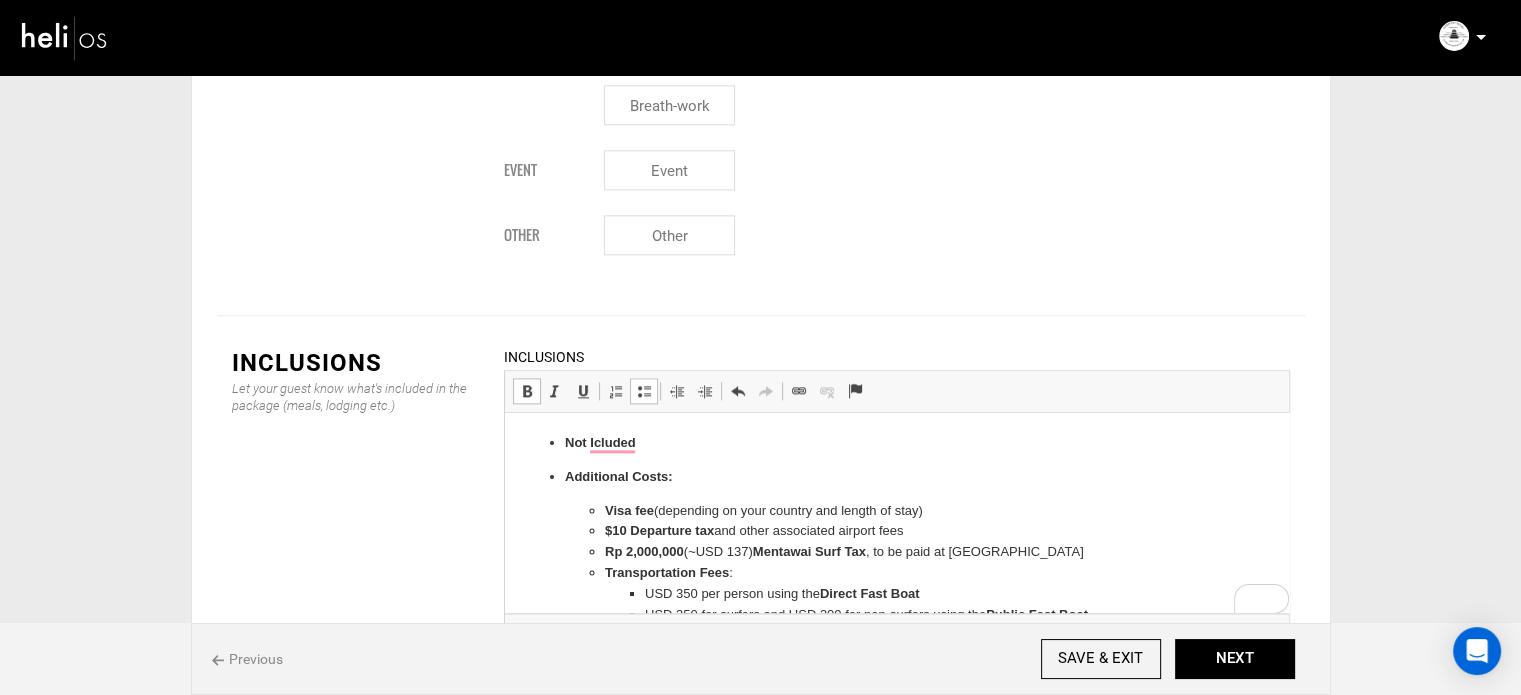 click on "Not Icluded Additional Costs: Visa fee  (depending on your country and length of stay) $10 Departure tax  and other associated airport fees Rp 2,000,000  (~USD 137)  Mentawai Surf Tax , to be paid at Padang Harbor Transportation Fees : USD 350 per person using the  Direct Fast Boat USD 350 for surfers and USD 300 for non-surfers using the  Public Fast Boat Transportation includes transfers from Padang airport, hotel, port, Mentawai Fast boat, and speedboat to Hidden Bay Resort (round trip) Hotel in Padang  (if needed before/after your stay) Travel Insurance  (mandatory for your safety) Soft drinks, juices, and alcoholic beverages Acai bowls Specialty snacks  and extra menu orders Mentawai souvenirs Tips for the staff  (not mandatory but appreciated; average tip is roughly $10/day, distributed among local staff only) Video Package : USD 250 for 10 or 11 nights Internet in rooms : USD 20 per day (check availability) Rental boards Usd20 per day" at bounding box center [896, 675] 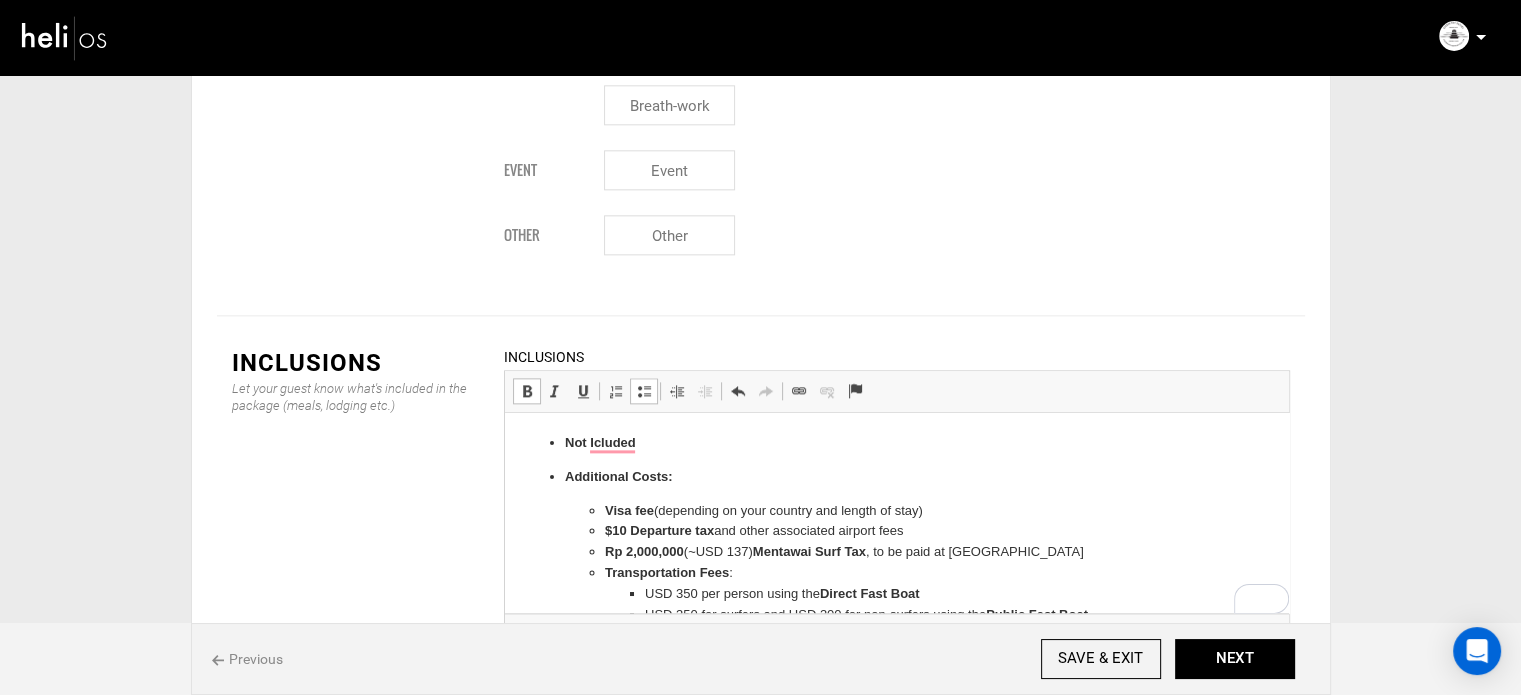 click at bounding box center (644, 391) 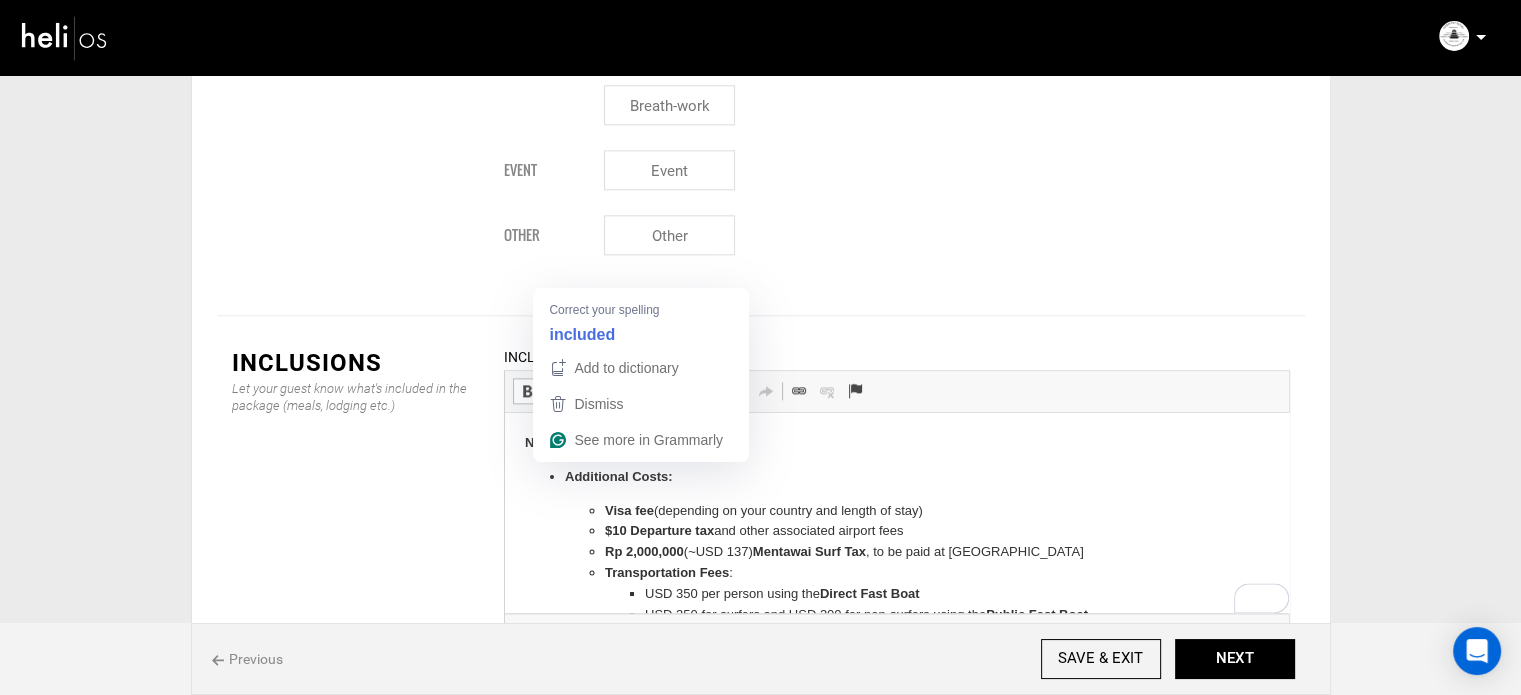 click on "Not Icluded" at bounding box center [559, 442] 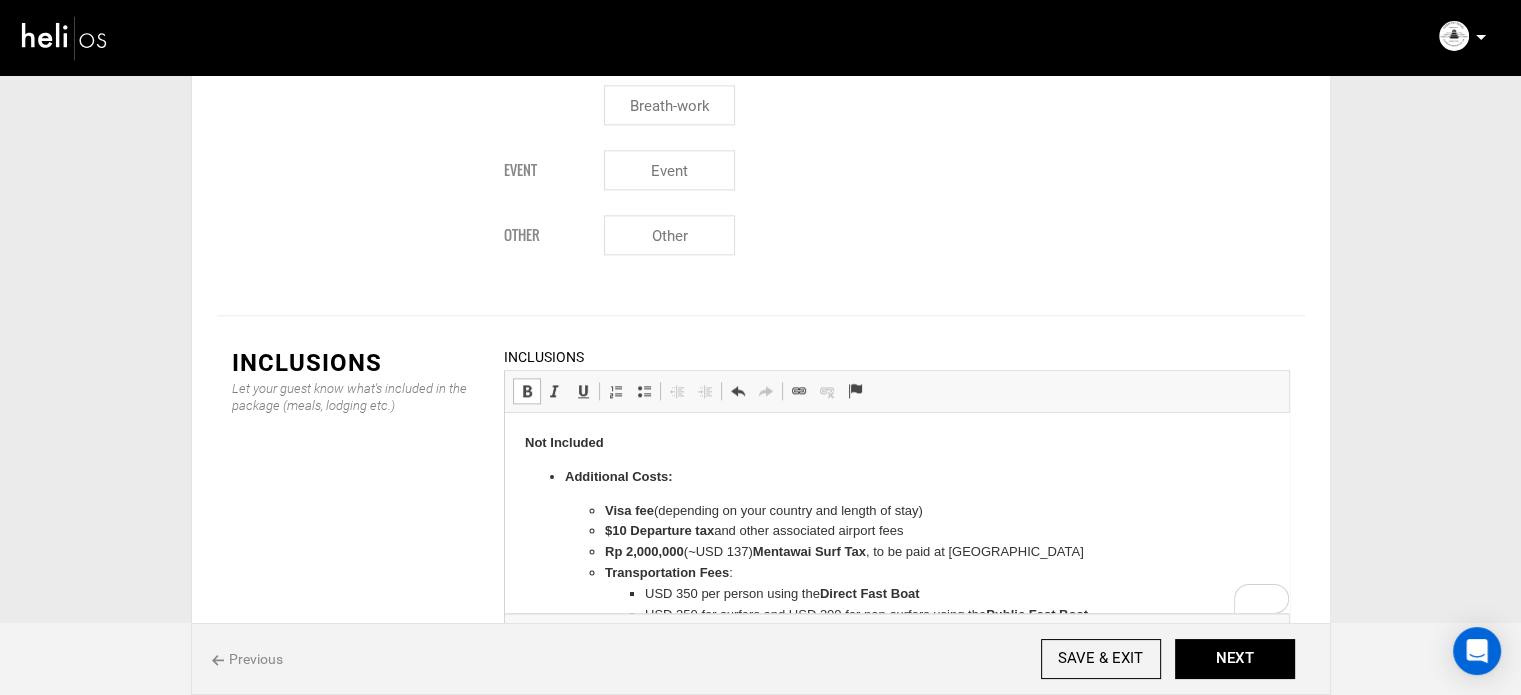 click on "Not Included" at bounding box center [896, 443] 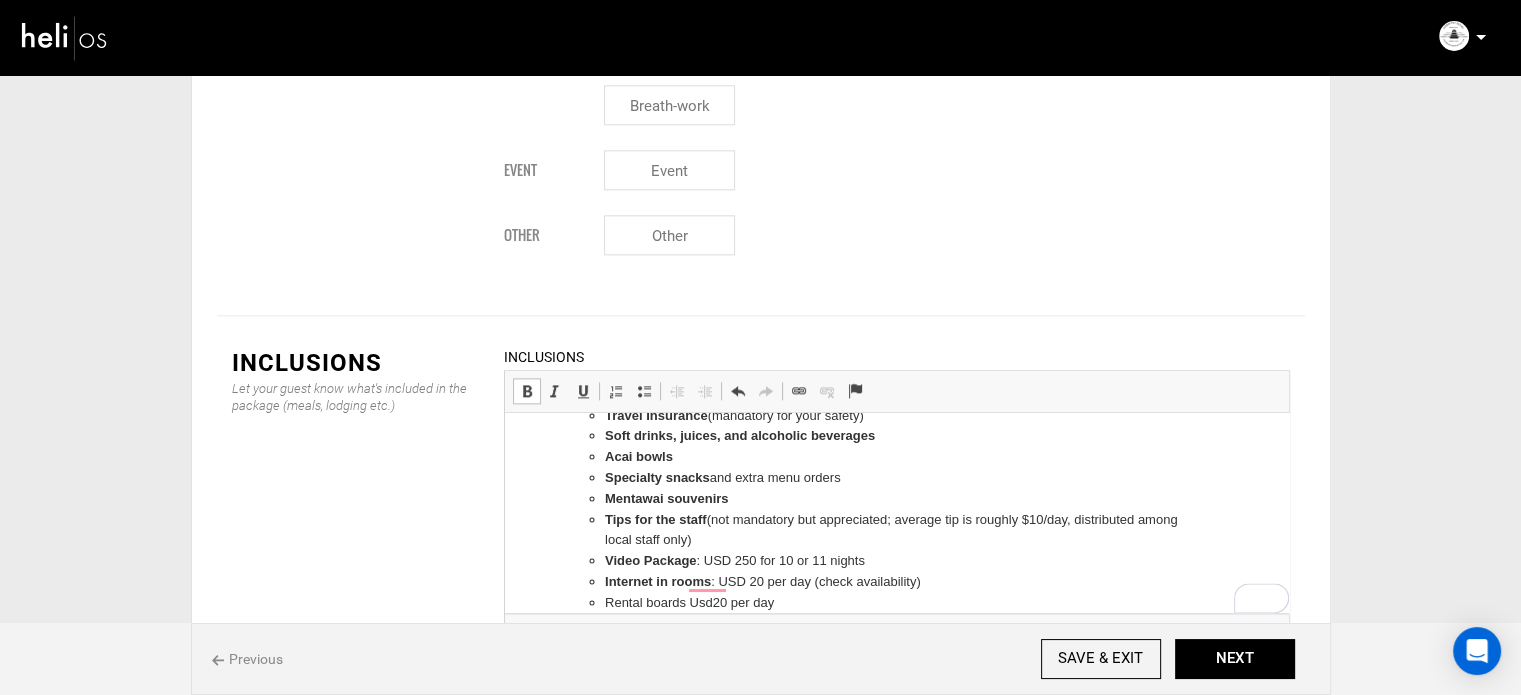 click on "Rental boards Usd20 per day" at bounding box center [896, 603] 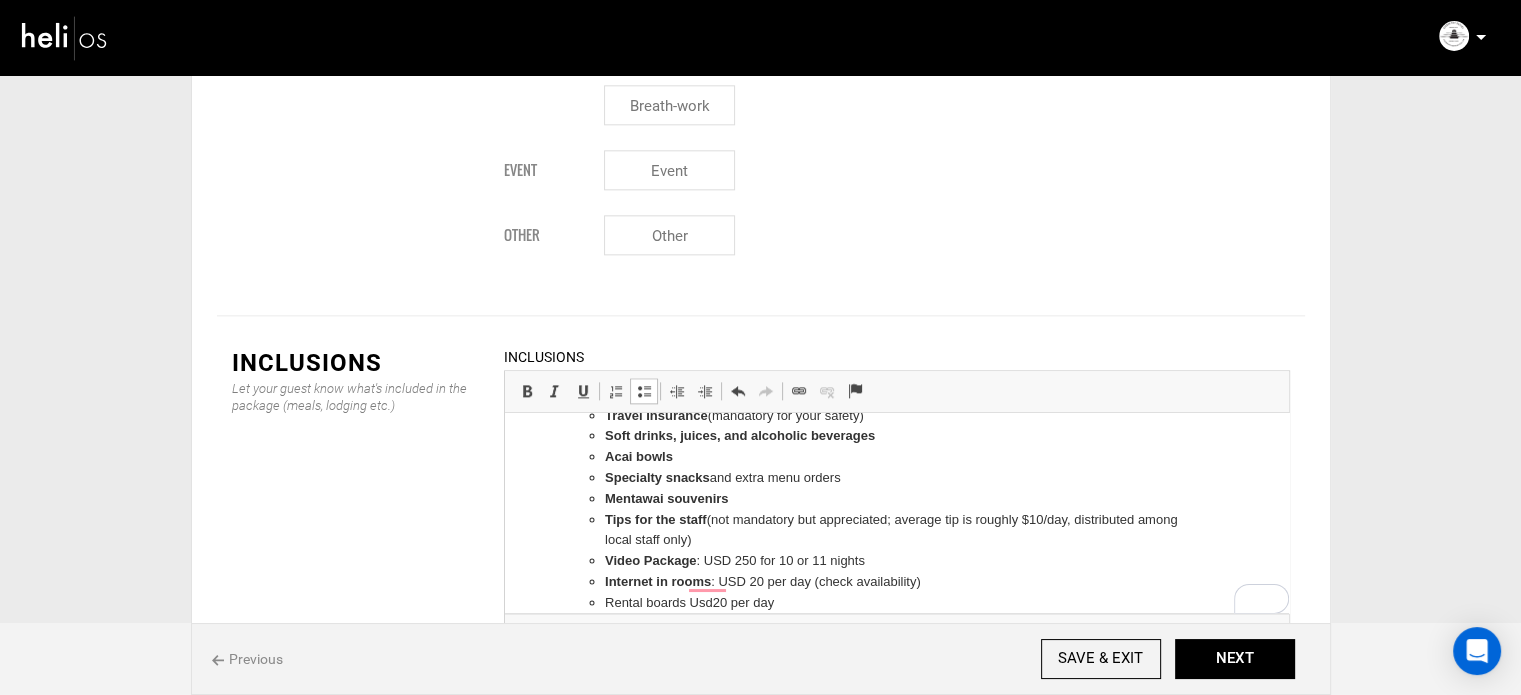 click at bounding box center [644, 391] 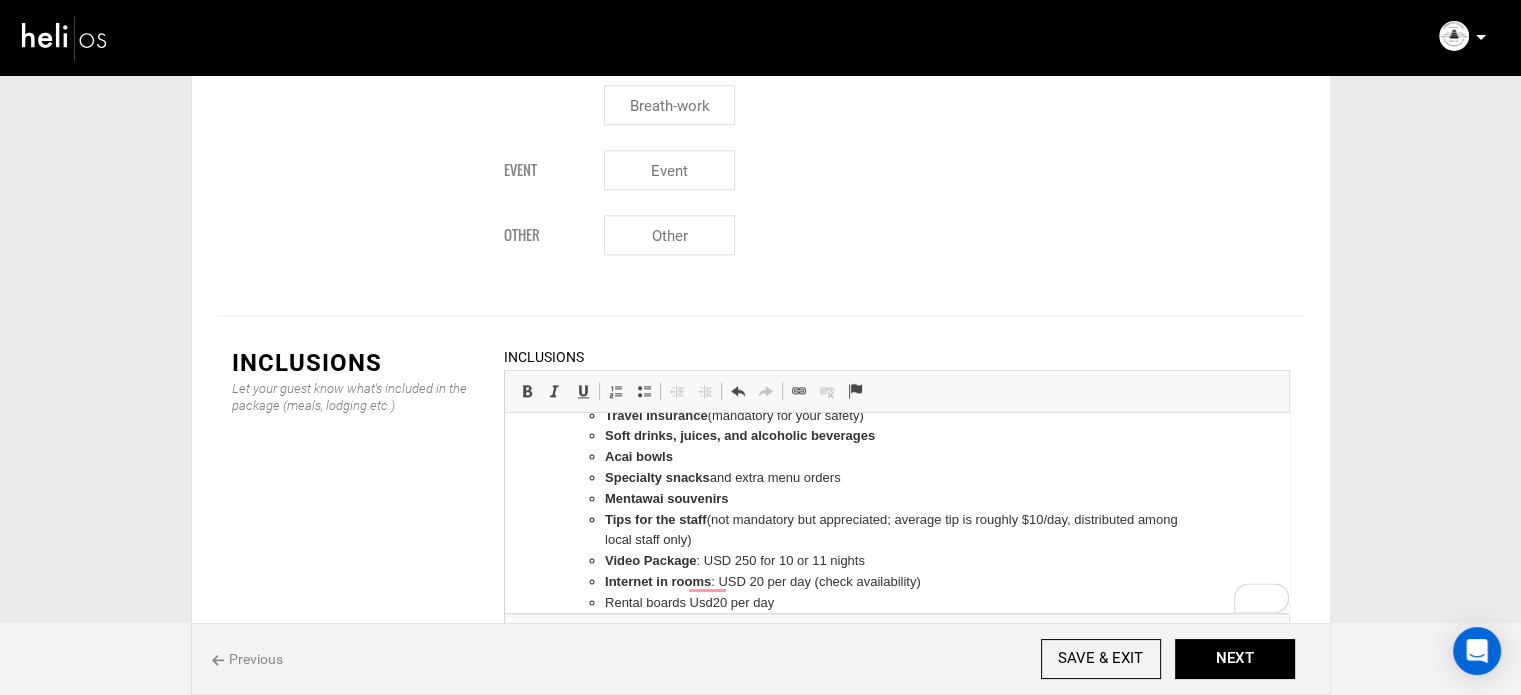 scroll, scrollTop: 80, scrollLeft: 0, axis: vertical 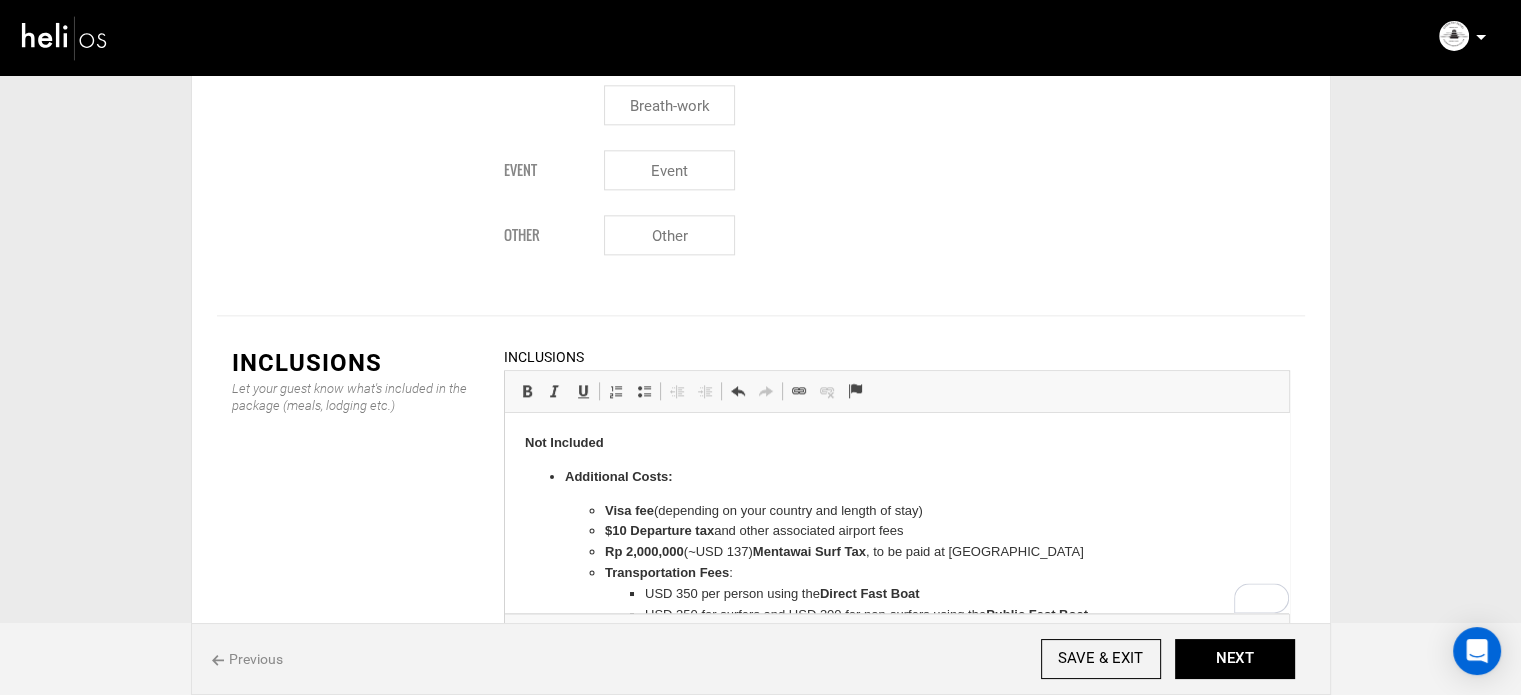 click on "Not Included Additional Costs: Visa fee  (depending on your country and length of stay) $10 Departure tax  and other associated airport fees Rp 2,000,000  (~USD 137)  Mentawai Surf Tax , to be paid at Padang Harbor Transportation Fees : USD 350 per person using the  Direct Fast Boat USD 350 for surfers and USD 300 for non-surfers using the  Public Fast Boat Transportation includes transfers from Padang airport, hotel, port, Mentawai Fast boat, and speedboat to Hidden Bay Resort (round trip) Hotel in Padang  (if needed before/after your stay) Travel Insurance  (mandatory for your safety) Soft drinks, juices, and alcoholic beverages Acai bowls Specialty snacks  and extra menu orders Mentawai souvenirs Tips for the staff  (not mandatory but appreciated; average tip is roughly $10/day, distributed among local staff only) Video Package : USD 250 for 10 or 11 nights Internet in rooms : USD 20 per day (check availability) Rental boards Usd20 per day" at bounding box center (896, 691) 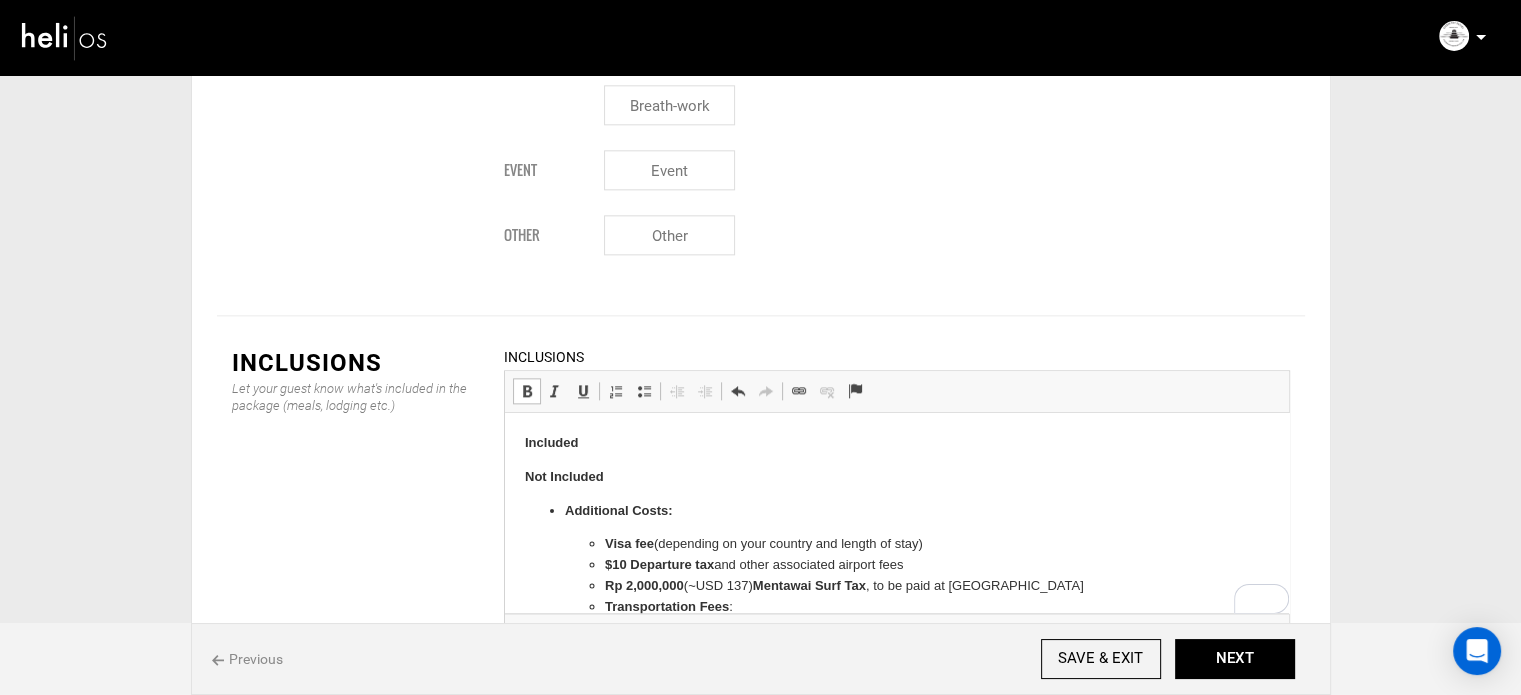 click on "Included" at bounding box center [896, 443] 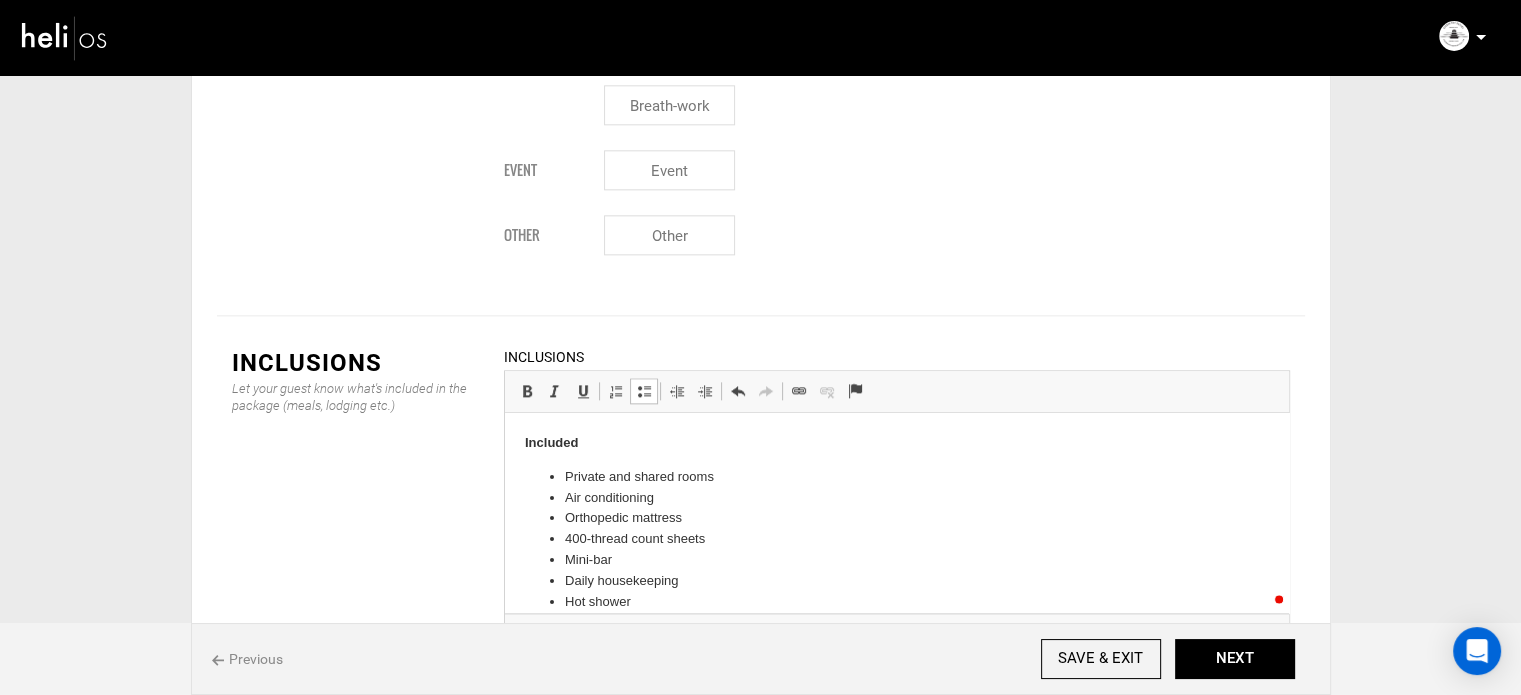 scroll, scrollTop: 297, scrollLeft: 0, axis: vertical 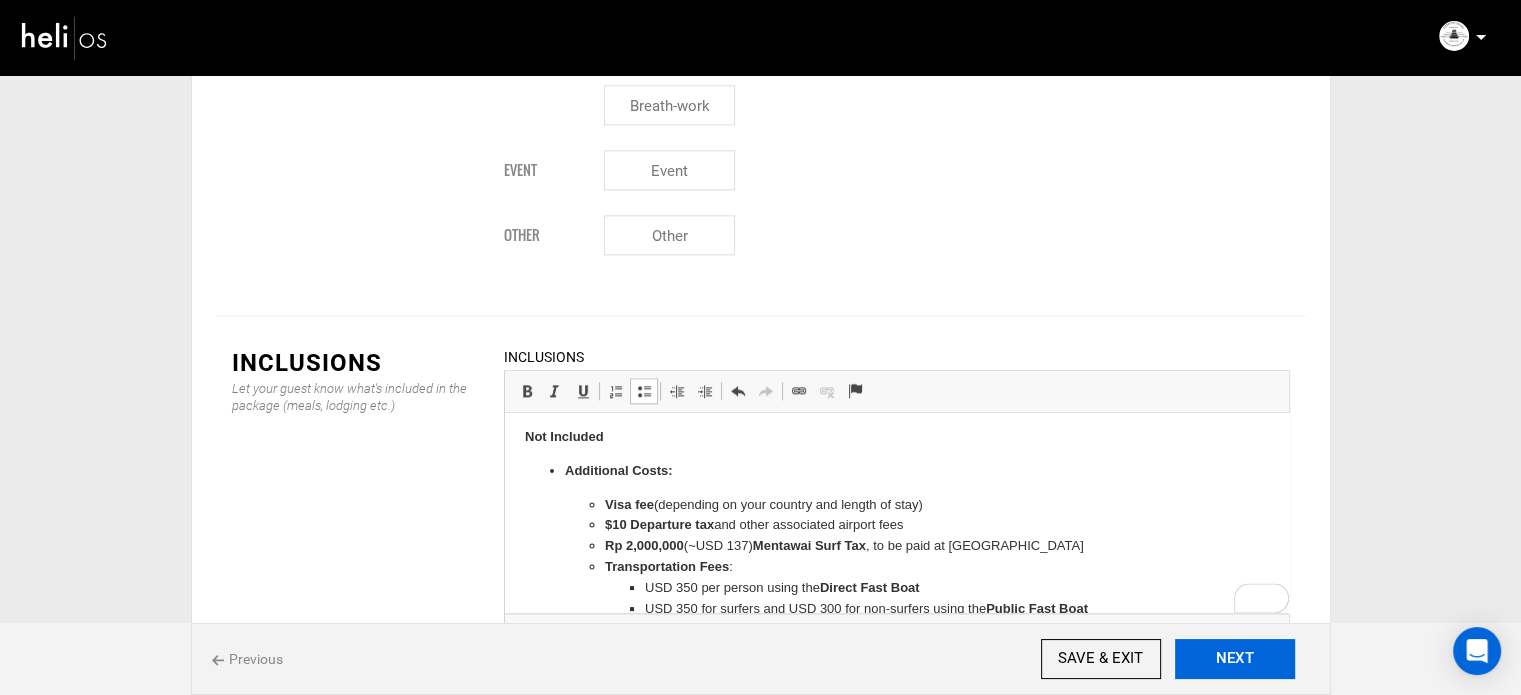 click on "NEXT" at bounding box center (1235, 659) 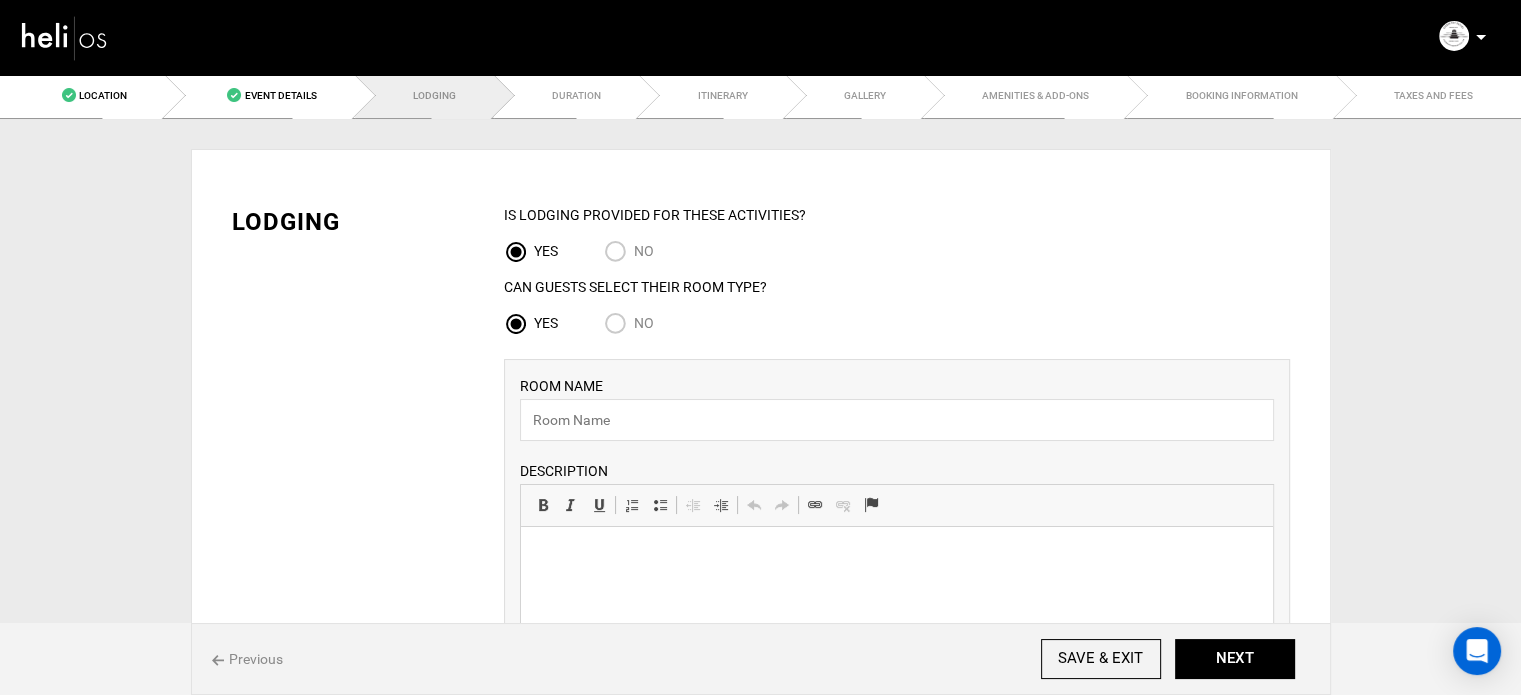scroll, scrollTop: 0, scrollLeft: 0, axis: both 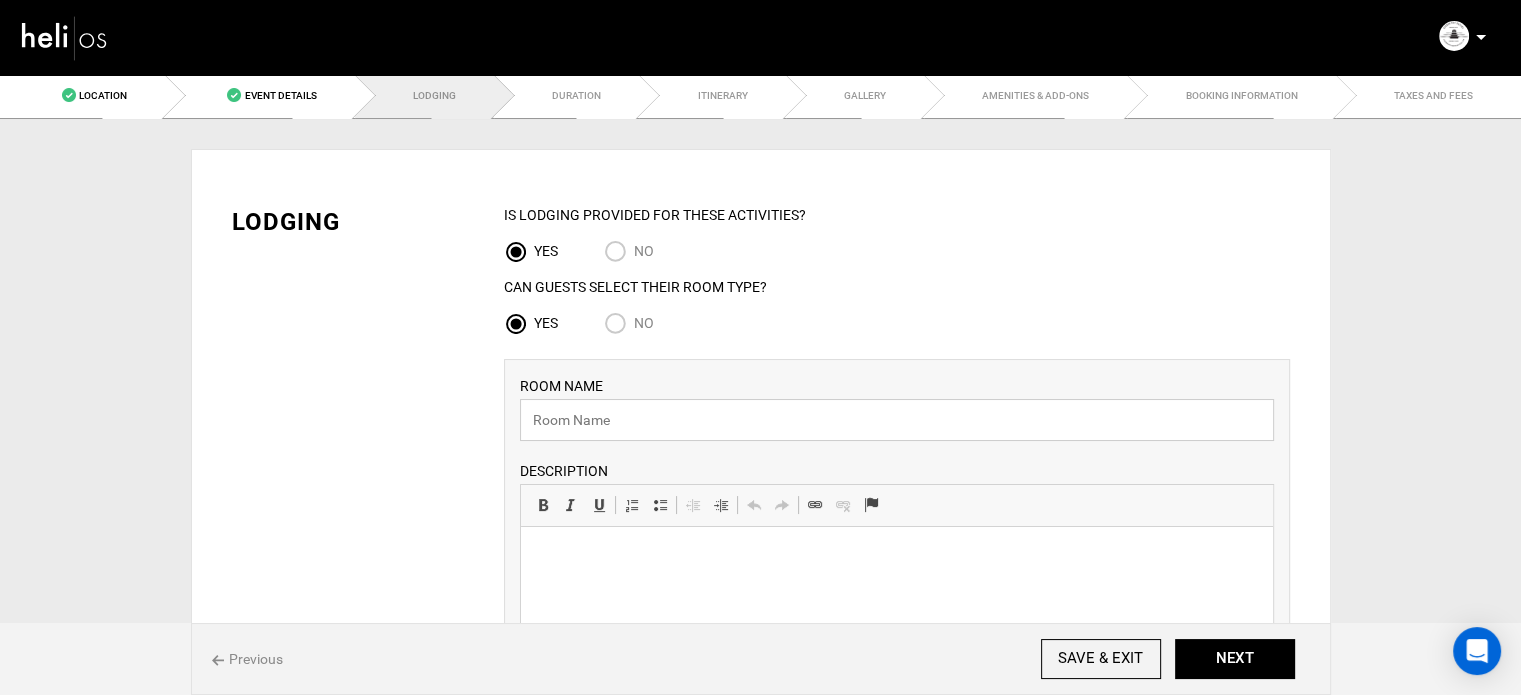 click at bounding box center [897, 420] 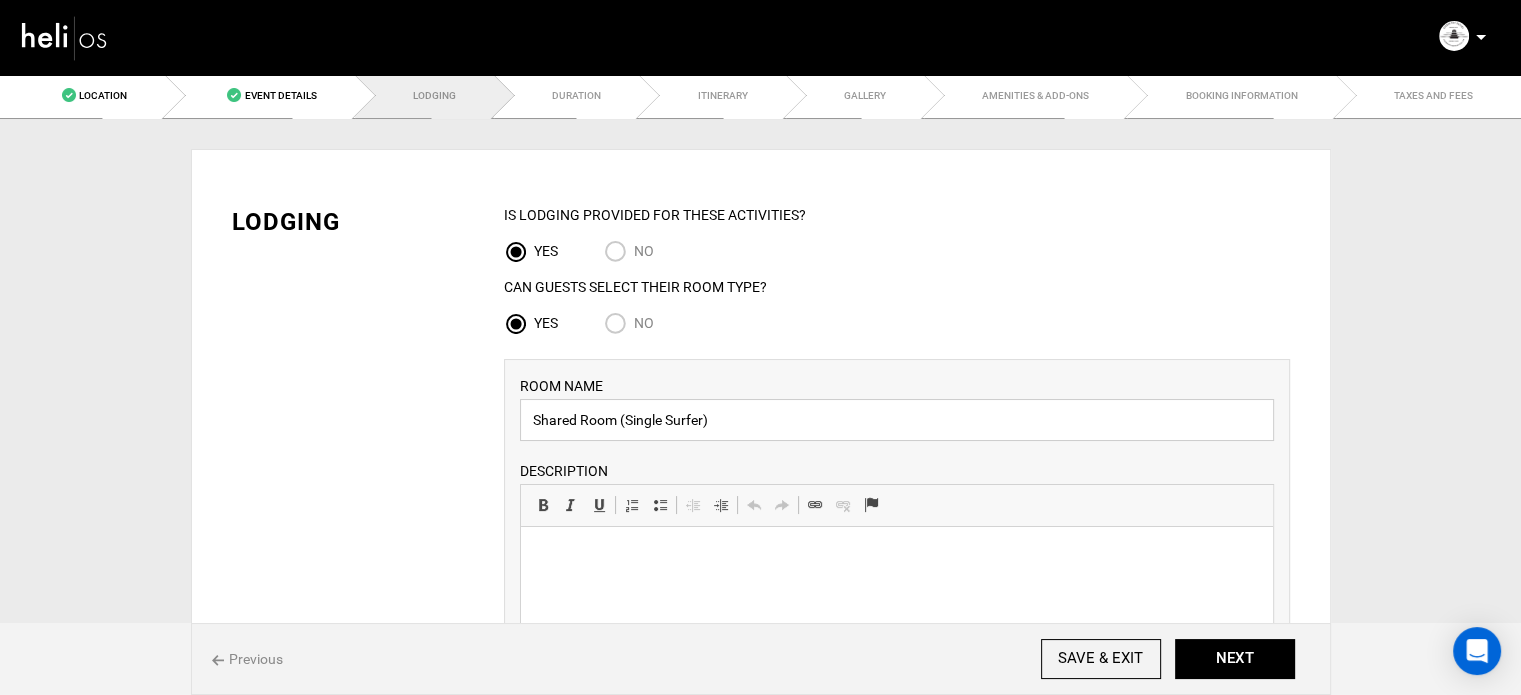 type on "Shared Room (Single Surfer)" 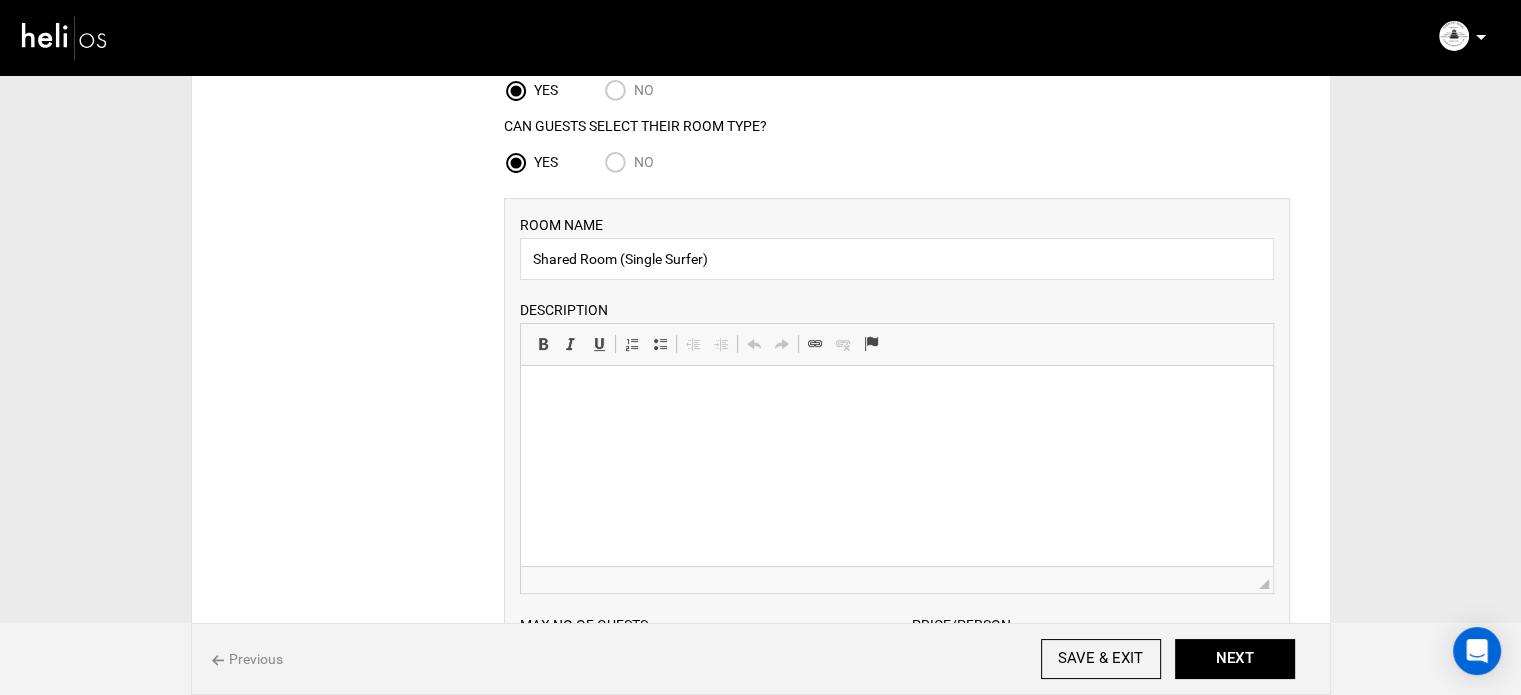scroll, scrollTop: 400, scrollLeft: 0, axis: vertical 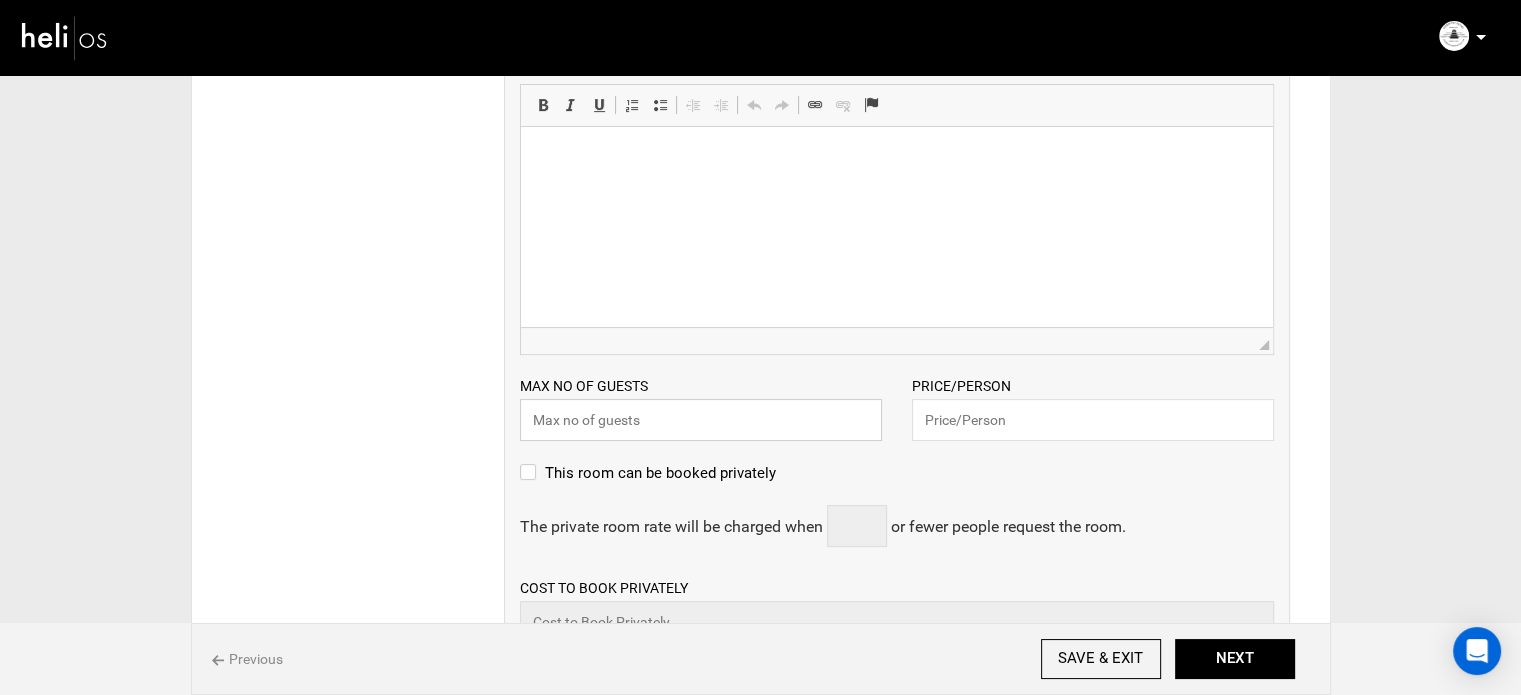 click at bounding box center [701, 420] 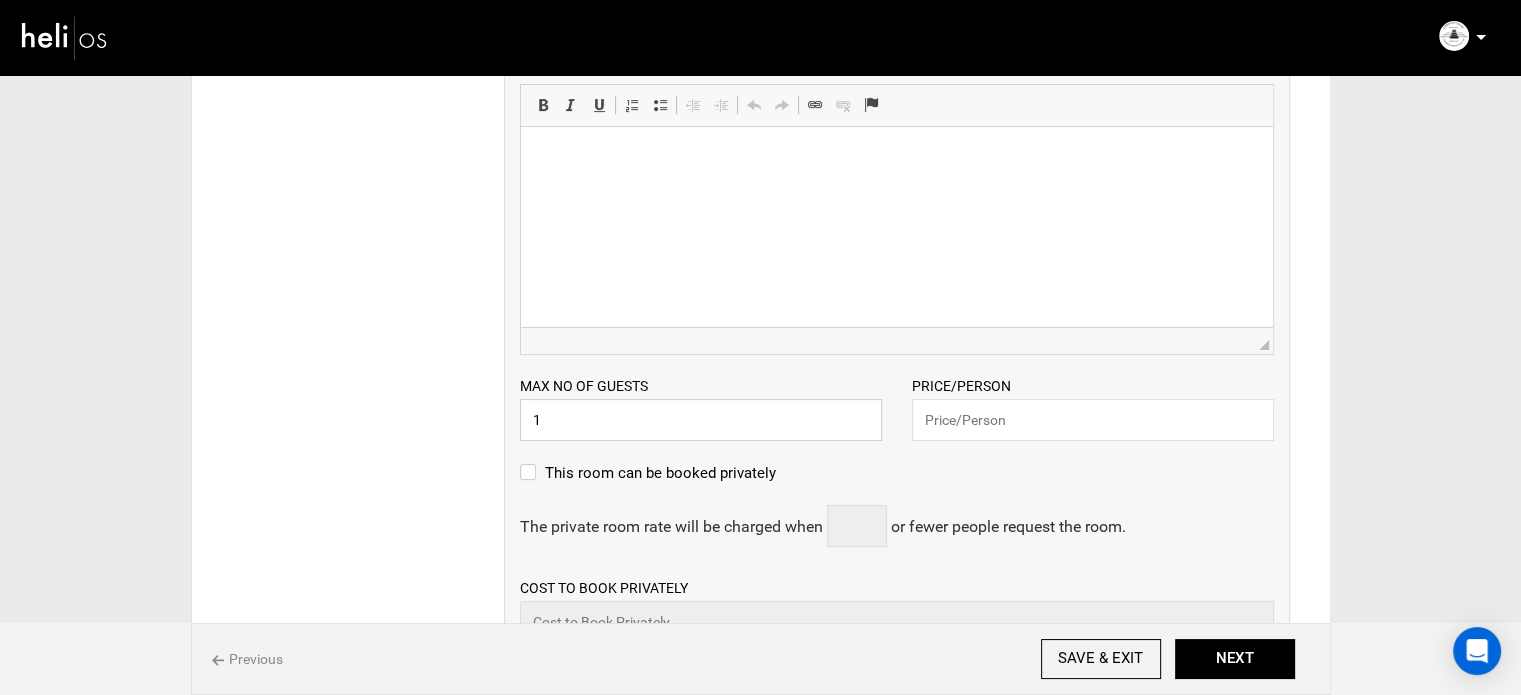 type on "1" 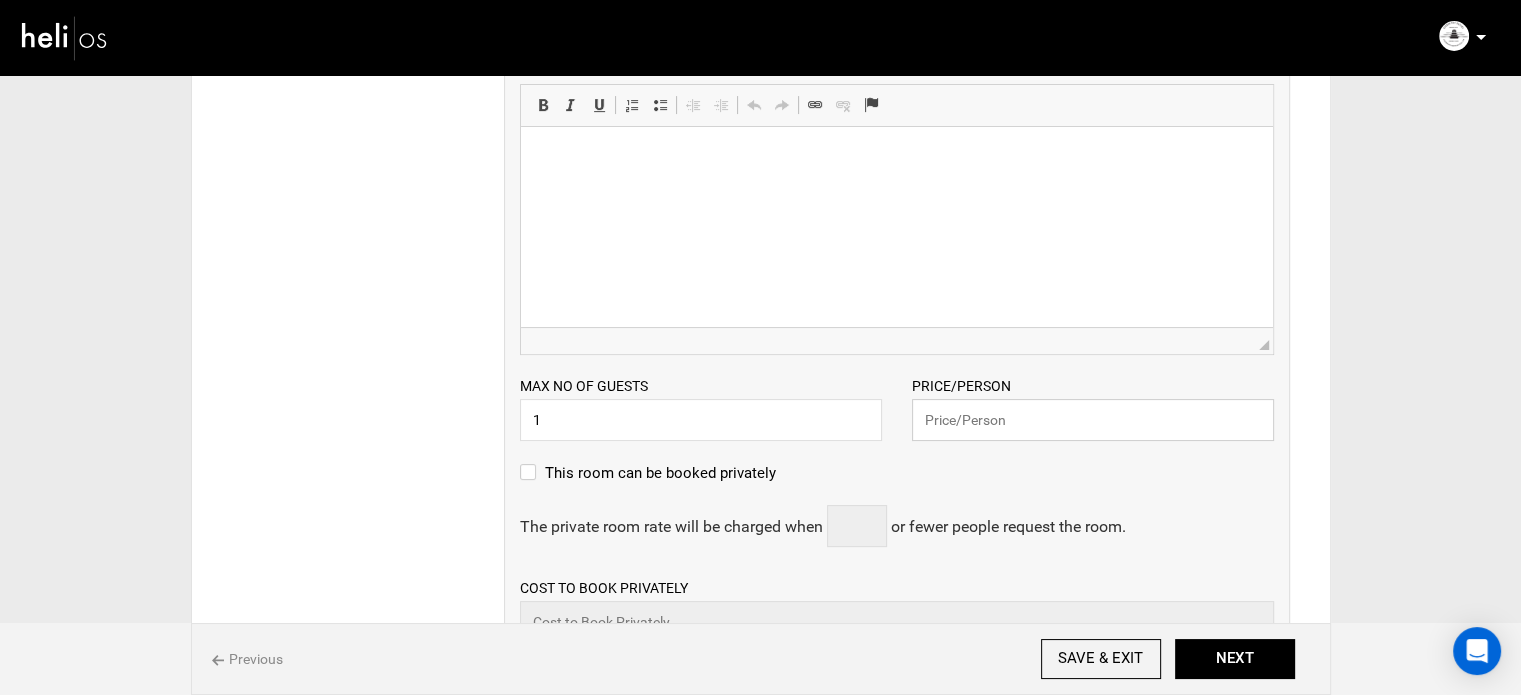 click at bounding box center [1093, 420] 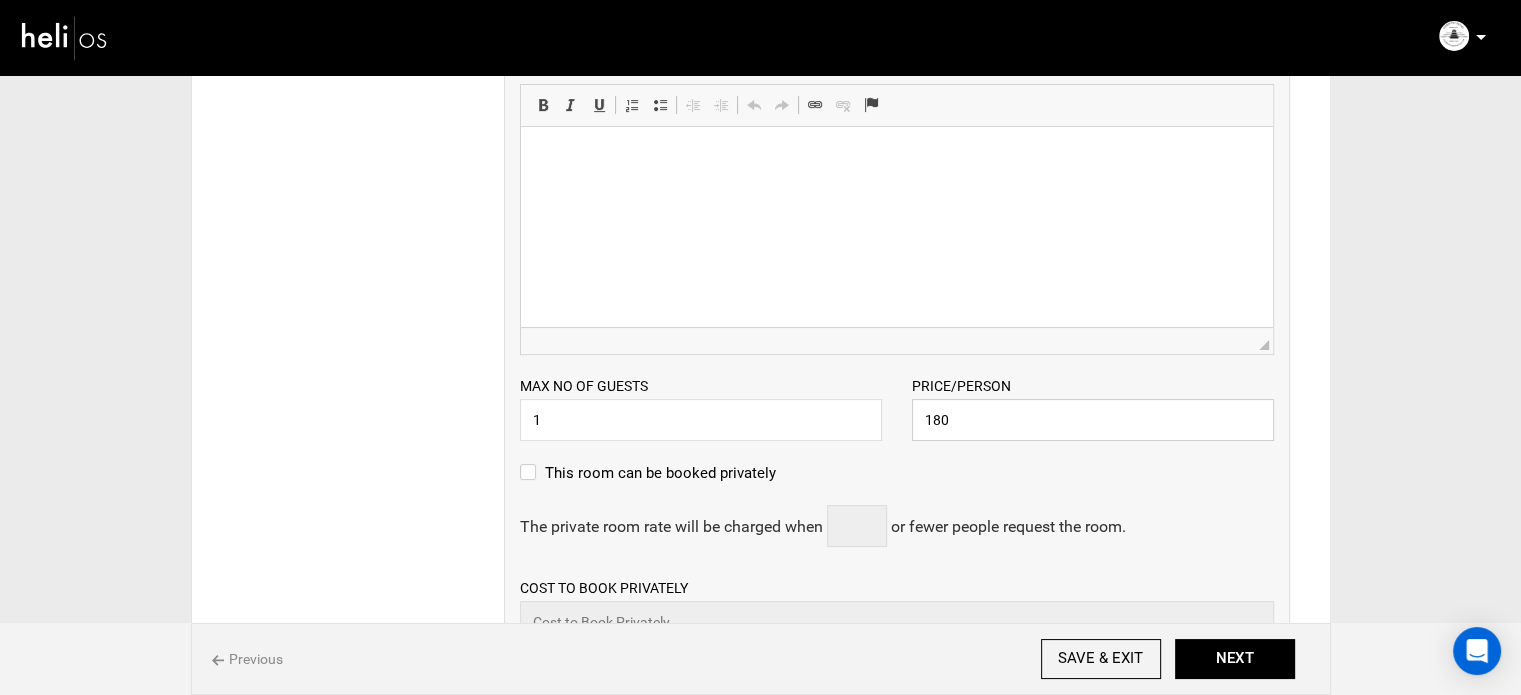 type on "180" 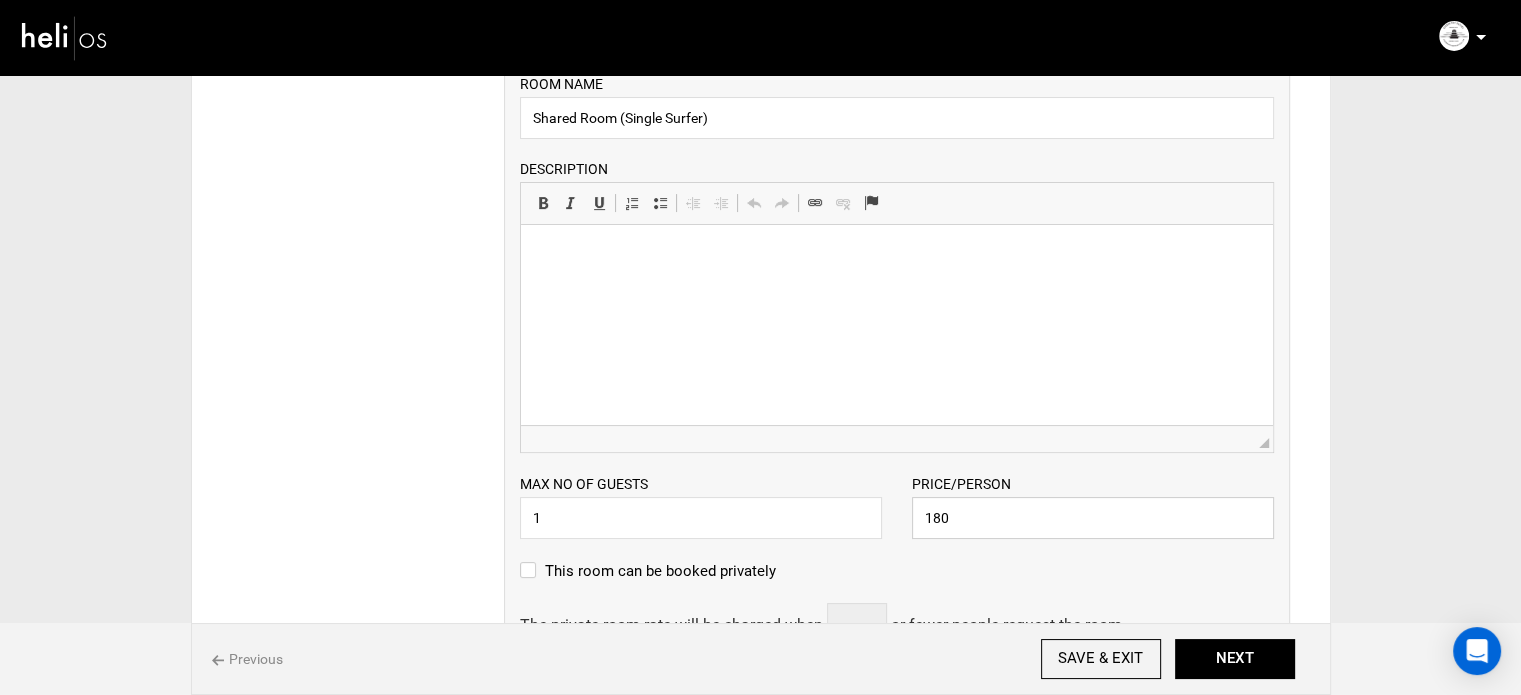 scroll, scrollTop: 200, scrollLeft: 0, axis: vertical 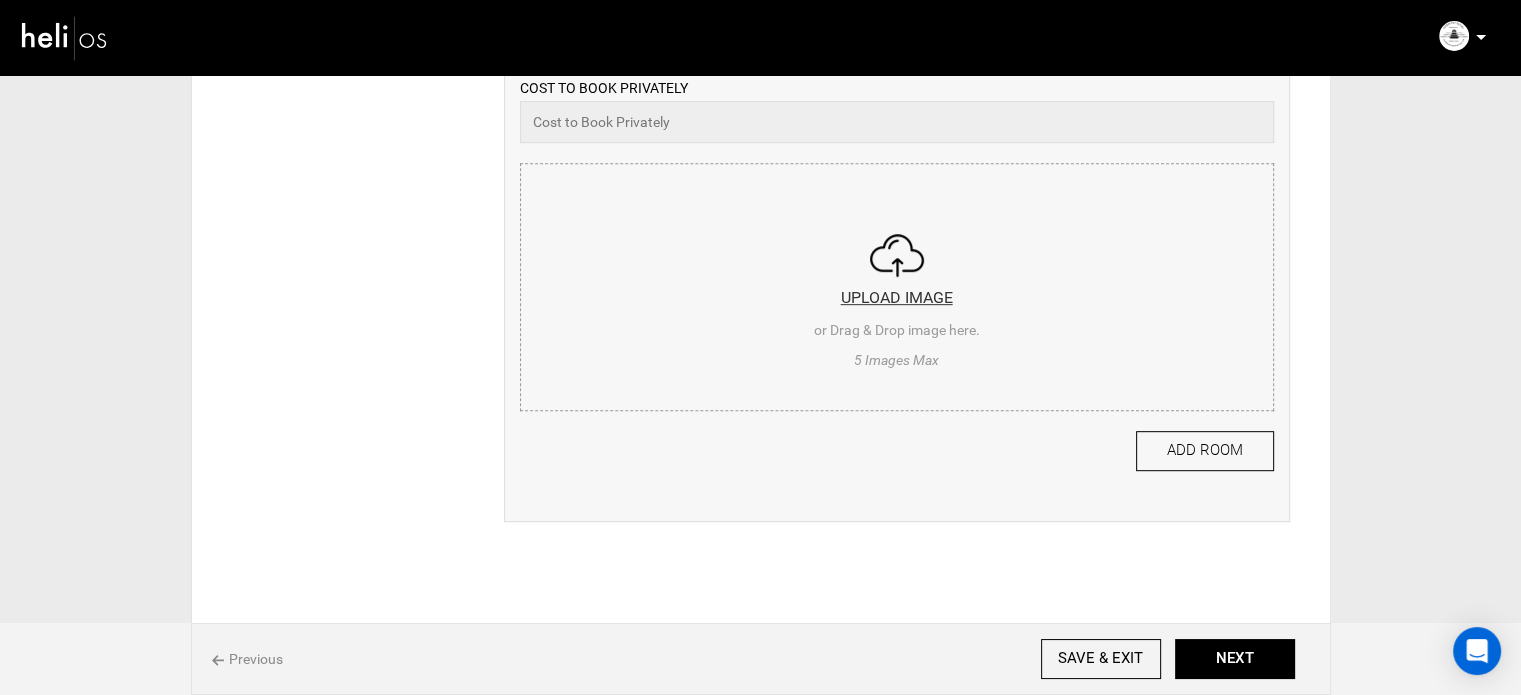 click at bounding box center [897, 284] 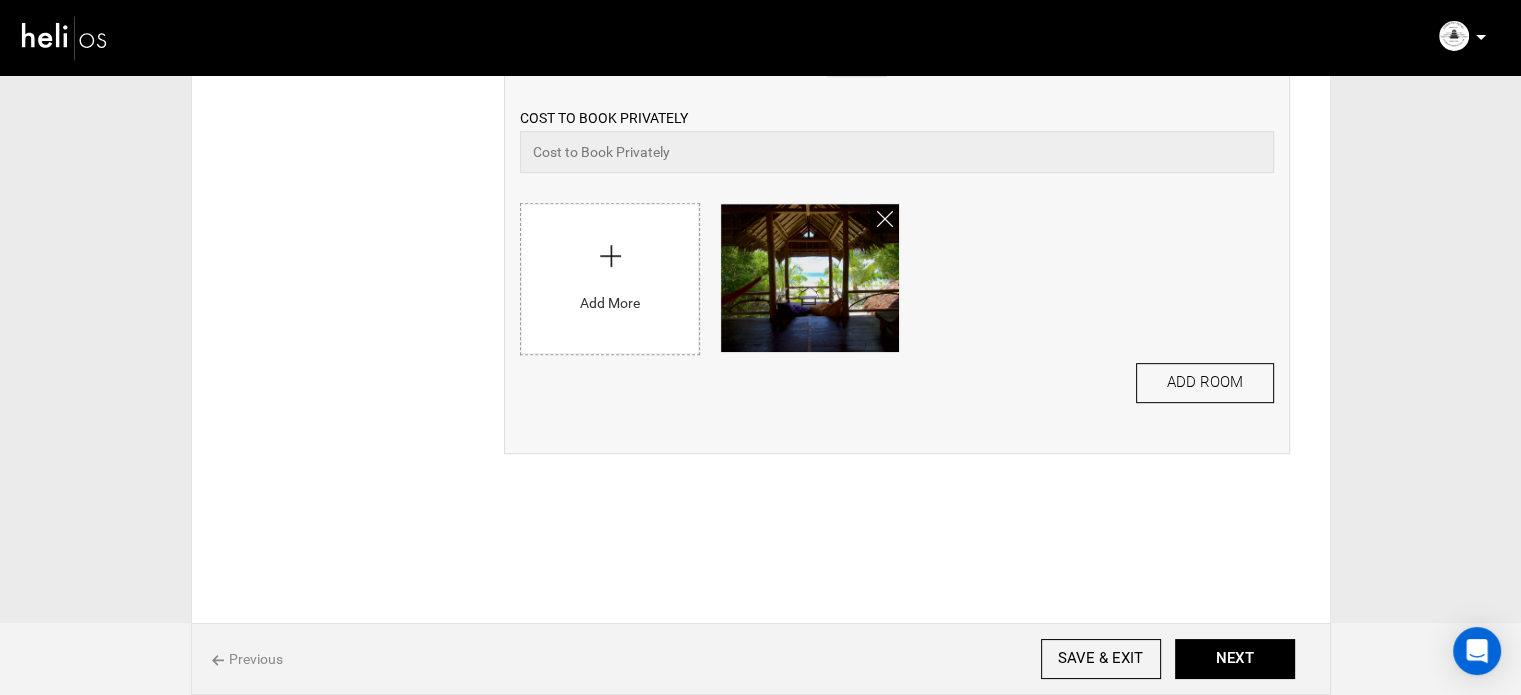 scroll, scrollTop: 871, scrollLeft: 0, axis: vertical 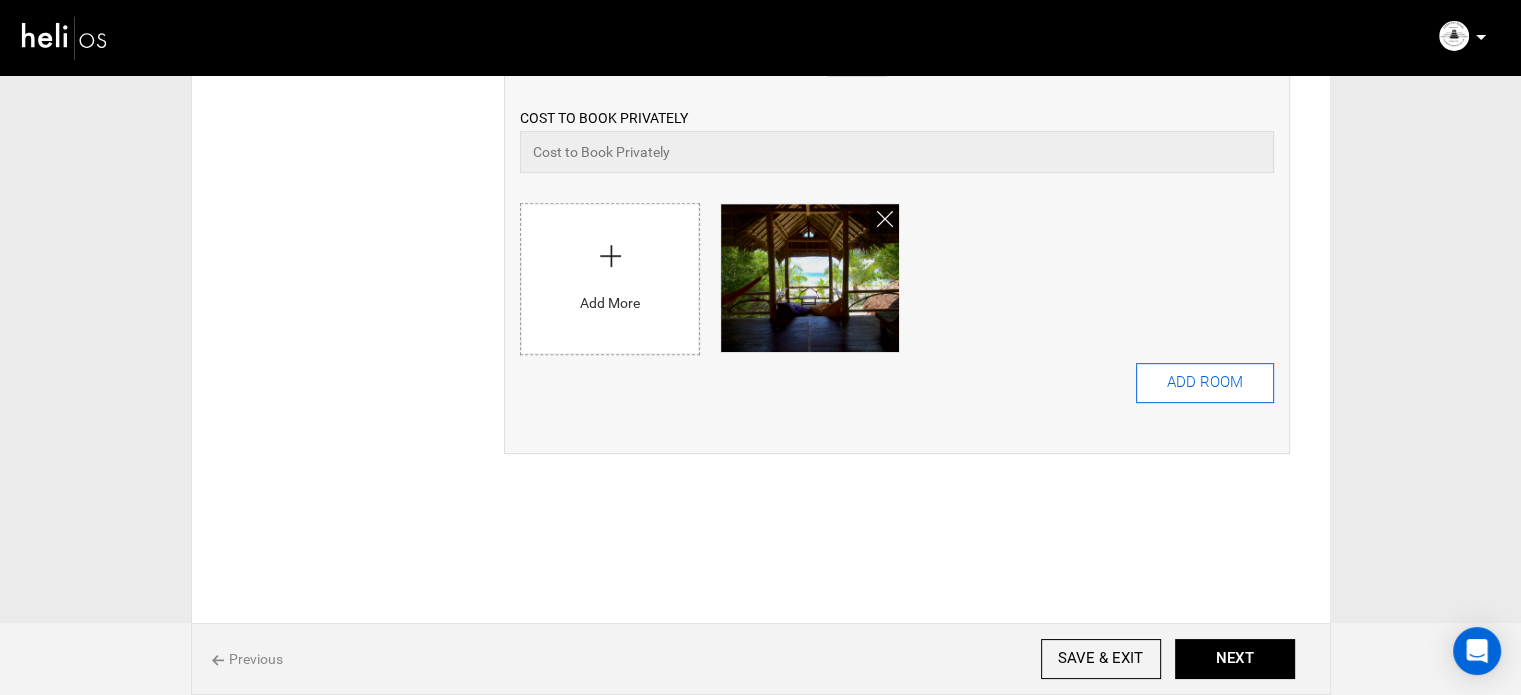 click on "ADD ROOM" at bounding box center (1205, 383) 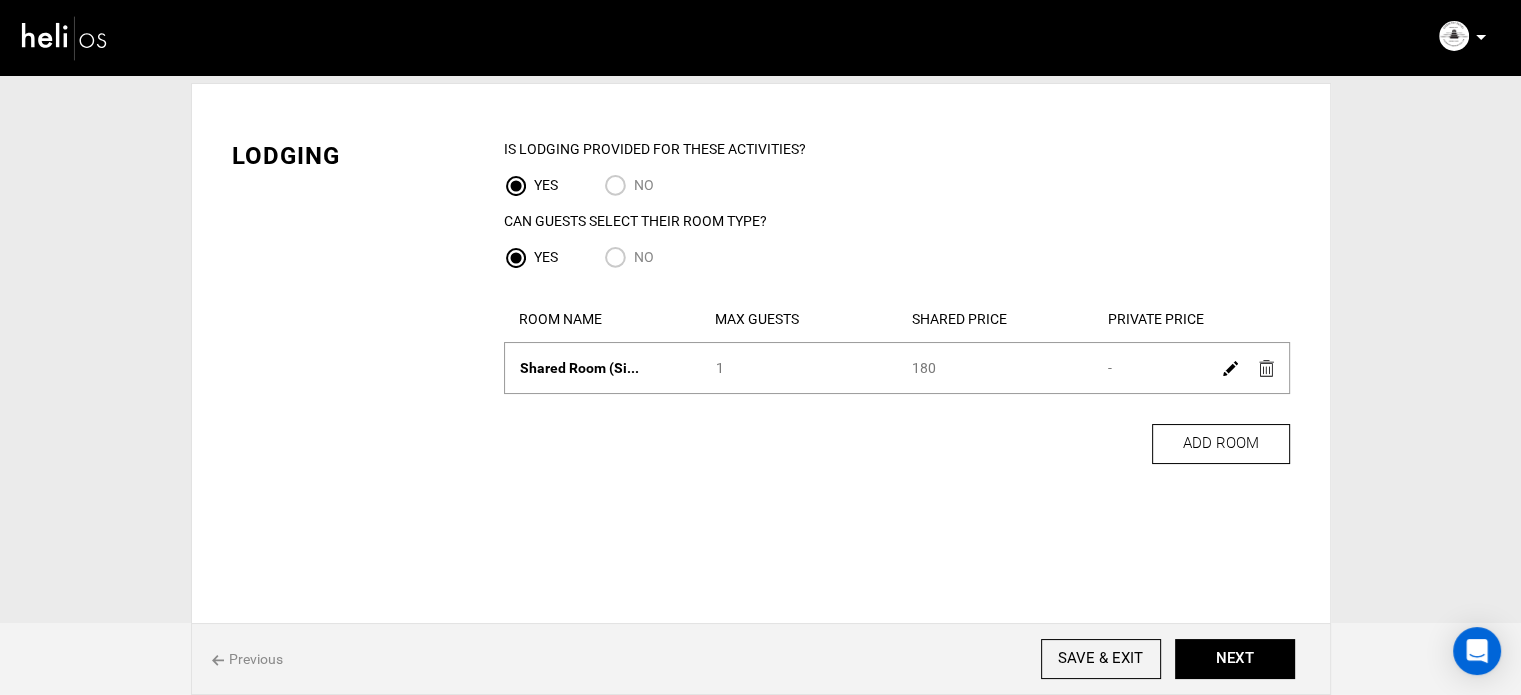scroll, scrollTop: 0, scrollLeft: 0, axis: both 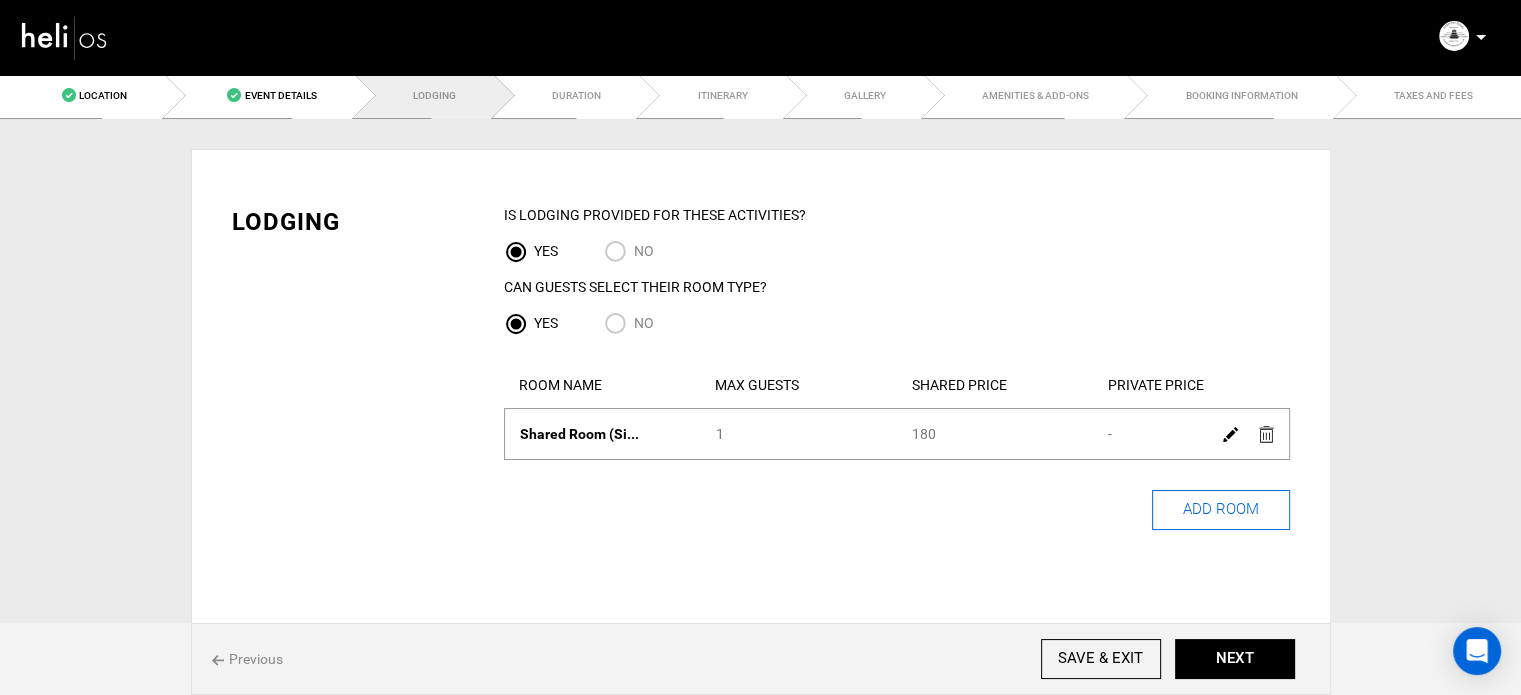 click on "ADD ROOM" at bounding box center [1221, 510] 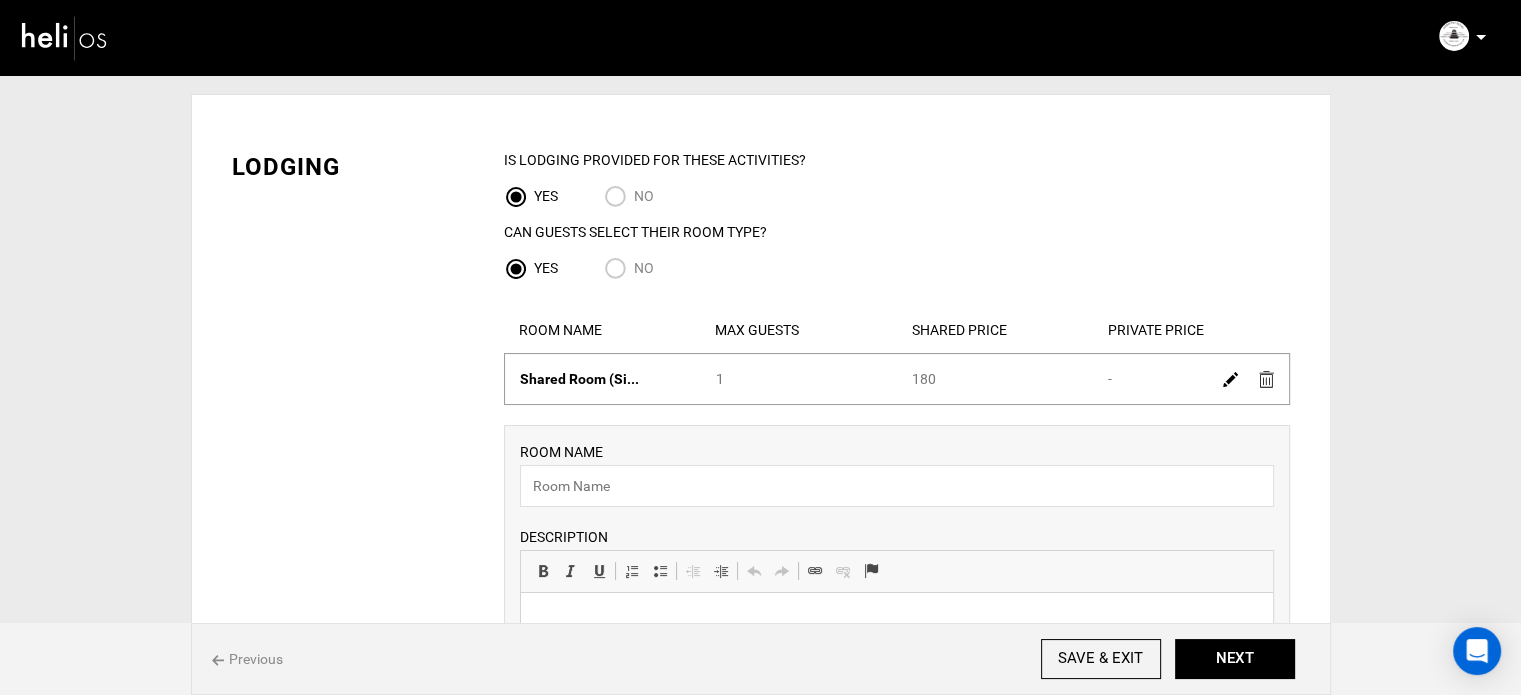 scroll, scrollTop: 100, scrollLeft: 0, axis: vertical 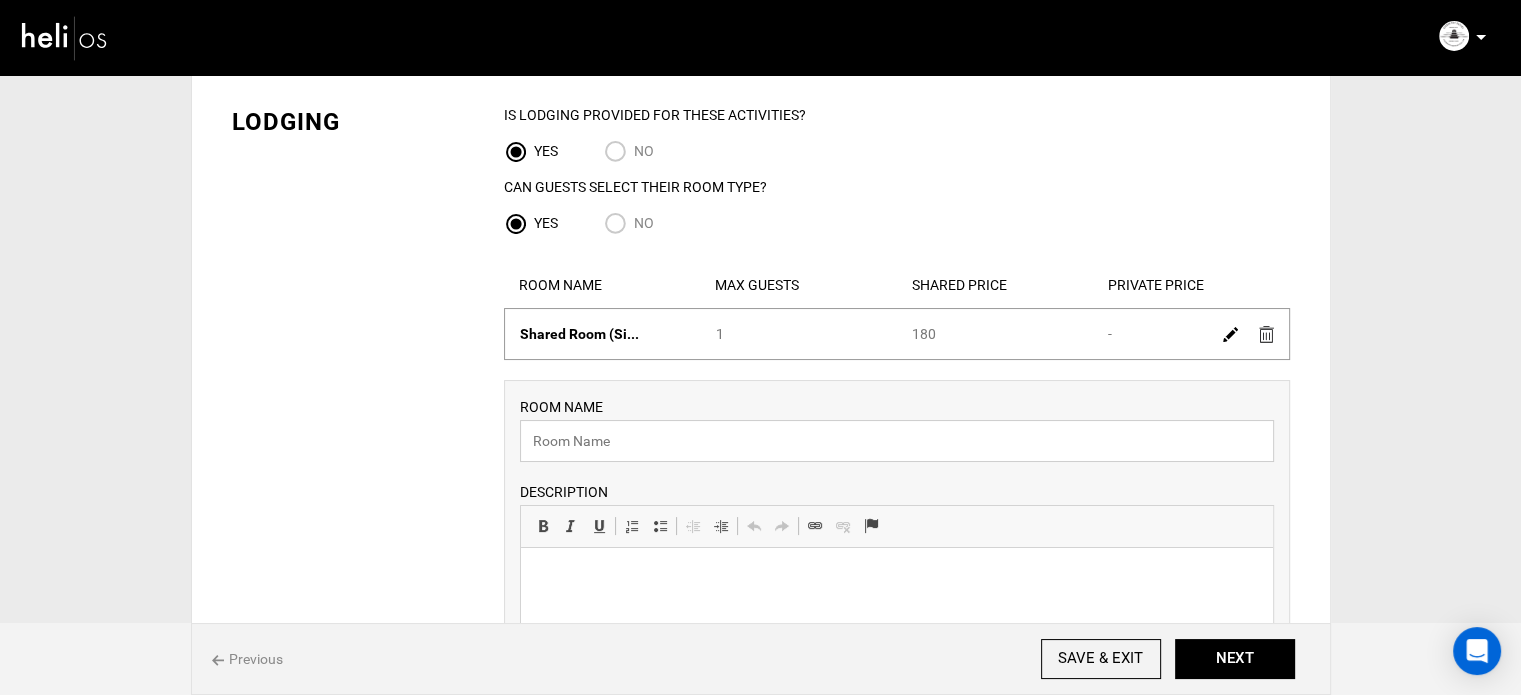 click at bounding box center (897, 441) 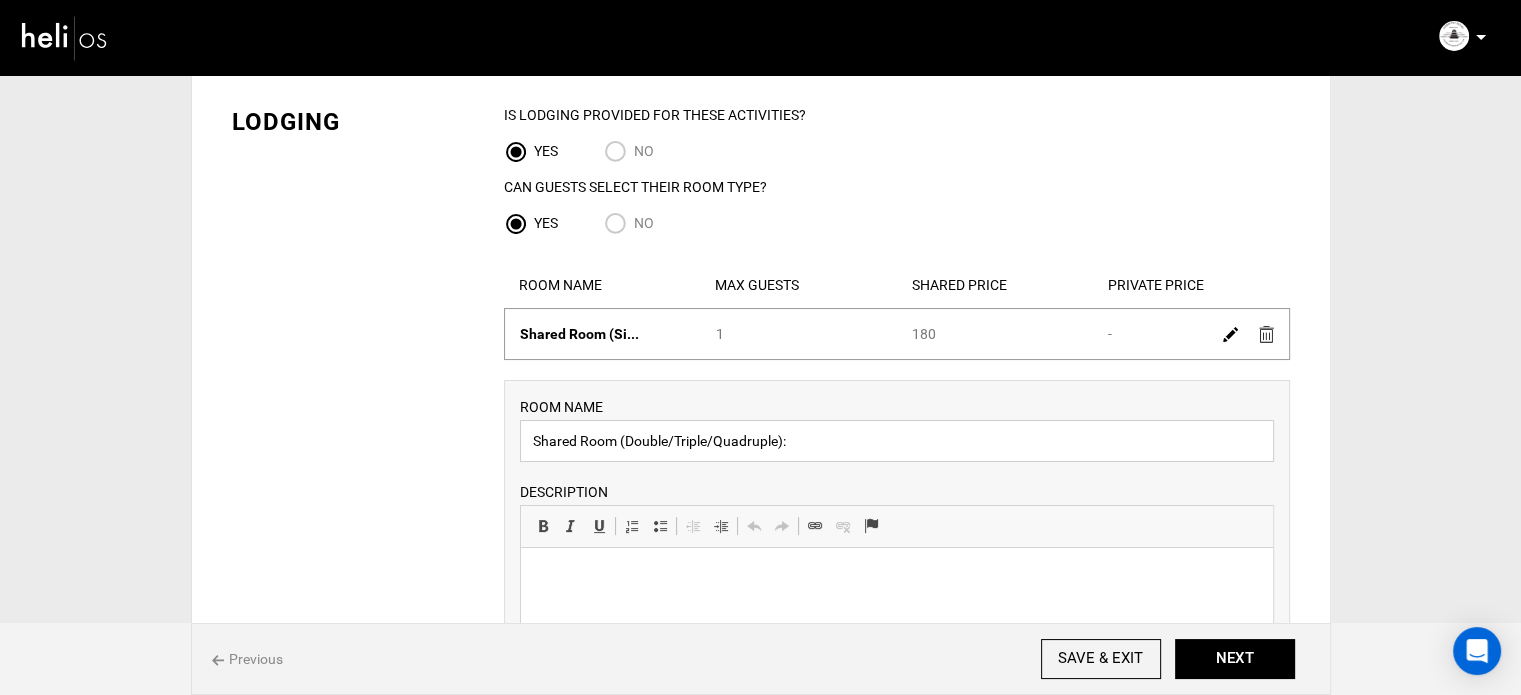 type on "Shared Room (Double/Triple/Quadruple):" 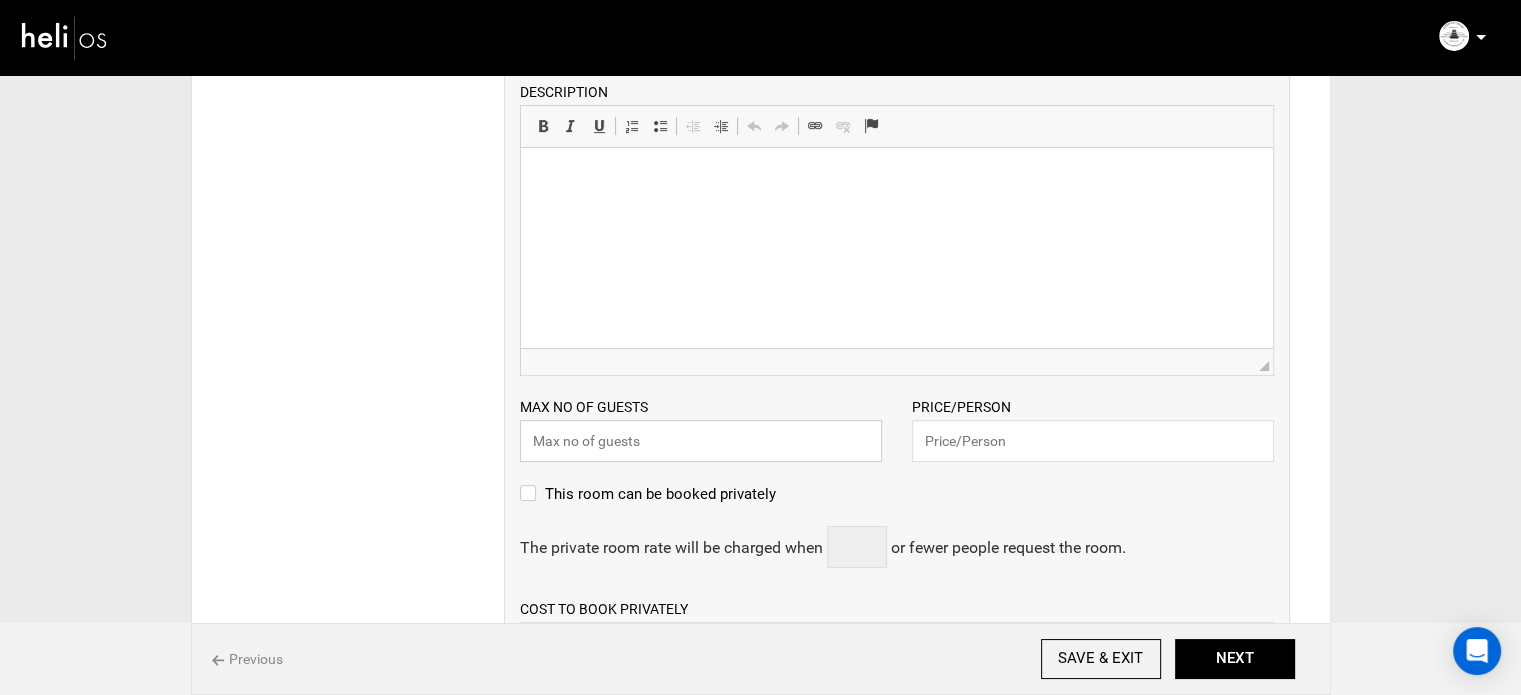 click at bounding box center (701, 441) 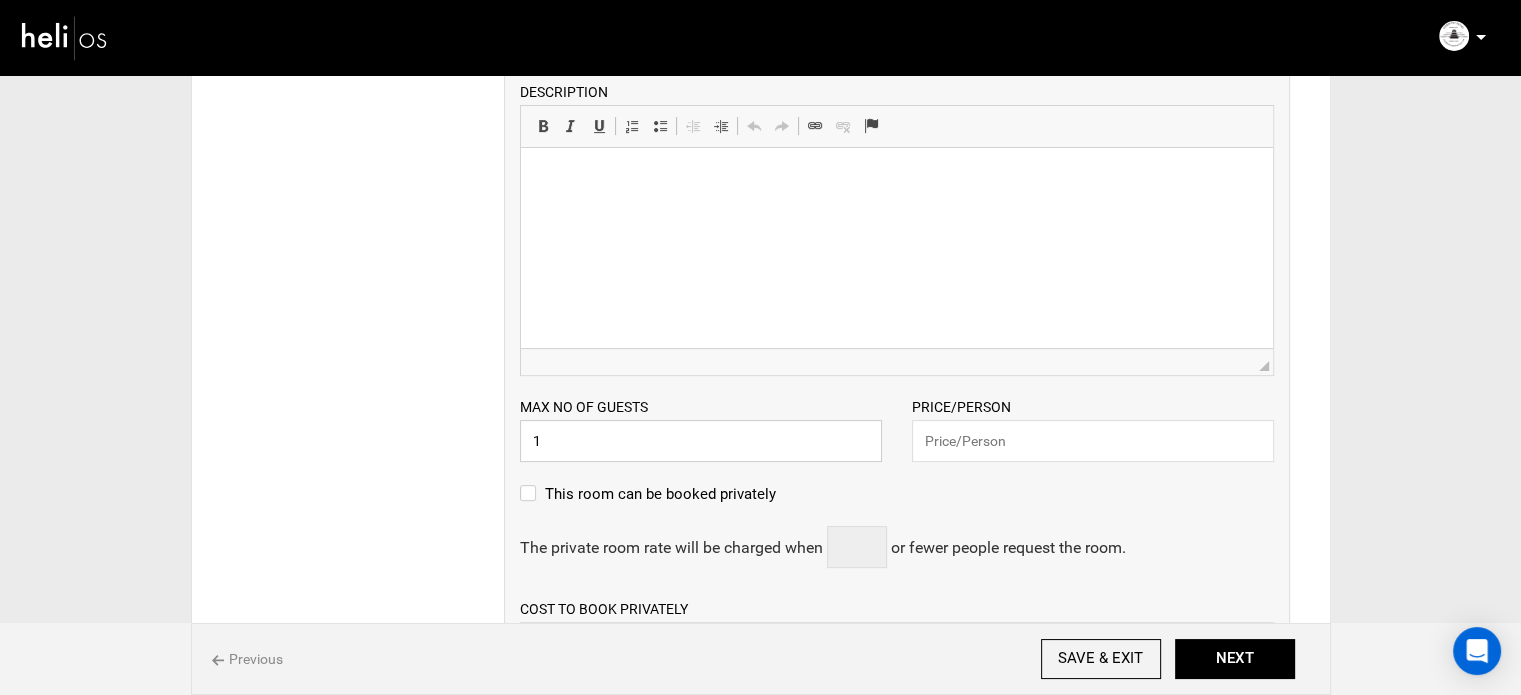 type on "1" 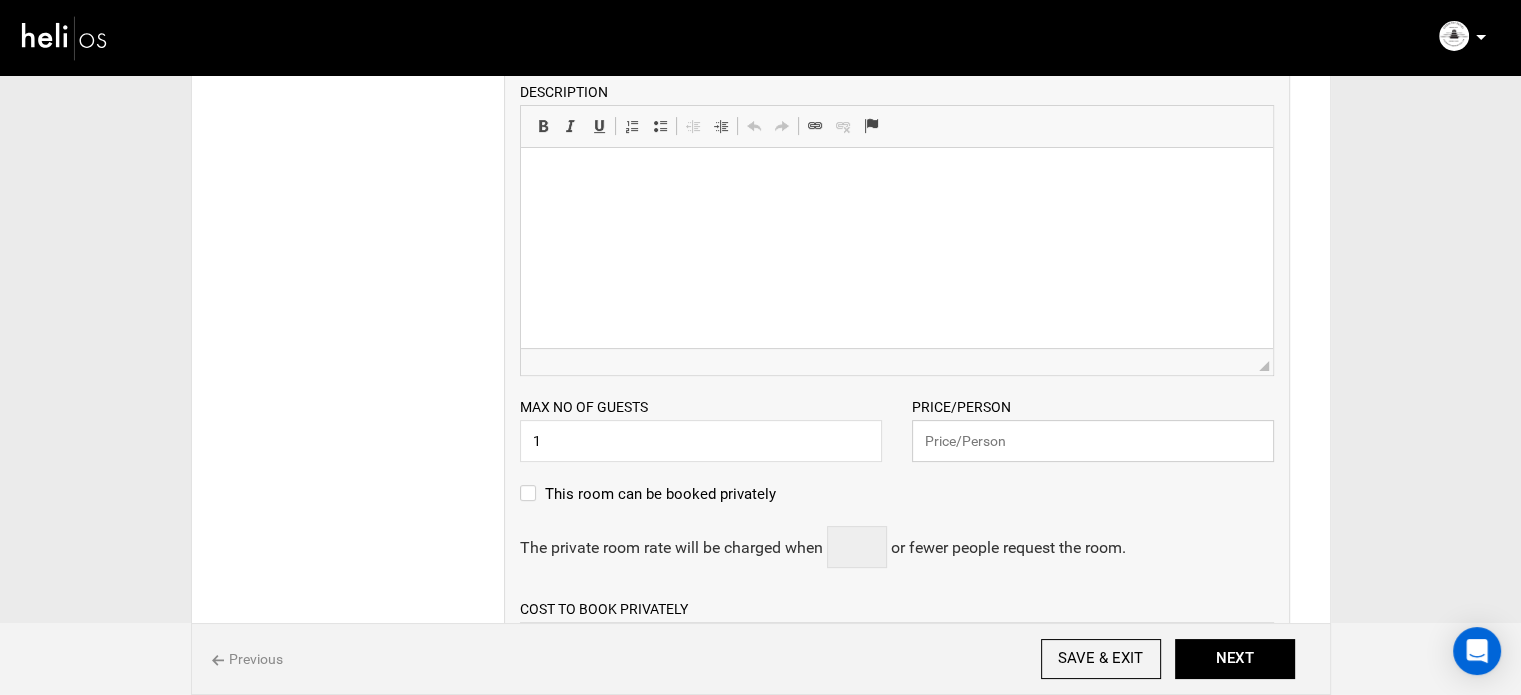 click at bounding box center [1093, 441] 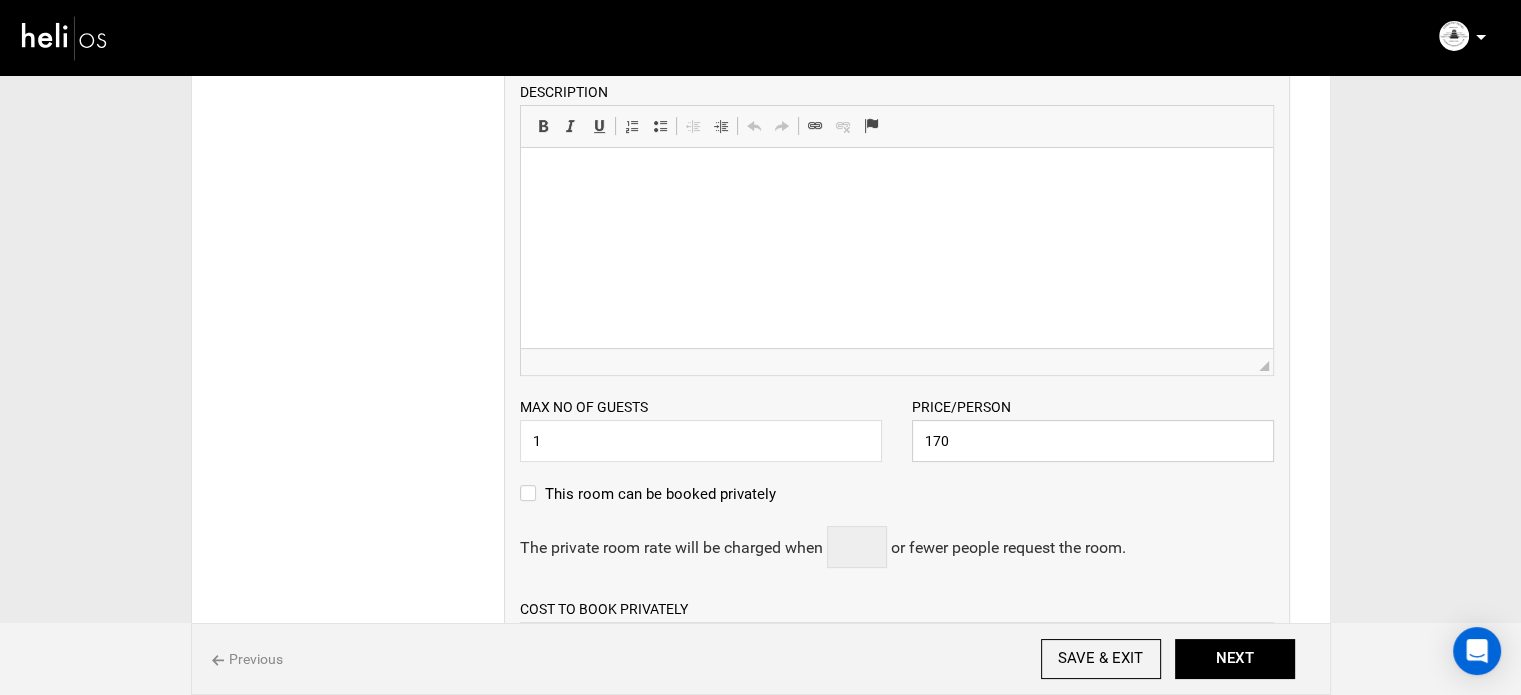 type on "170" 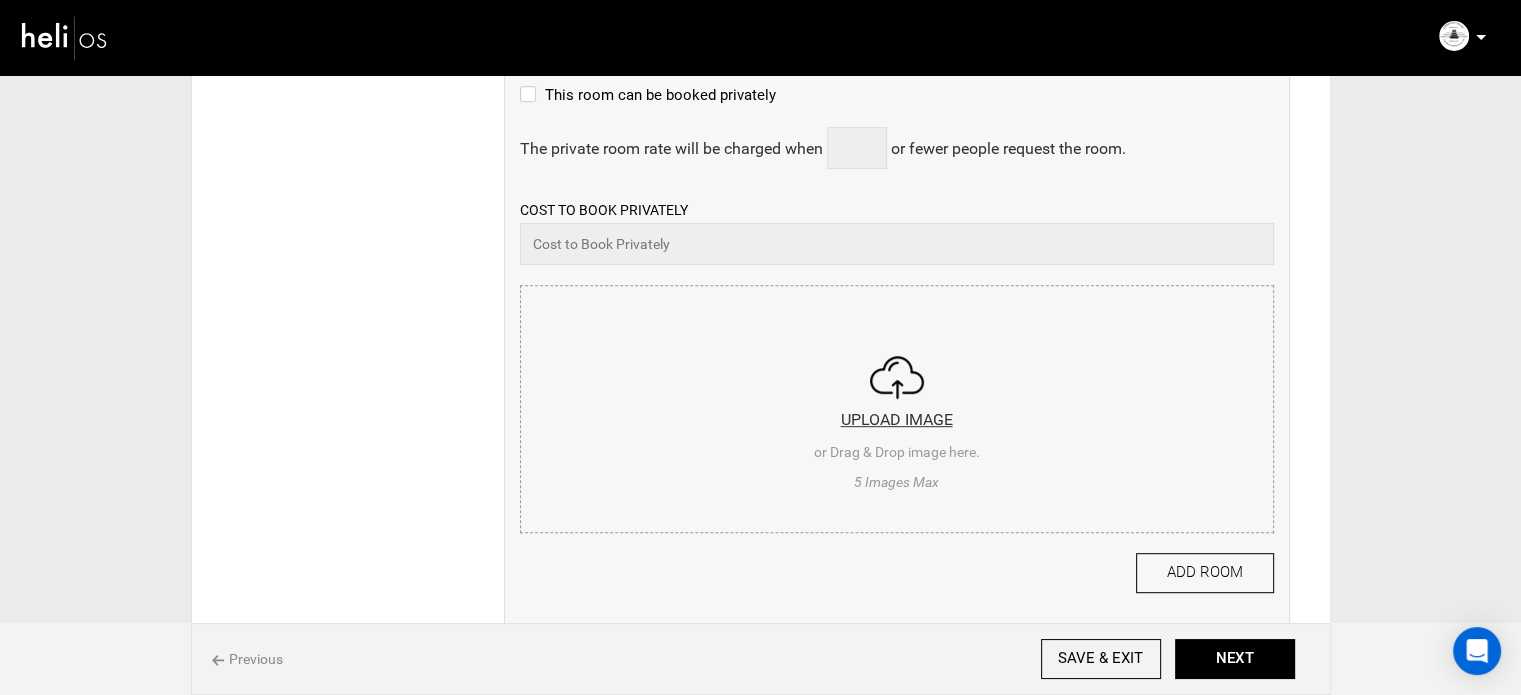 scroll, scrollTop: 900, scrollLeft: 0, axis: vertical 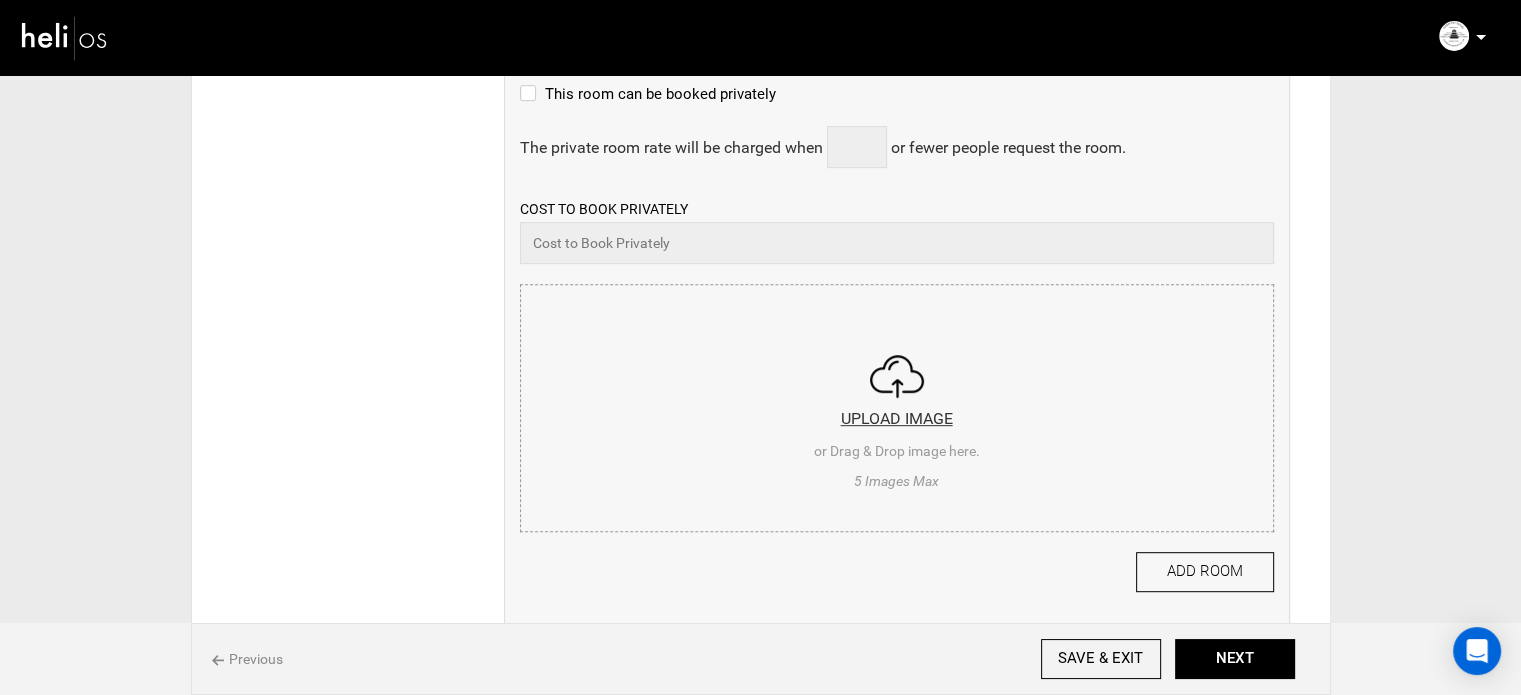 click at bounding box center [897, 405] 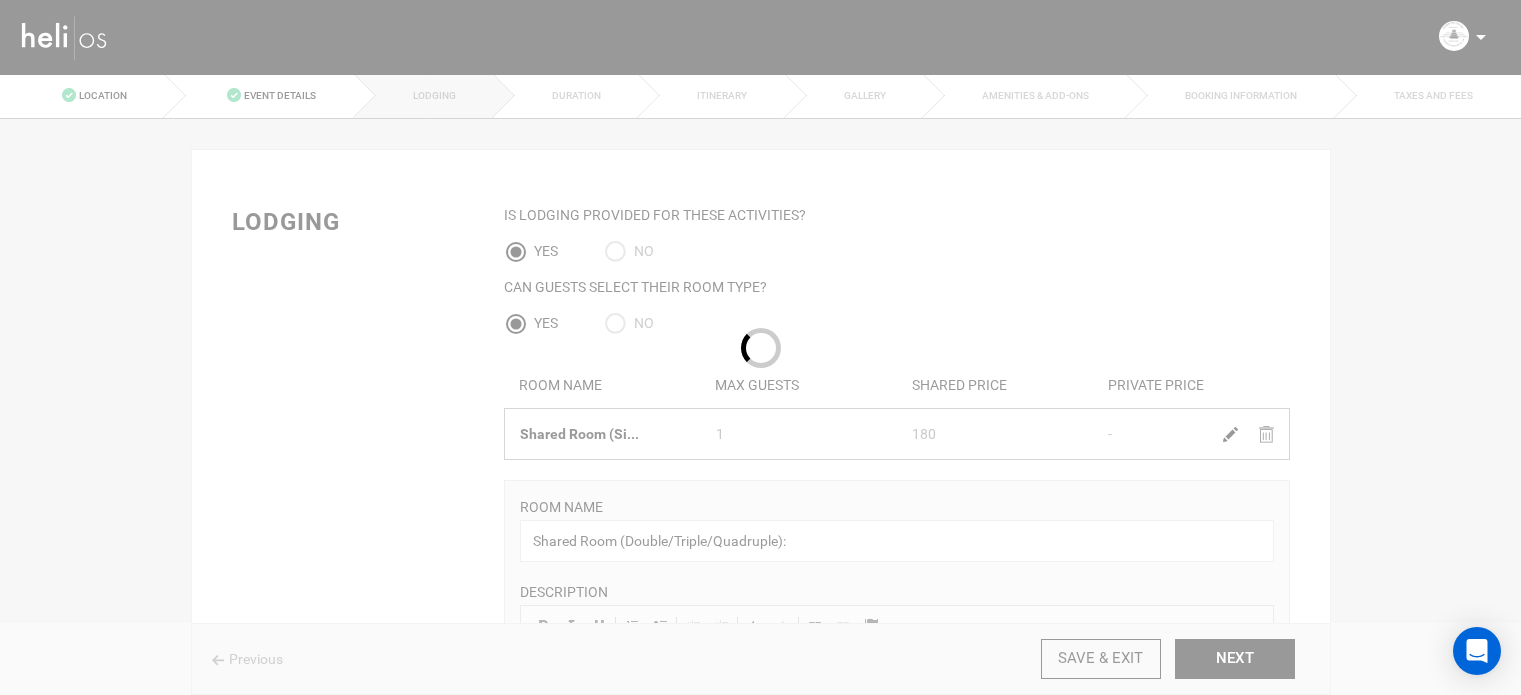 scroll, scrollTop: 0, scrollLeft: 0, axis: both 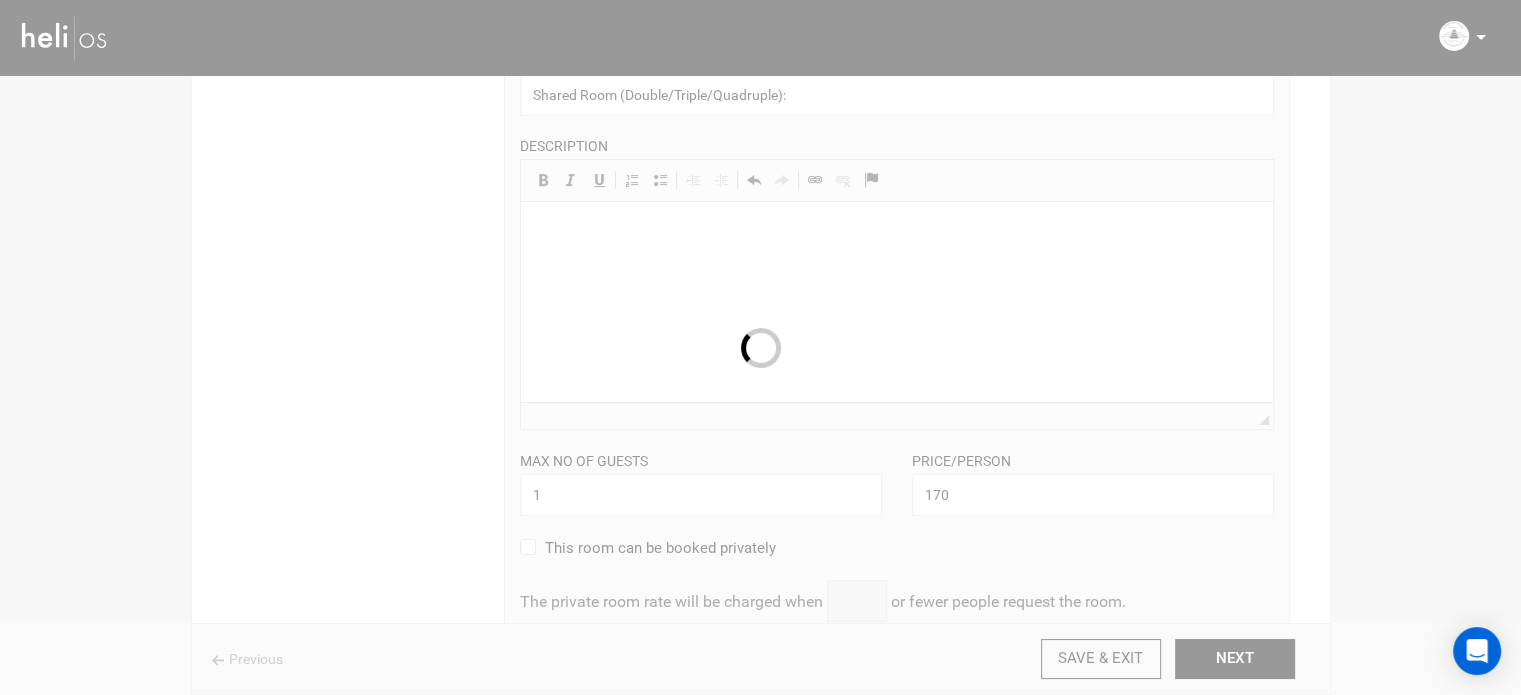 type 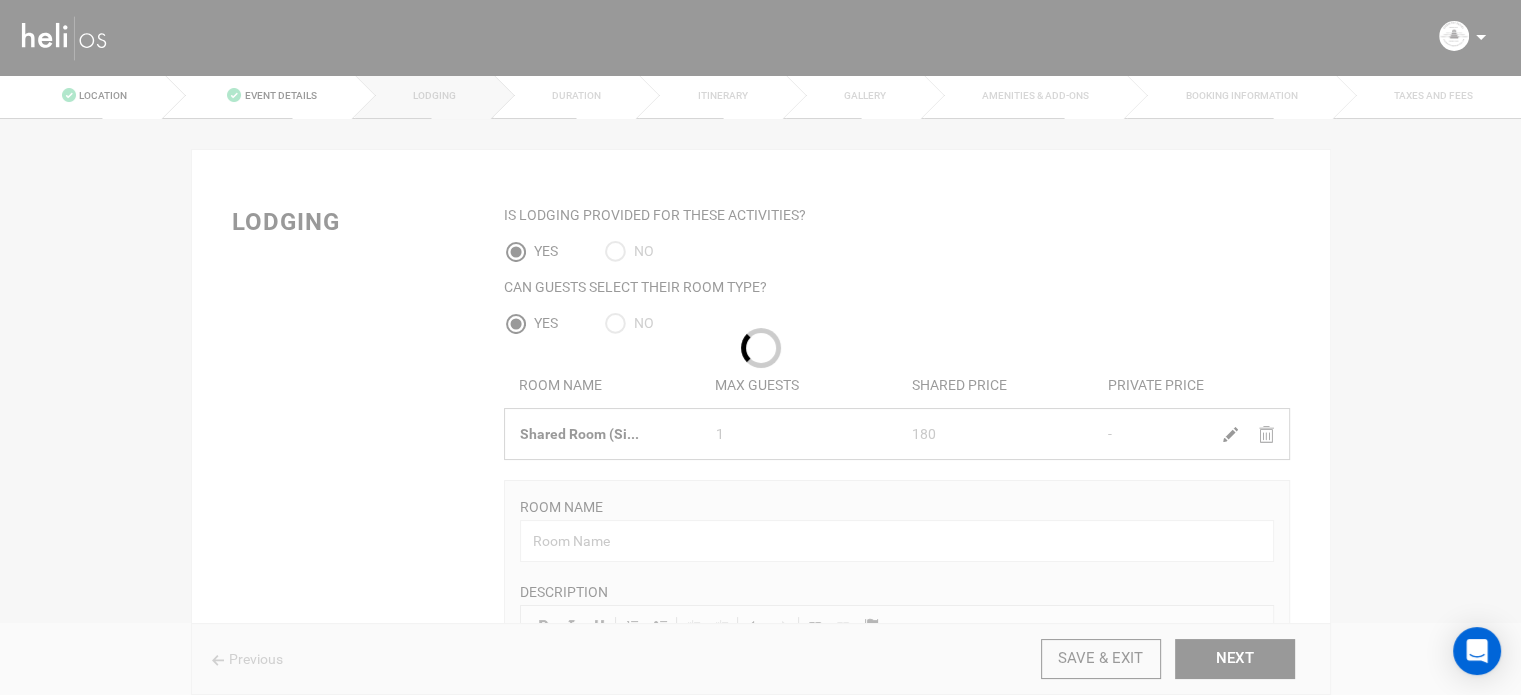 scroll, scrollTop: 0, scrollLeft: 0, axis: both 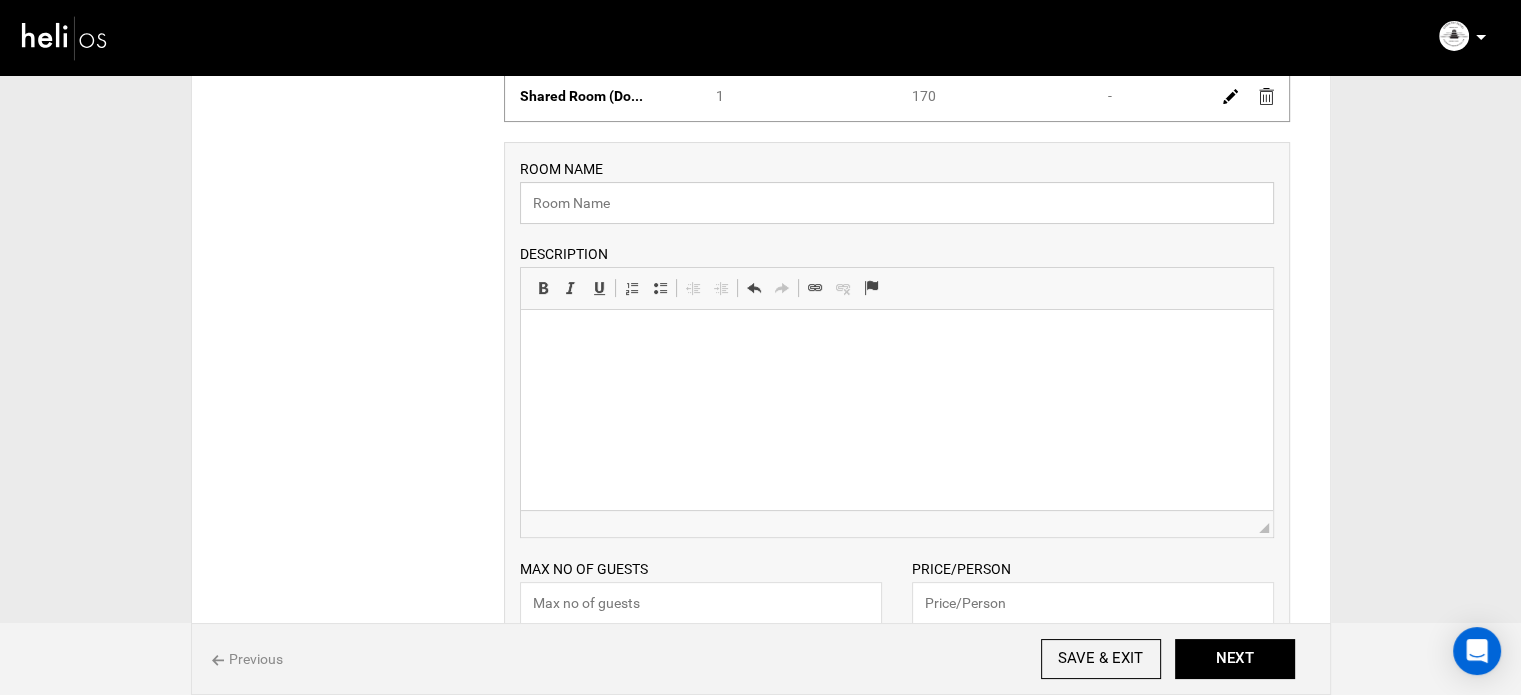 click at bounding box center (897, 203) 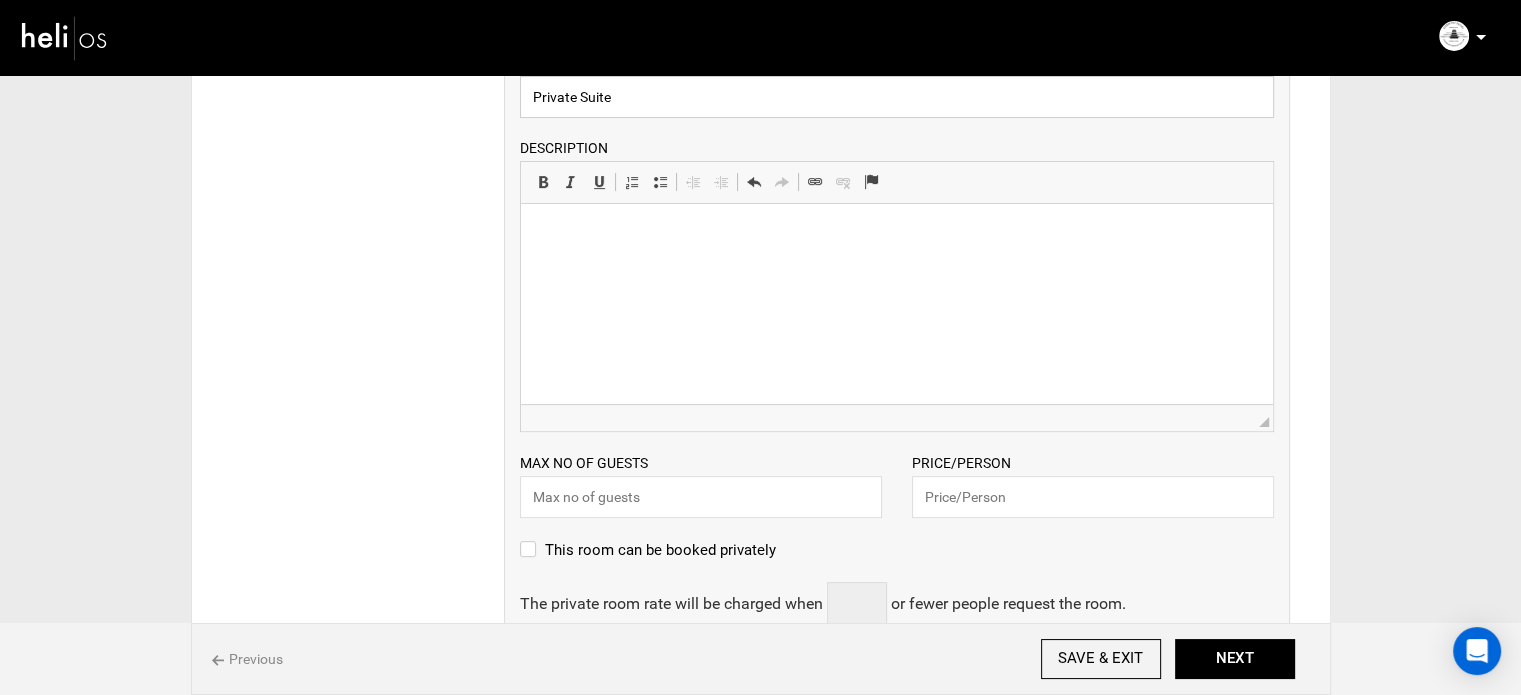 scroll, scrollTop: 600, scrollLeft: 0, axis: vertical 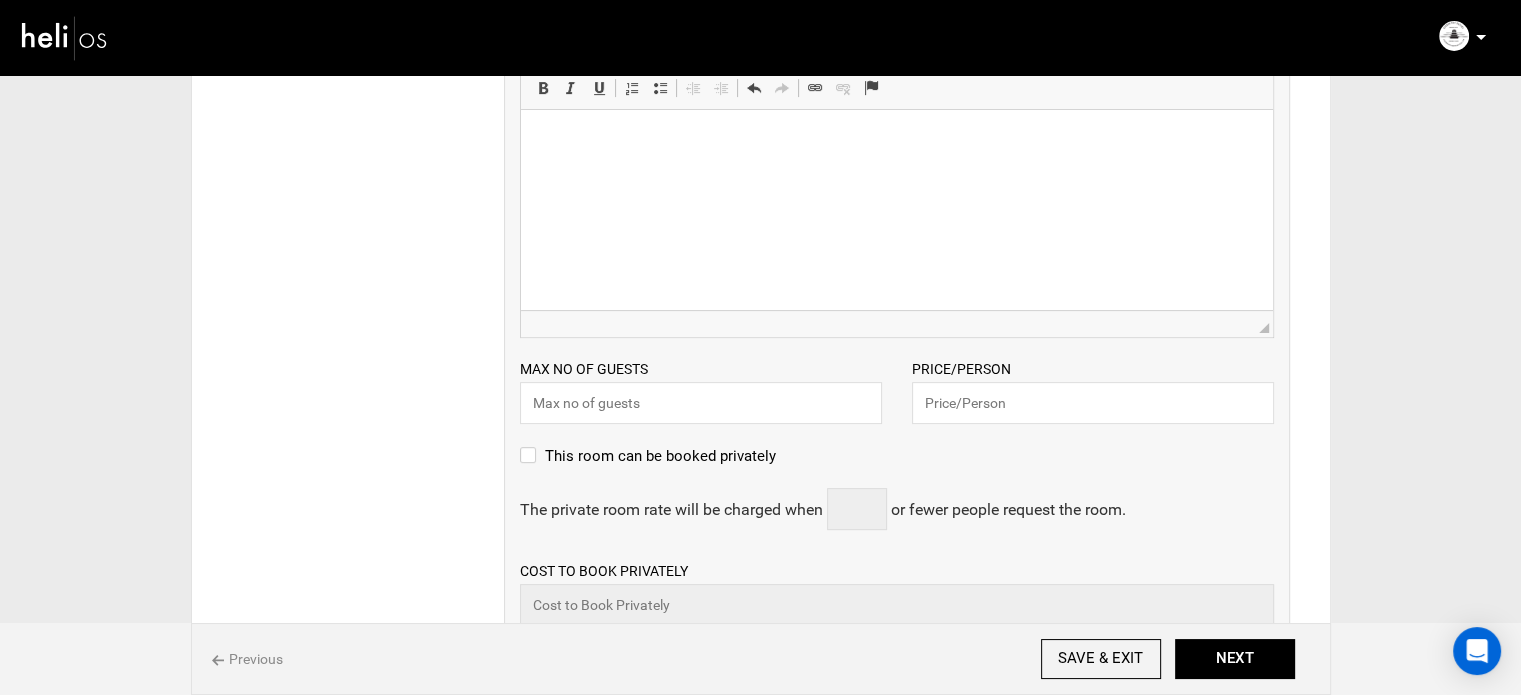 type on "Private Suite" 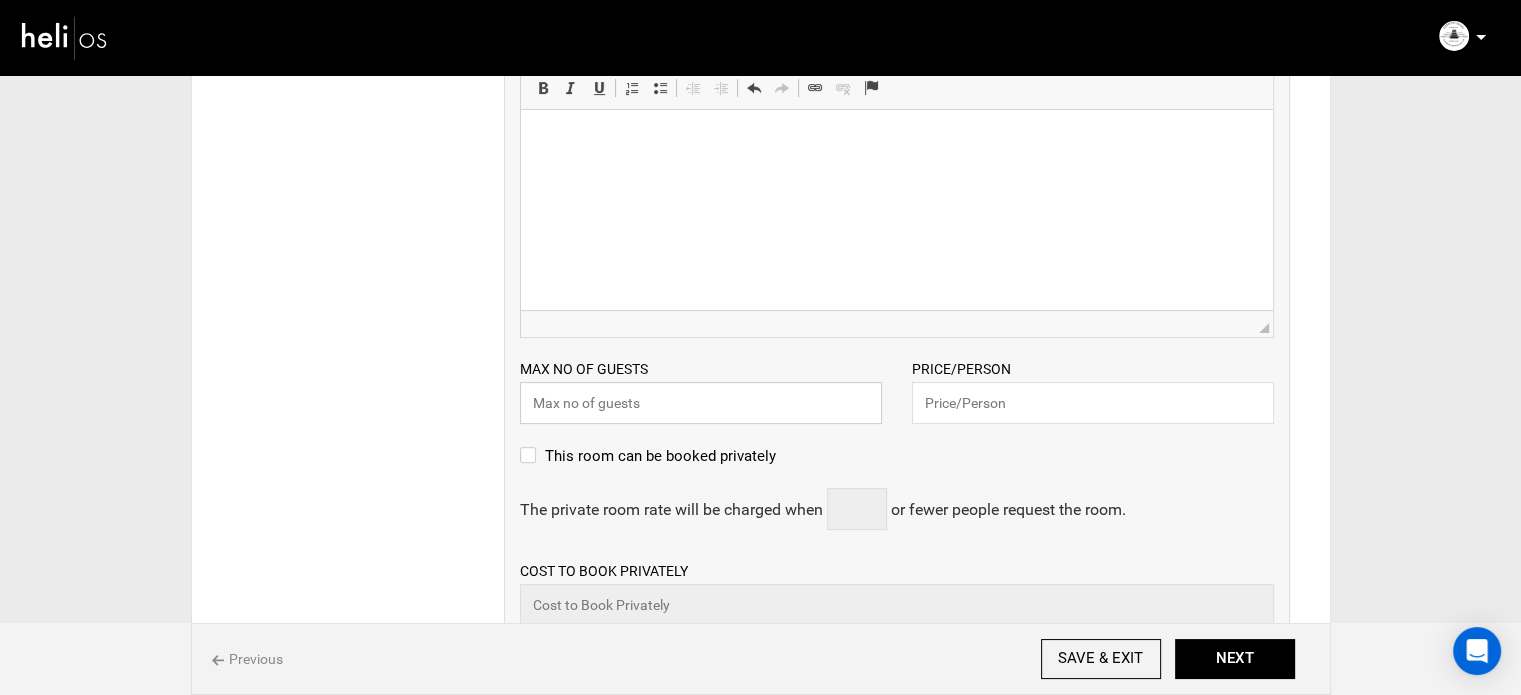 click at bounding box center (701, 403) 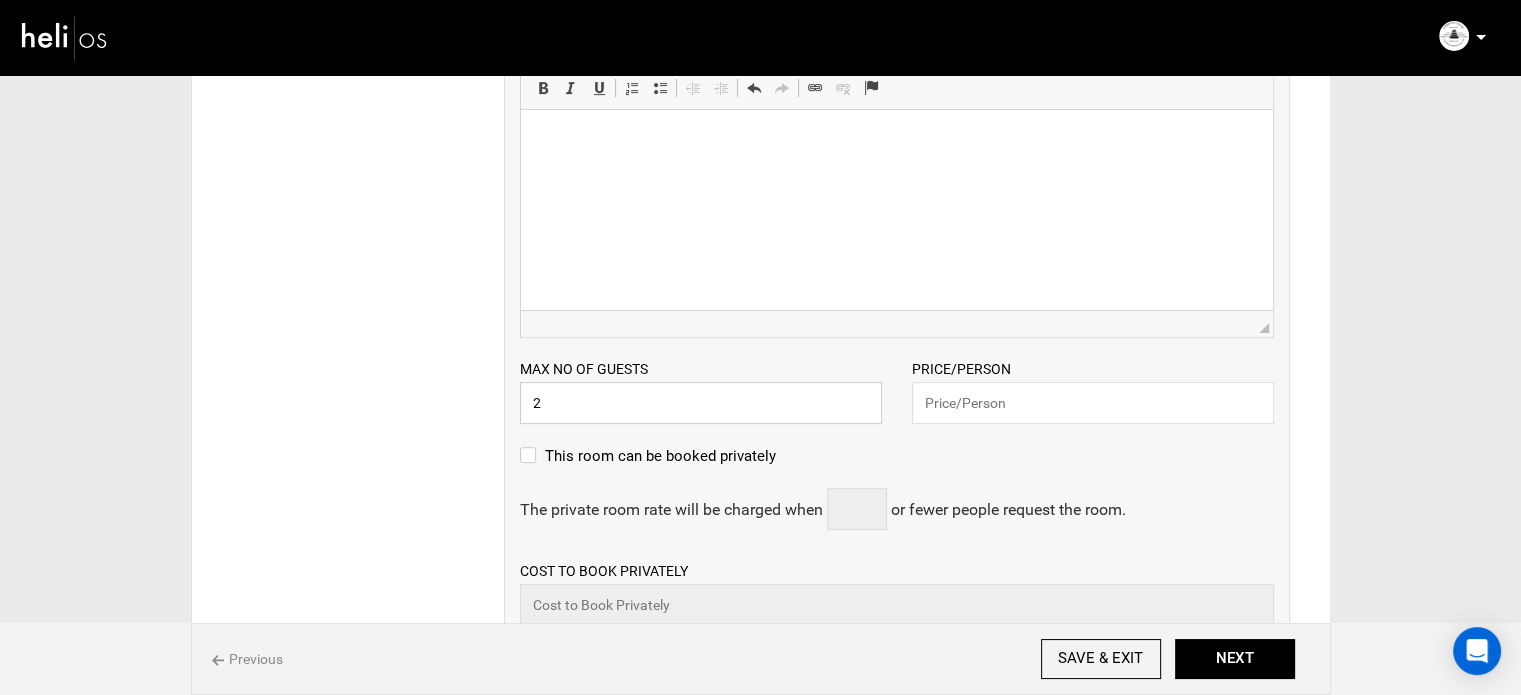 type on "2" 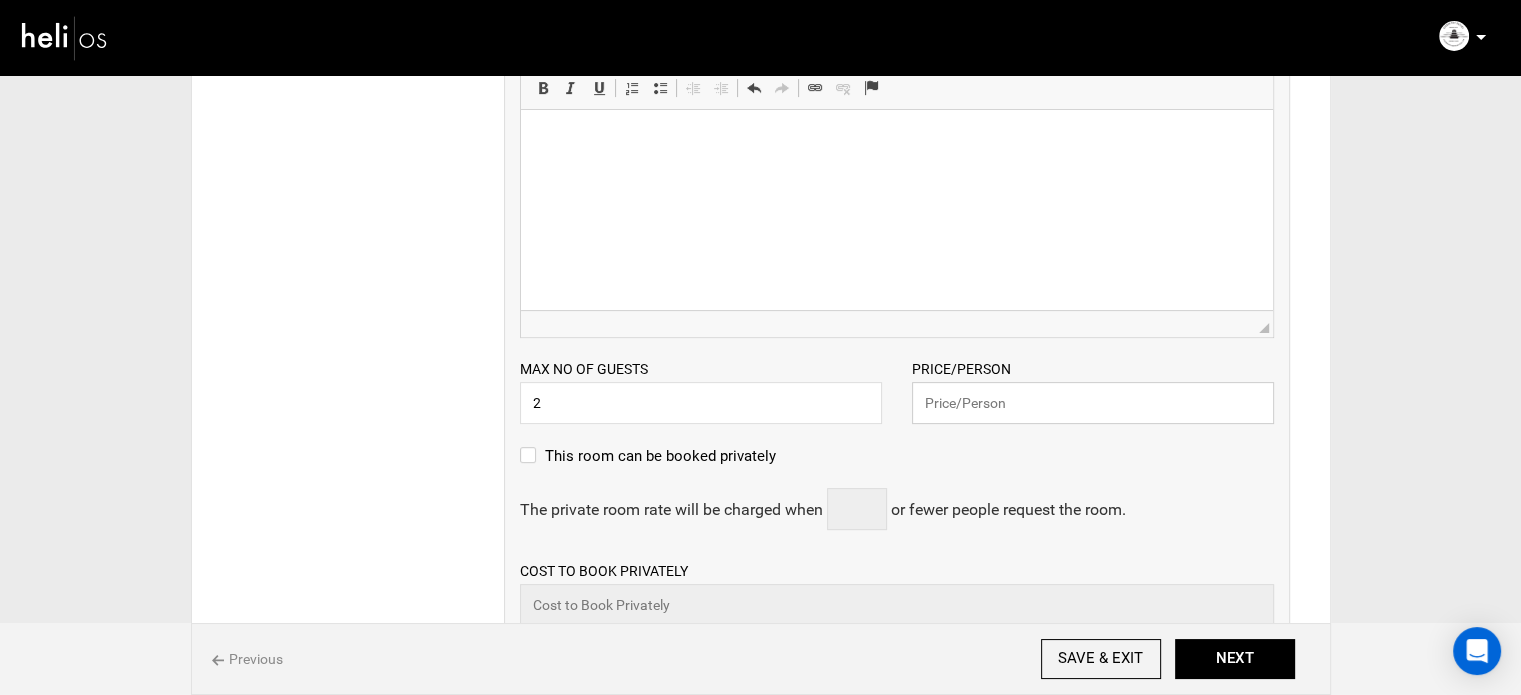 click at bounding box center [1093, 403] 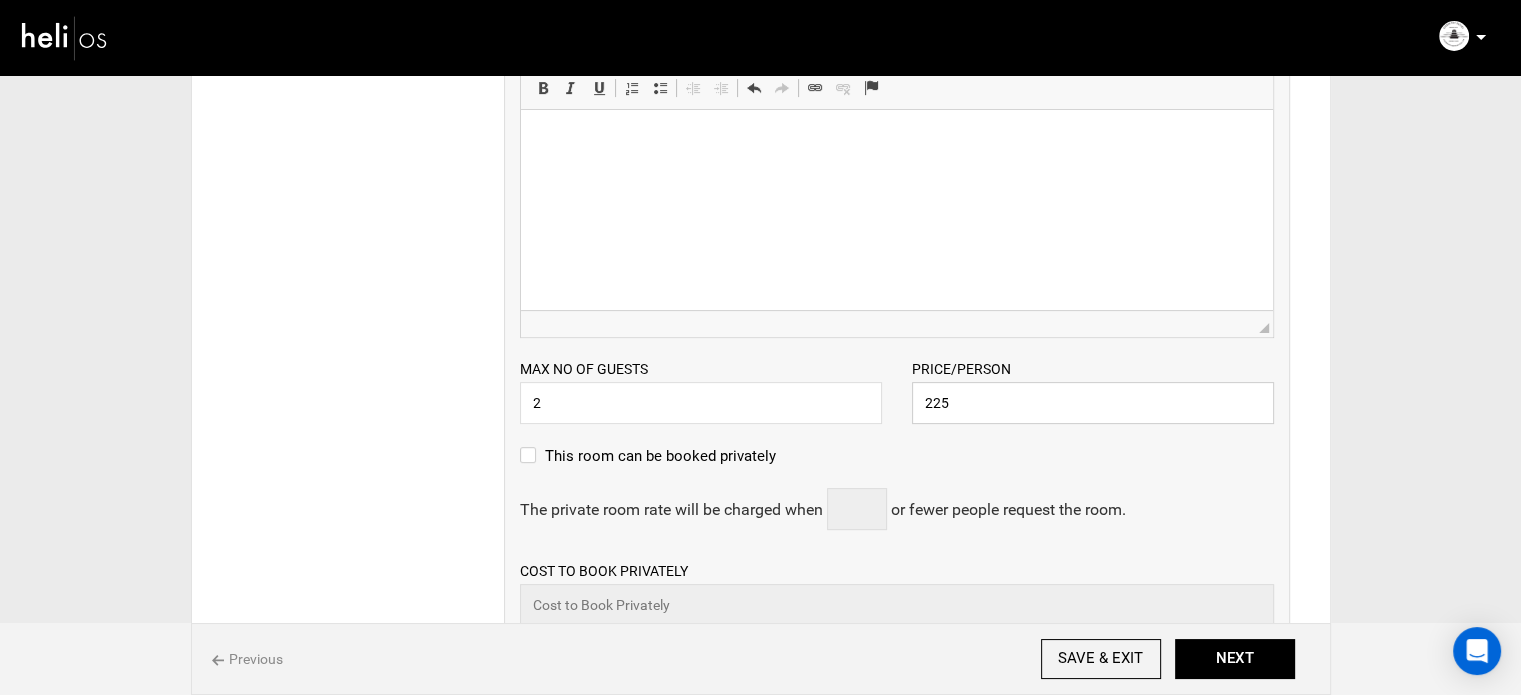 type on "225" 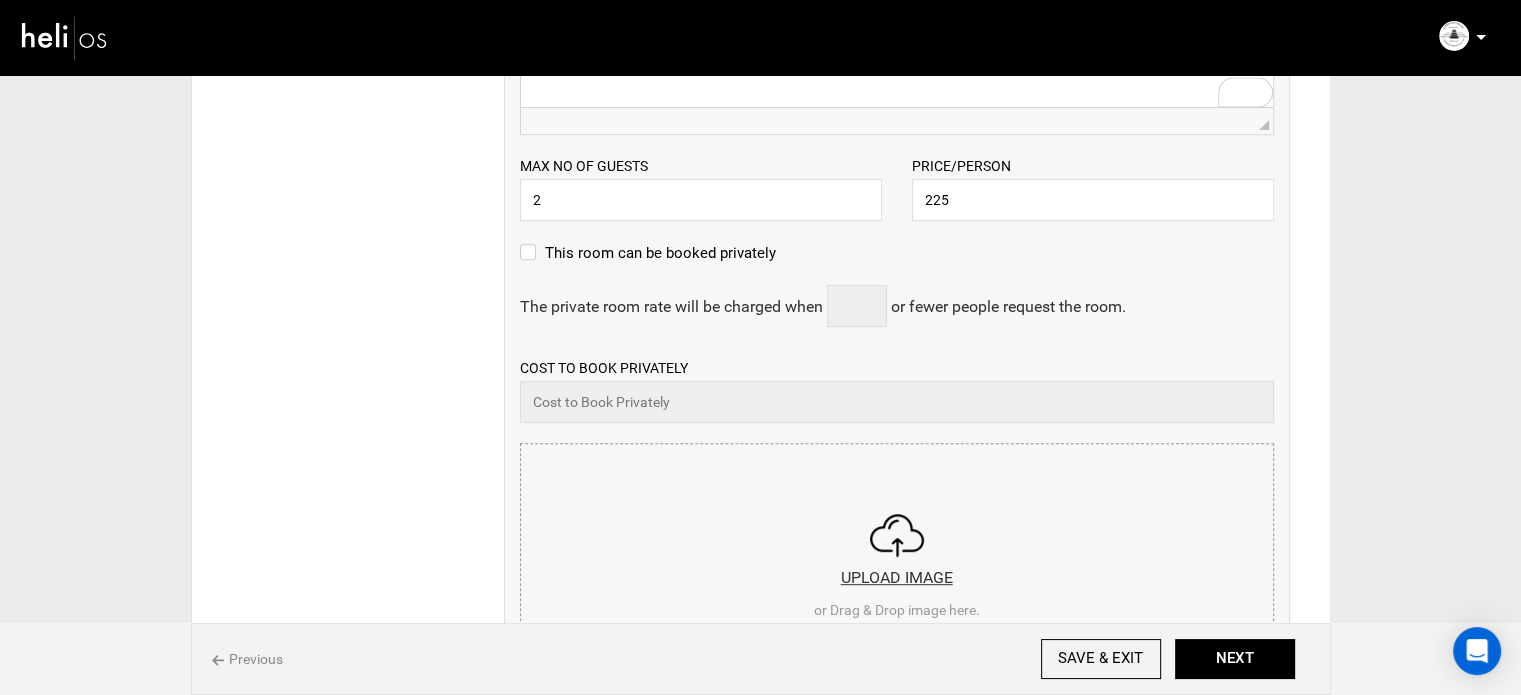 scroll, scrollTop: 900, scrollLeft: 0, axis: vertical 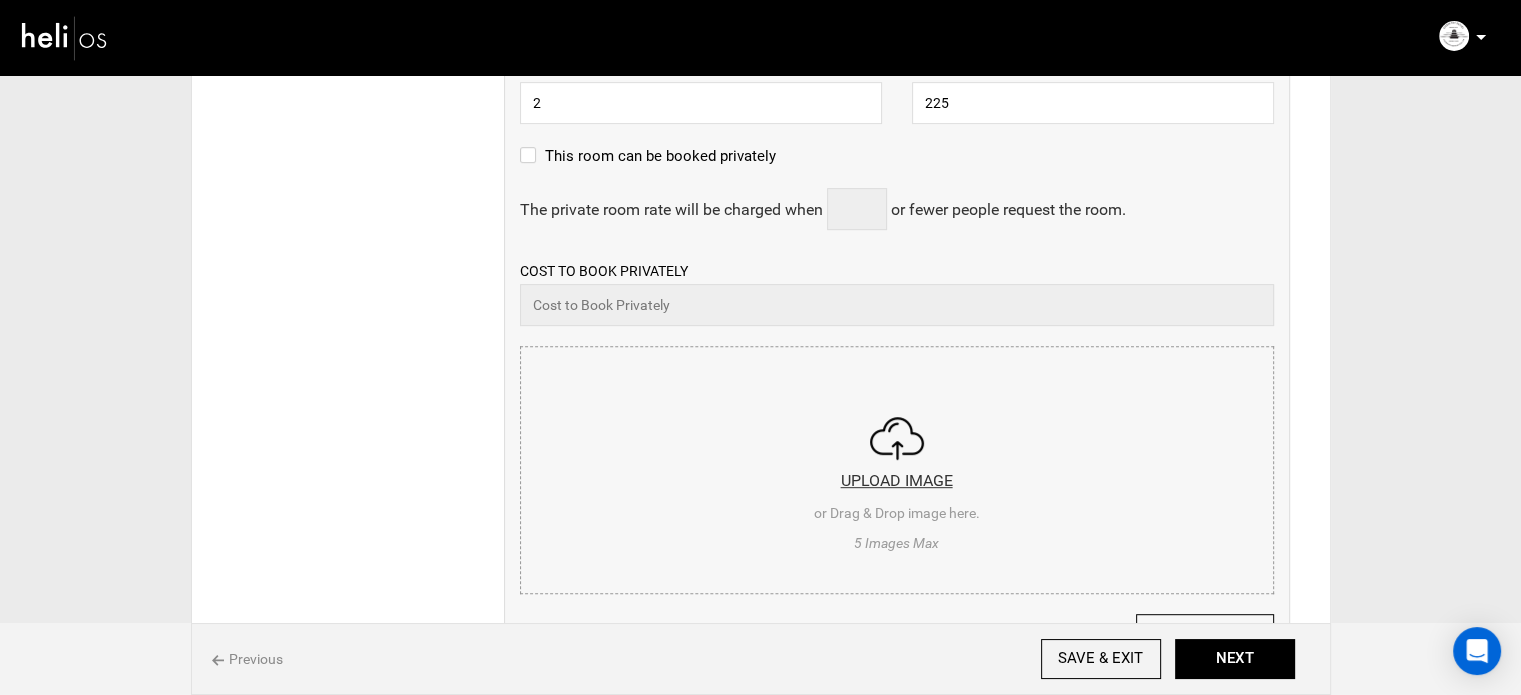 click at bounding box center (897, 467) 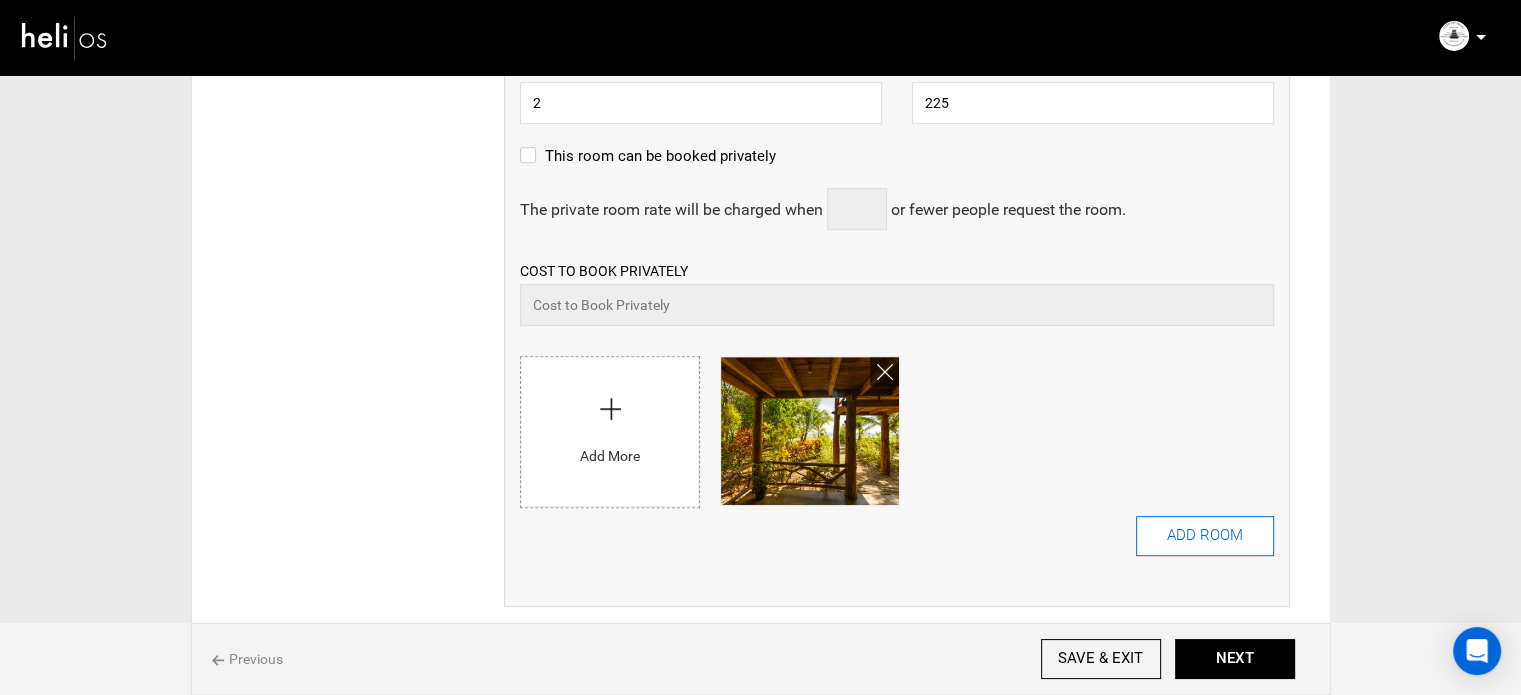 click on "ADD ROOM" at bounding box center [1205, 536] 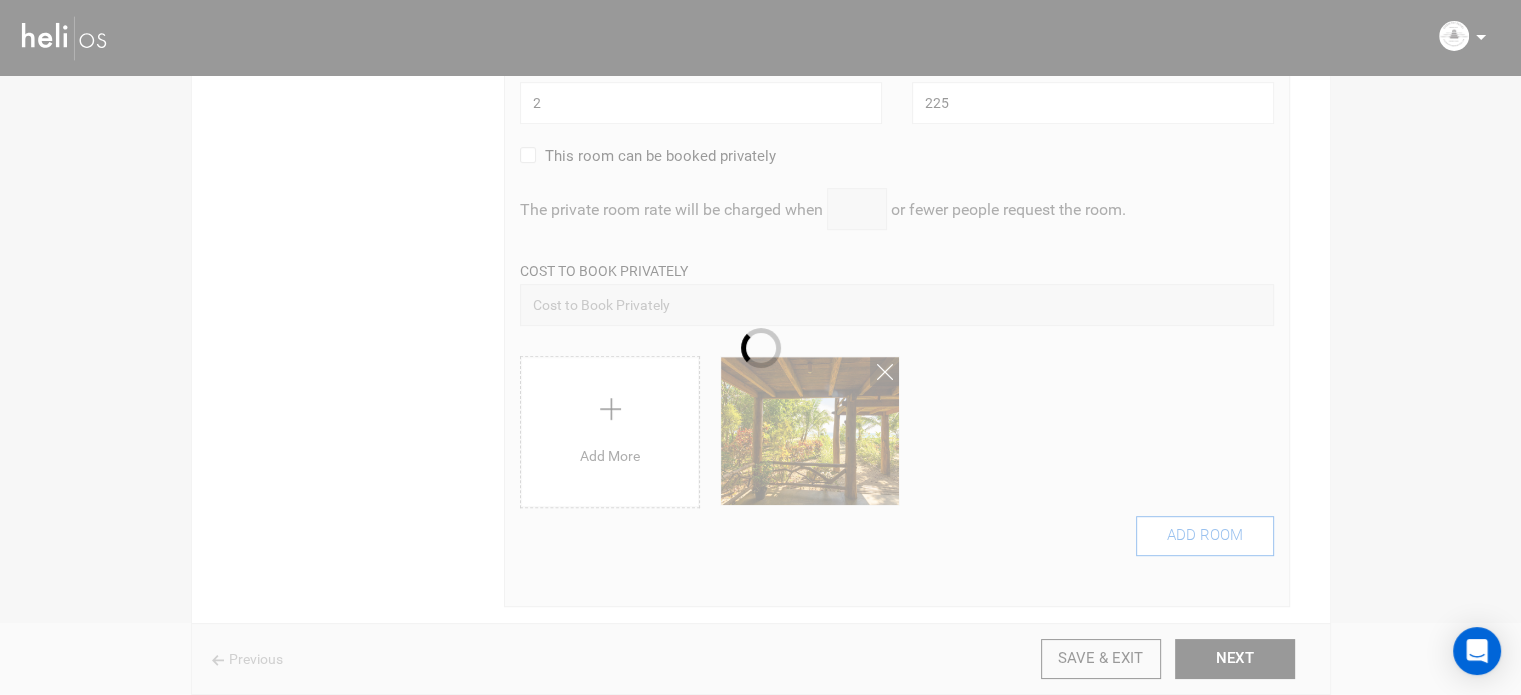 type 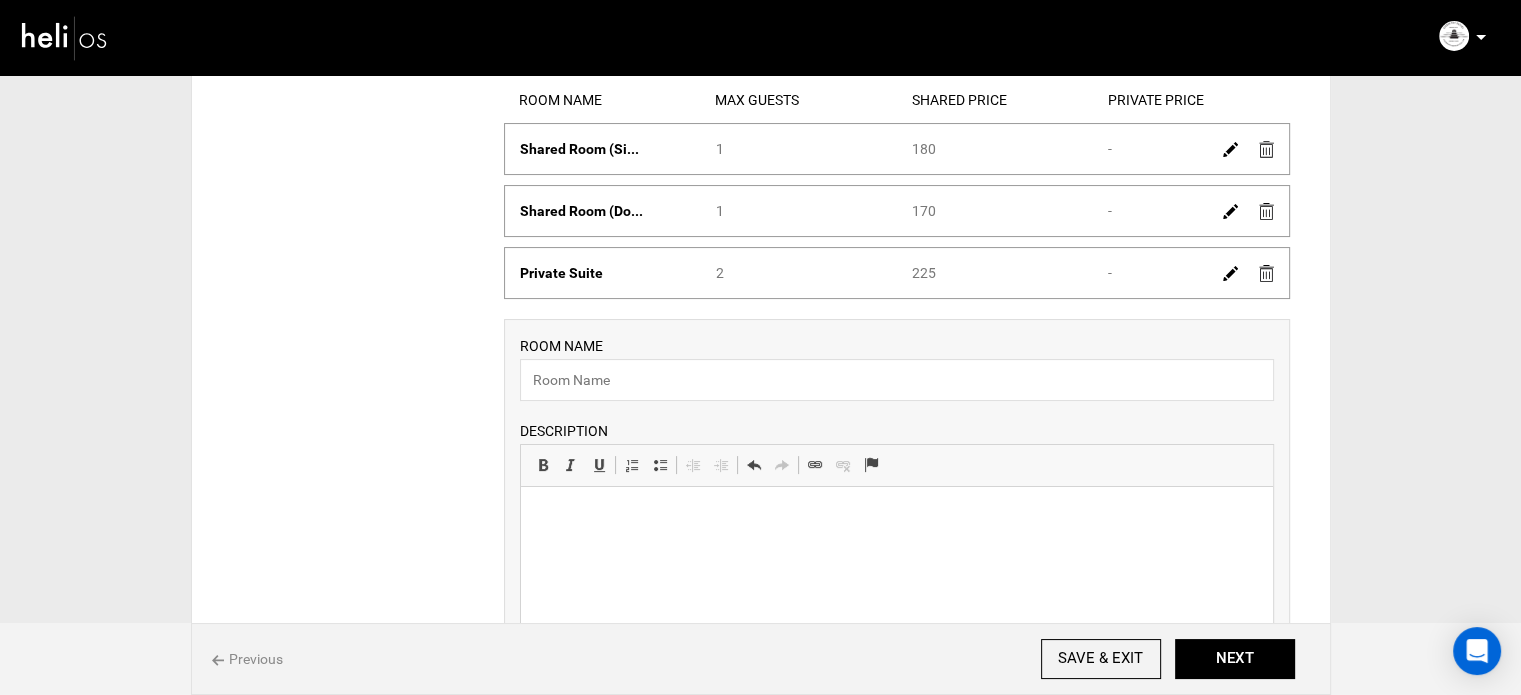 scroll, scrollTop: 300, scrollLeft: 0, axis: vertical 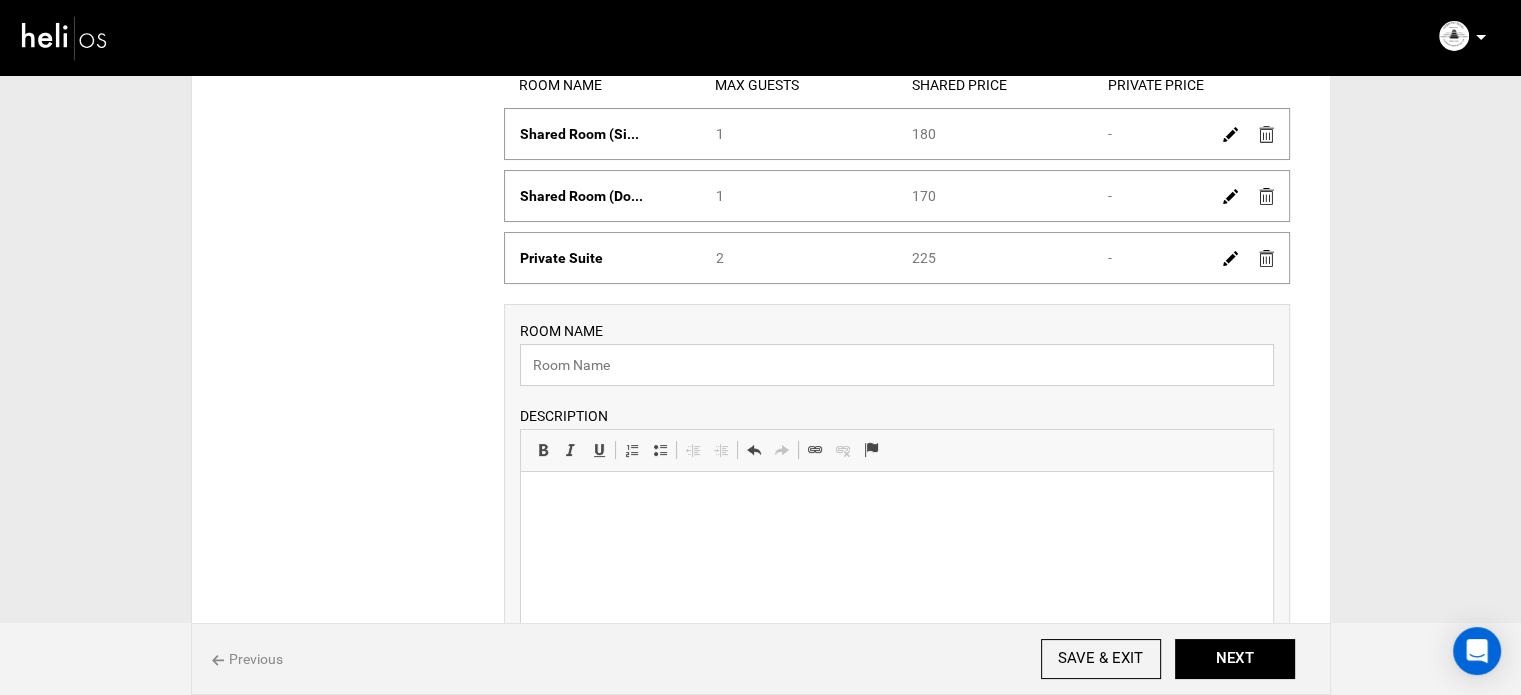 click at bounding box center (897, 365) 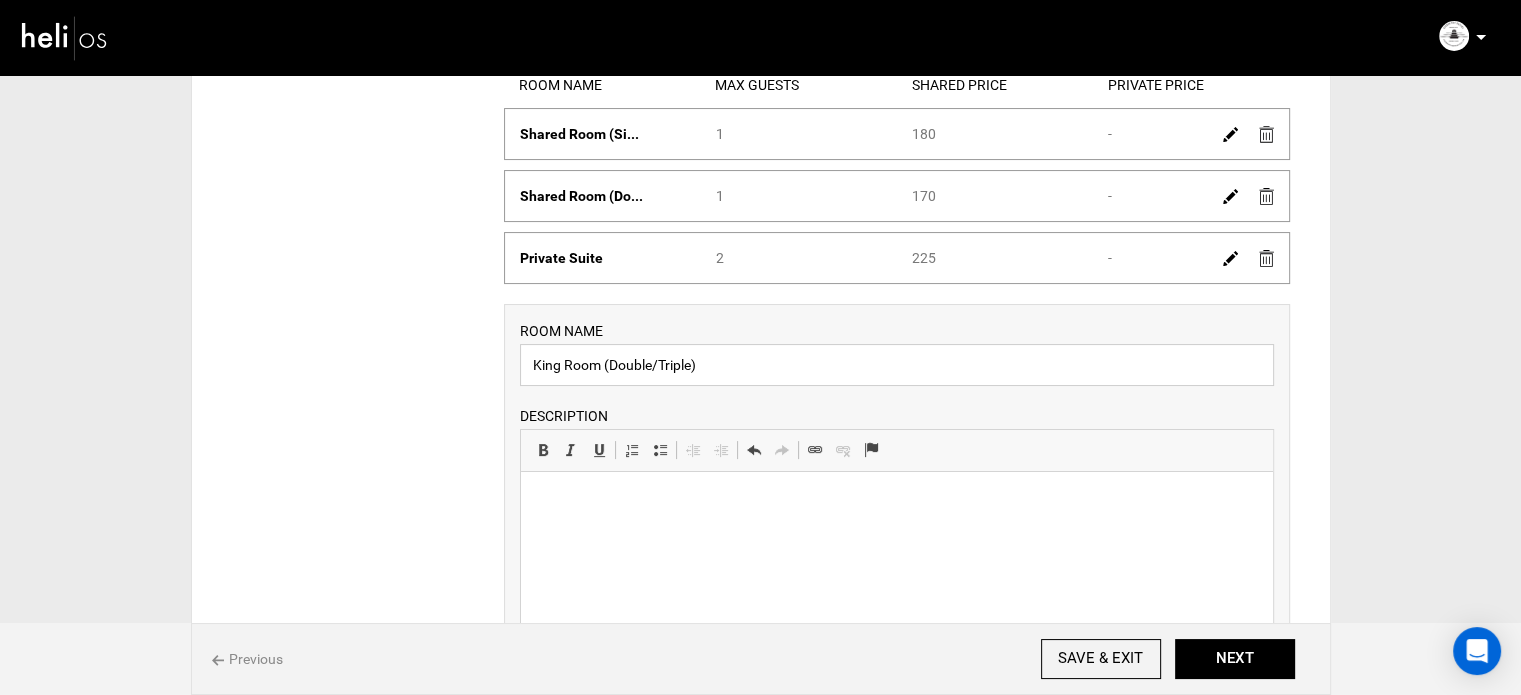 type on "King Room (Double/Triple)" 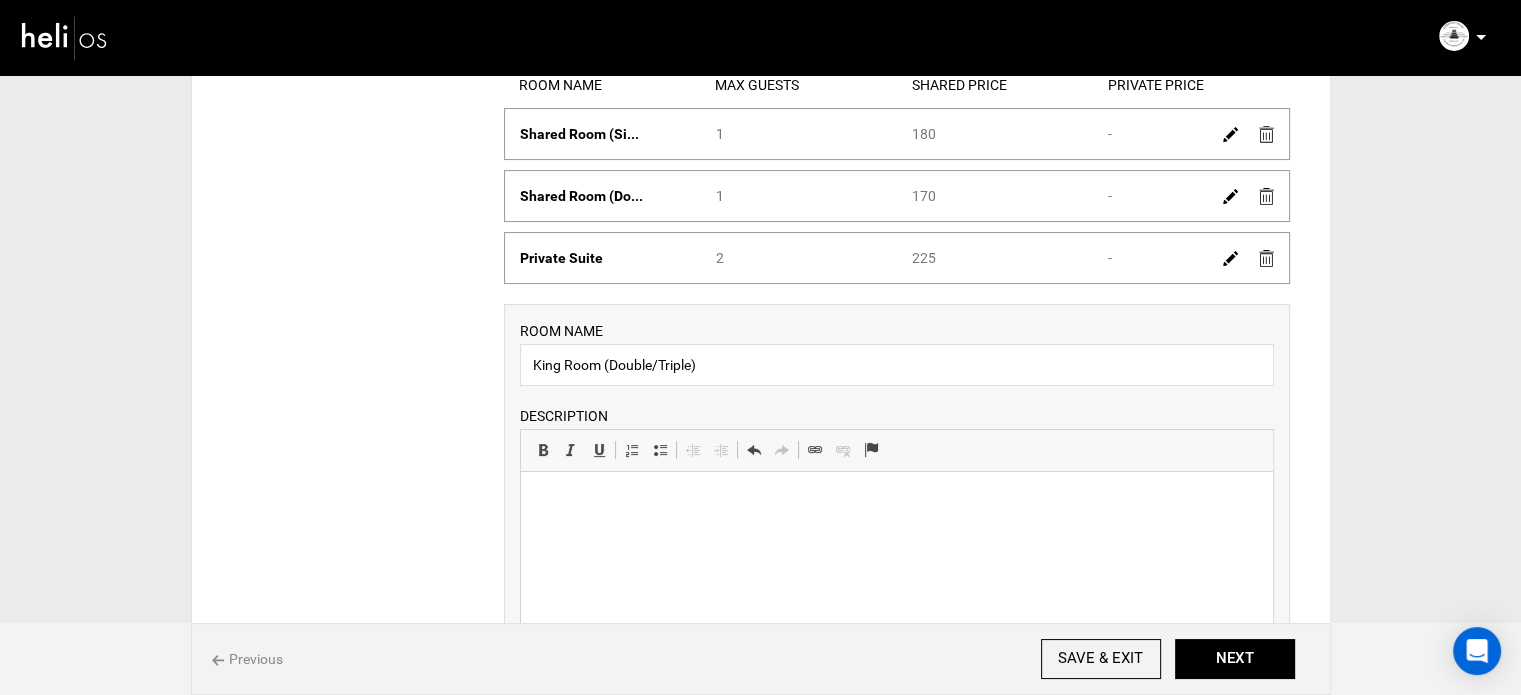 scroll, scrollTop: 700, scrollLeft: 0, axis: vertical 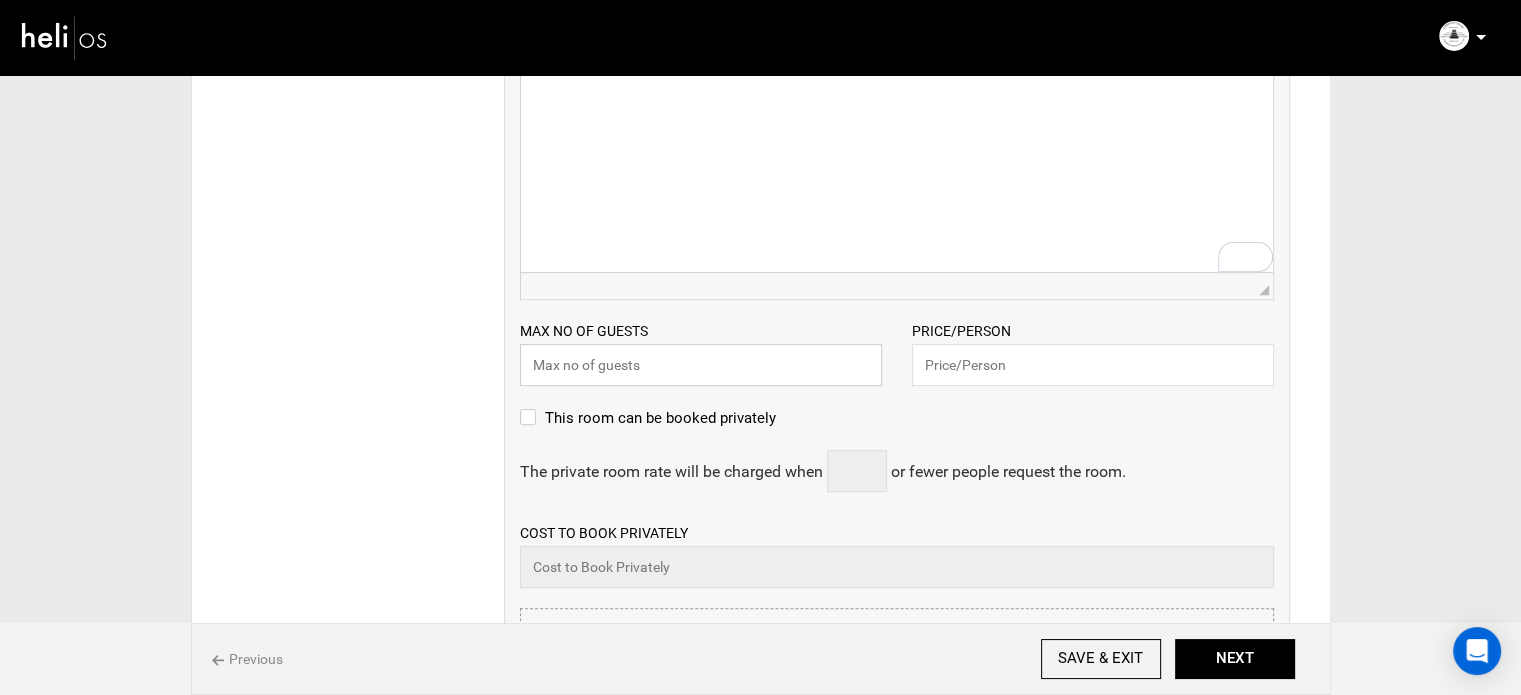 click at bounding box center (701, 365) 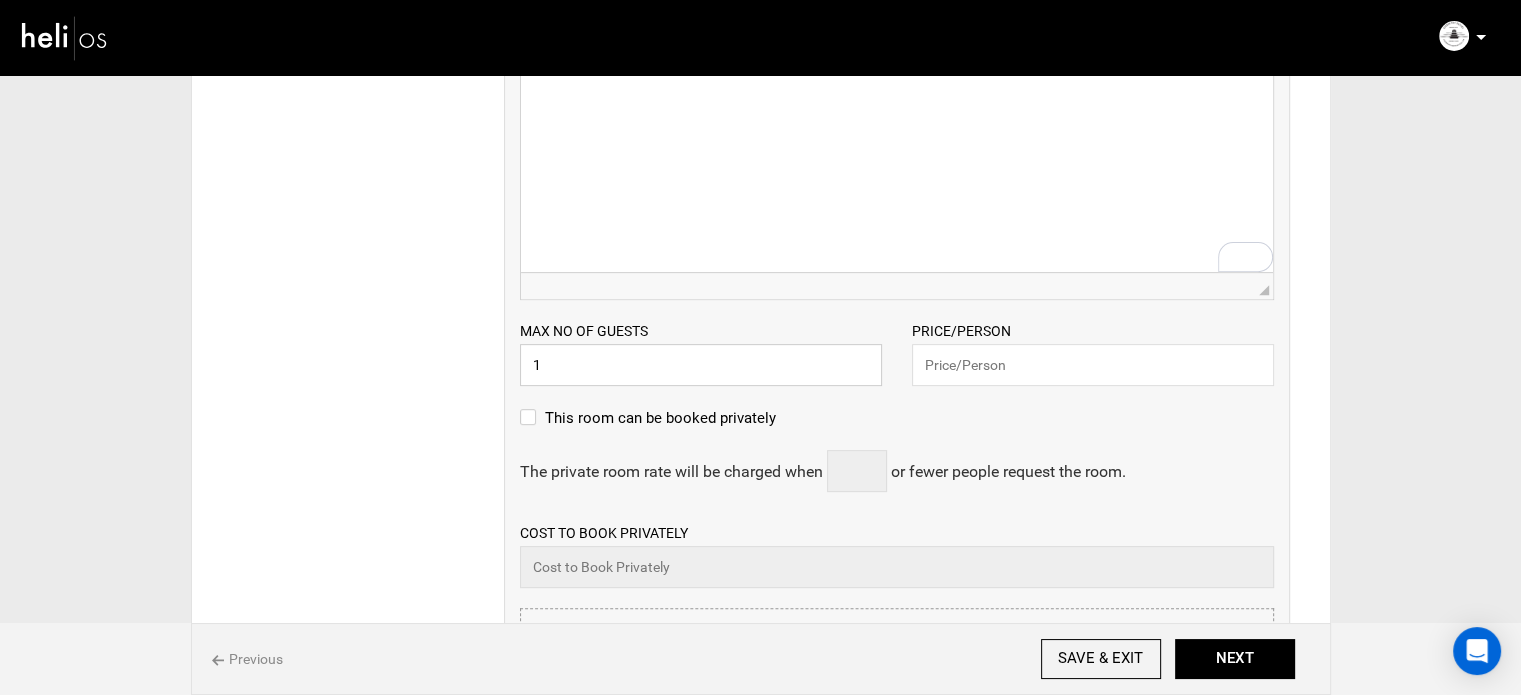 type on "1" 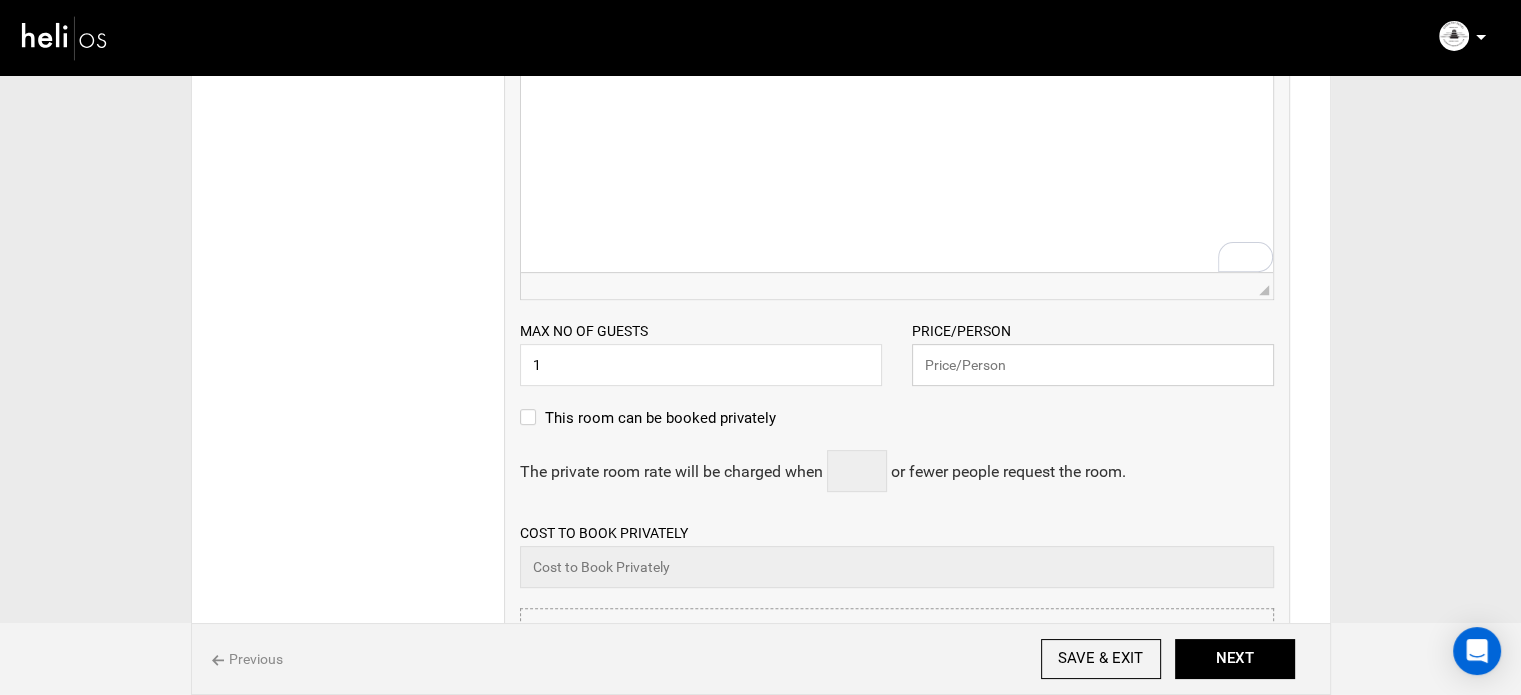 click at bounding box center (1093, 365) 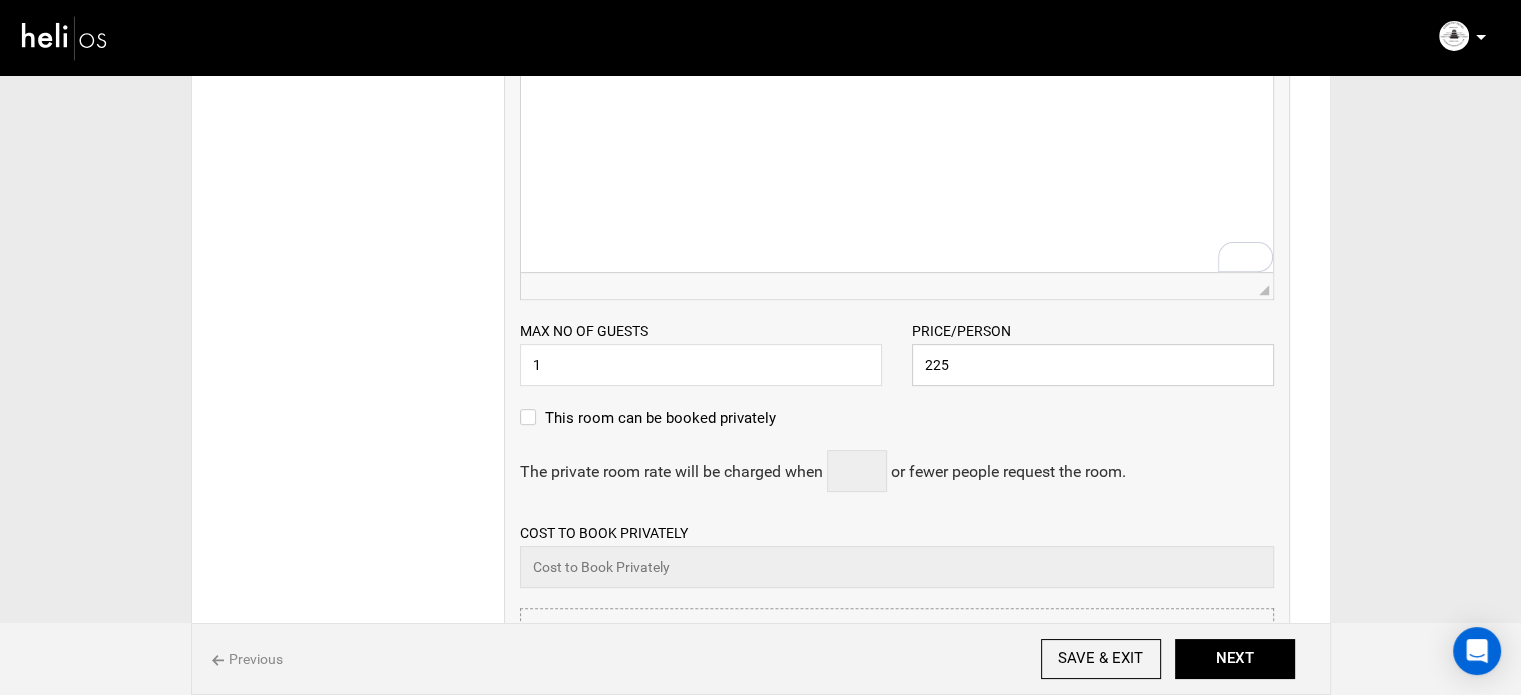 type on "225" 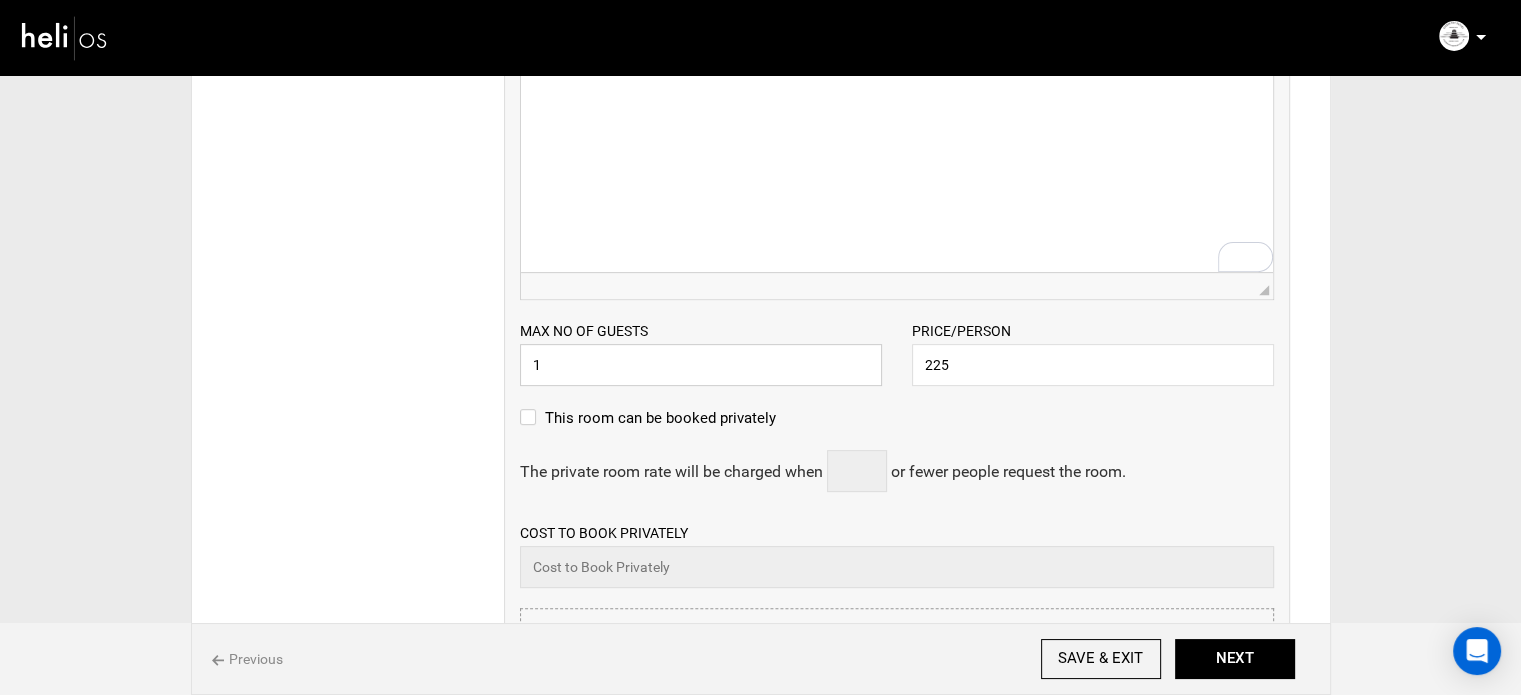 drag, startPoint x: 548, startPoint y: 375, endPoint x: 516, endPoint y: 371, distance: 32.24903 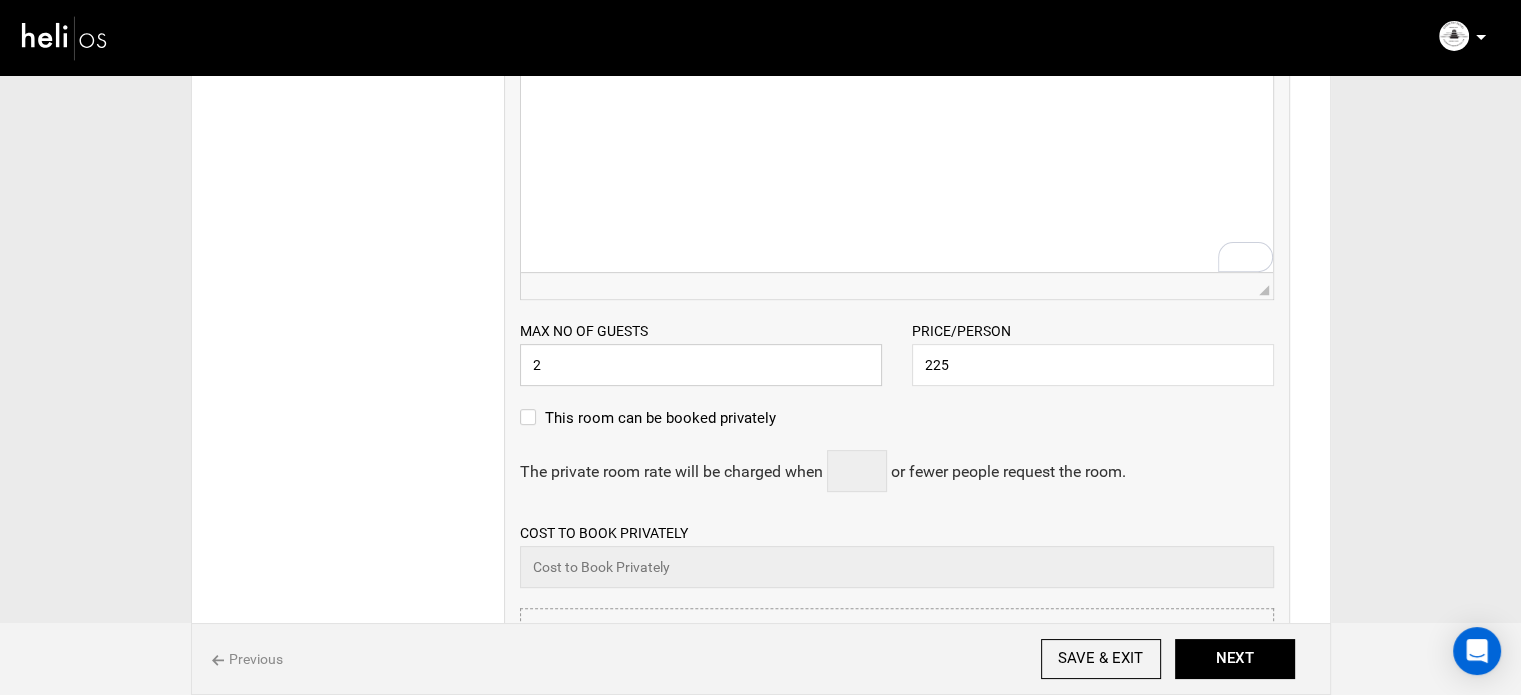 type on "2" 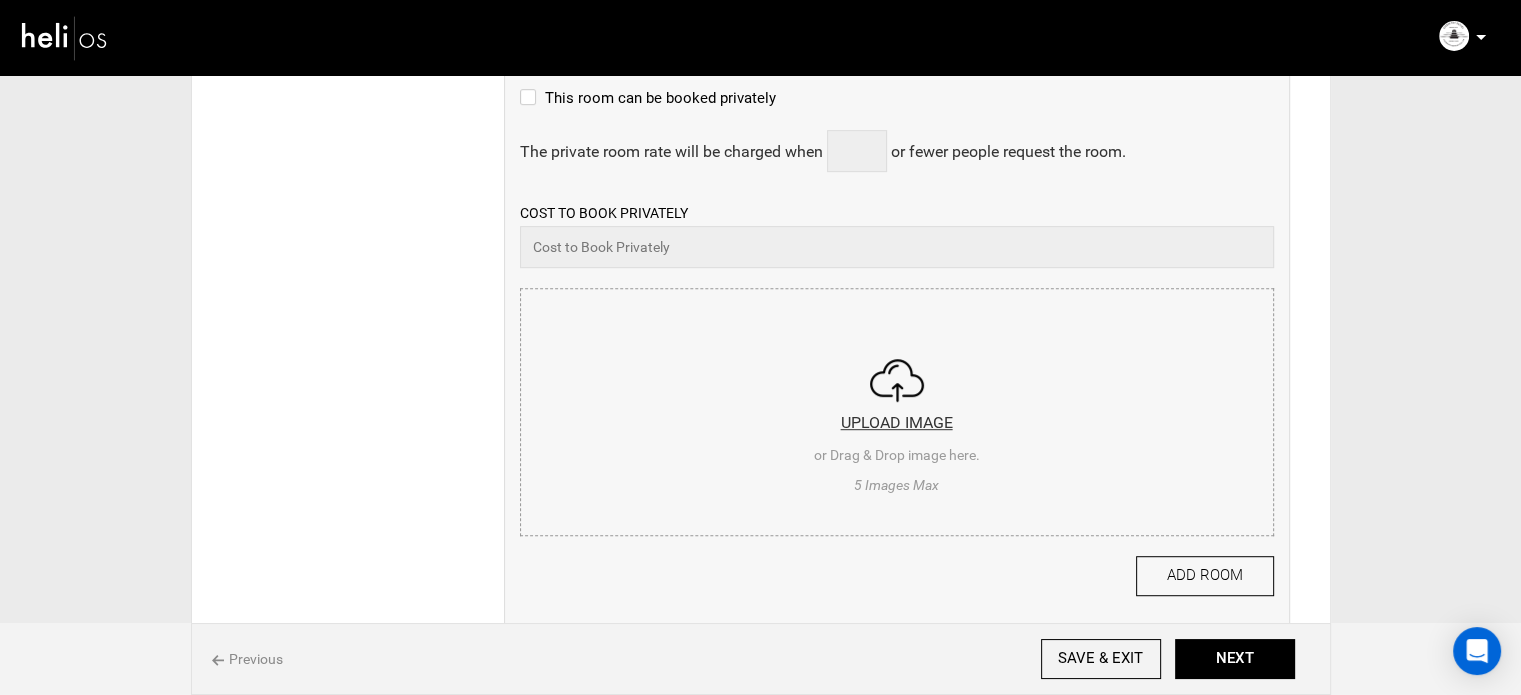 scroll, scrollTop: 1100, scrollLeft: 0, axis: vertical 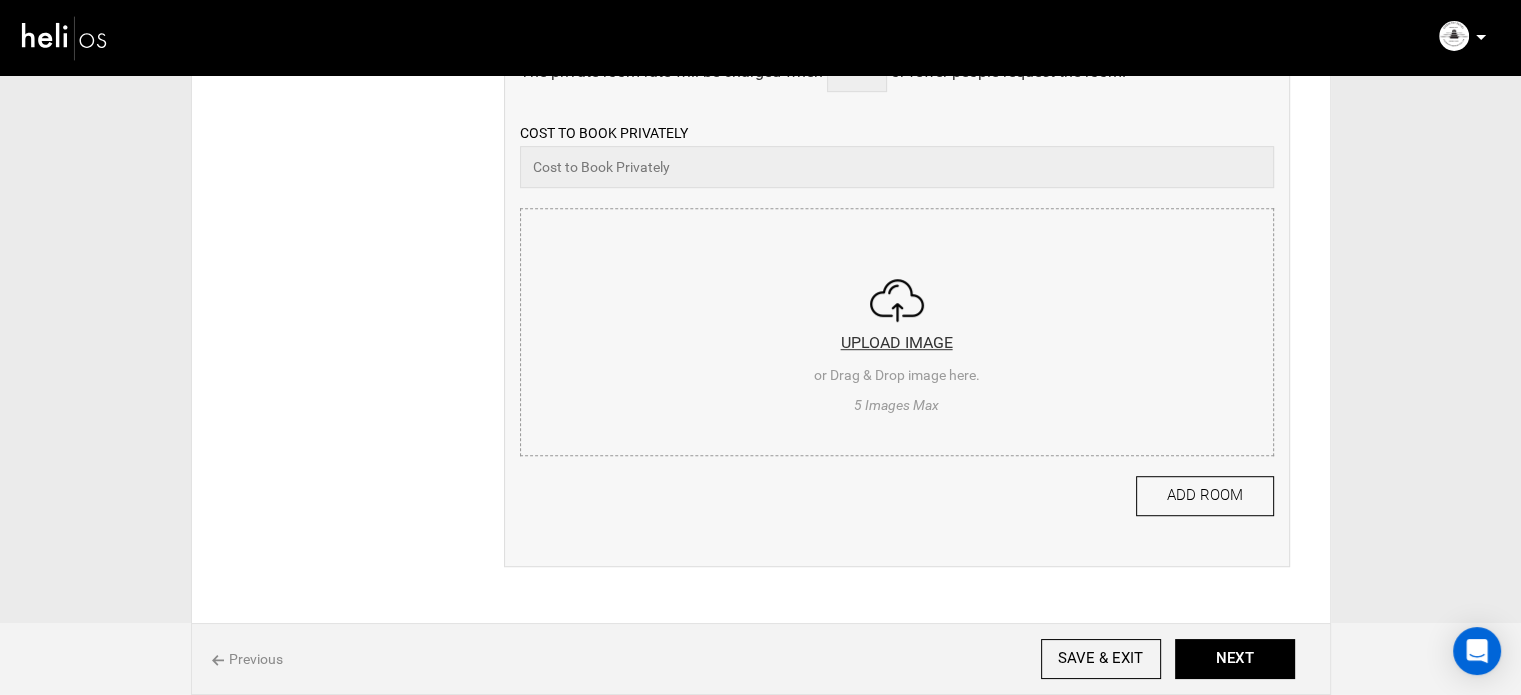 click at bounding box center [897, 329] 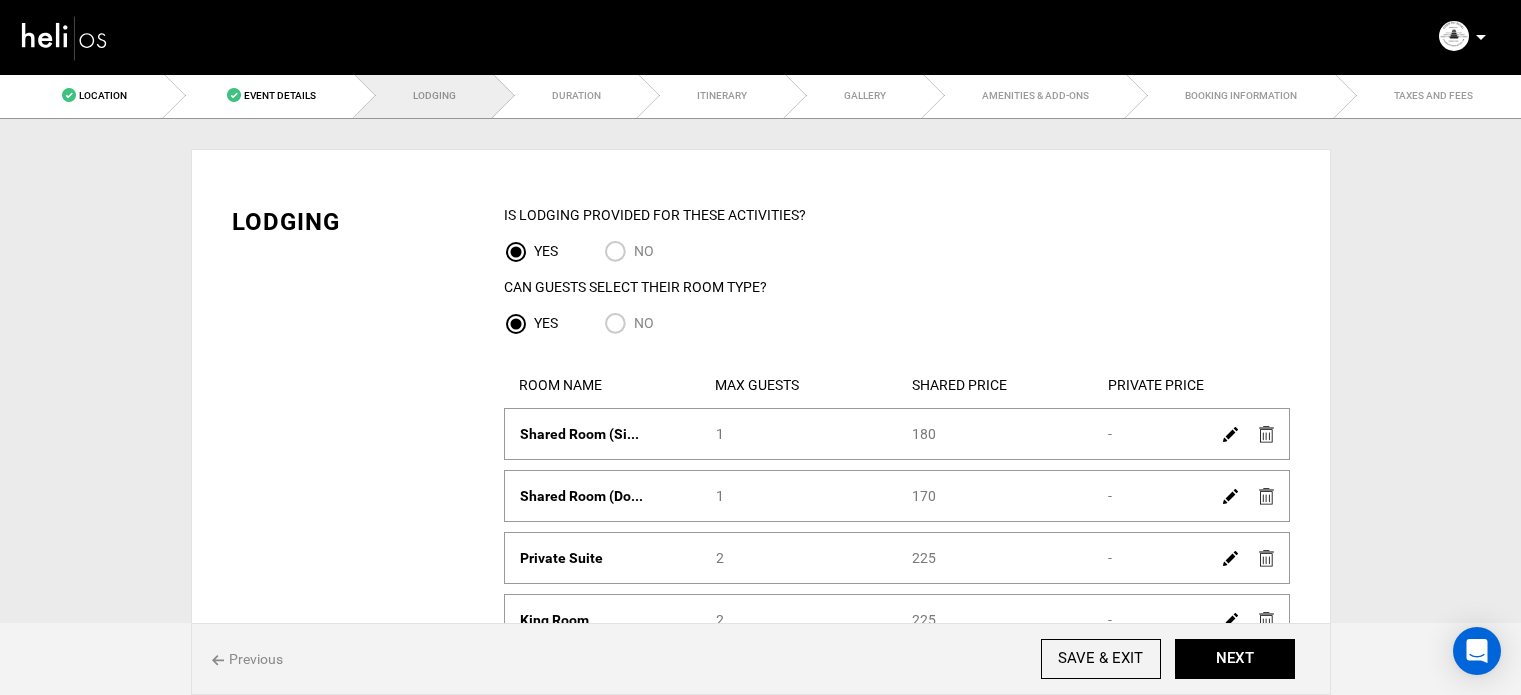 scroll, scrollTop: 300, scrollLeft: 0, axis: vertical 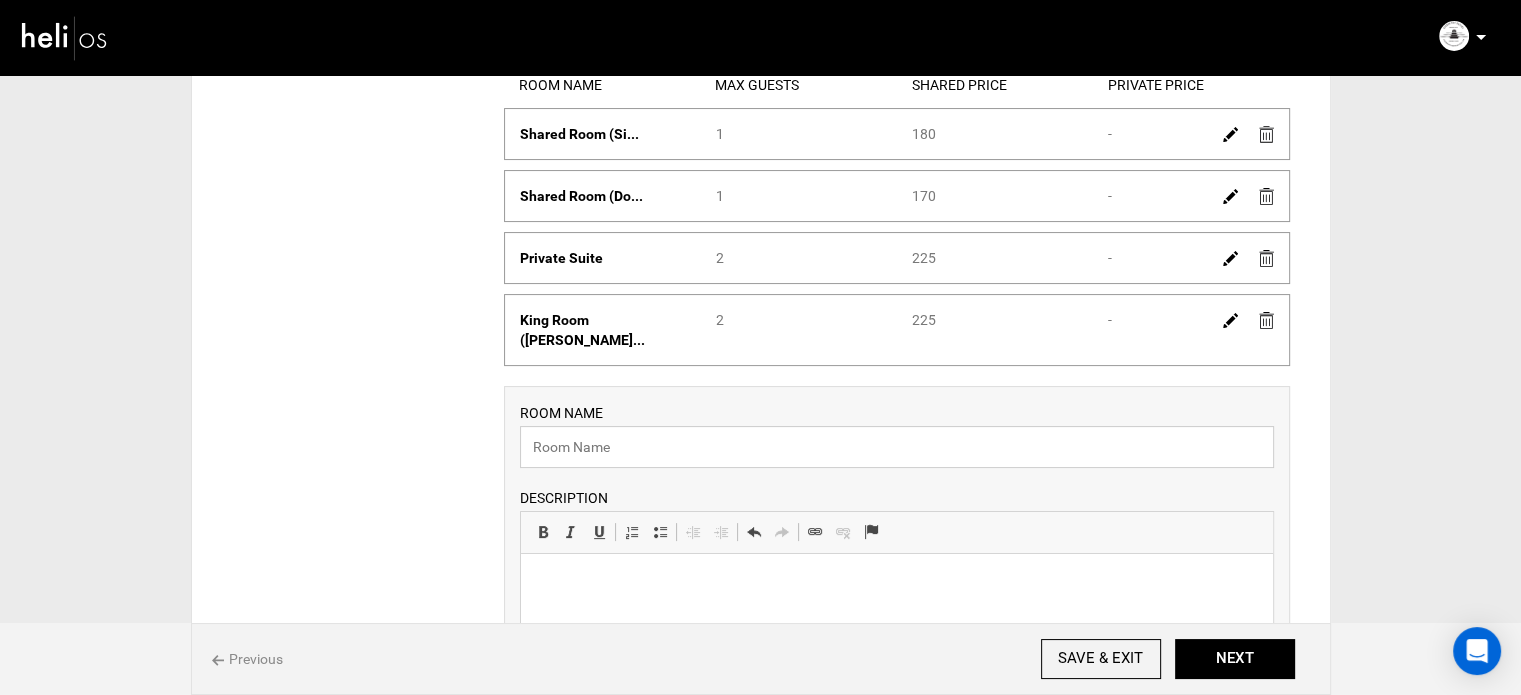 click at bounding box center [897, 447] 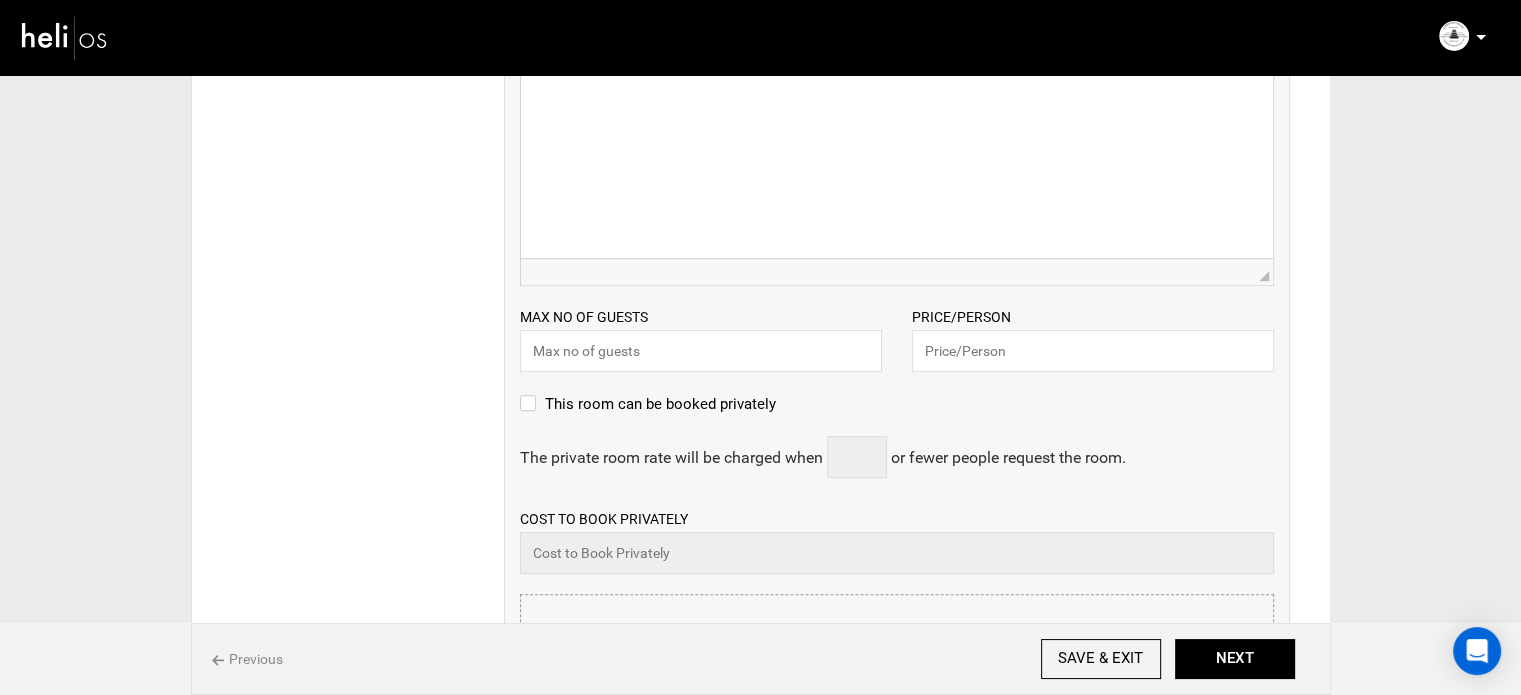 scroll, scrollTop: 800, scrollLeft: 0, axis: vertical 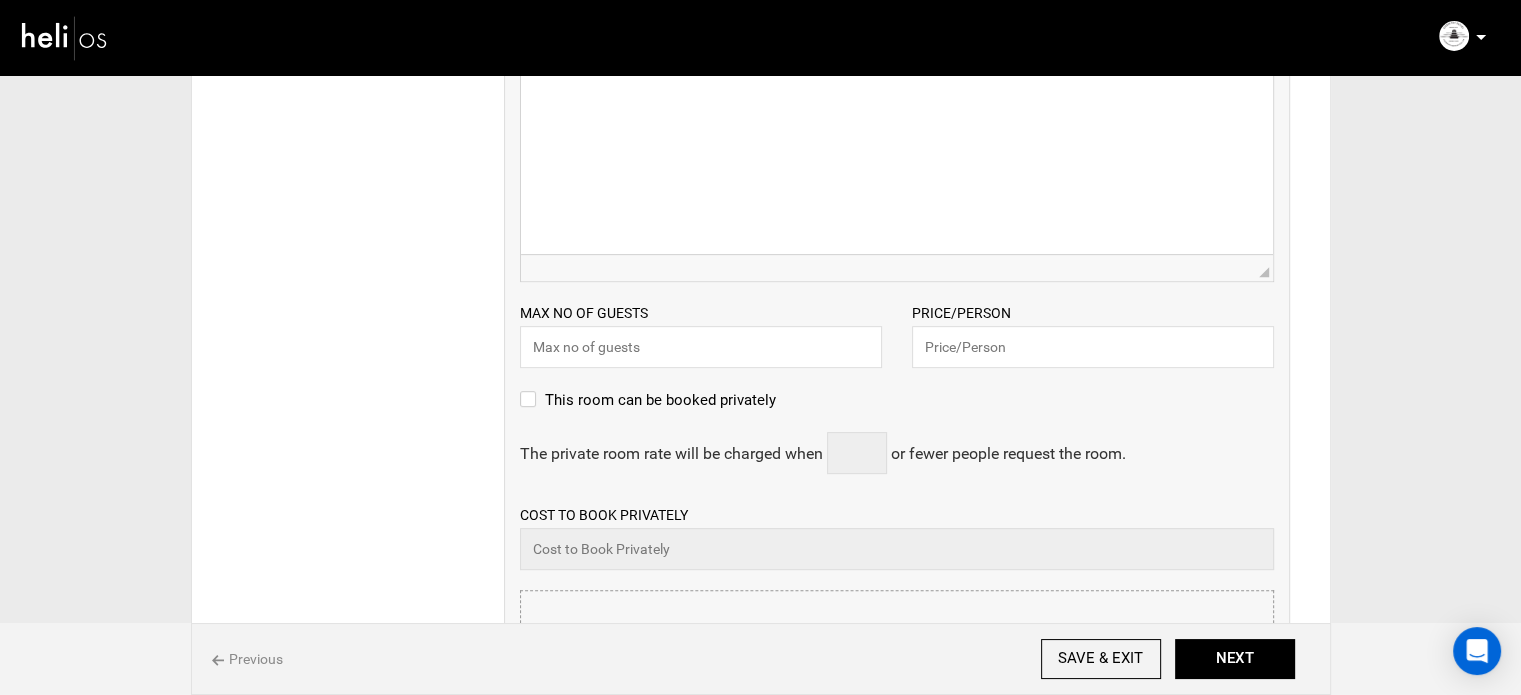 type on "King Room (Single Surfer)" 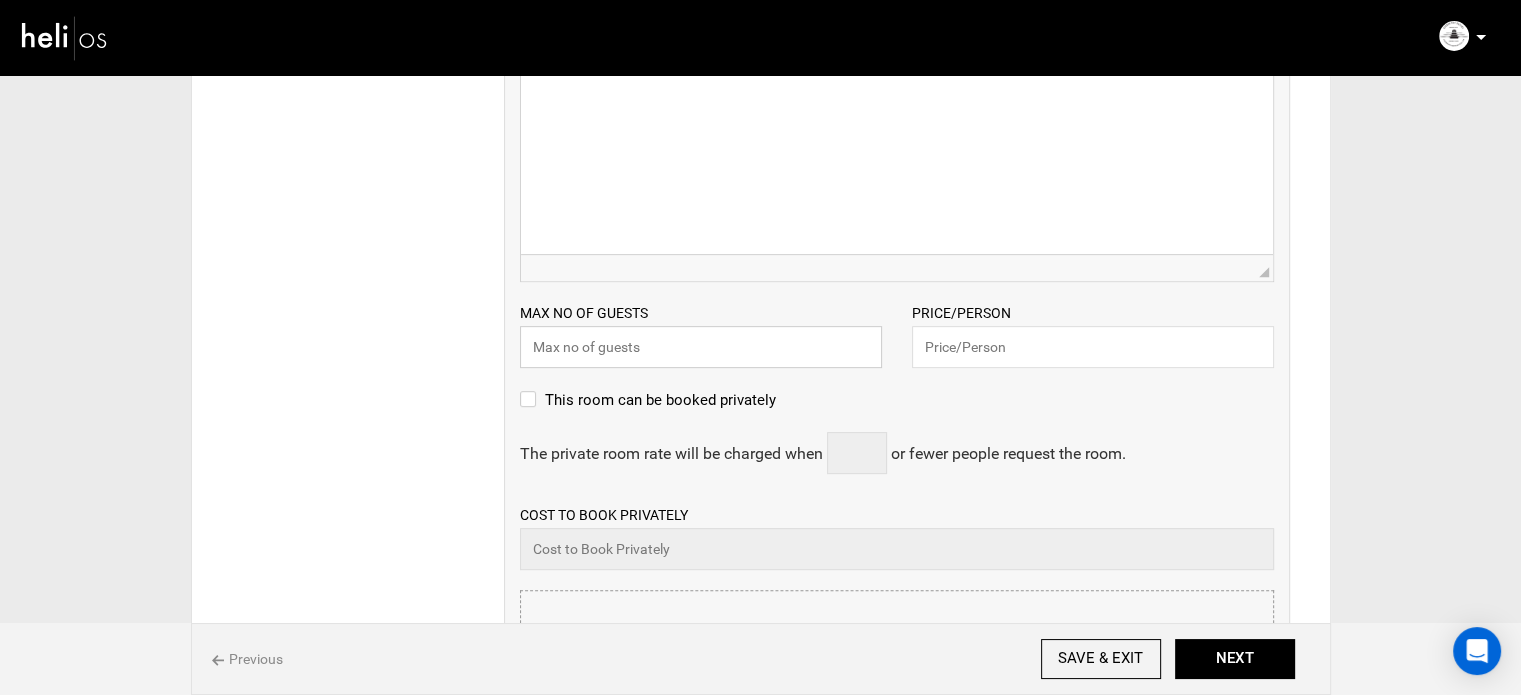 click at bounding box center (701, 347) 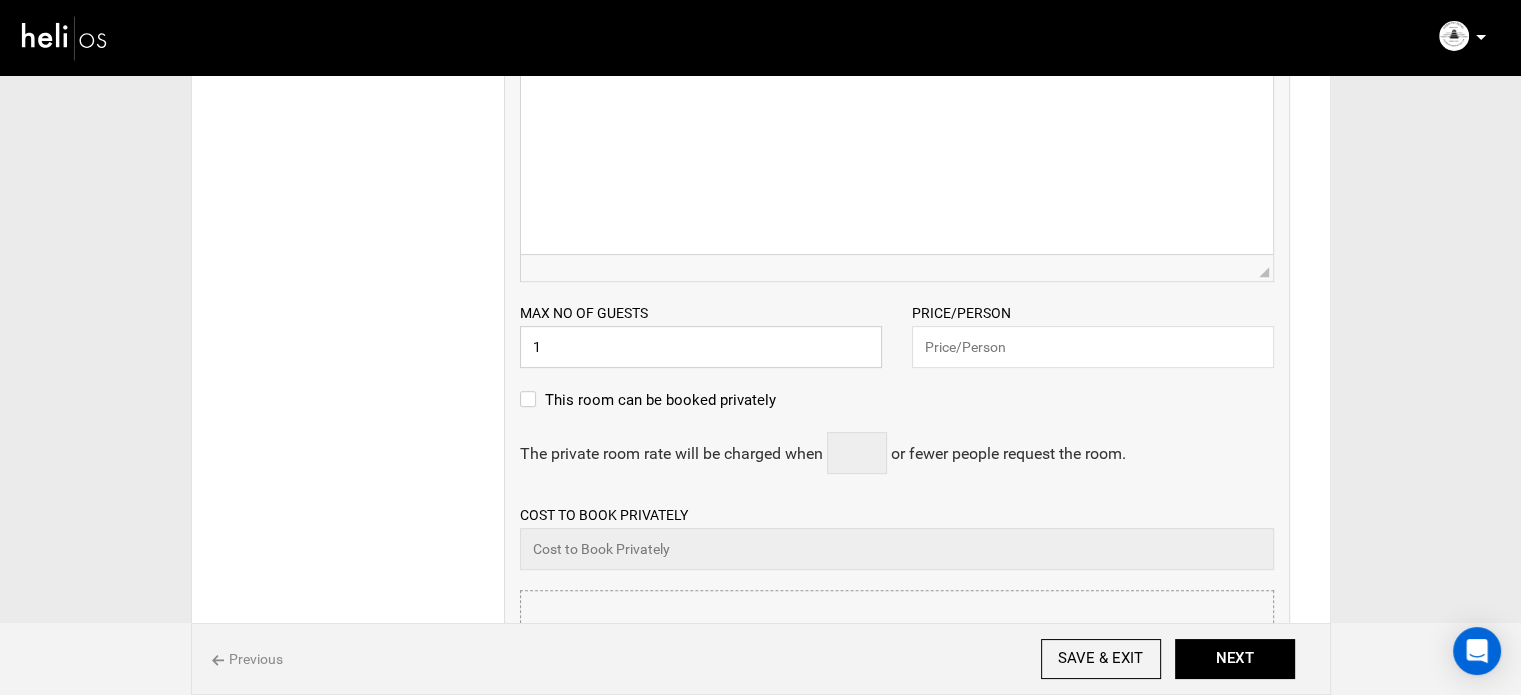 type on "1" 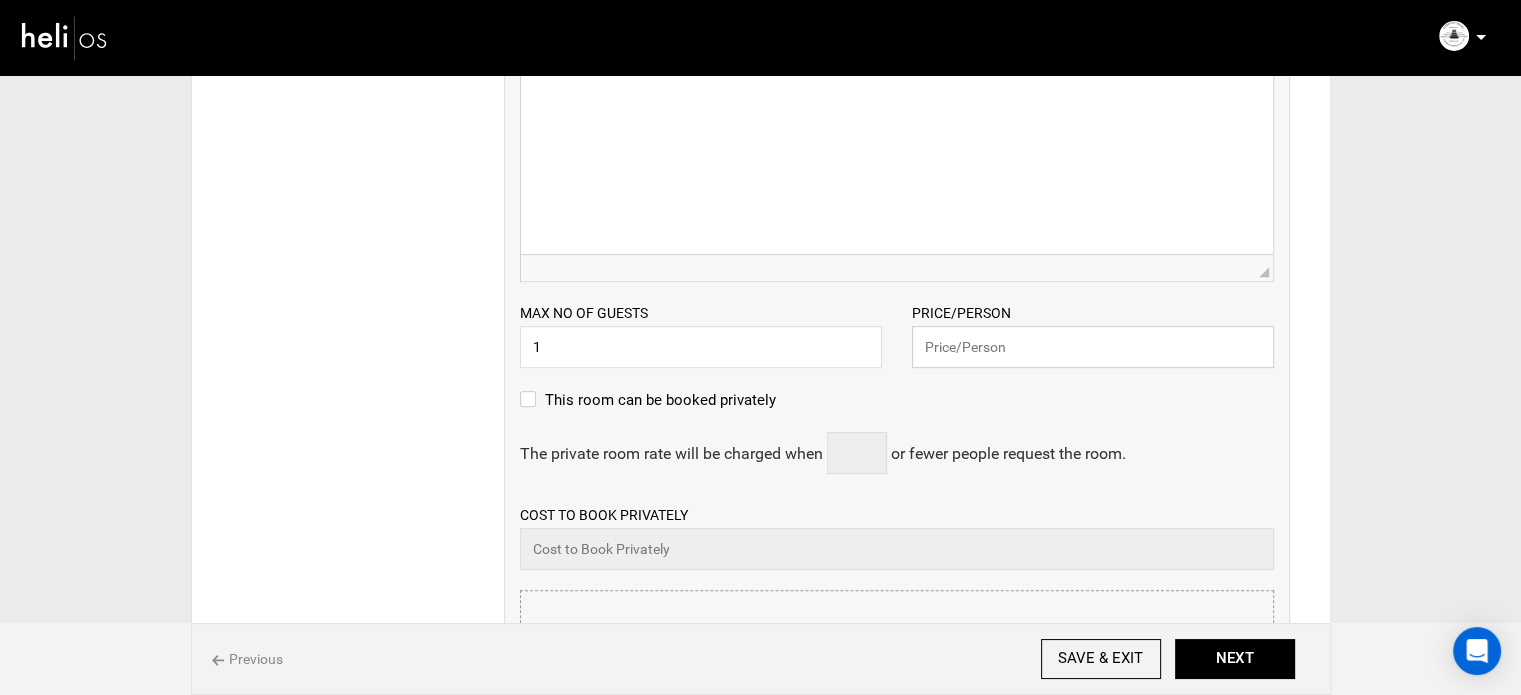click at bounding box center [1093, 347] 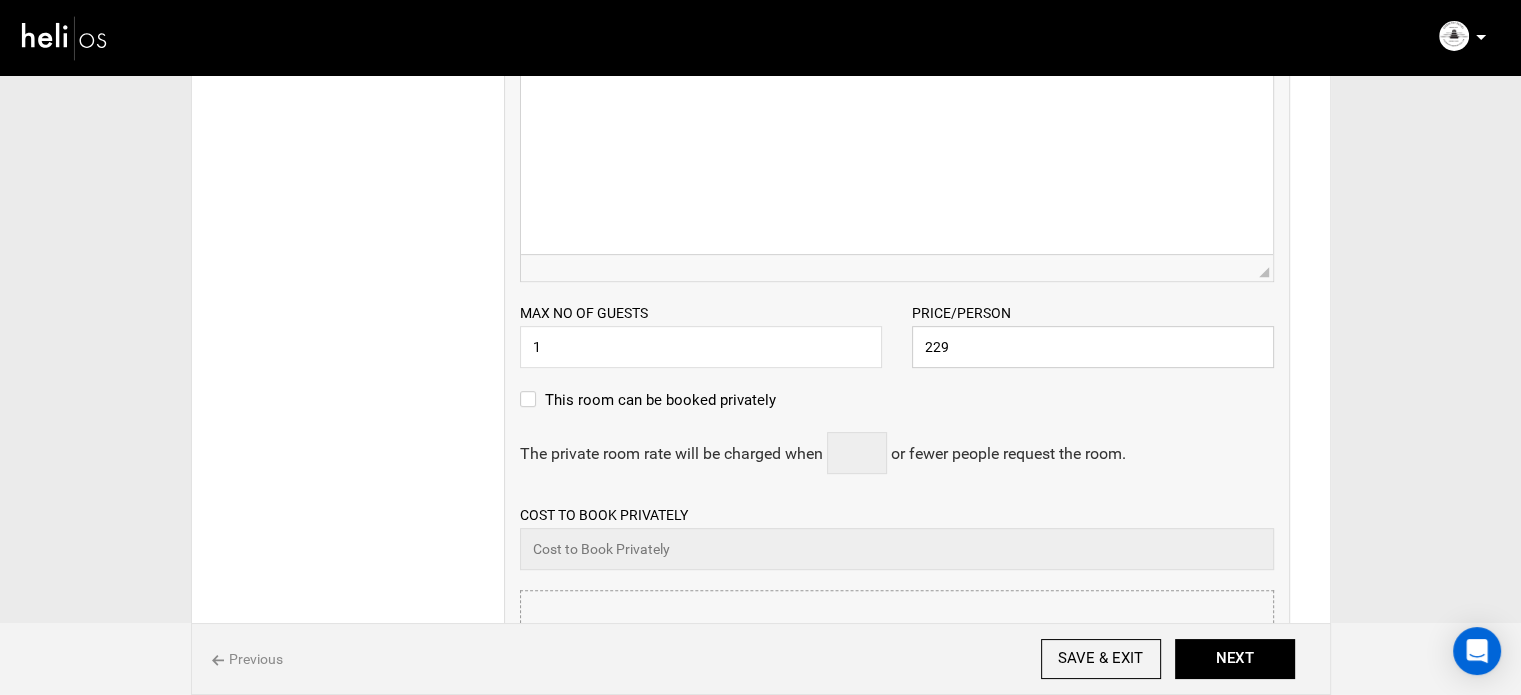 drag, startPoint x: 934, startPoint y: 320, endPoint x: 958, endPoint y: 327, distance: 25 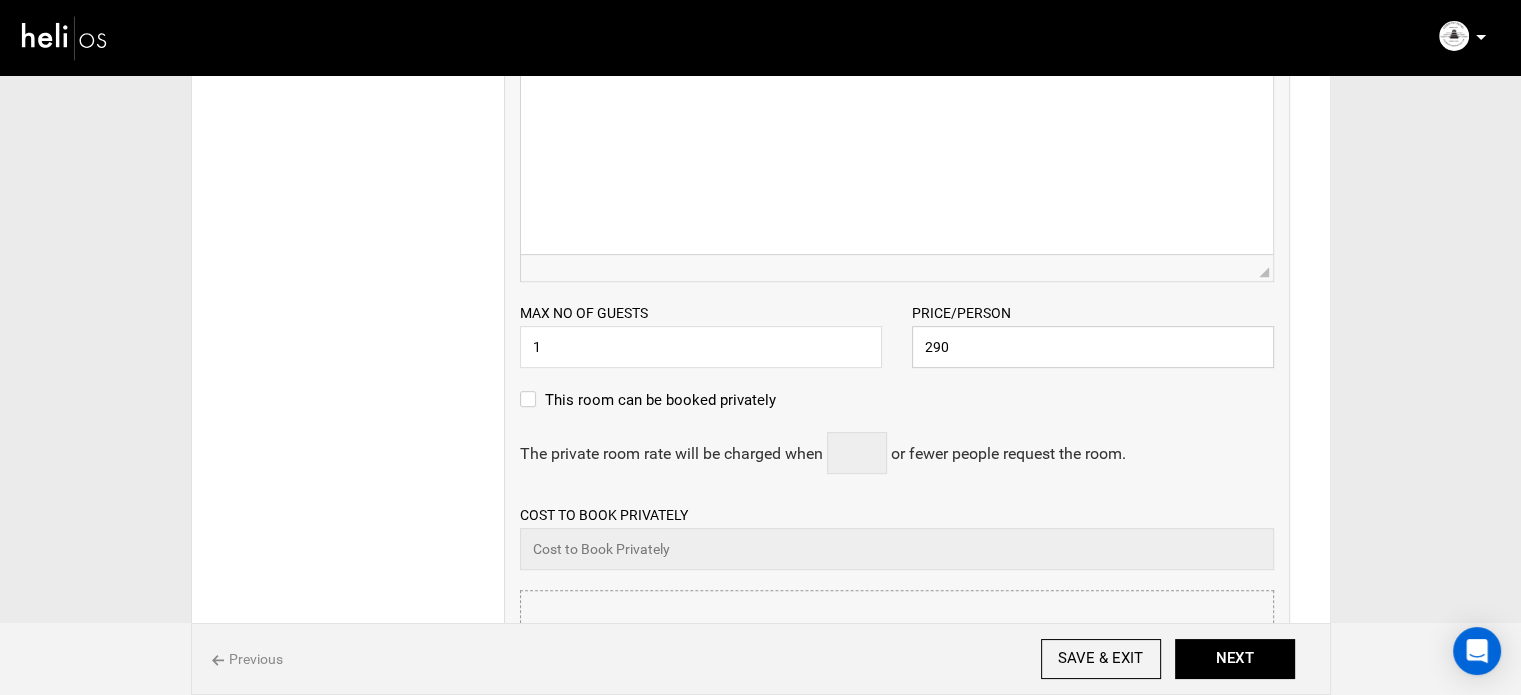 type on "290" 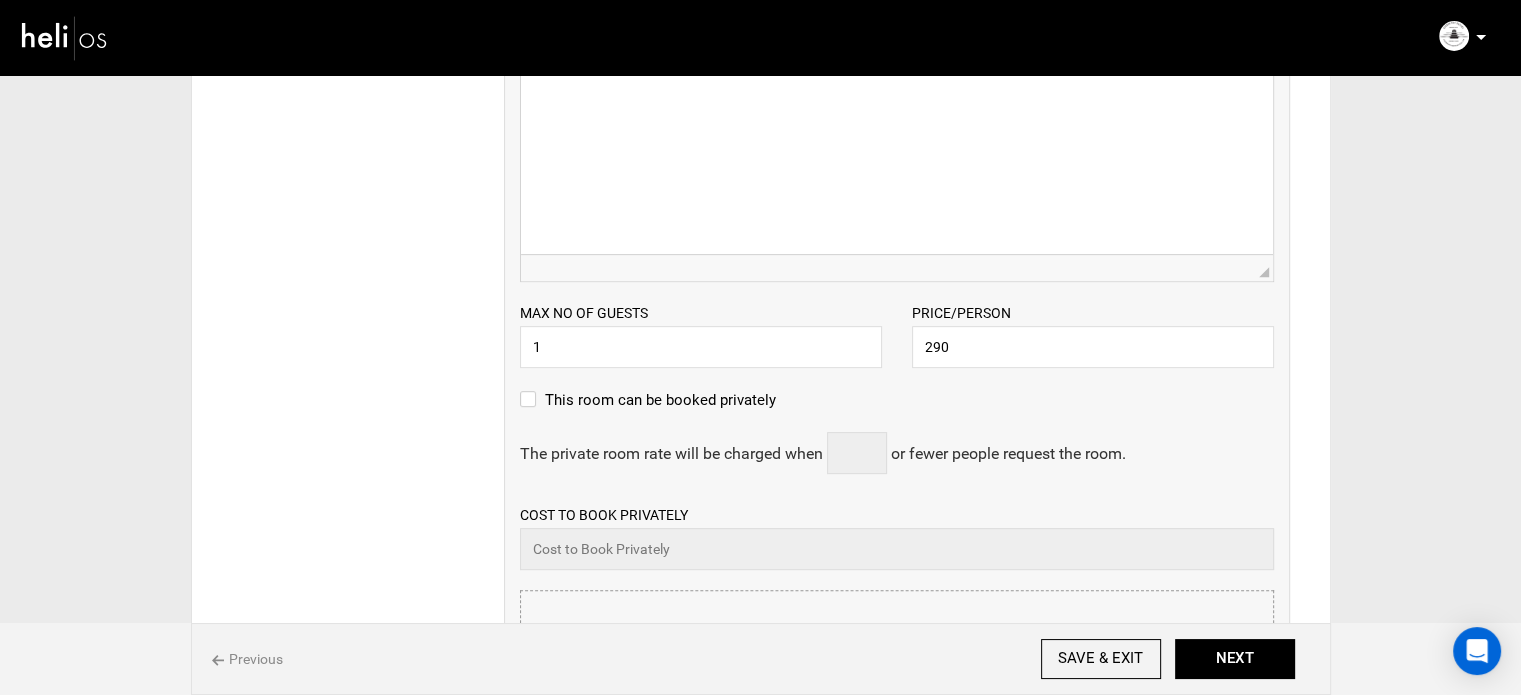 click at bounding box center [897, 711] 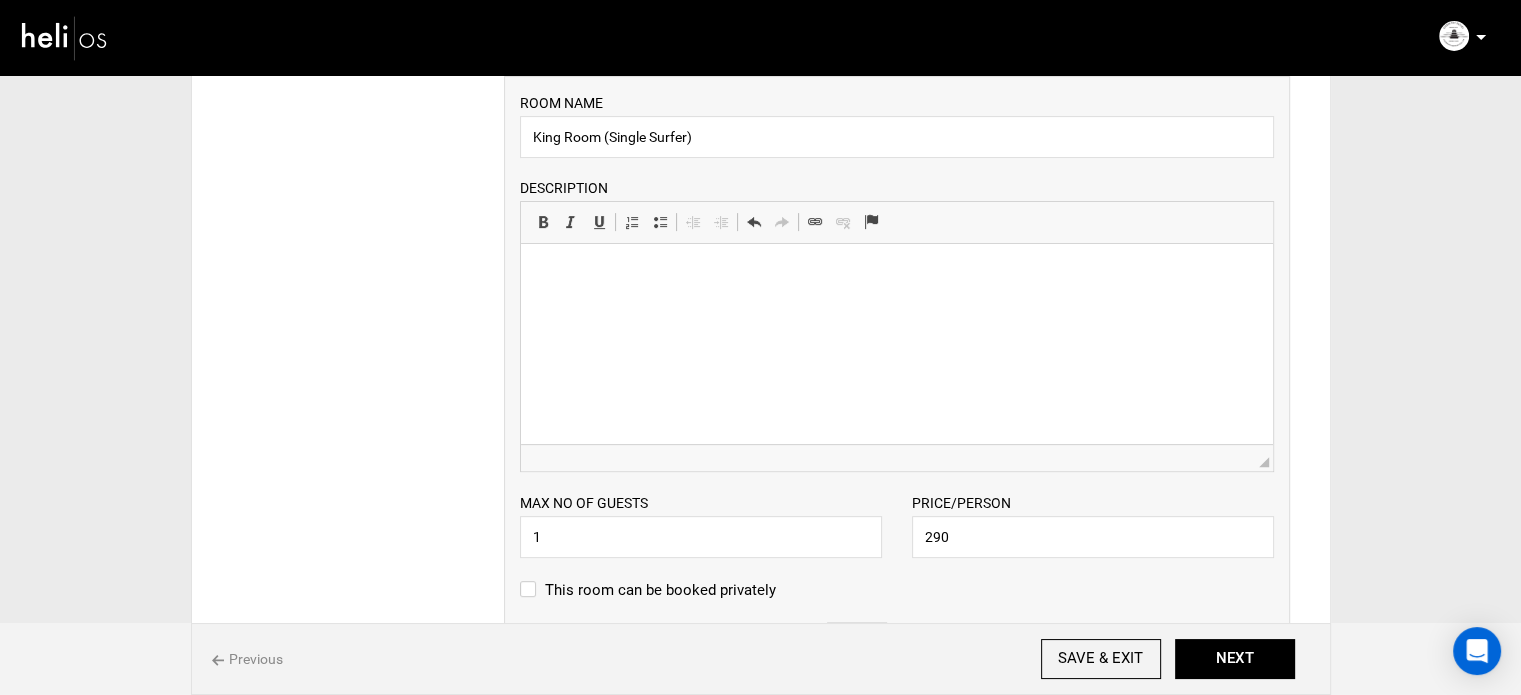 scroll, scrollTop: 600, scrollLeft: 0, axis: vertical 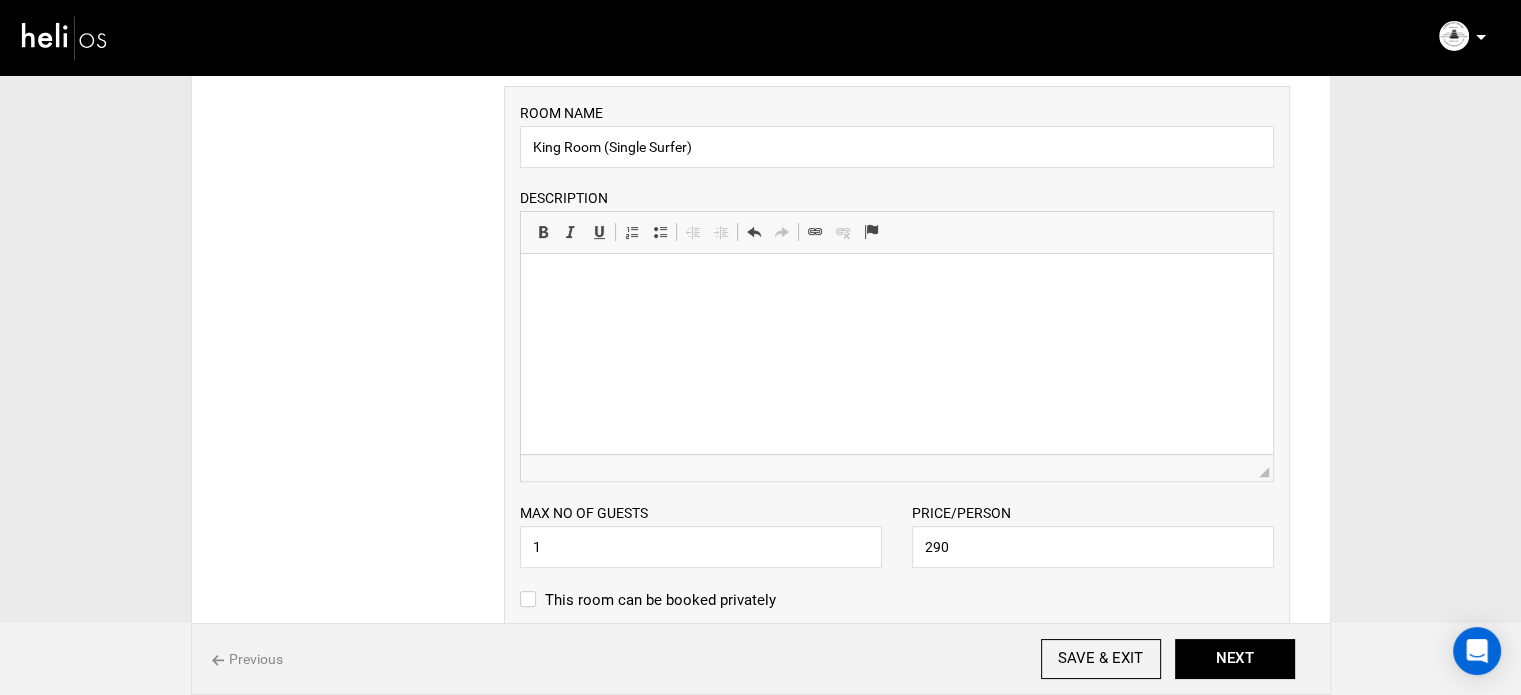 click at bounding box center [896, 284] 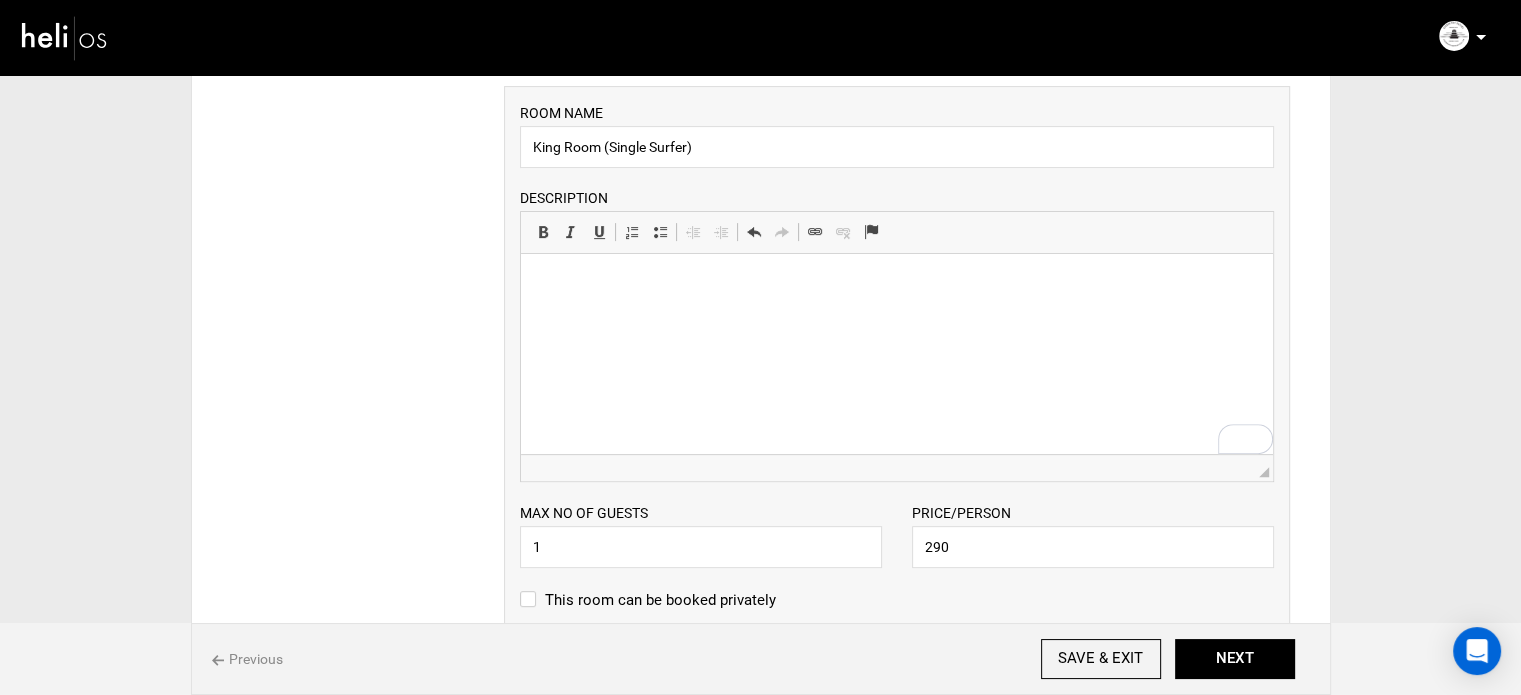 click at bounding box center [896, 284] 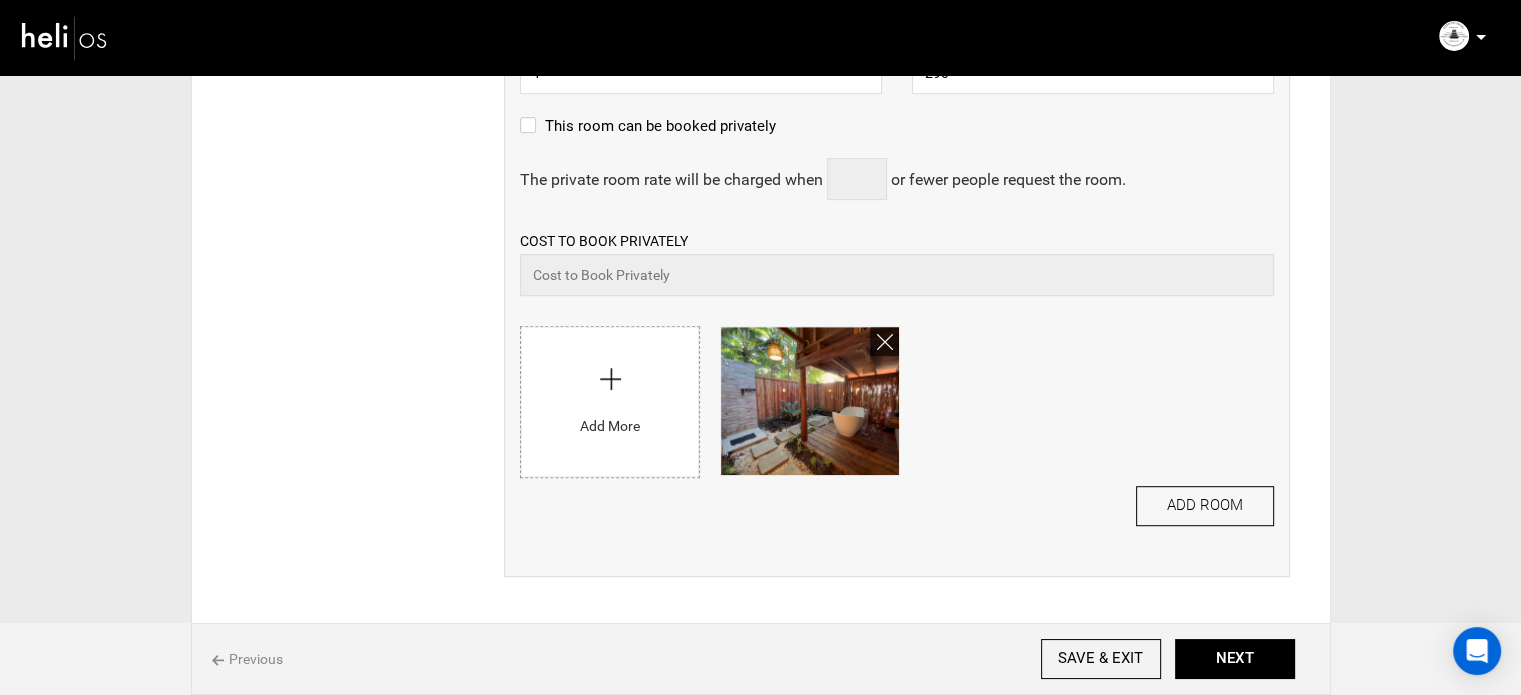 scroll, scrollTop: 1176, scrollLeft: 0, axis: vertical 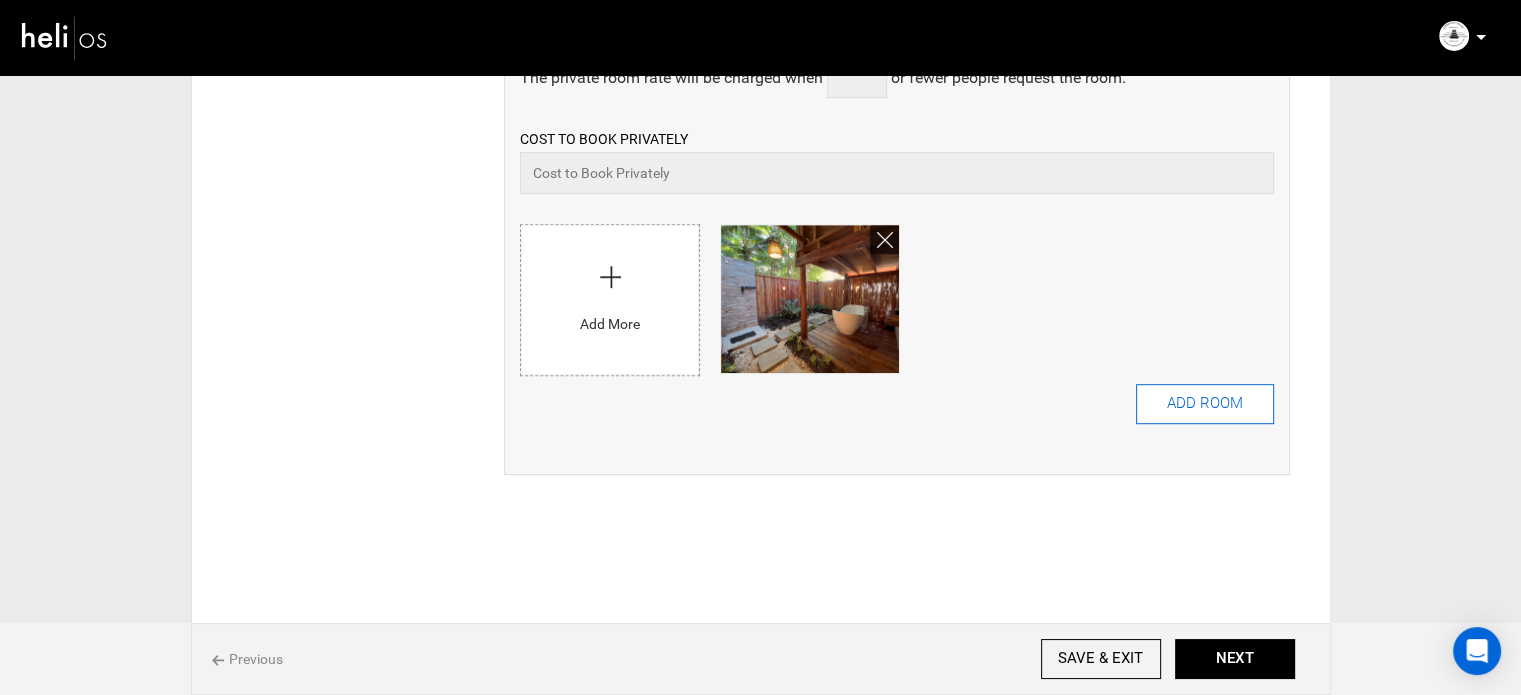 click on "ADD ROOM" at bounding box center [1205, 404] 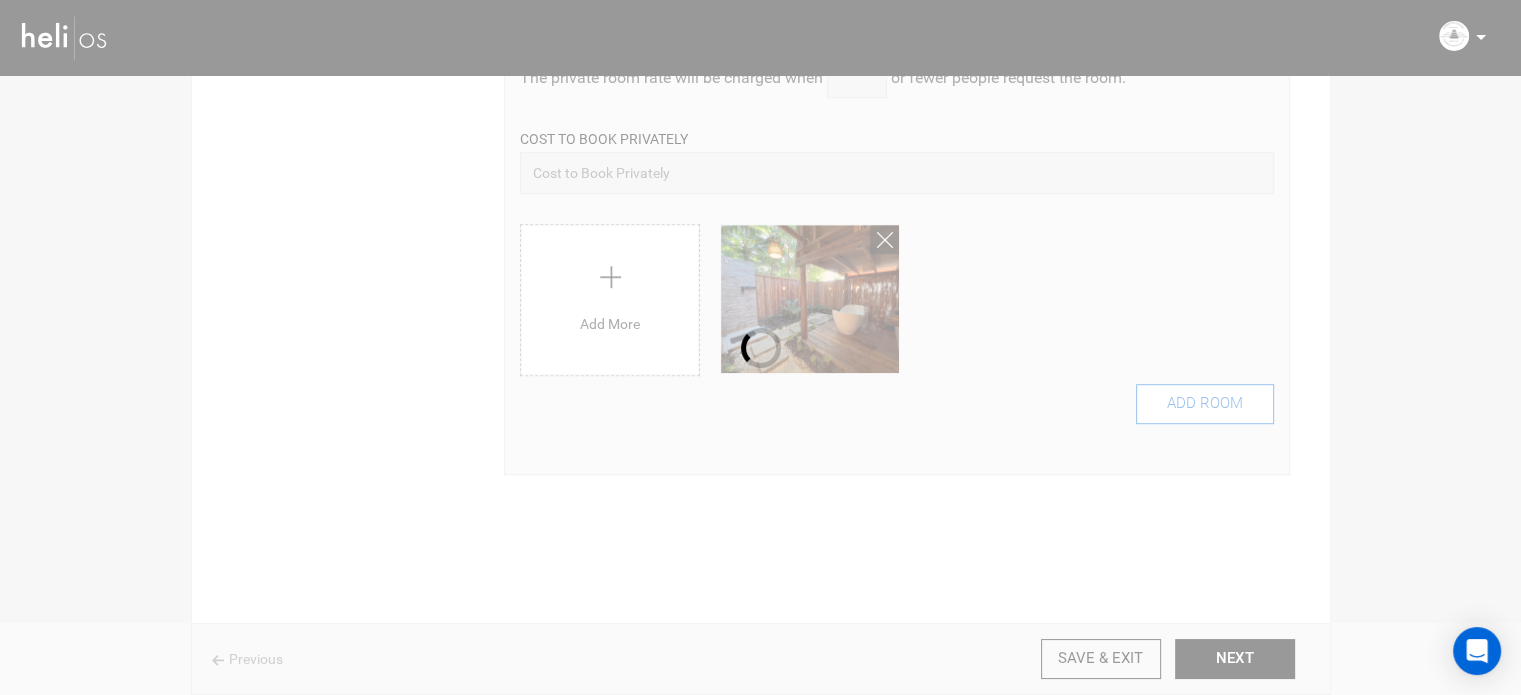 type 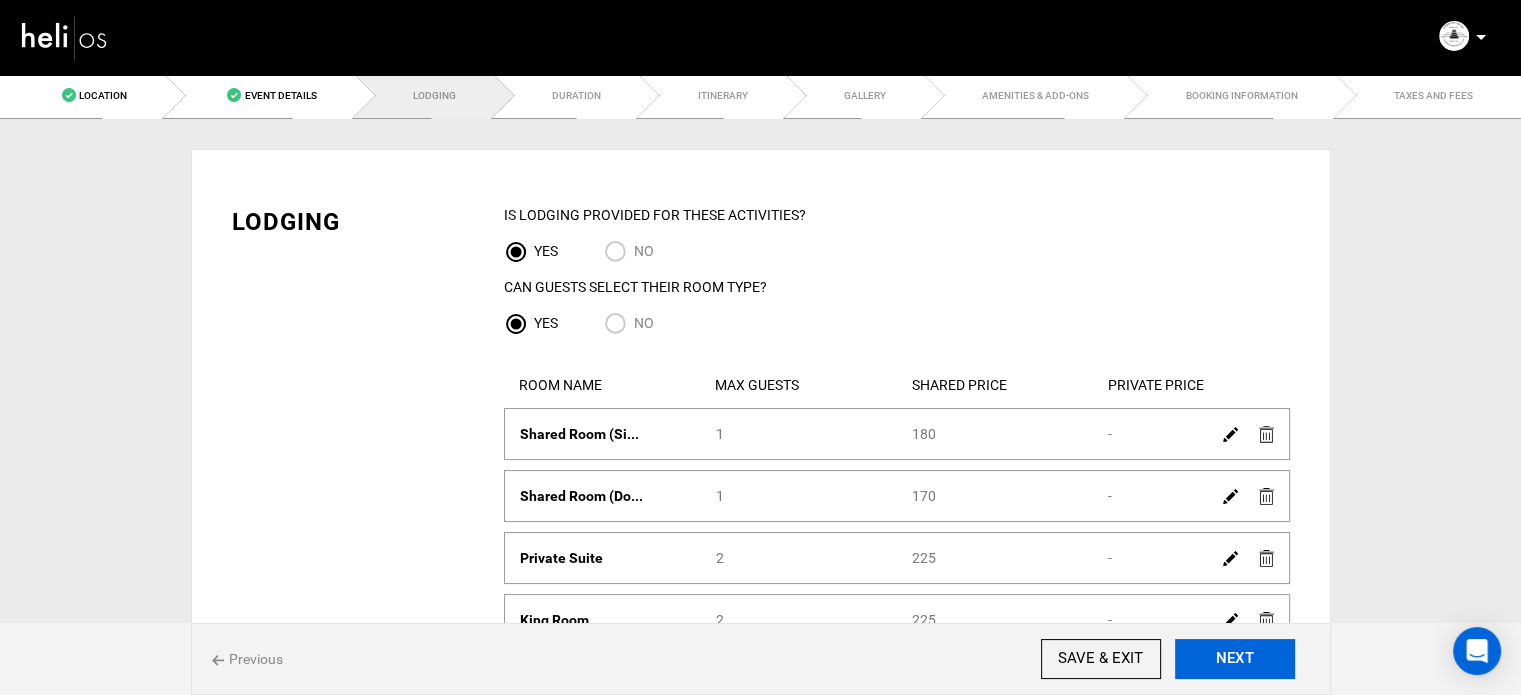 click on "NEXT" at bounding box center [1235, 659] 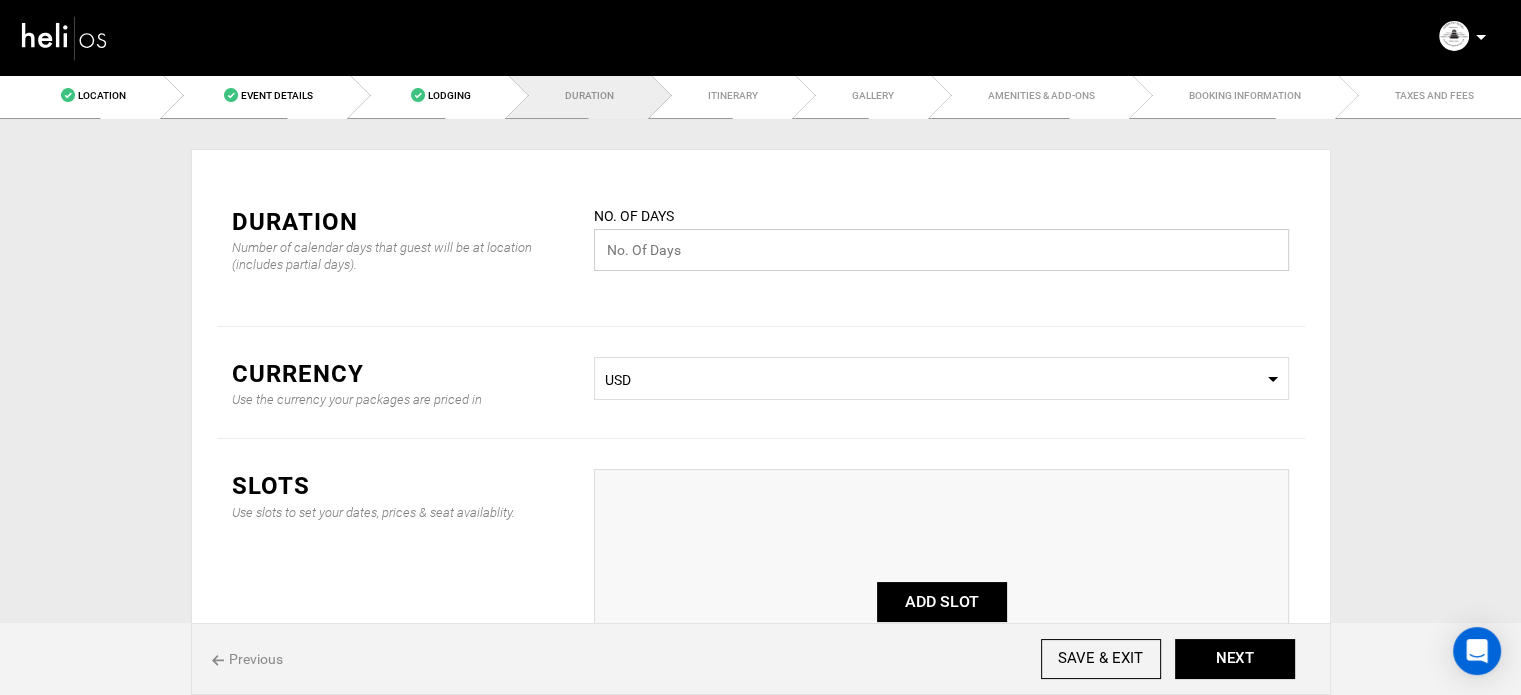 click at bounding box center (941, 250) 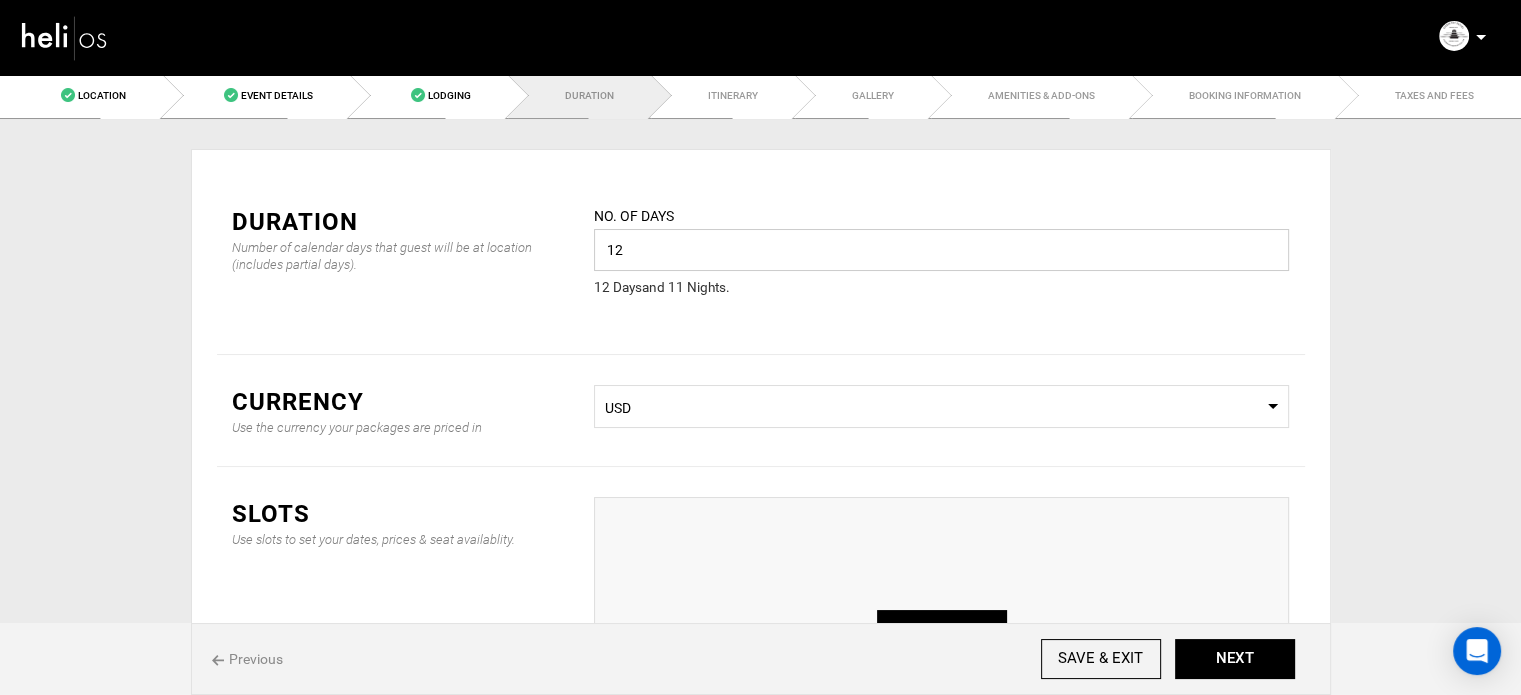 type on "12" 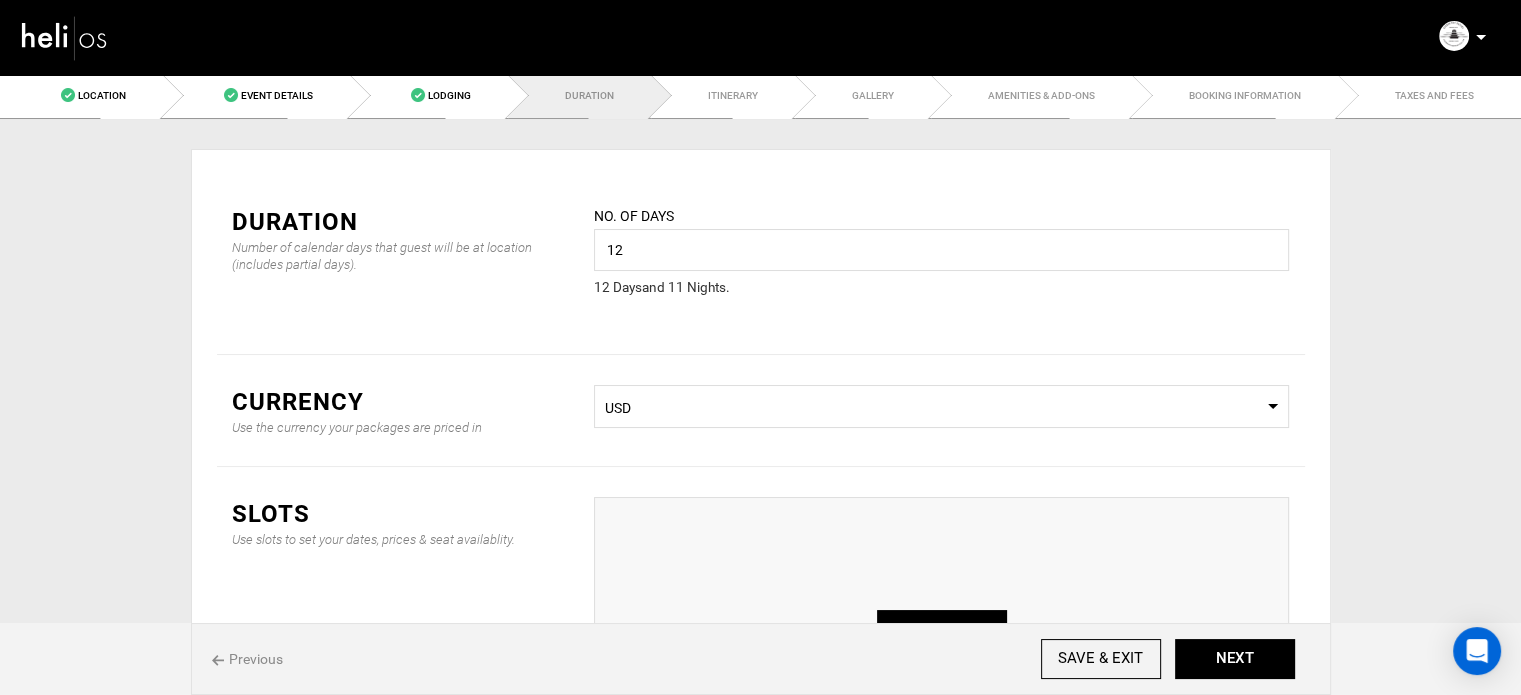click on "Currency
Use the currency your packages are priced in
Select Currency   USD" at bounding box center (761, 411) 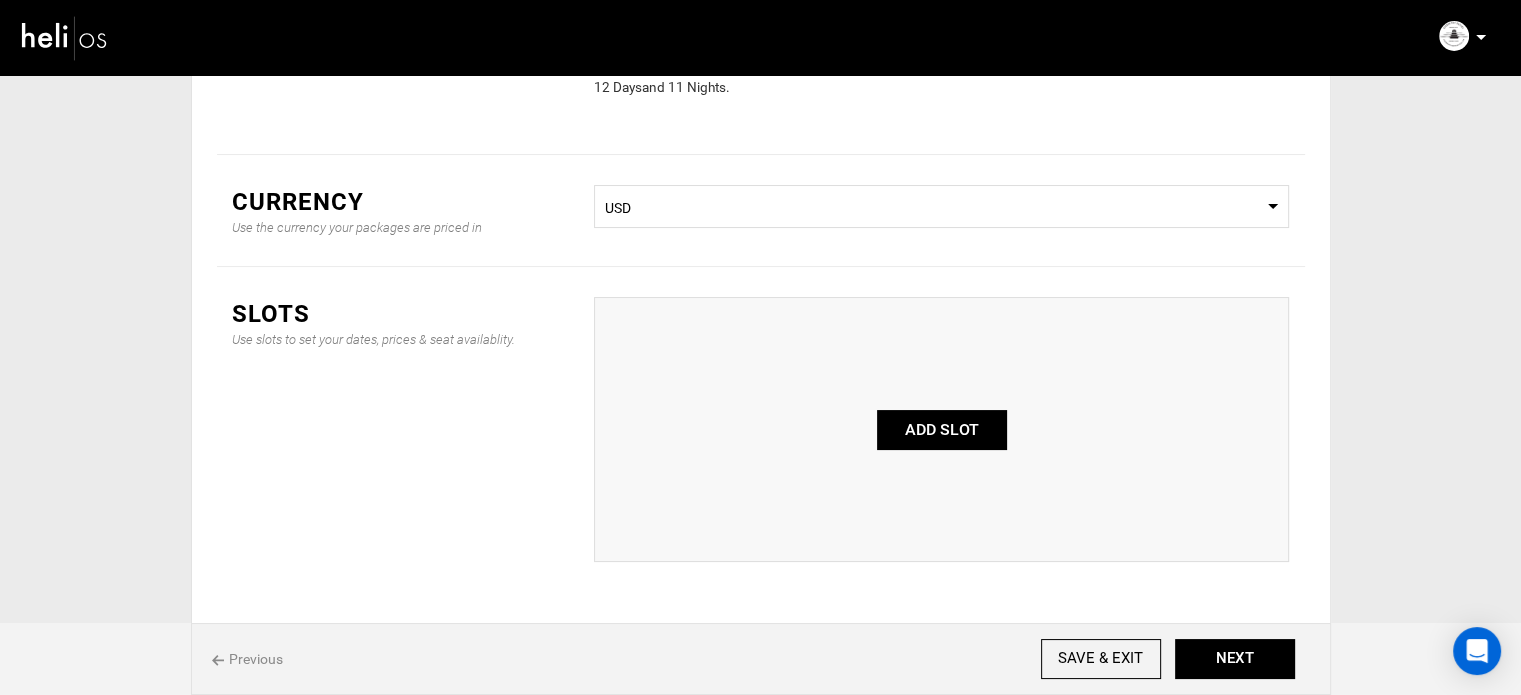 click on "ADD
SLOT" at bounding box center [942, 430] 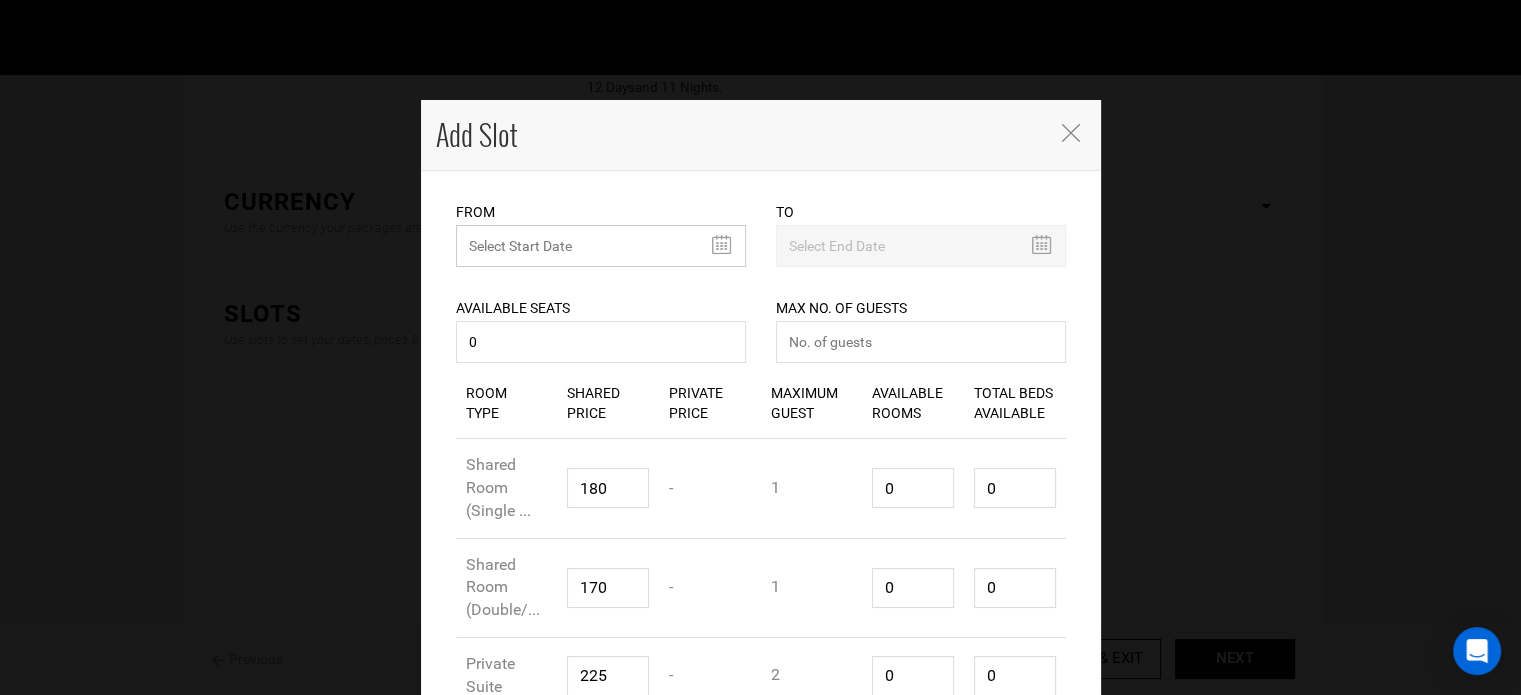 click at bounding box center (601, 246) 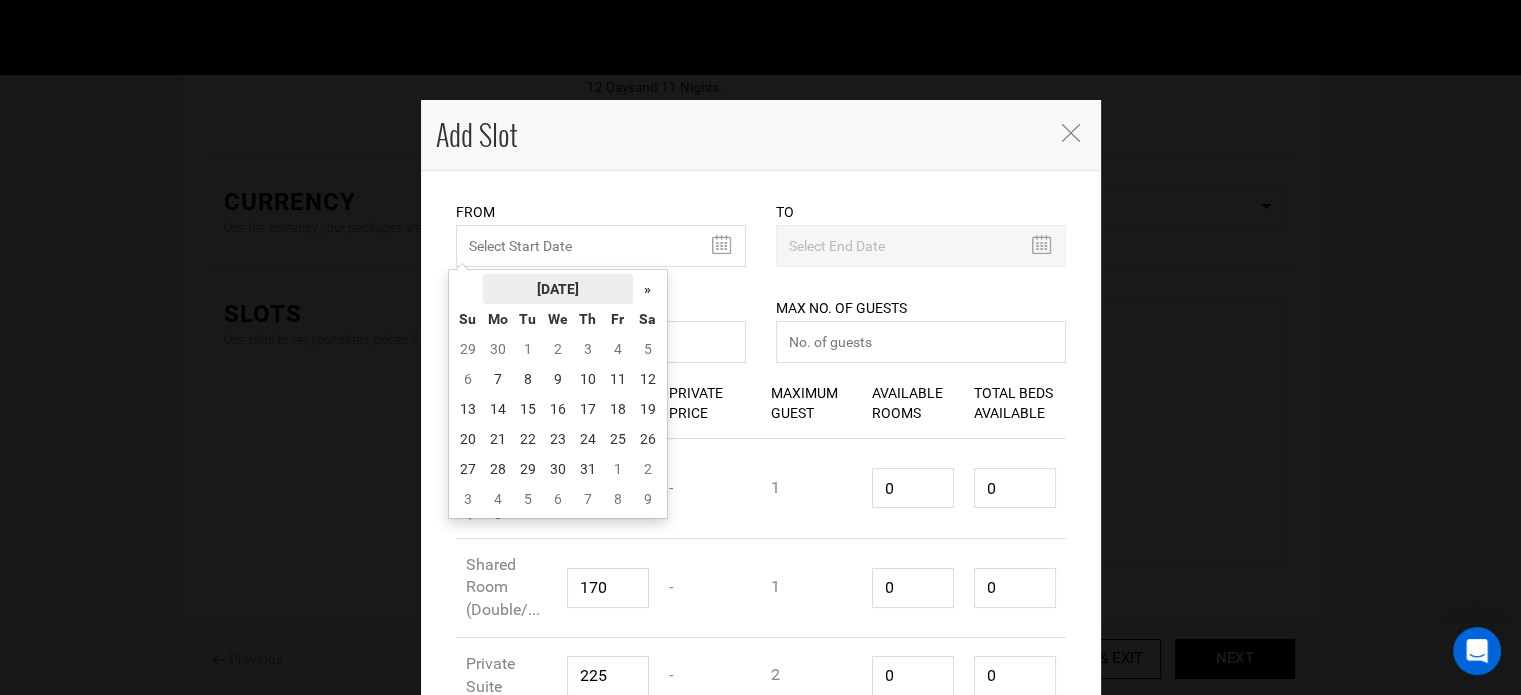 click on "July 2025" at bounding box center [558, 289] 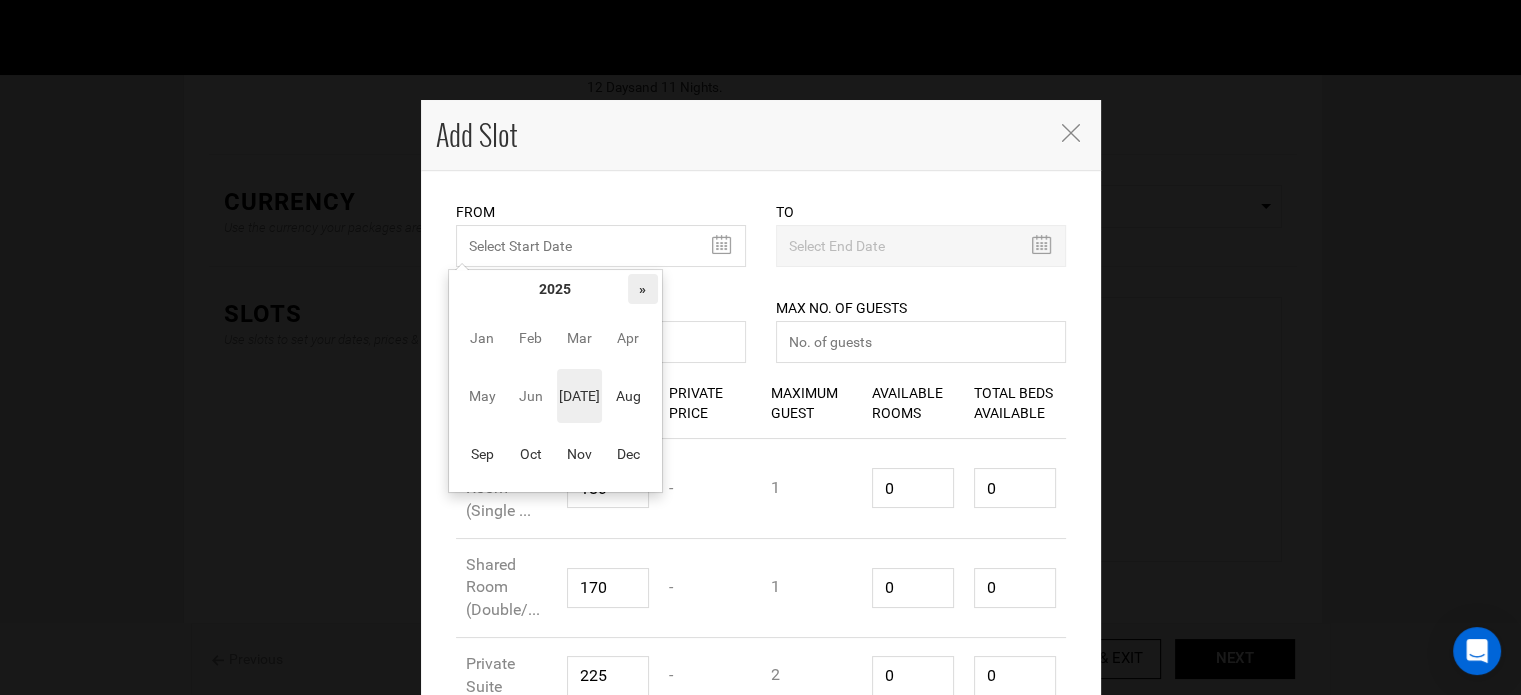 click on "»" at bounding box center [643, 289] 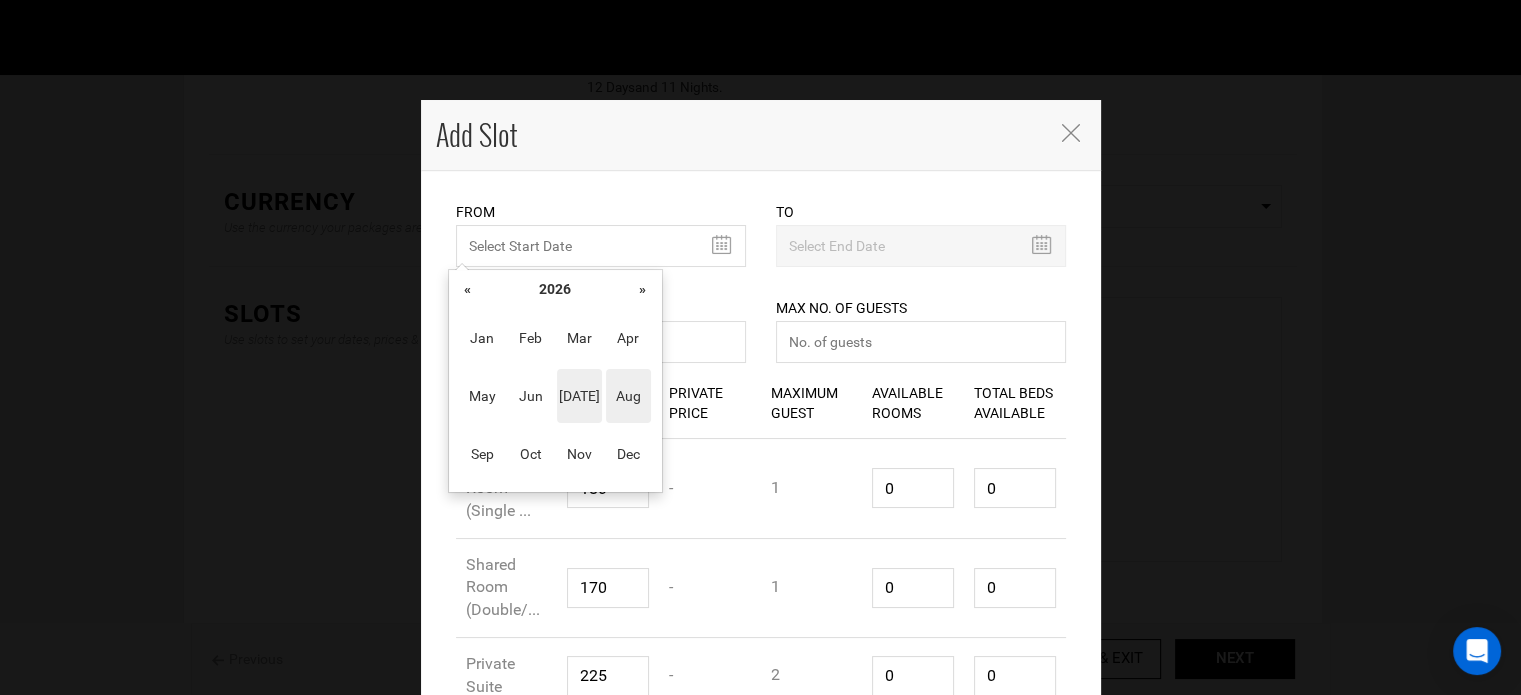 click on "Aug" at bounding box center [628, 396] 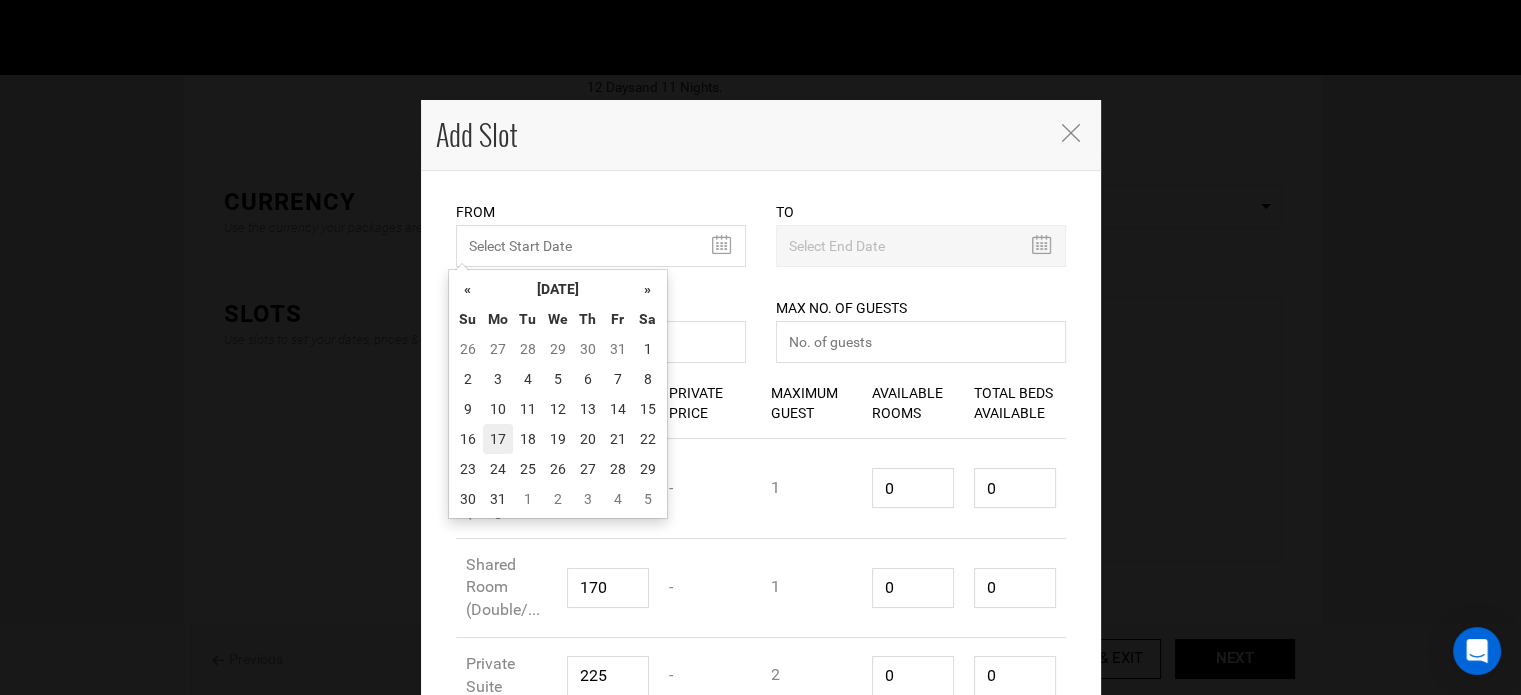 click on "17" at bounding box center (498, 439) 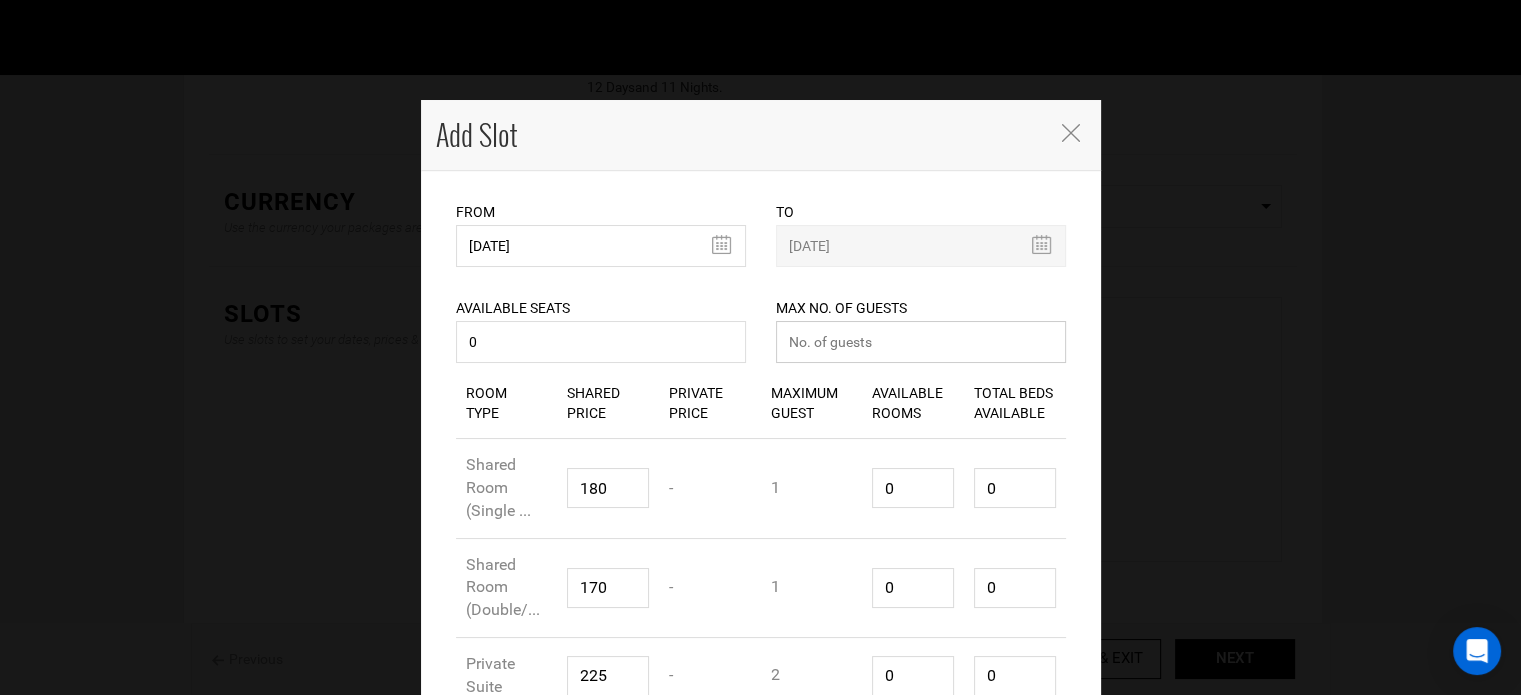 click at bounding box center [921, 342] 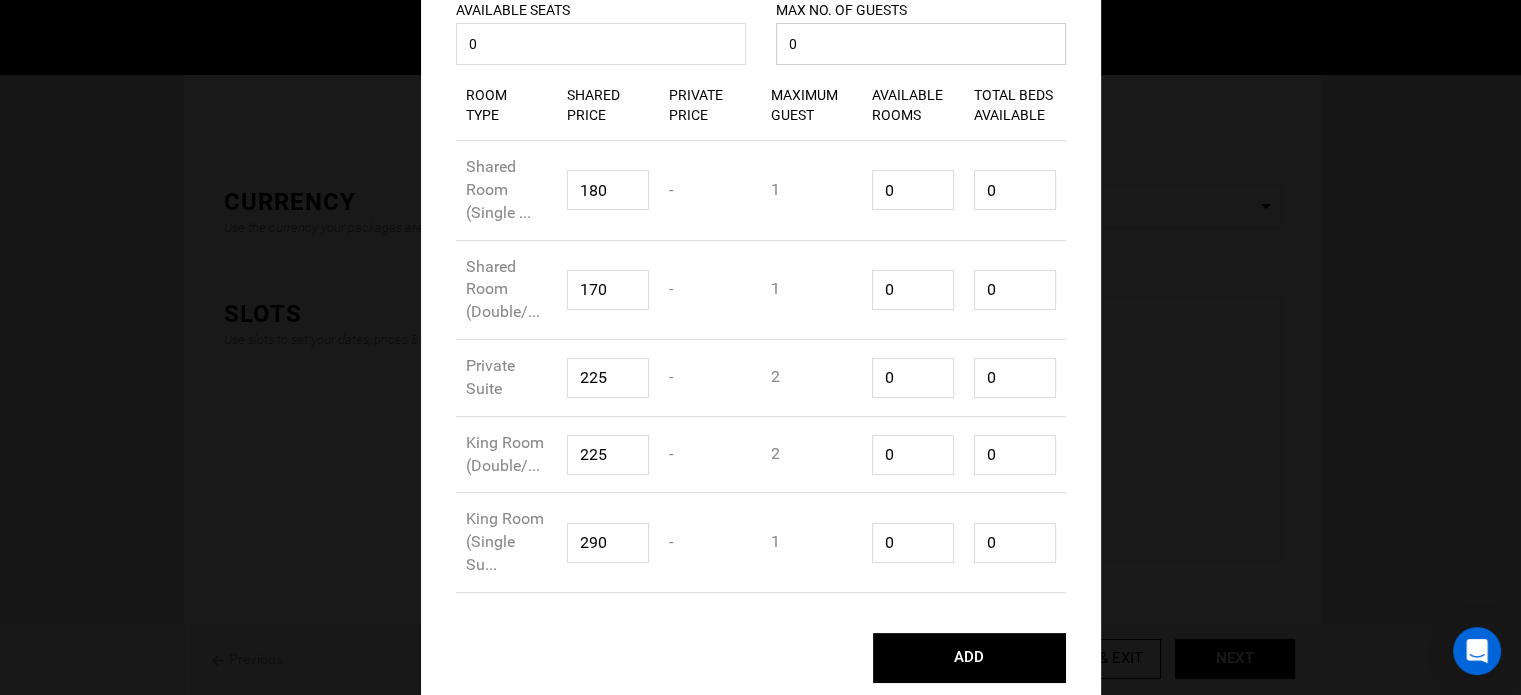scroll, scrollTop: 300, scrollLeft: 0, axis: vertical 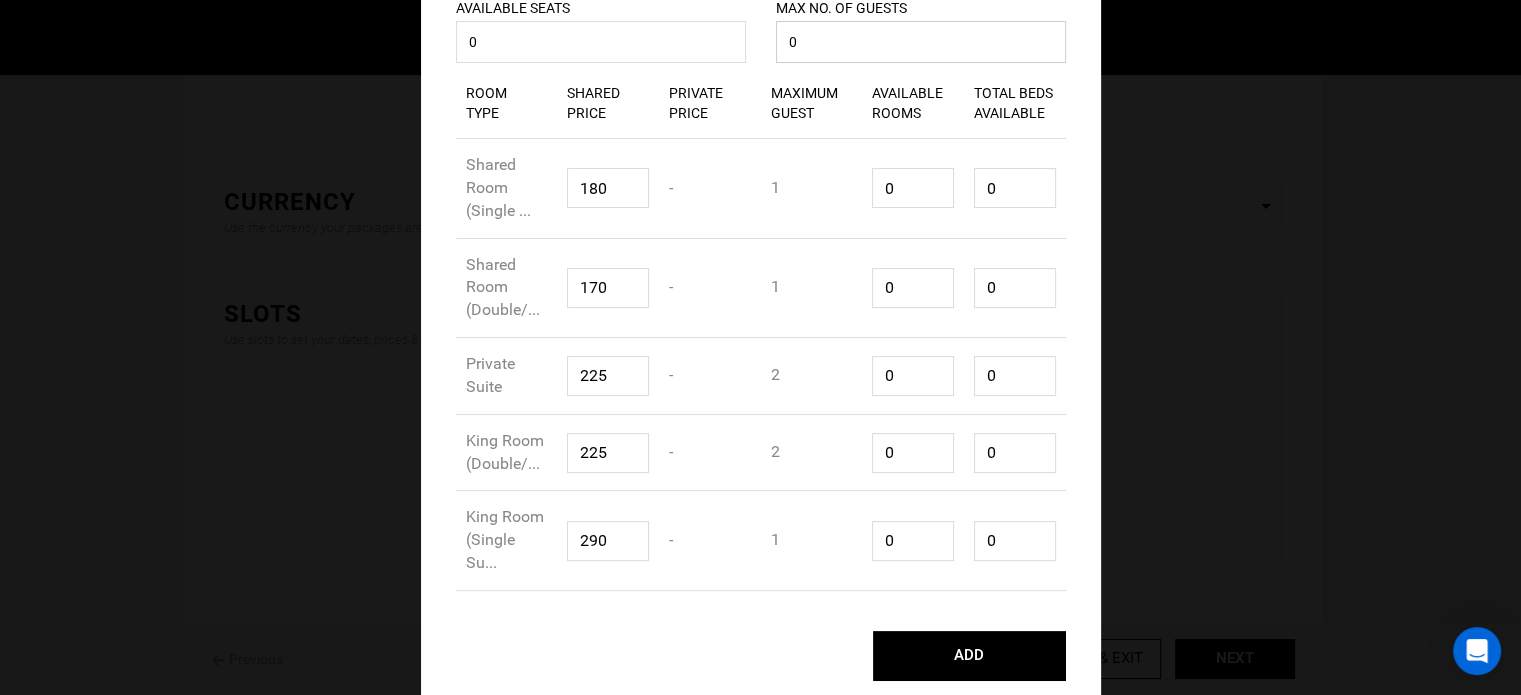 type on "0" 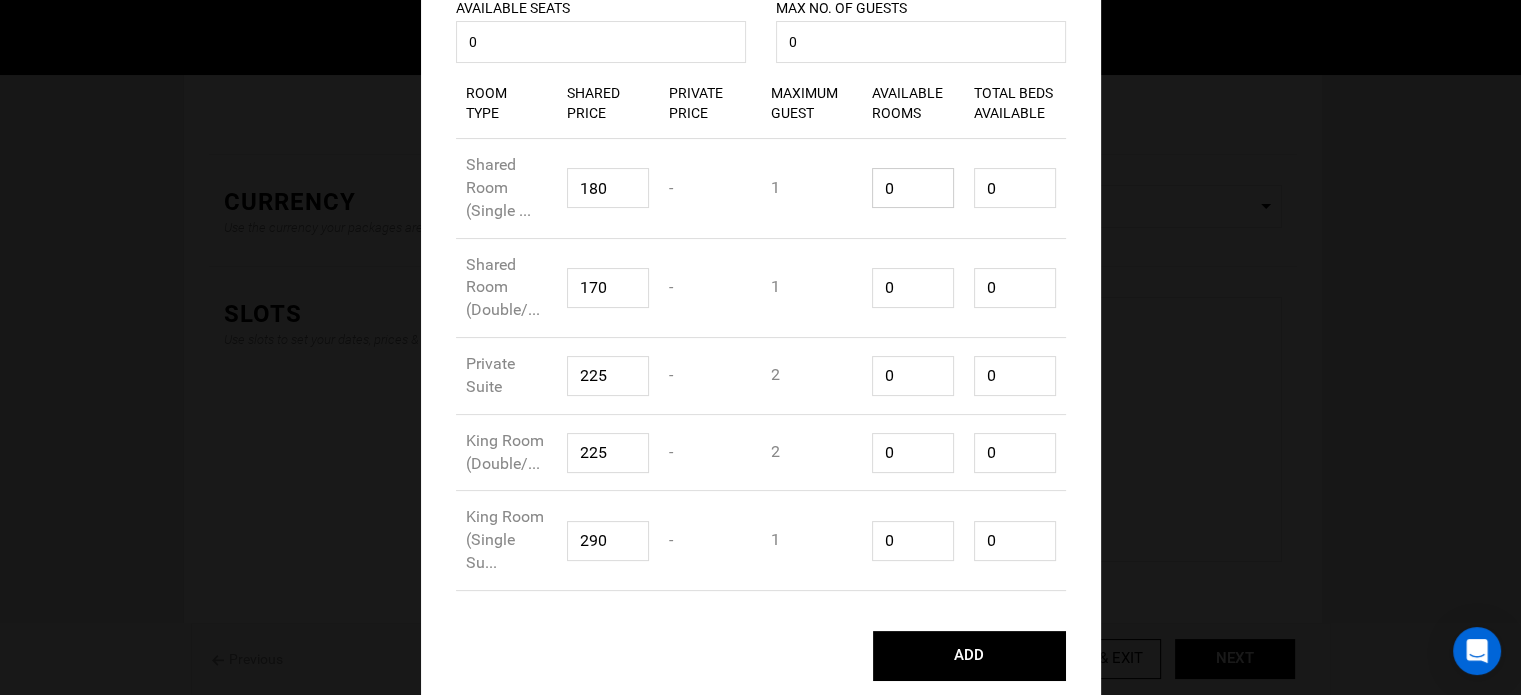 drag, startPoint x: 906, startPoint y: 179, endPoint x: 858, endPoint y: 179, distance: 48 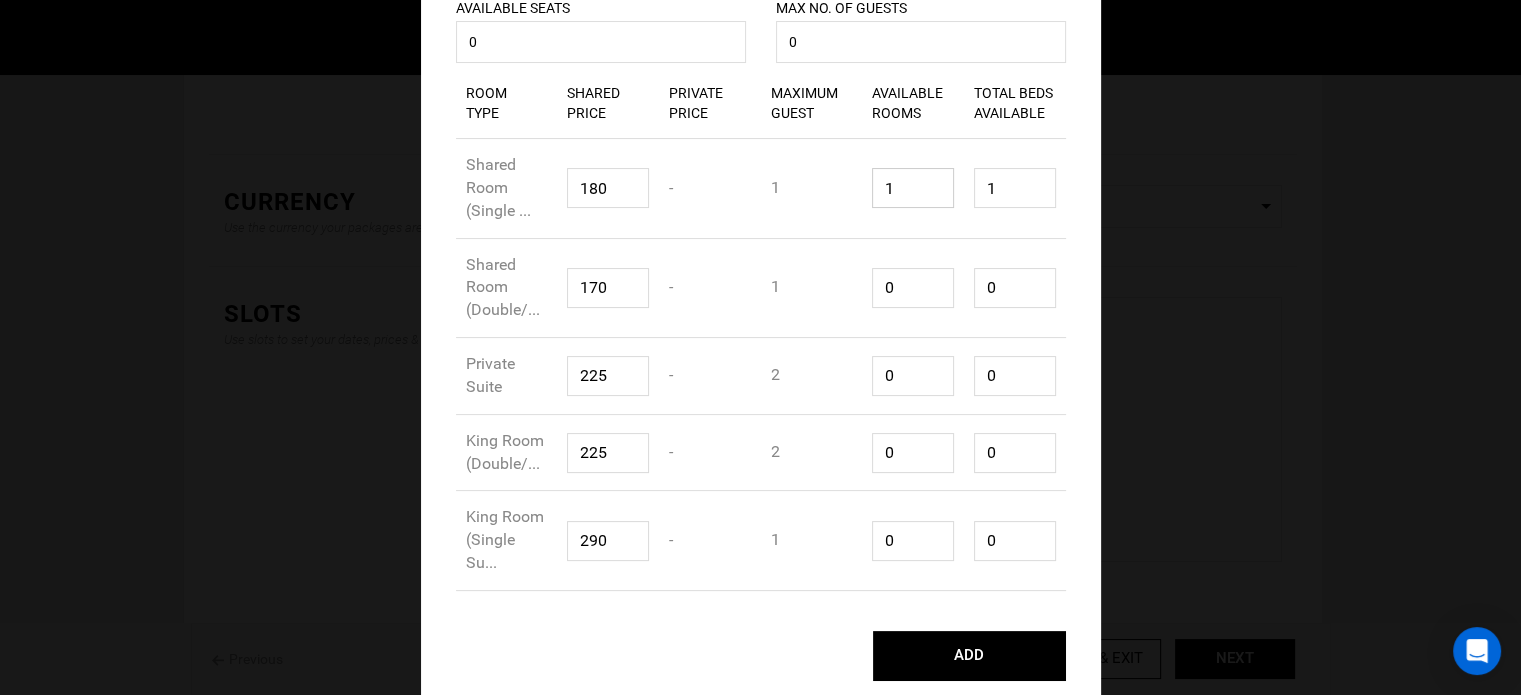 type on "1" 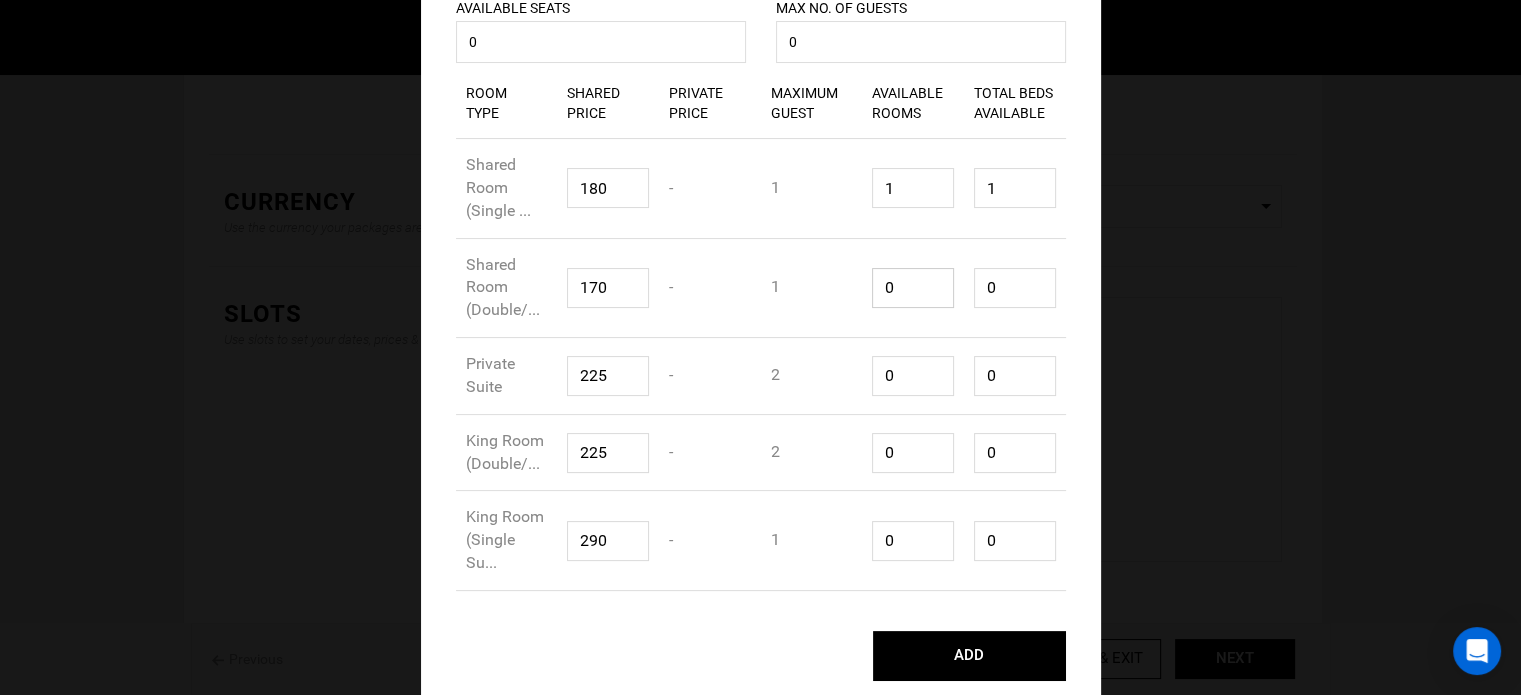 type on "1" 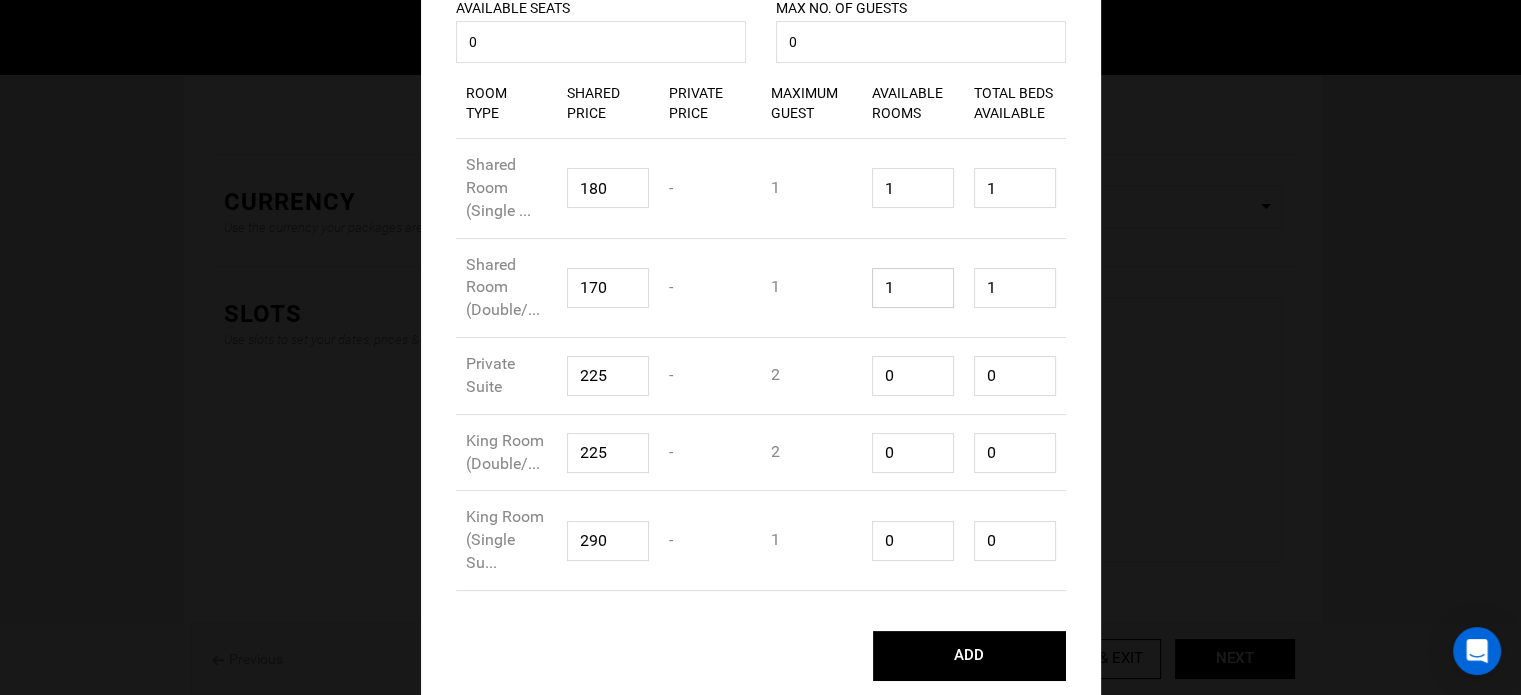 drag, startPoint x: 921, startPoint y: 281, endPoint x: 851, endPoint y: 294, distance: 71.19691 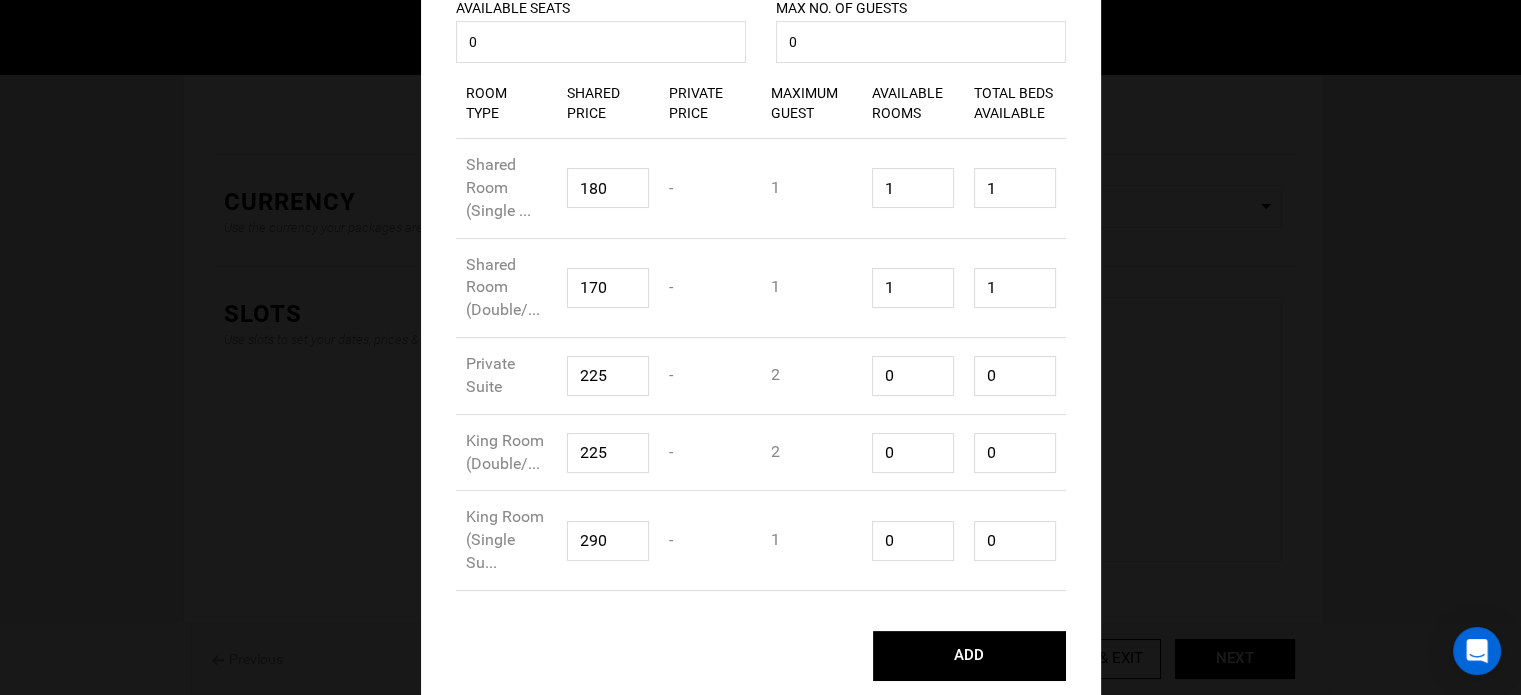 drag, startPoint x: 922, startPoint y: 402, endPoint x: 844, endPoint y: 393, distance: 78.51752 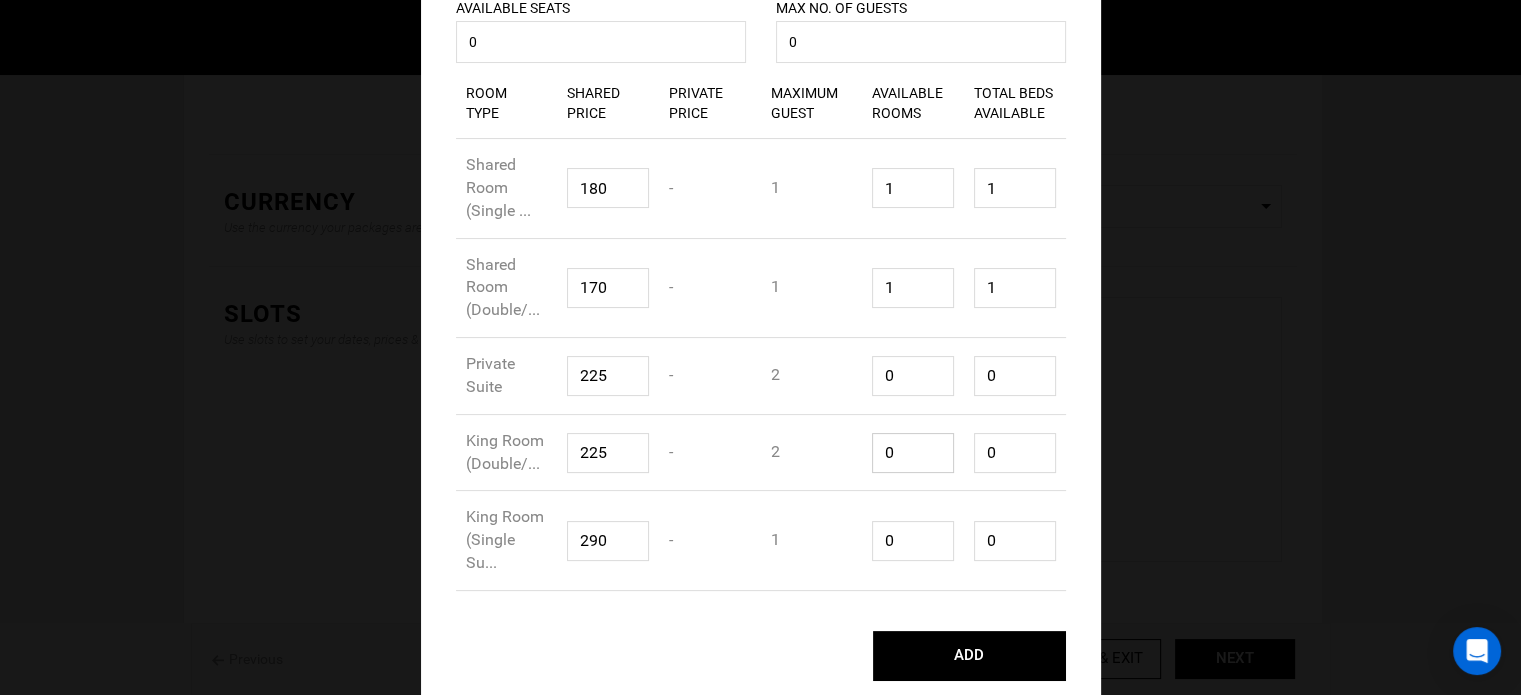 drag, startPoint x: 915, startPoint y: 472, endPoint x: 827, endPoint y: 463, distance: 88.45903 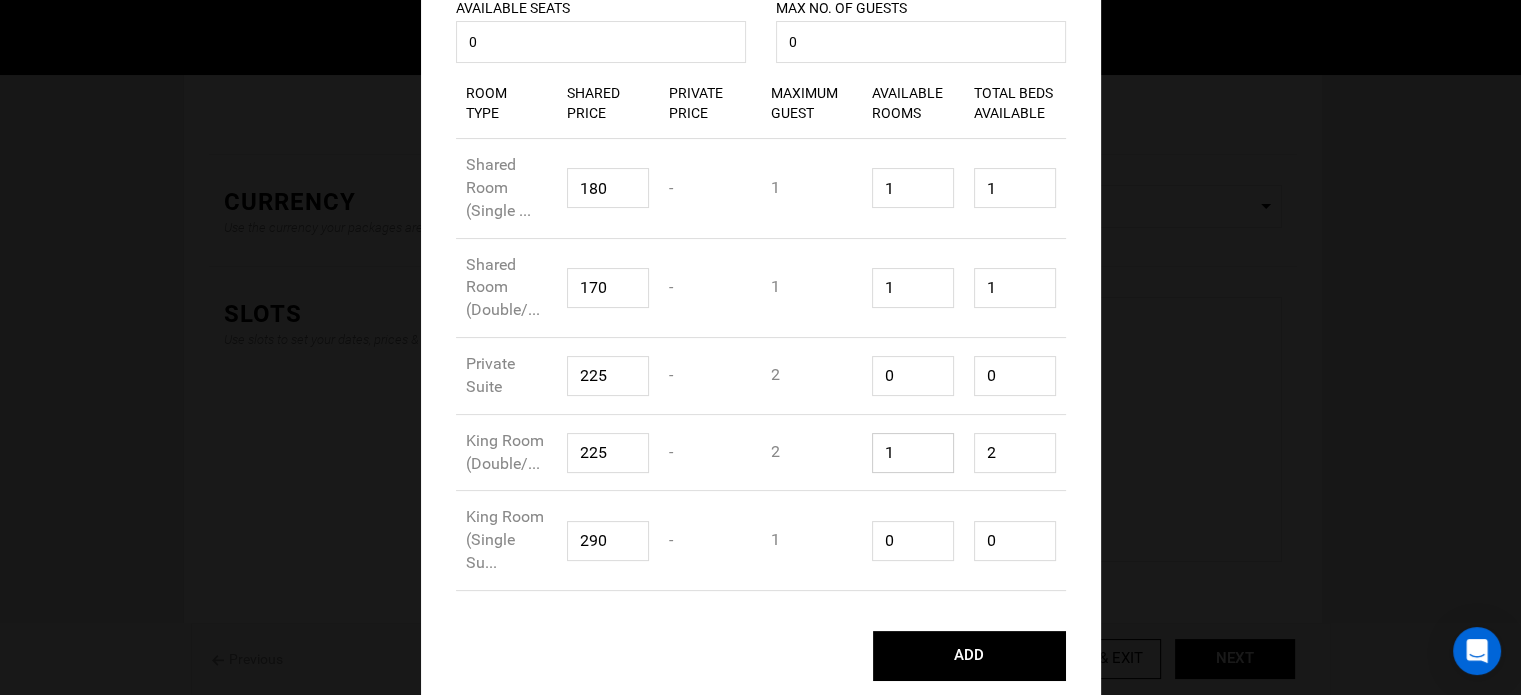 type on "1" 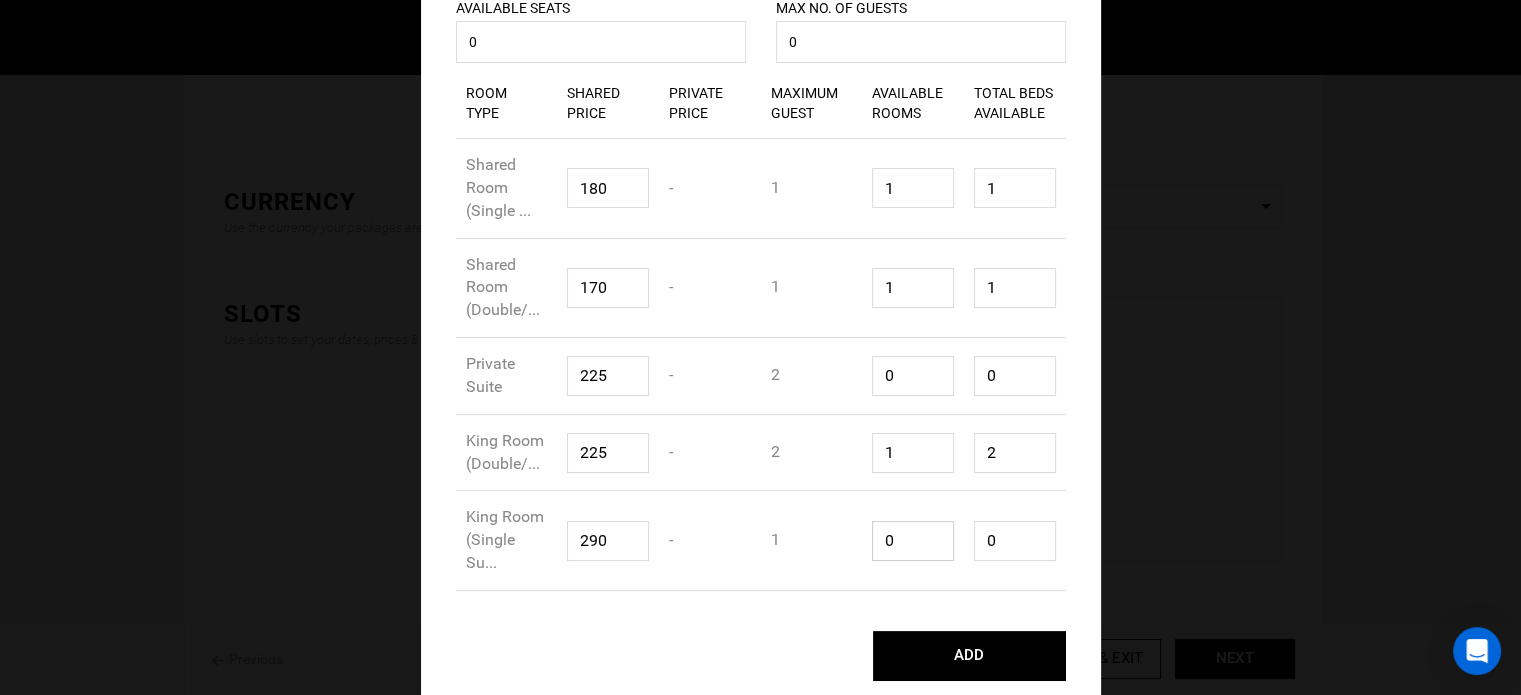 drag, startPoint x: 895, startPoint y: 534, endPoint x: 869, endPoint y: 458, distance: 80.32434 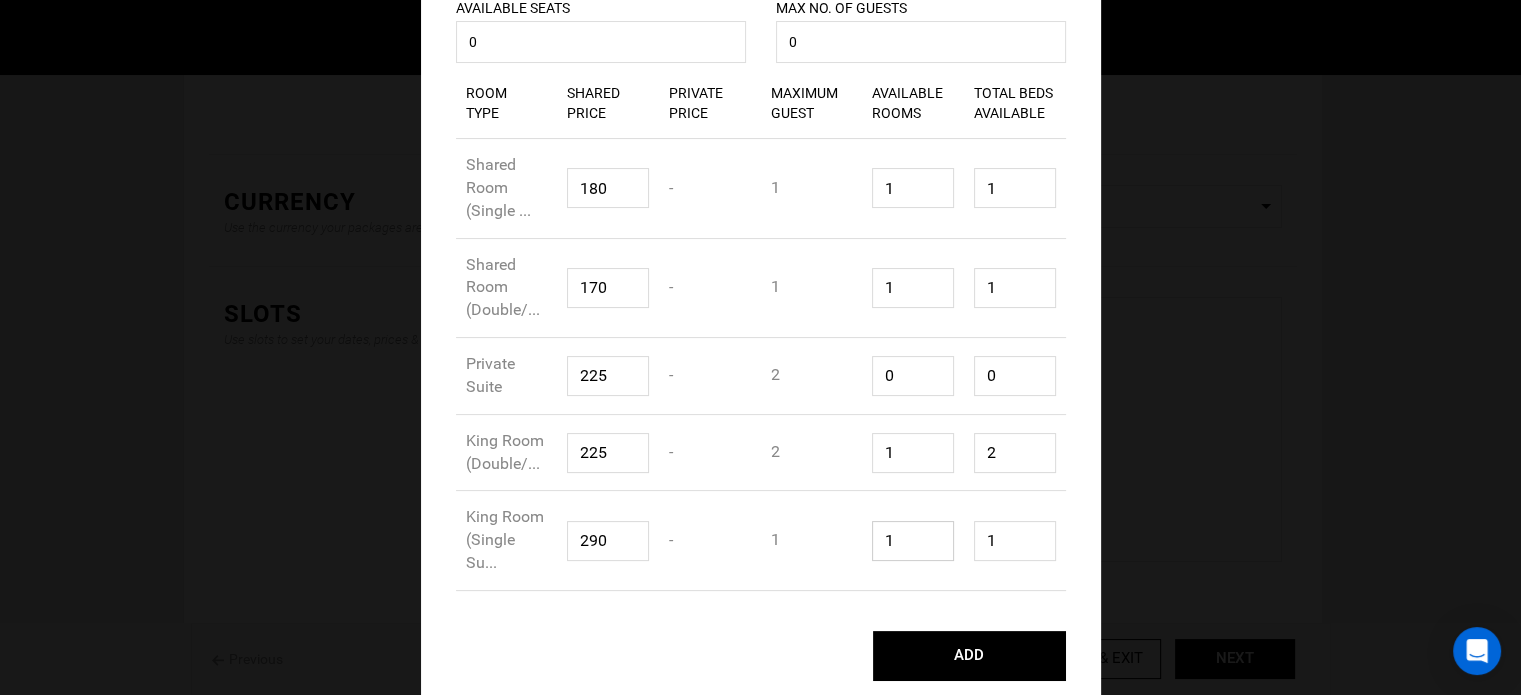 type on "1" 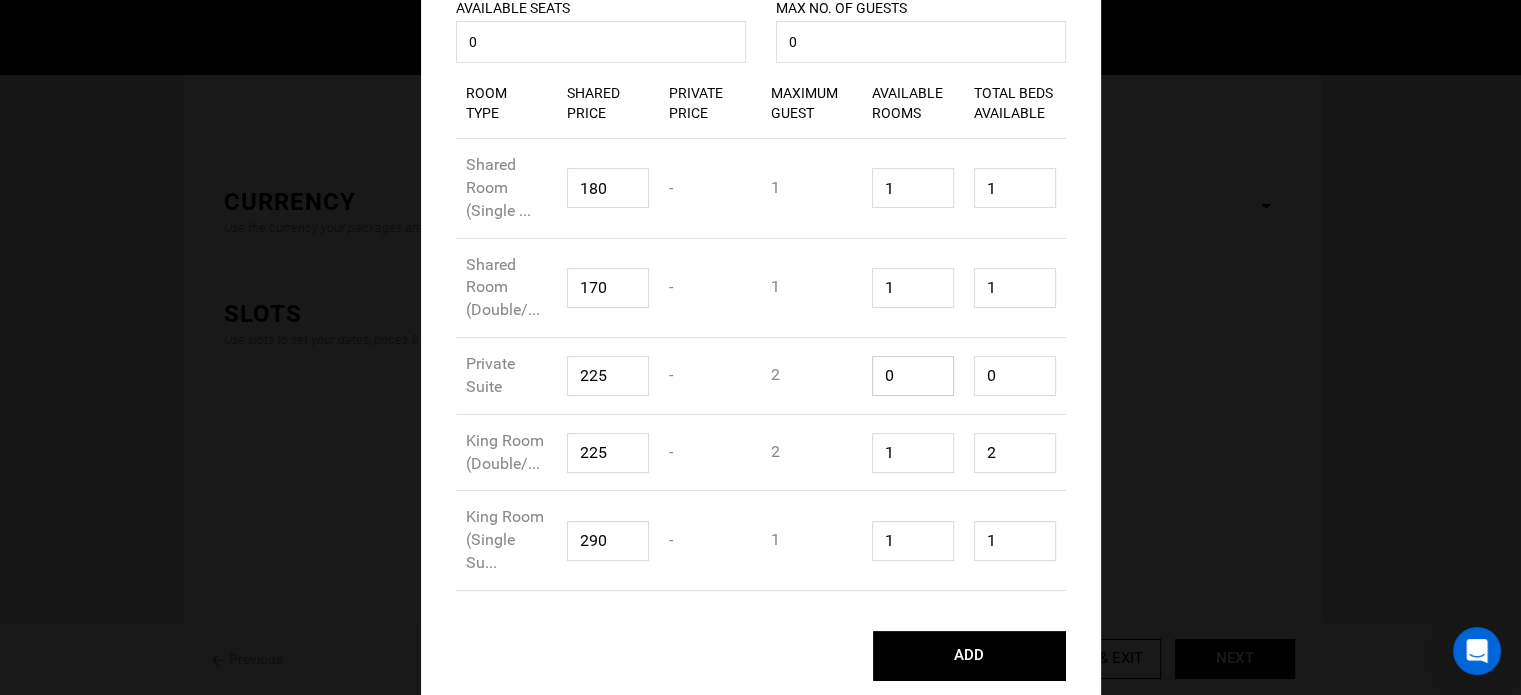type on "1" 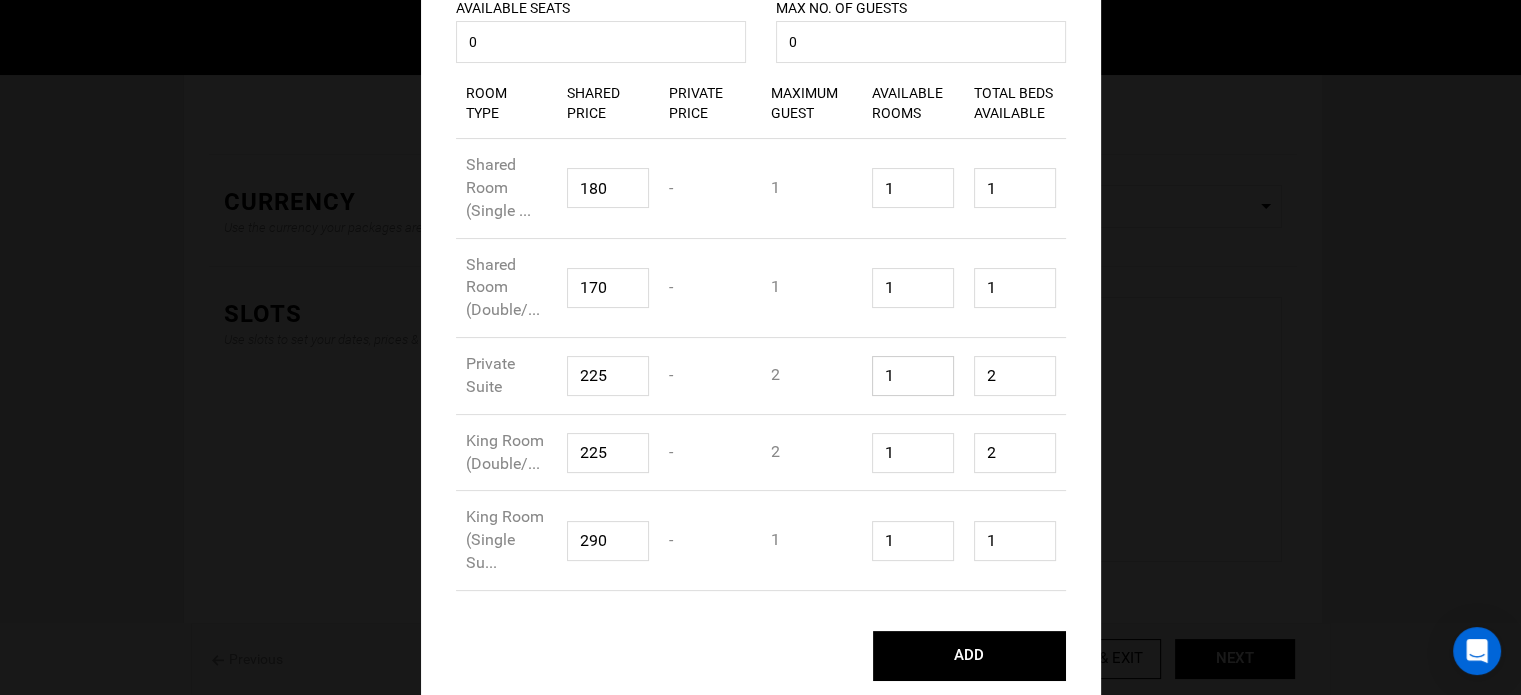 drag, startPoint x: 895, startPoint y: 371, endPoint x: 860, endPoint y: 371, distance: 35 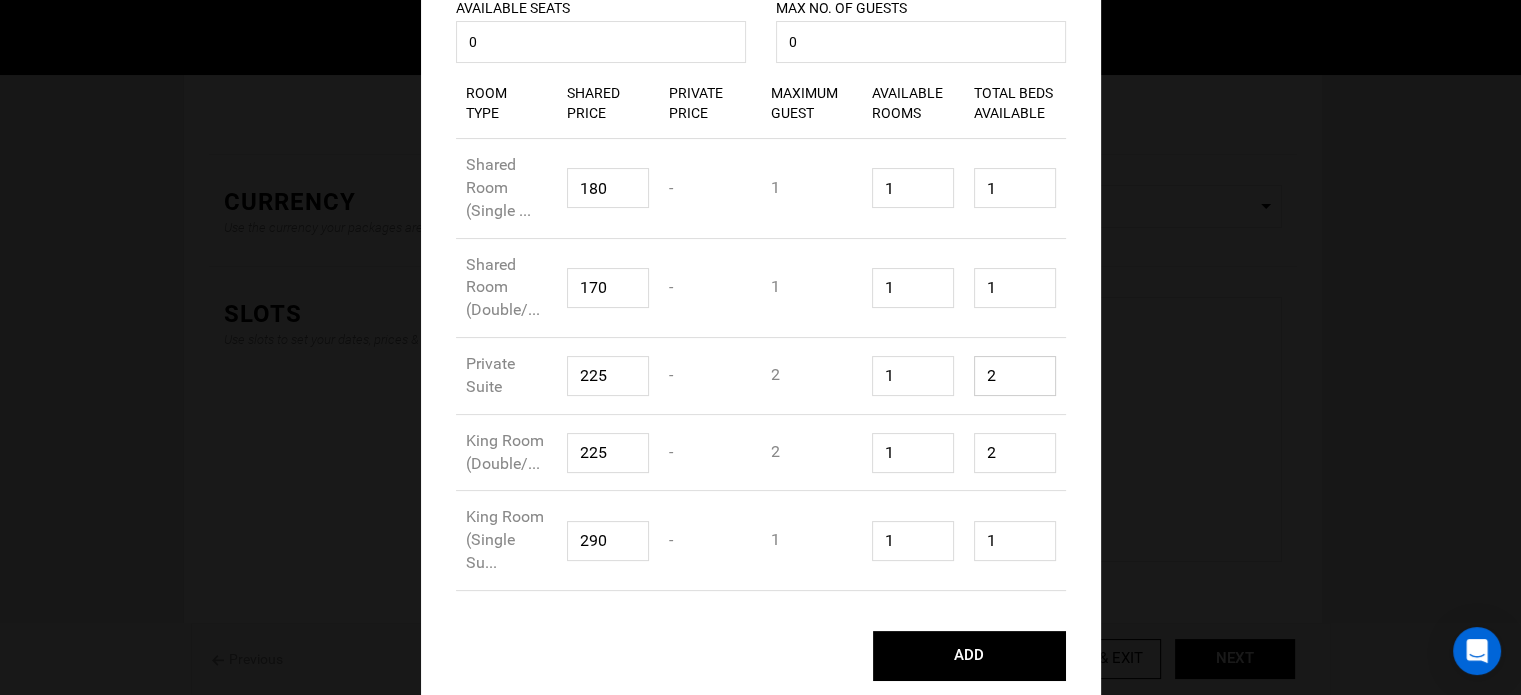 drag, startPoint x: 997, startPoint y: 375, endPoint x: 953, endPoint y: 376, distance: 44.011364 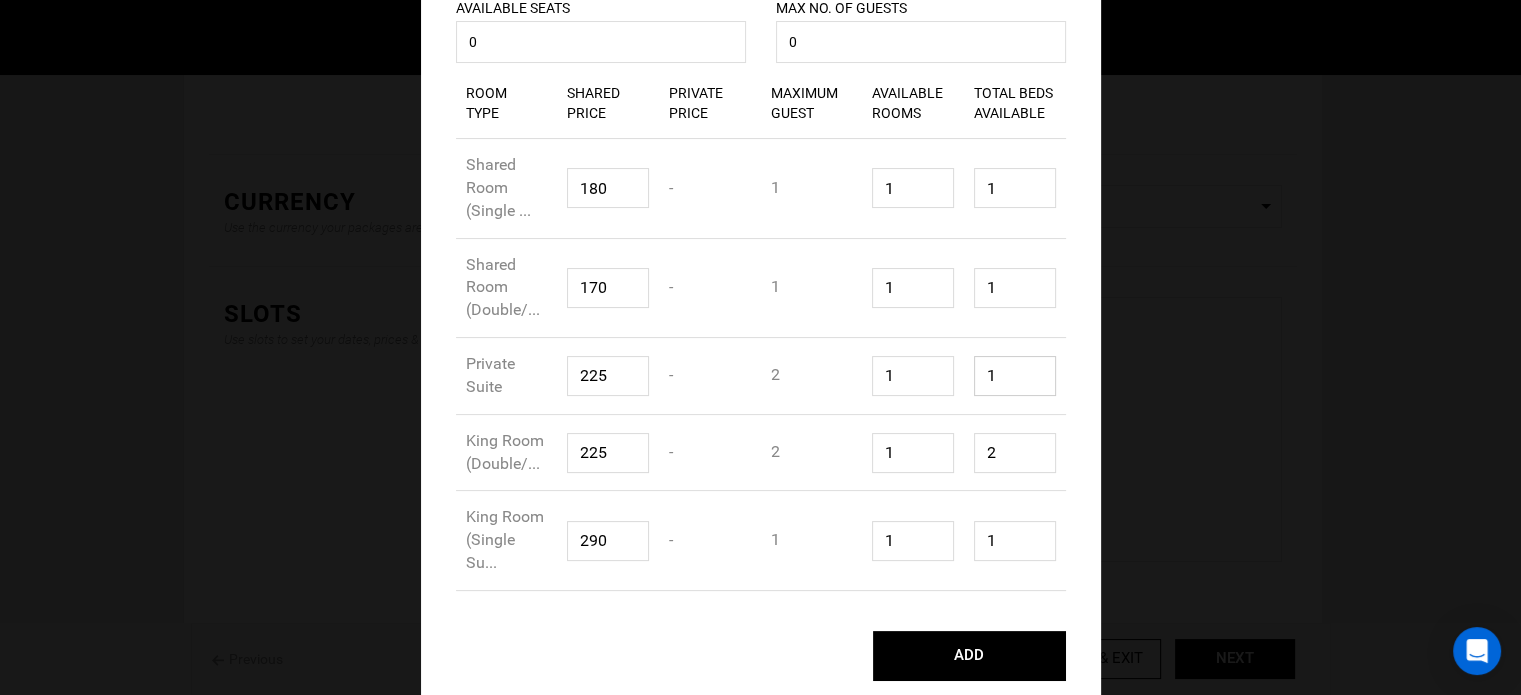 type on "1" 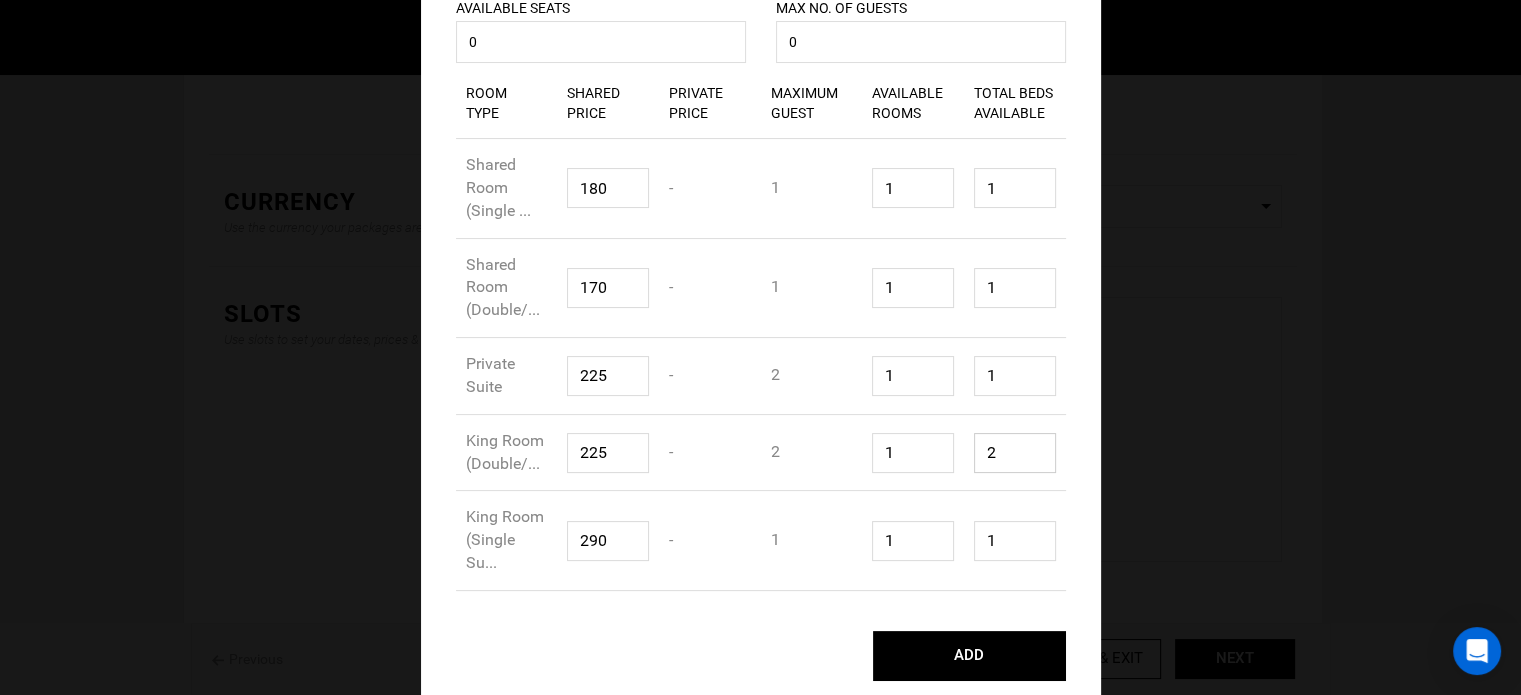 drag, startPoint x: 1005, startPoint y: 452, endPoint x: 956, endPoint y: 455, distance: 49.09175 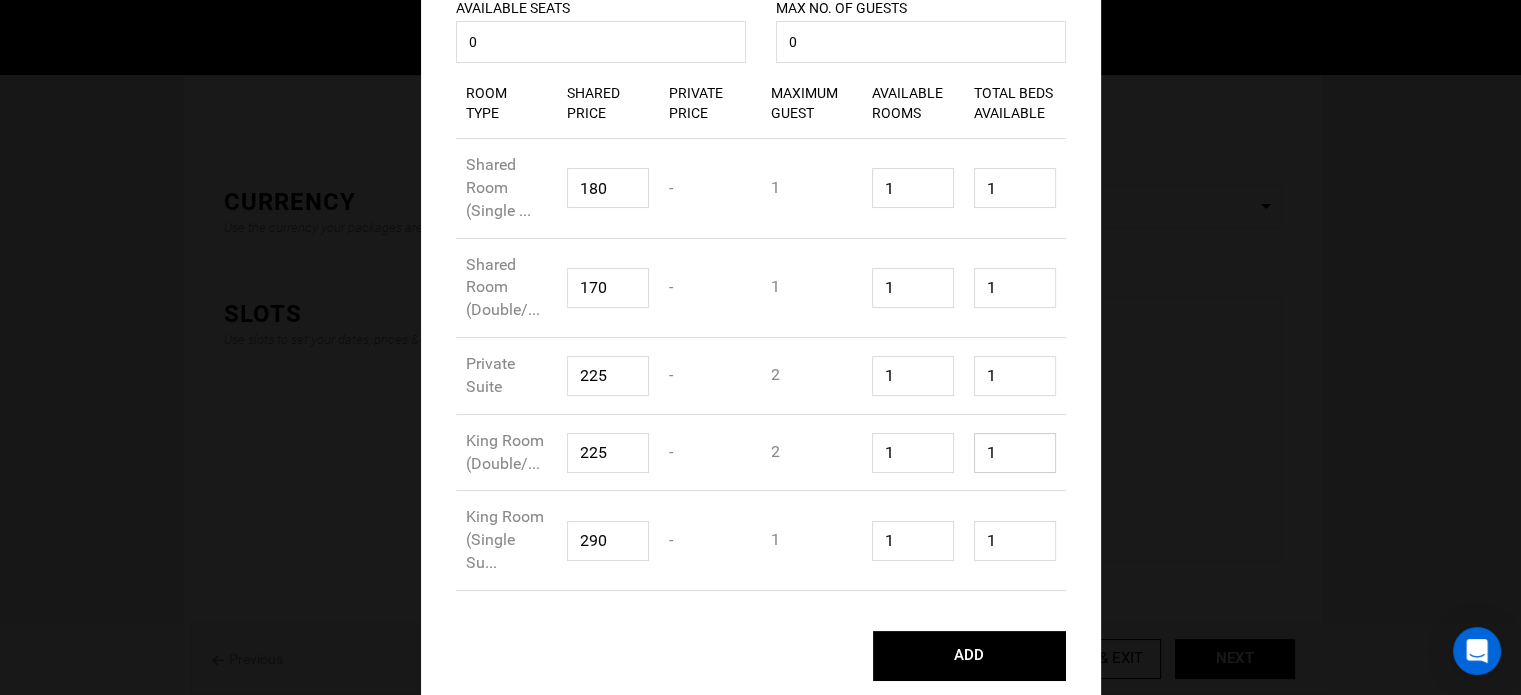 type on "1" 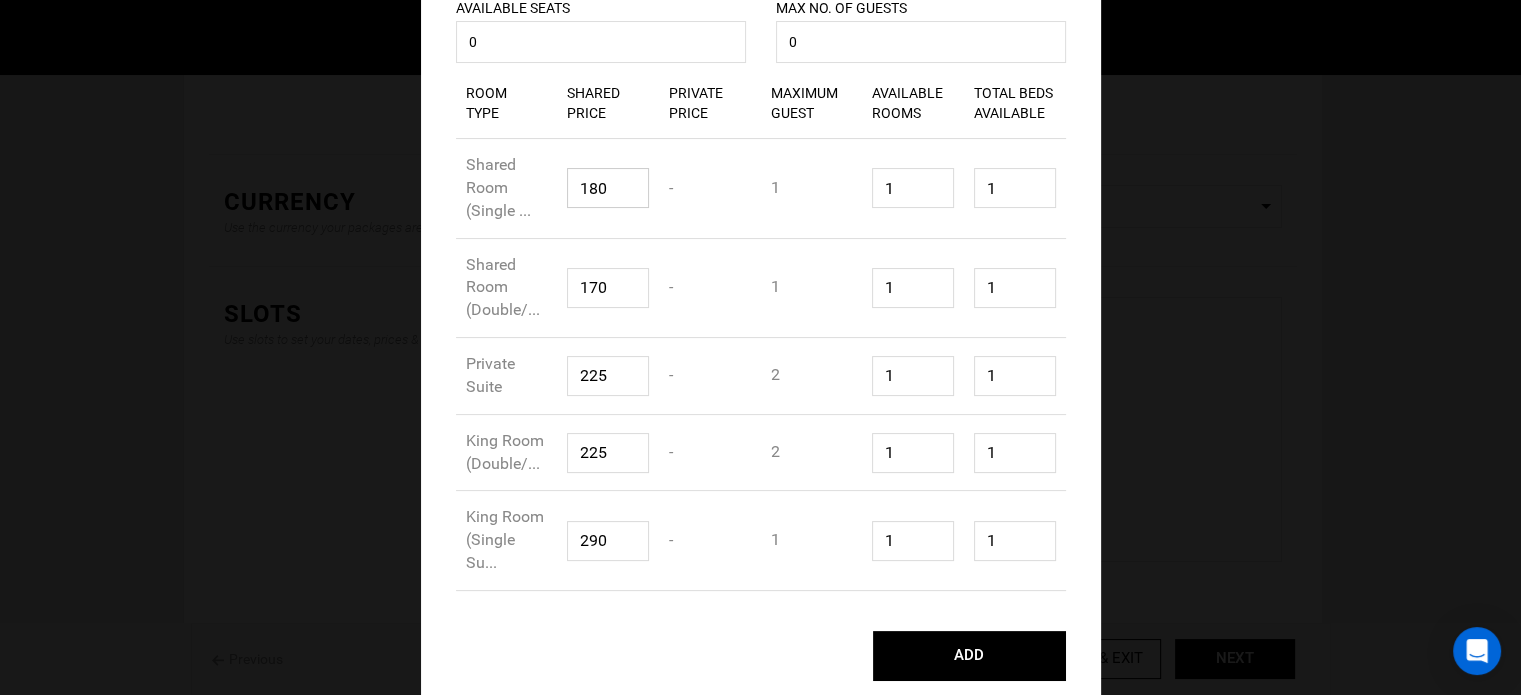 click on "180" at bounding box center [608, 188] 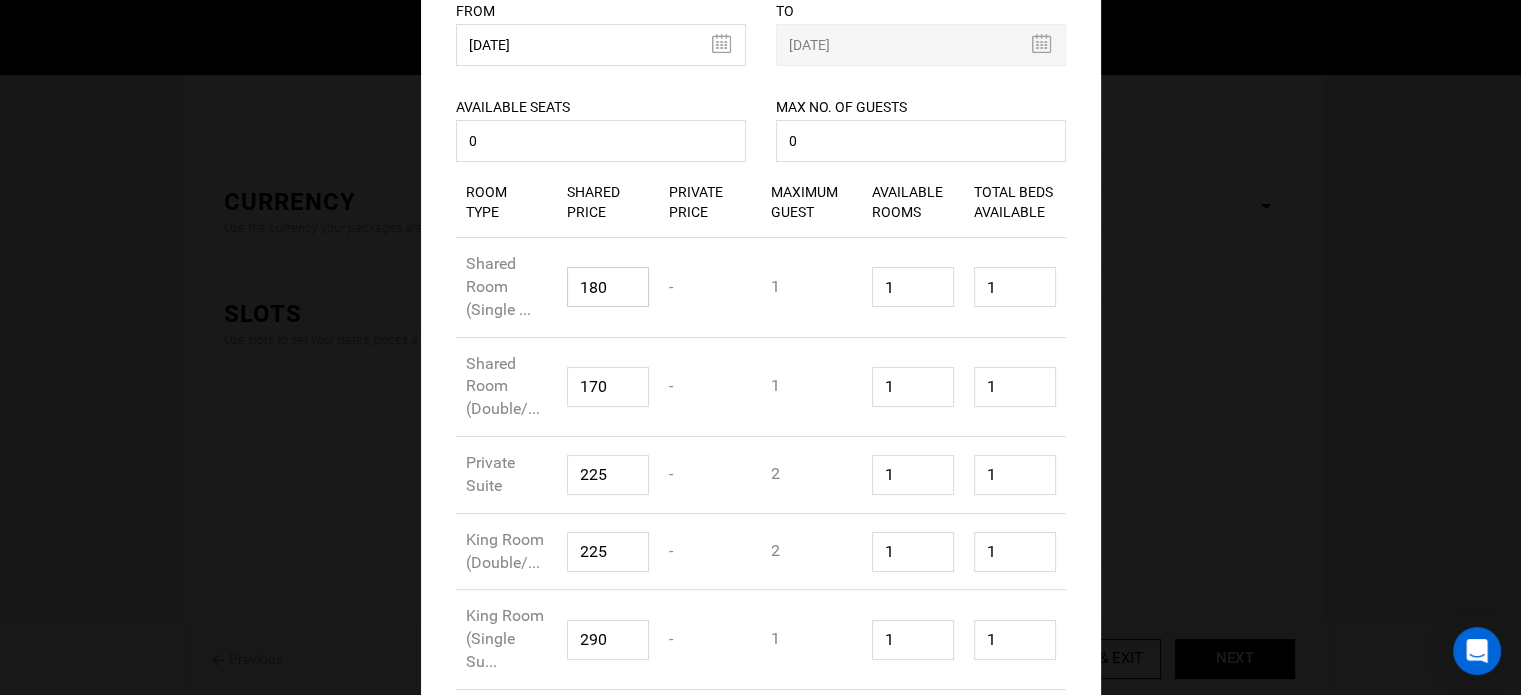 scroll, scrollTop: 305, scrollLeft: 0, axis: vertical 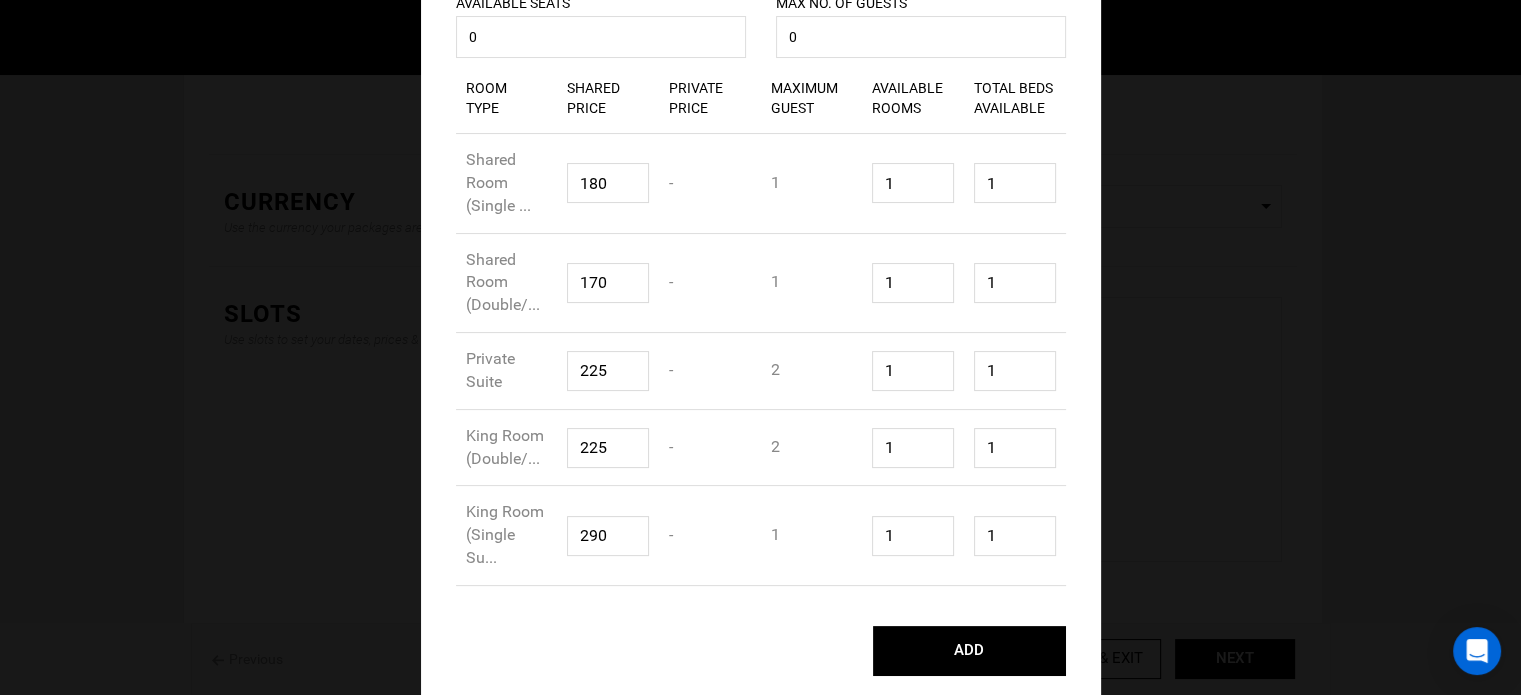 click on "Add Slot
From
08/17/2026
Please select start date.
Start date already exists, please select different start
date.
To
08/28/2026
Available Seats
0
Available seats should be greater than 0.
Available Seats should be less than or equal to Total Beds Available.
0" at bounding box center (760, 347) 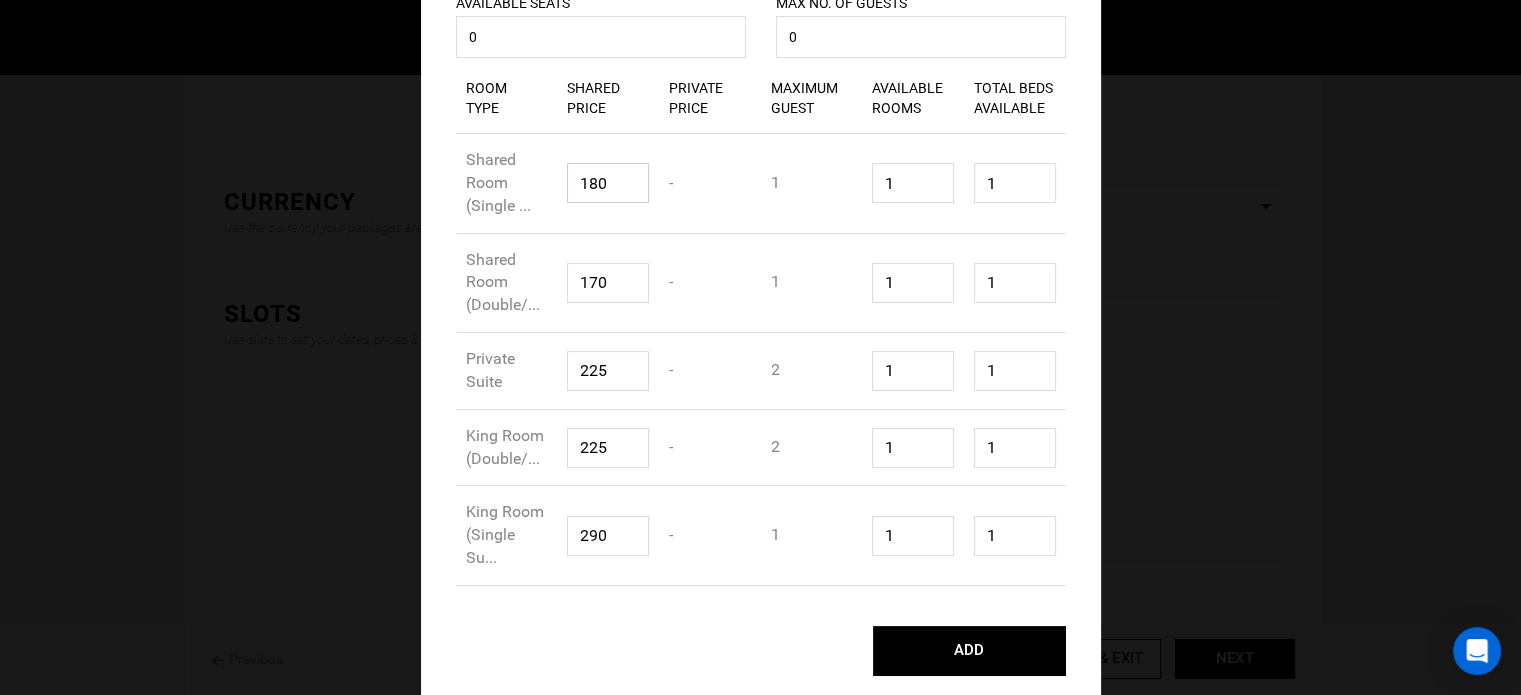 click on "180" at bounding box center [608, 183] 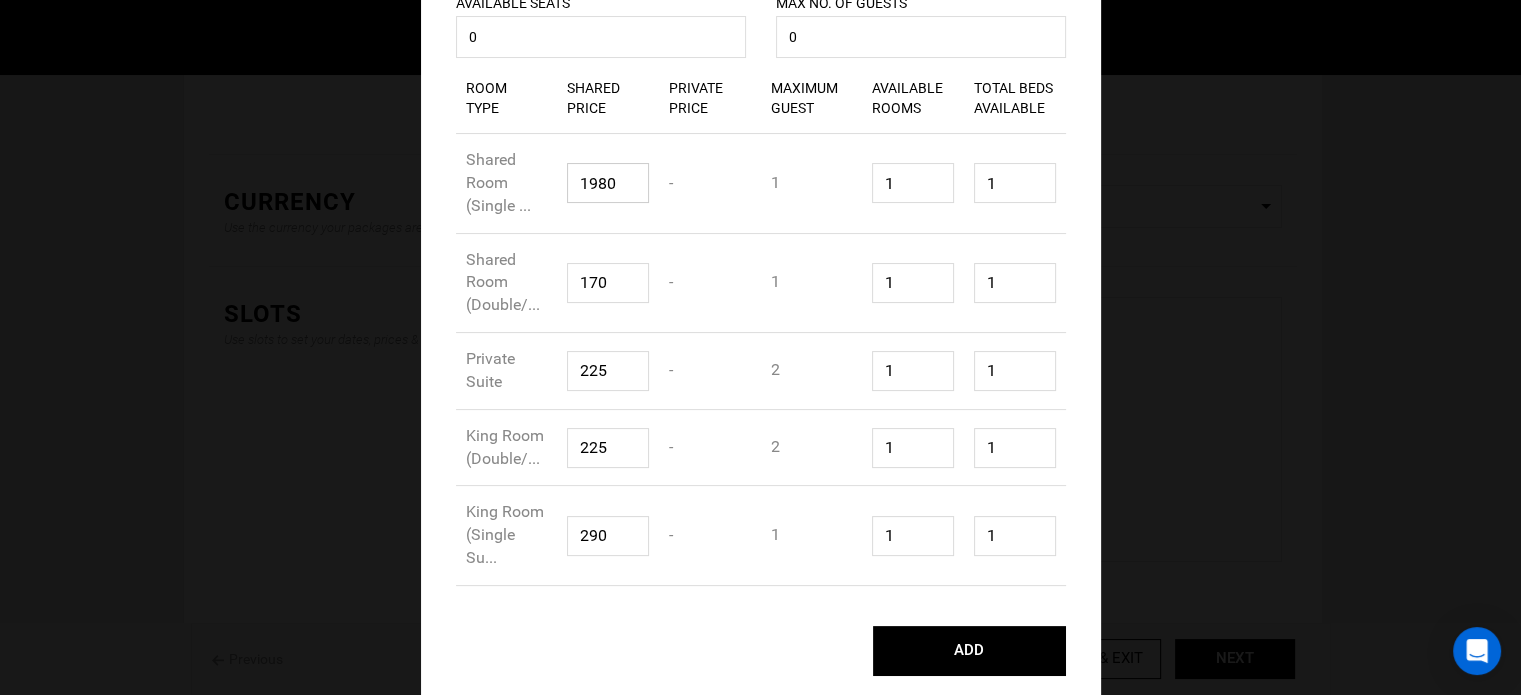 type on "1980" 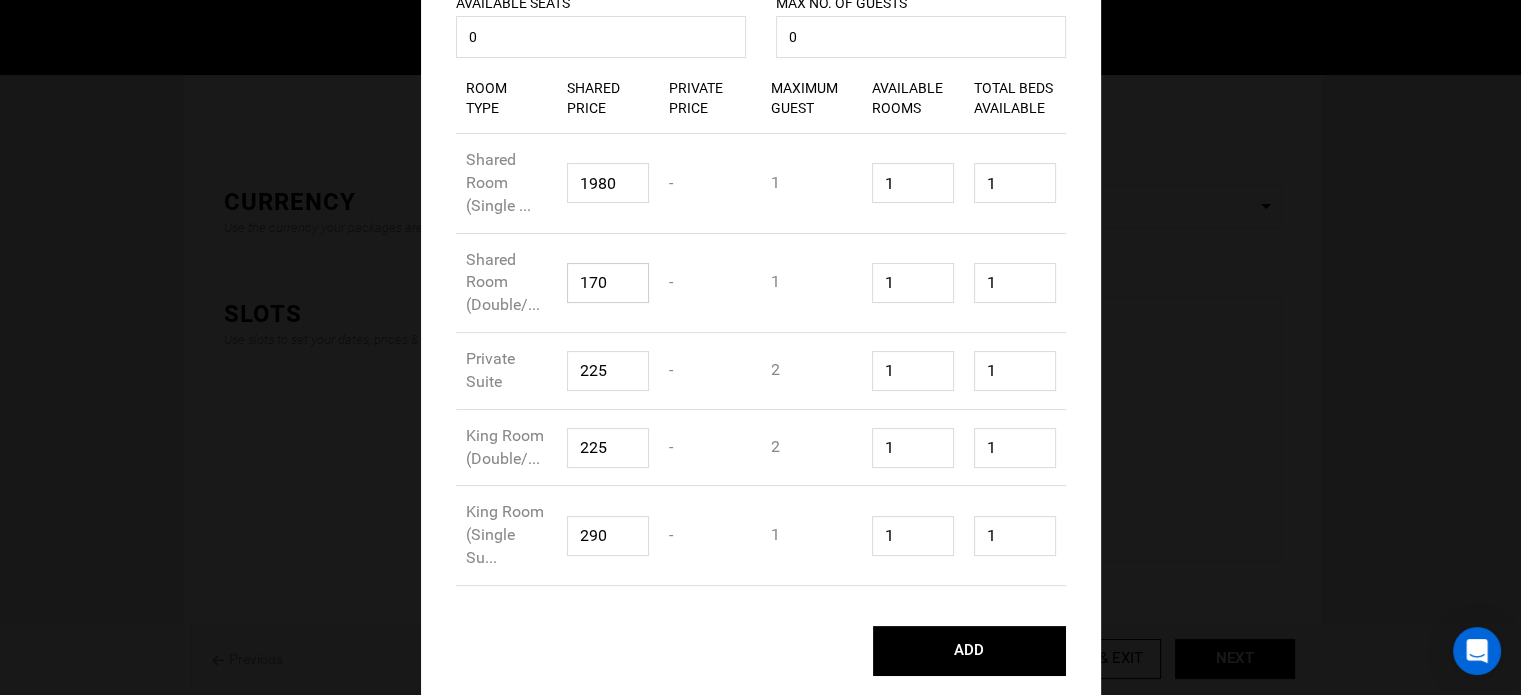 click on "170" at bounding box center (608, 283) 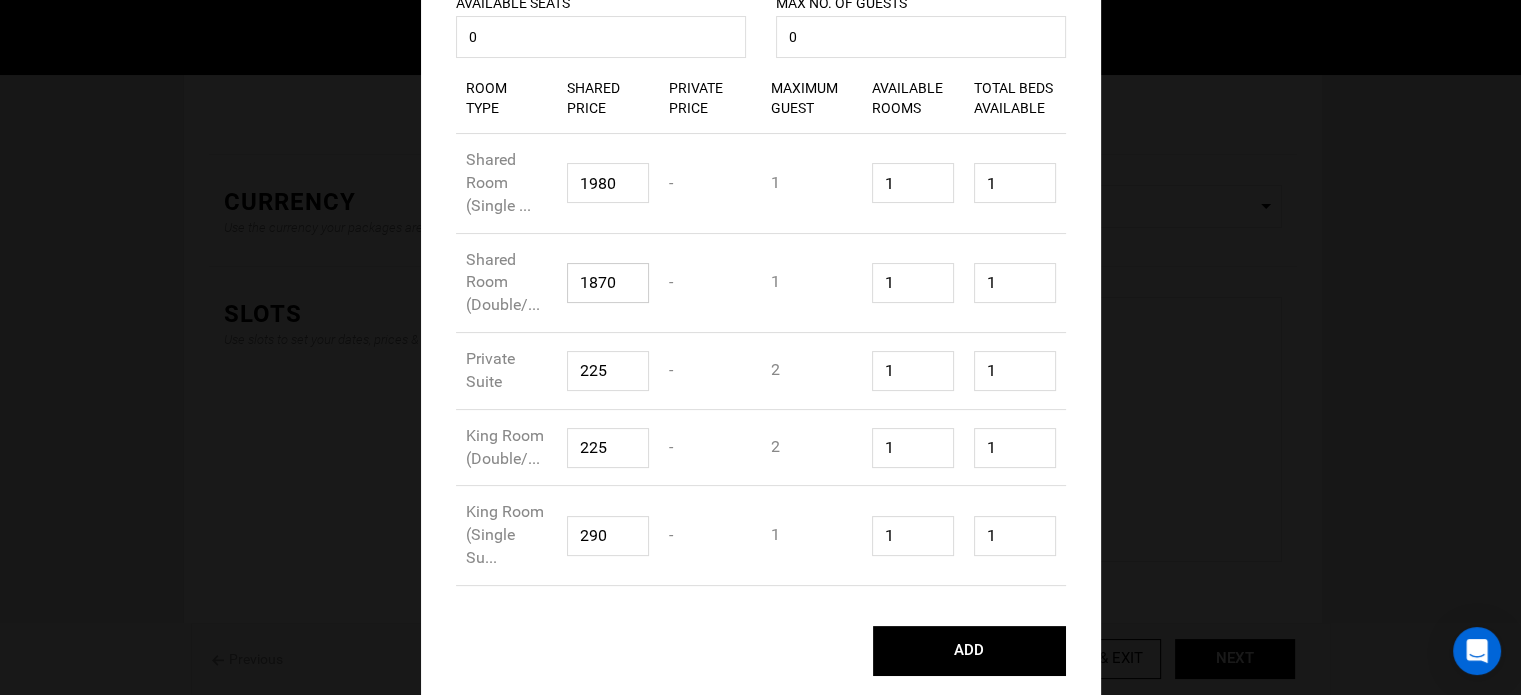type on "1870" 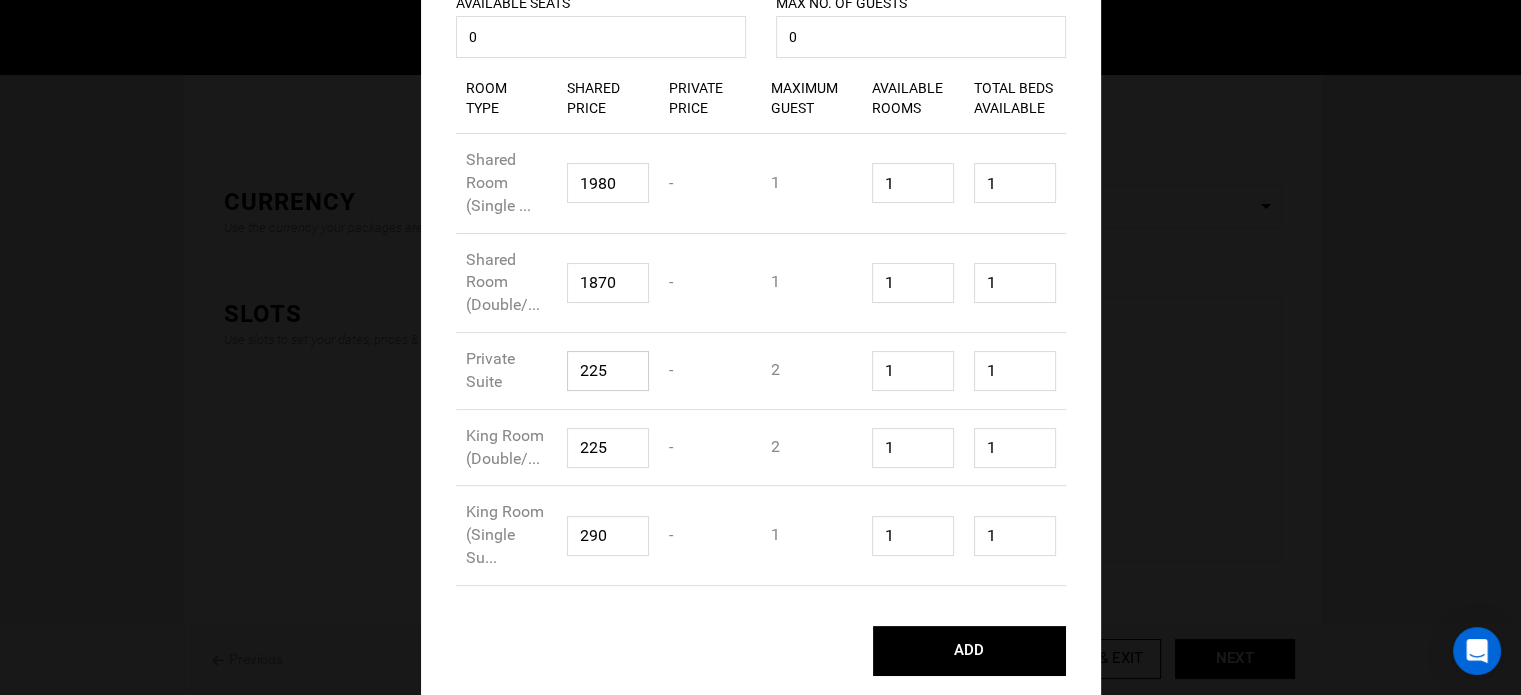 drag, startPoint x: 610, startPoint y: 368, endPoint x: 546, endPoint y: 368, distance: 64 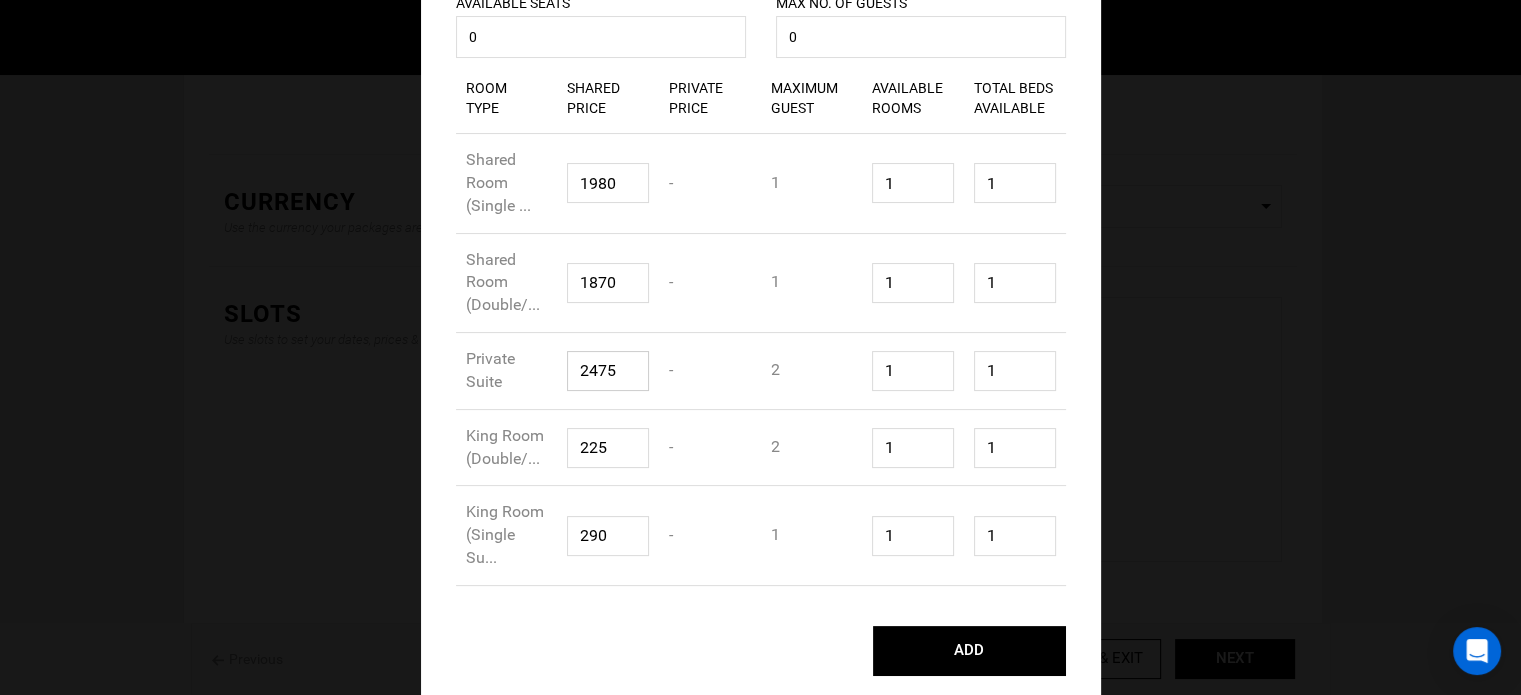 type on "2475" 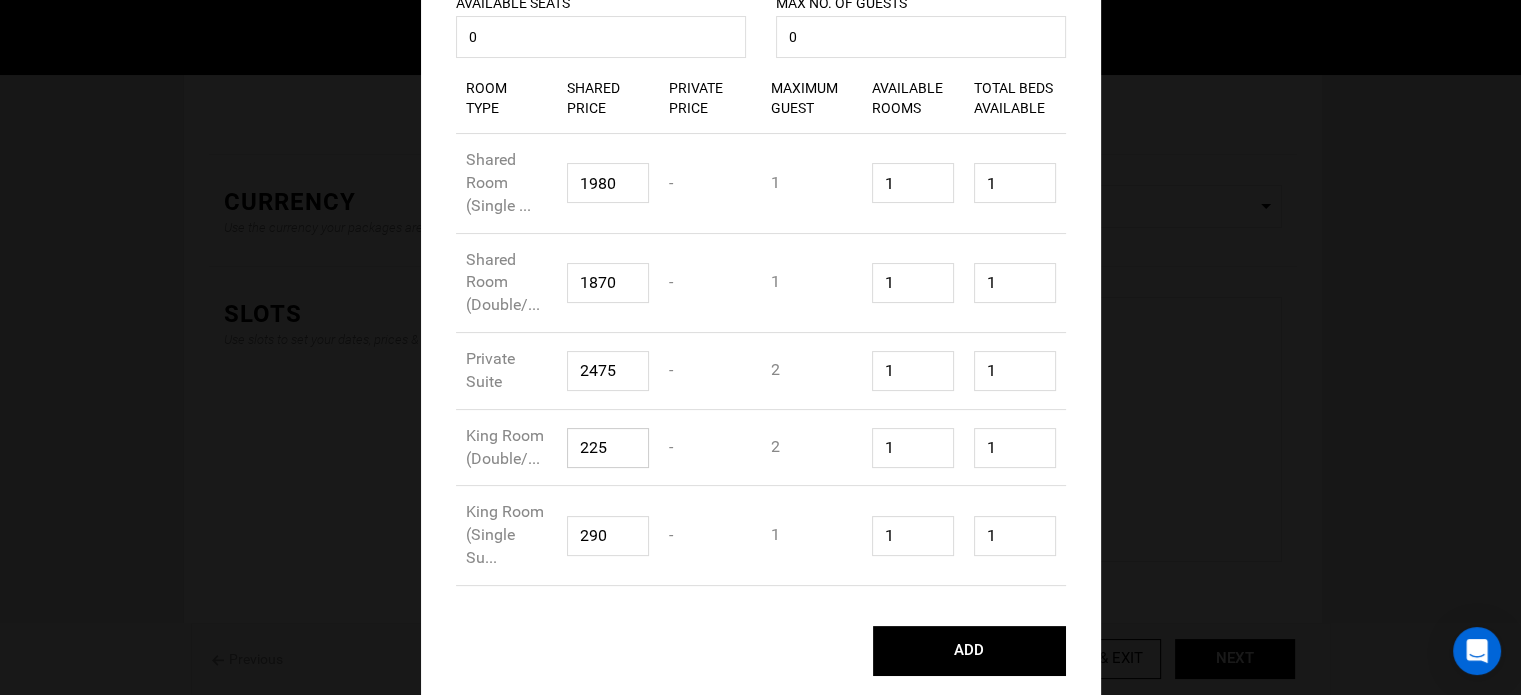 drag, startPoint x: 608, startPoint y: 446, endPoint x: 544, endPoint y: 449, distance: 64.070274 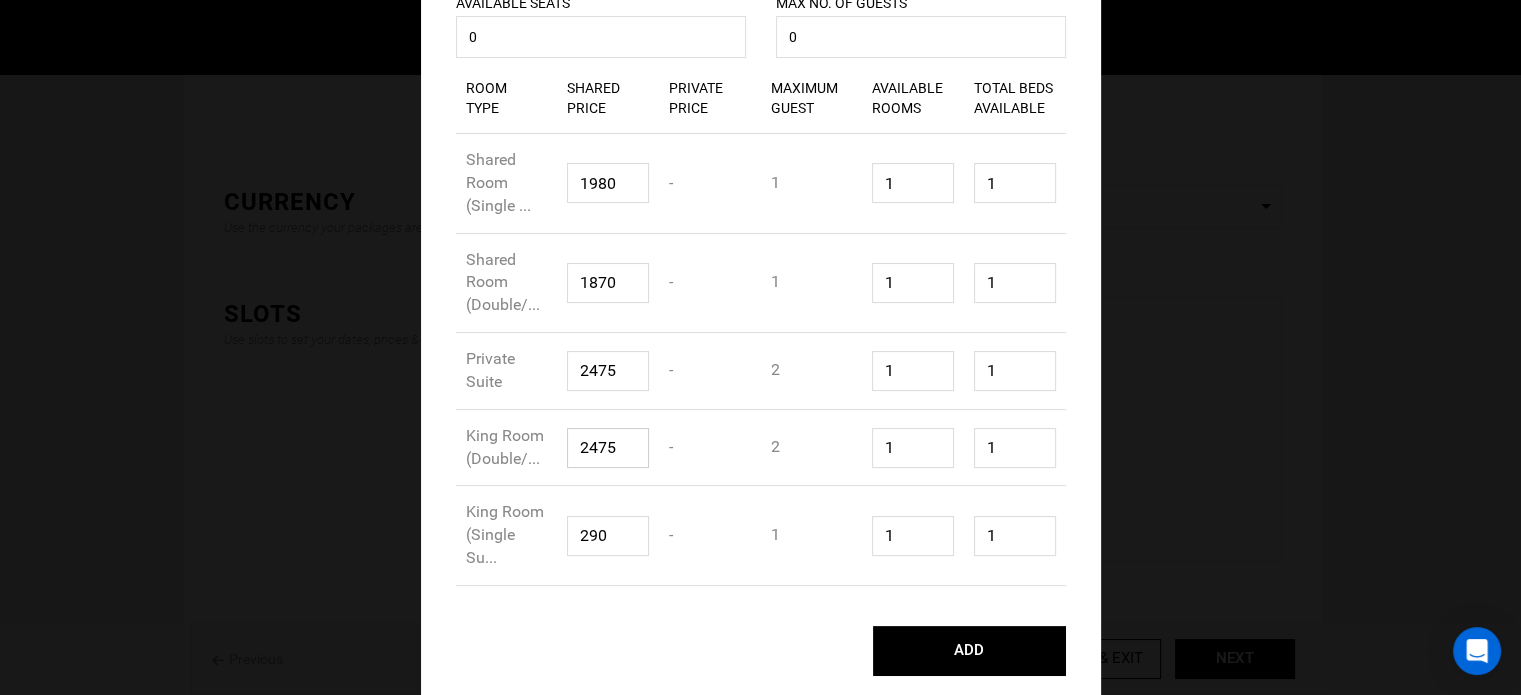 type on "2475" 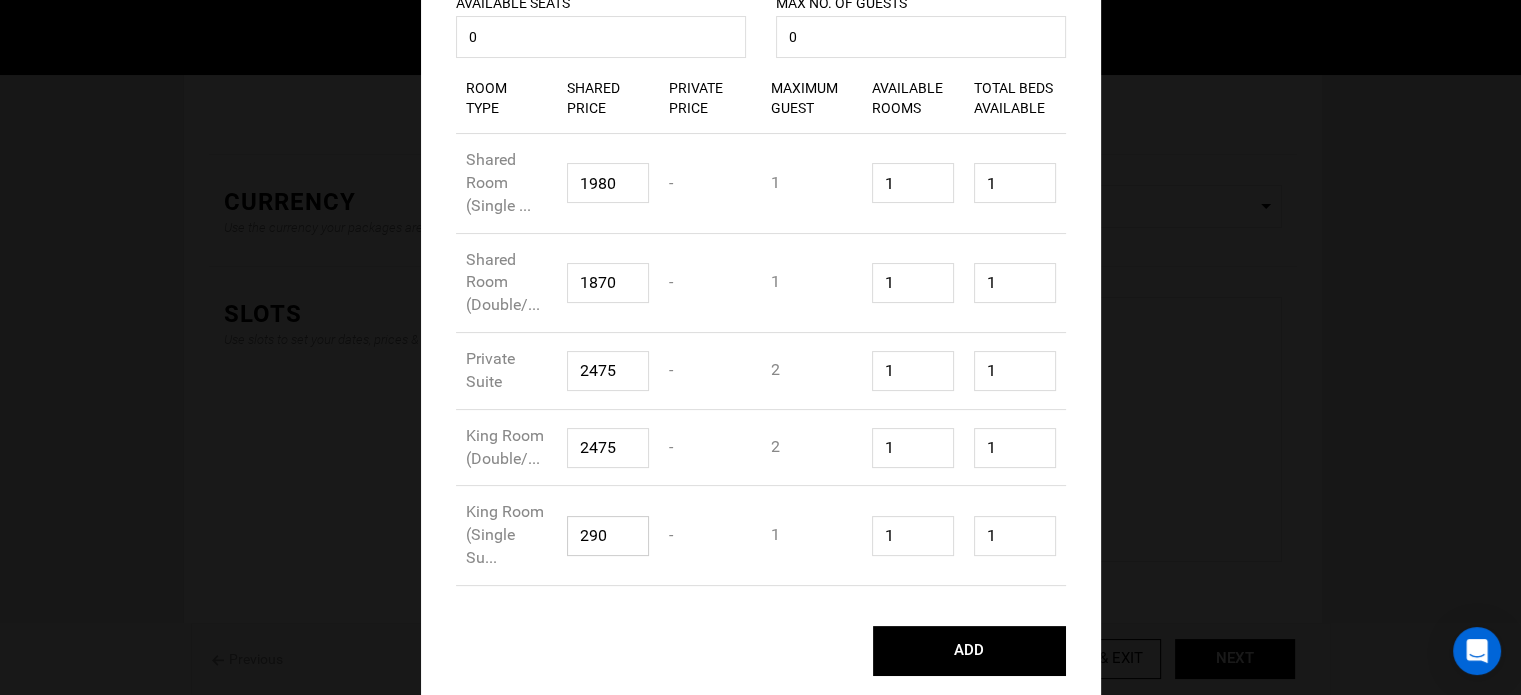 drag, startPoint x: 608, startPoint y: 539, endPoint x: 530, endPoint y: 535, distance: 78.10249 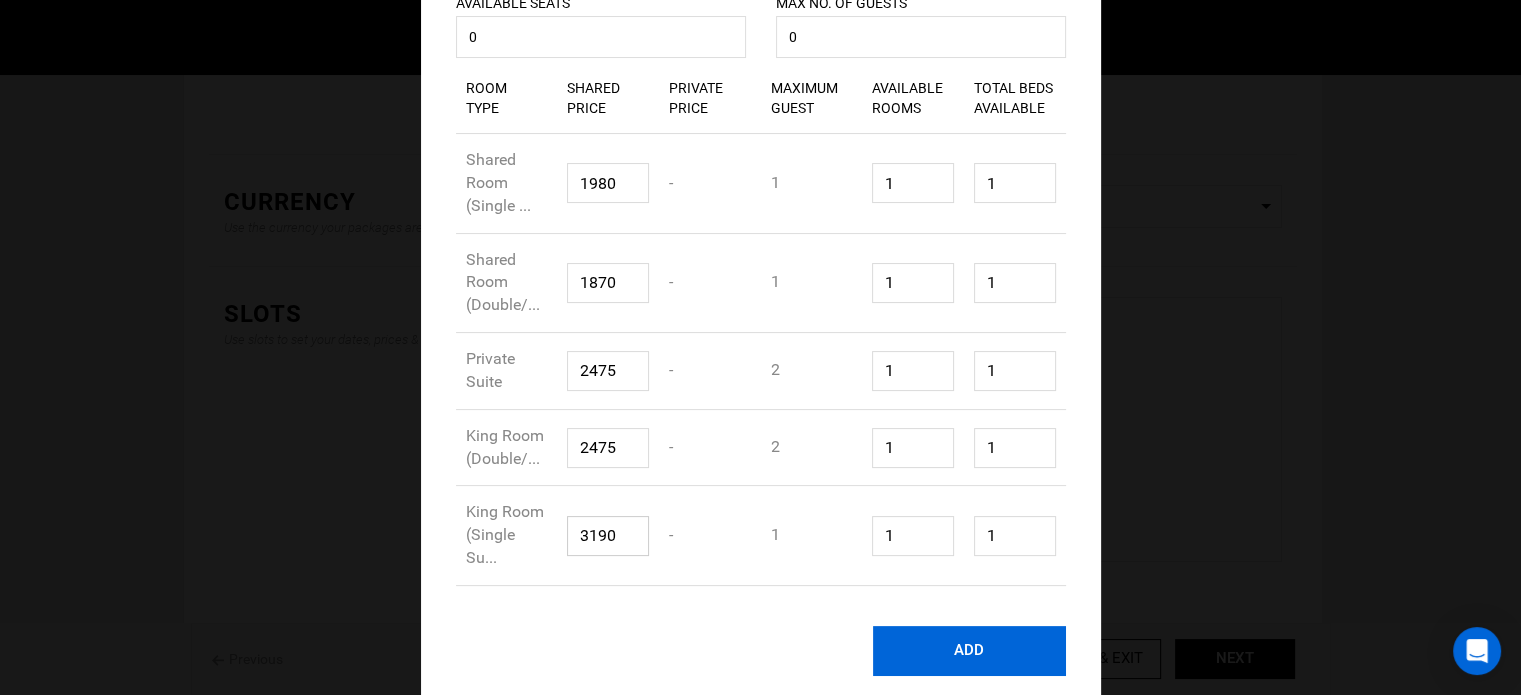 type on "3190" 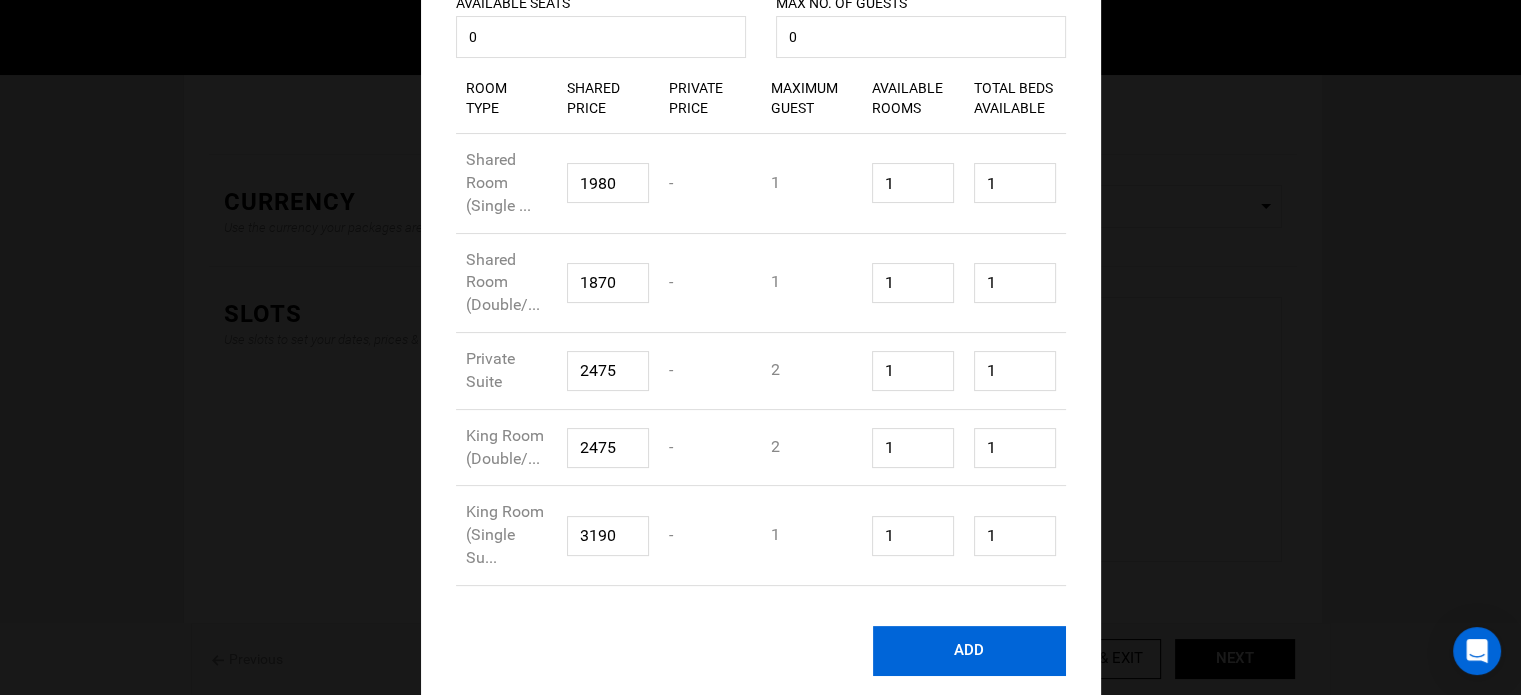 click on "ADD" at bounding box center (969, 651) 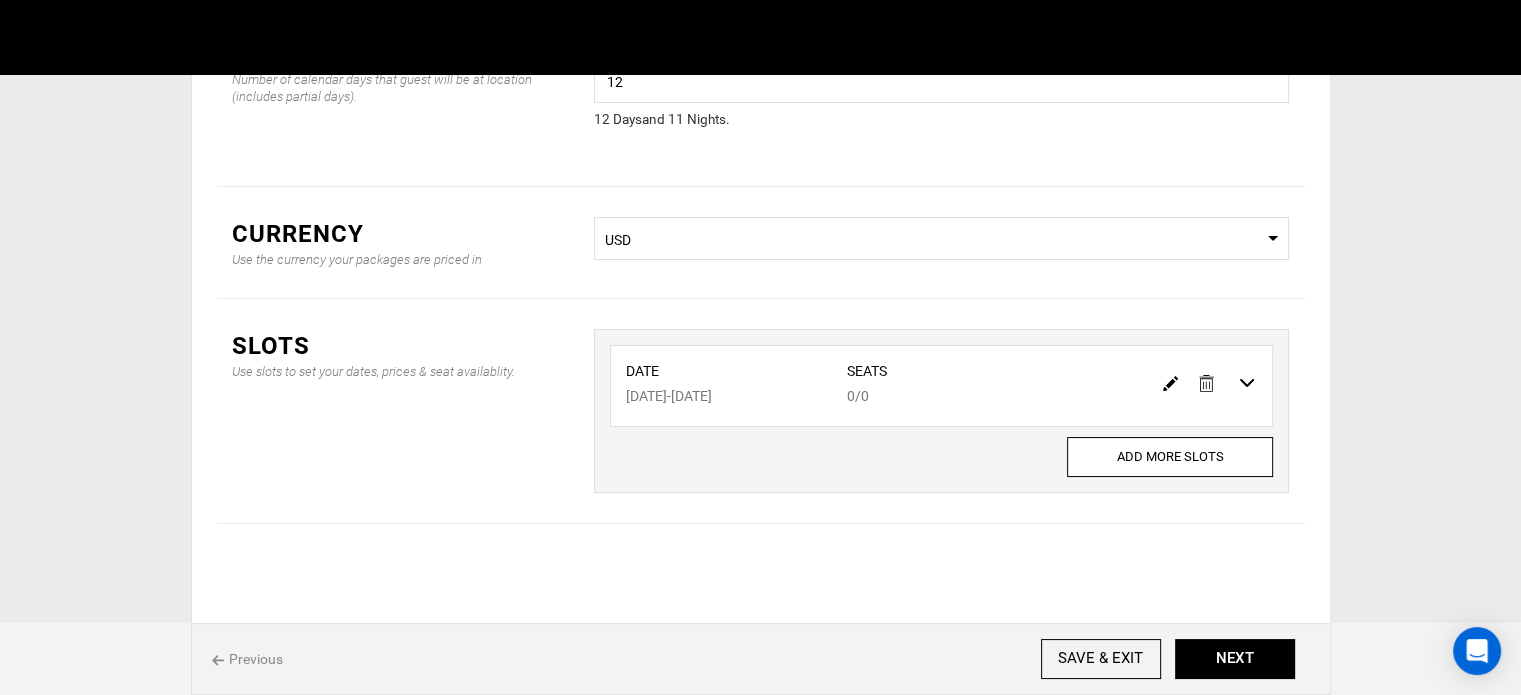 scroll, scrollTop: 0, scrollLeft: 0, axis: both 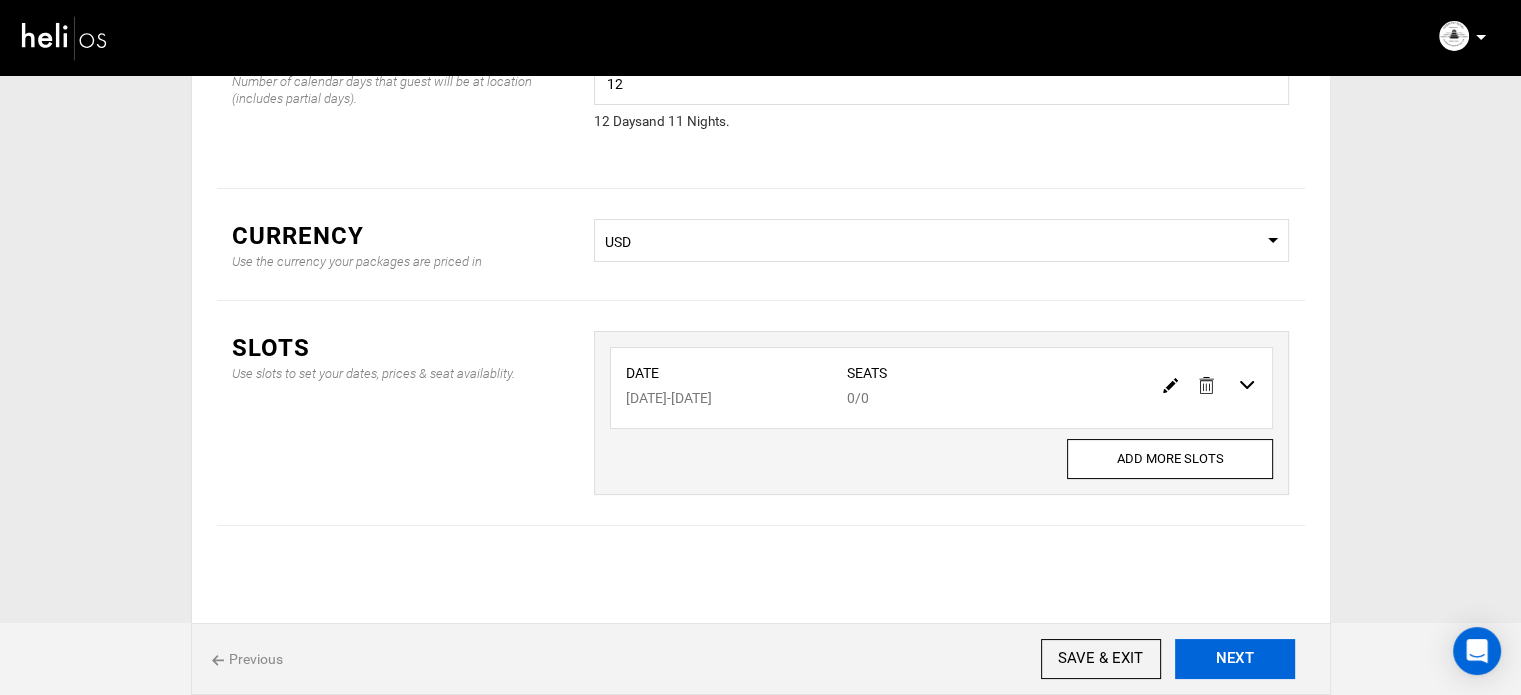 click on "NEXT" at bounding box center (1235, 659) 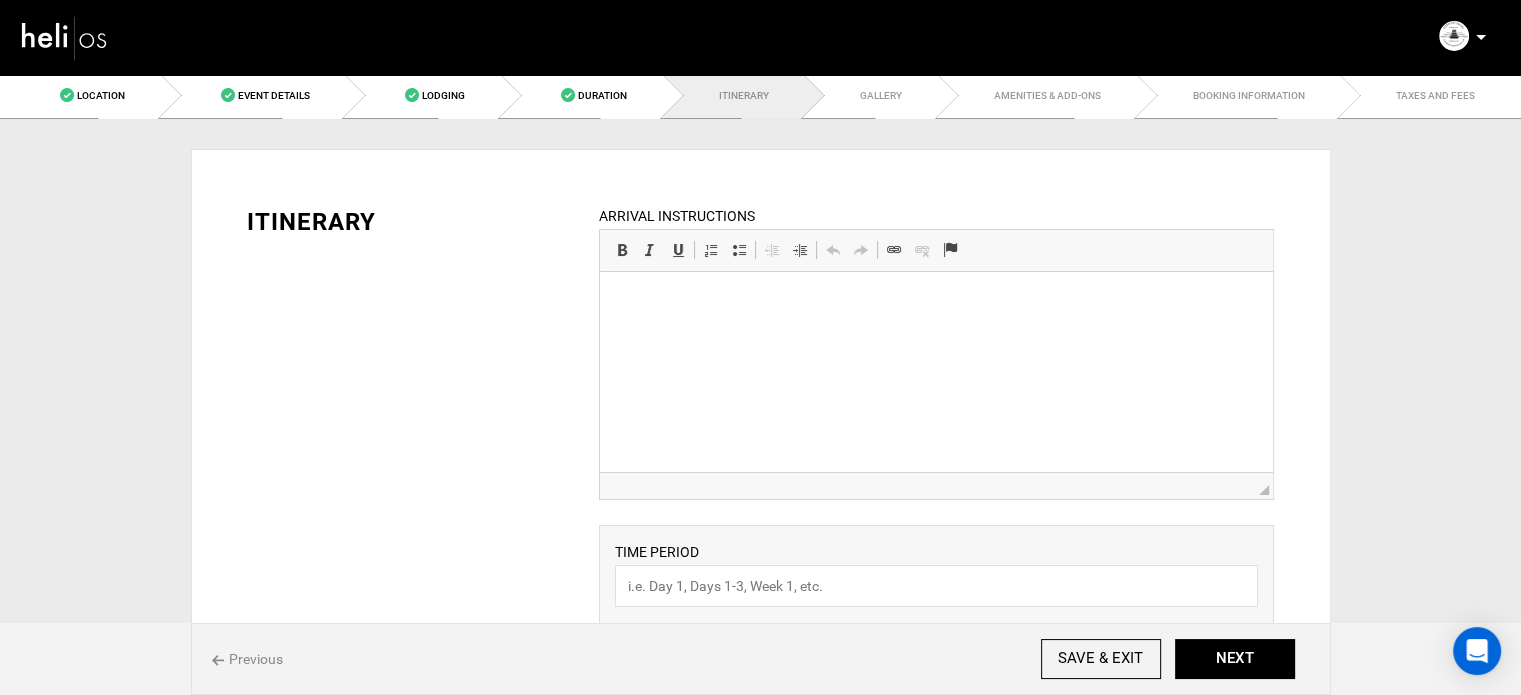 click at bounding box center [936, 302] 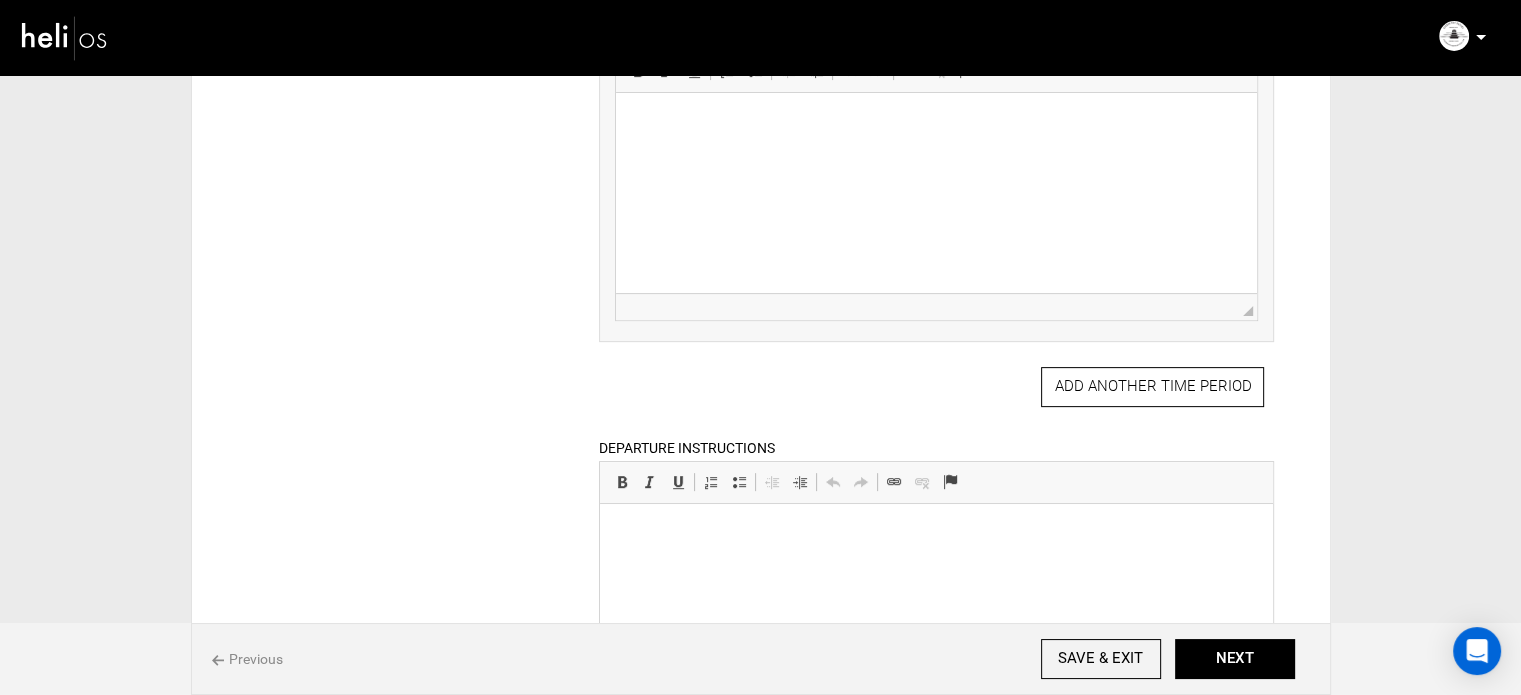 scroll, scrollTop: 929, scrollLeft: 0, axis: vertical 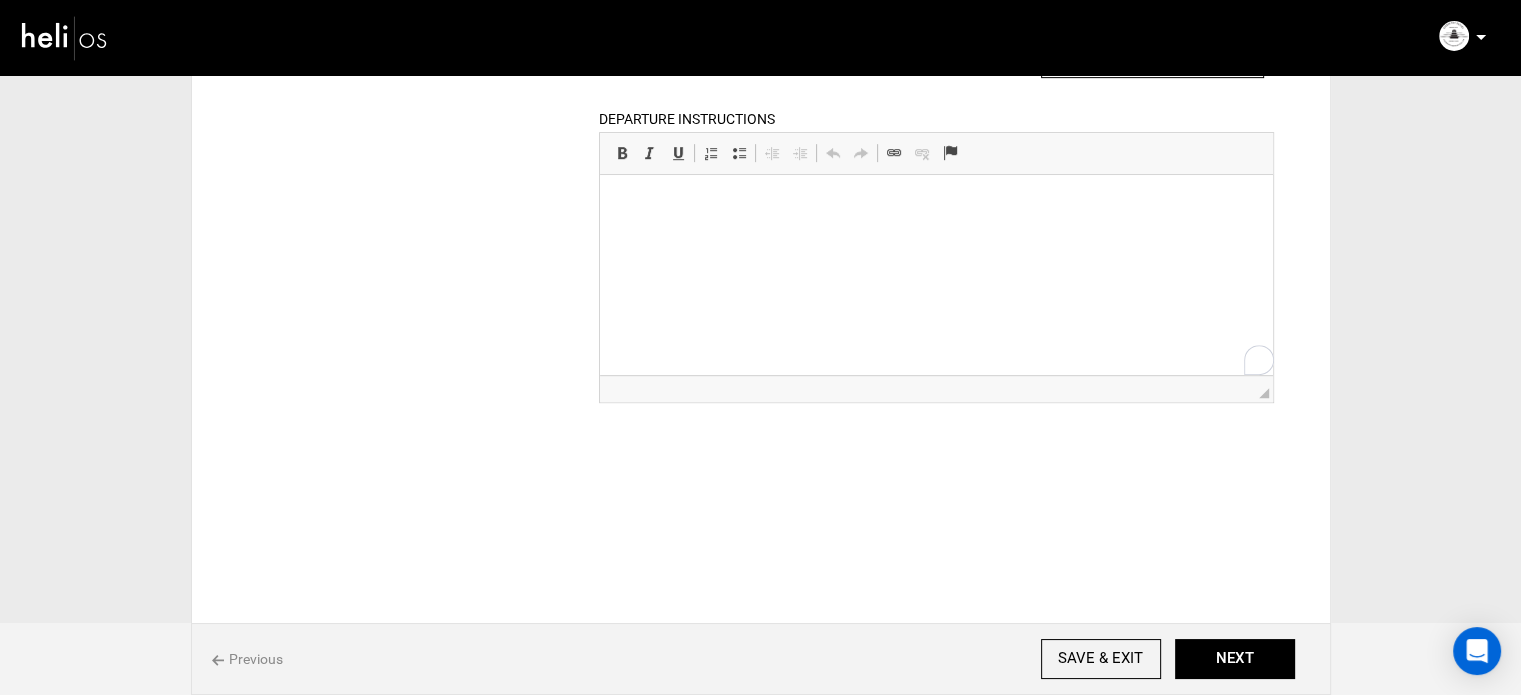 click at bounding box center (936, 205) 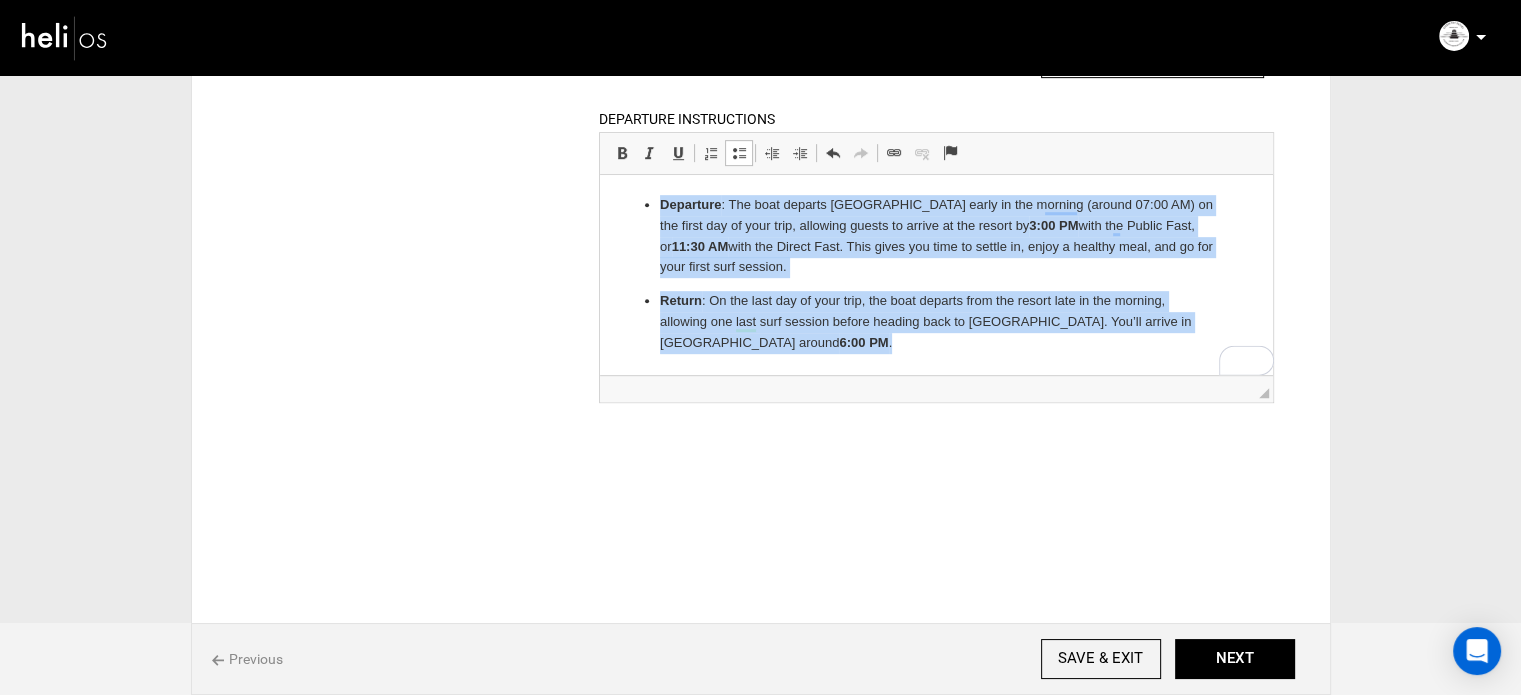 drag, startPoint x: 748, startPoint y: 356, endPoint x: 617, endPoint y: 189, distance: 212.24985 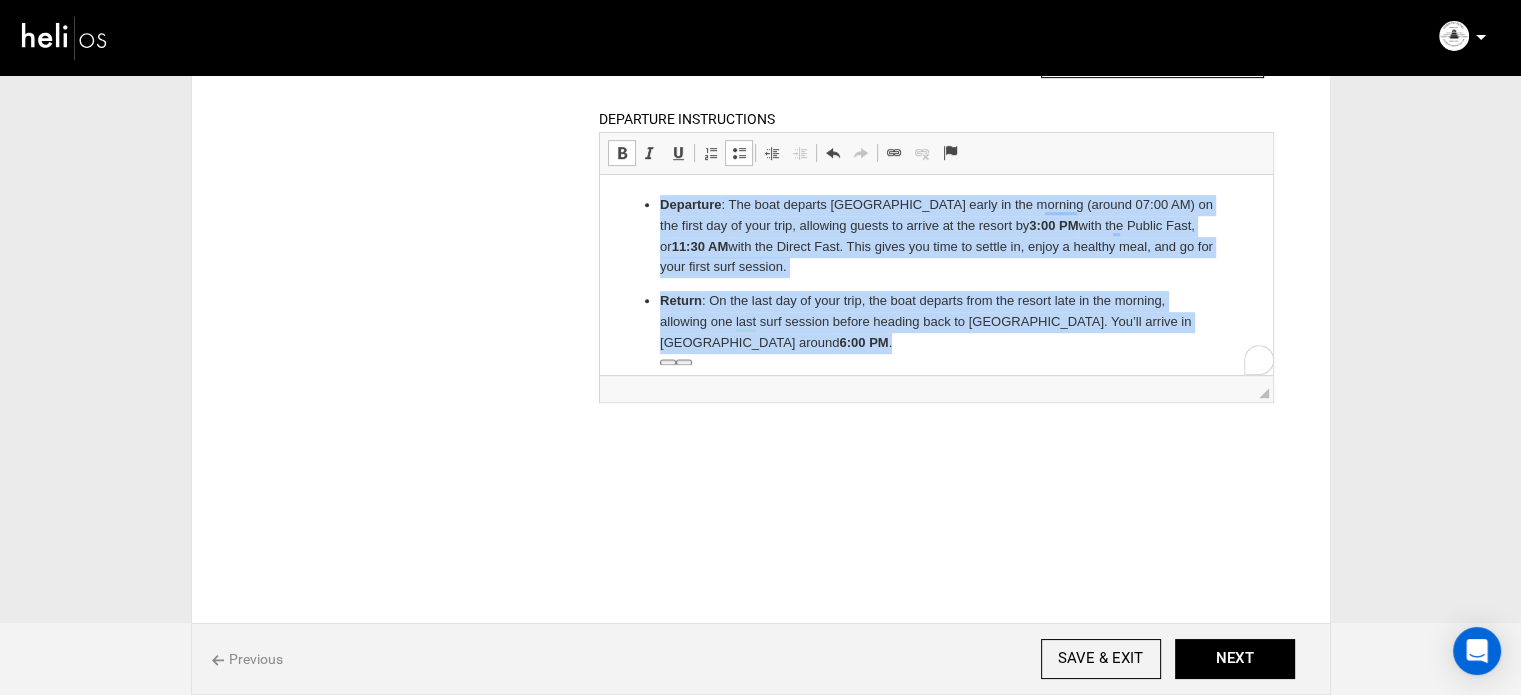 click at bounding box center (622, 153) 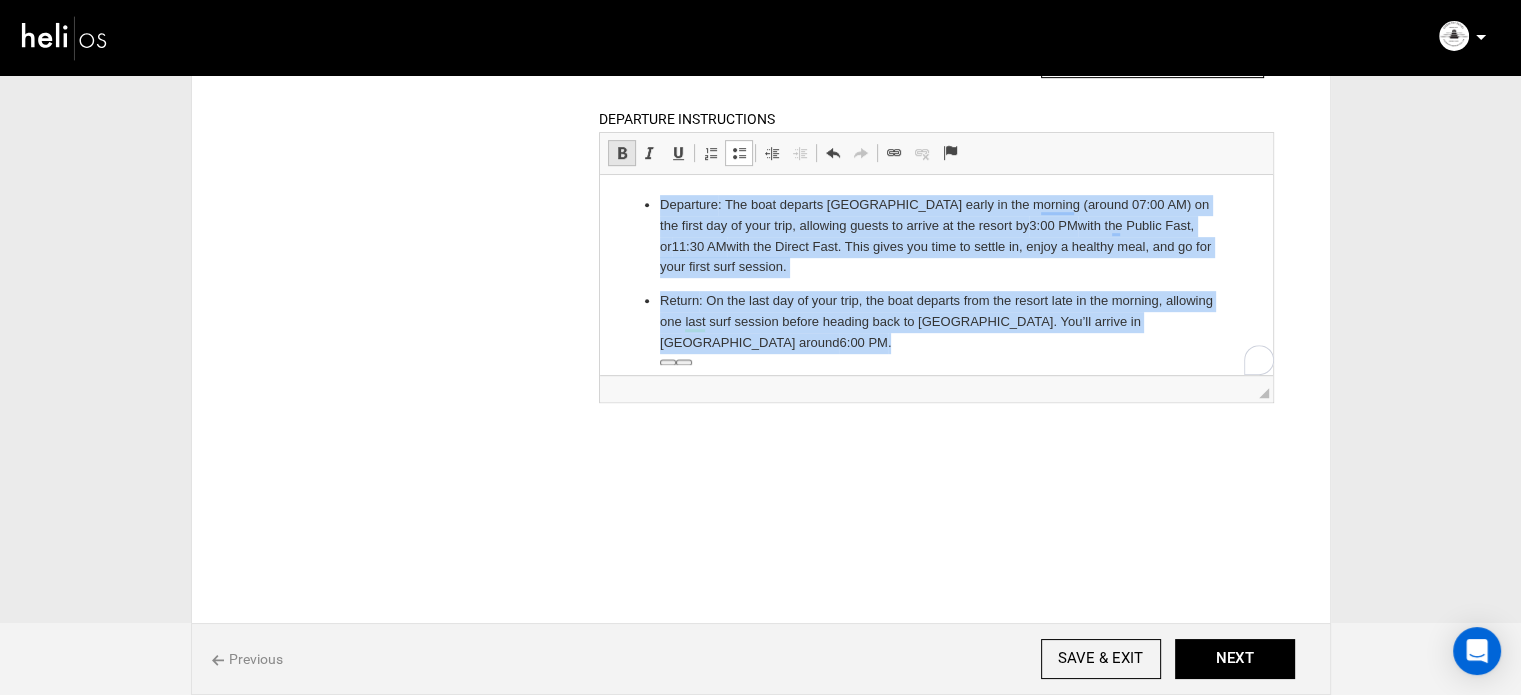 click at bounding box center (622, 153) 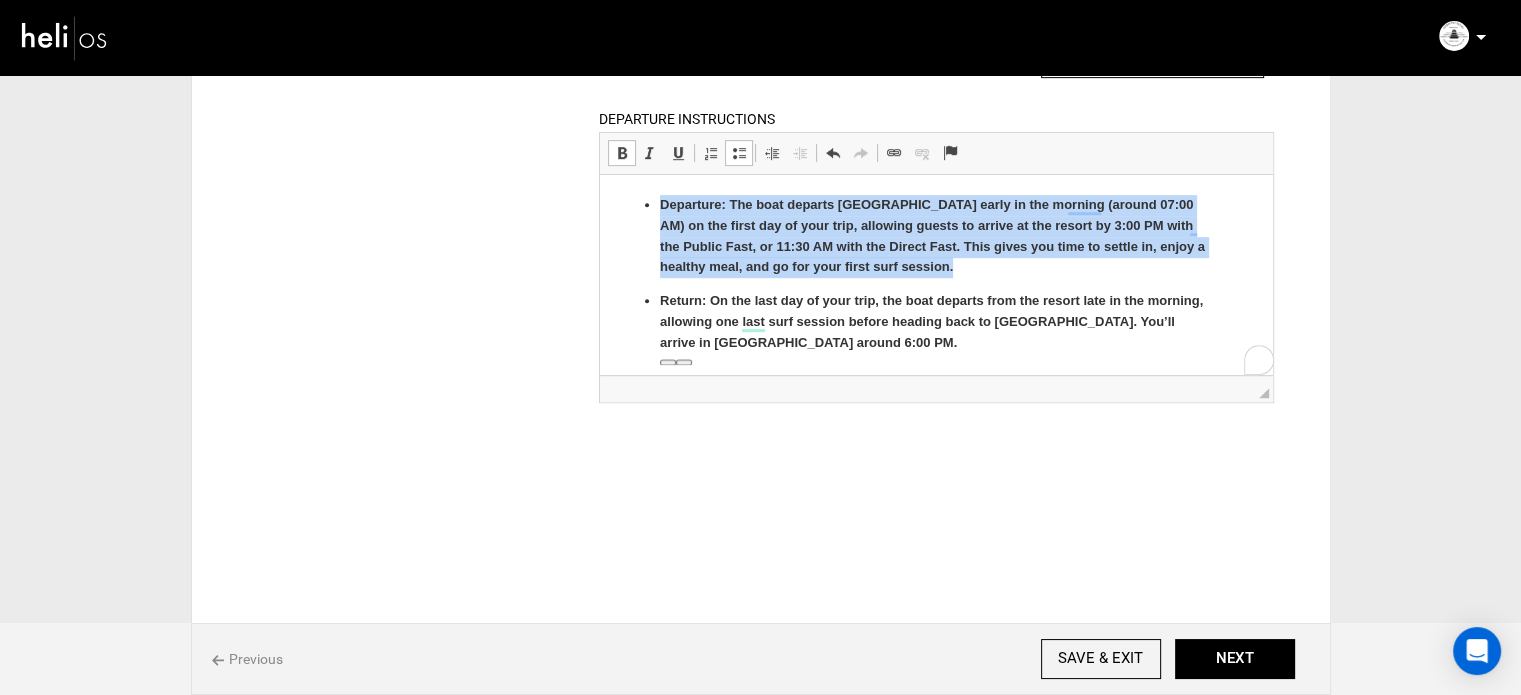 click at bounding box center (622, 153) 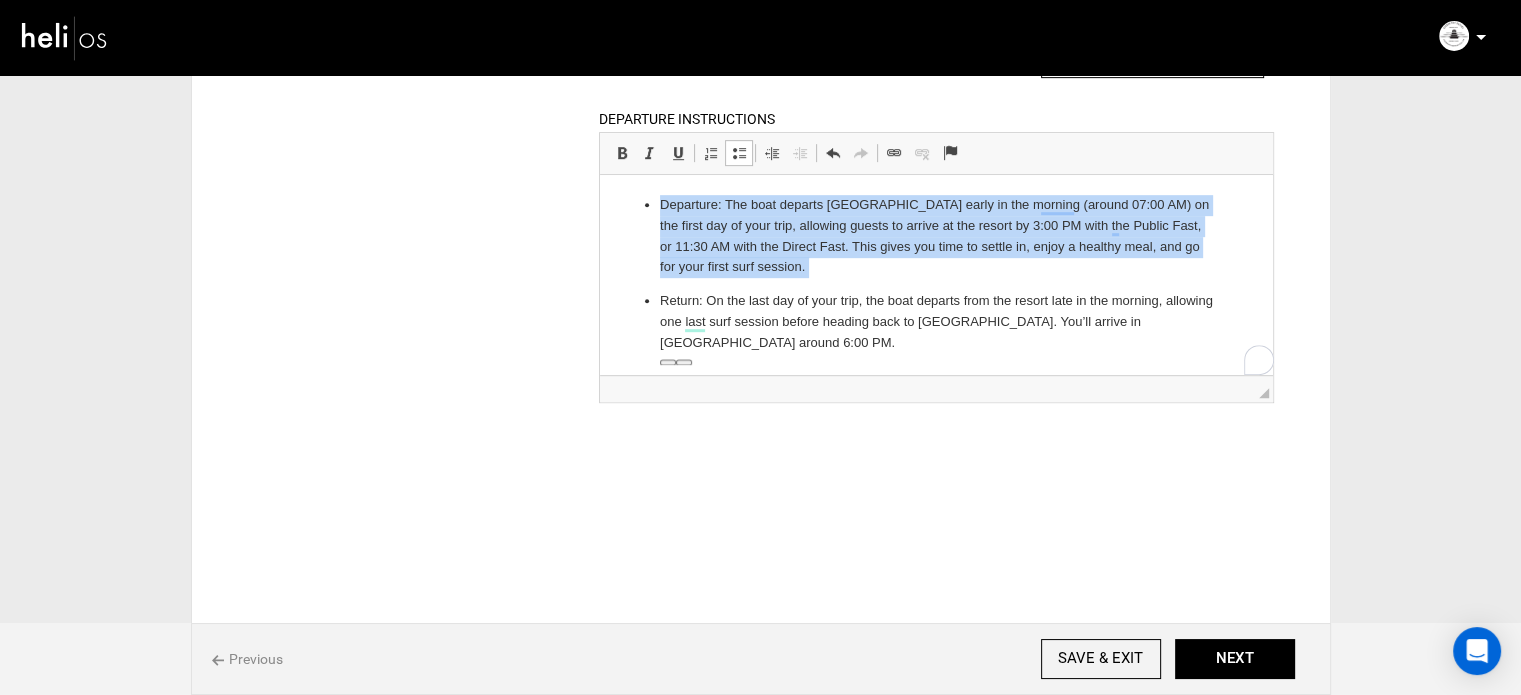 click at bounding box center [739, 153] 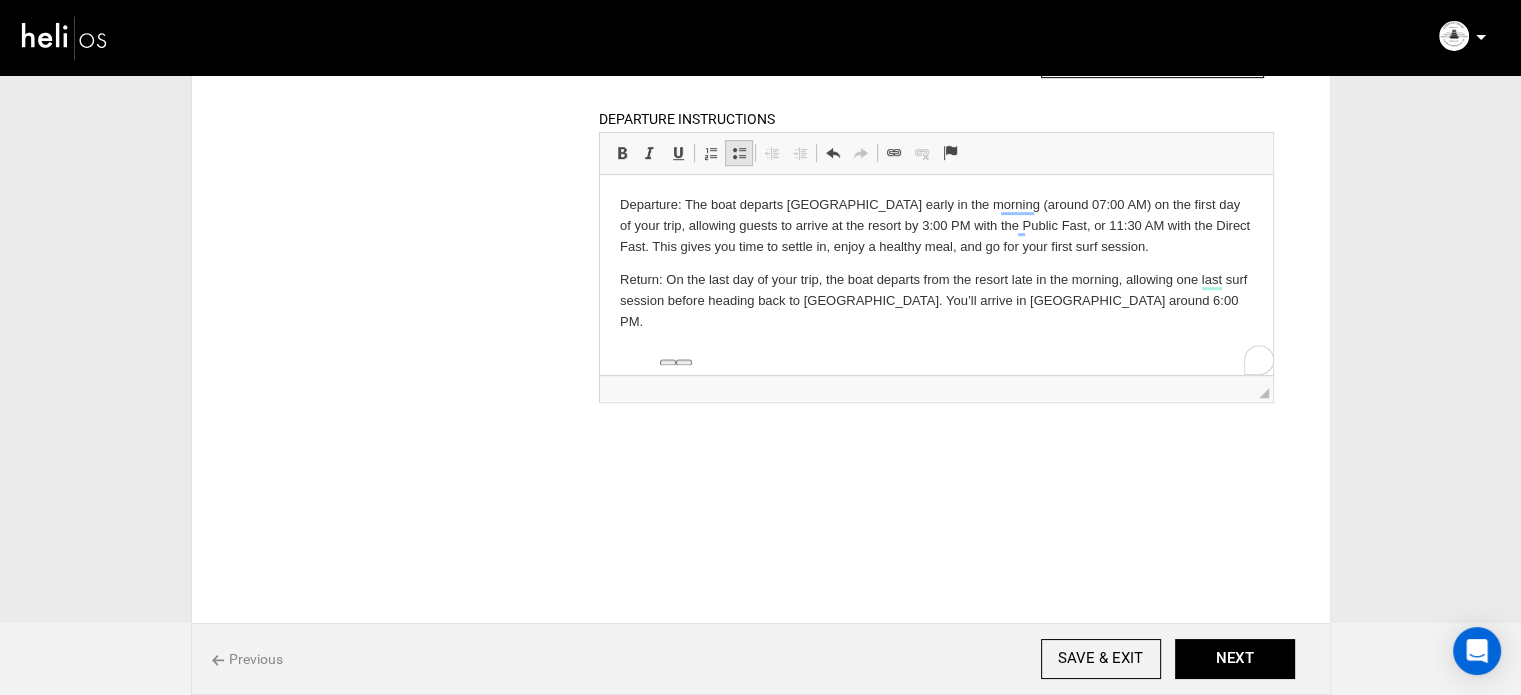 click at bounding box center (739, 153) 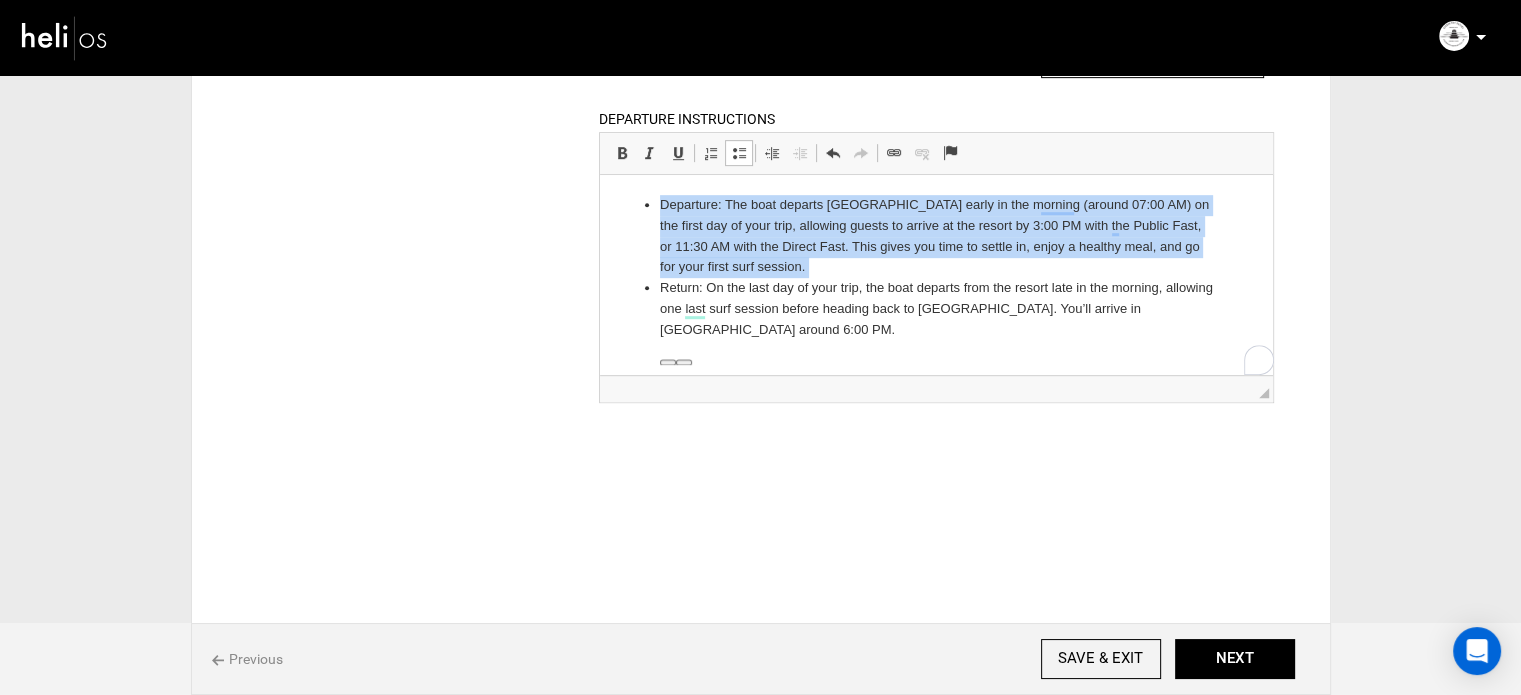 click on "Departure: The boat departs Padang early in the morning (around 07:00 AM) on the first day of your trip, allowing guests to arrive at the resort by 3:00 PM with the Public Fast, or 11:30 AM with the Direct Fast. This gives you time to settle in, enjoy a healthy meal, and go for your first surf session. Return: On the last day of your trip, the boat departs from the resort late in the morning, allowing one last surf session before heading back to Padang. You’ll arrive in Padang around 6:00 PM." at bounding box center (936, 268) 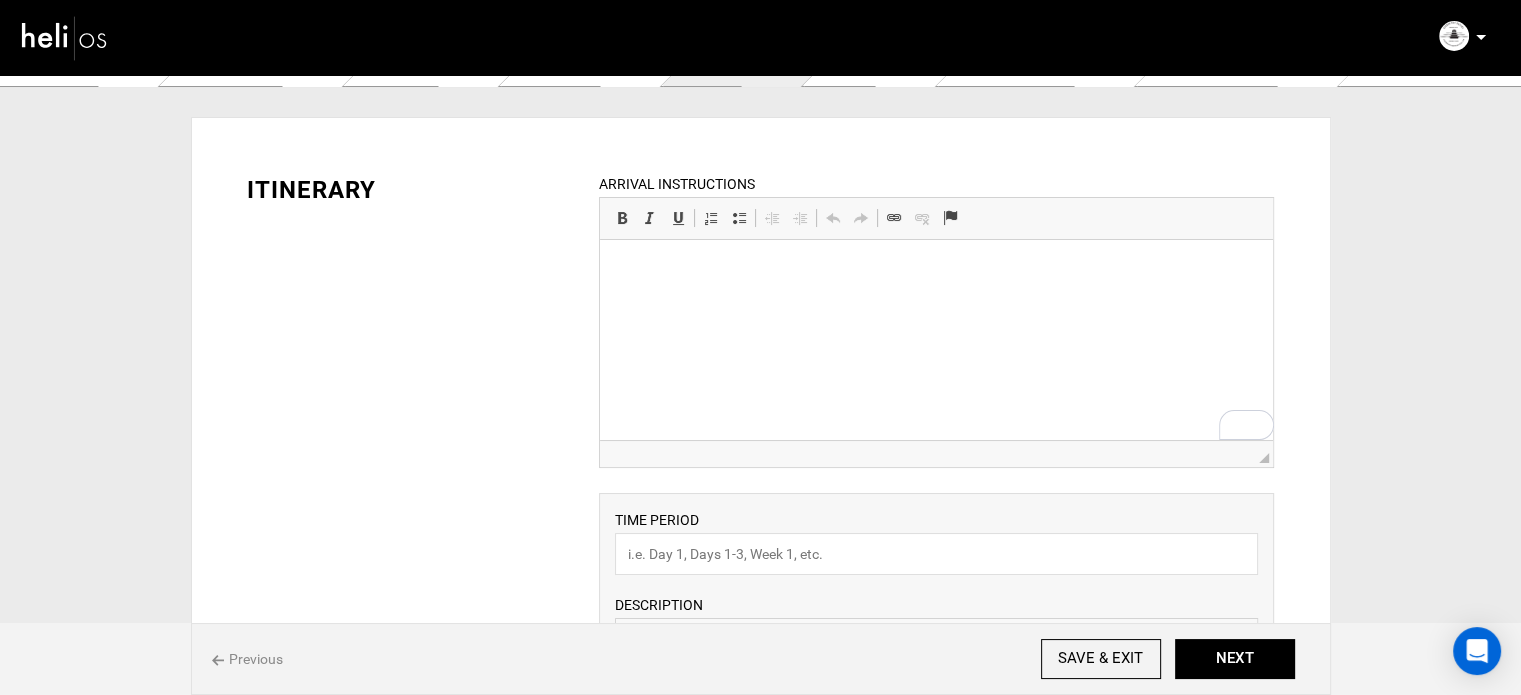 scroll, scrollTop: 29, scrollLeft: 0, axis: vertical 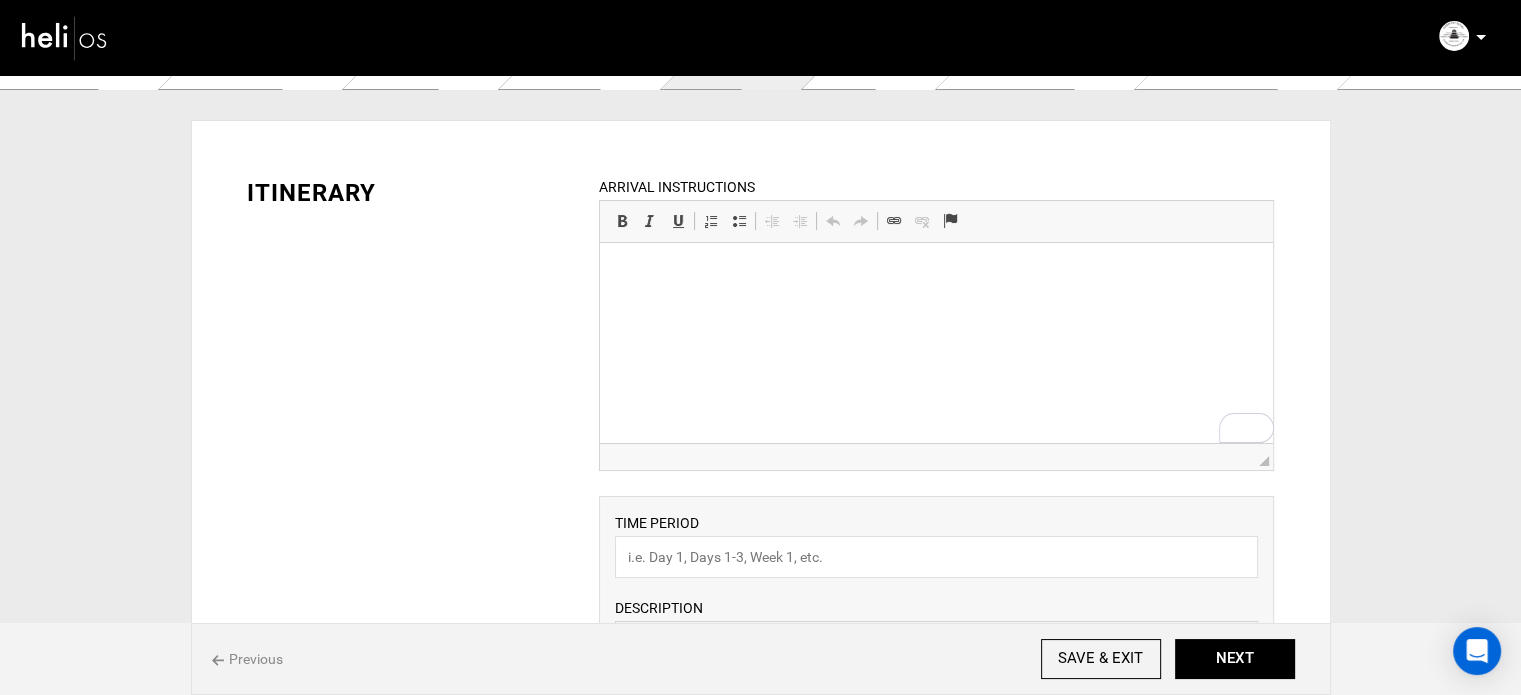 click at bounding box center [936, 273] 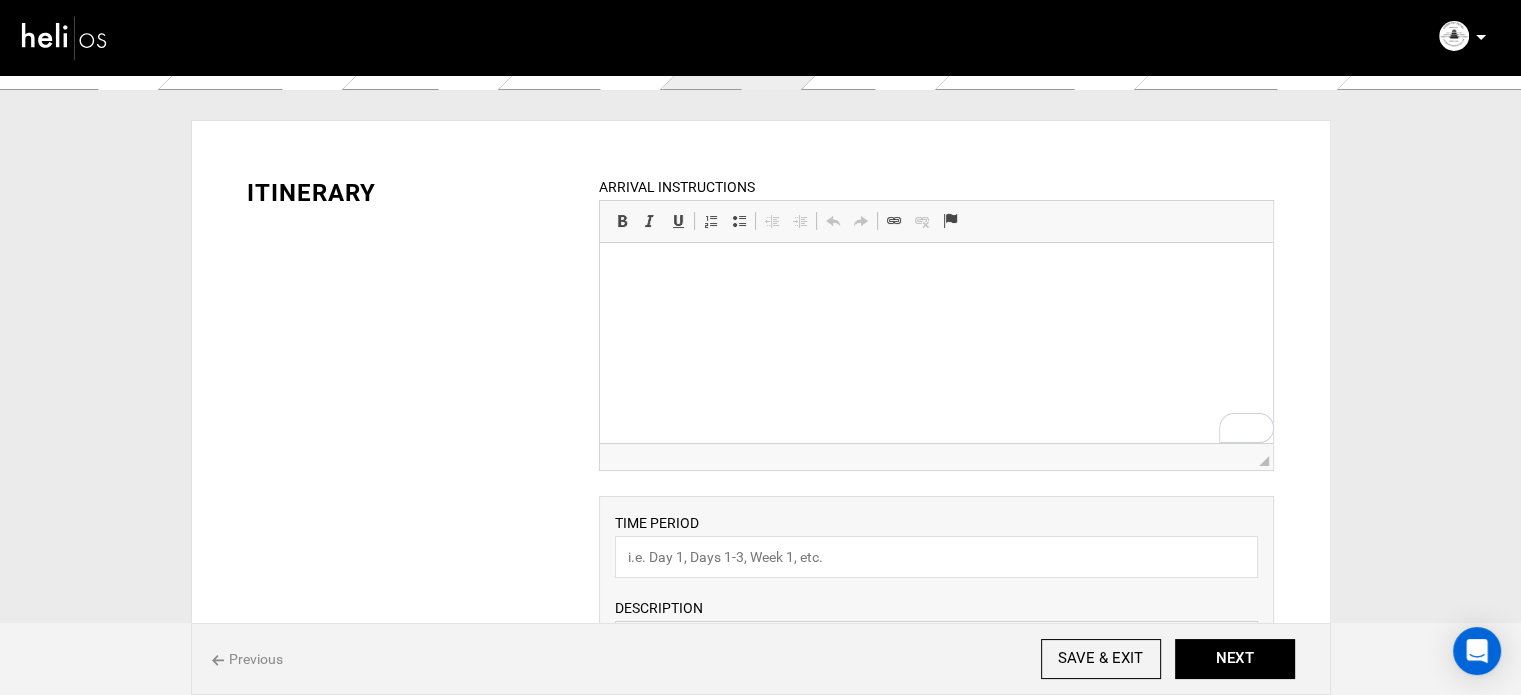 scroll, scrollTop: 97, scrollLeft: 0, axis: vertical 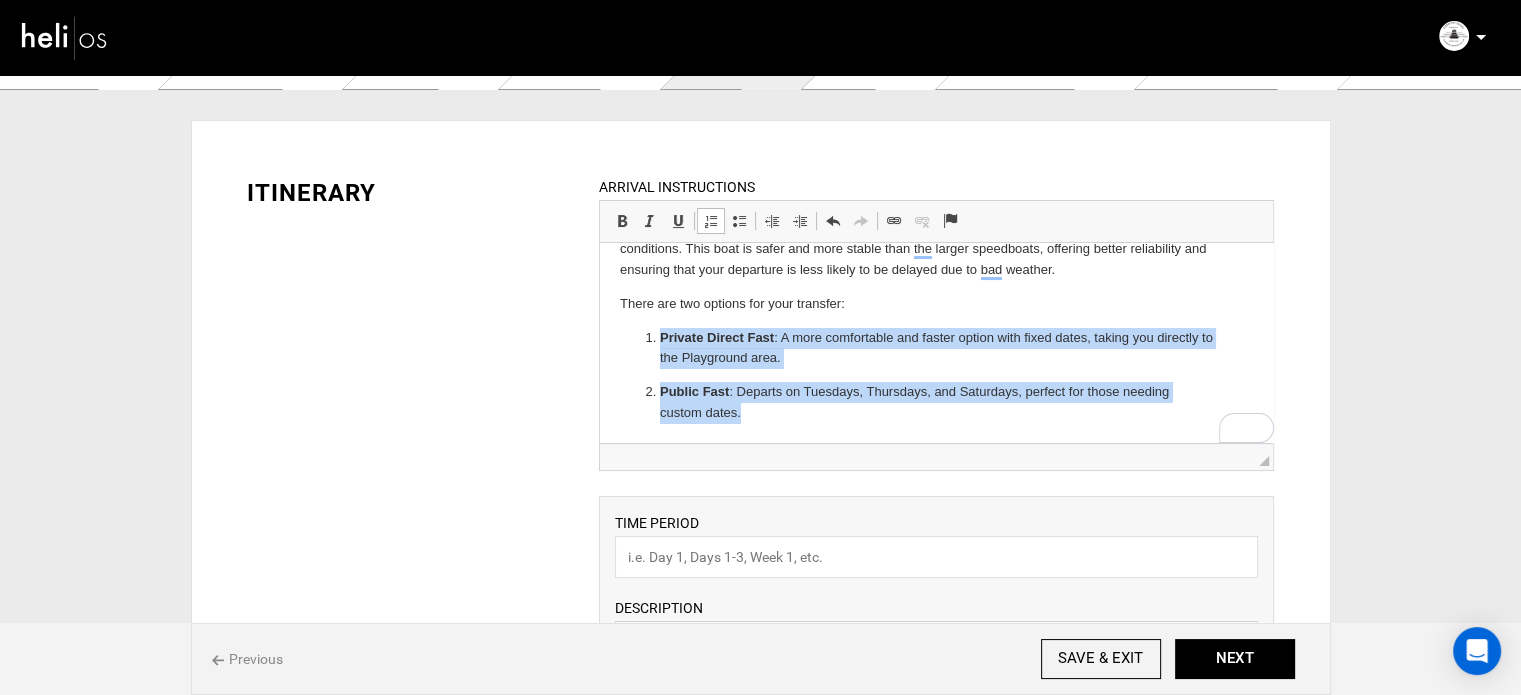 drag, startPoint x: 760, startPoint y: 415, endPoint x: 643, endPoint y: 339, distance: 139.51703 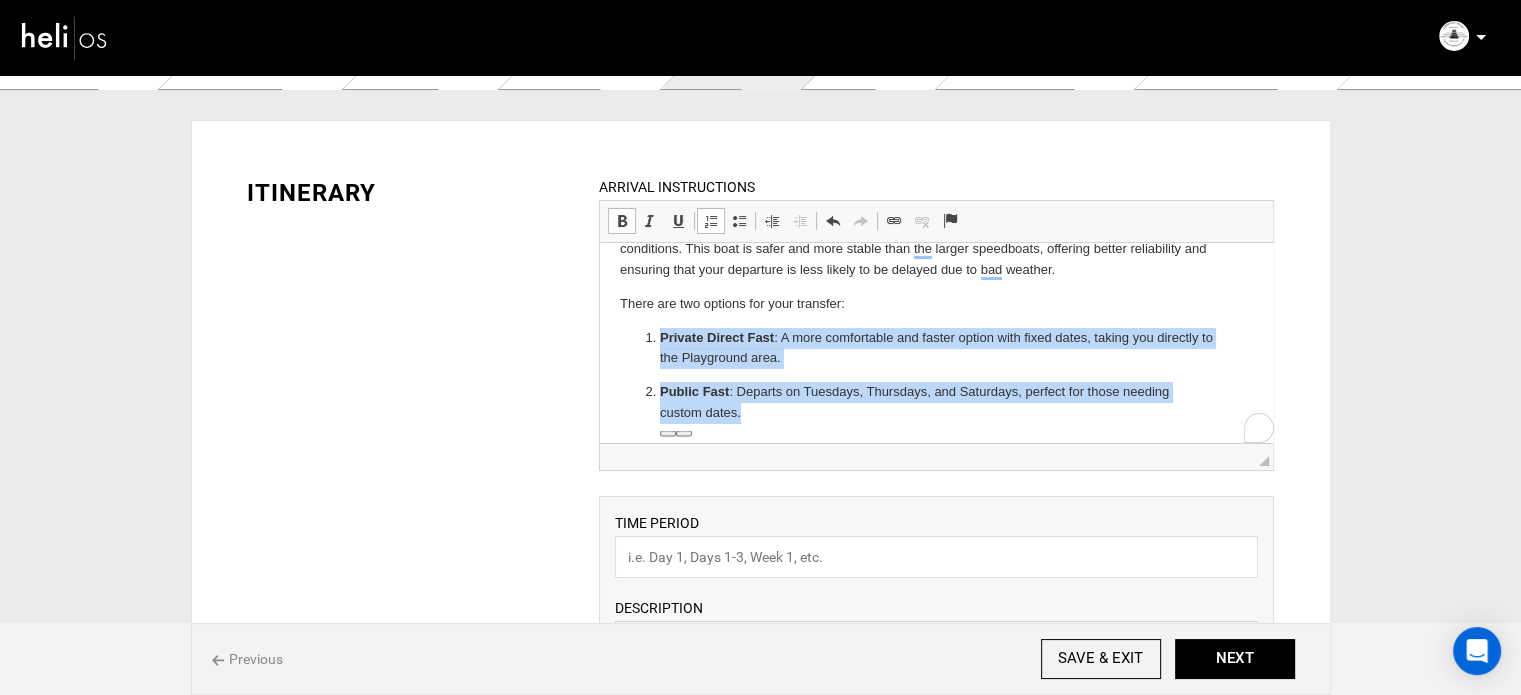 click at bounding box center [711, 221] 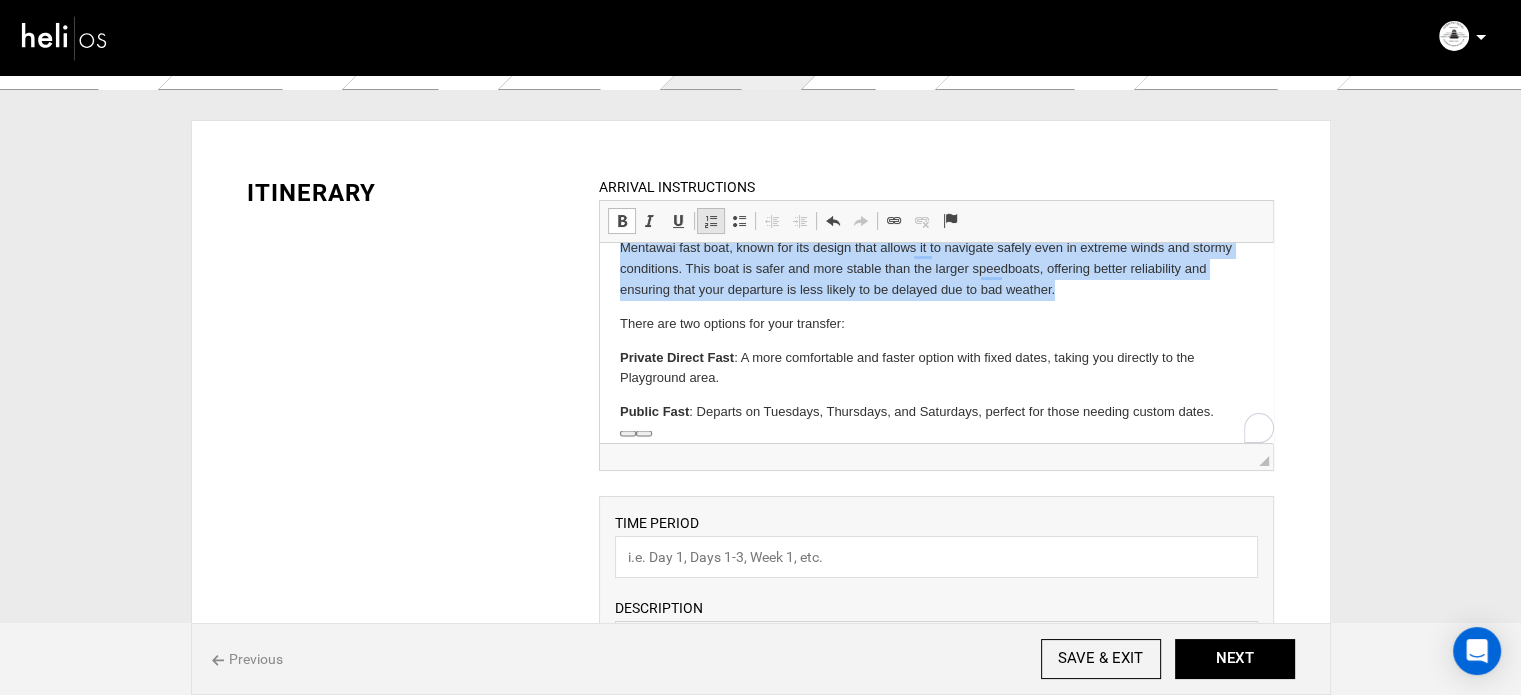 scroll, scrollTop: 100, scrollLeft: 0, axis: vertical 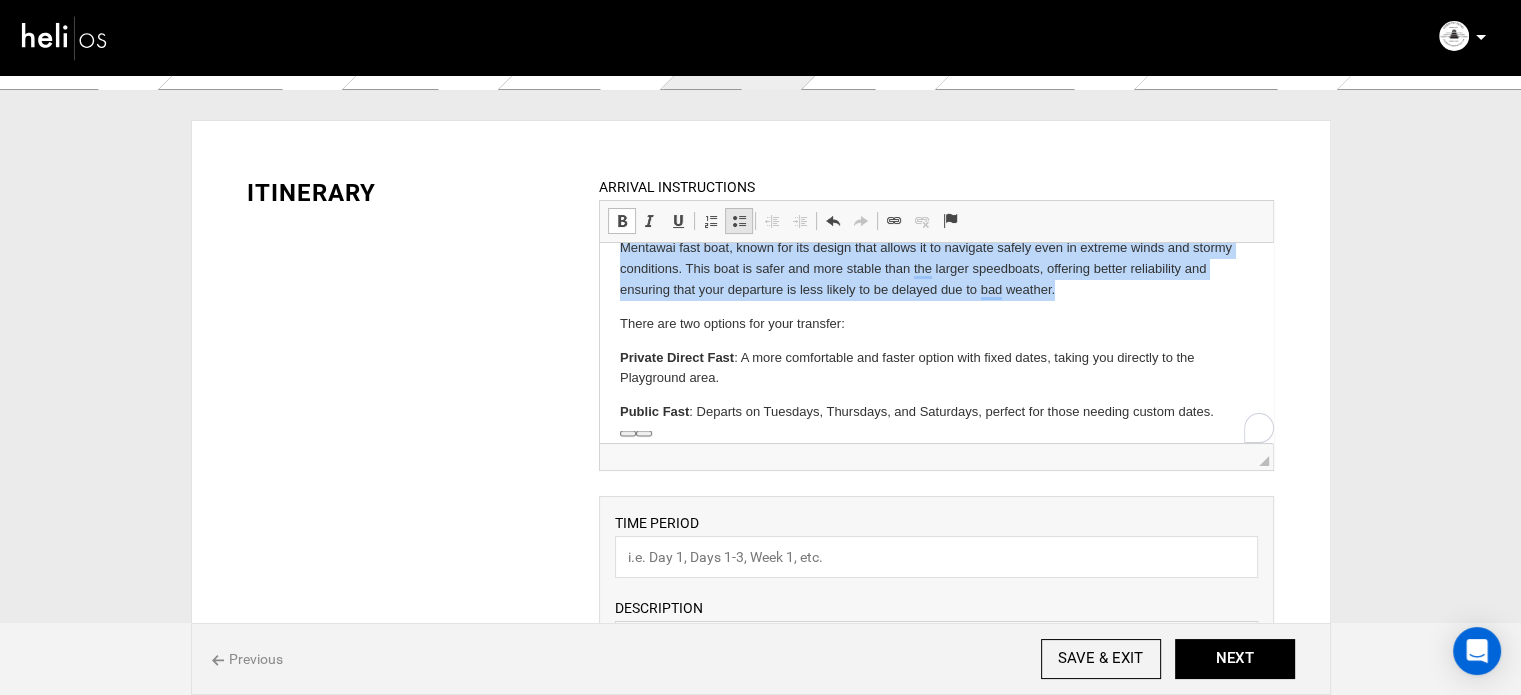 click at bounding box center (739, 221) 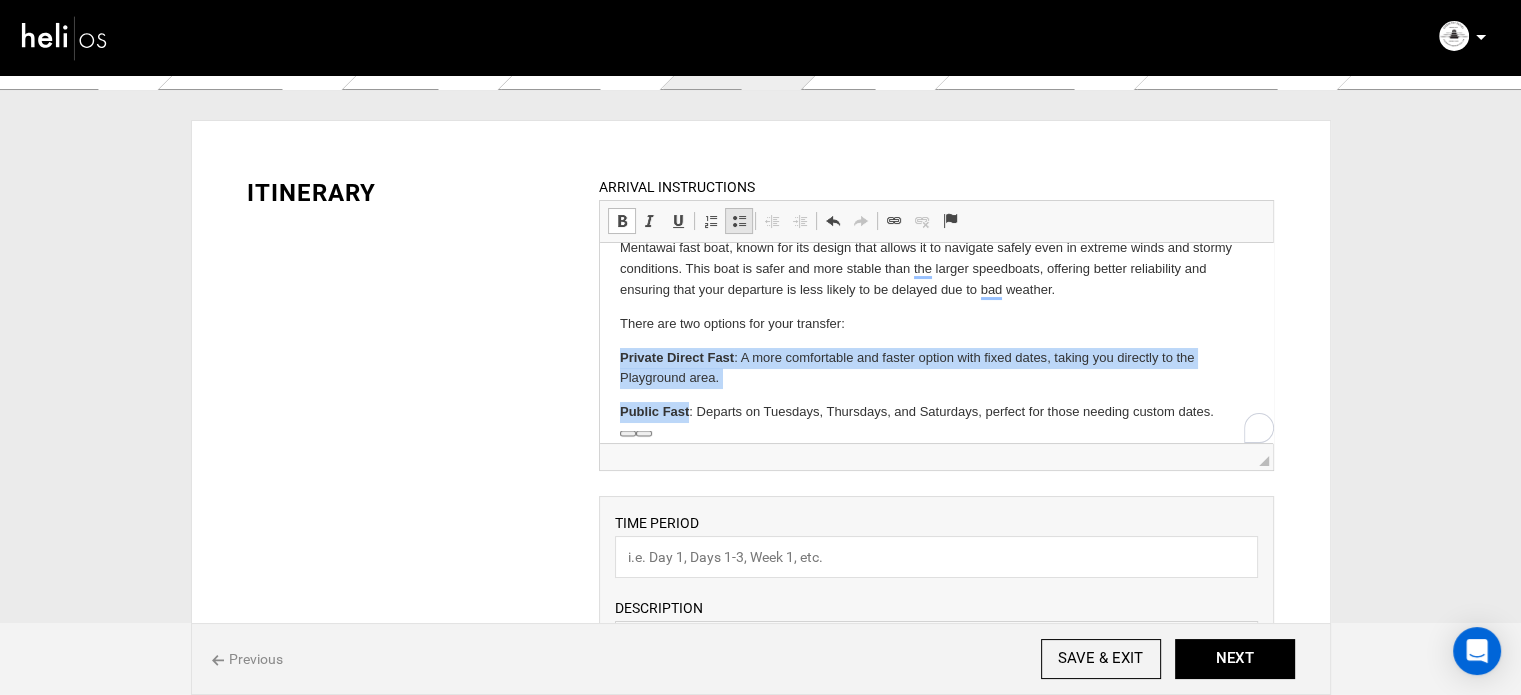 scroll, scrollTop: 108, scrollLeft: 0, axis: vertical 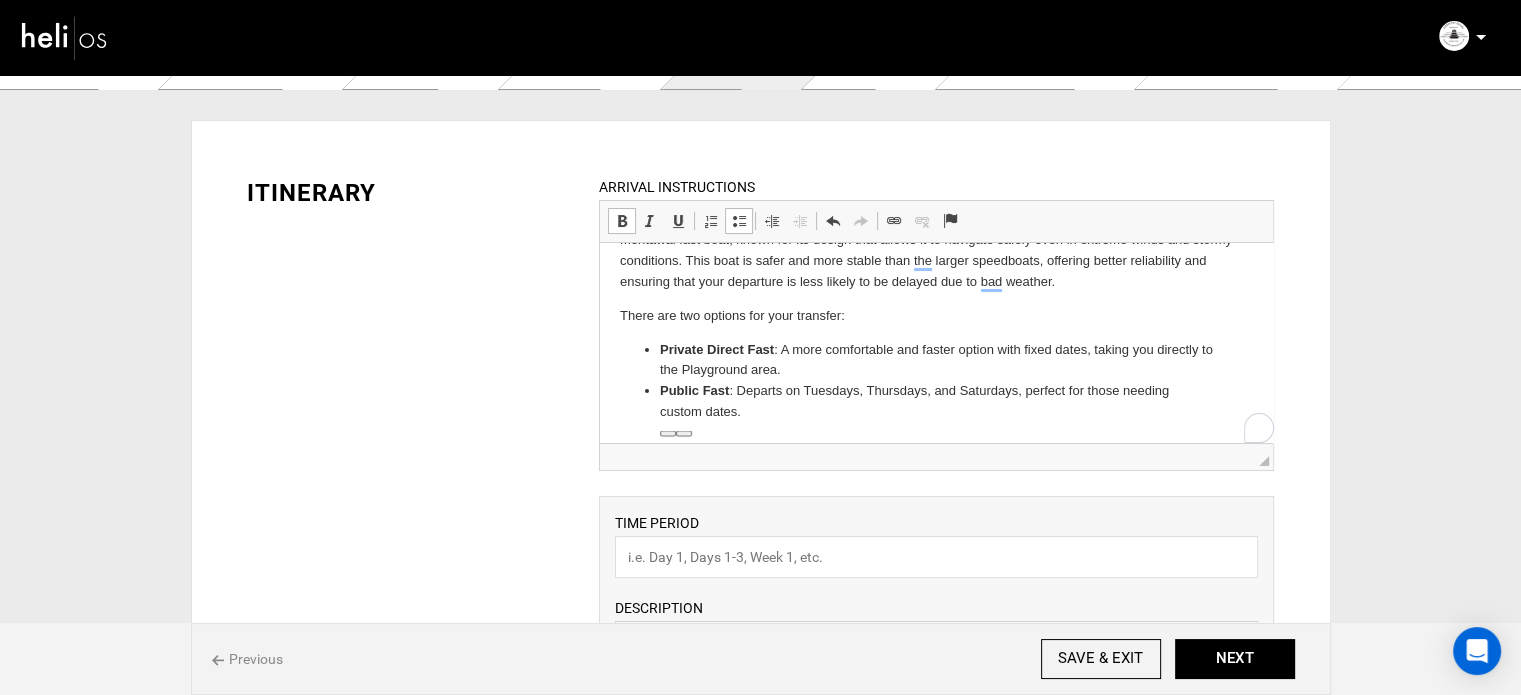 click on "Transfers USD 350 per person Our transfer service includes all transportation from the airport to the resort and back. We use the modern Mentawai fast boat, known for its design that allows it to navigate safely even in extreme winds and stormy conditions. This boat is safer and more stable than the larger speedboats, offering better reliability and ensuring that your departure is less likely to be delayed due to bad weather. There are two options for your transfer: Private Direct Fast : A more comfortable and faster option with fixed dates, taking you directly to the Playground area. Public Fast : Departs on Tuesdays, Thursdays, and Saturdays, perfect for those needing custom dates." at bounding box center [936, 289] 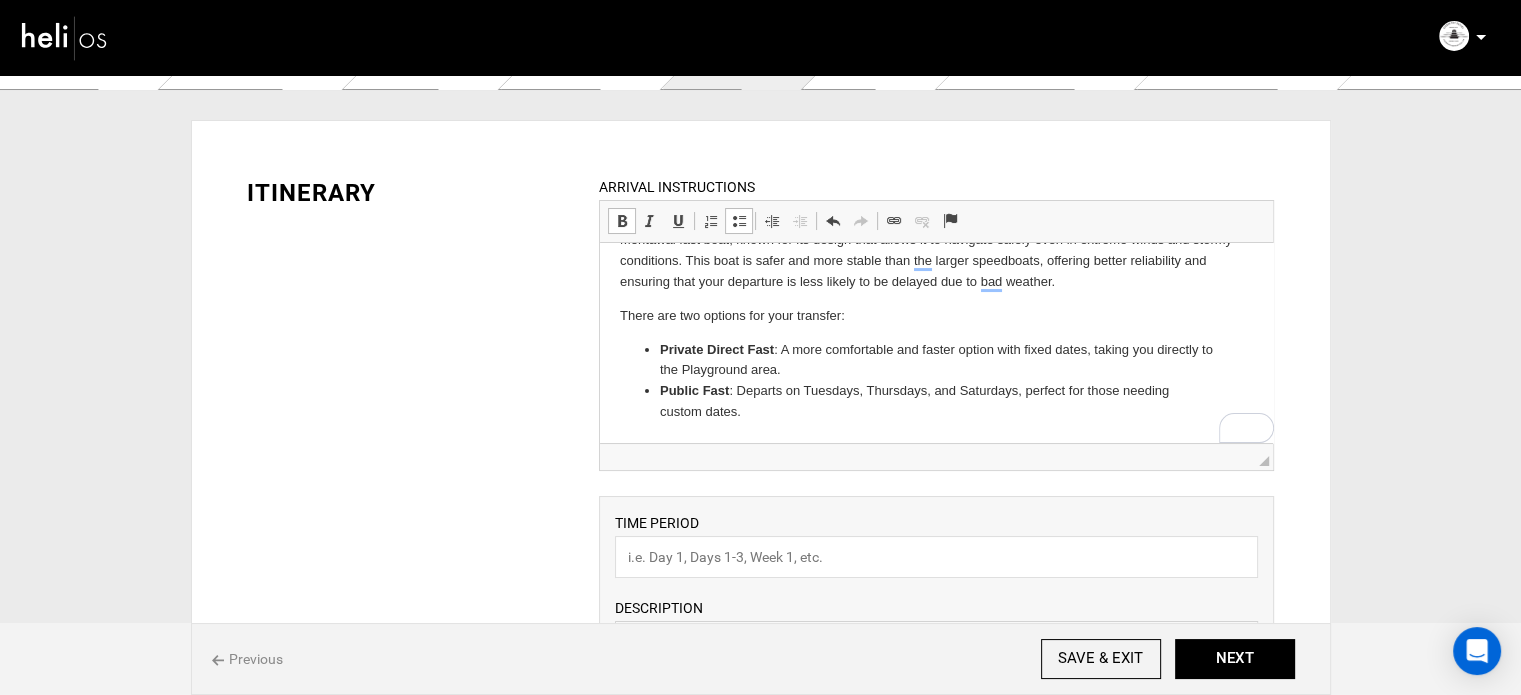 scroll, scrollTop: 37, scrollLeft: 0, axis: vertical 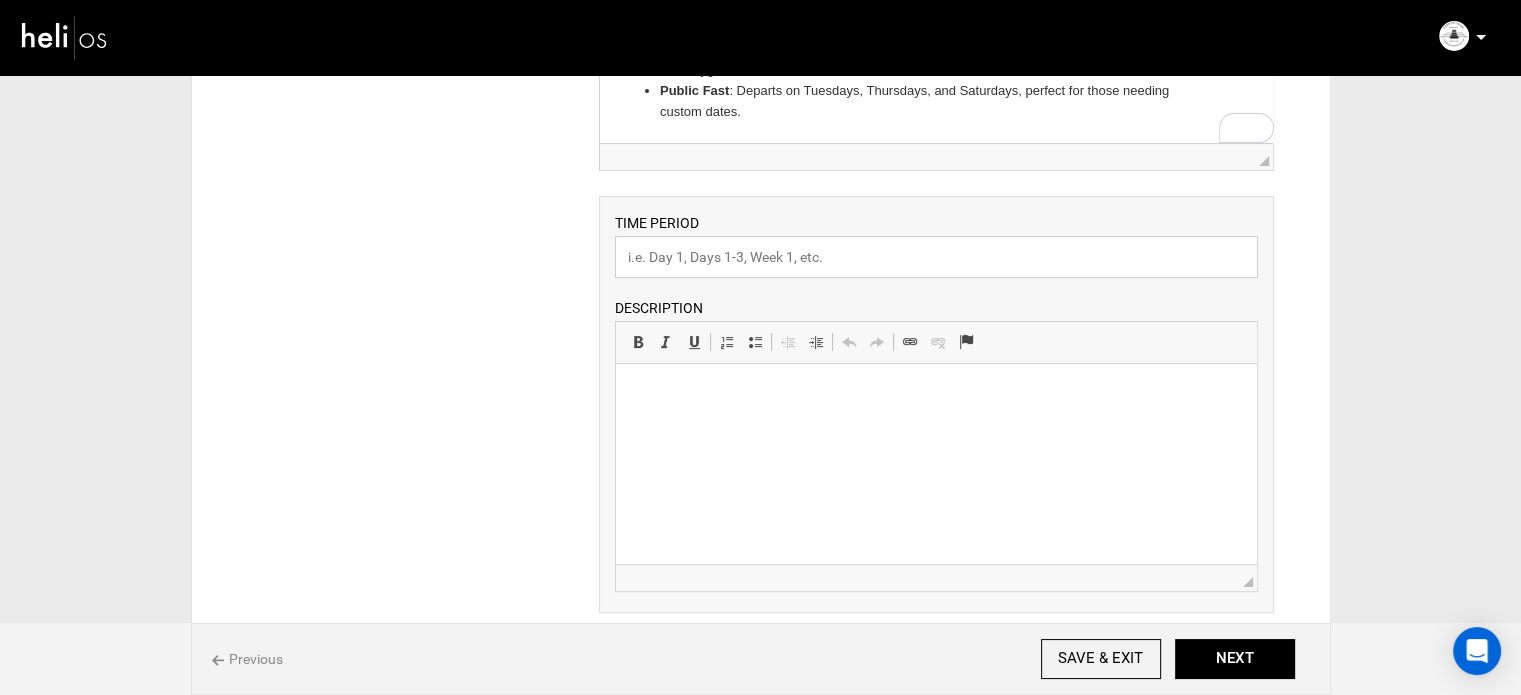 click at bounding box center [936, 257] 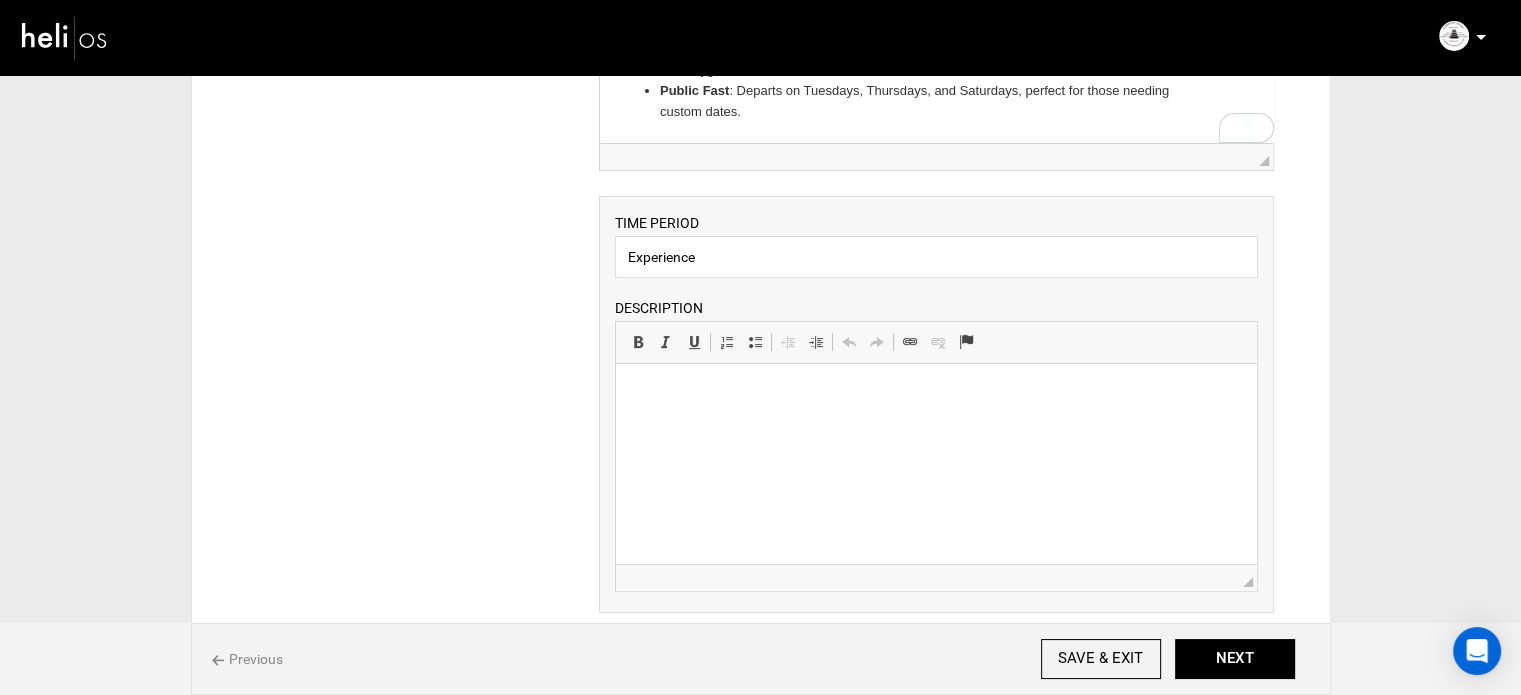 click at bounding box center [936, 394] 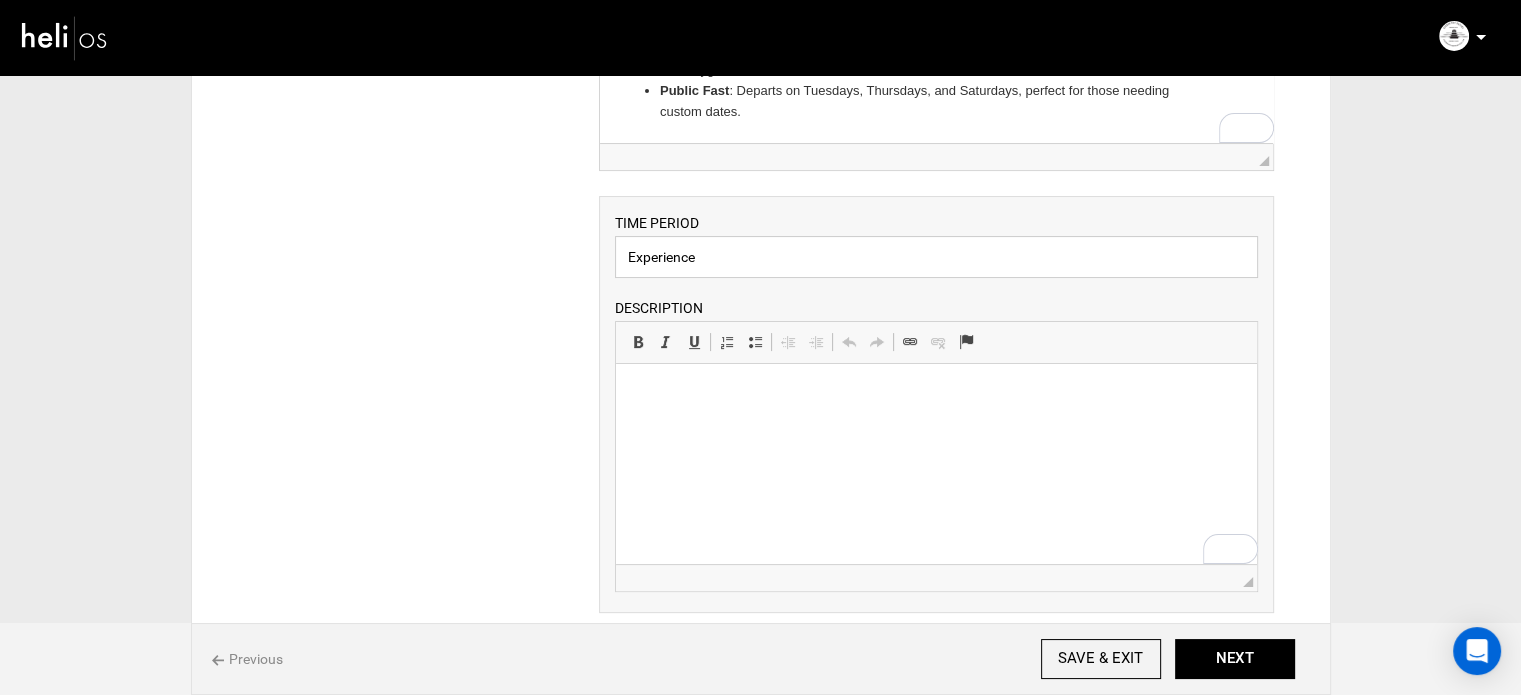 drag, startPoint x: 708, startPoint y: 251, endPoint x: 572, endPoint y: 250, distance: 136.00368 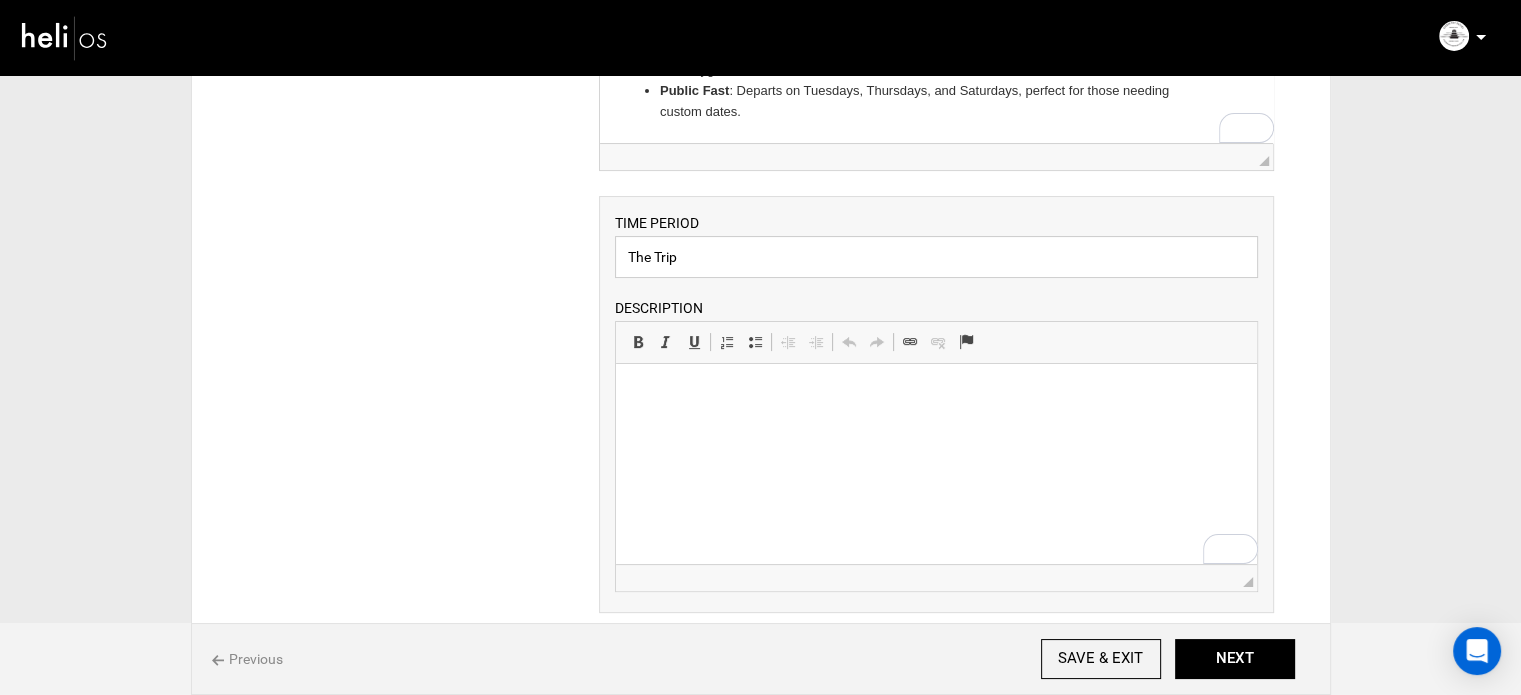 type on "The Trip" 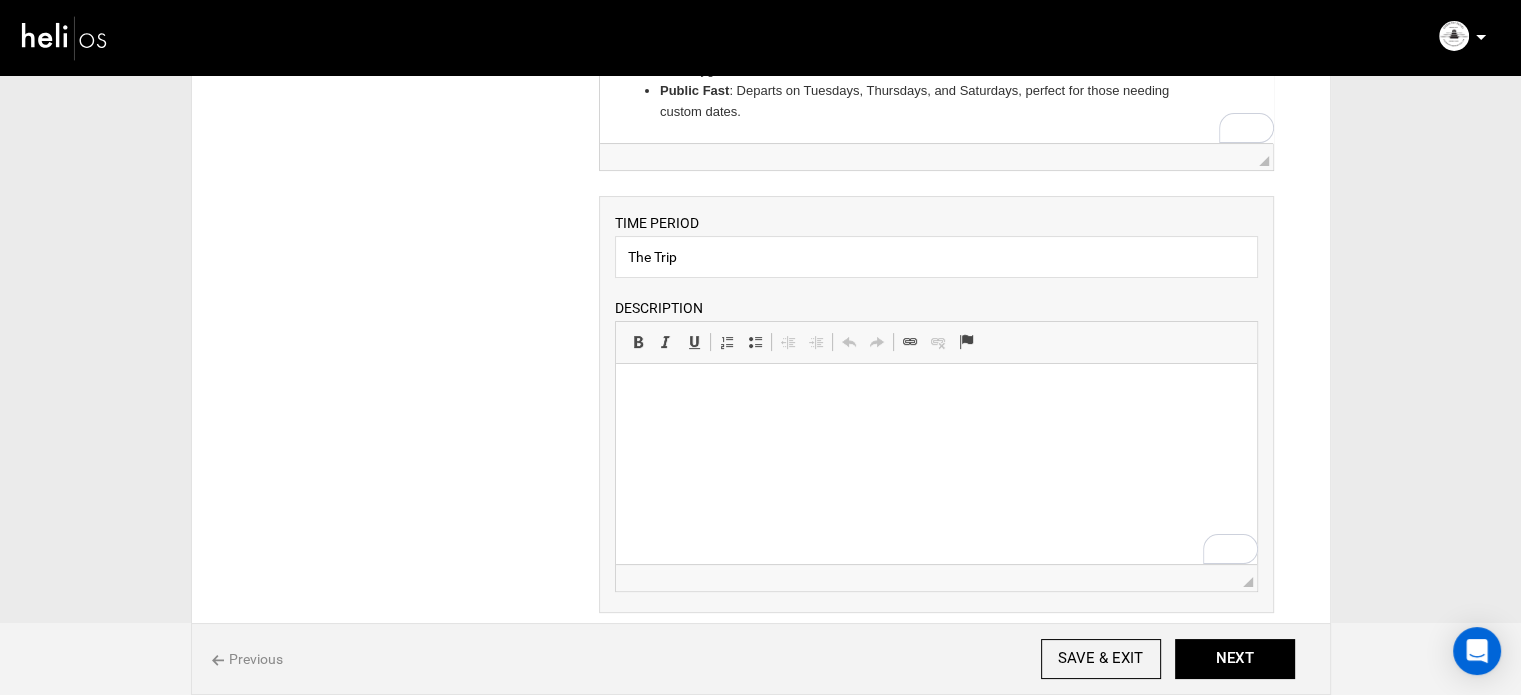 click at bounding box center (936, 394) 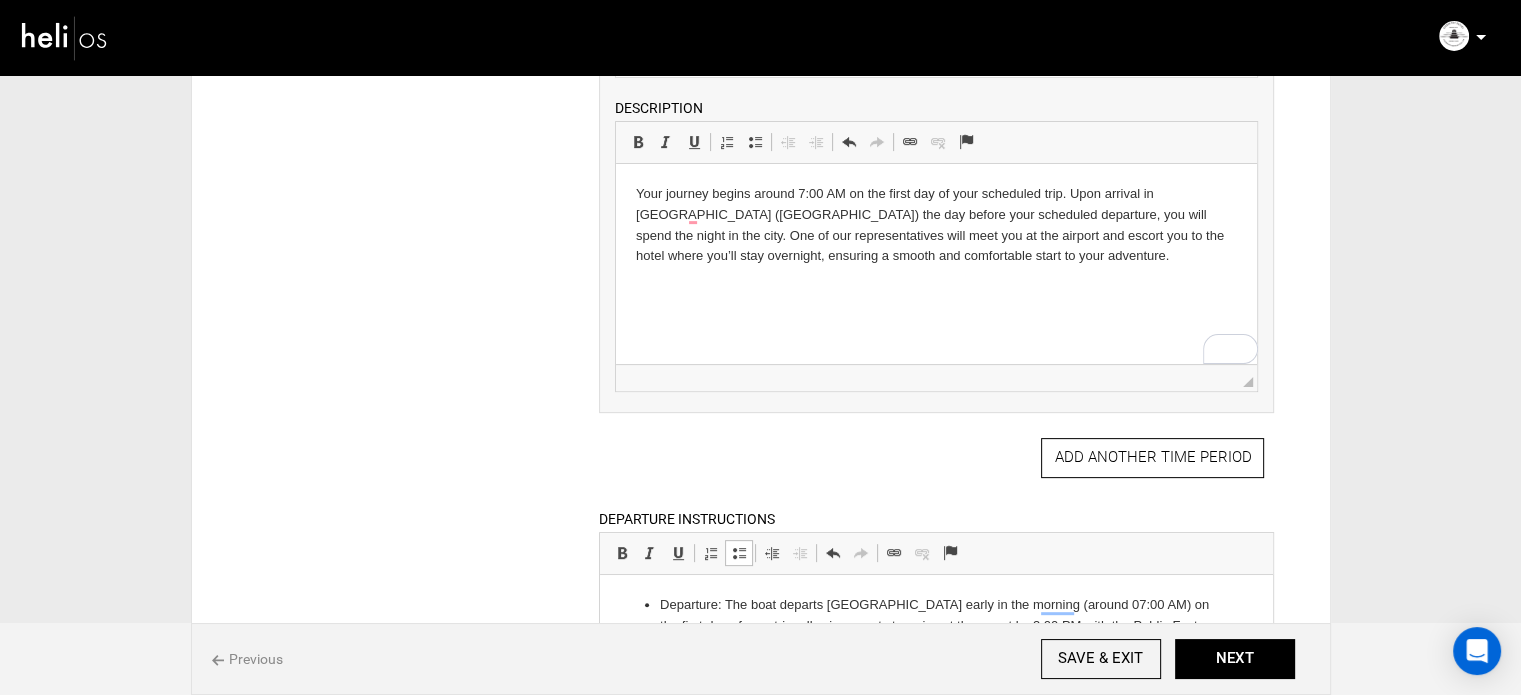 scroll, scrollTop: 37, scrollLeft: 0, axis: vertical 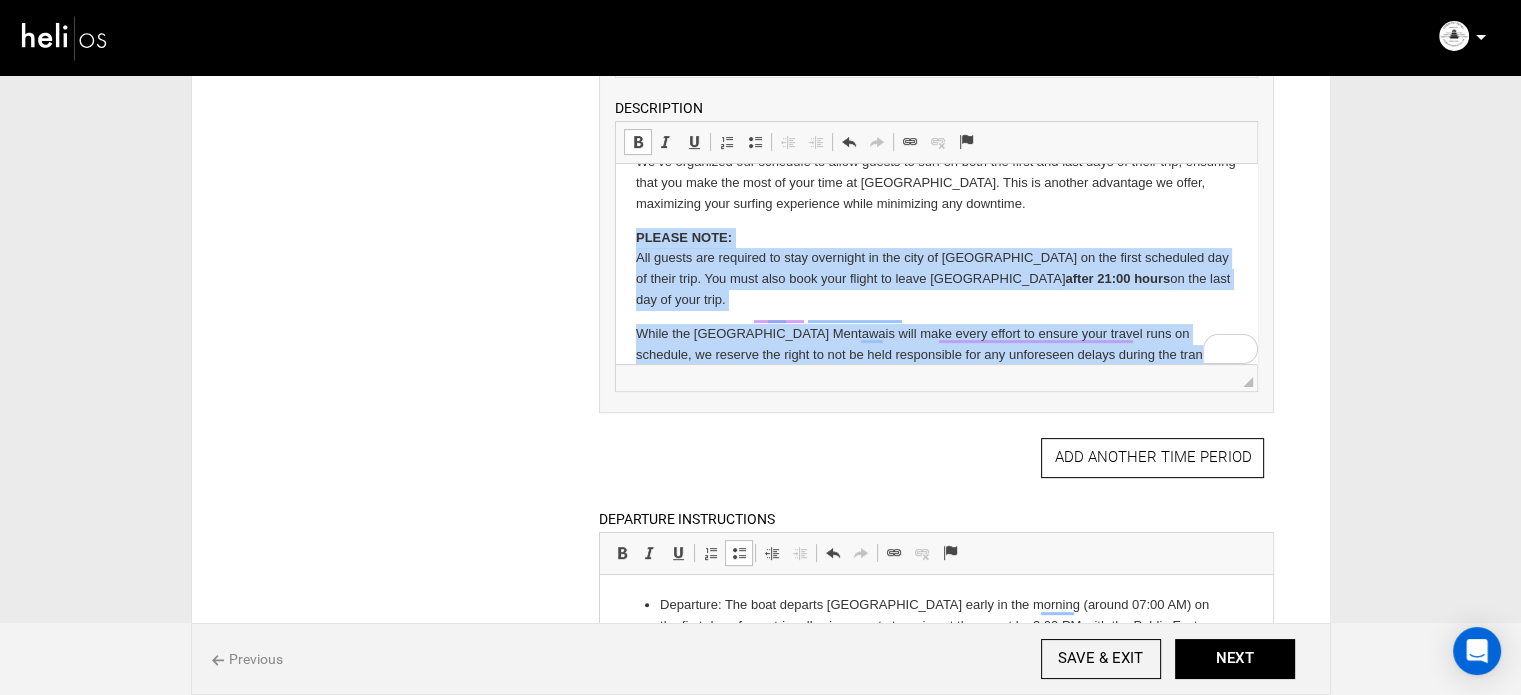 drag, startPoint x: 645, startPoint y: 252, endPoint x: 1768, endPoint y: 531, distance: 1157.1387 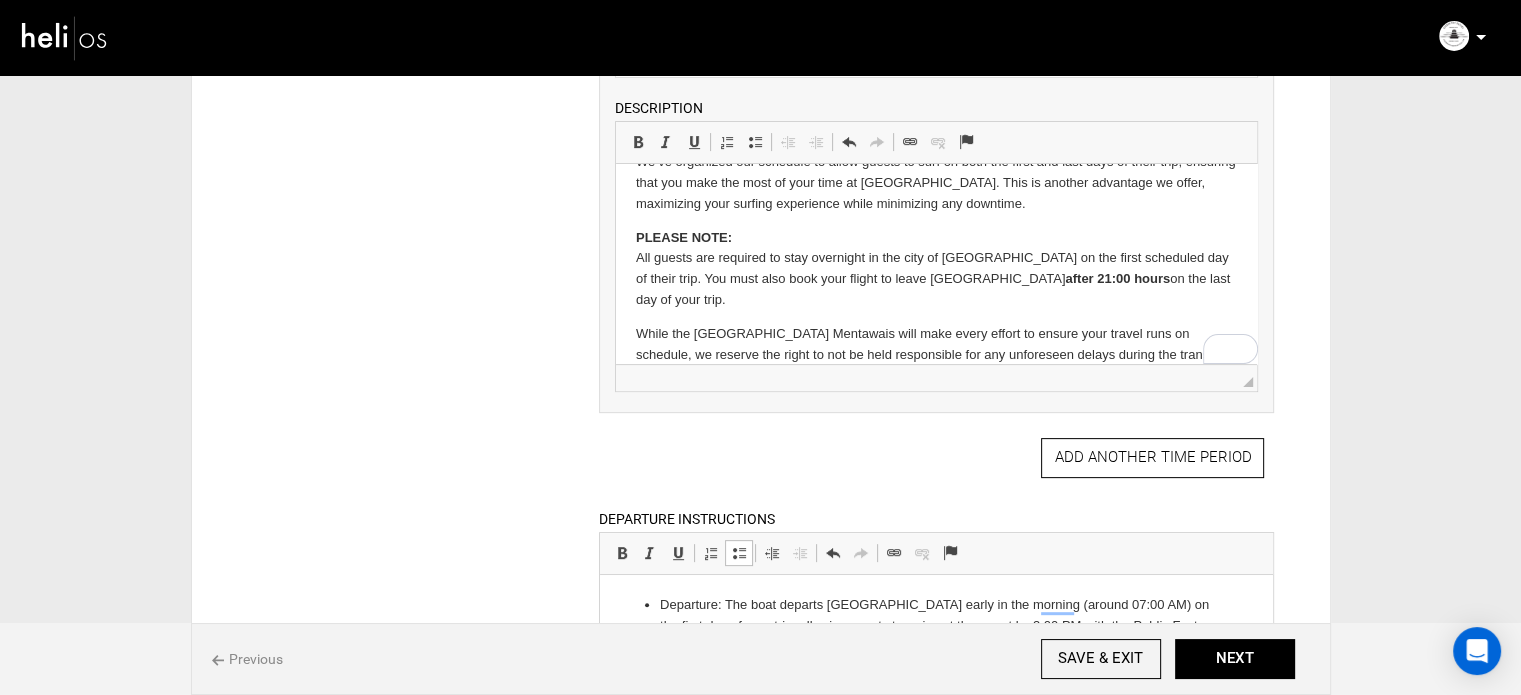 scroll, scrollTop: 245, scrollLeft: 0, axis: vertical 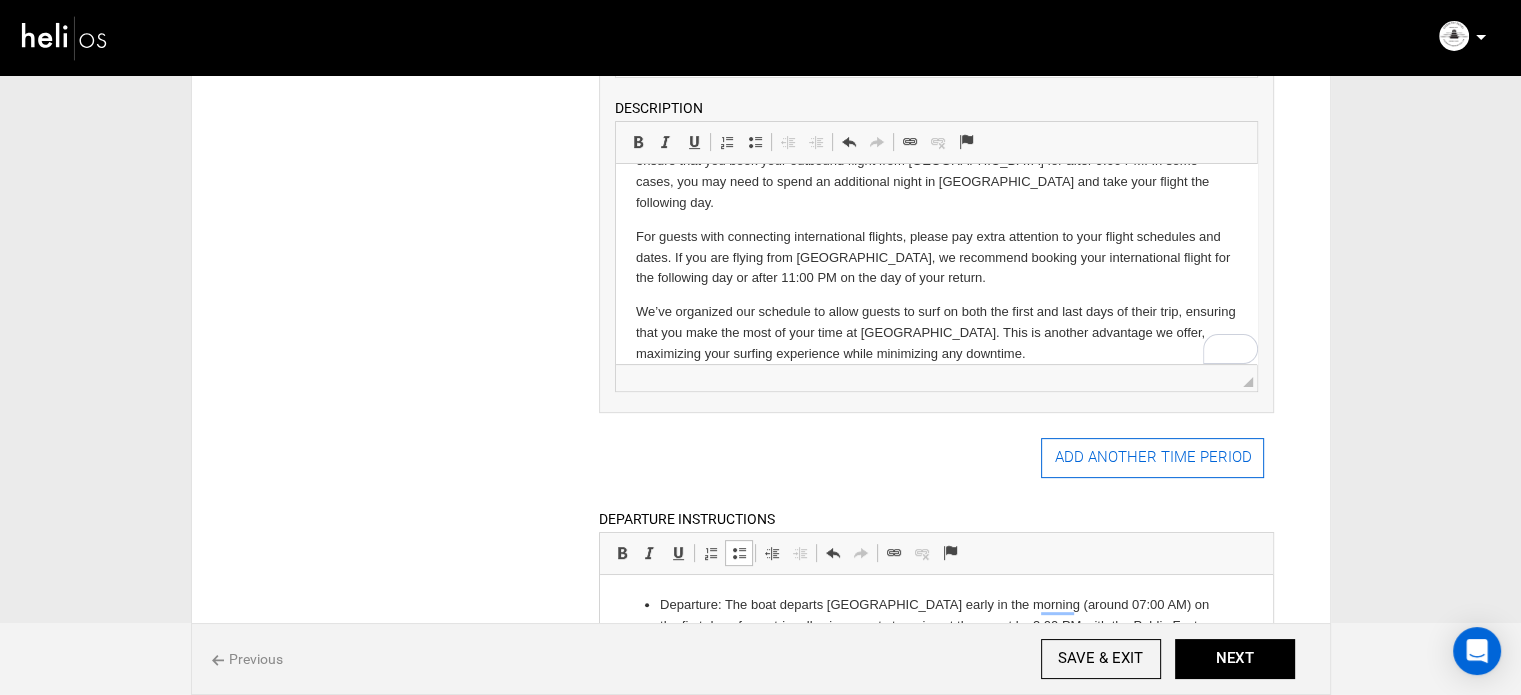 click on "ADD ANOTHER TIME PERIOD" at bounding box center [1152, 458] 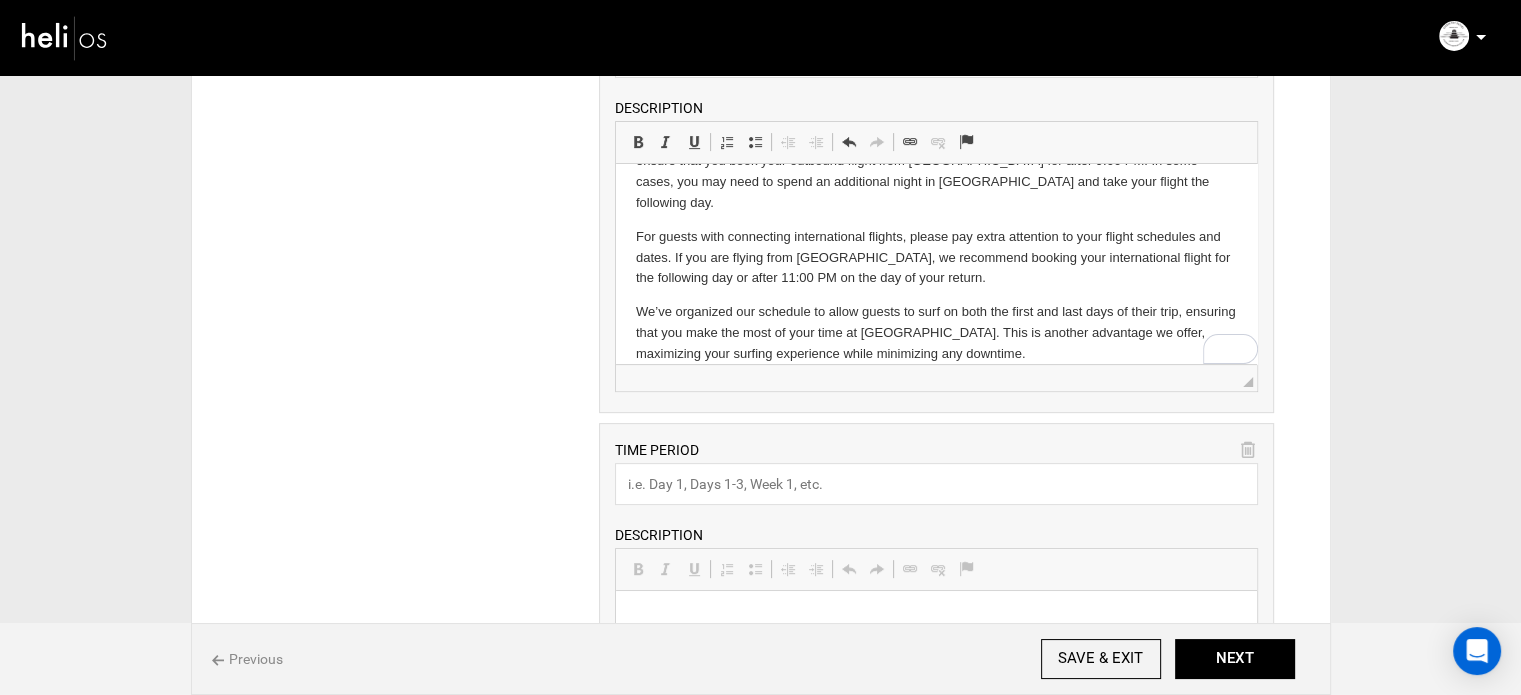 scroll, scrollTop: 0, scrollLeft: 0, axis: both 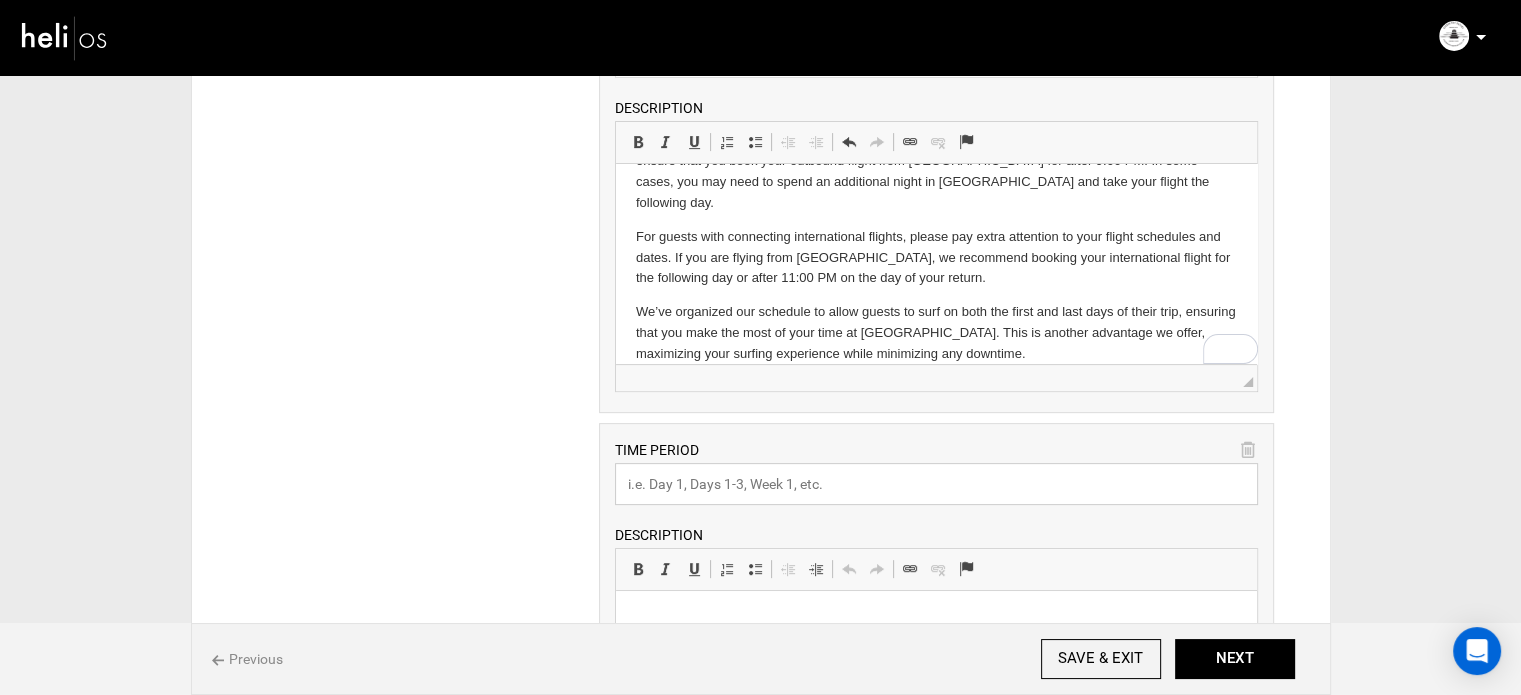 click at bounding box center (936, 484) 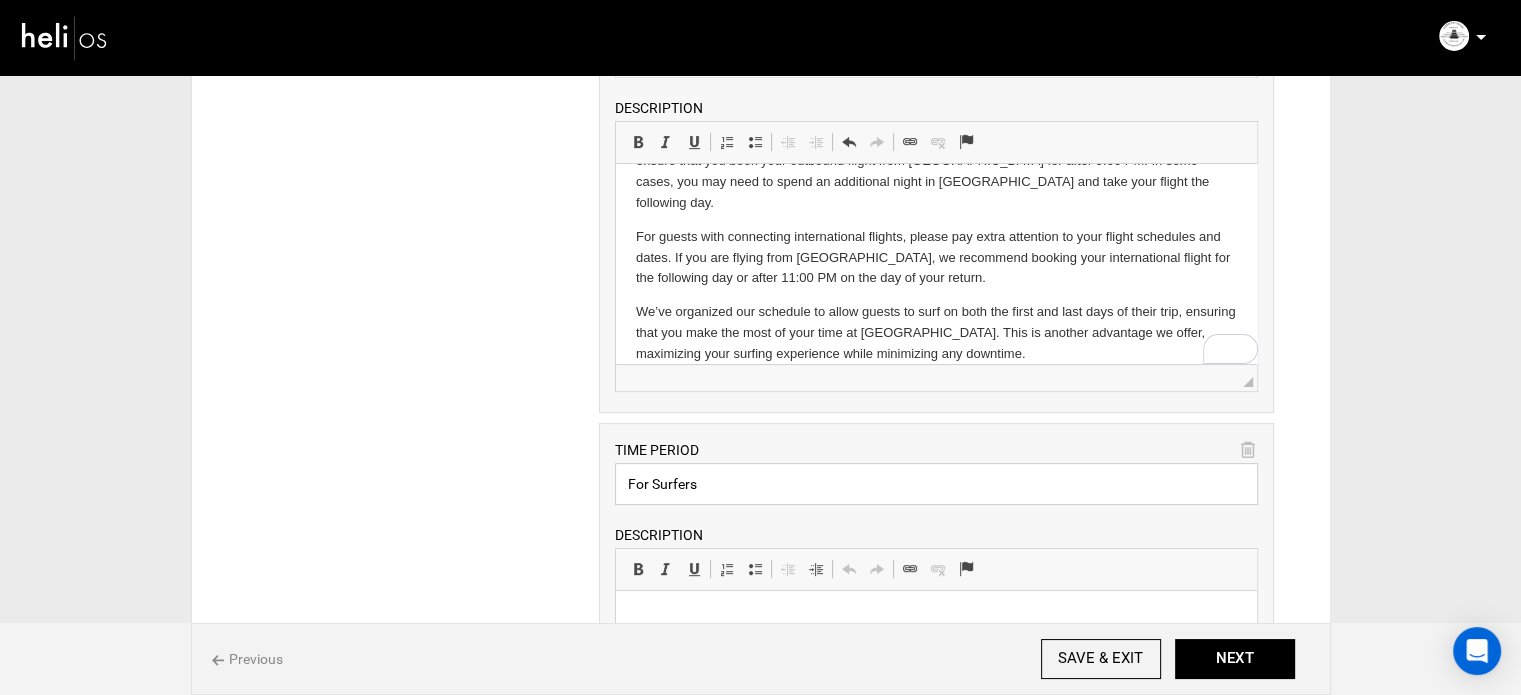 type on "For Surfers" 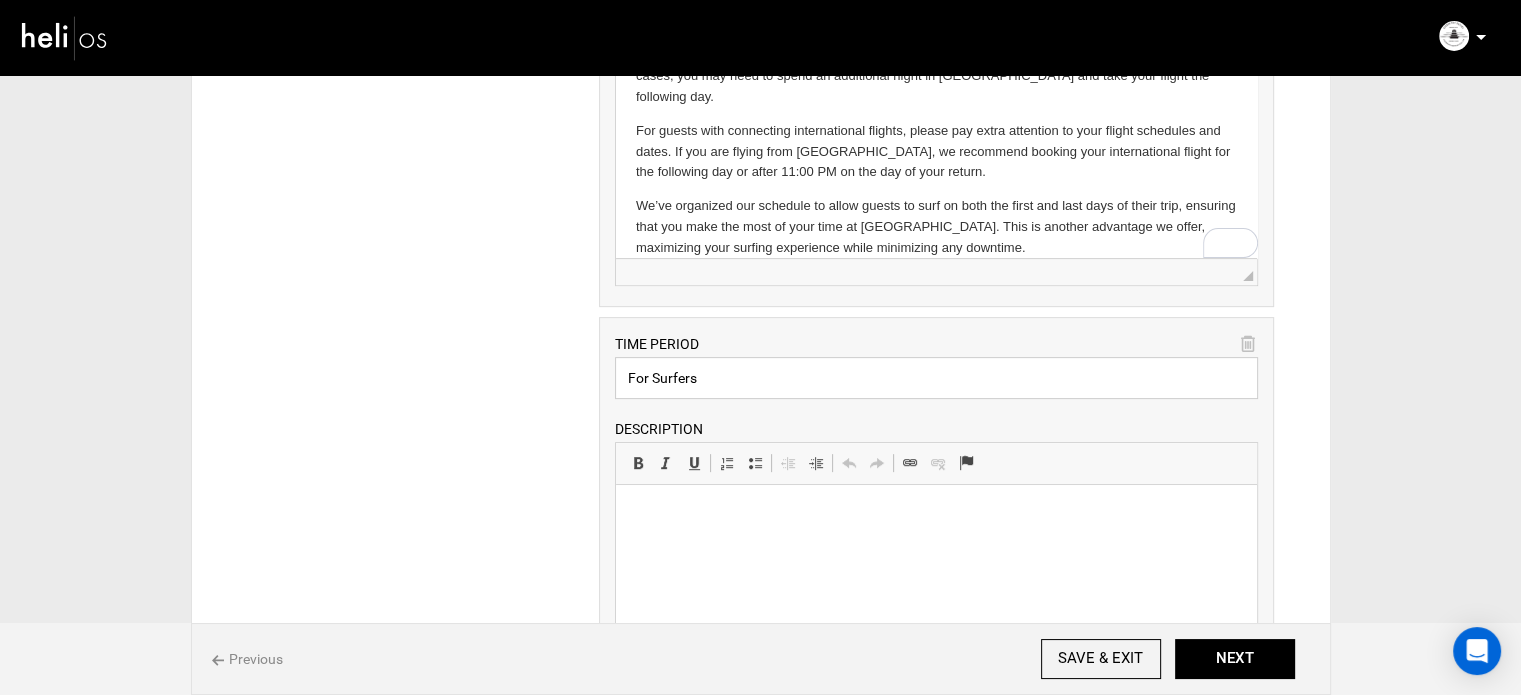 scroll, scrollTop: 729, scrollLeft: 0, axis: vertical 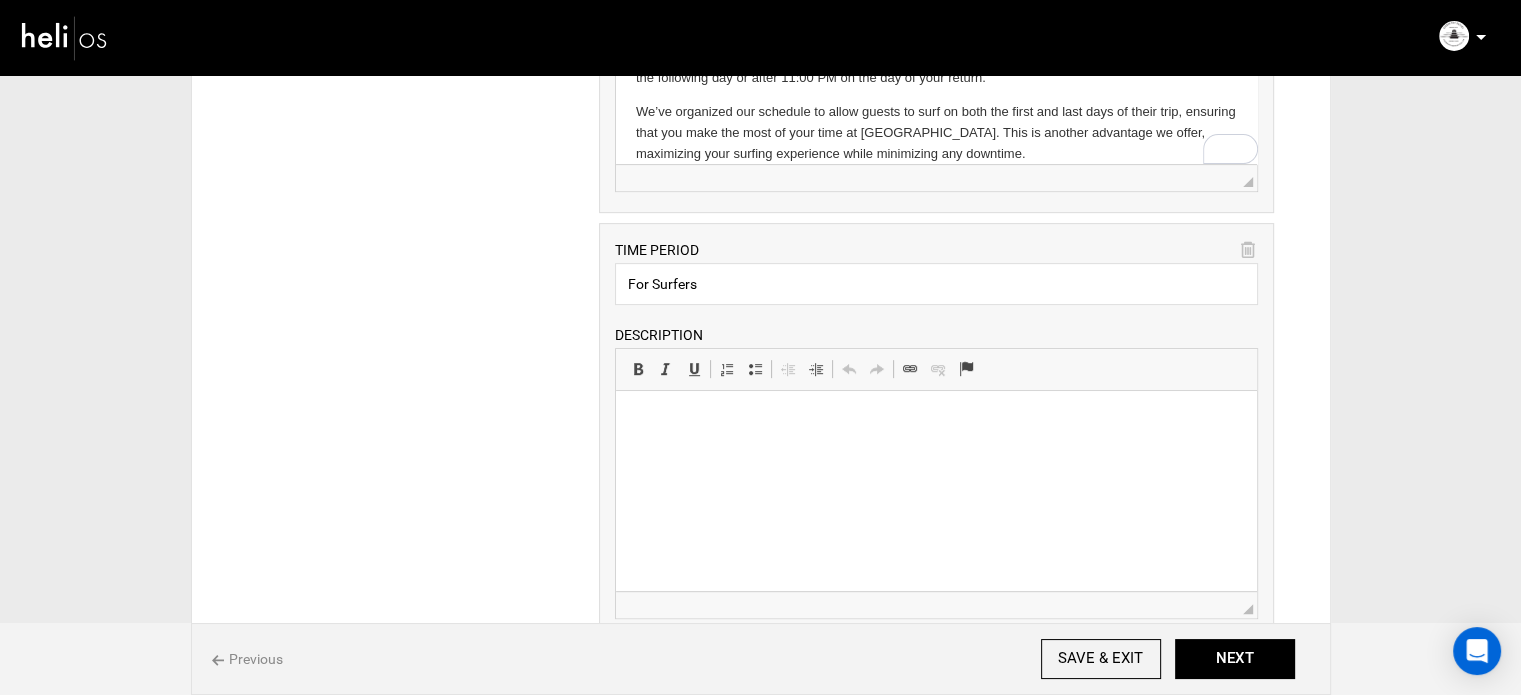click at bounding box center (936, 421) 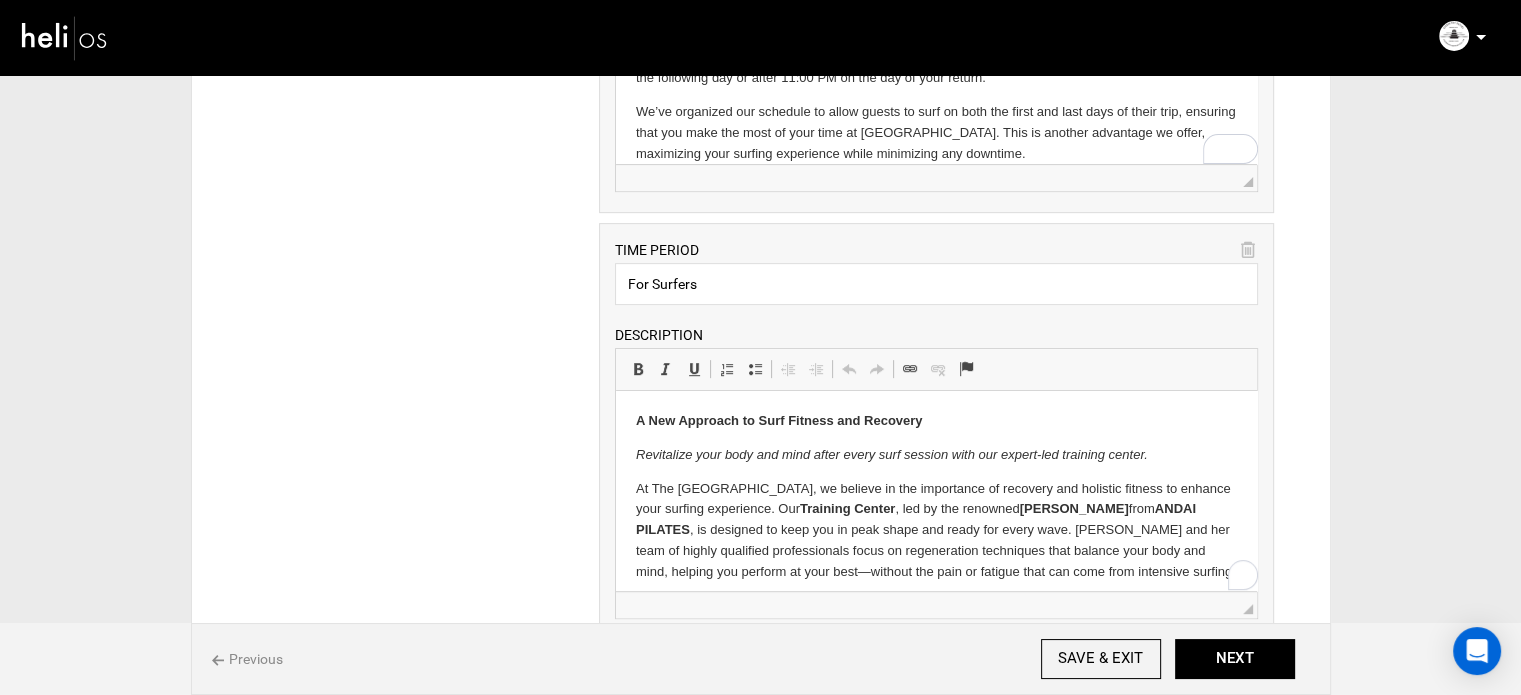 scroll, scrollTop: 1441, scrollLeft: 0, axis: vertical 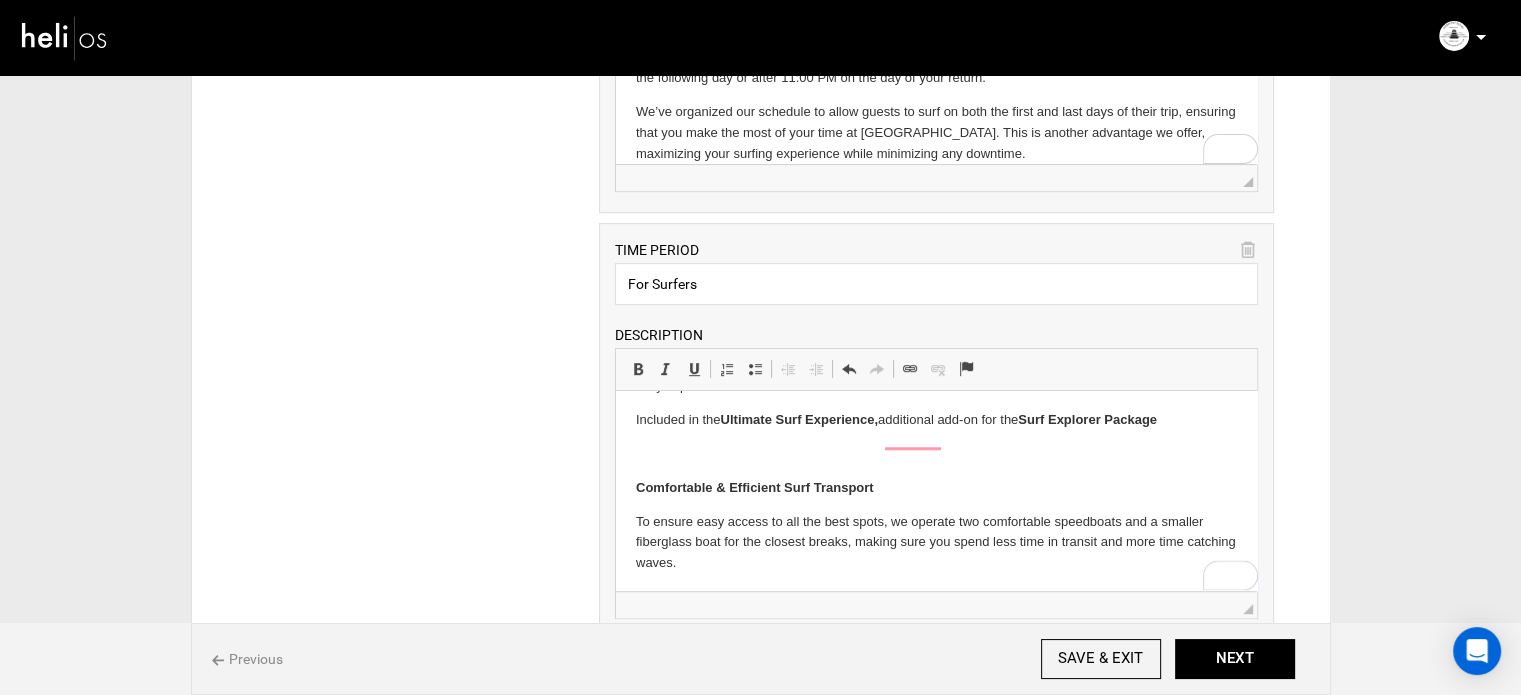 click at bounding box center (936, 454) 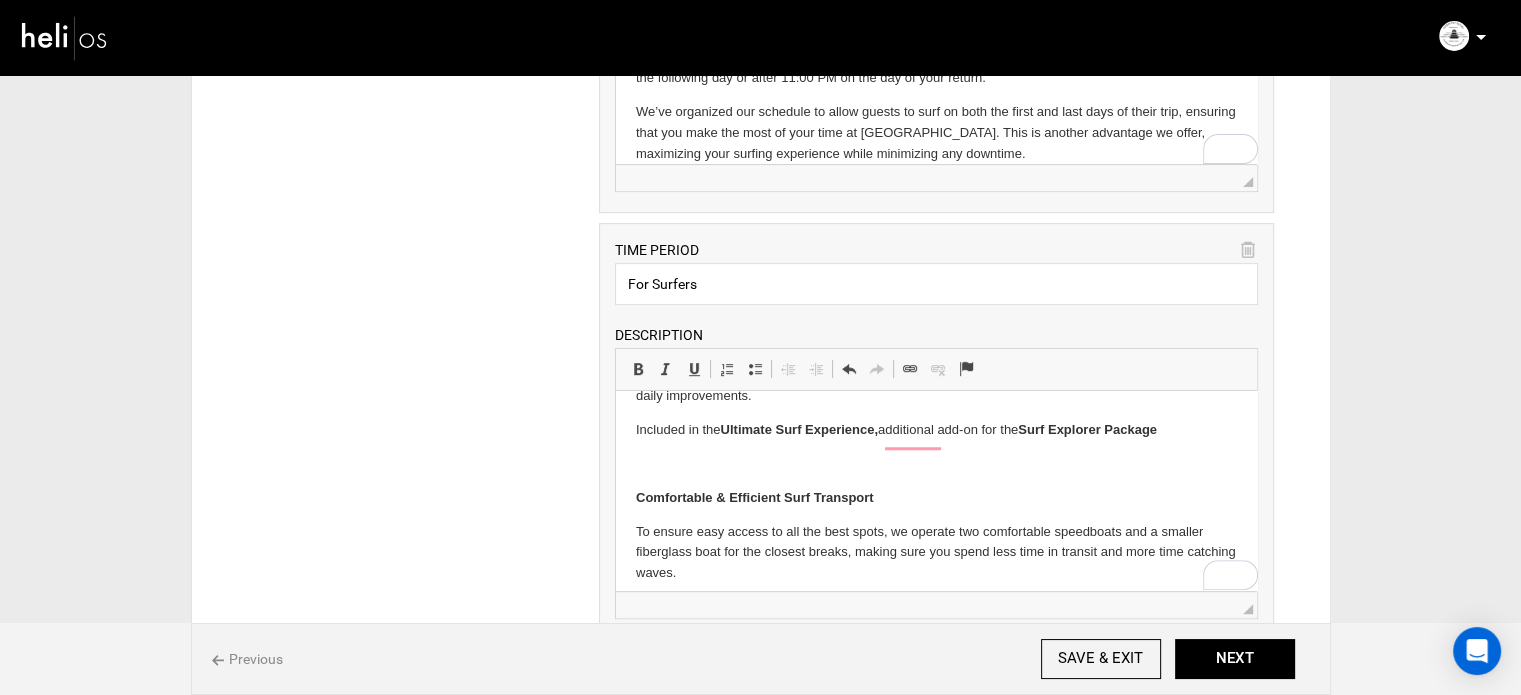 scroll, scrollTop: 1431, scrollLeft: 0, axis: vertical 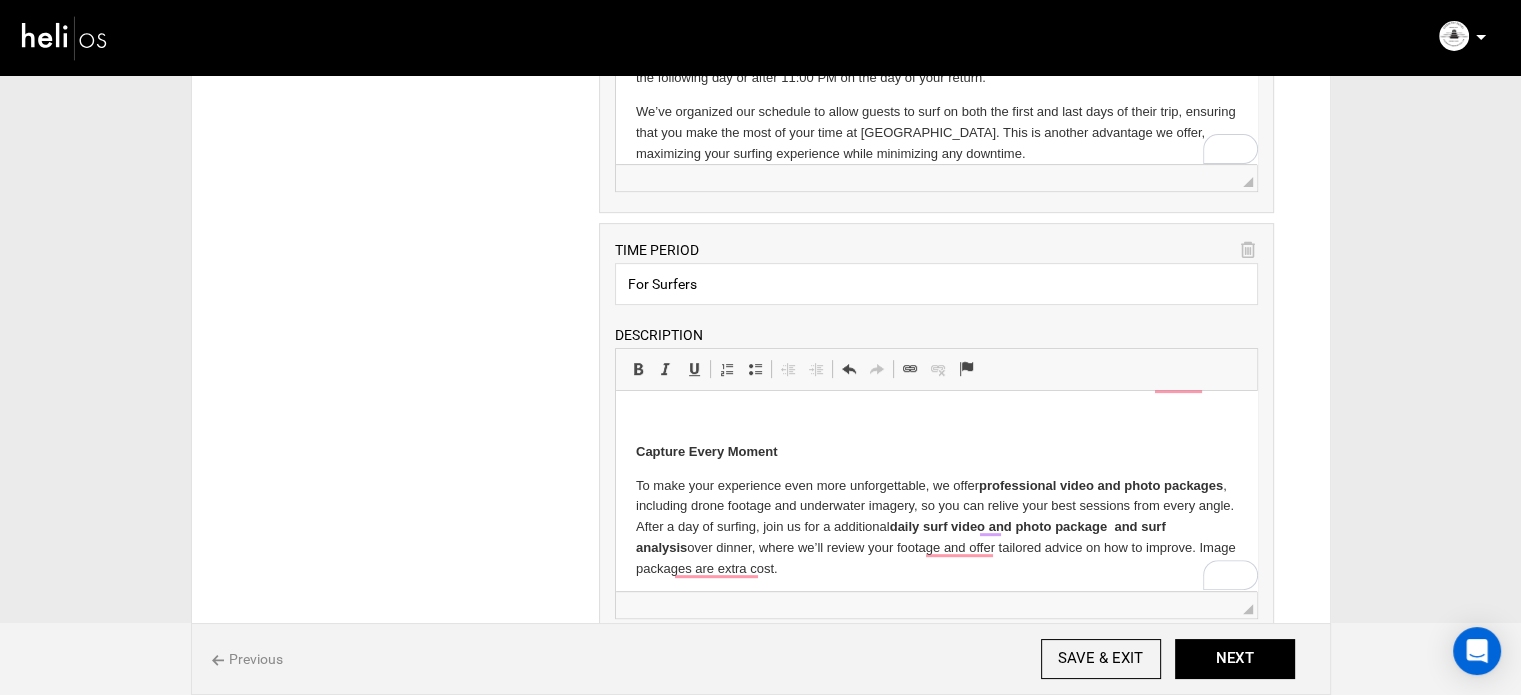 click at bounding box center (936, 418) 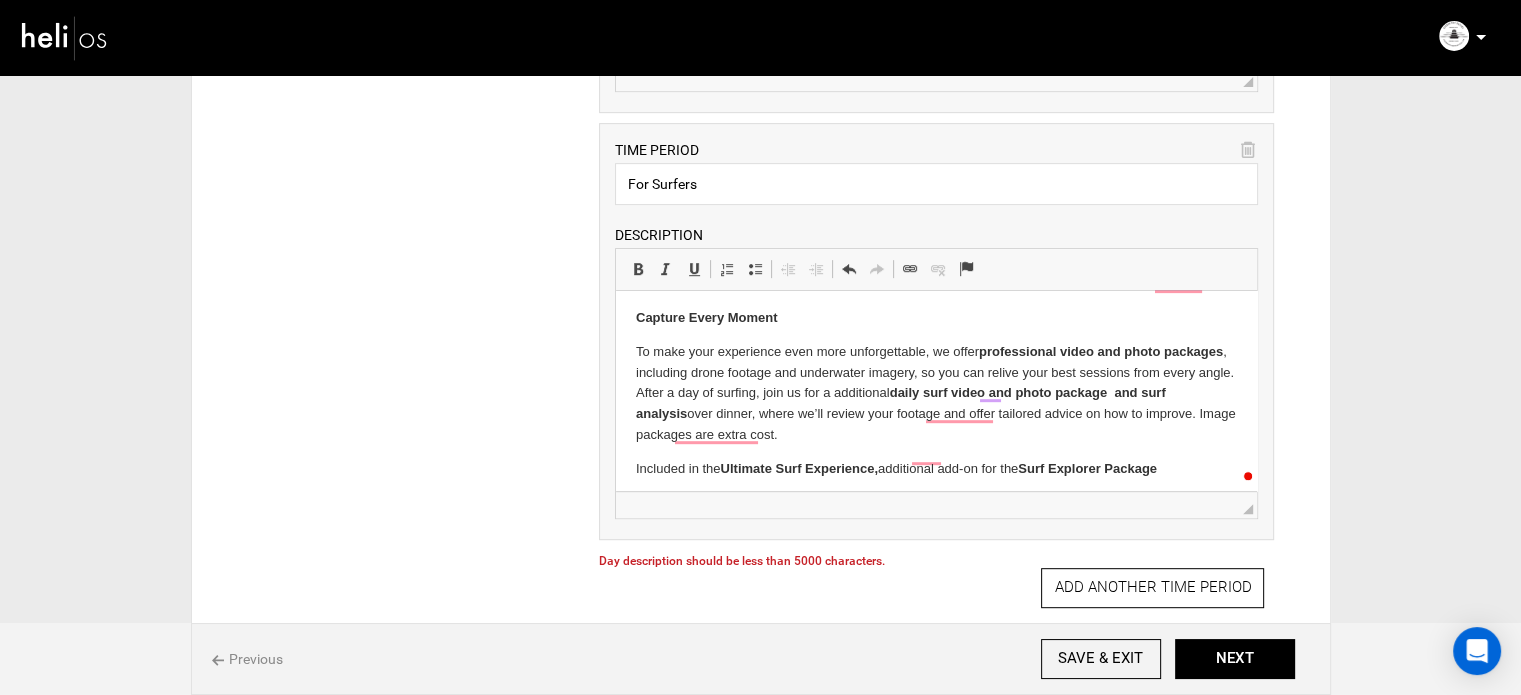 scroll, scrollTop: 831, scrollLeft: 0, axis: vertical 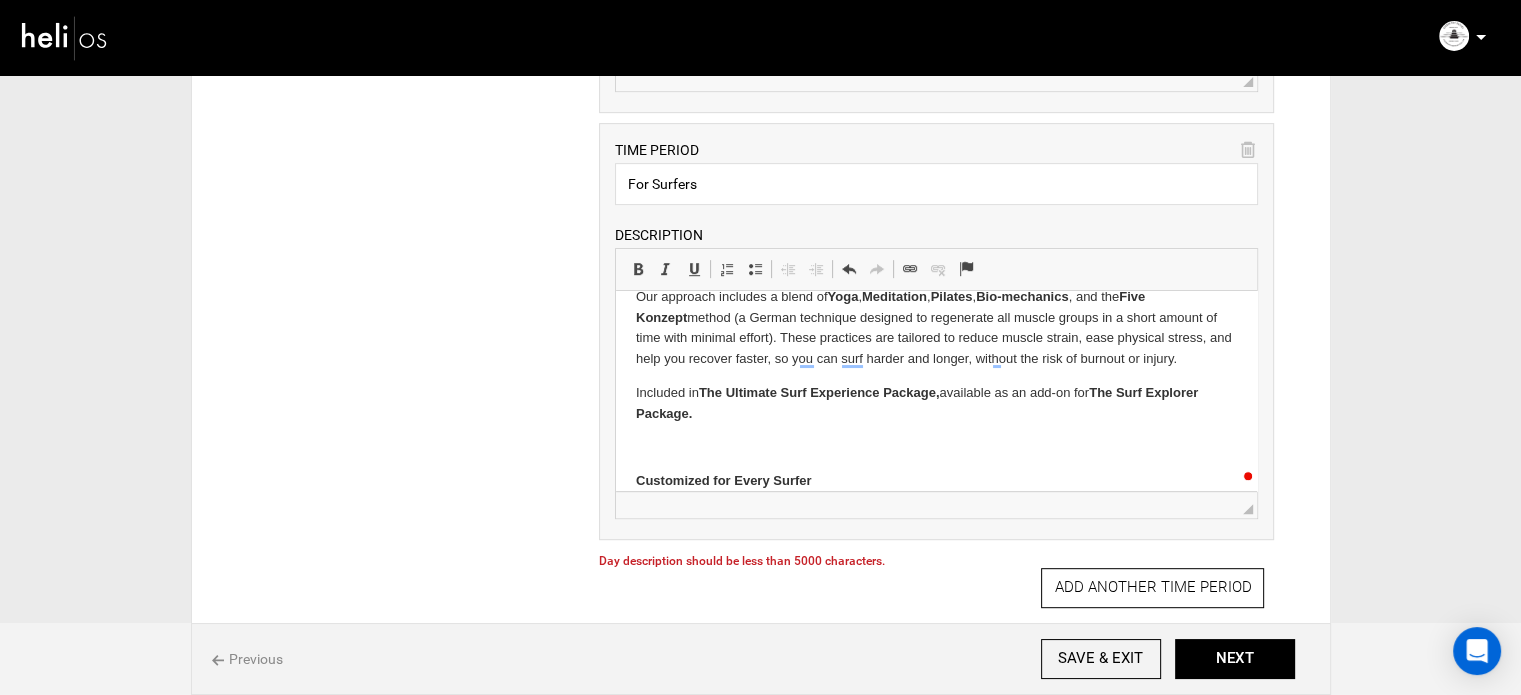 click at bounding box center (936, 448) 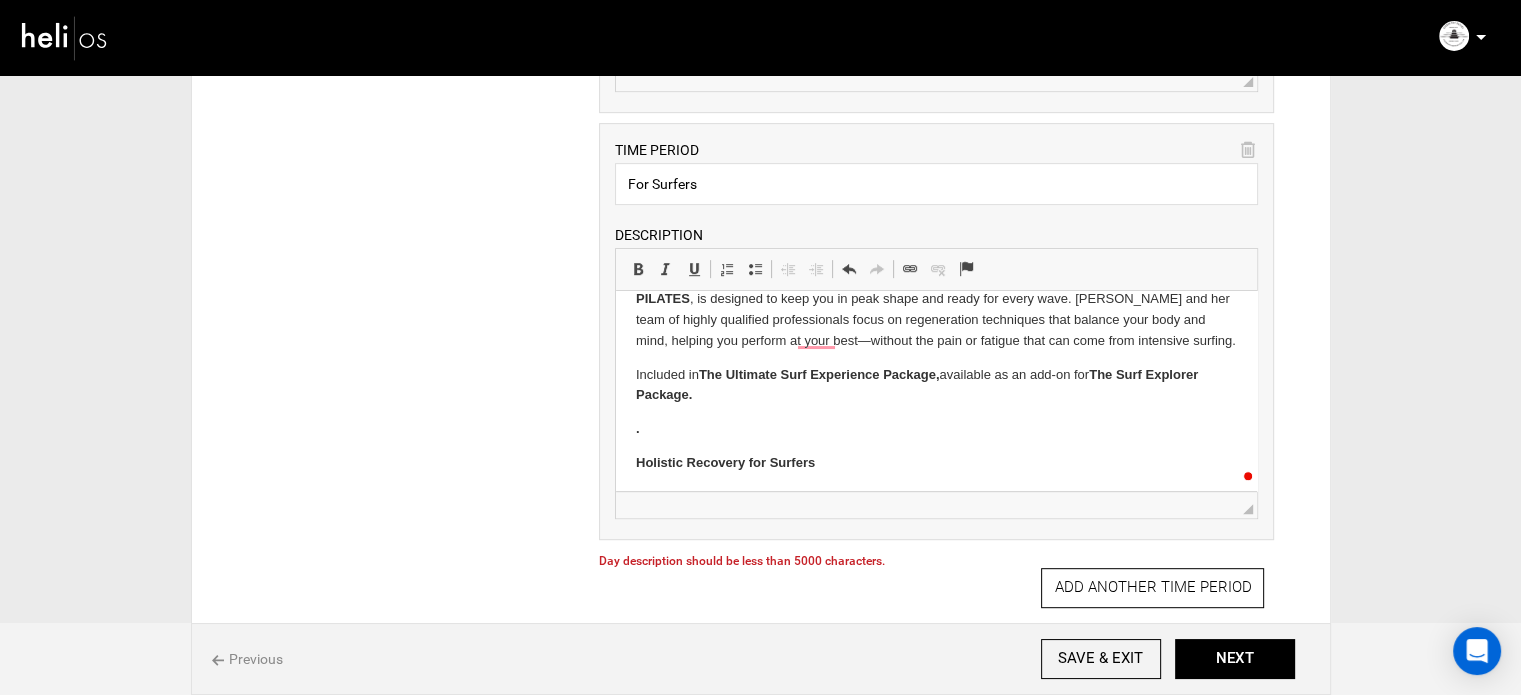 click on "." at bounding box center [936, 429] 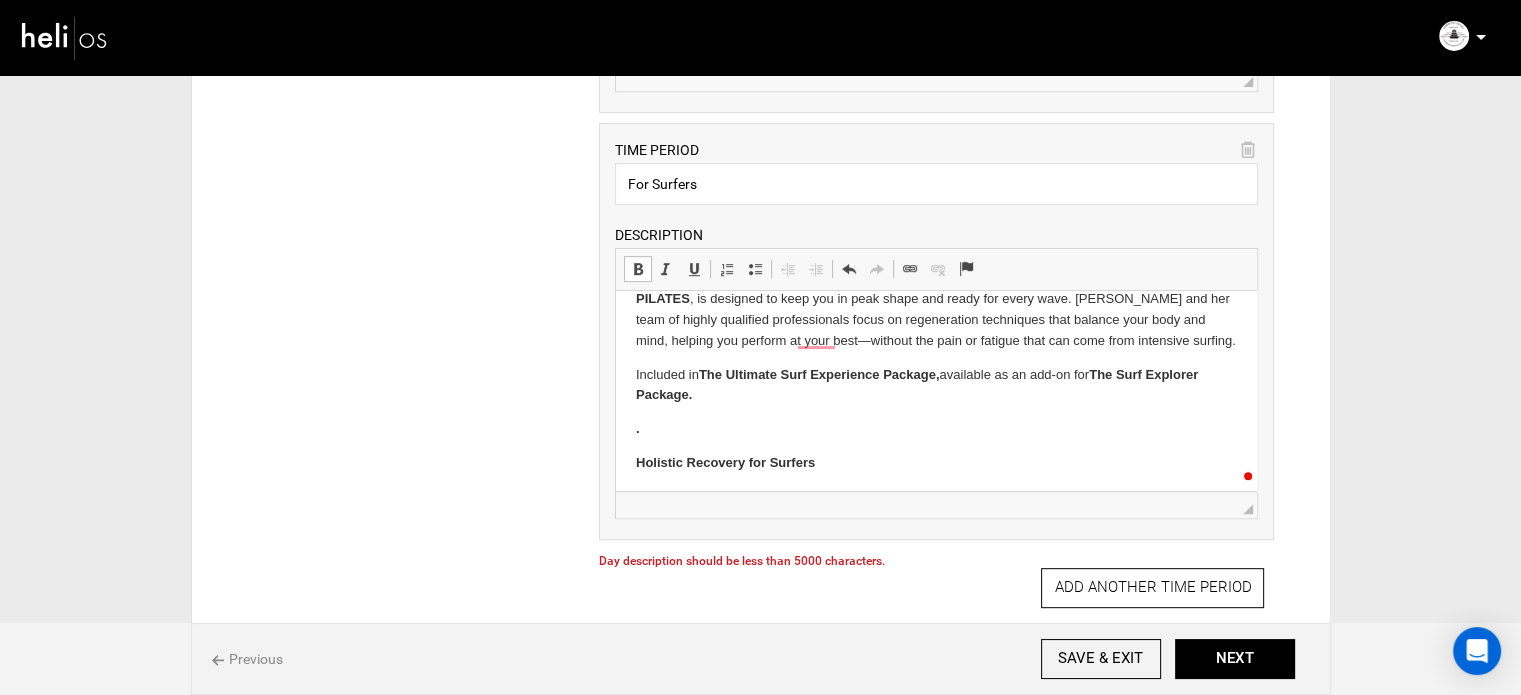 type 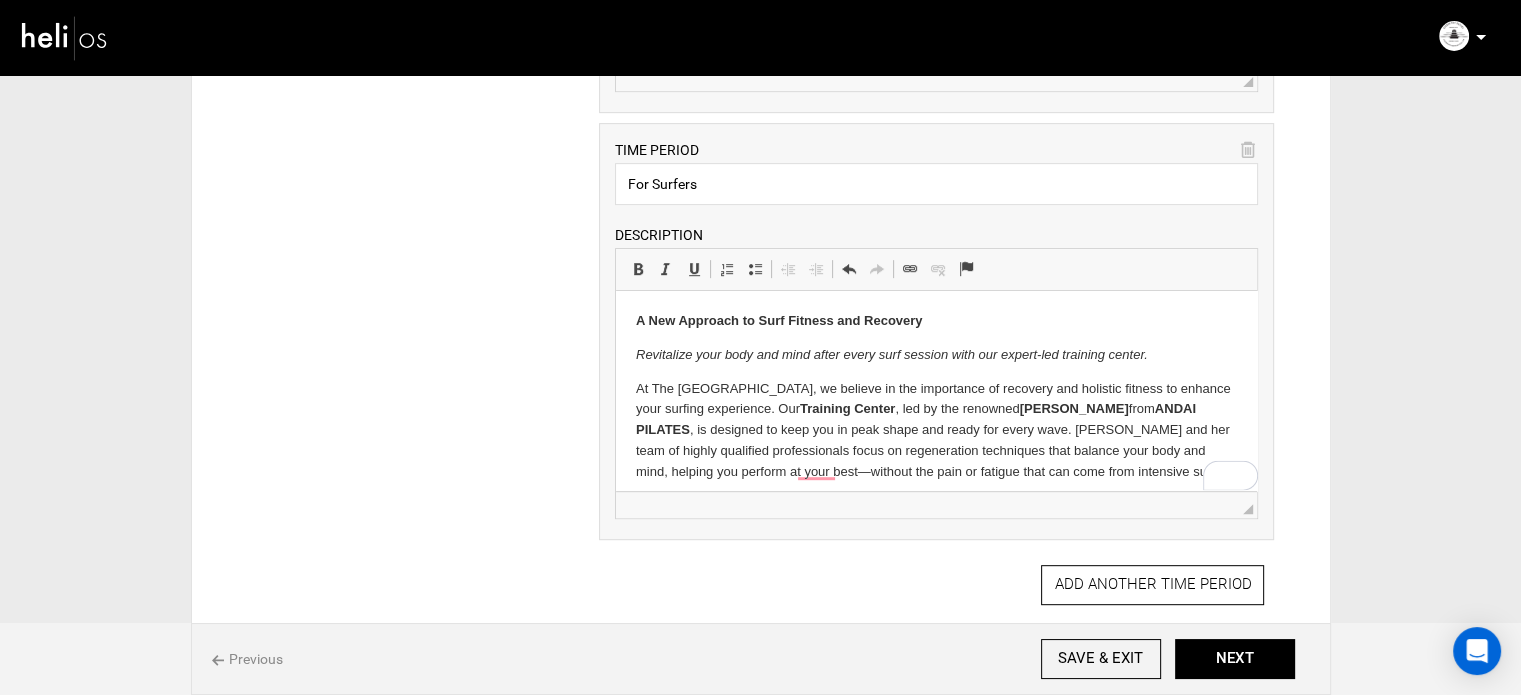 click on "Revitalize your body and mind after every surf session with our expert-led training center." at bounding box center (892, 354) 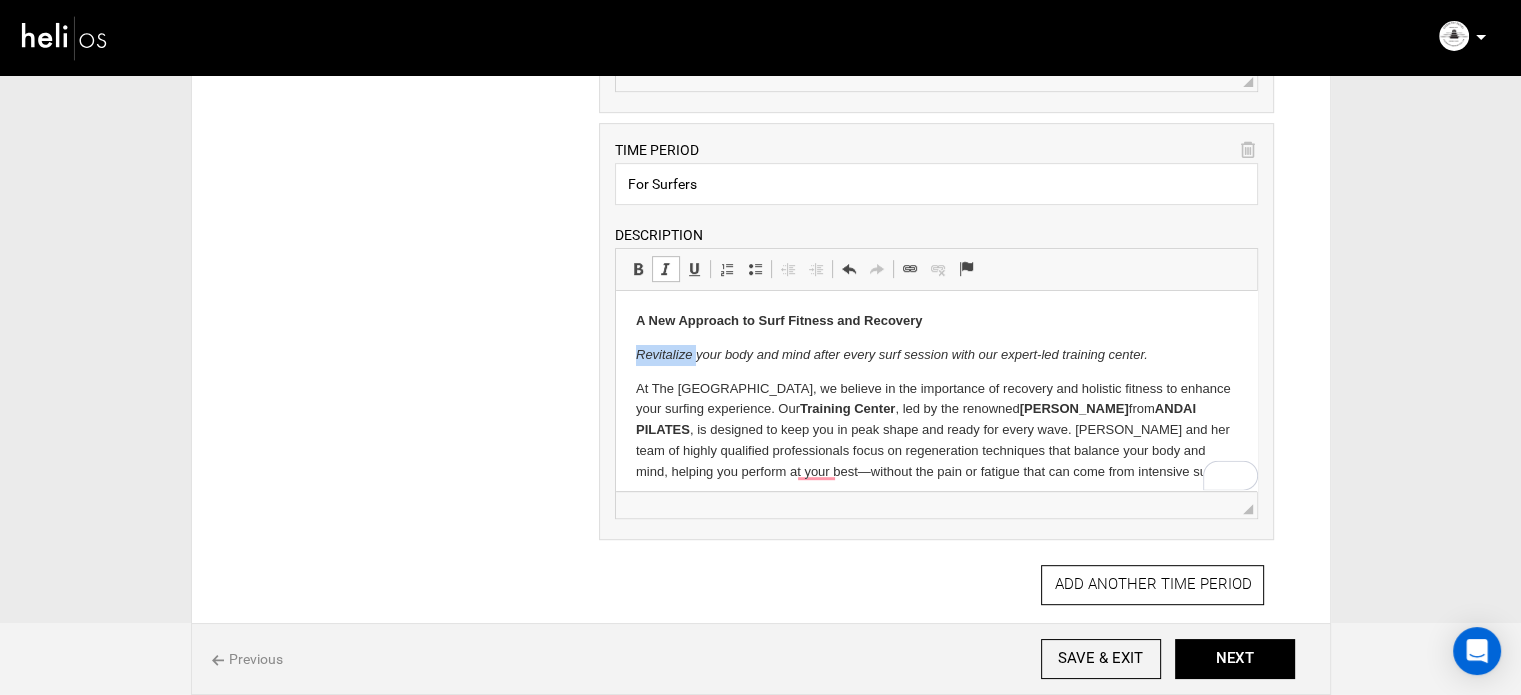 click on "Revitalize your body and mind after every surf session with our expert-led training center." at bounding box center (892, 354) 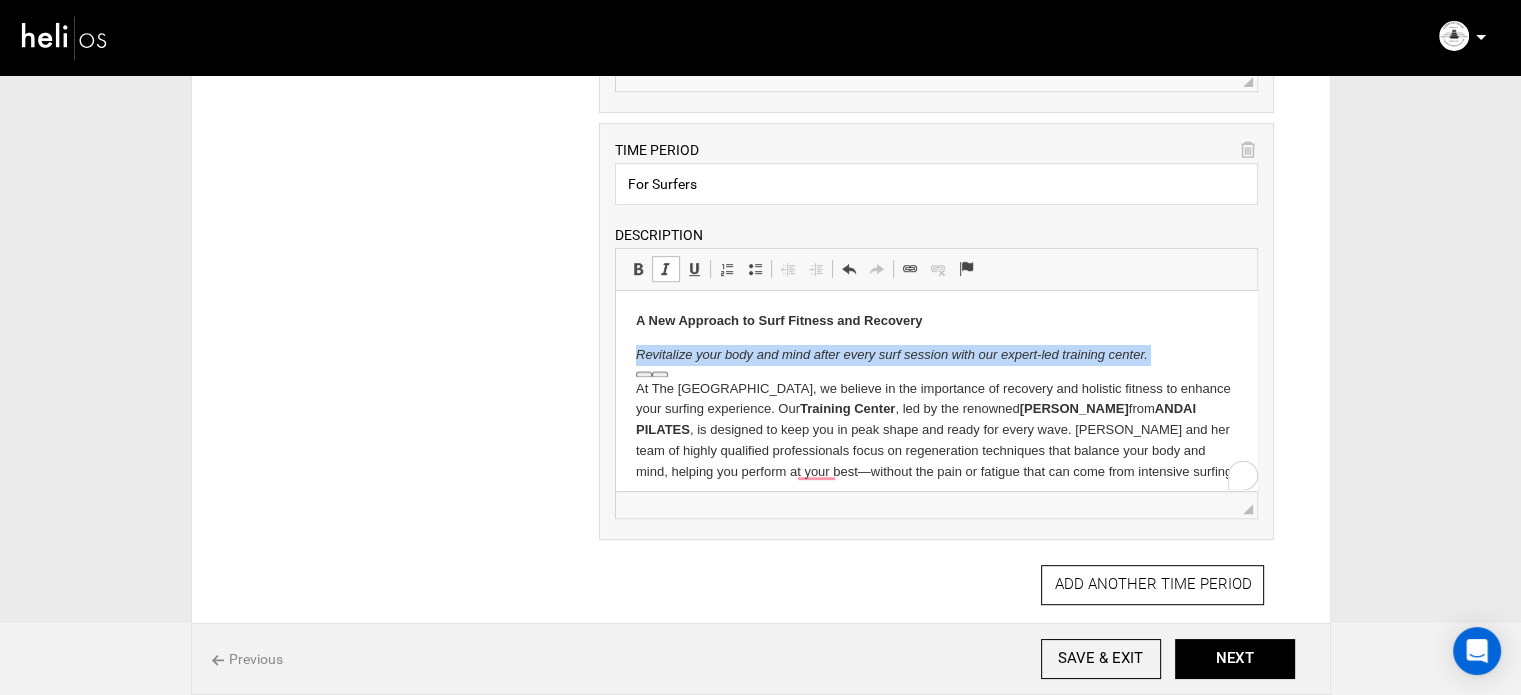 click on "Revitalize your body and mind after every surf session with our expert-led training center." at bounding box center [892, 354] 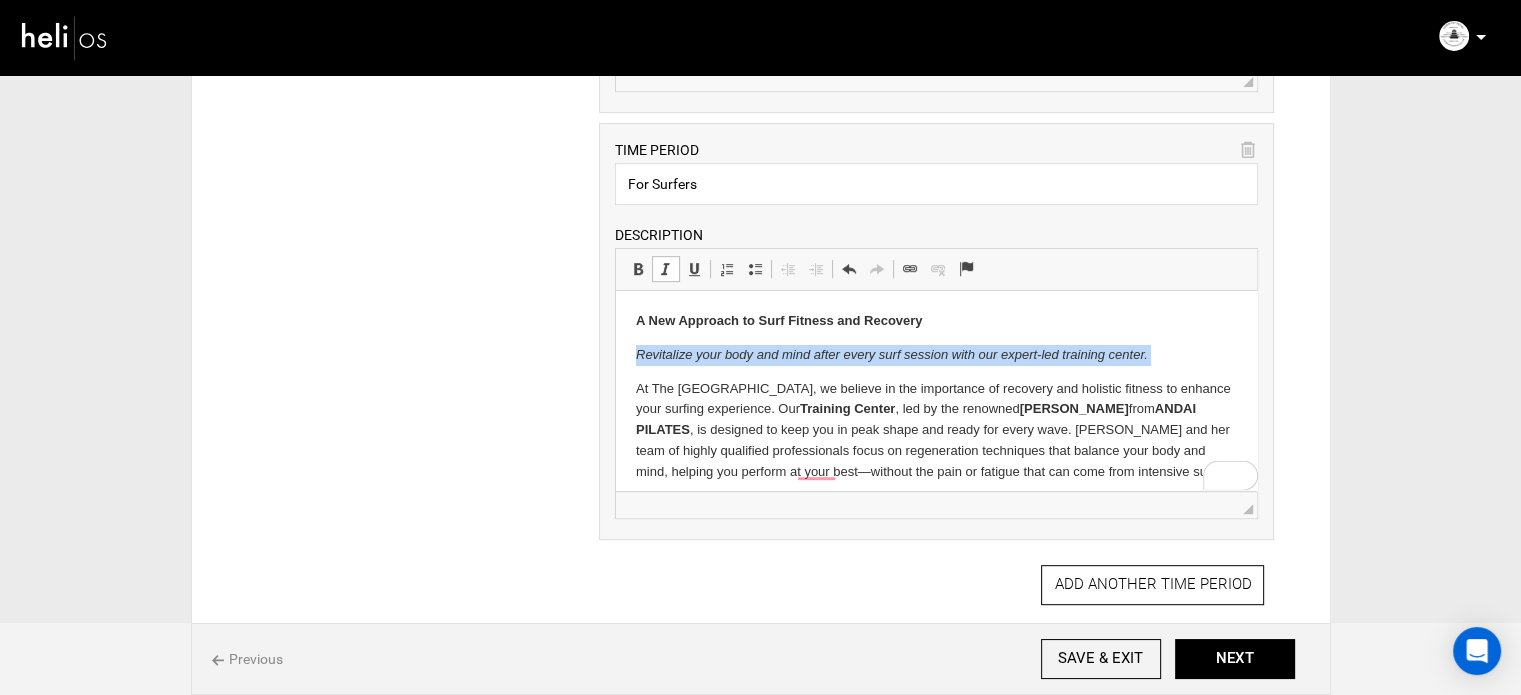 click at bounding box center (666, 269) 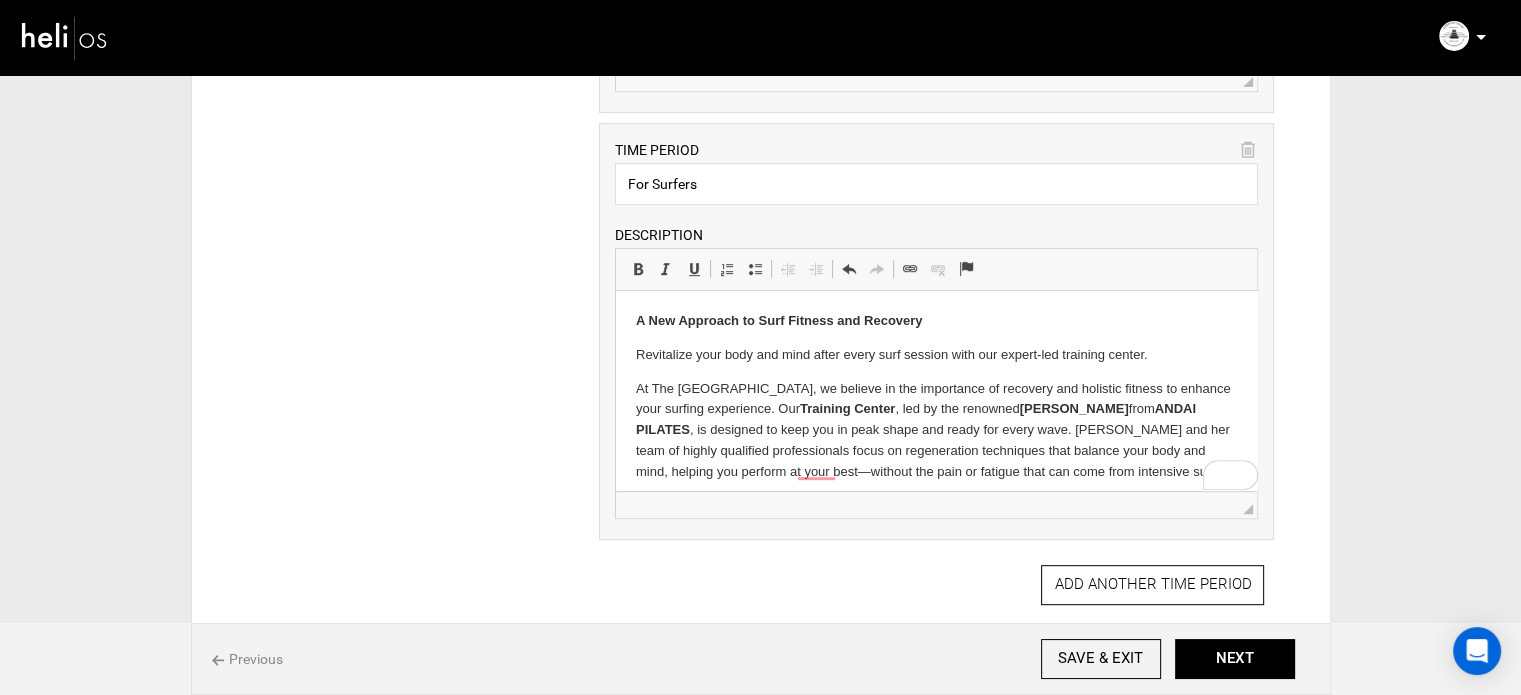 click on "Revitalize your body and mind after every surf session with our expert-led training center." at bounding box center (936, 355) 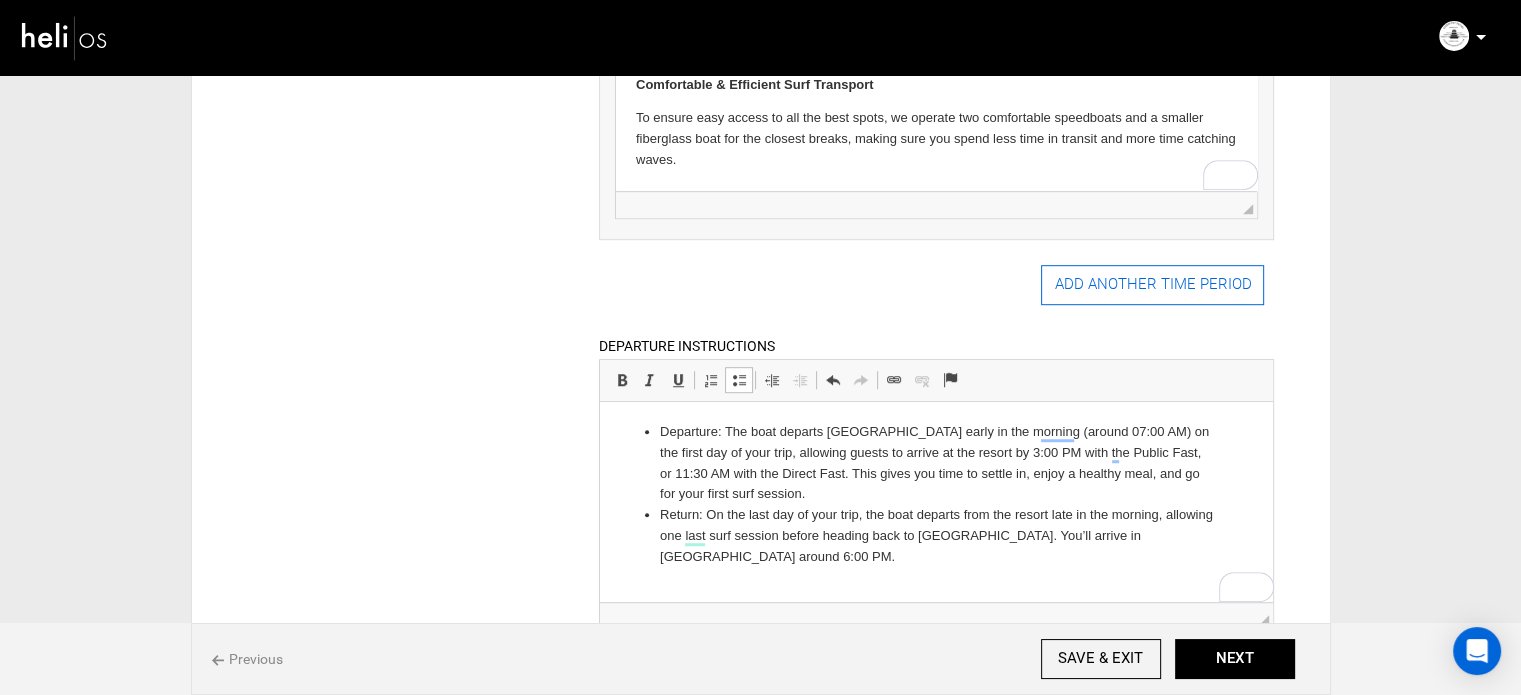 click on "ADD ANOTHER TIME PERIOD" at bounding box center [1152, 285] 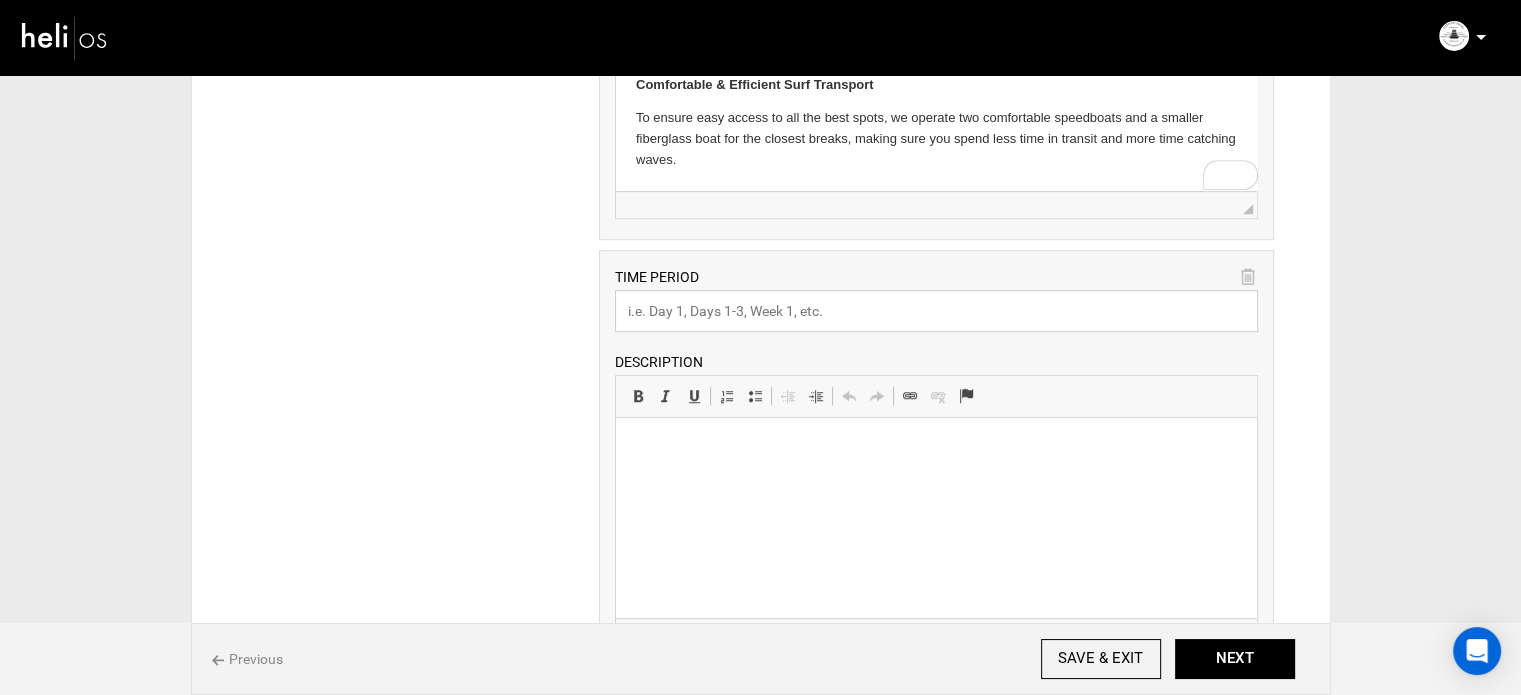 click at bounding box center (936, 311) 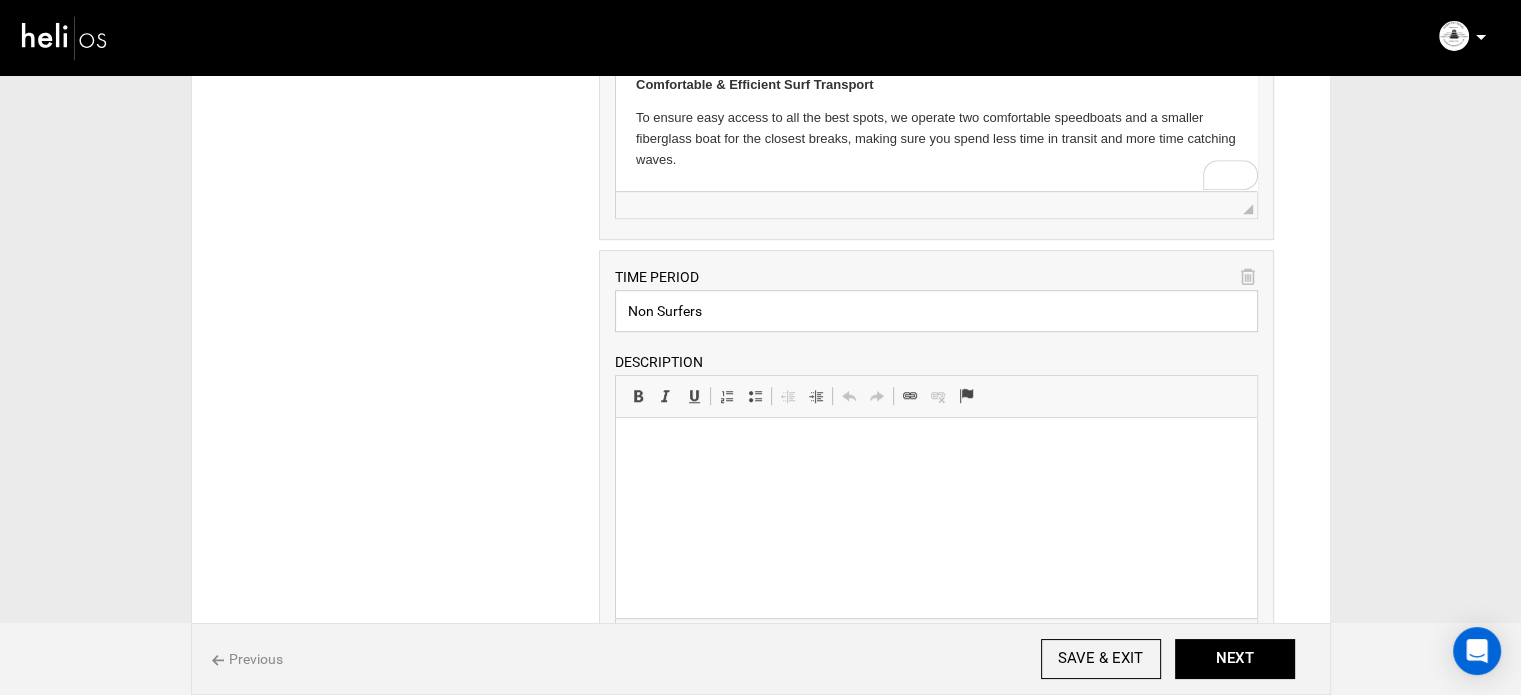 type on "Non Surfers" 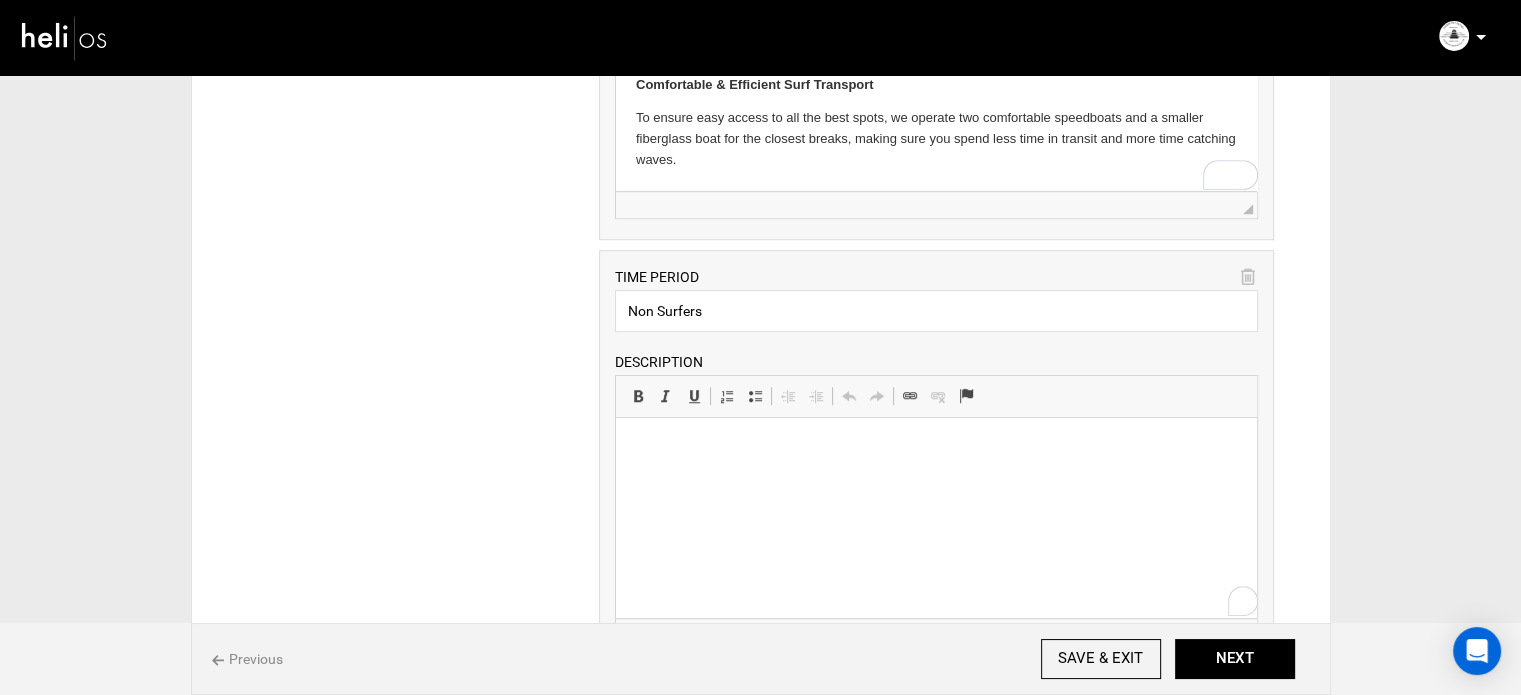 click at bounding box center [936, 448] 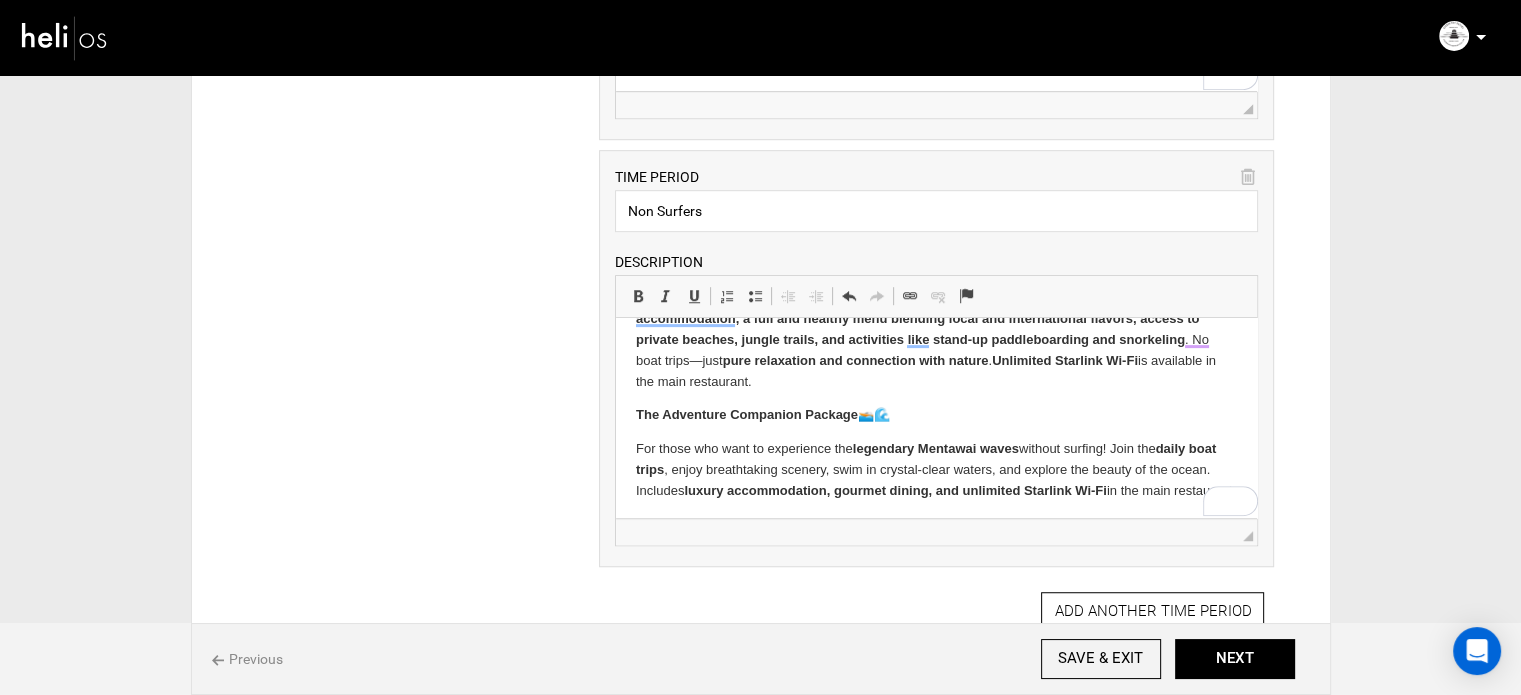 click on "The Adventure Companion Package" at bounding box center [747, 414] 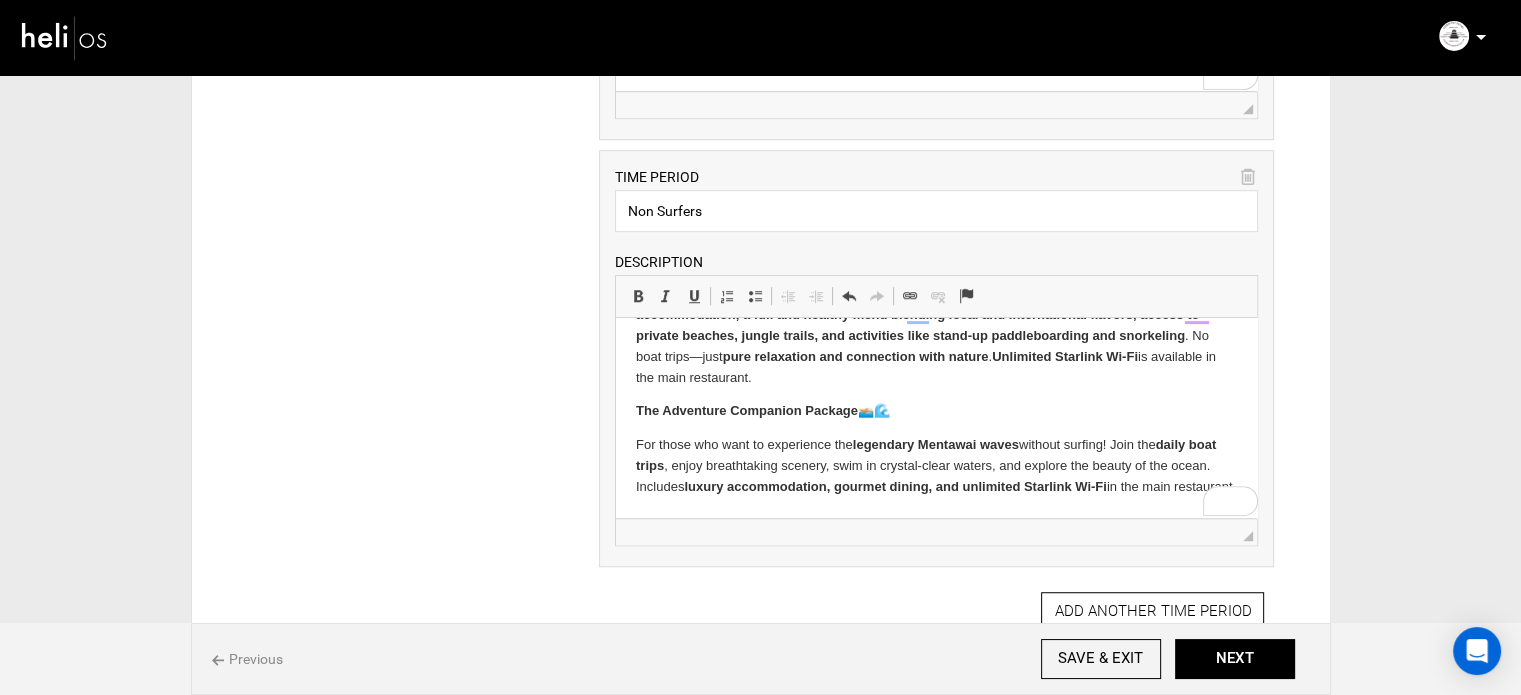 drag, startPoint x: 633, startPoint y: 449, endPoint x: 718, endPoint y: 507, distance: 102.90287 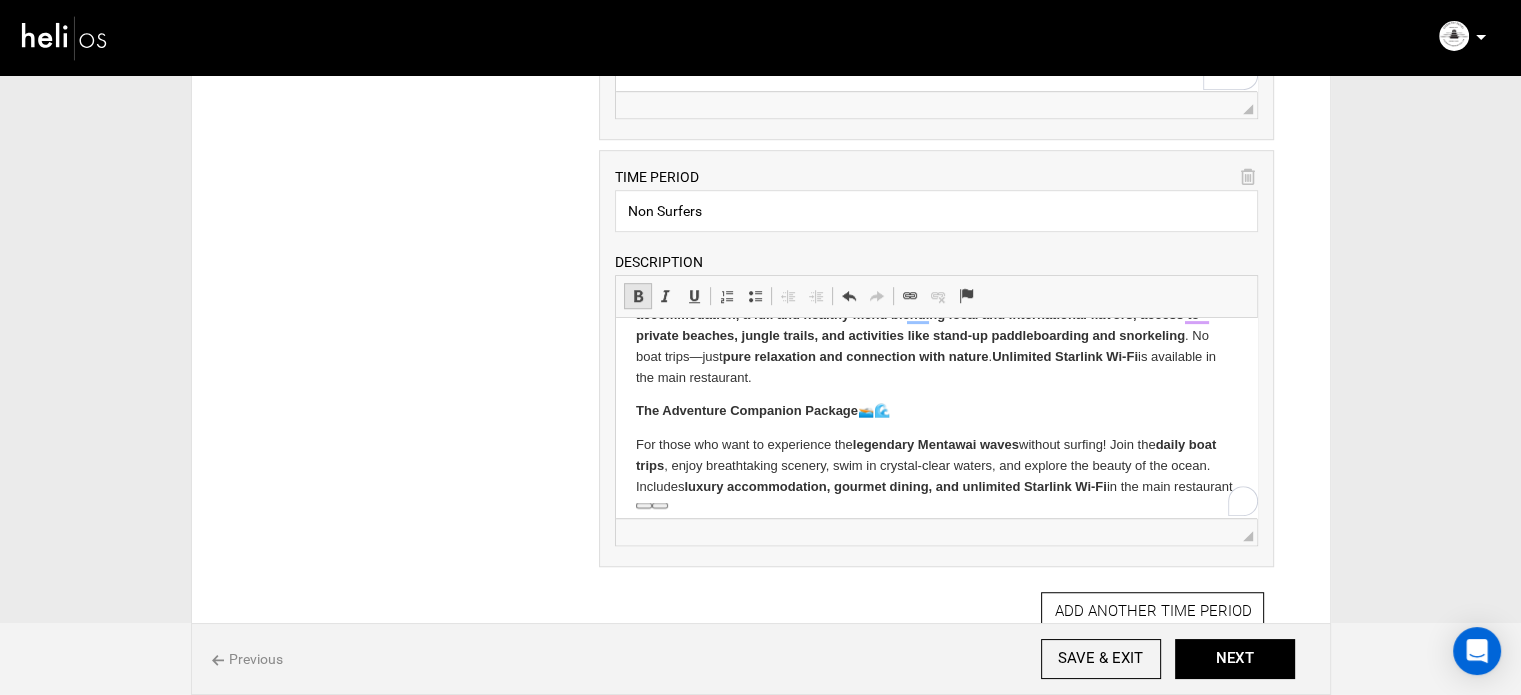 click at bounding box center [638, 296] 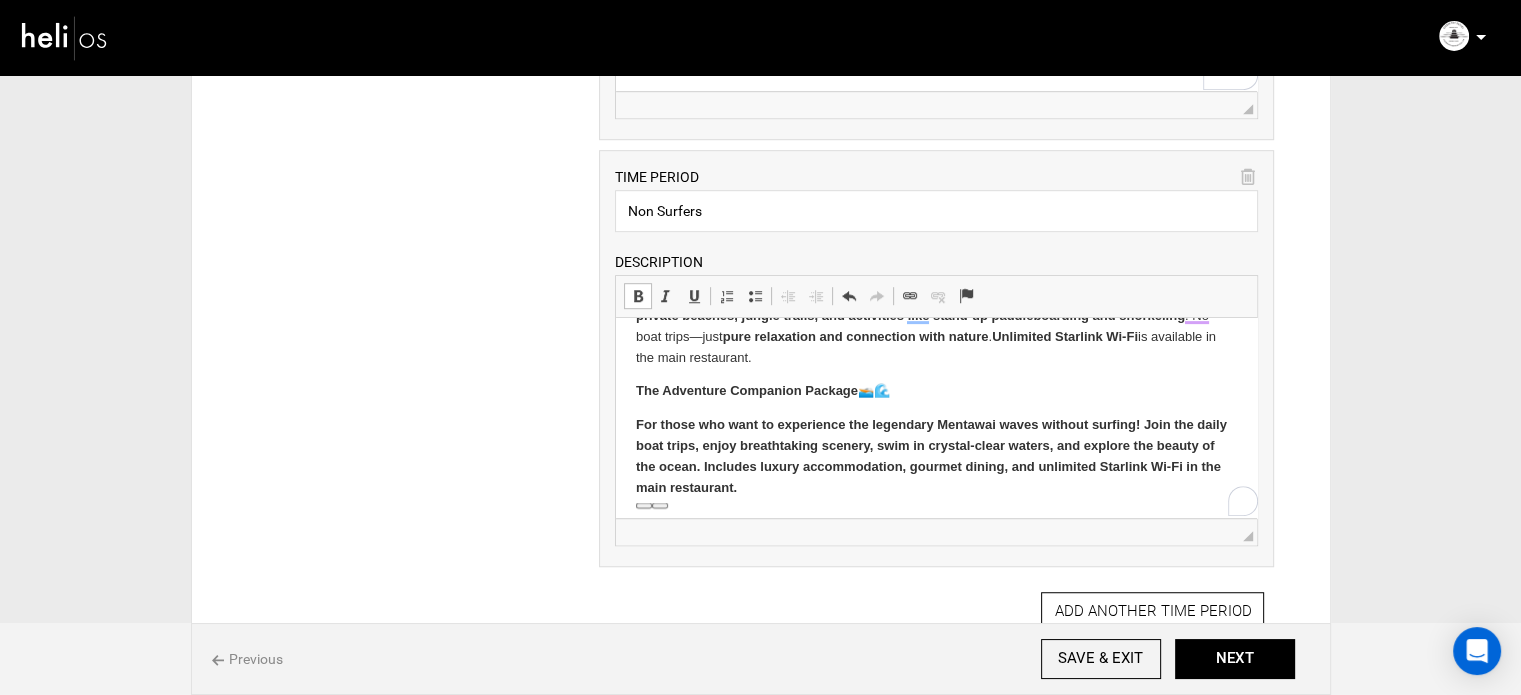 drag, startPoint x: 638, startPoint y: 290, endPoint x: 45, endPoint y: 28, distance: 648.3001 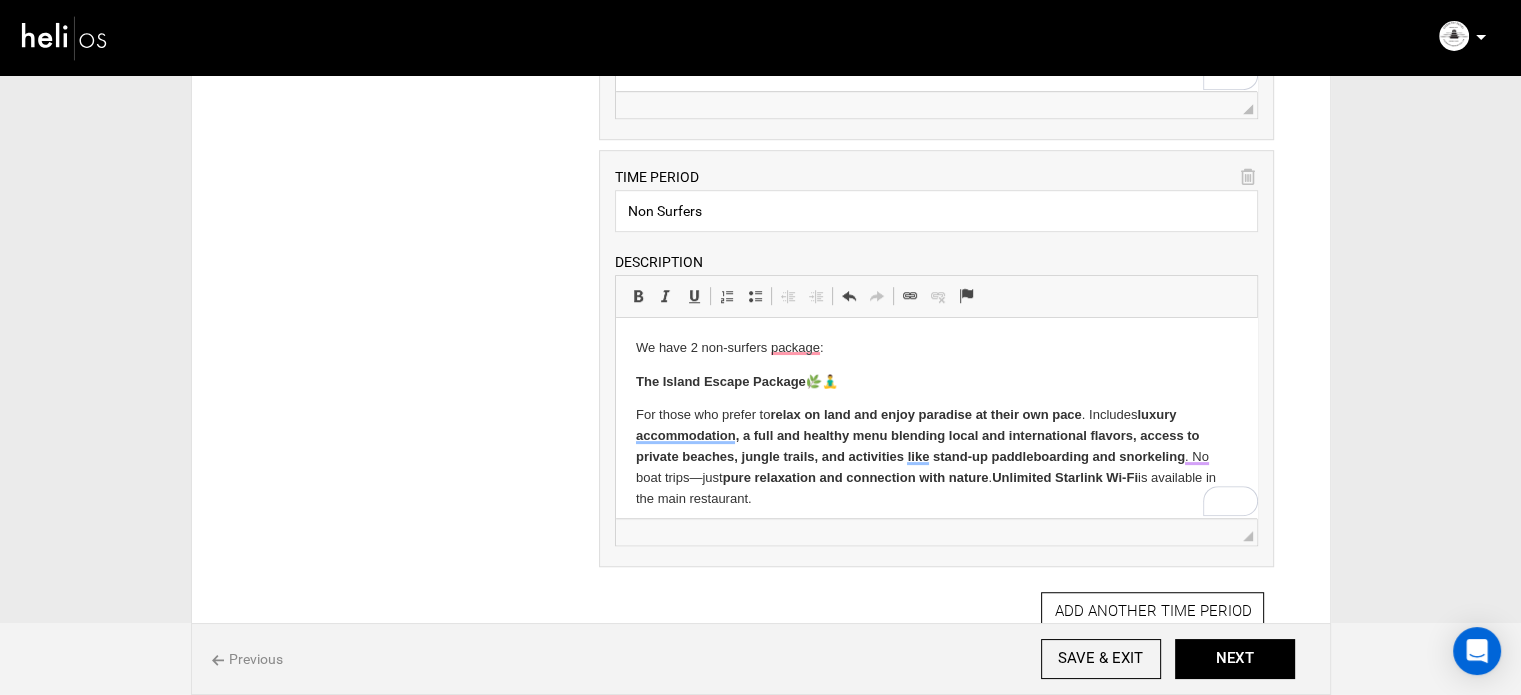 drag, startPoint x: 772, startPoint y: 382, endPoint x: 618, endPoint y: 410, distance: 156.52477 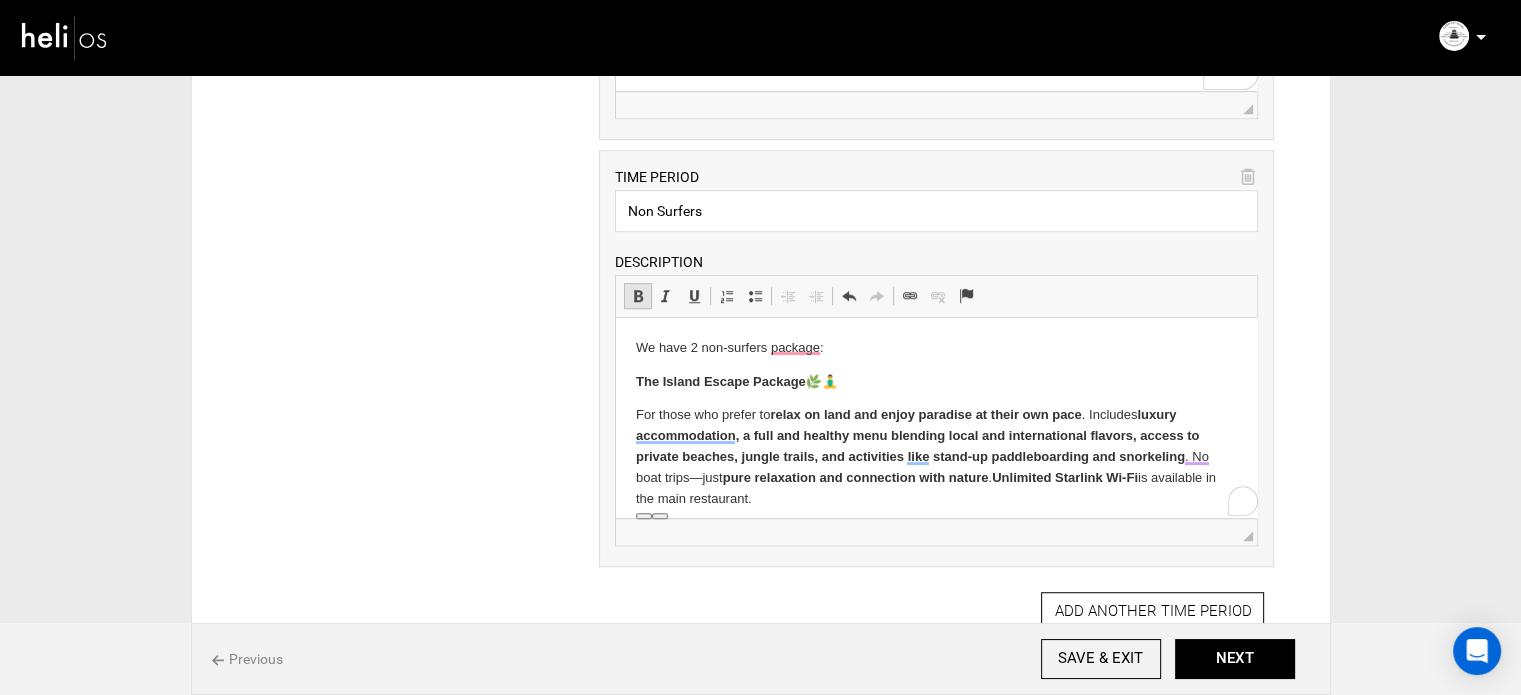 click at bounding box center (638, 296) 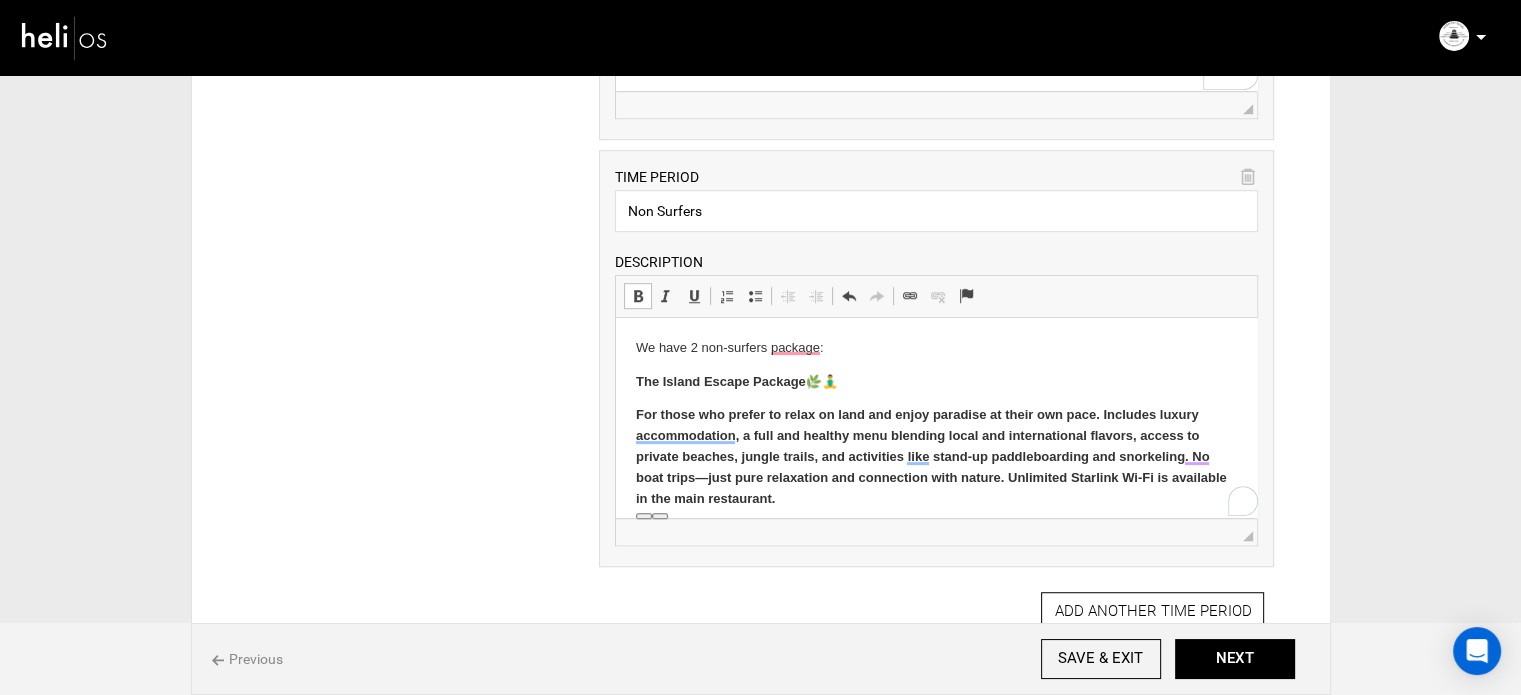 click at bounding box center (638, 296) 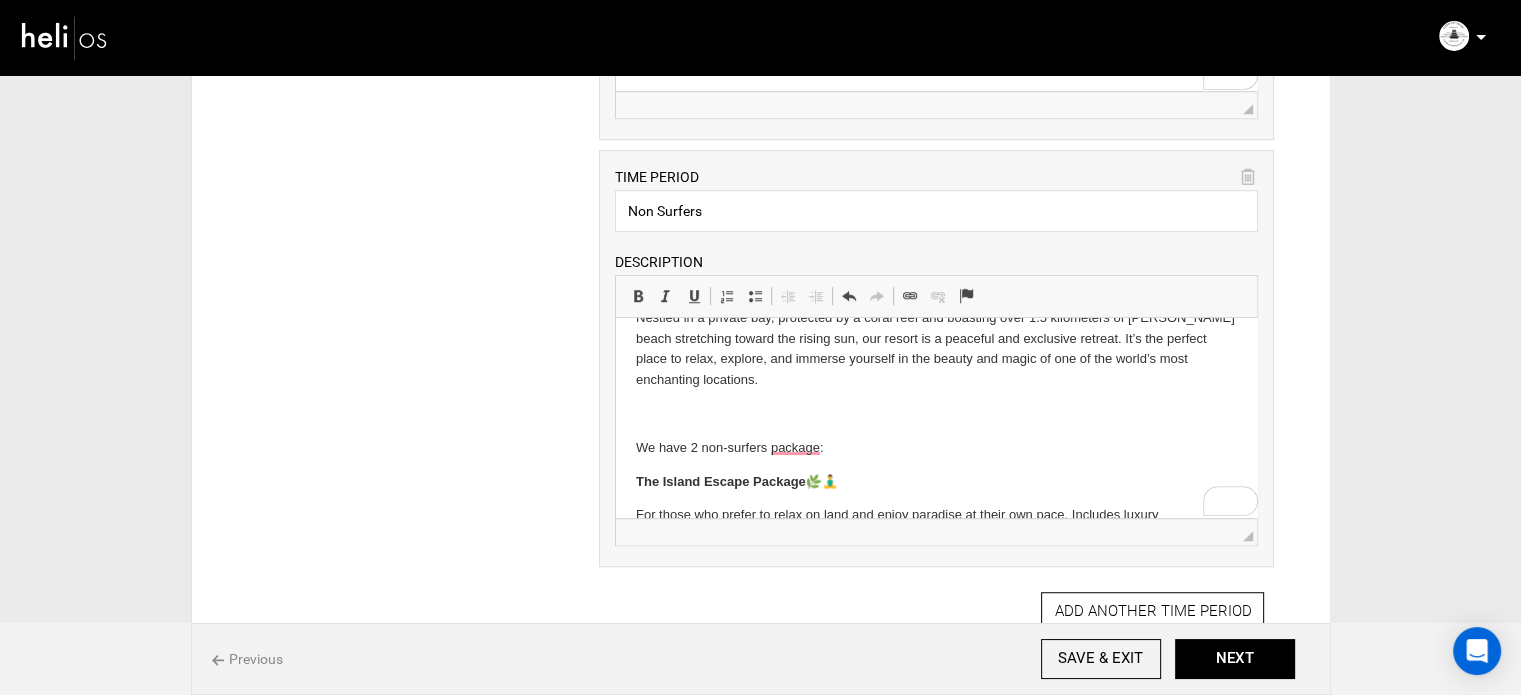 click on "Nestled in a private bay, protected by a coral reef and boasting over 1.5 kilometers of [PERSON_NAME] beach stretching toward the rising sun, our resort is a peaceful and exclusive retreat. It’s the perfect place to relax, explore, and immerse yourself in the beauty and magic of one of the world’s most enchanting locations." at bounding box center [936, 349] 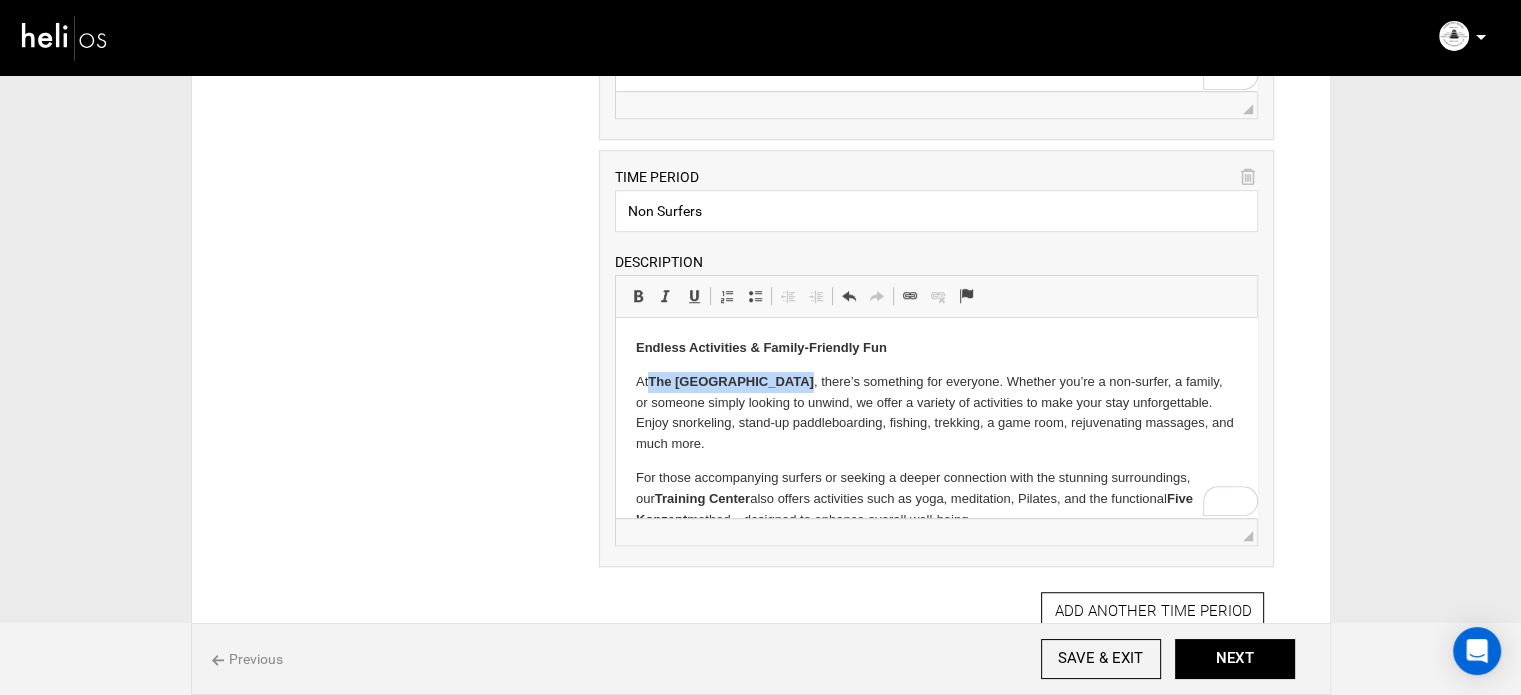 drag, startPoint x: 652, startPoint y: 382, endPoint x: 793, endPoint y: 386, distance: 141.05673 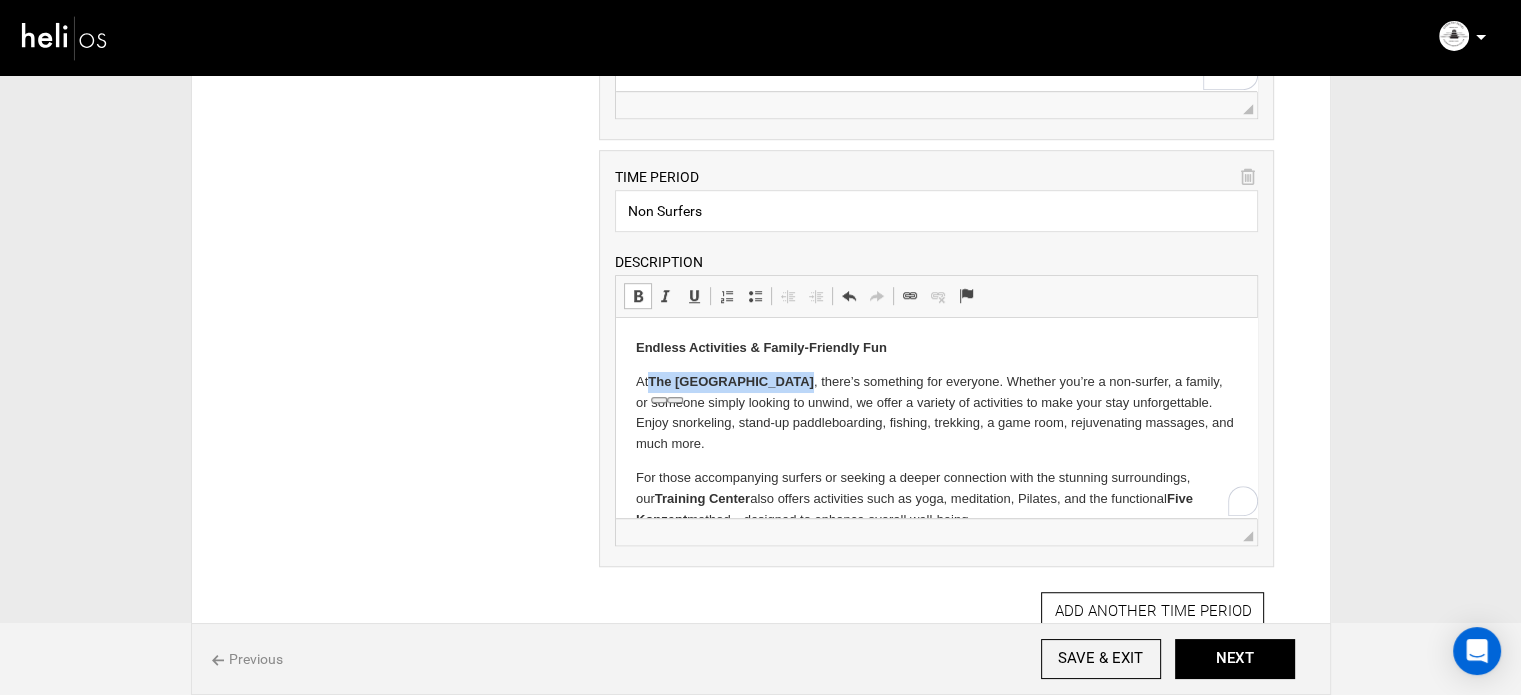 click at bounding box center (638, 296) 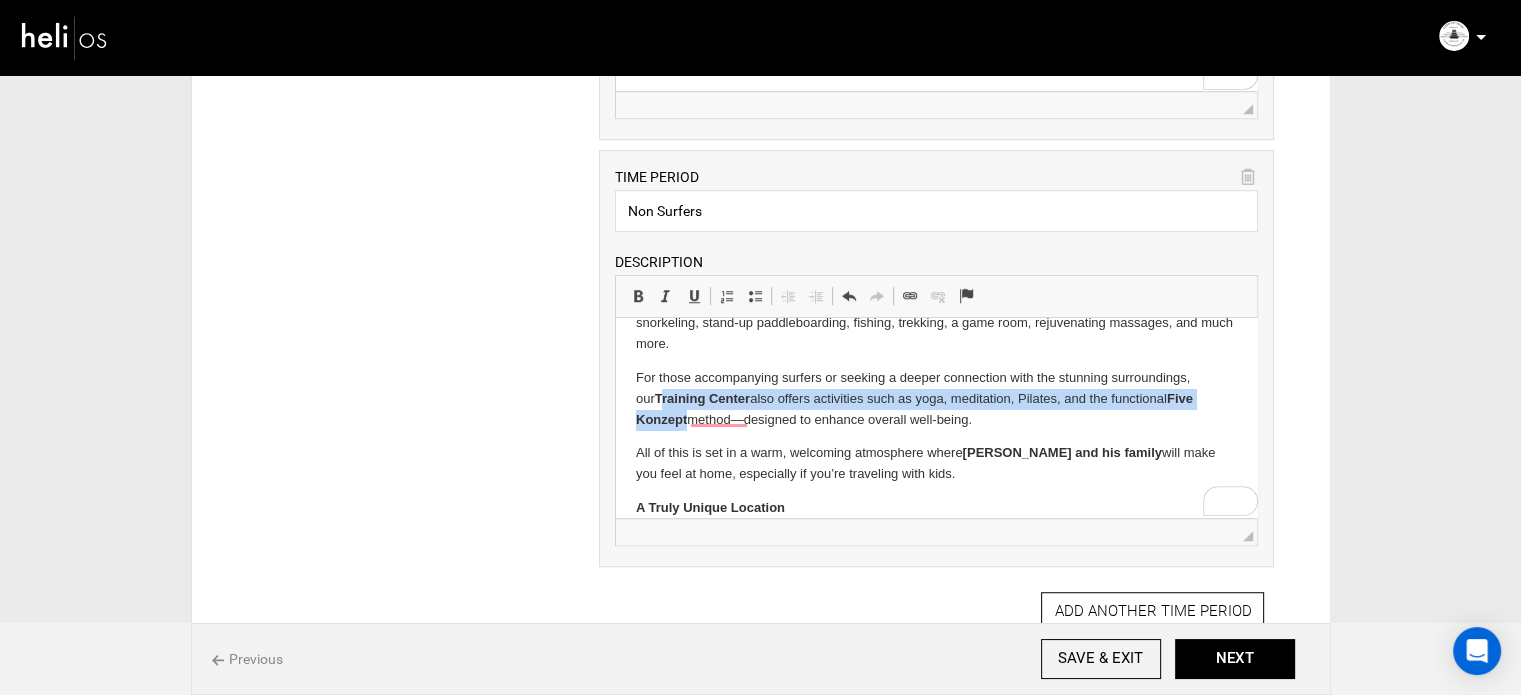drag, startPoint x: 662, startPoint y: 398, endPoint x: 686, endPoint y: 417, distance: 30.610456 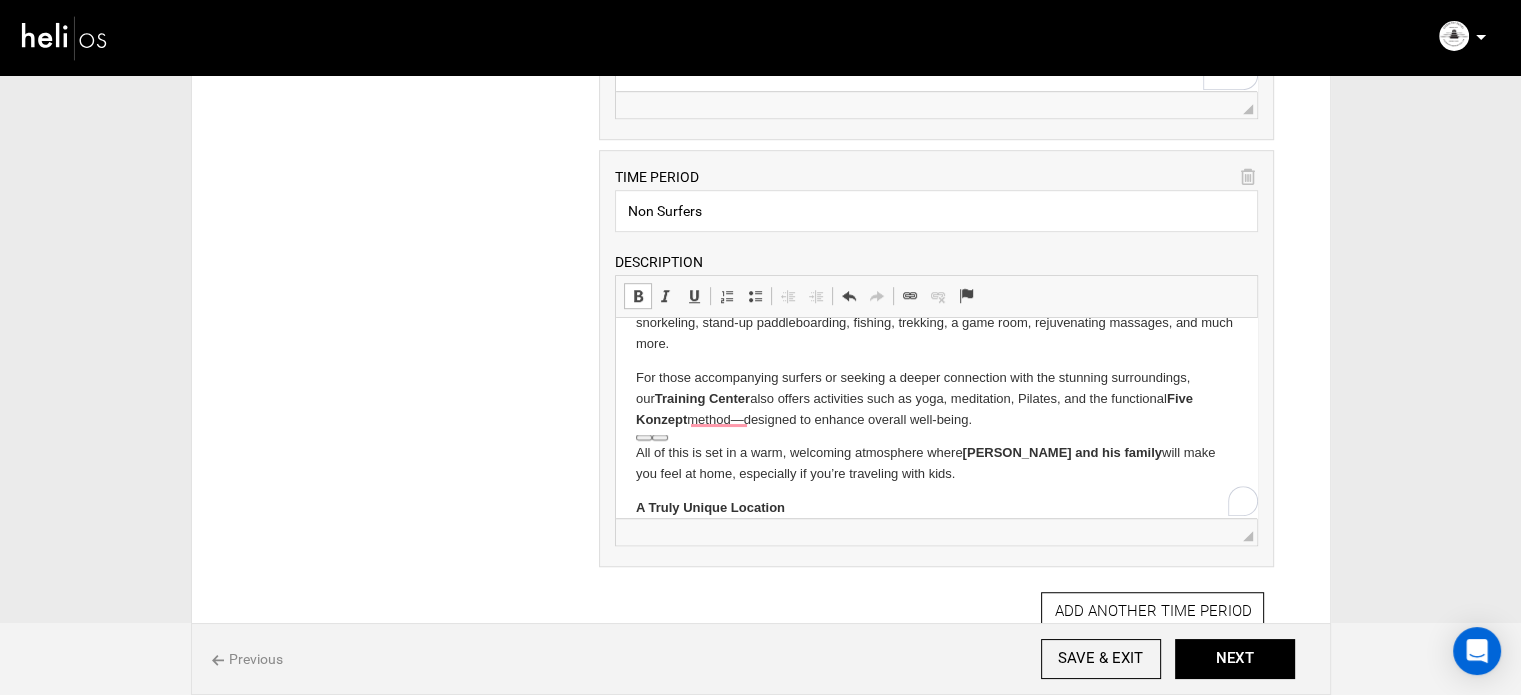 click on "For those accompanying surfers or seeking a deeper connection with the stunning surroundings, our  Training Center  also offers activities such as yoga, meditation, Pilates, and the functional  Five Konzept  method—designed to enhance overall well-being." at bounding box center [936, 399] 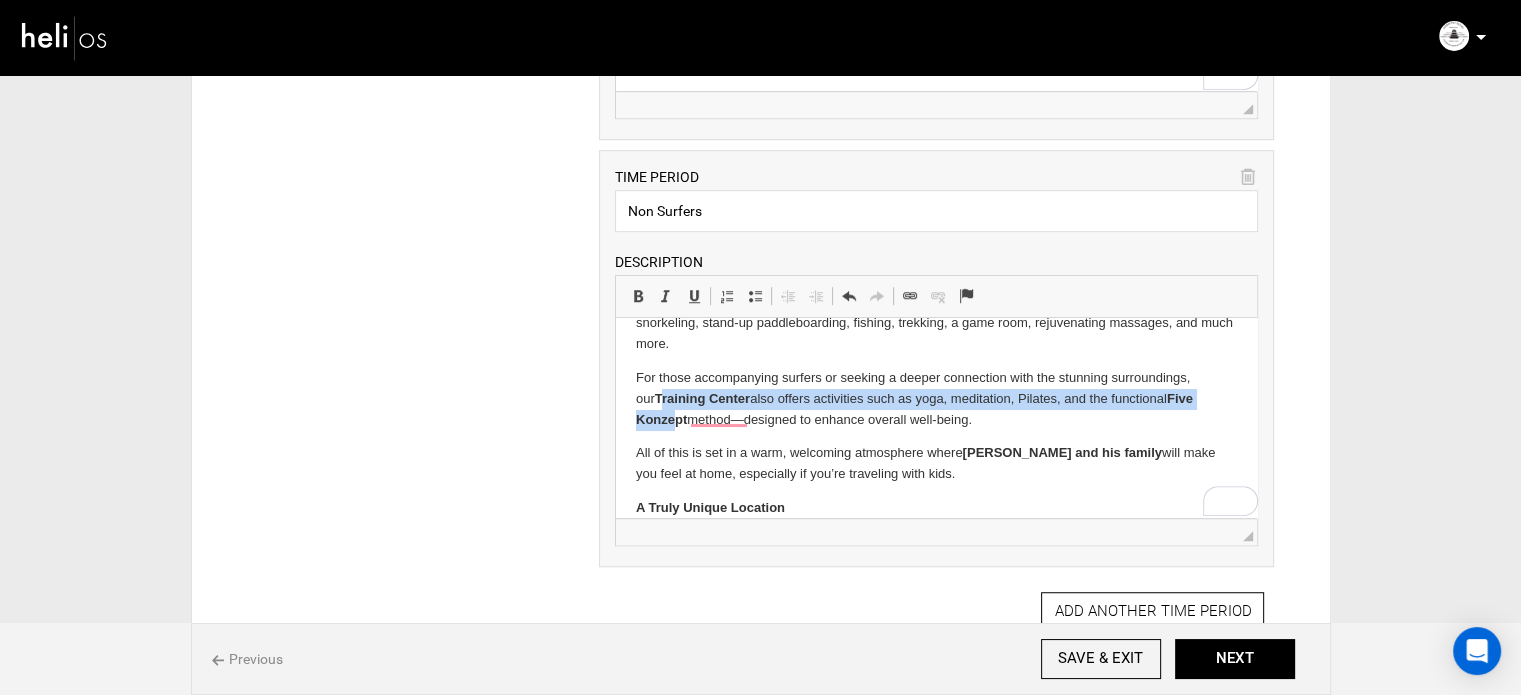 drag, startPoint x: 662, startPoint y: 398, endPoint x: 673, endPoint y: 414, distance: 19.416489 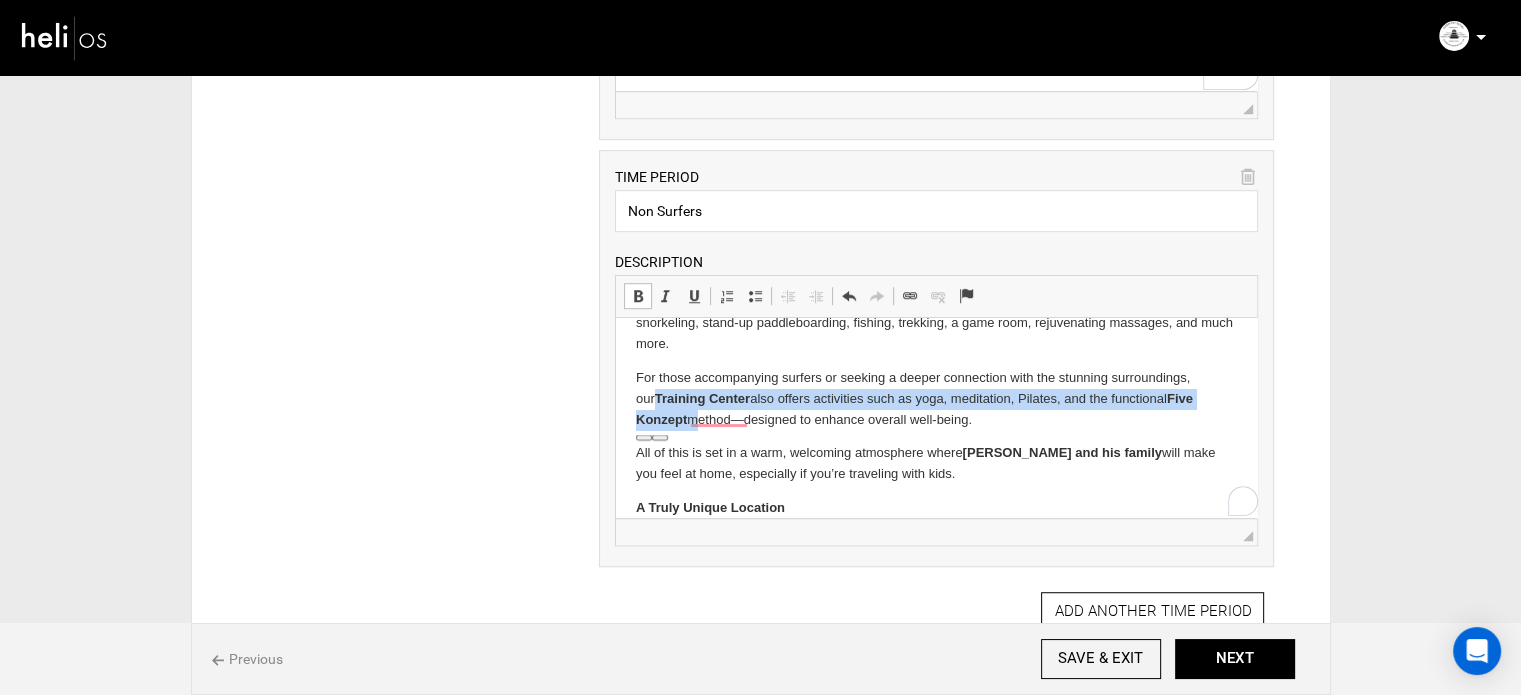 drag, startPoint x: 659, startPoint y: 403, endPoint x: 690, endPoint y: 425, distance: 38.013157 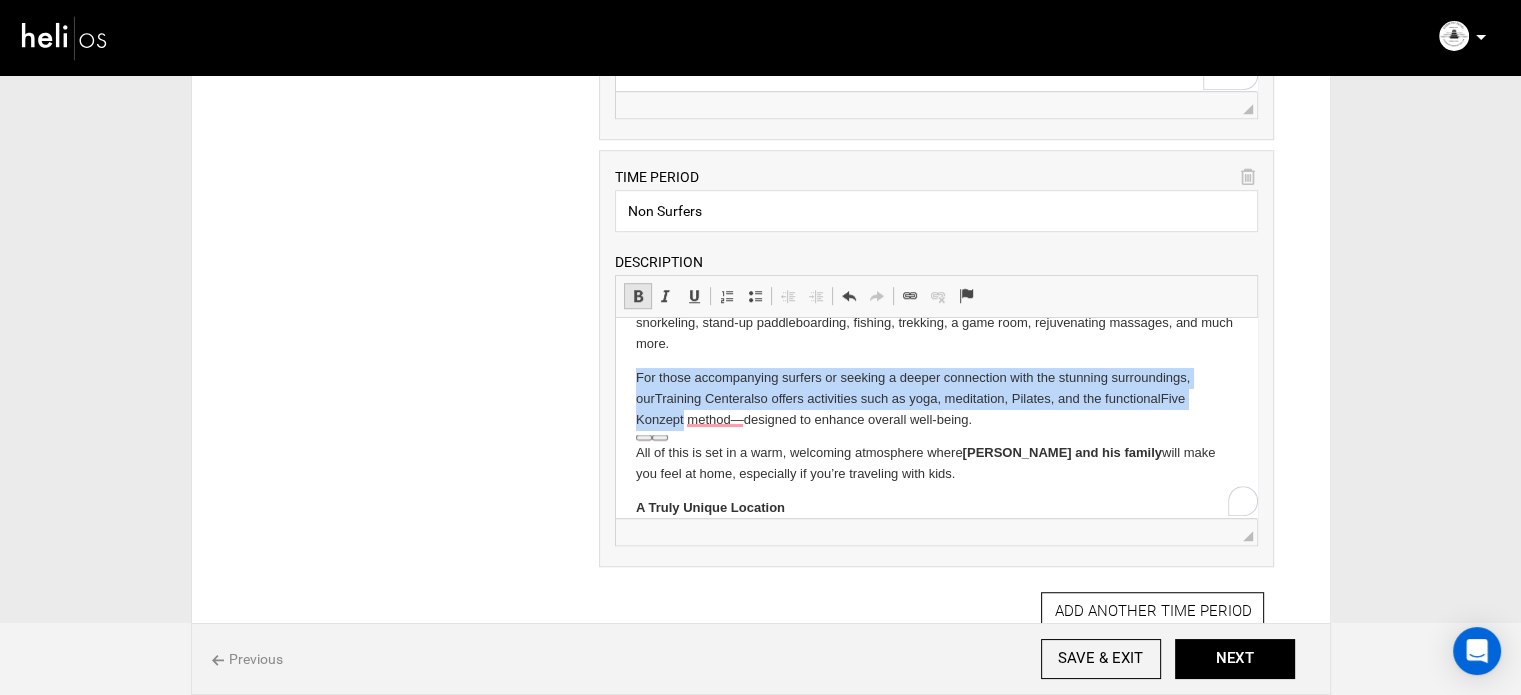 click at bounding box center [638, 296] 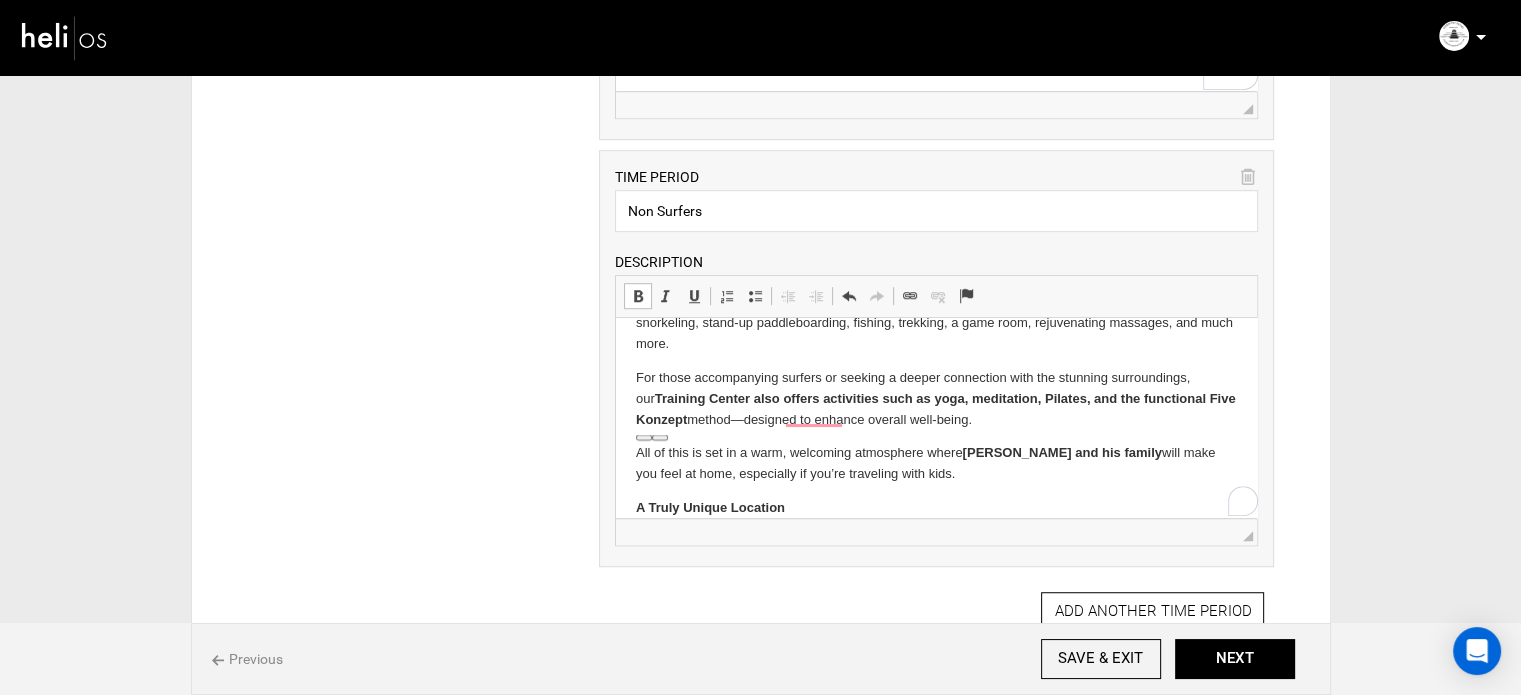 click at bounding box center [638, 296] 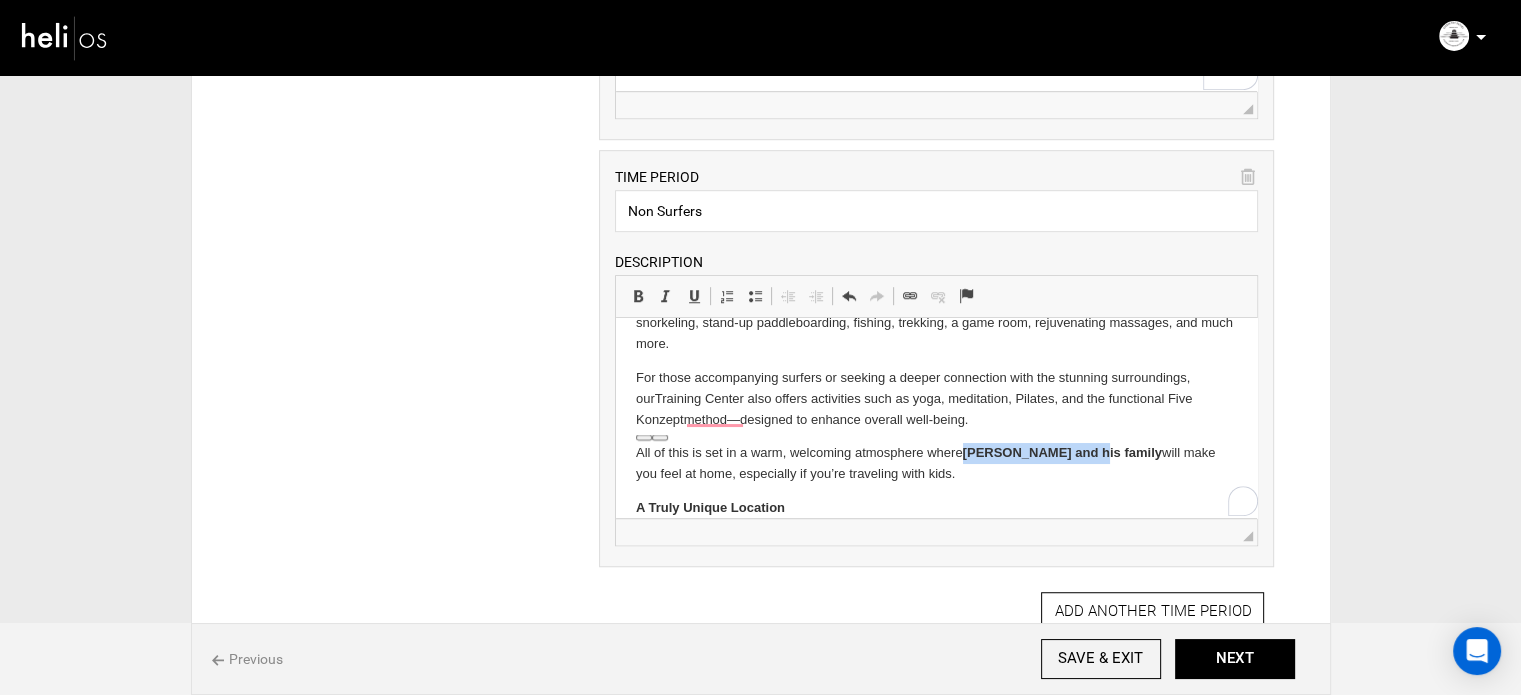 drag, startPoint x: 966, startPoint y: 458, endPoint x: 1082, endPoint y: 458, distance: 116 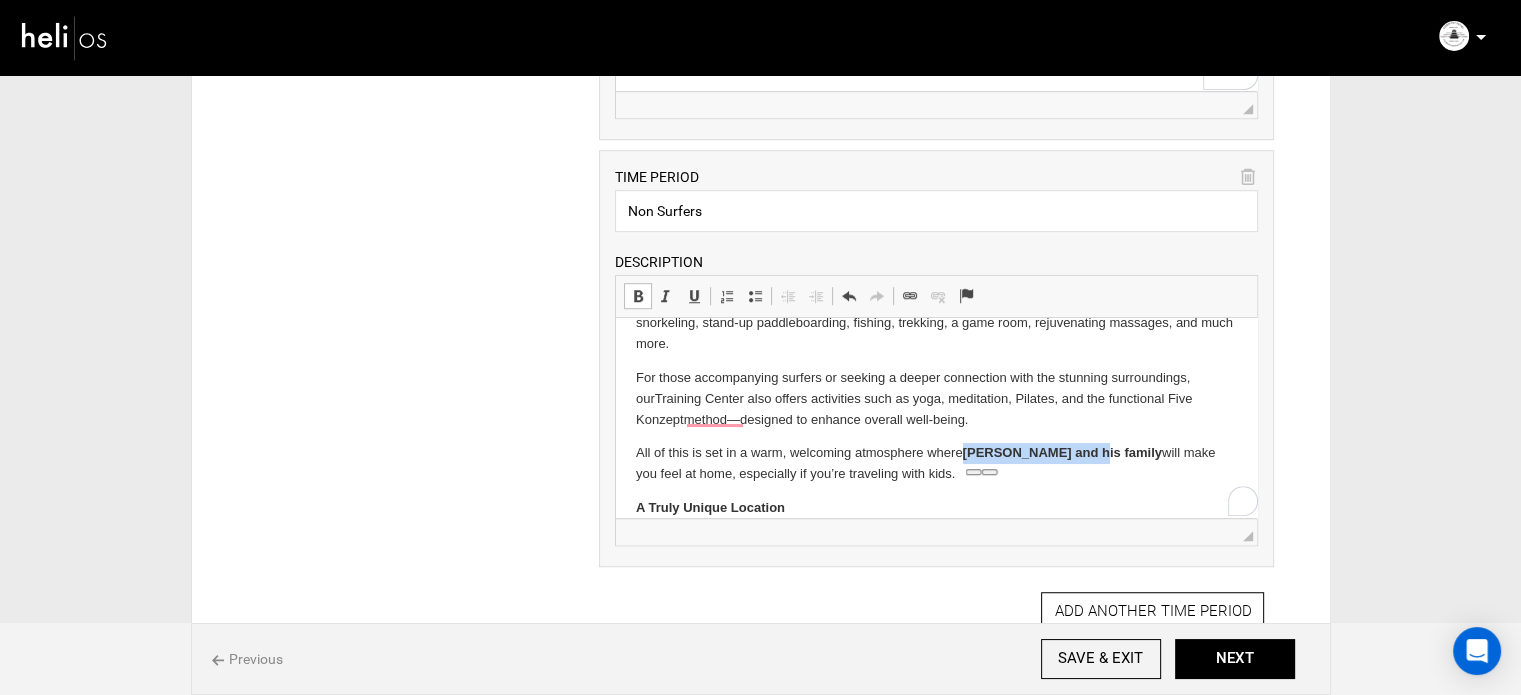 click at bounding box center (638, 296) 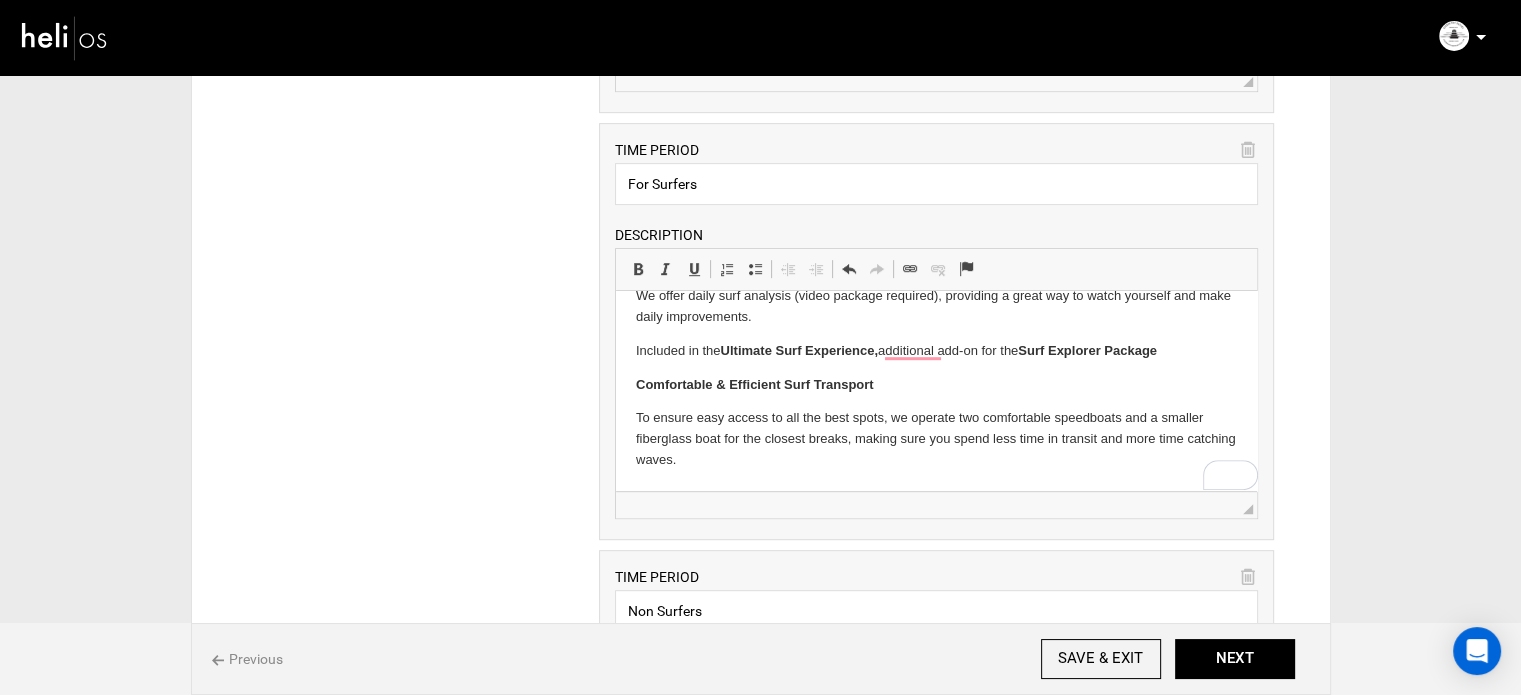 click on "Ultimate Surf Experience," at bounding box center [800, 350] 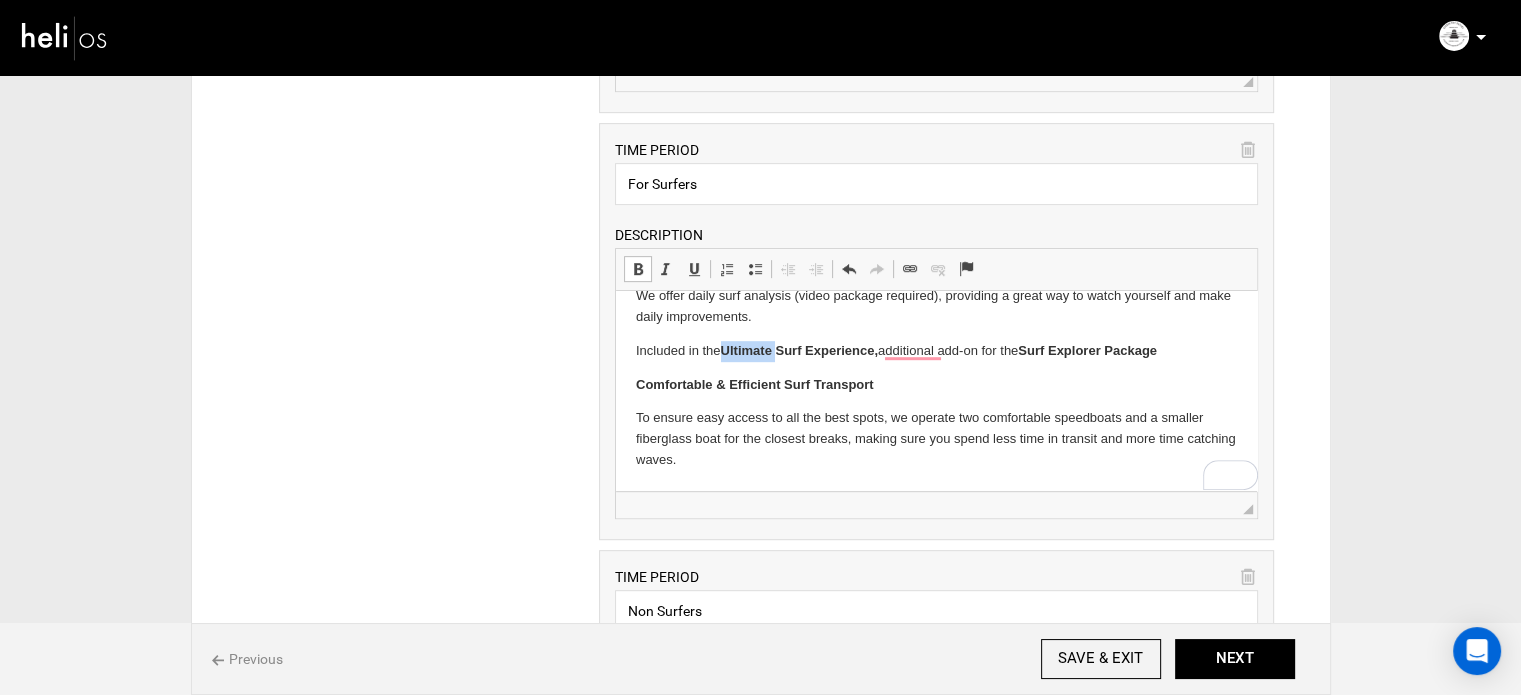 click on "Ultimate Surf Experience," at bounding box center [800, 350] 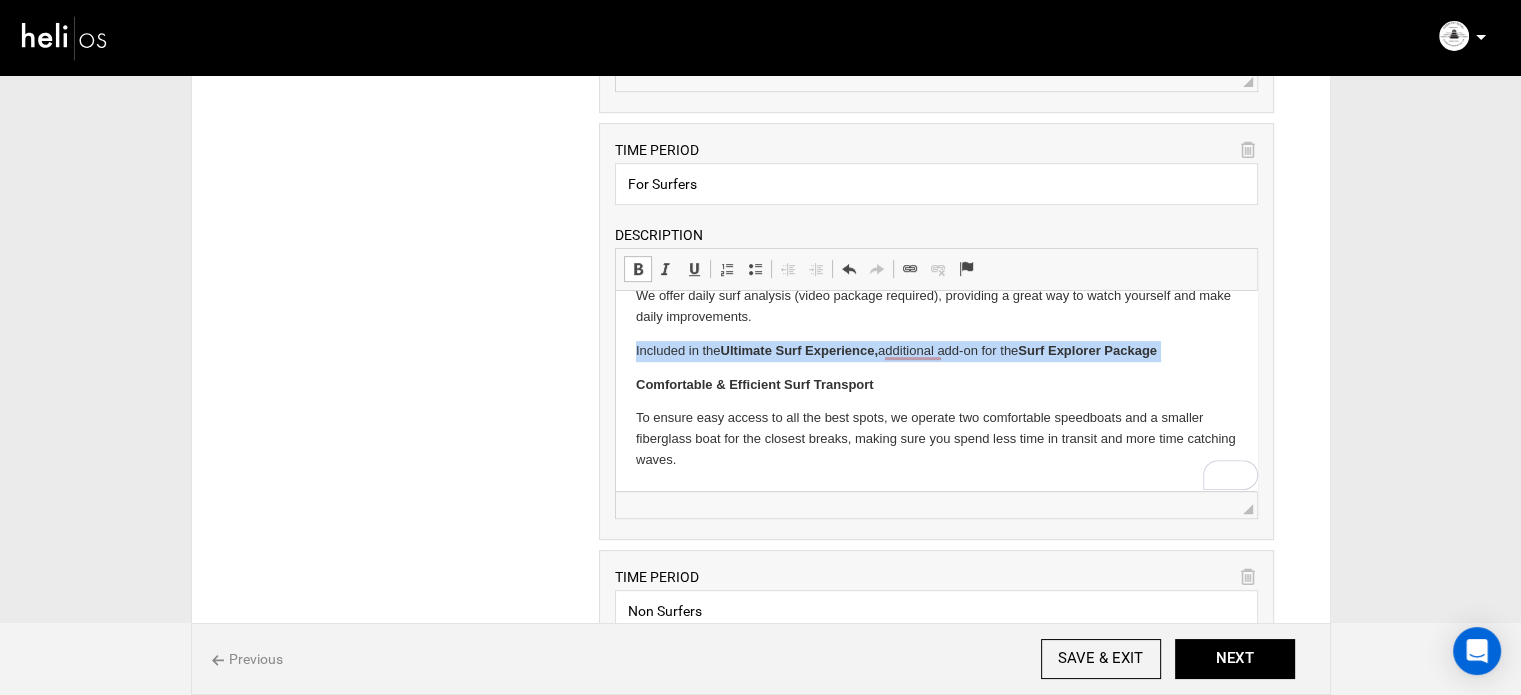 click on "Ultimate Surf Experience," at bounding box center (800, 350) 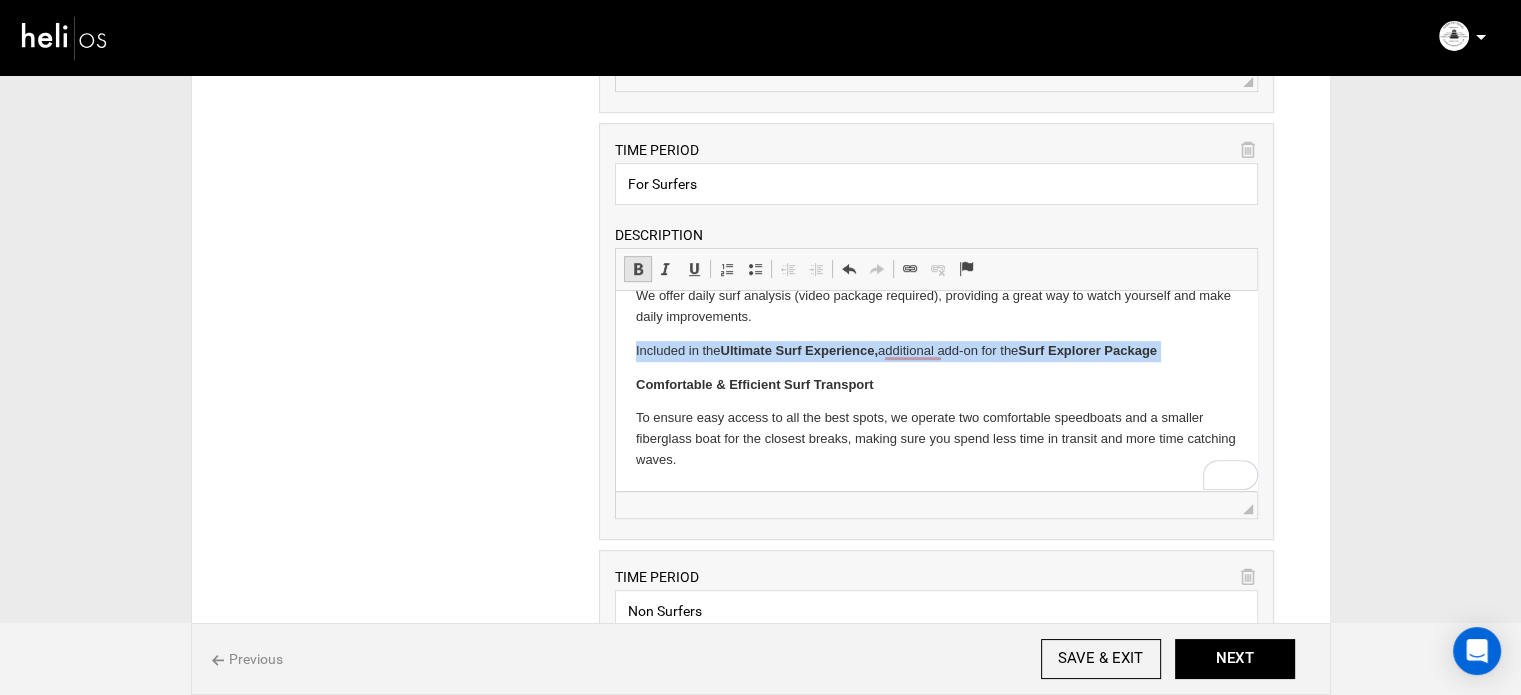 click on "Bold Keyboard shortcut Ctrl+B" at bounding box center (638, 269) 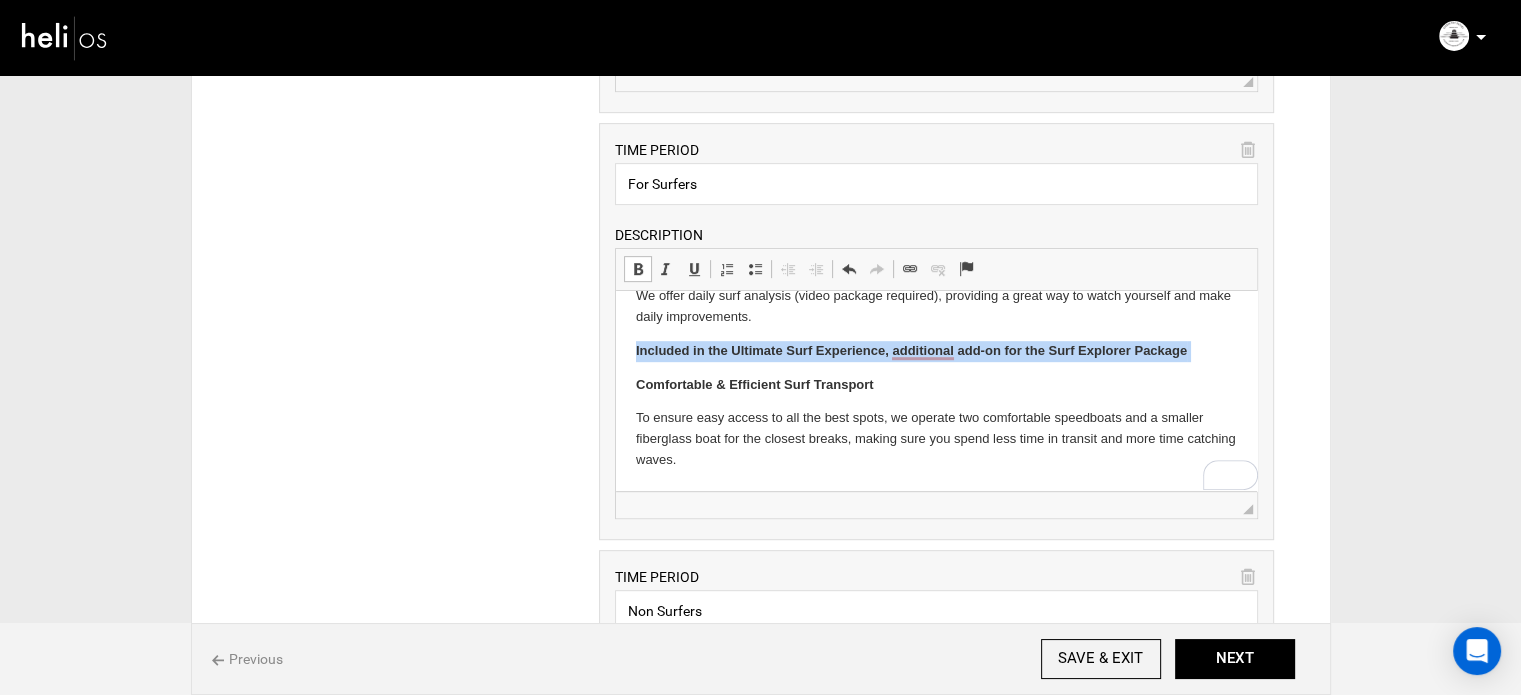 click on "Bold Keyboard shortcut Ctrl+B" at bounding box center (638, 269) 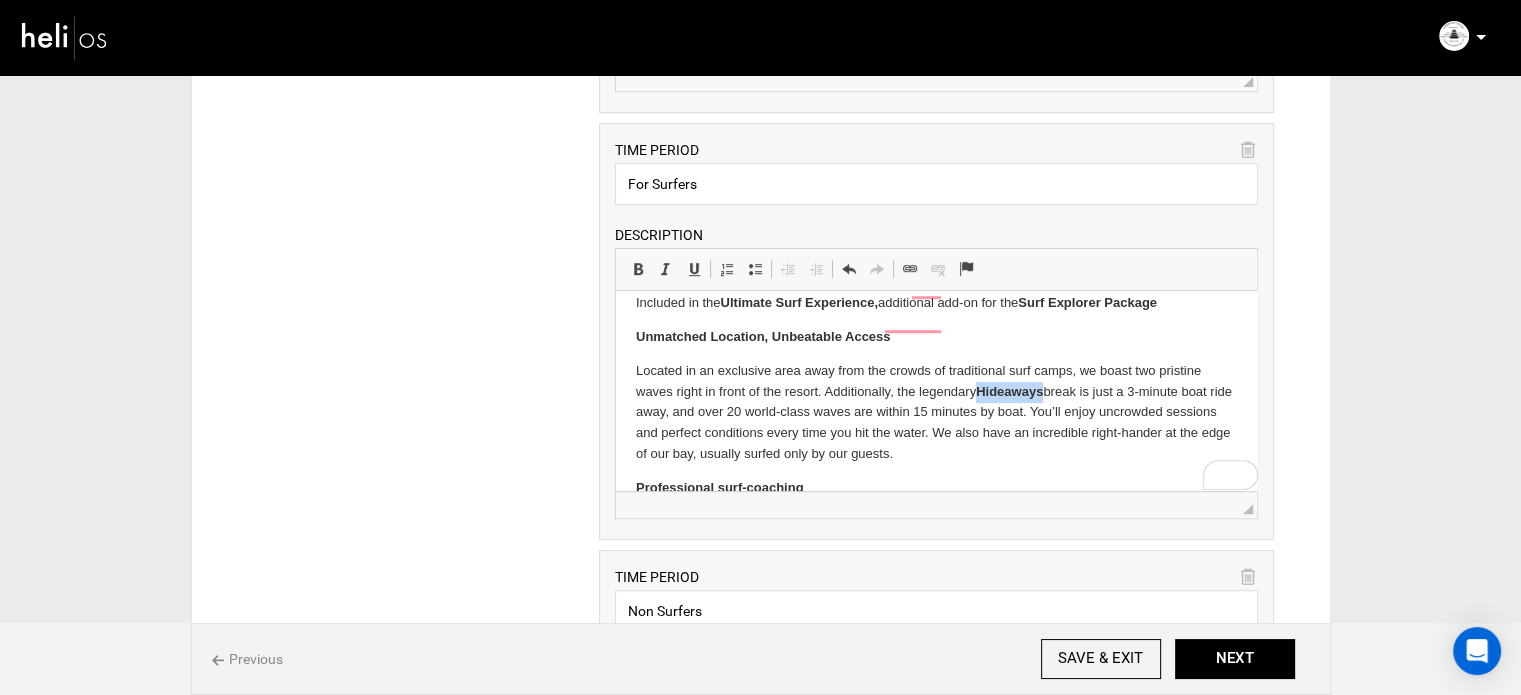 drag, startPoint x: 986, startPoint y: 415, endPoint x: 1047, endPoint y: 417, distance: 61.03278 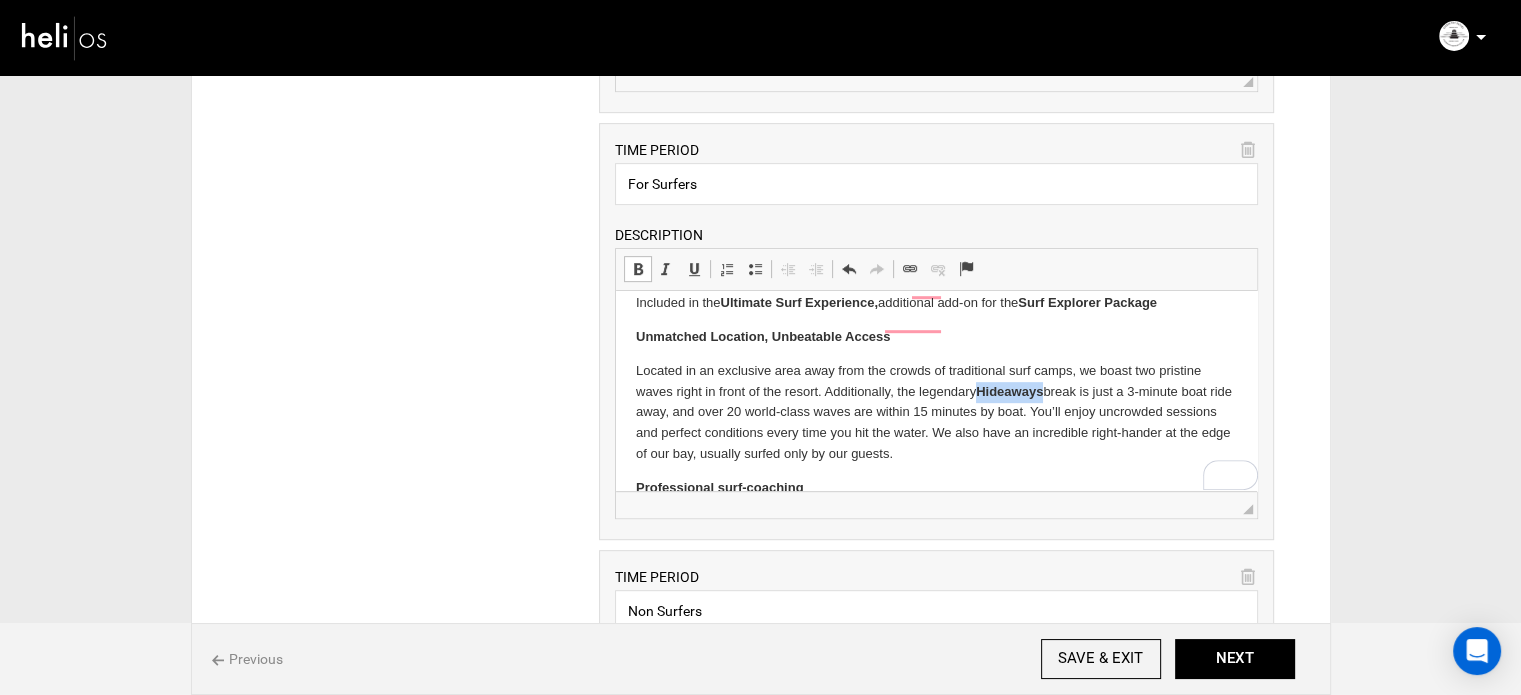 click at bounding box center (638, 269) 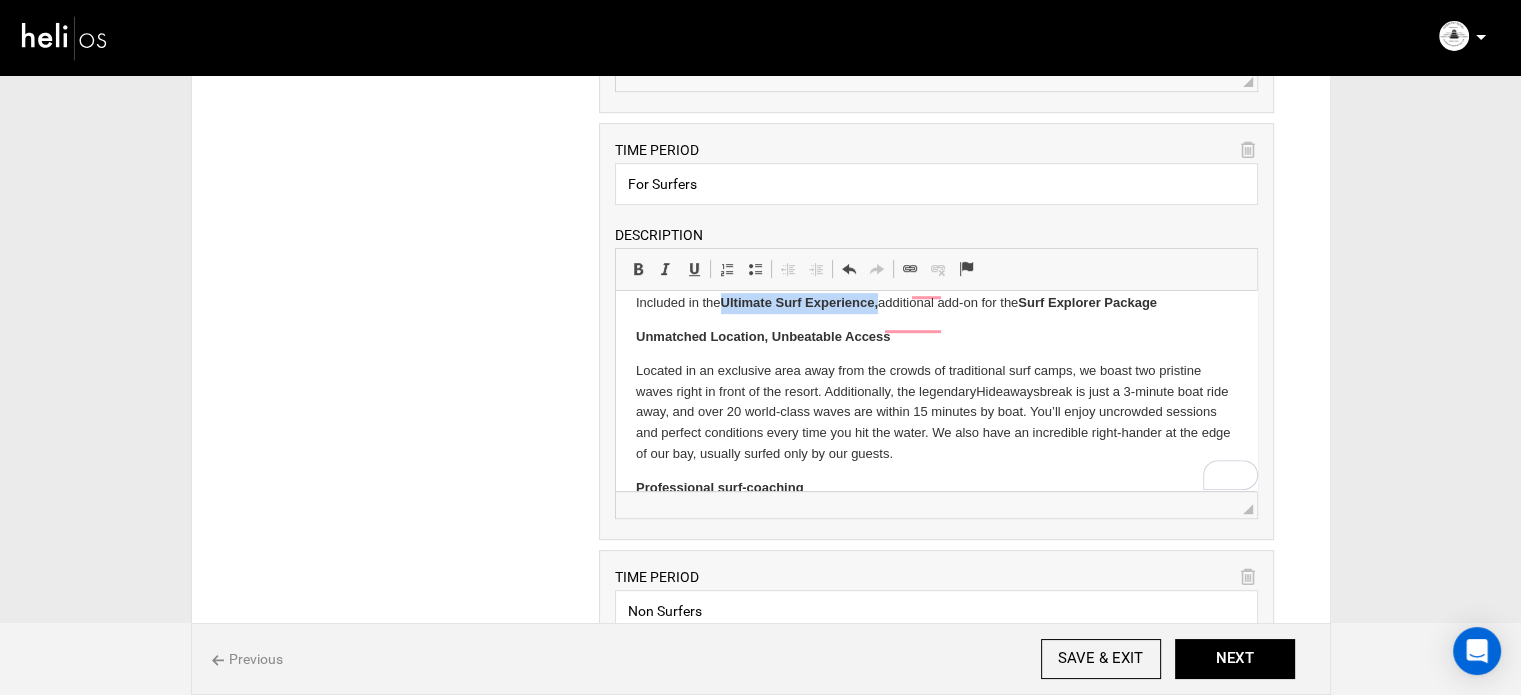 drag, startPoint x: 726, startPoint y: 324, endPoint x: 882, endPoint y: 329, distance: 156.08011 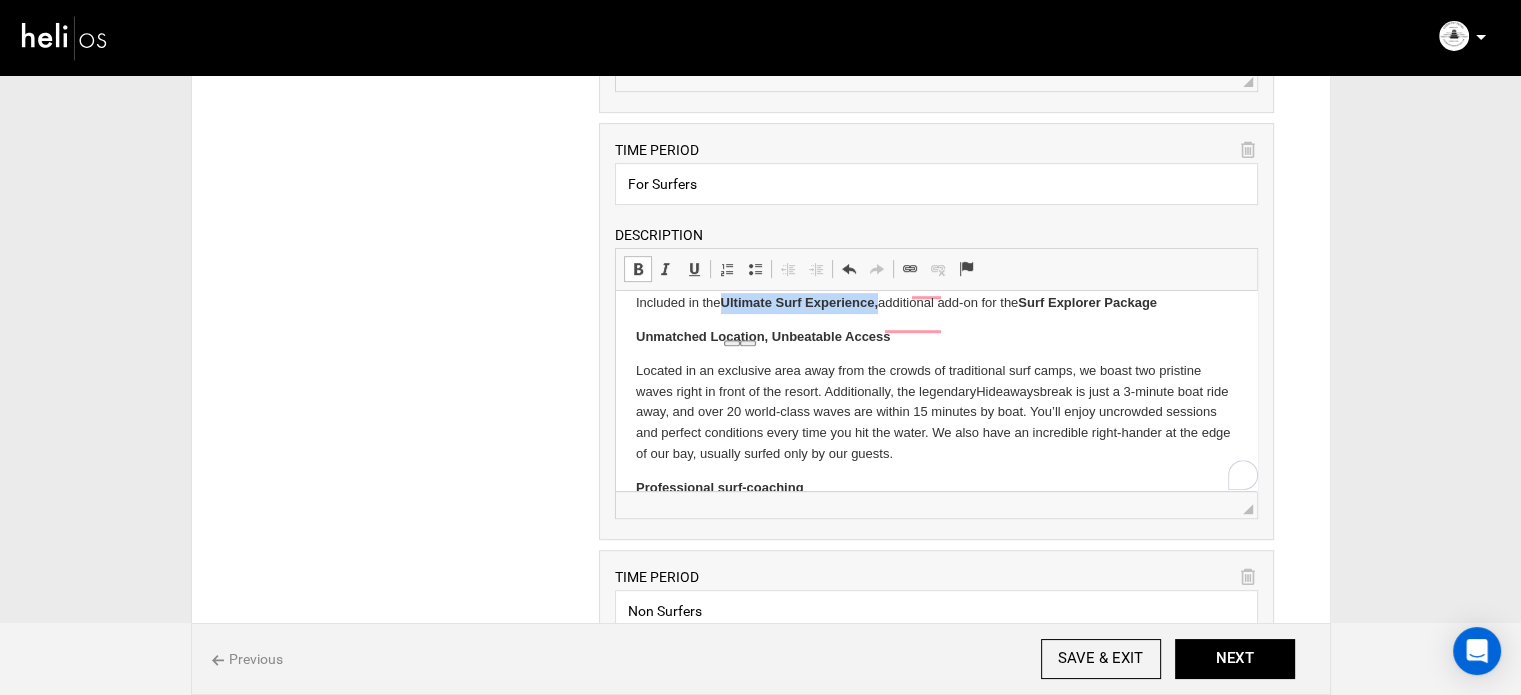 click at bounding box center [638, 269] 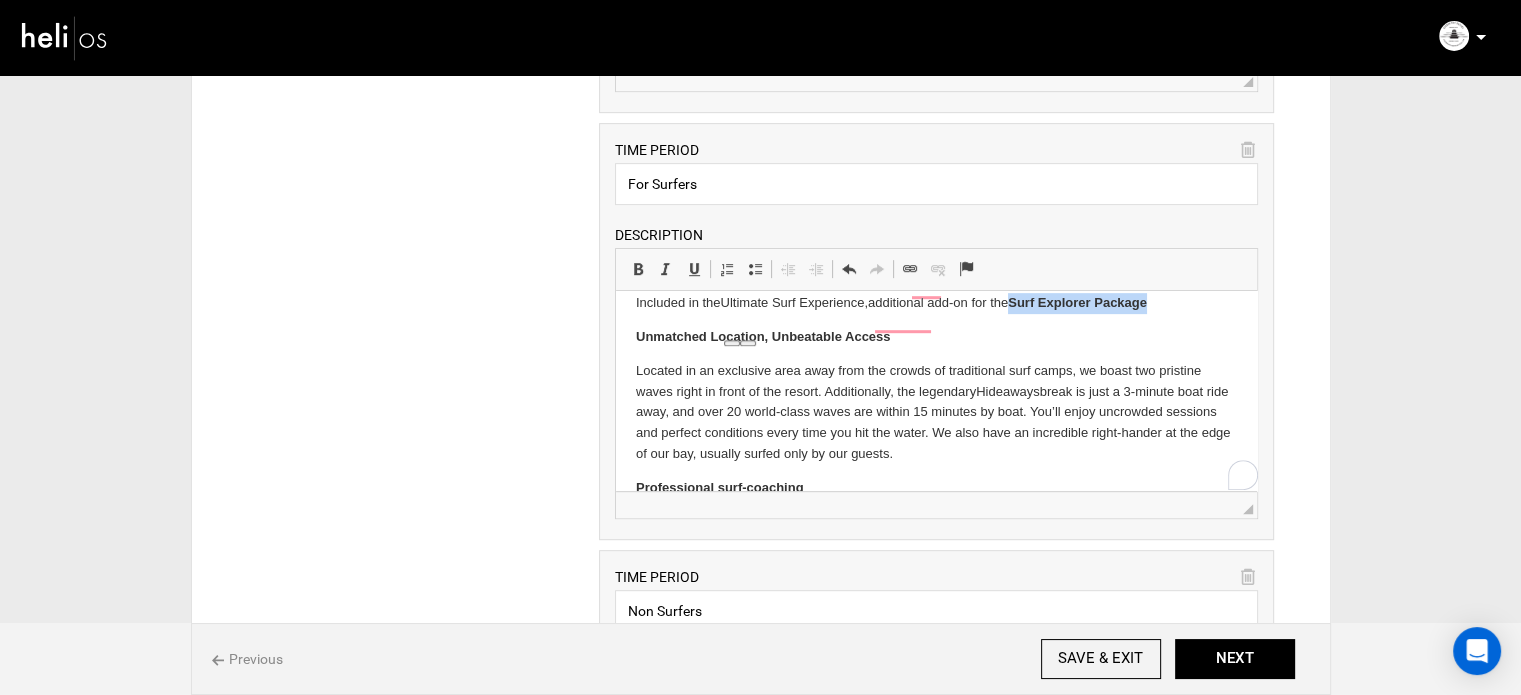 drag, startPoint x: 1017, startPoint y: 328, endPoint x: 1161, endPoint y: 329, distance: 144.00348 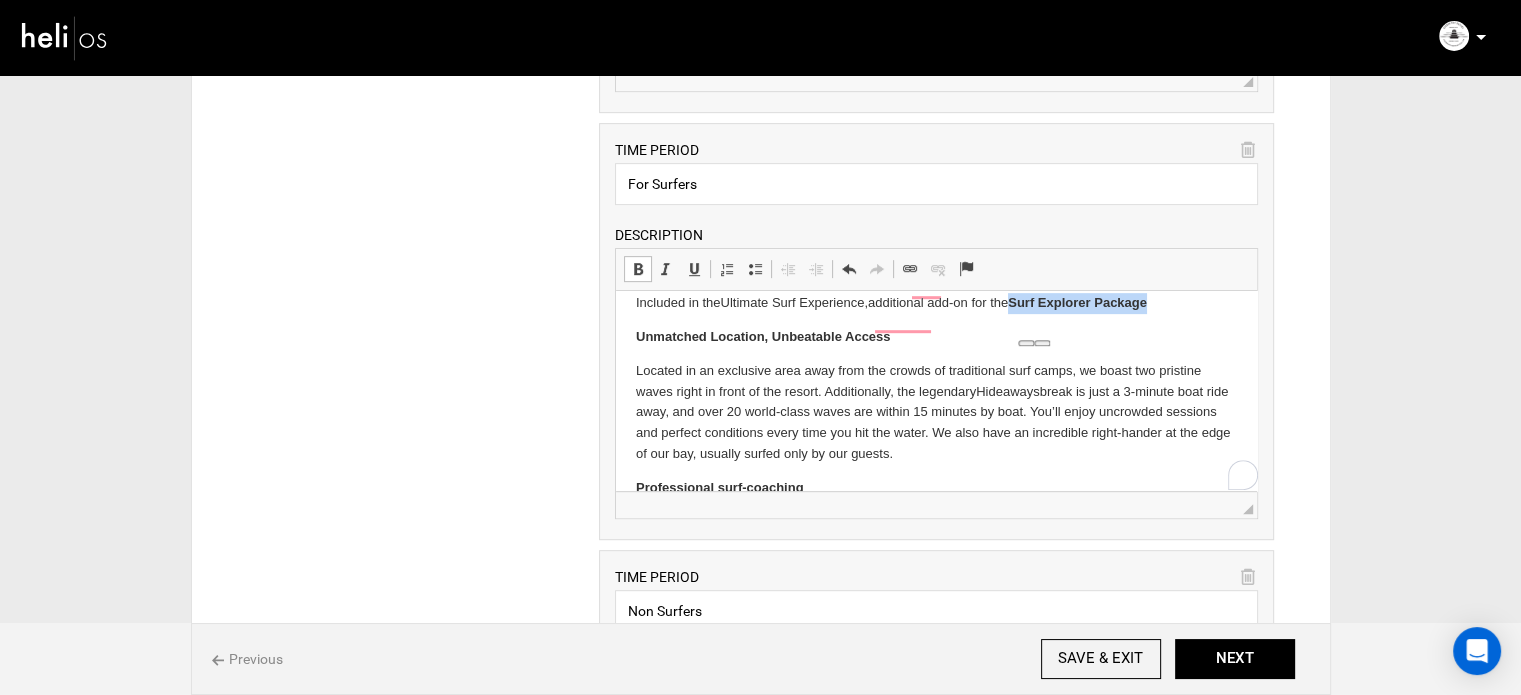 click at bounding box center (638, 269) 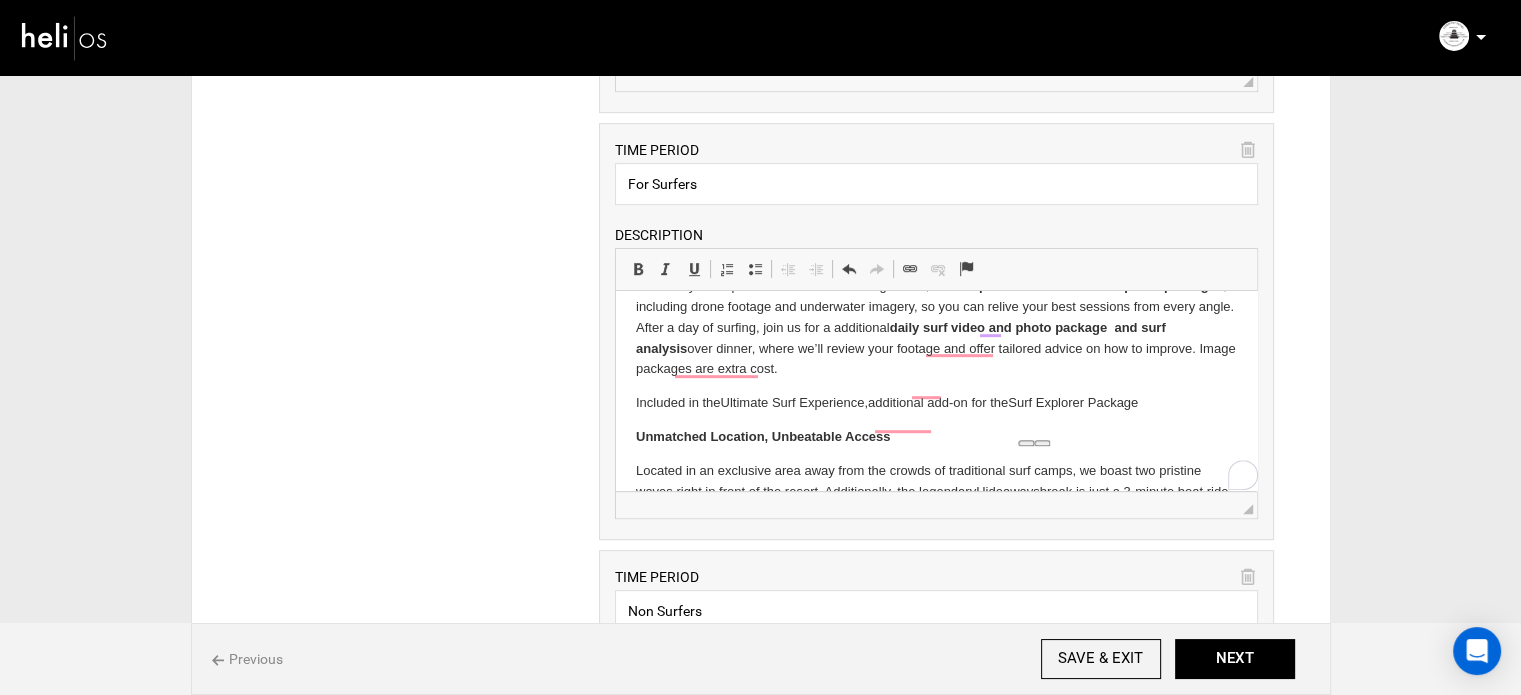 drag, startPoint x: 636, startPoint y: 305, endPoint x: 980, endPoint y: 389, distance: 354.10733 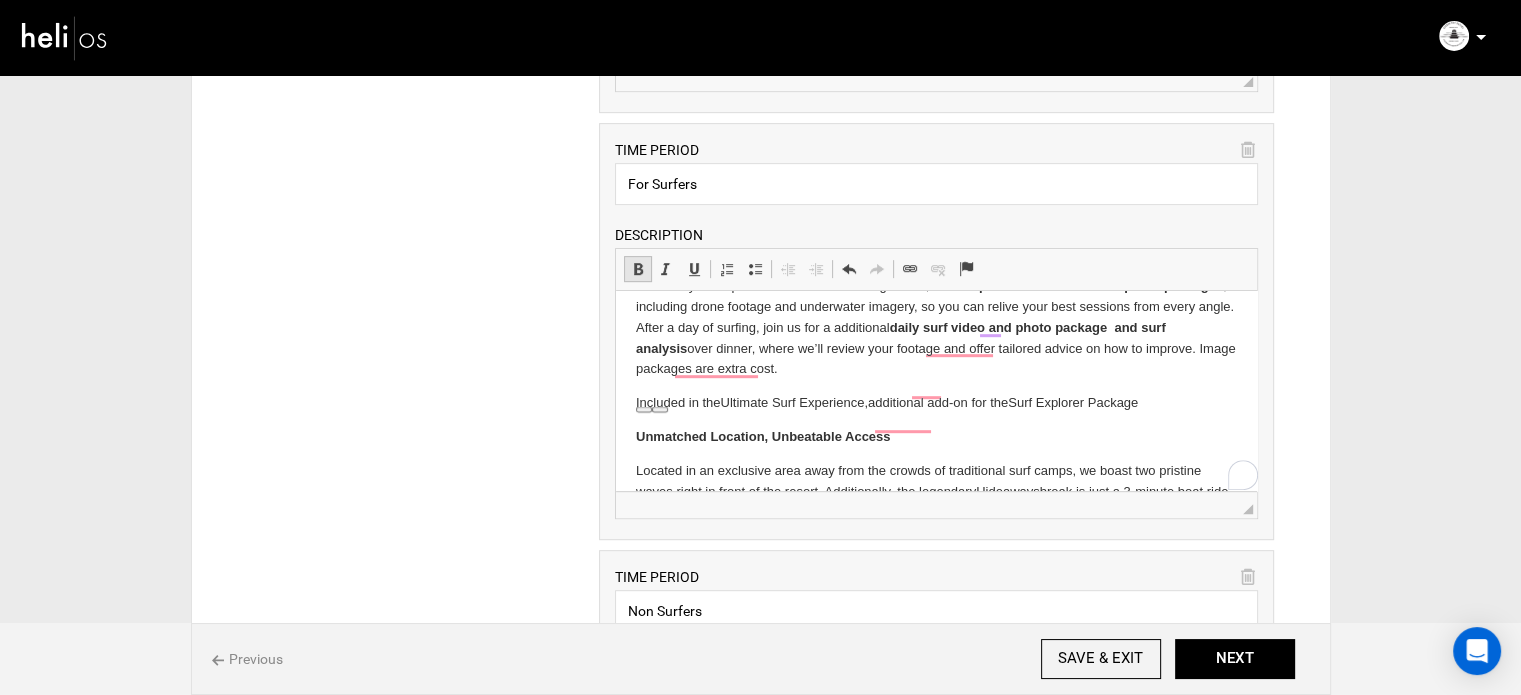 click at bounding box center (638, 269) 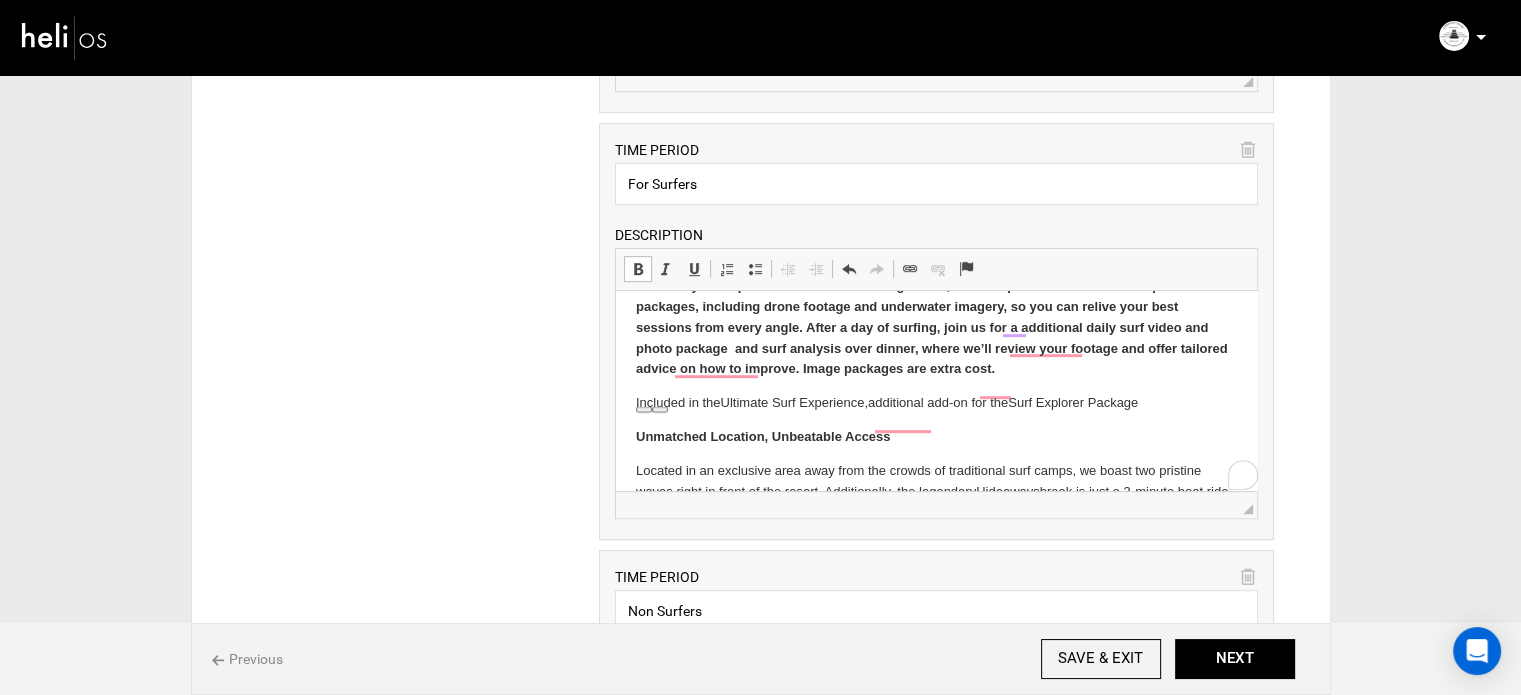 click at bounding box center (638, 269) 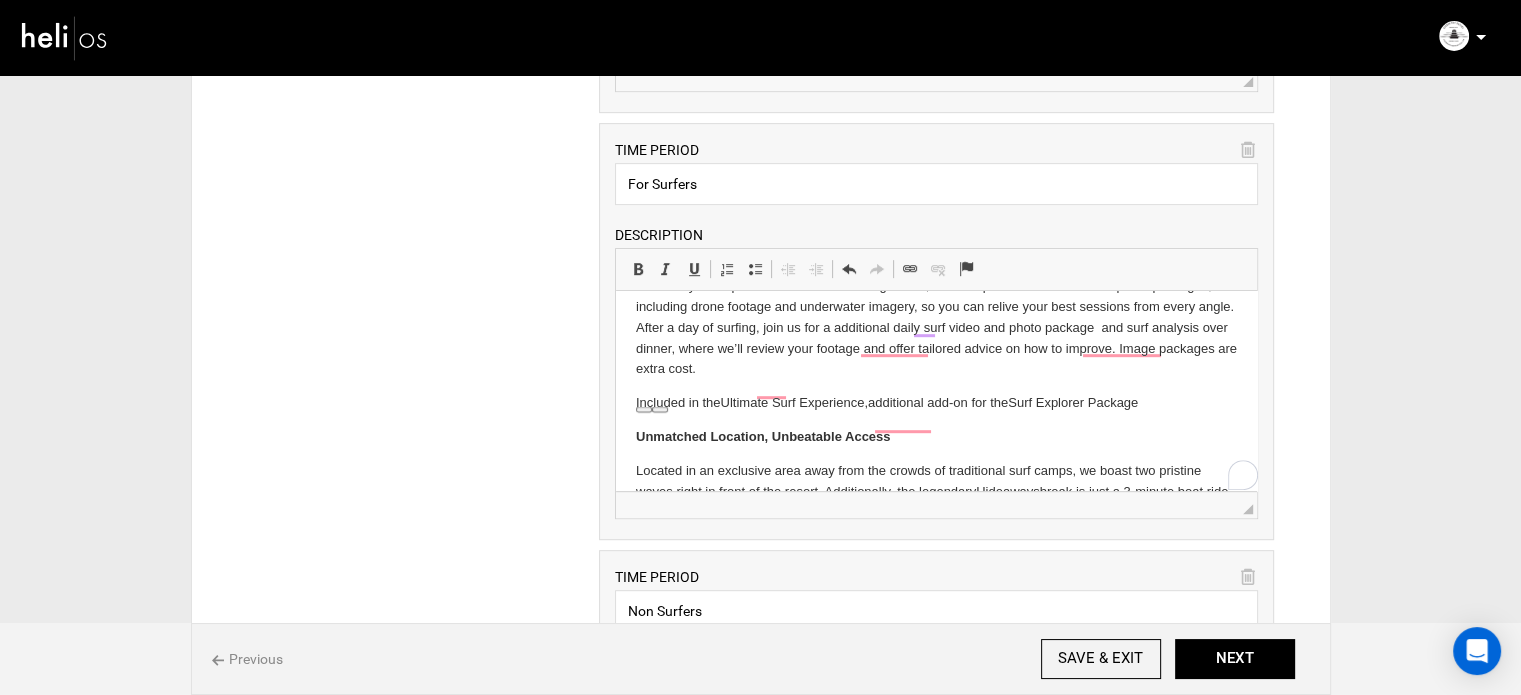 click on "To make your experience even more unforgettable, we offer professional video and photo packages, including drone footage and underwater imagery, so you can relive your best sessions from every angle. After a day of surfing, join us for a additional daily surf video and photo package  and surf analysis over dinner, where we’ll review your footage and offer tailored advice on how to improve. Image packages are extra cost." at bounding box center (936, 328) 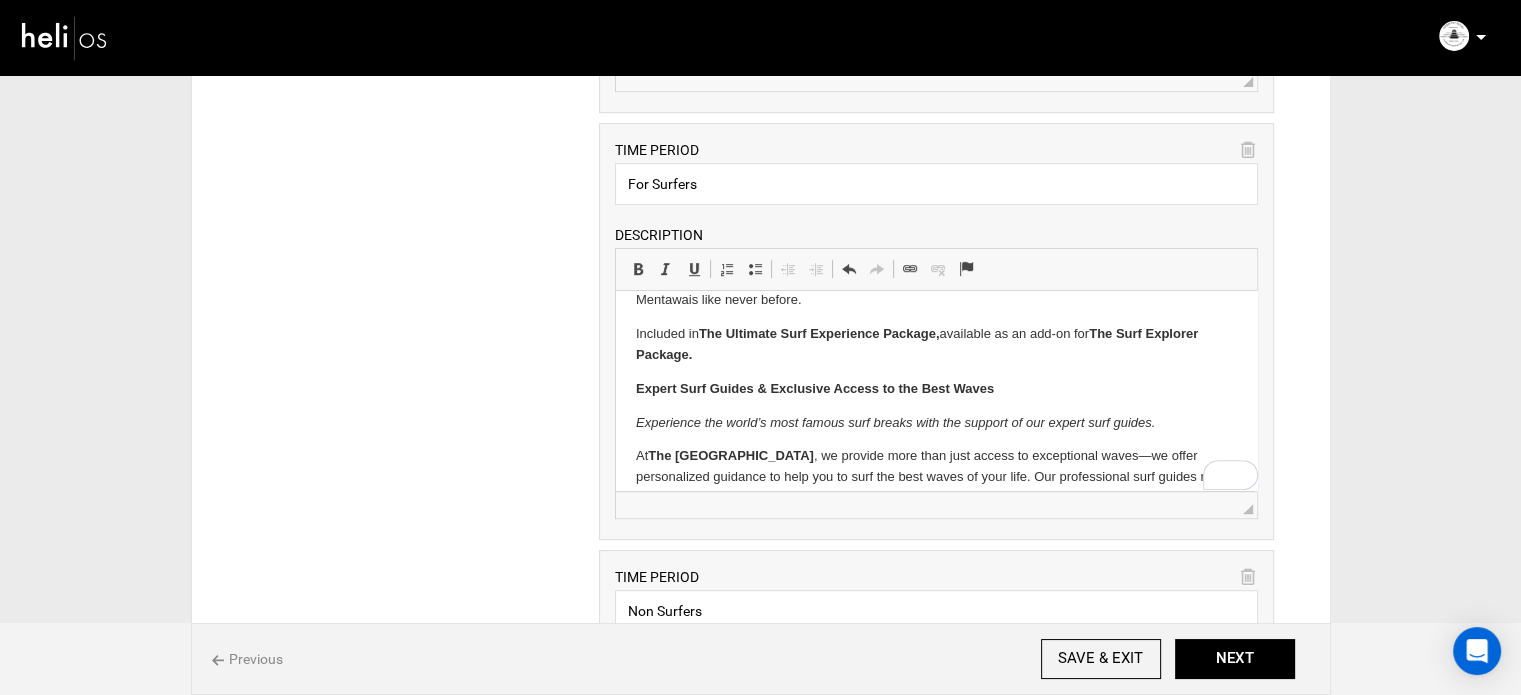 click on "Expert Surf Guides & Exclusive Access to the Best Waves" at bounding box center [815, 388] 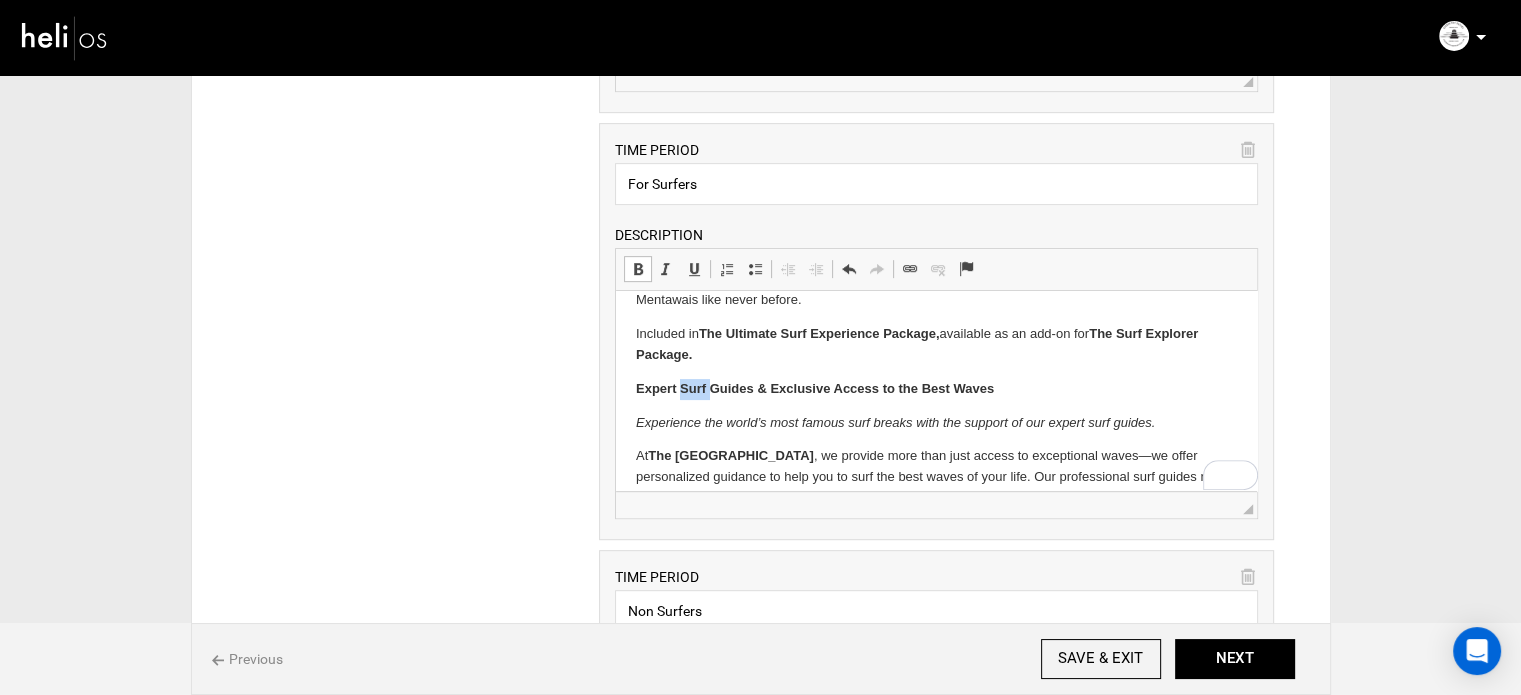 click on "Expert Surf Guides & Exclusive Access to the Best Waves" at bounding box center (815, 388) 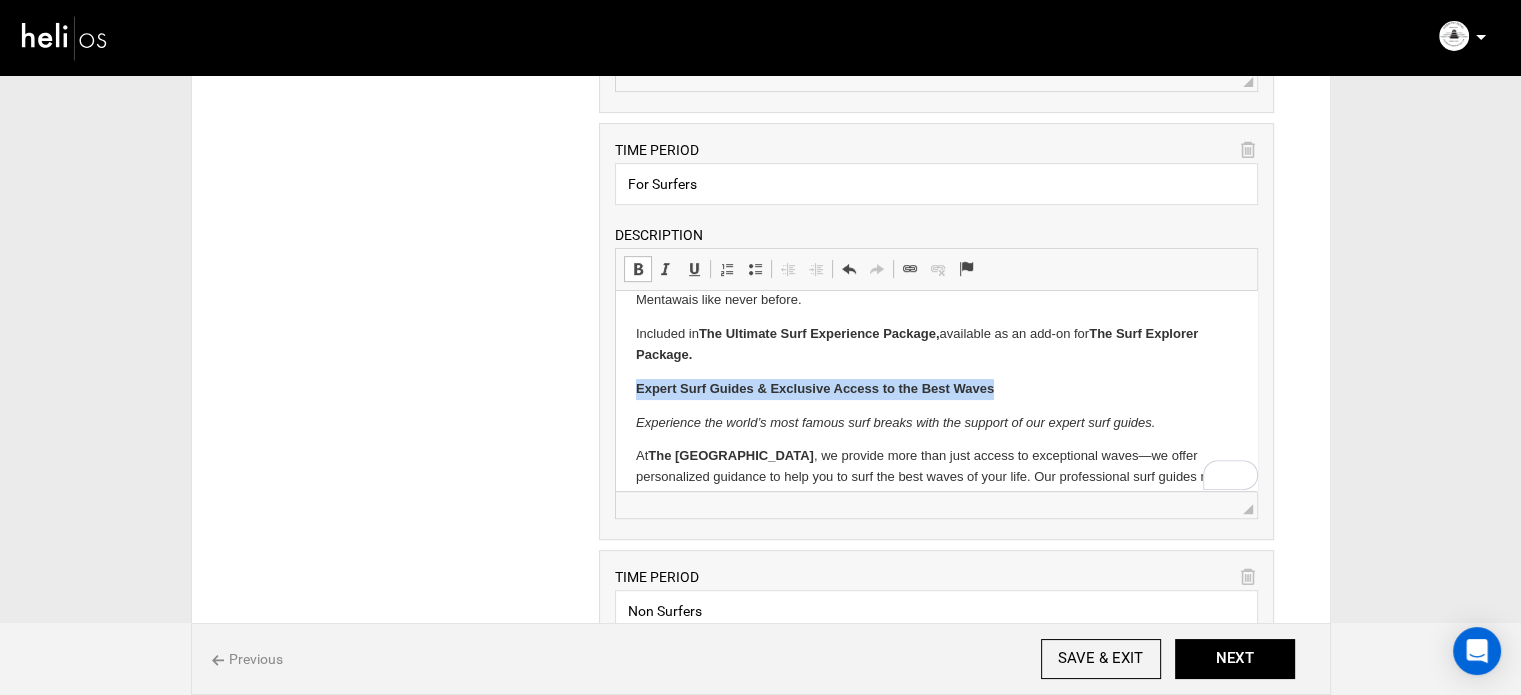 click on "Expert Surf Guides & Exclusive Access to the Best Waves" at bounding box center (815, 388) 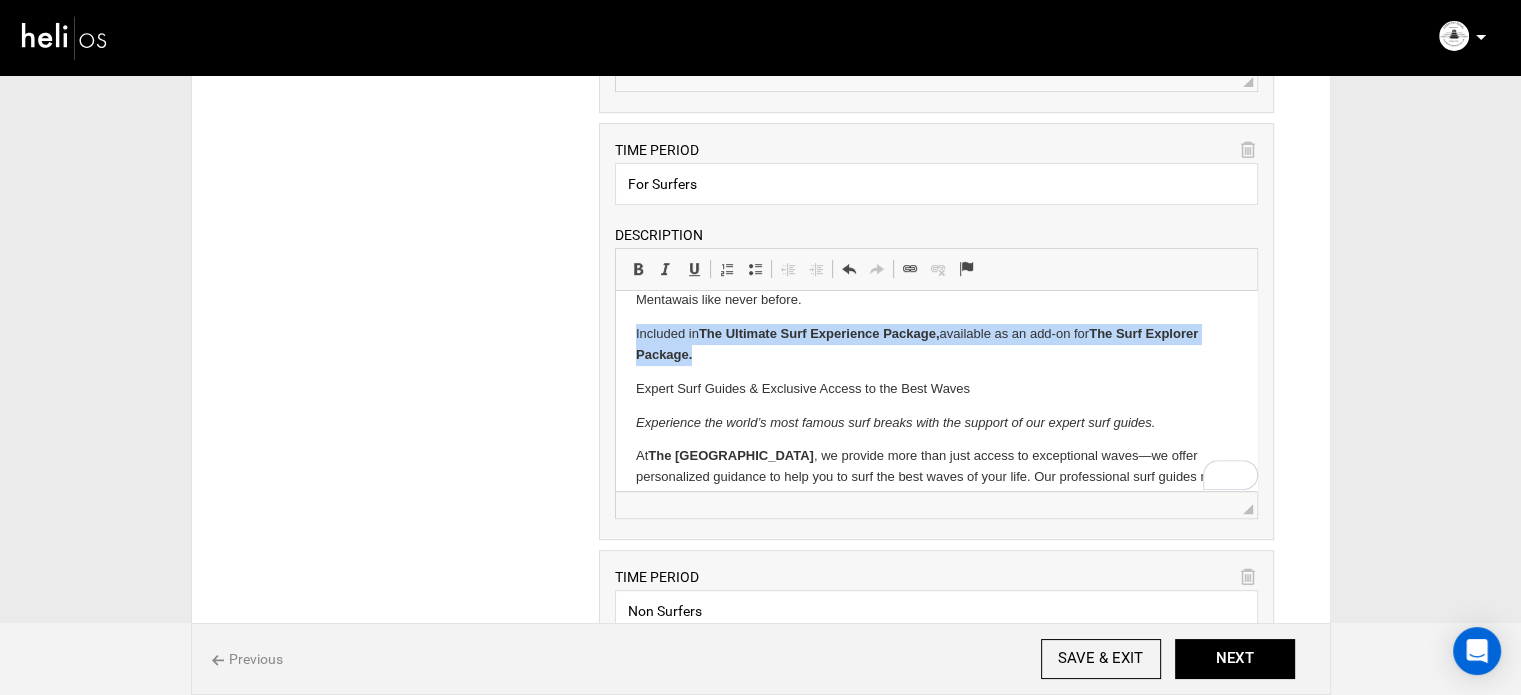 drag, startPoint x: 696, startPoint y: 377, endPoint x: 623, endPoint y: 344, distance: 80.11242 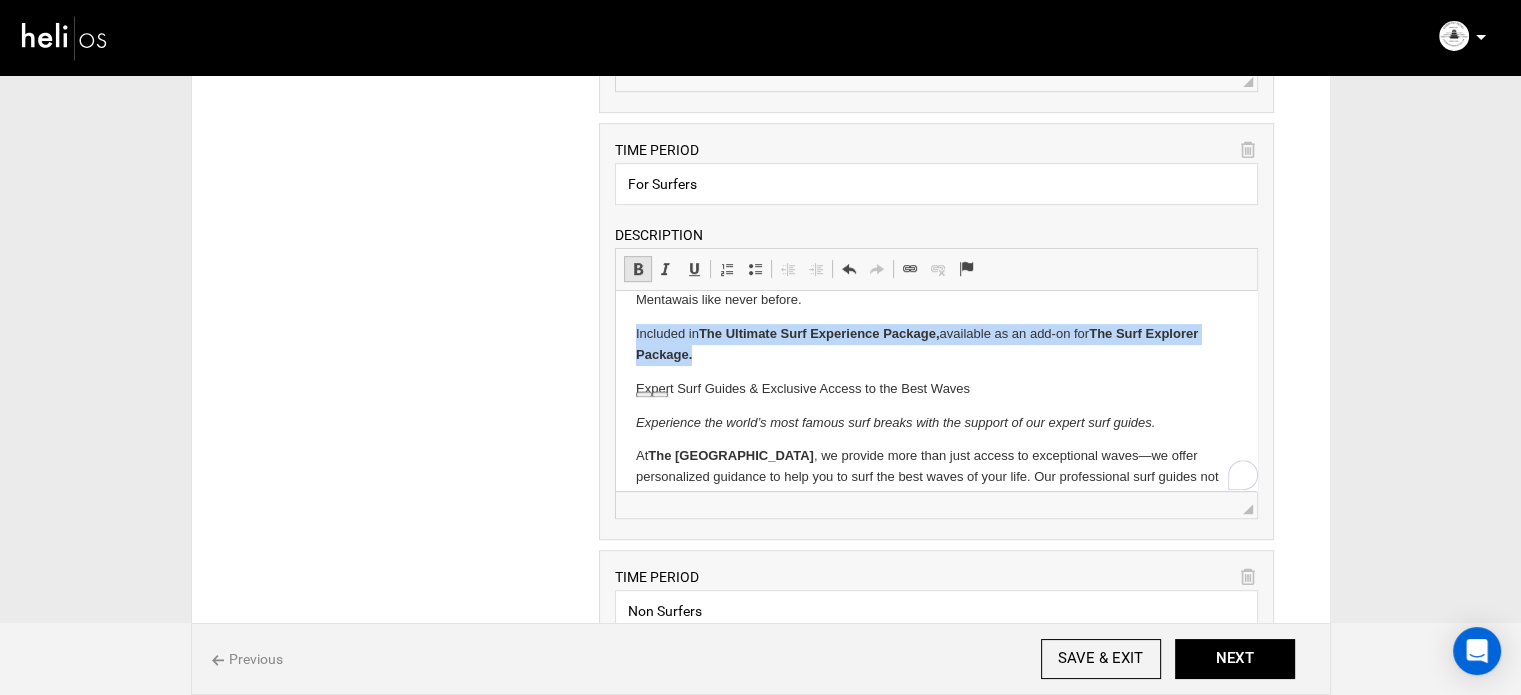 click at bounding box center [638, 269] 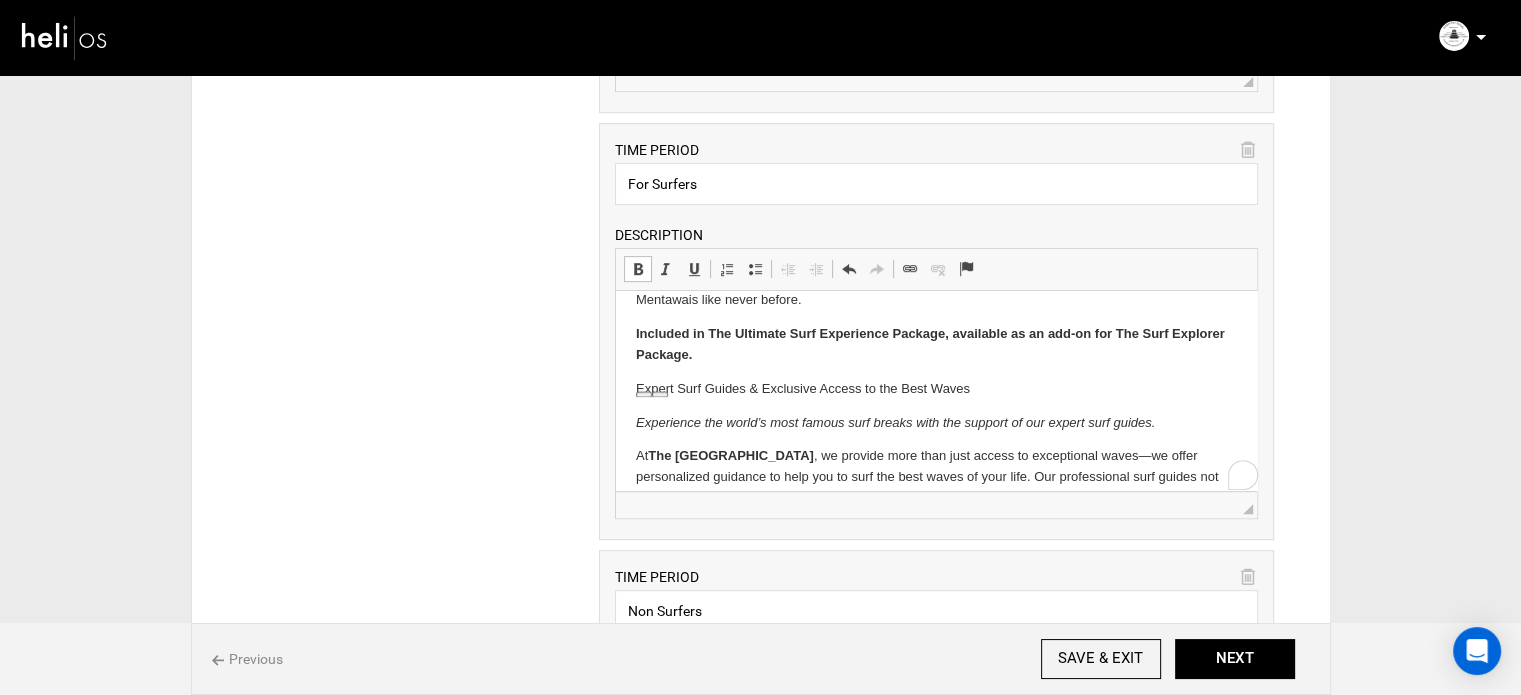 click at bounding box center [638, 269] 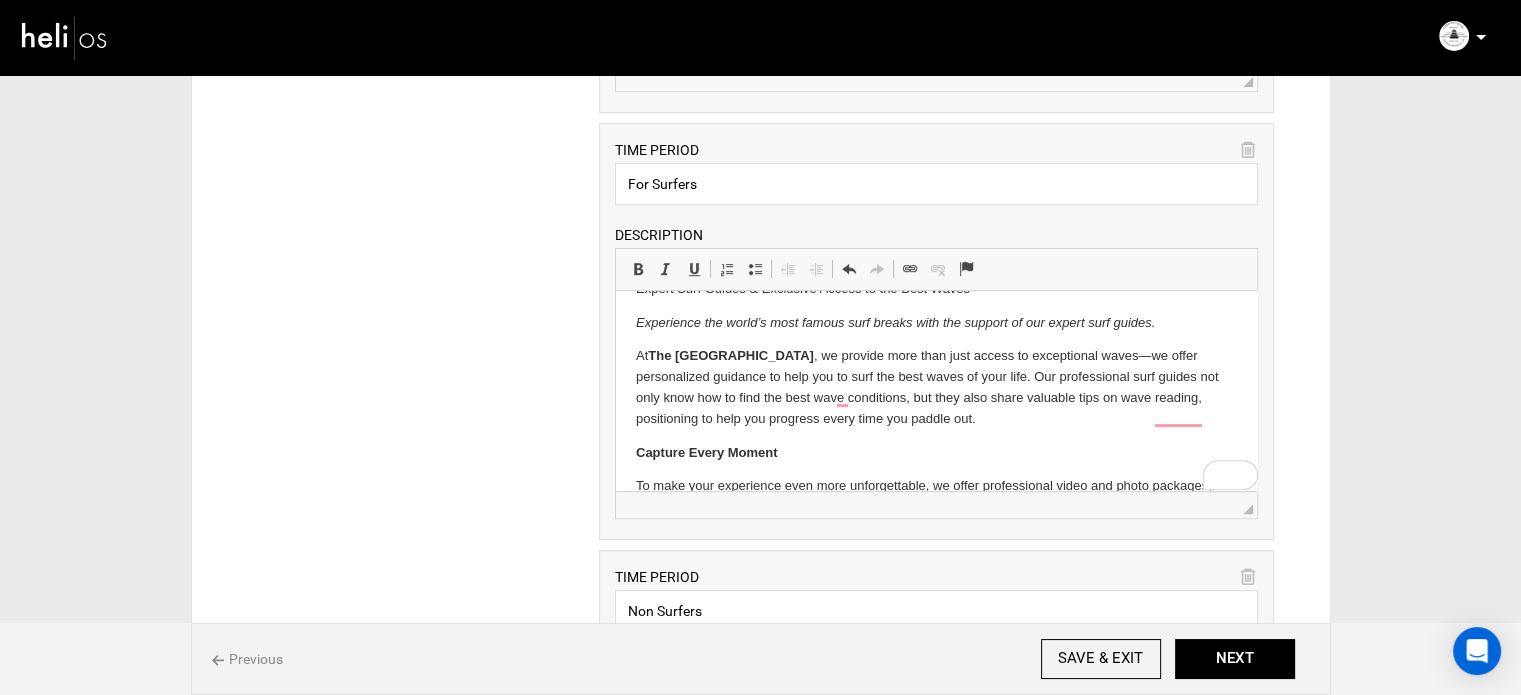 click on "The [GEOGRAPHIC_DATA]" at bounding box center [731, 355] 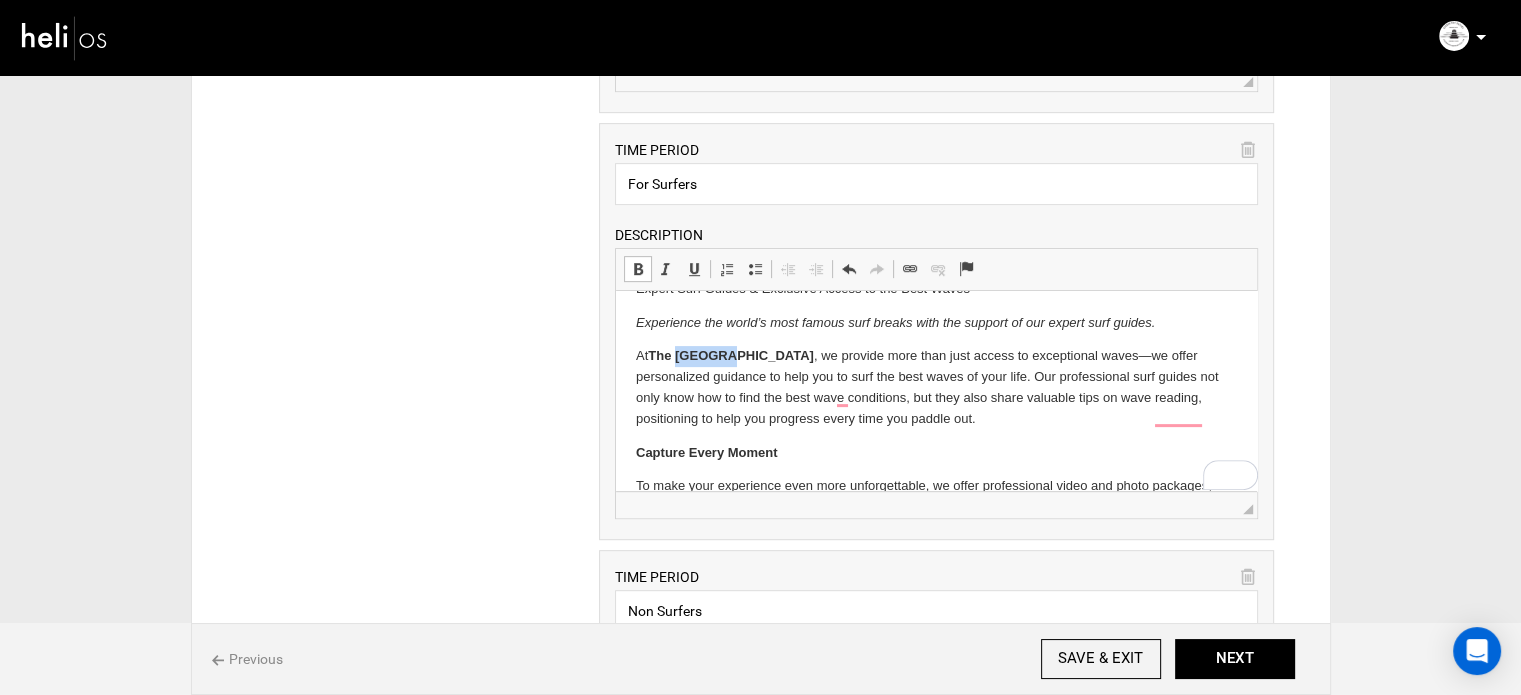 click on "The [GEOGRAPHIC_DATA]" at bounding box center [731, 355] 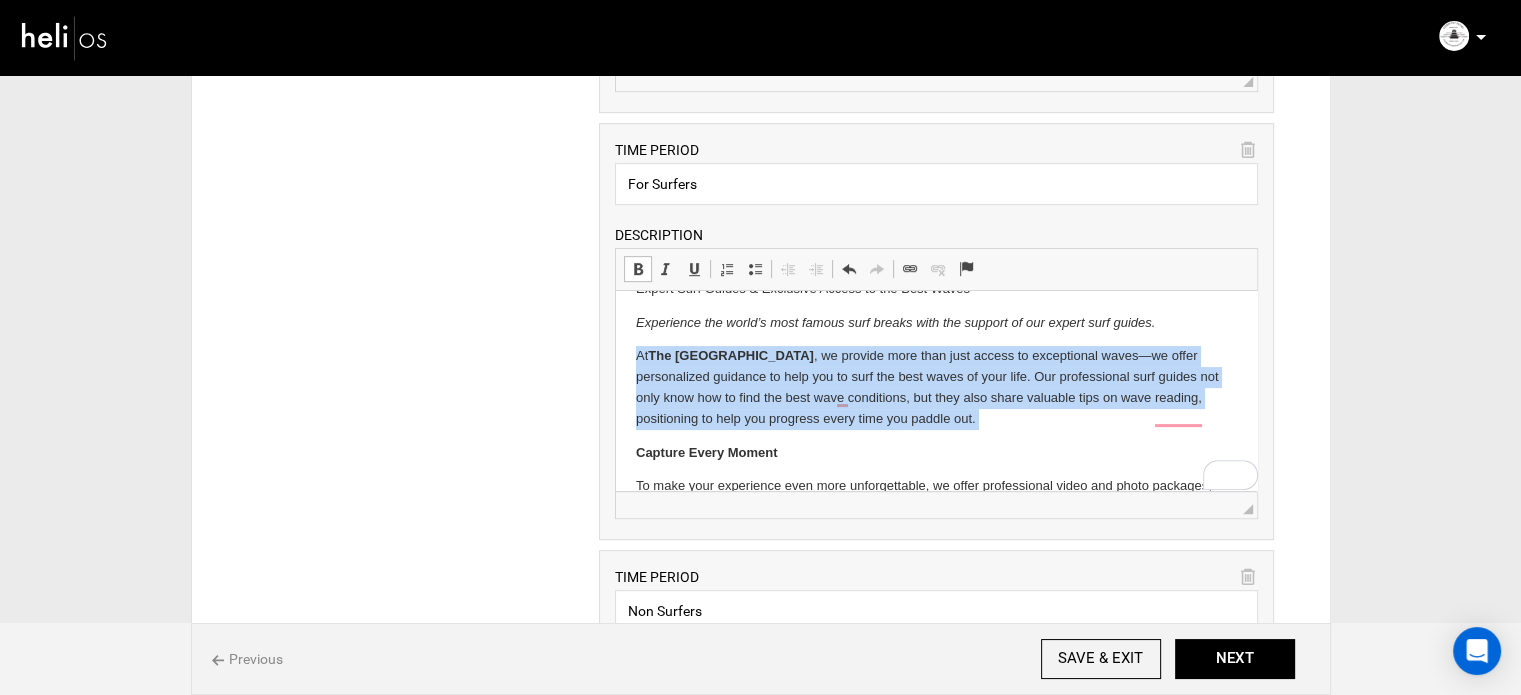 click on "The [GEOGRAPHIC_DATA]" at bounding box center (731, 355) 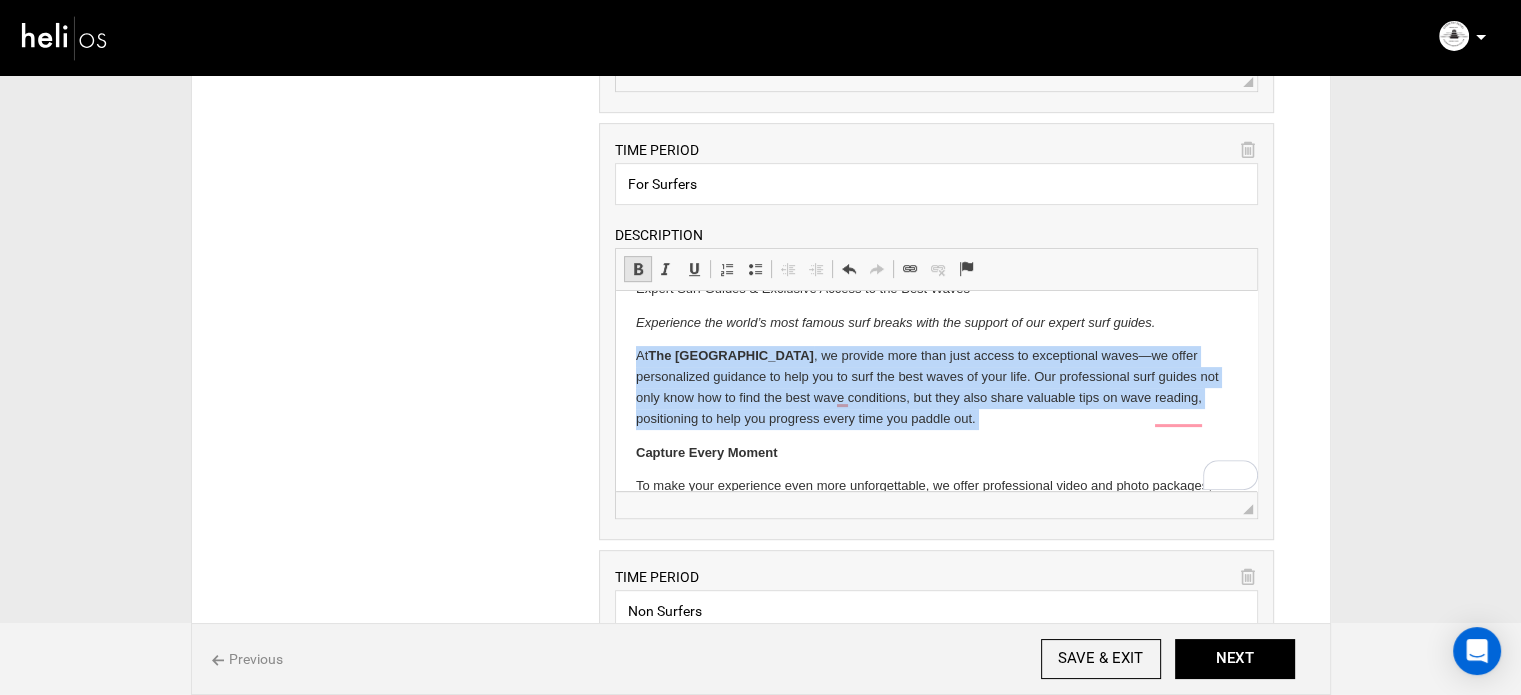 click at bounding box center [638, 269] 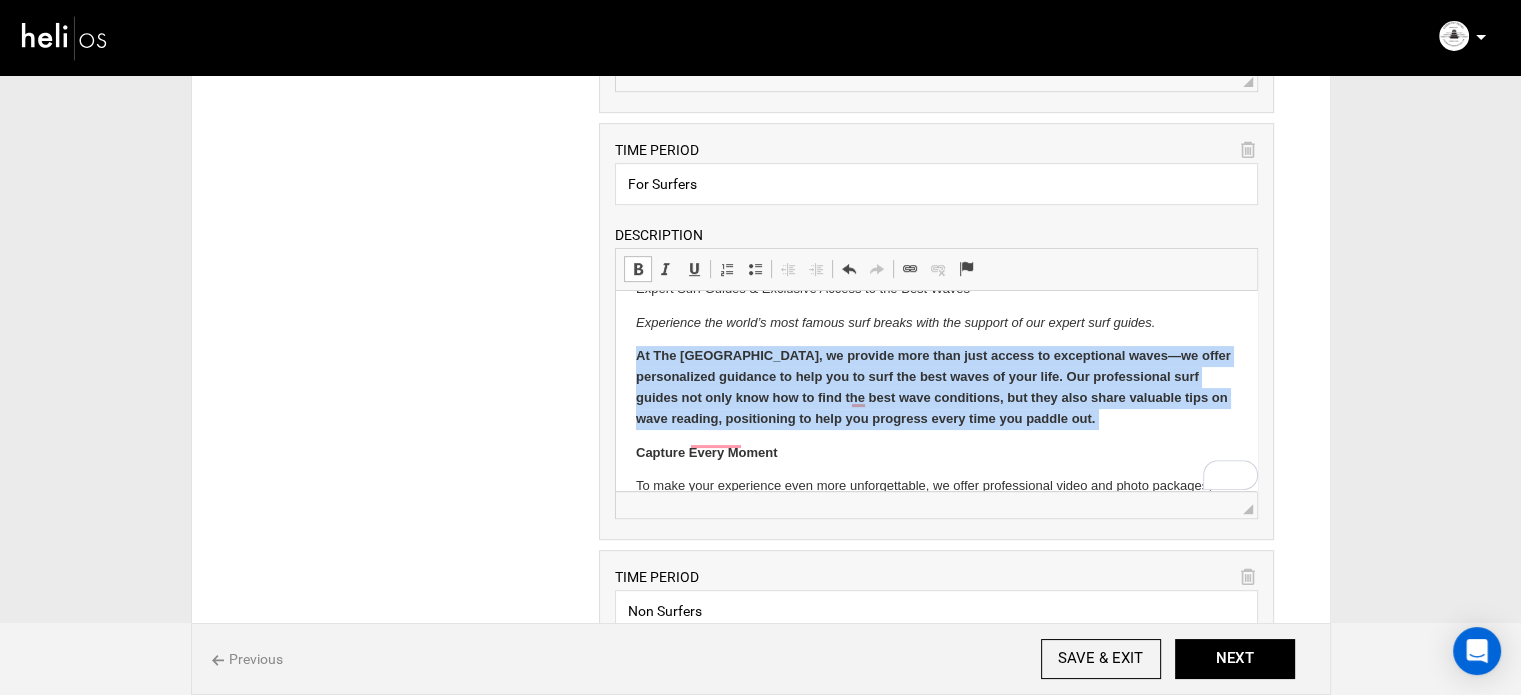 click at bounding box center (638, 269) 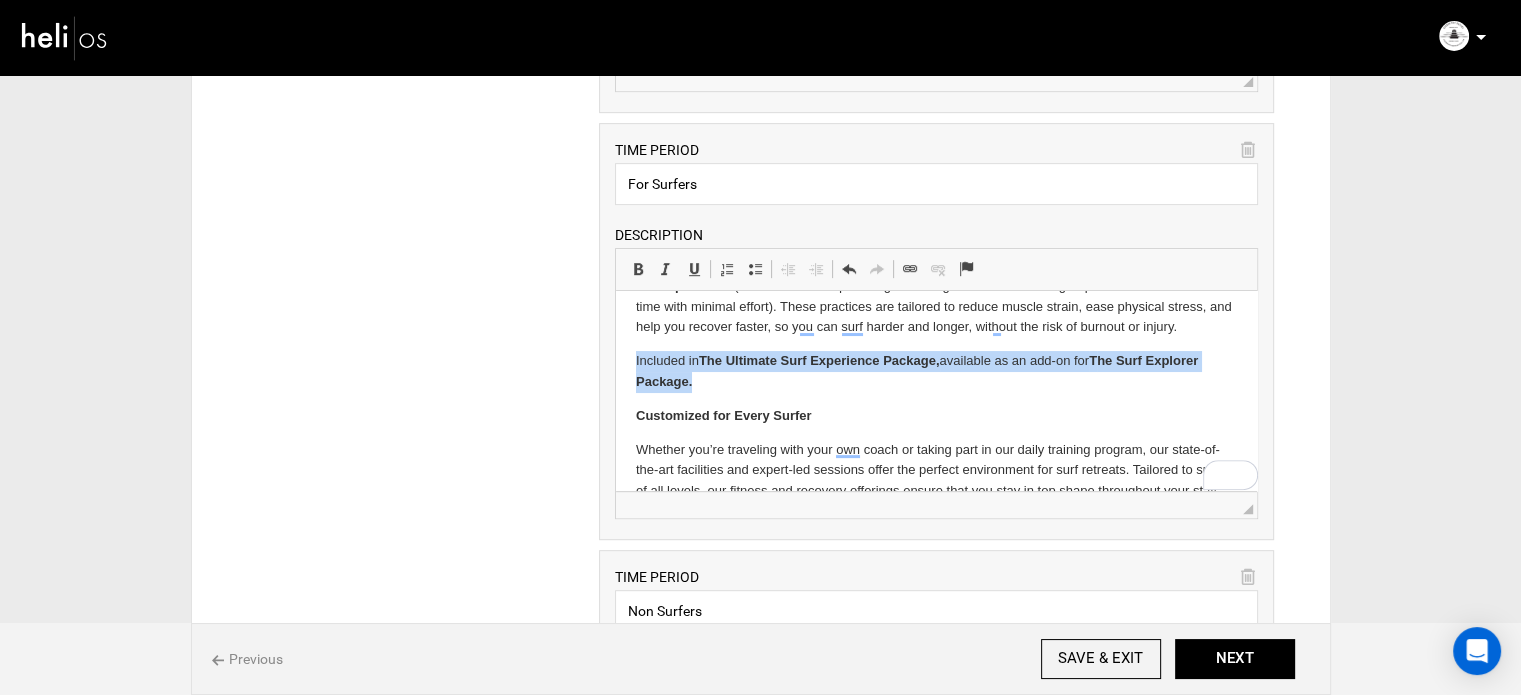 drag, startPoint x: 719, startPoint y: 378, endPoint x: 622, endPoint y: 354, distance: 99.92497 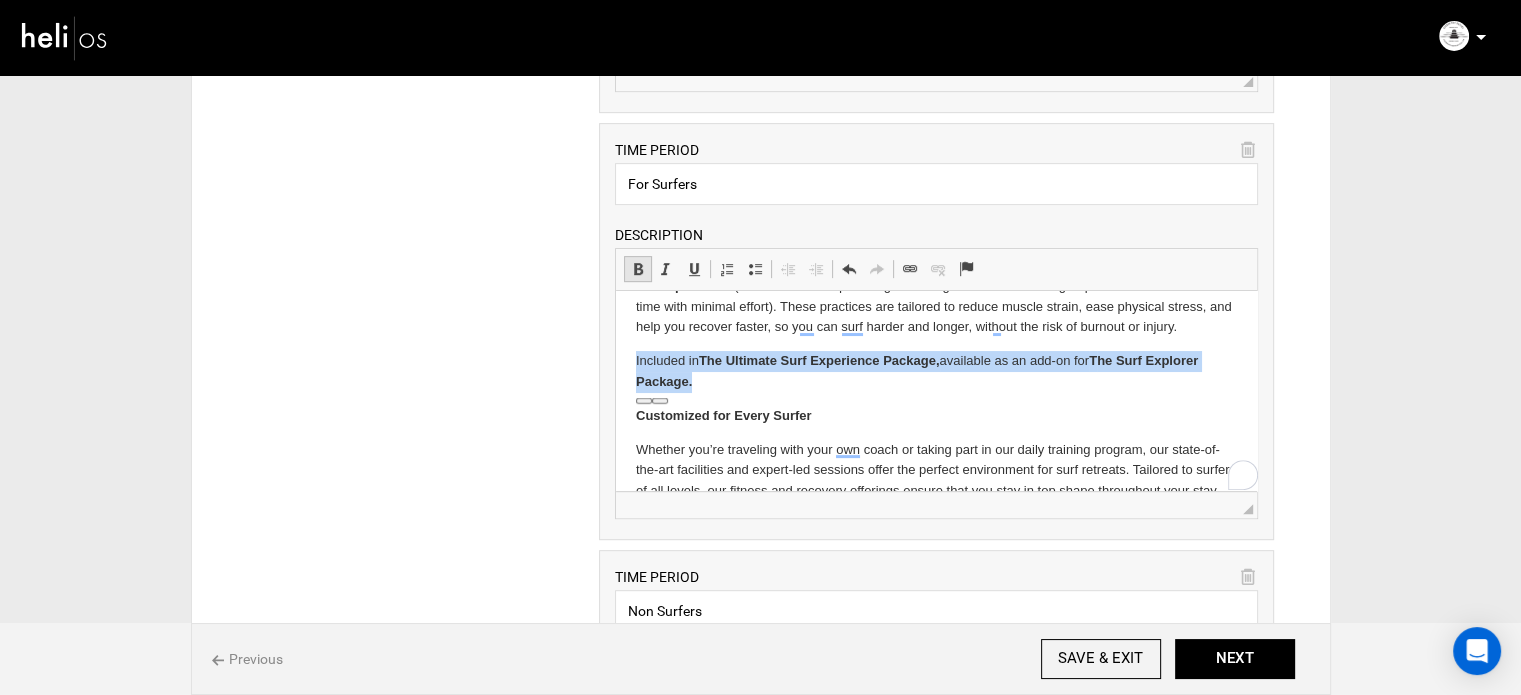 click at bounding box center [638, 269] 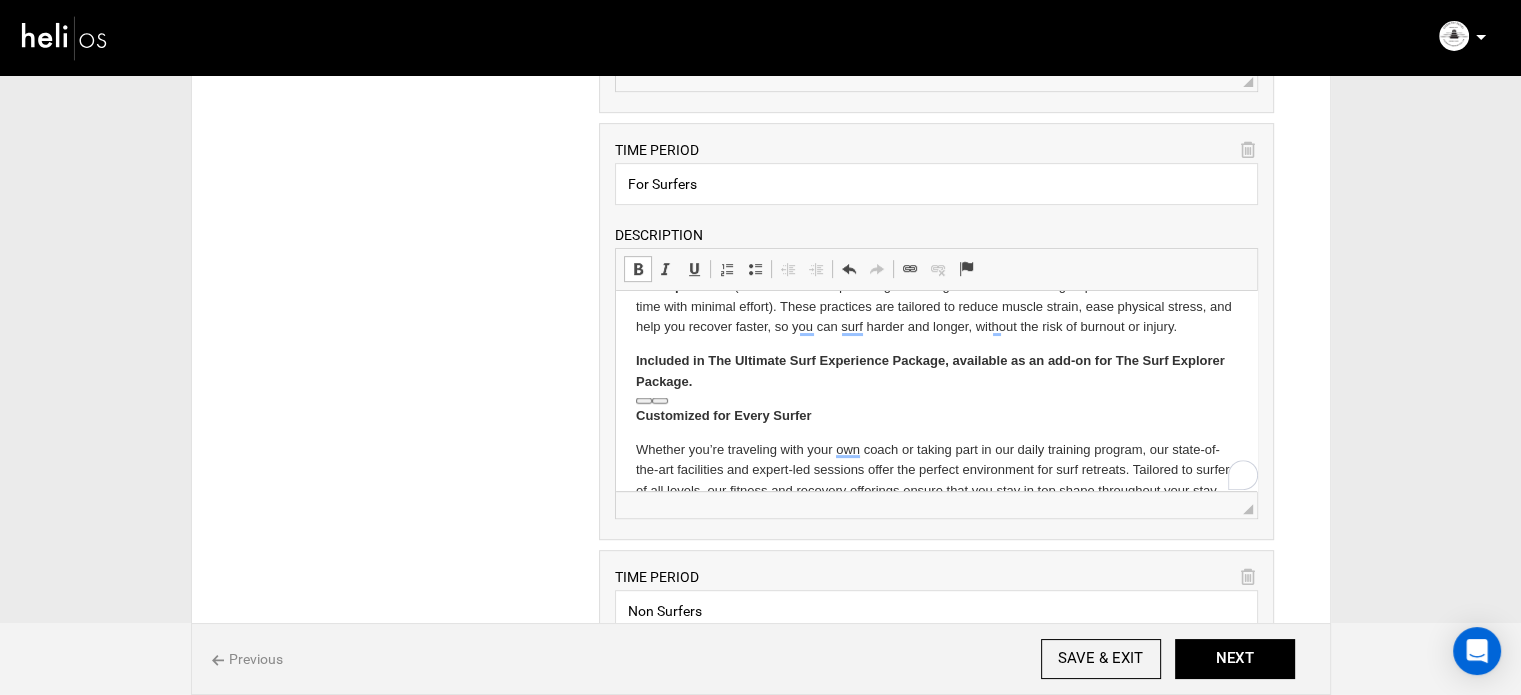 click at bounding box center [638, 269] 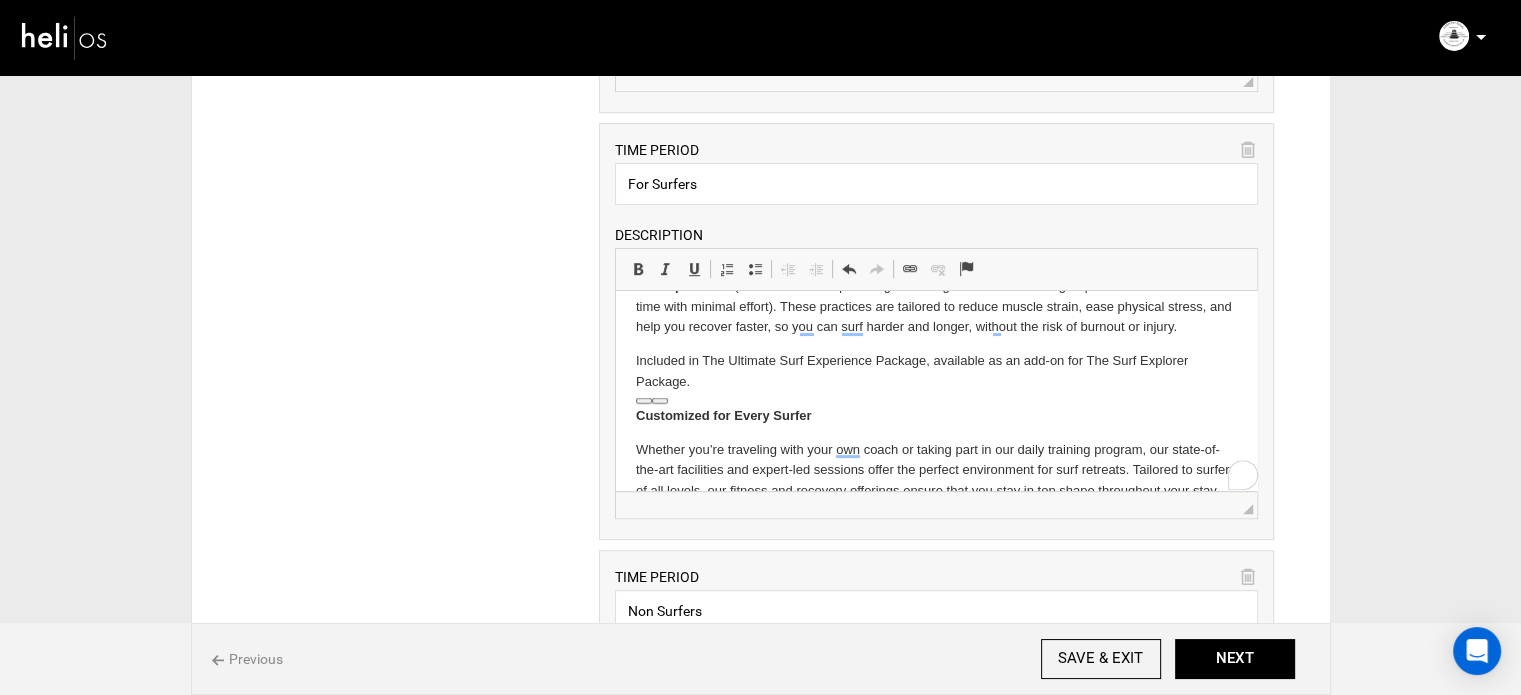 click on "Included in The Ultimate Surf Experience Package, available as an add-on for The Surf Explorer Package." at bounding box center (936, 372) 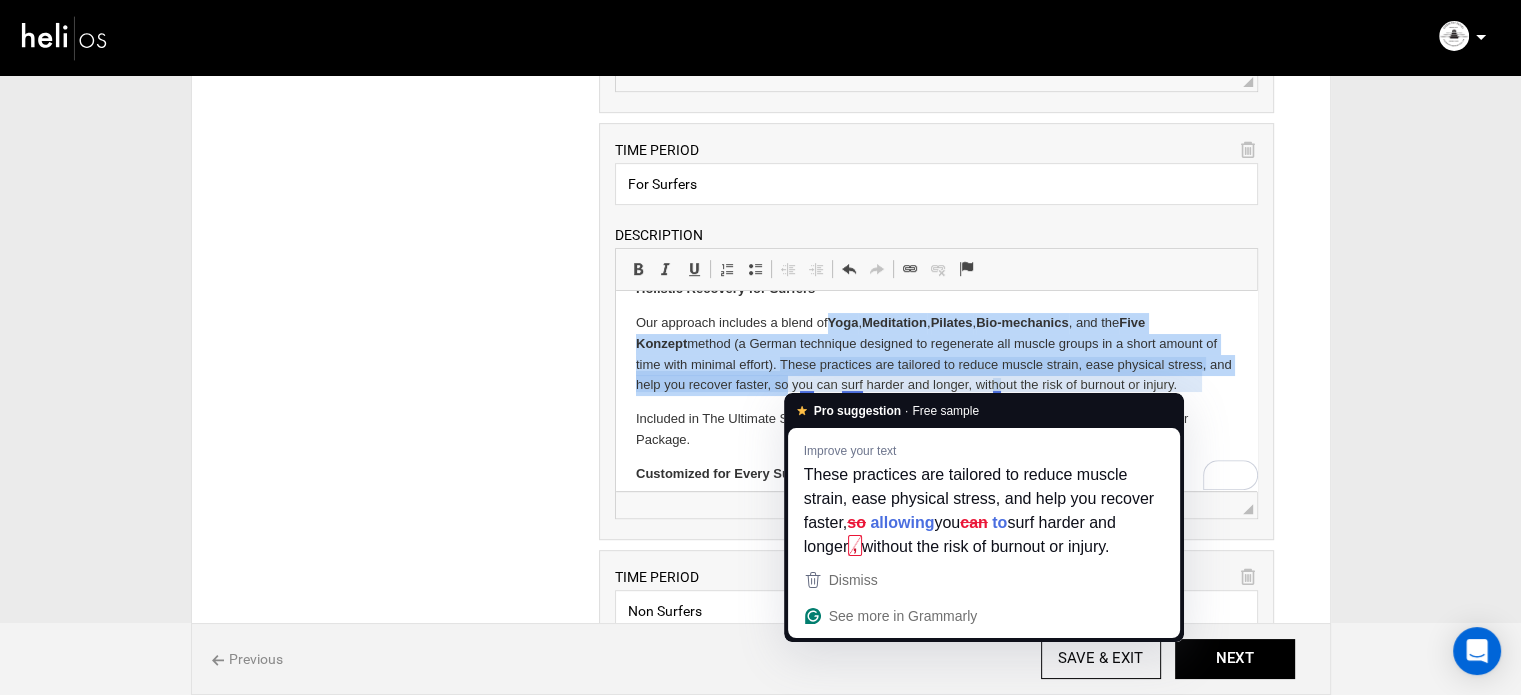 drag, startPoint x: 830, startPoint y: 461, endPoint x: 808, endPoint y: 387, distance: 77.201035 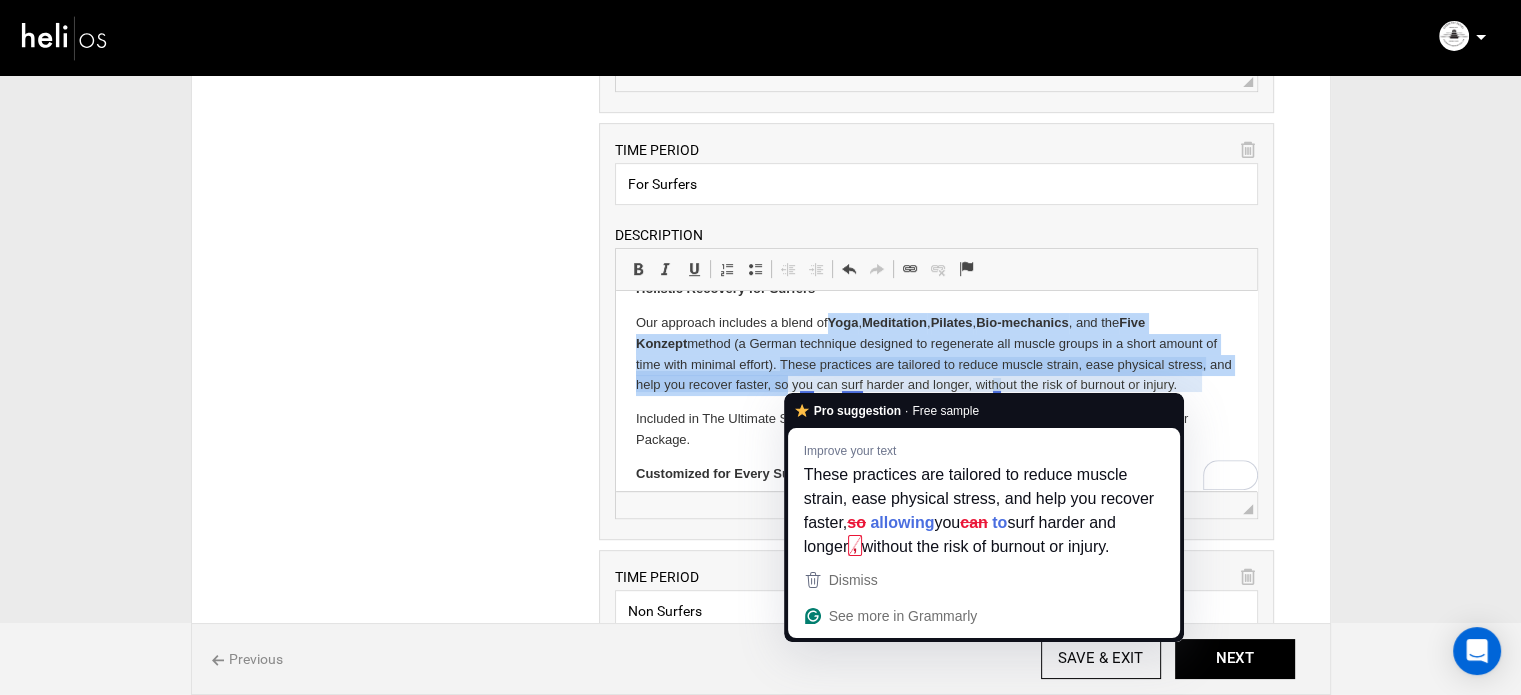 click on "Our approach includes a blend of  Yoga ,  Meditation ,  Pilates ,  Bio-mechanics , and the  Five Konzept  method (a German technique designed to regenerate all muscle groups in a short amount of time with minimal effort). These practices are tailored to reduce muscle strain, ease physical stress, and help you recover faster, so you can surf harder and longer, without the risk of burnout or injury." at bounding box center (936, 354) 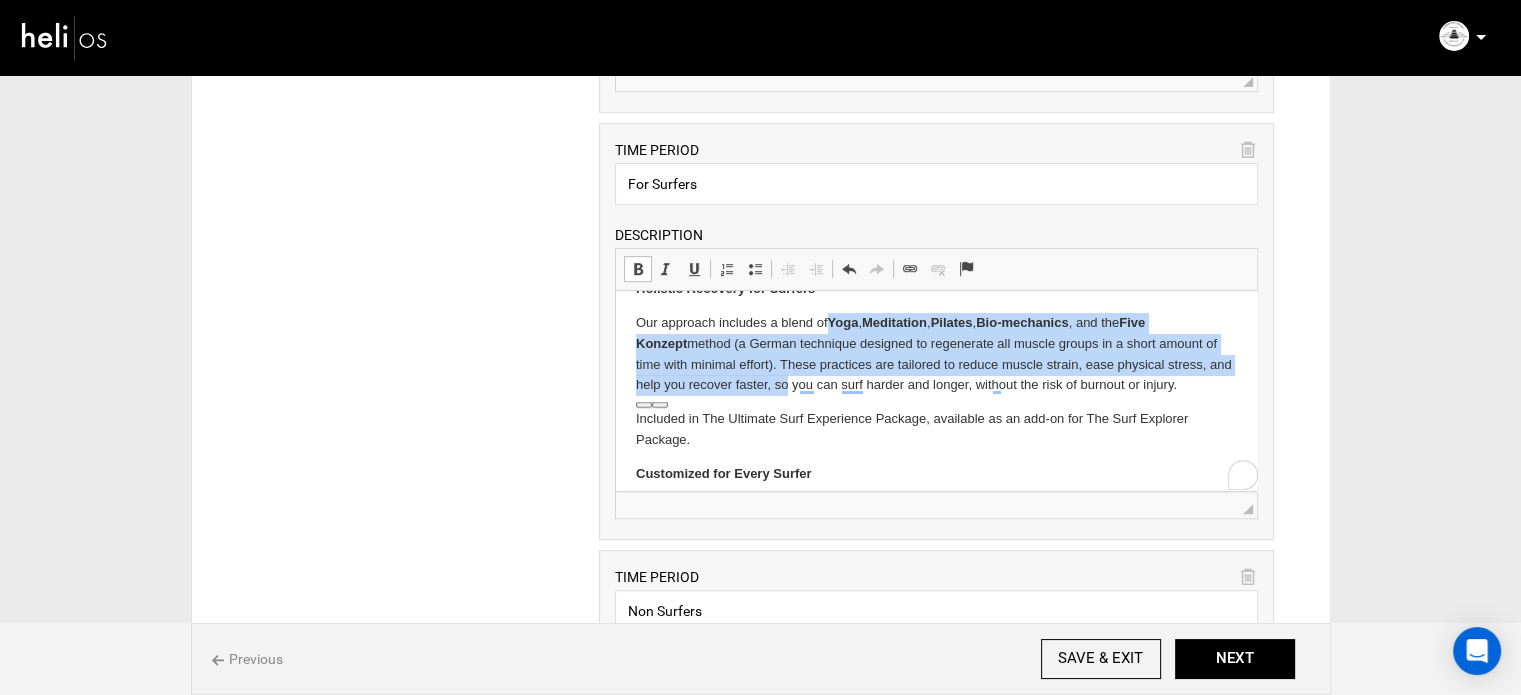 click on "Bold Keyboard shortcut Ctrl+B" at bounding box center (638, 269) 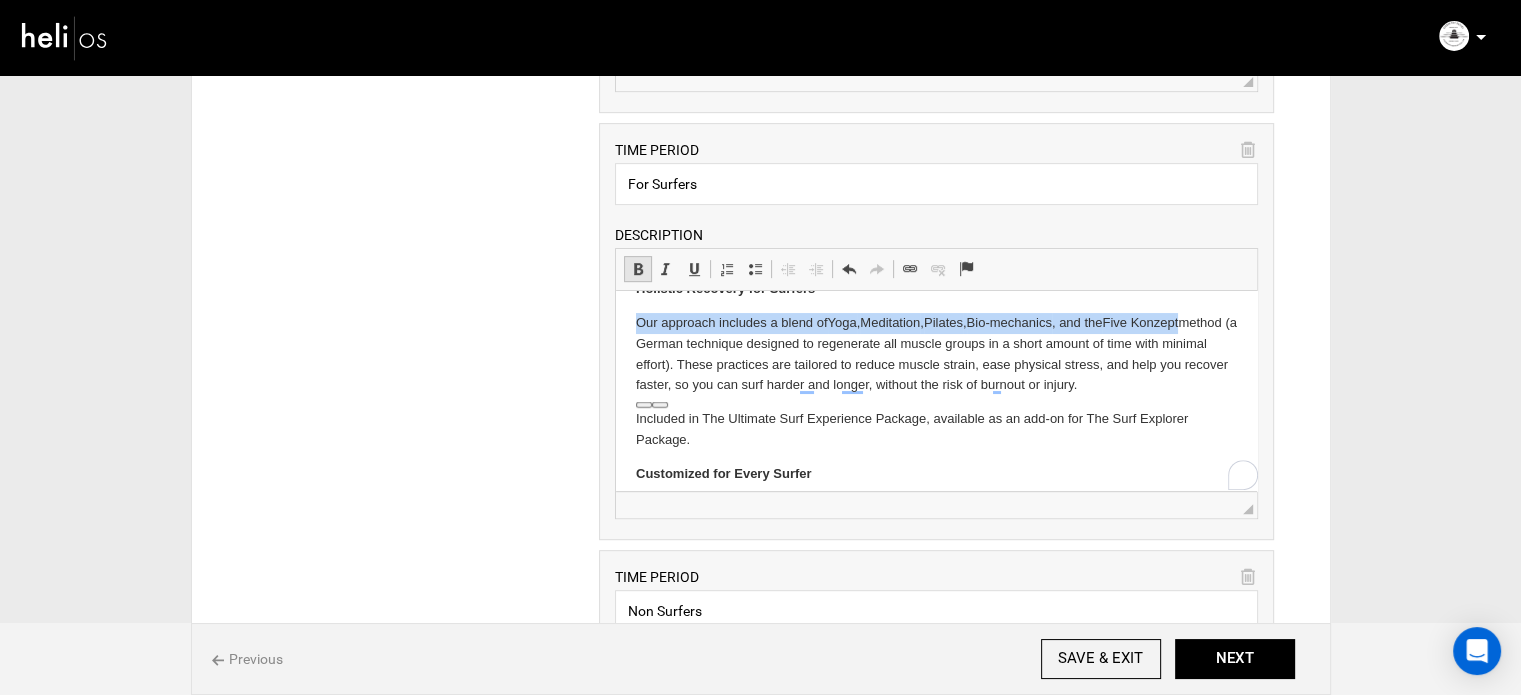 click on "Bold Keyboard shortcut Ctrl+B" at bounding box center (638, 269) 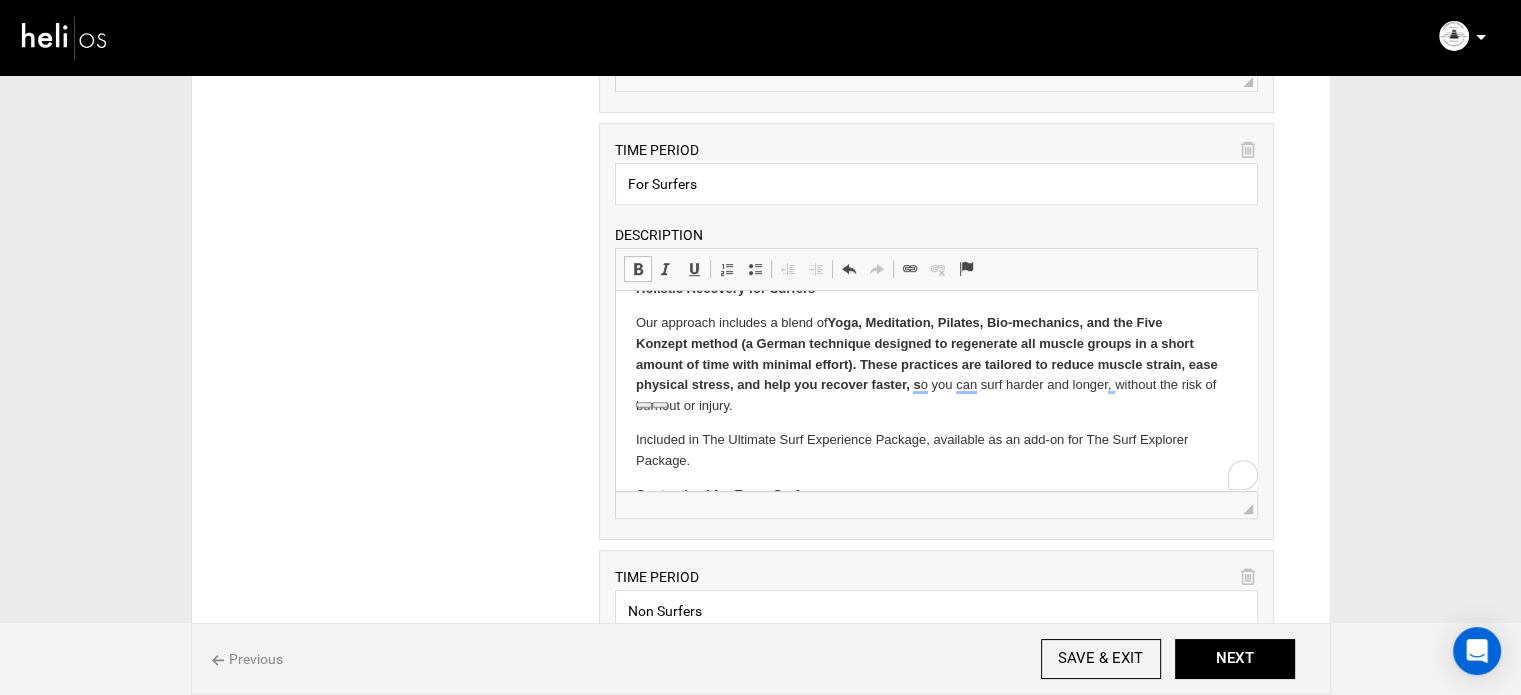 click on "Bold Keyboard shortcut Ctrl+B" at bounding box center (638, 269) 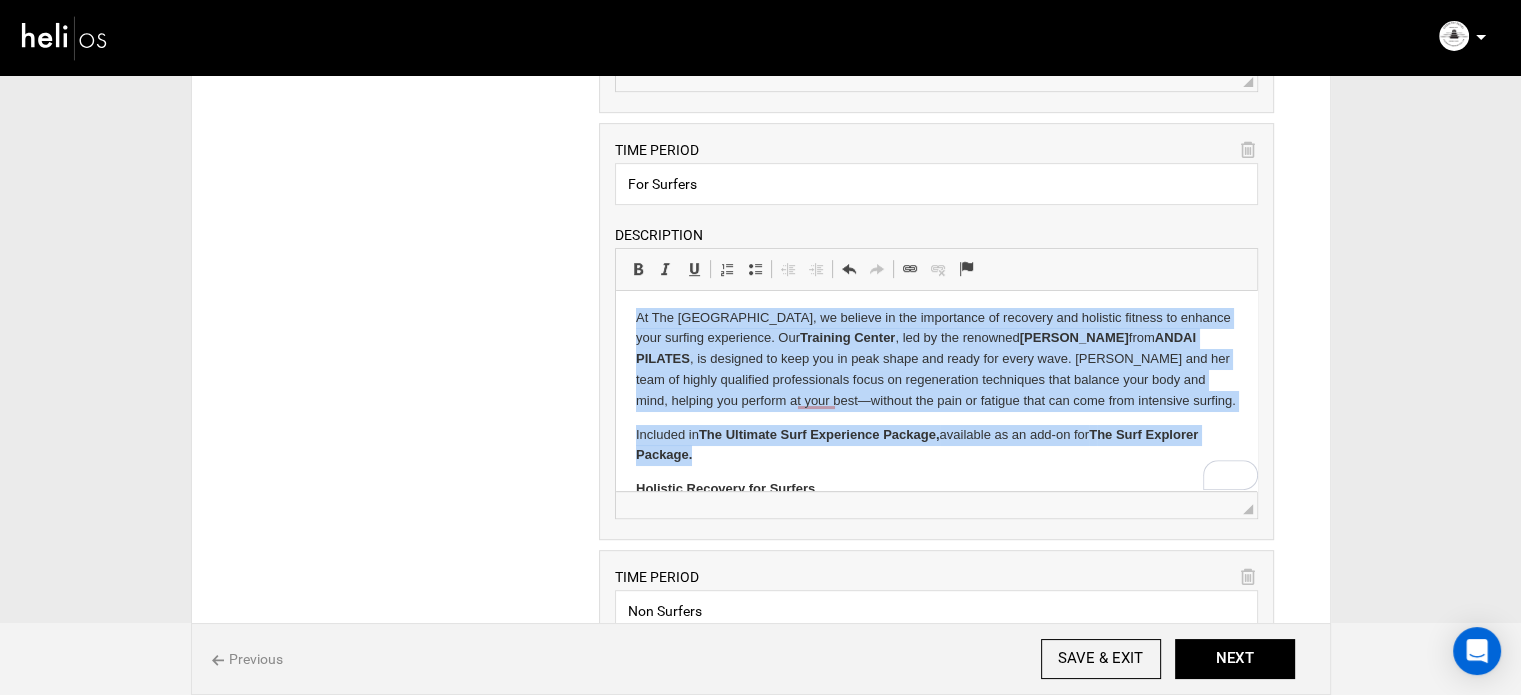 drag, startPoint x: 708, startPoint y: 460, endPoint x: 636, endPoint y: 322, distance: 155.65346 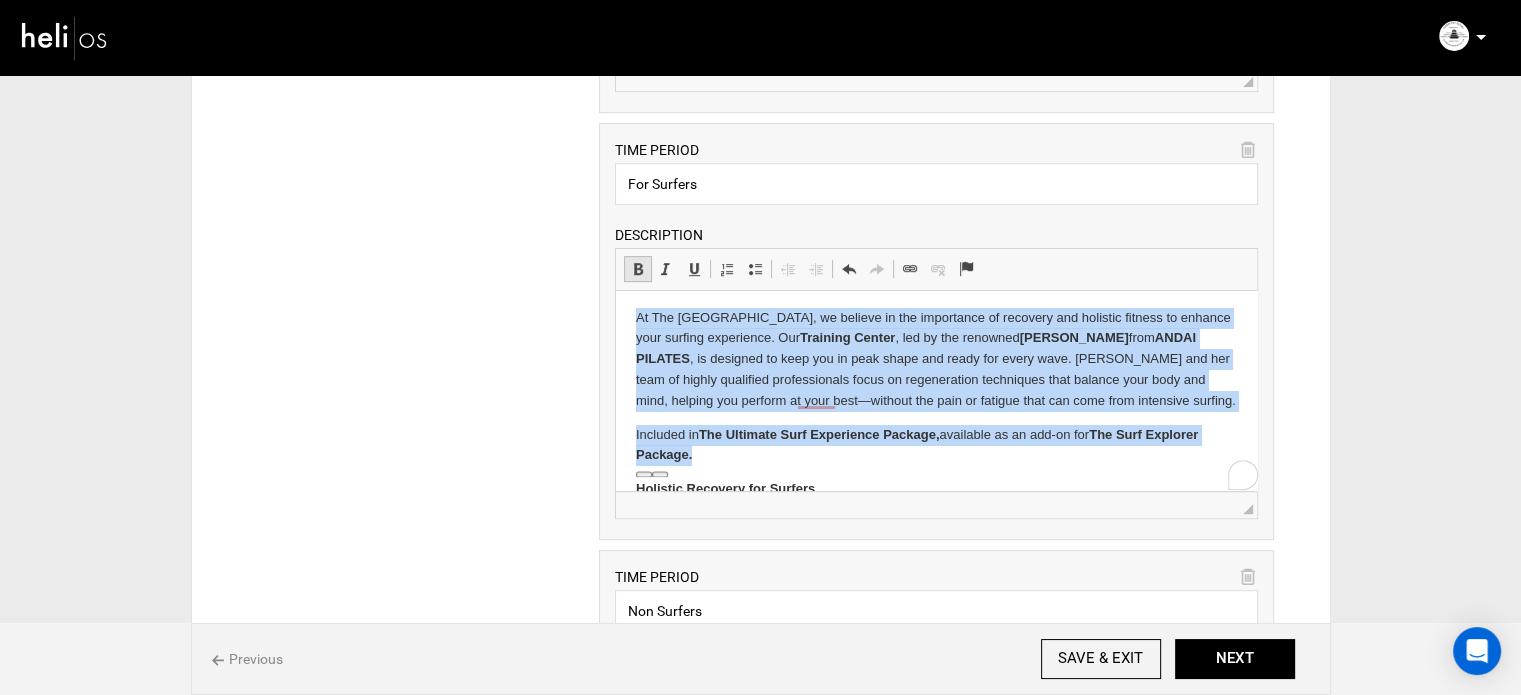 click on "Bold Keyboard shortcut Ctrl+B" at bounding box center [638, 269] 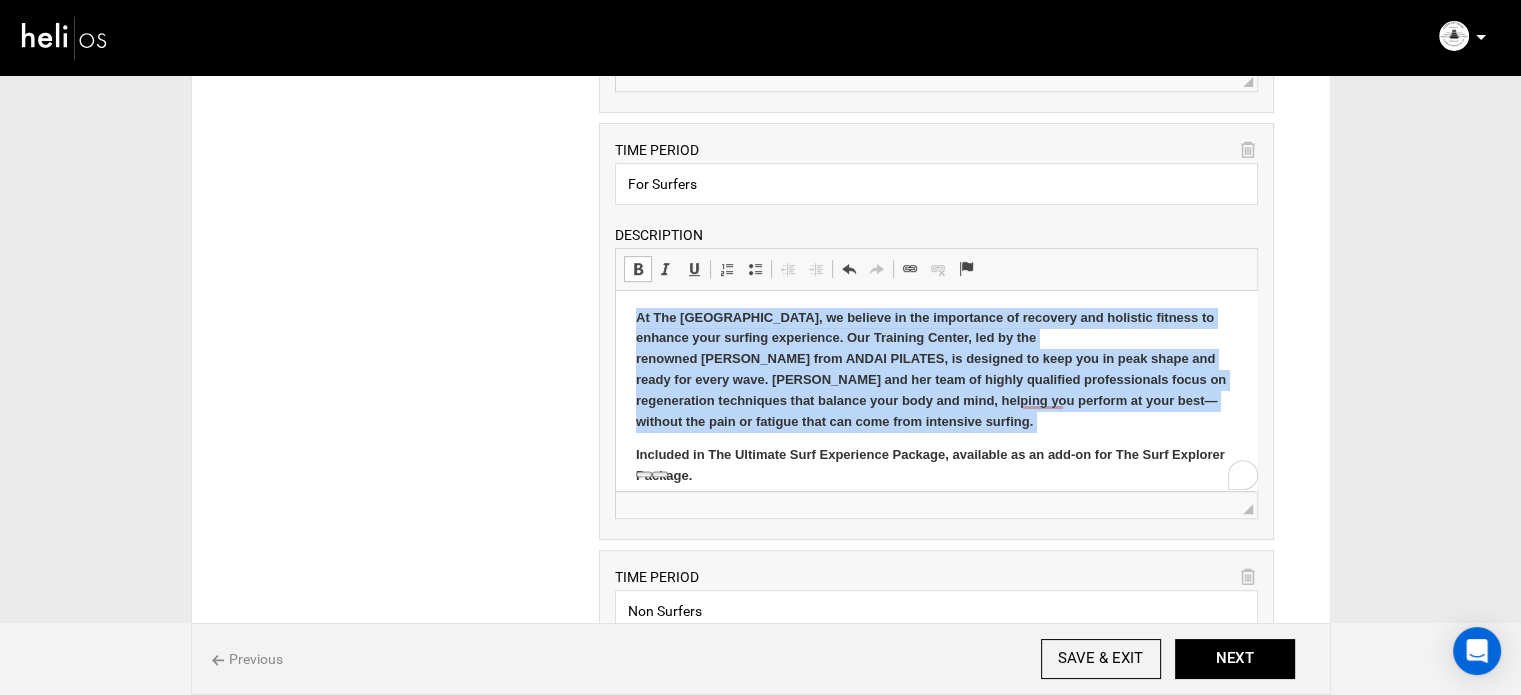 click on "Bold Keyboard shortcut Ctrl+B" at bounding box center (638, 269) 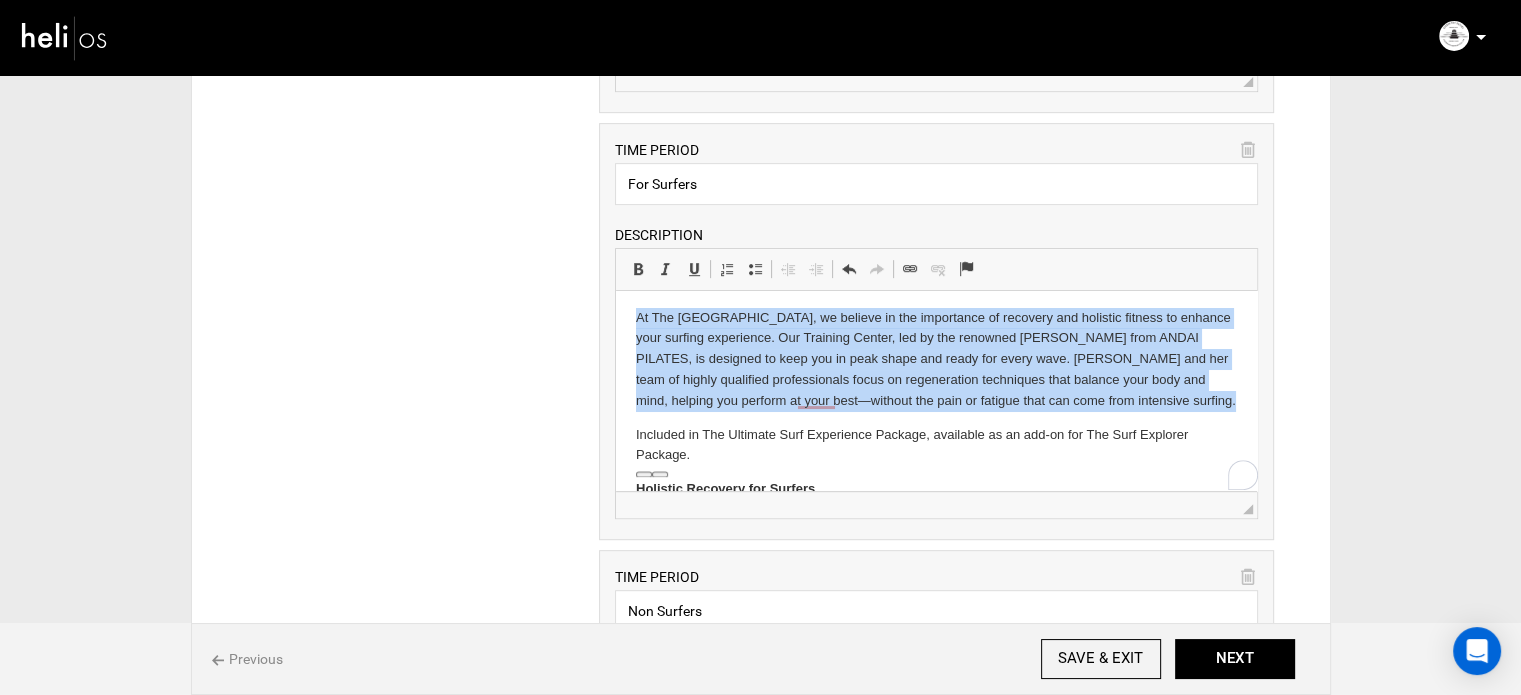 click on "A New Approach to Surf Fitness and Recovery Revitalize your body and mind after every surf session with our expert-led training center. At The Hidden Bay Resort, we believe in the importance of recovery and holistic fitness to enhance your surfing experience. Our Training Center, led by the renowned Andreia Fornaro from ANDAI PILATES, is designed to keep you in peak shape and ready for every wave. Andreia and her team of highly qualified professionals focus on regeneration techniques that balance your body and mind, helping you perform at your best—without the pain or fatigue that can come from intensive surfing. Included in The Ultimate Surf Experience Package, available as an add-on for The Surf Explorer Package. Holistic Recovery for Surfers Our approach includes a blend of  o you can surf harder and longer, without the risk of burnout or injury. Included in The Ultimate Surf Experience Package, available as an add-on for The Surf Explorer Package. Customized for Every Surfer Included in the" at bounding box center [936, 974] 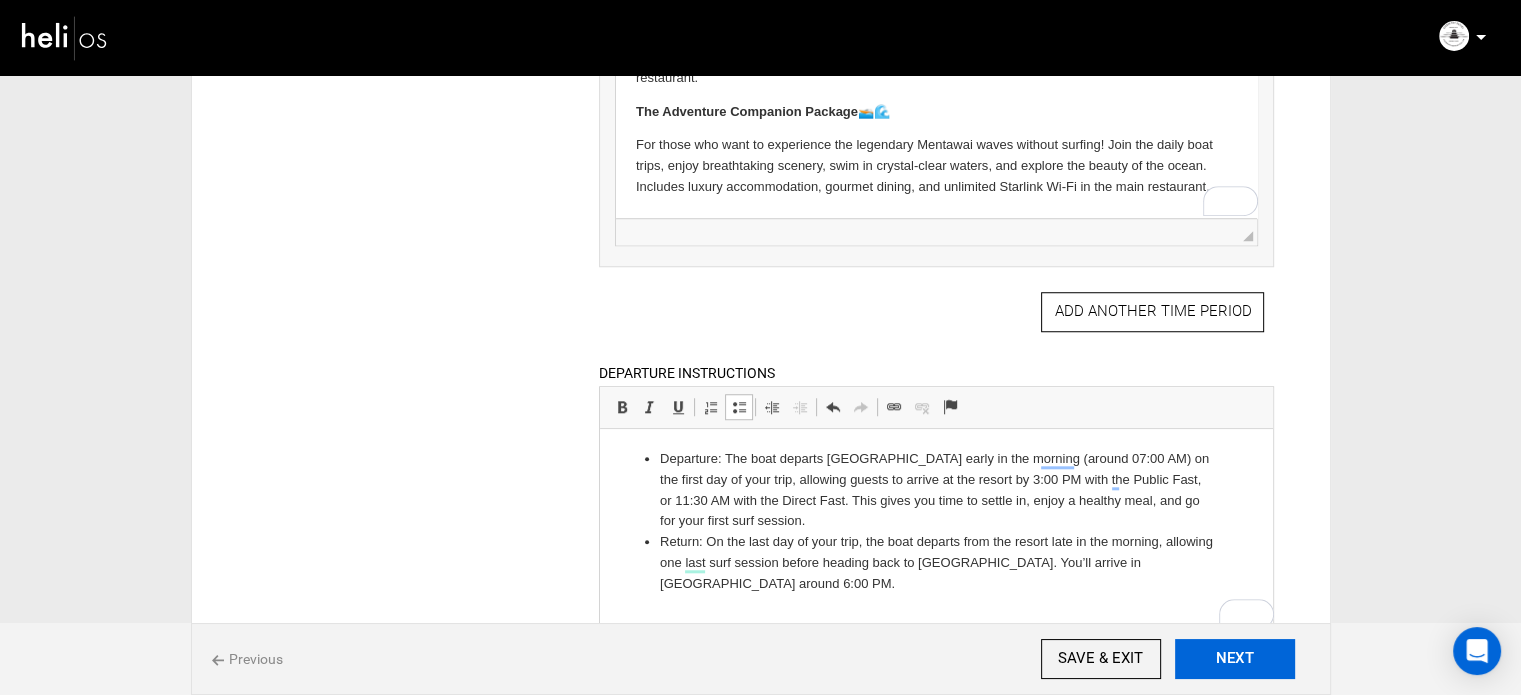 click on "NEXT" at bounding box center (1235, 659) 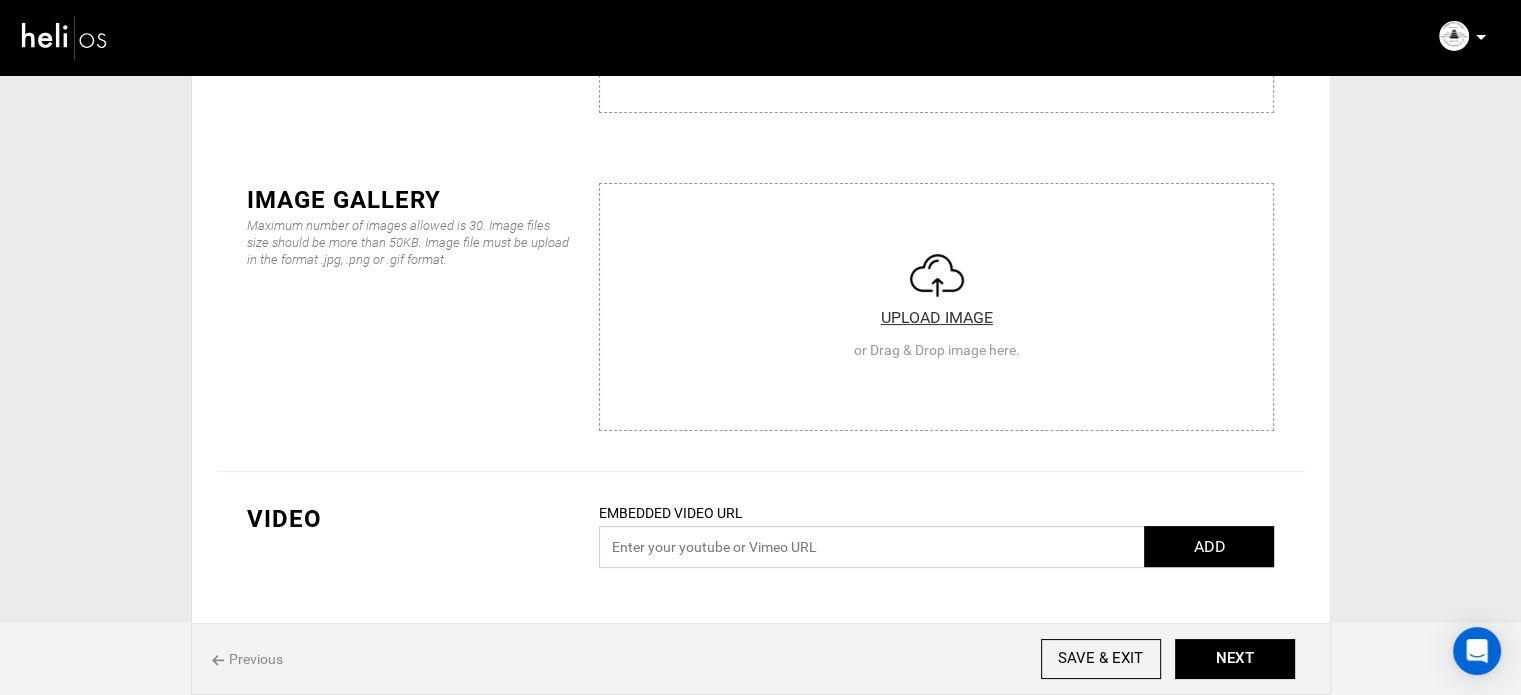 click at bounding box center (936, 547) 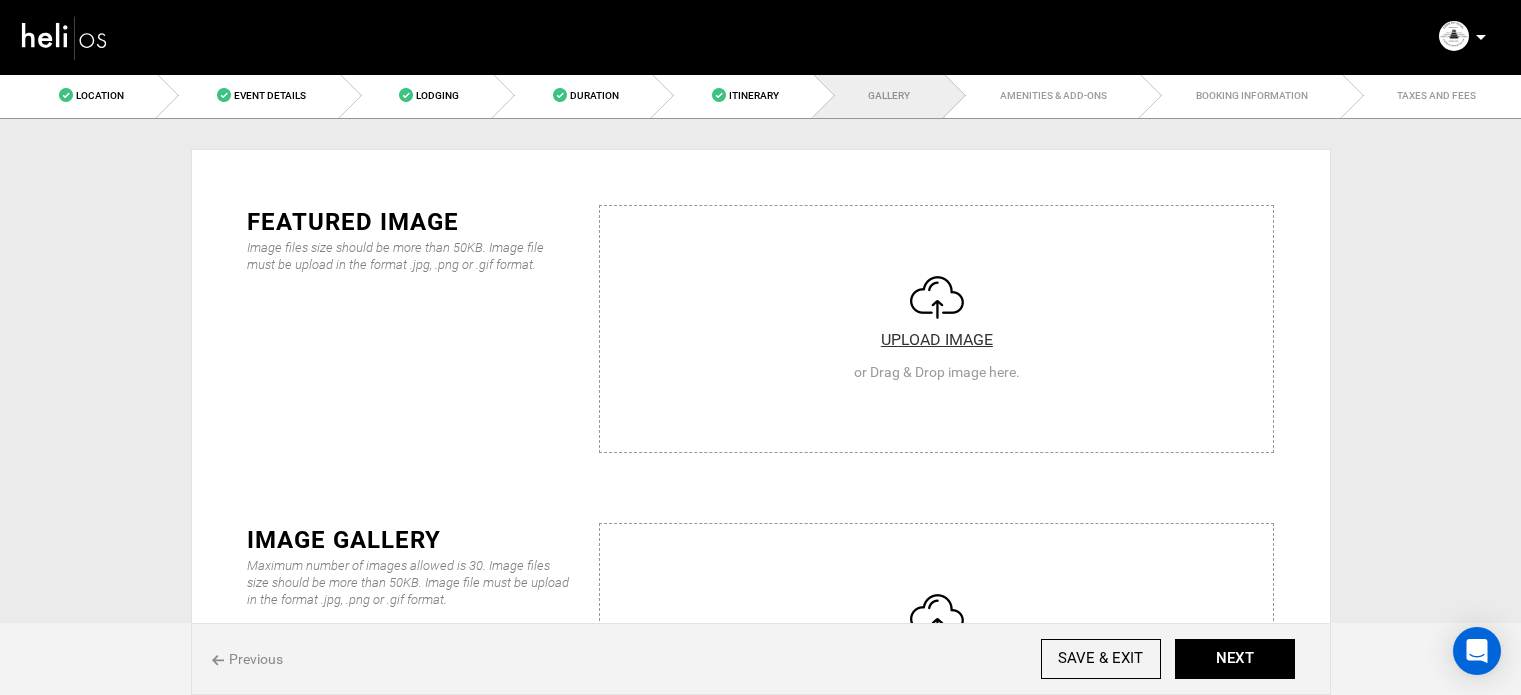 scroll, scrollTop: 340, scrollLeft: 0, axis: vertical 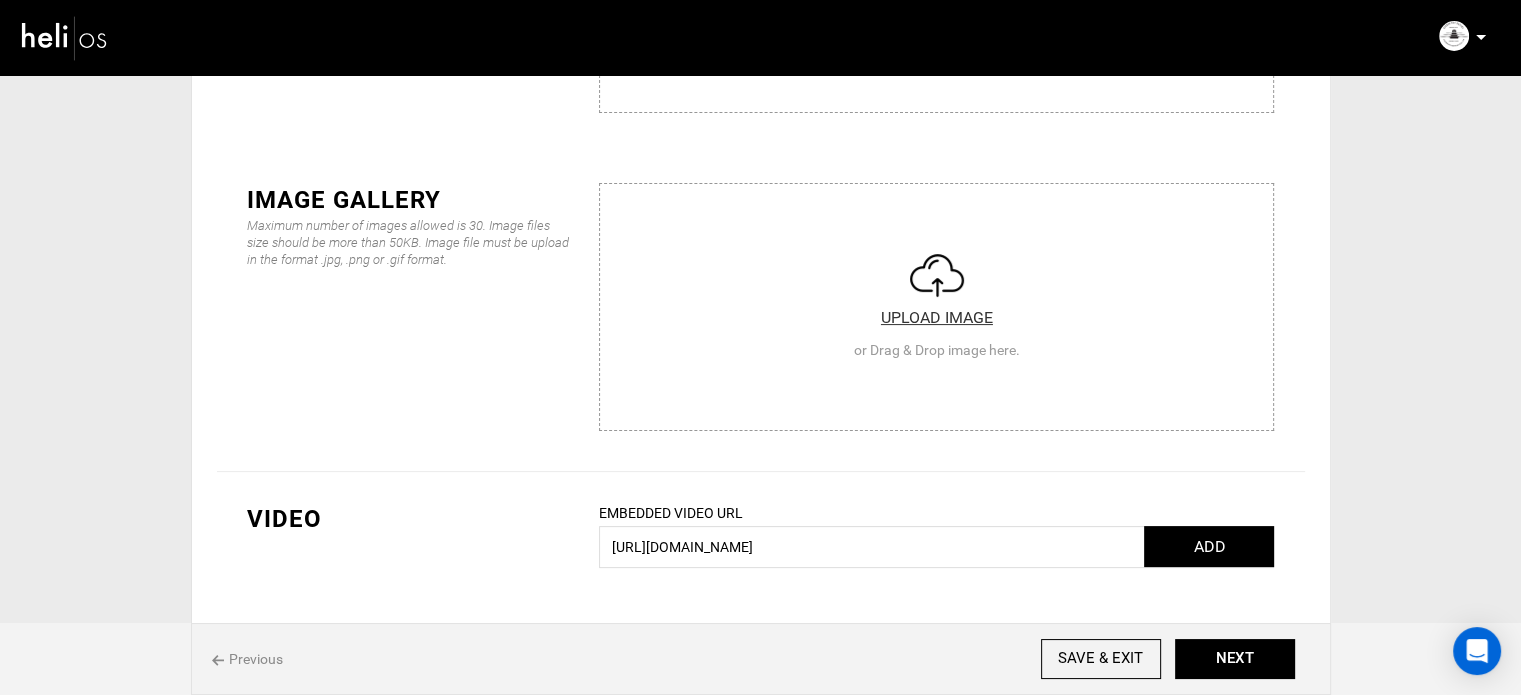 type on "[URL][DOMAIN_NAME]" 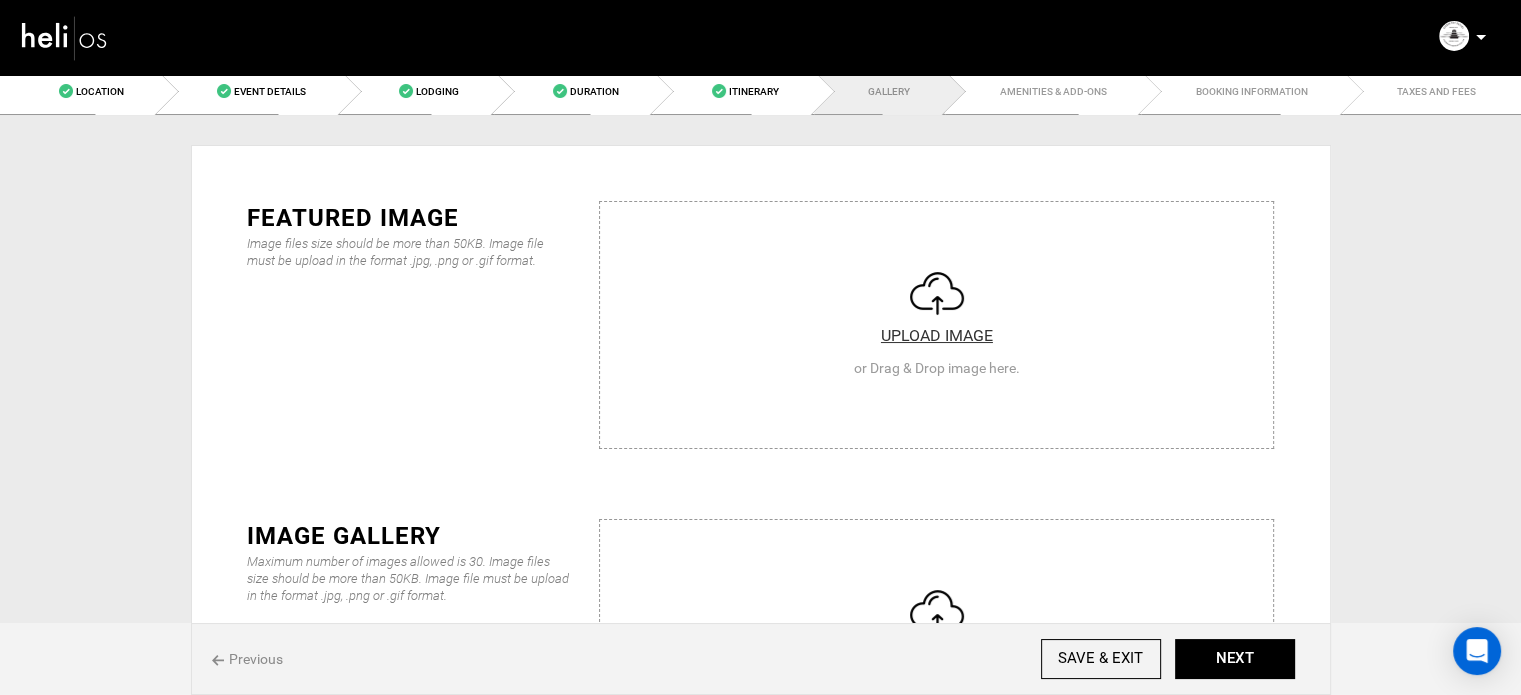 scroll, scrollTop: 0, scrollLeft: 0, axis: both 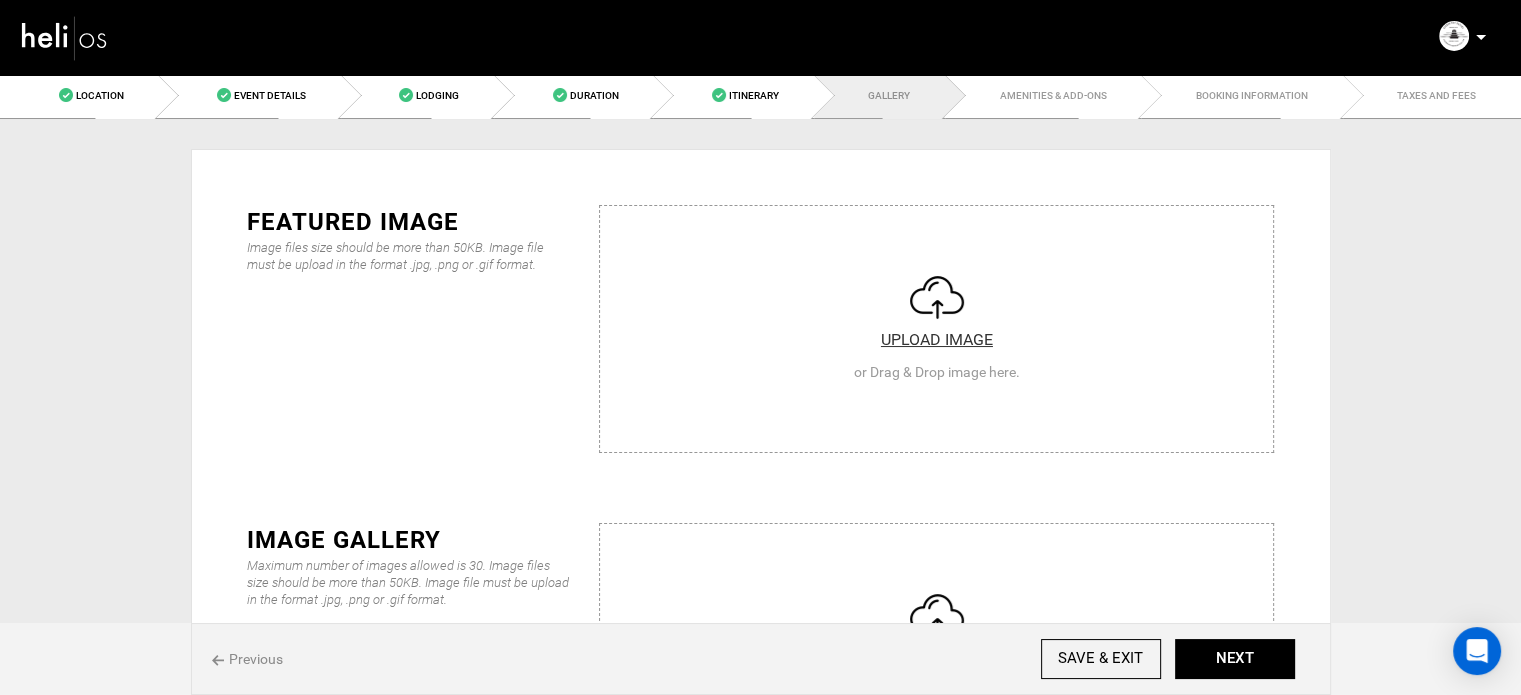 click at bounding box center [936, 326] 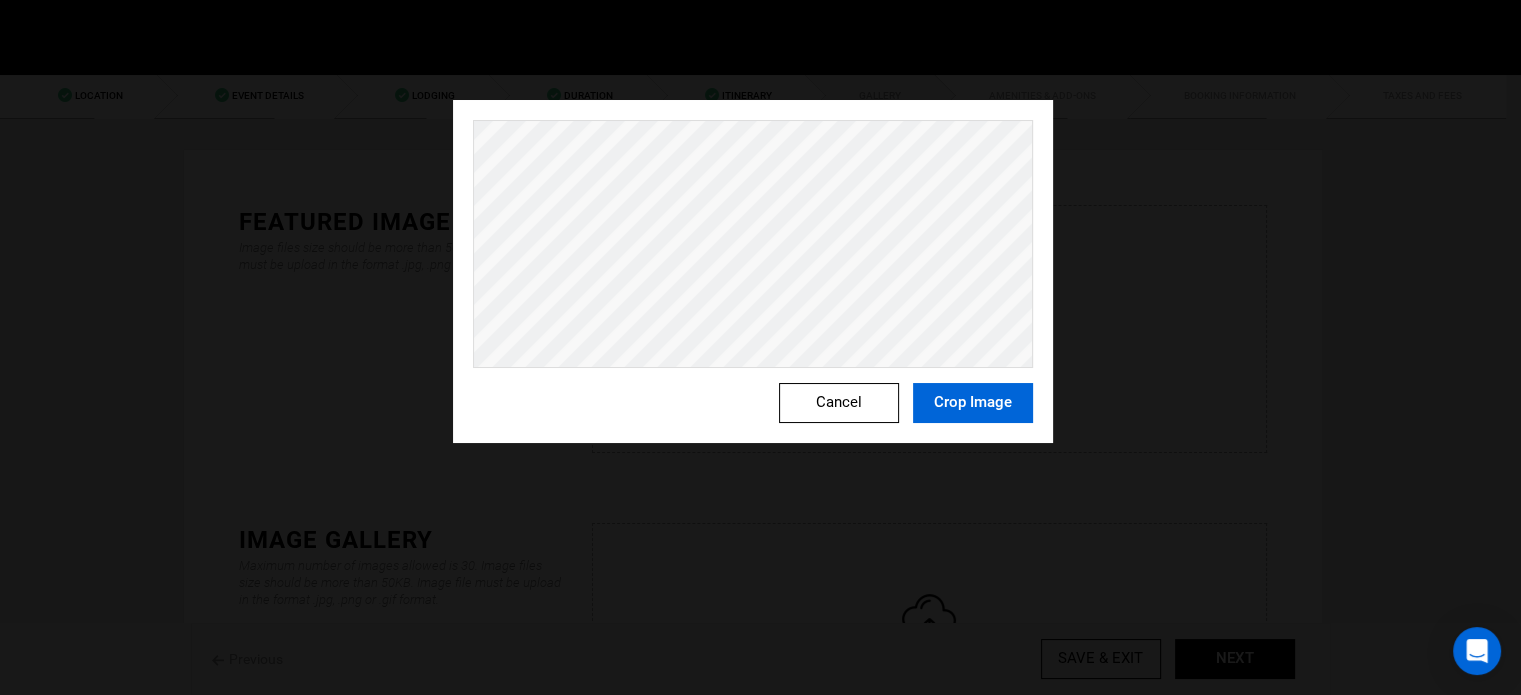 click on "Crop
Image" at bounding box center [973, 403] 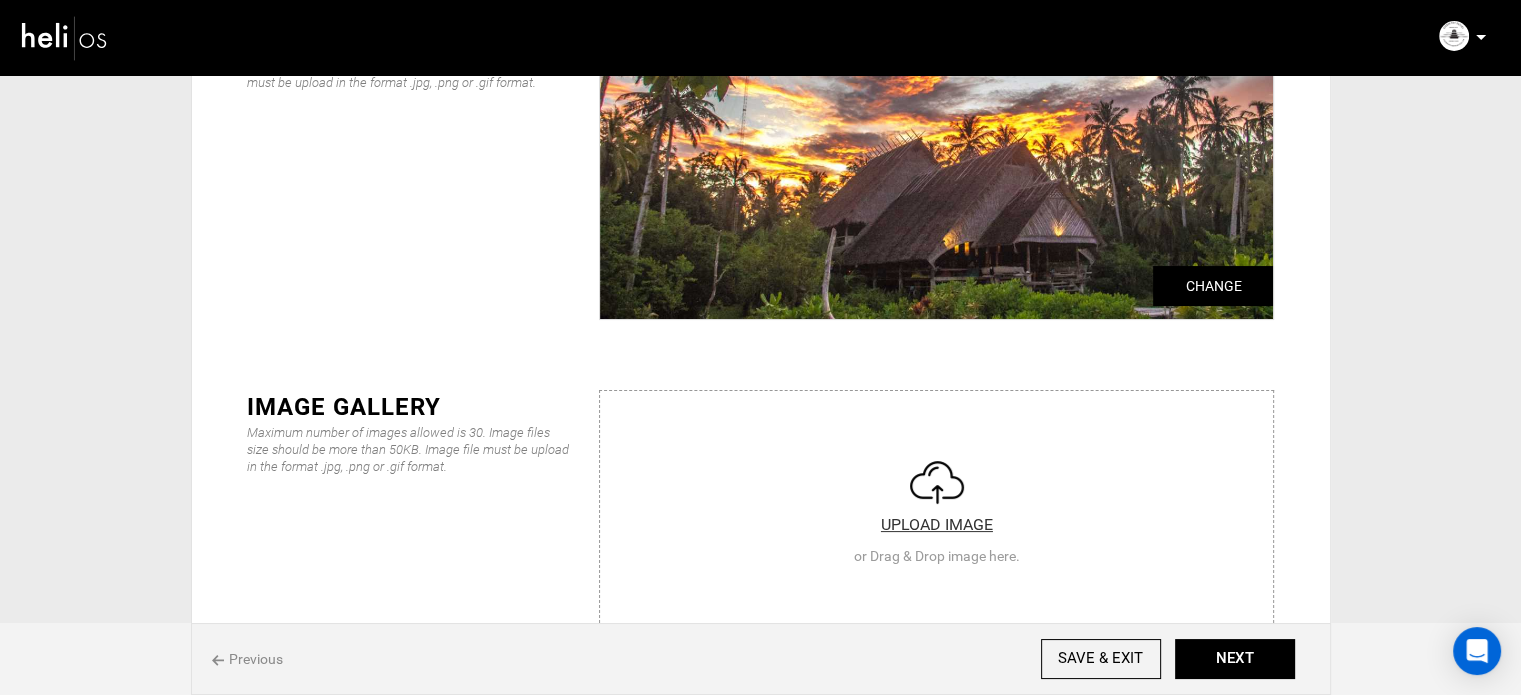 scroll, scrollTop: 200, scrollLeft: 0, axis: vertical 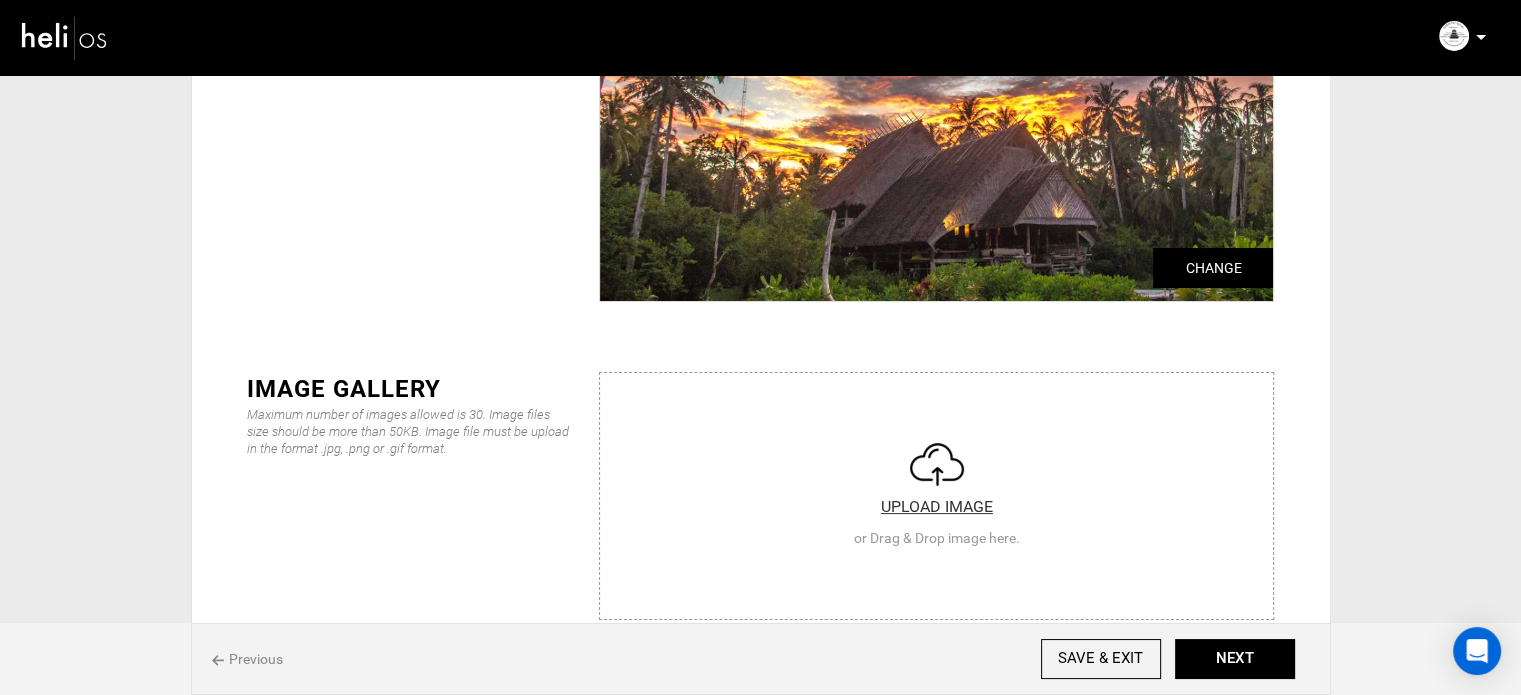 click at bounding box center (936, 493) 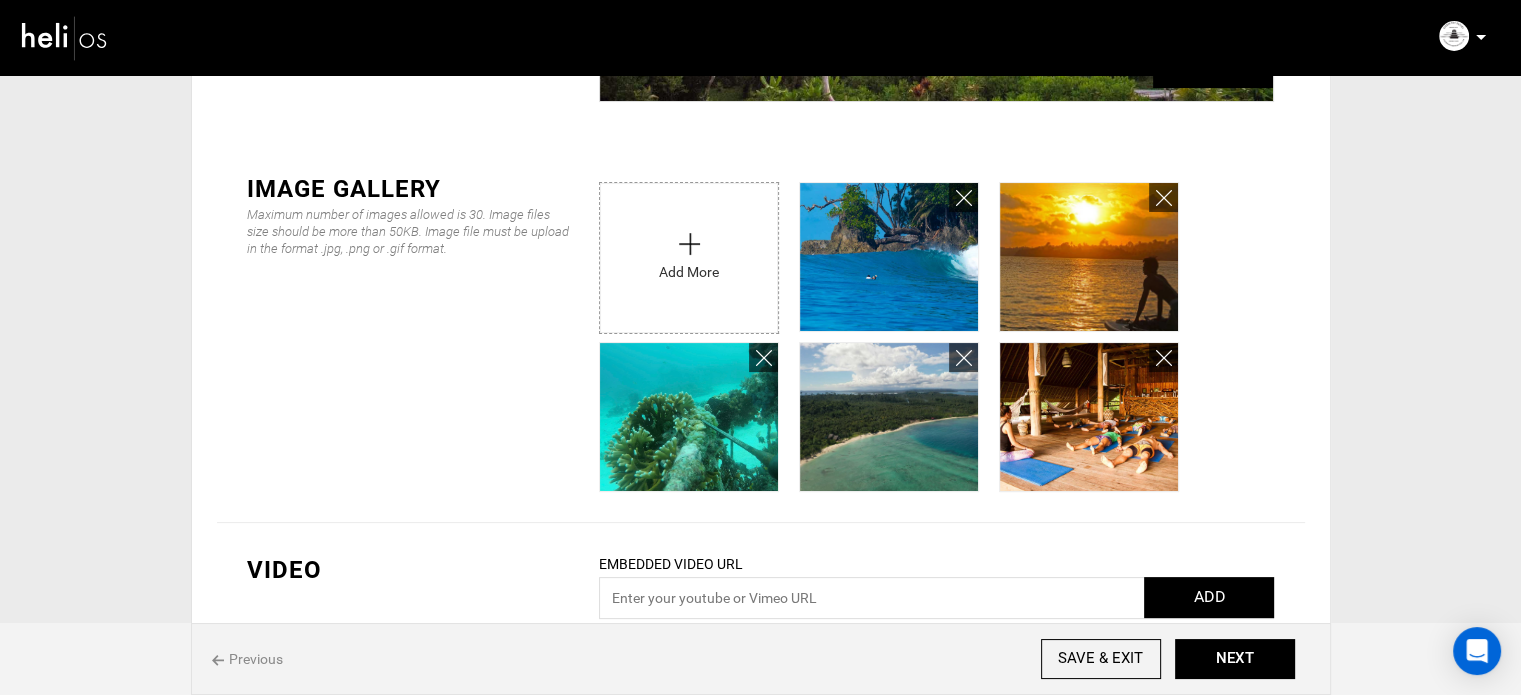scroll, scrollTop: 501, scrollLeft: 0, axis: vertical 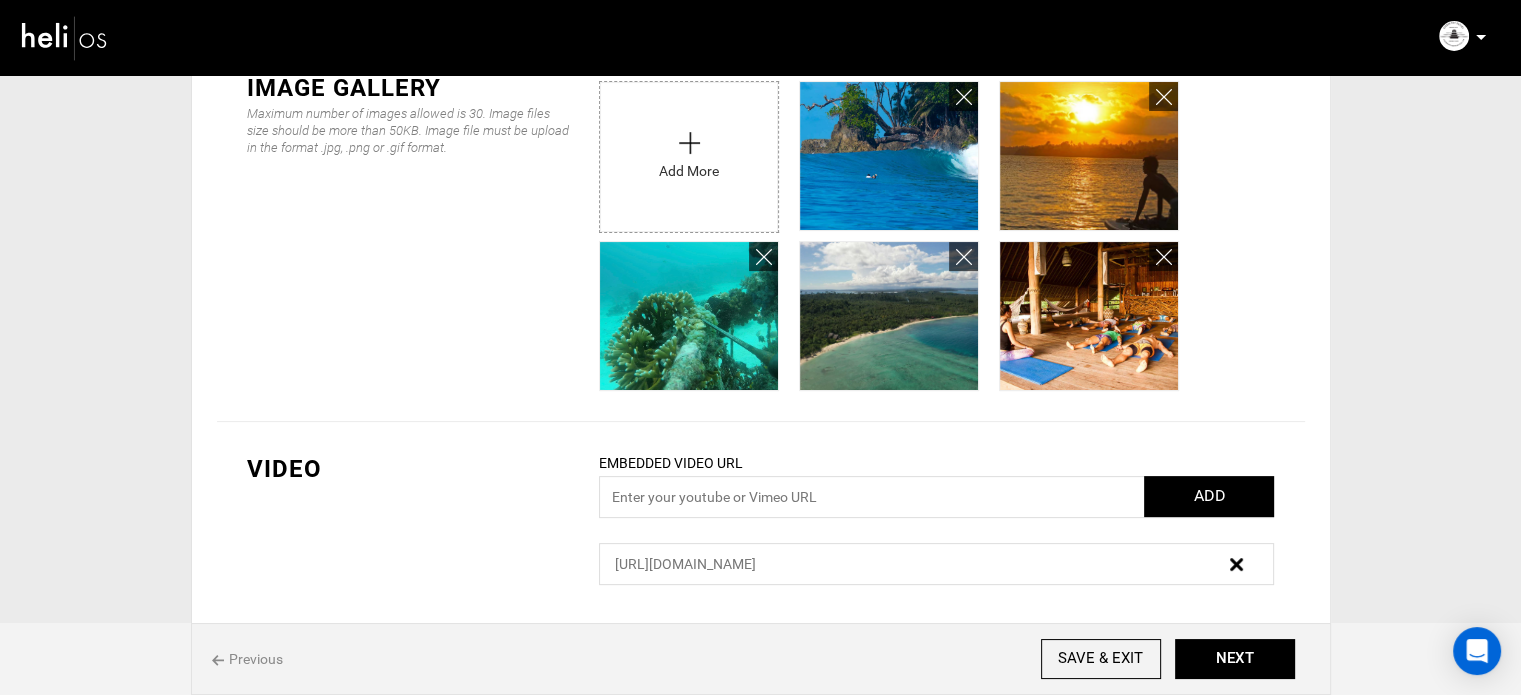 click at bounding box center (689, 152) 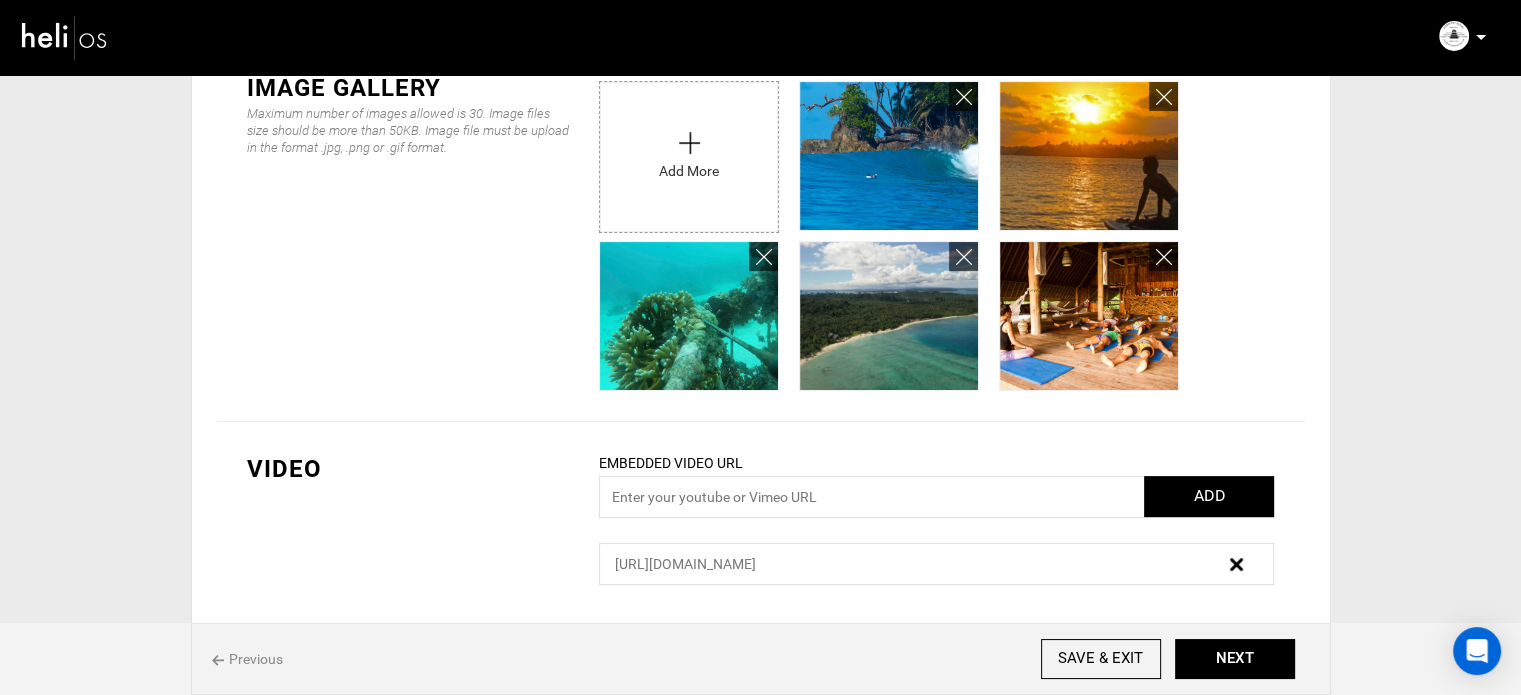 type on "C:\fakepath\aframes.jpg" 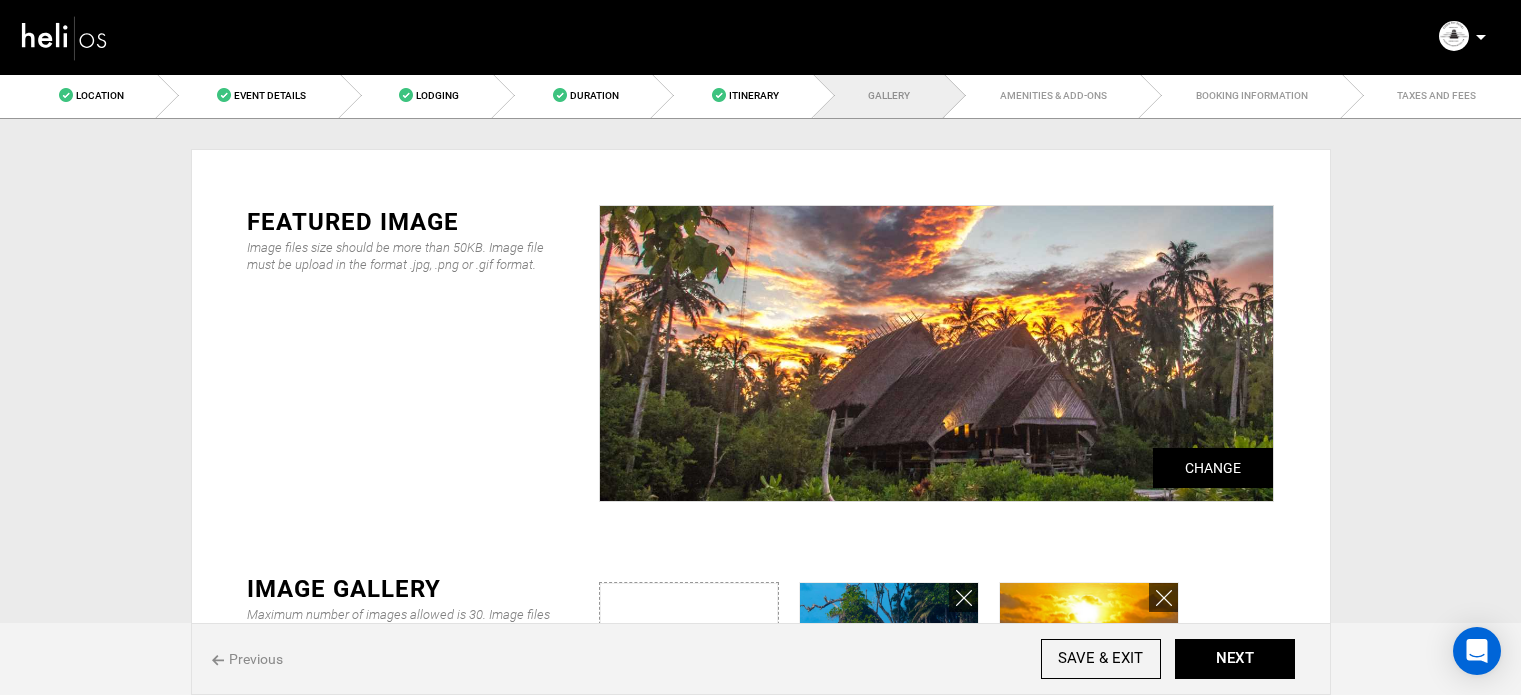 scroll, scrollTop: 501, scrollLeft: 0, axis: vertical 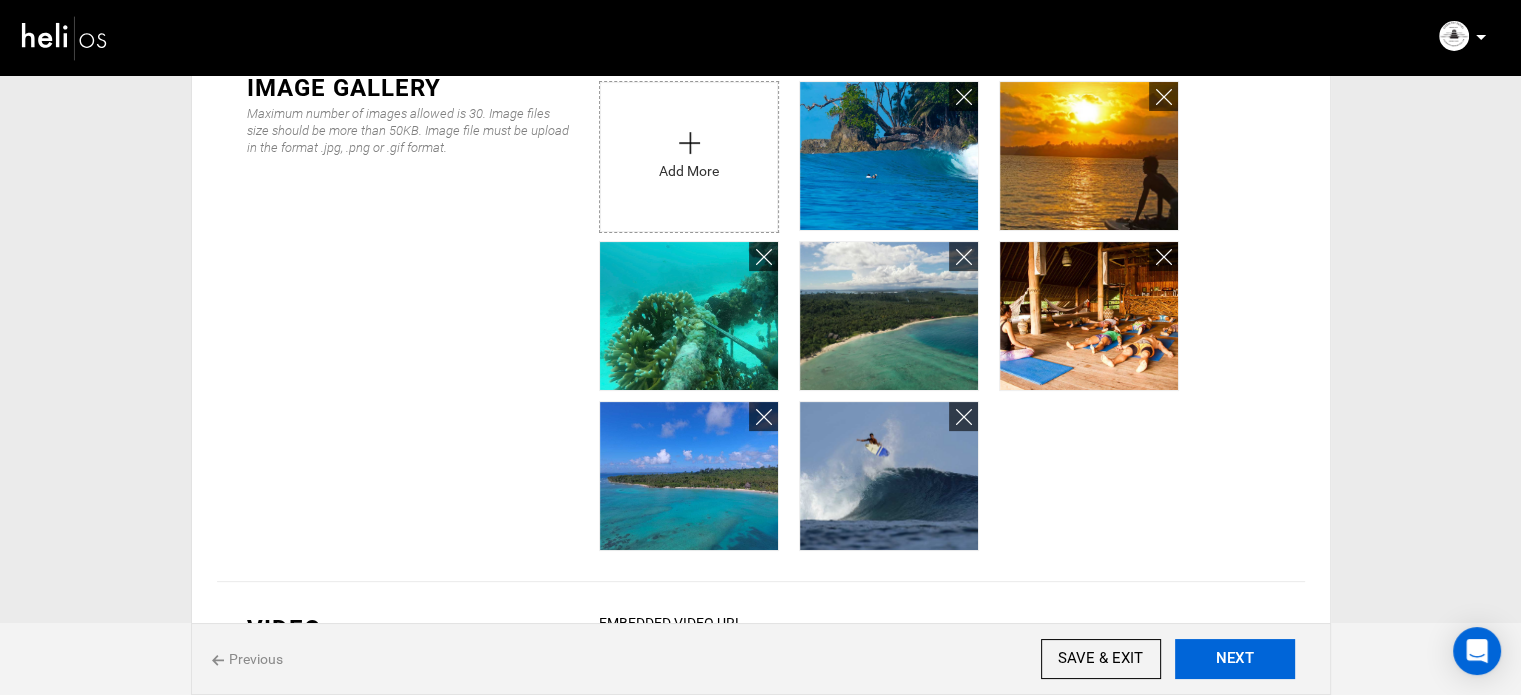 click on "NEXT" at bounding box center [1235, 659] 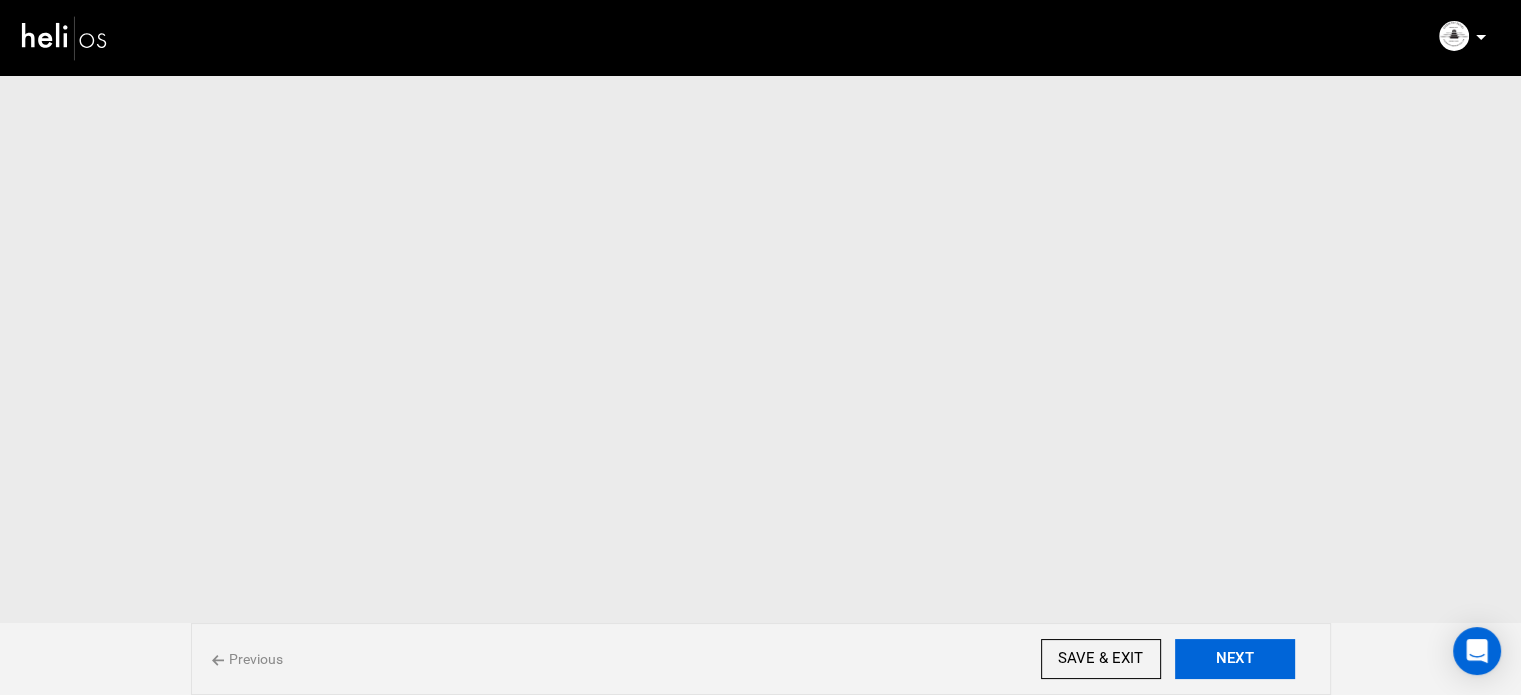 scroll, scrollTop: 0, scrollLeft: 0, axis: both 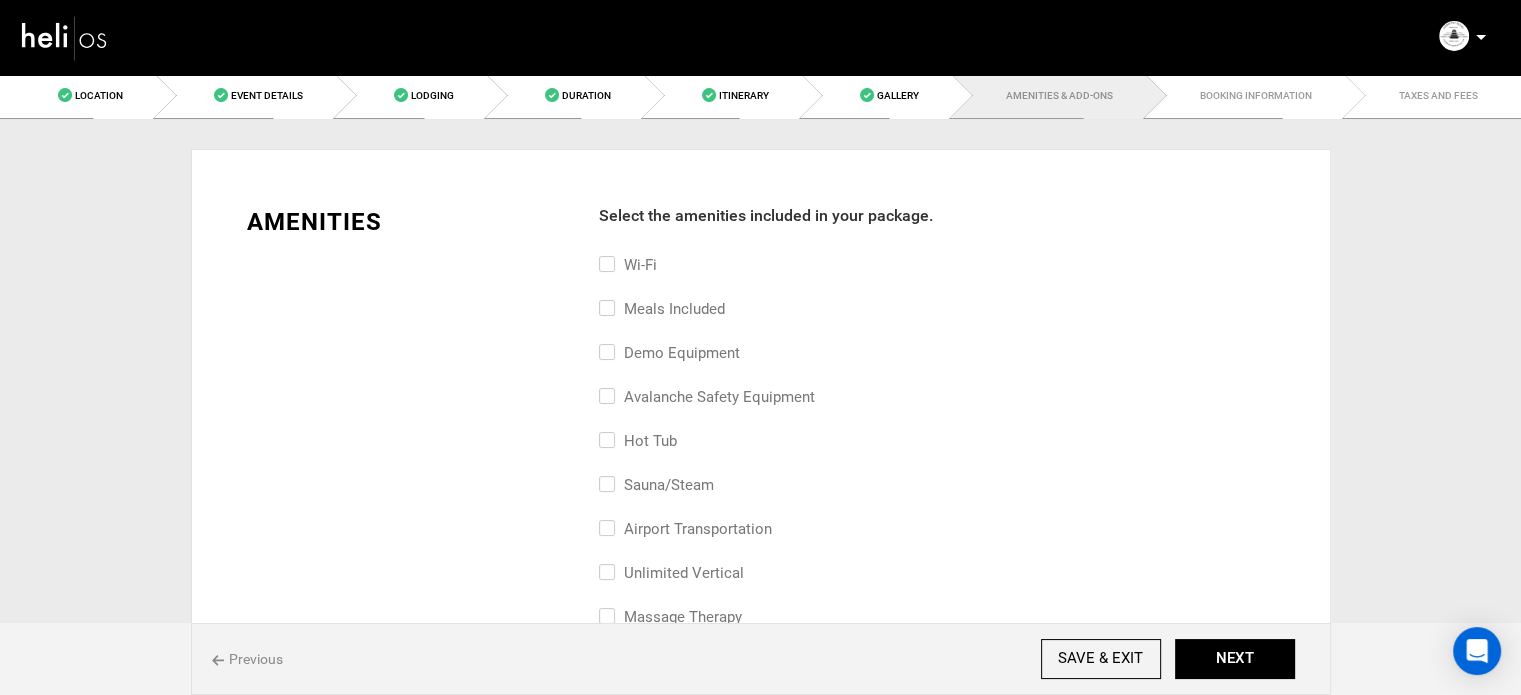 click on "Meals included" at bounding box center [662, 309] 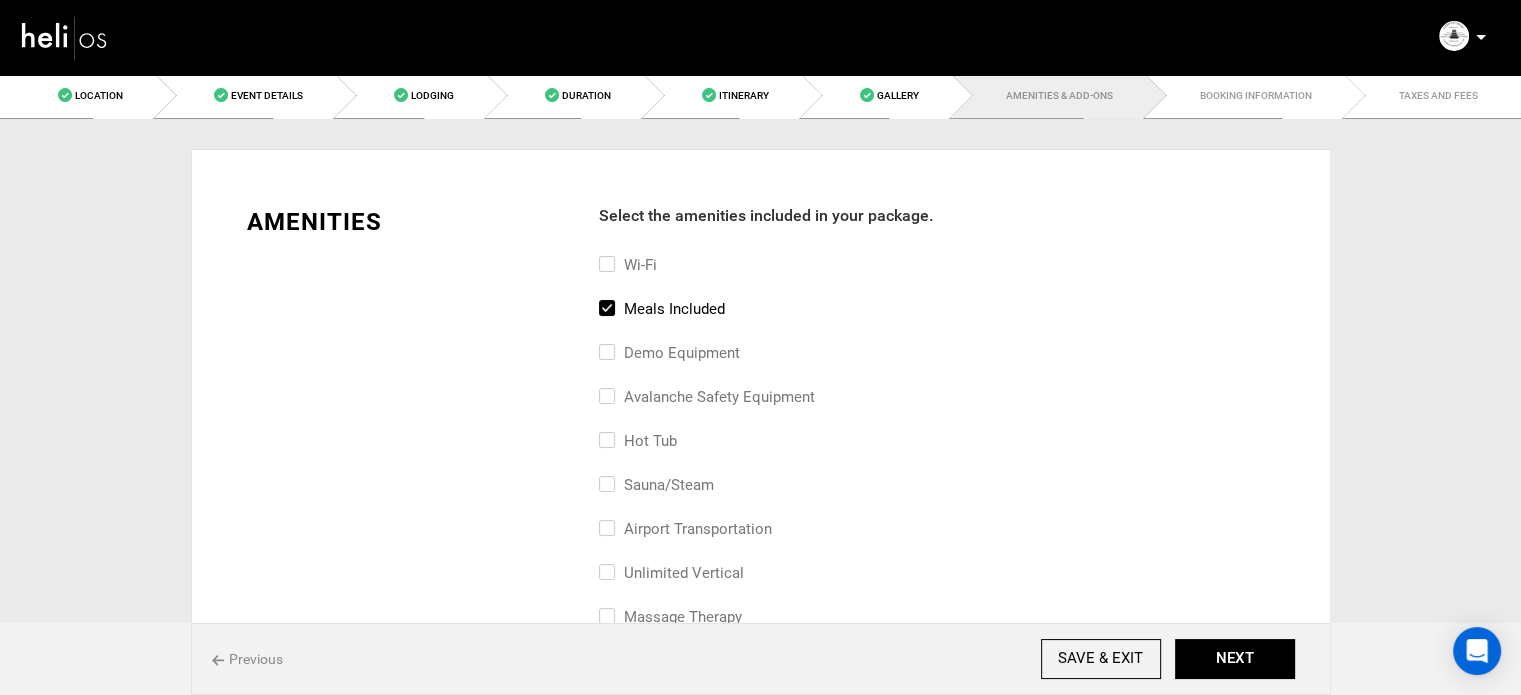 click on "Wi-Fi" at bounding box center (605, 275) 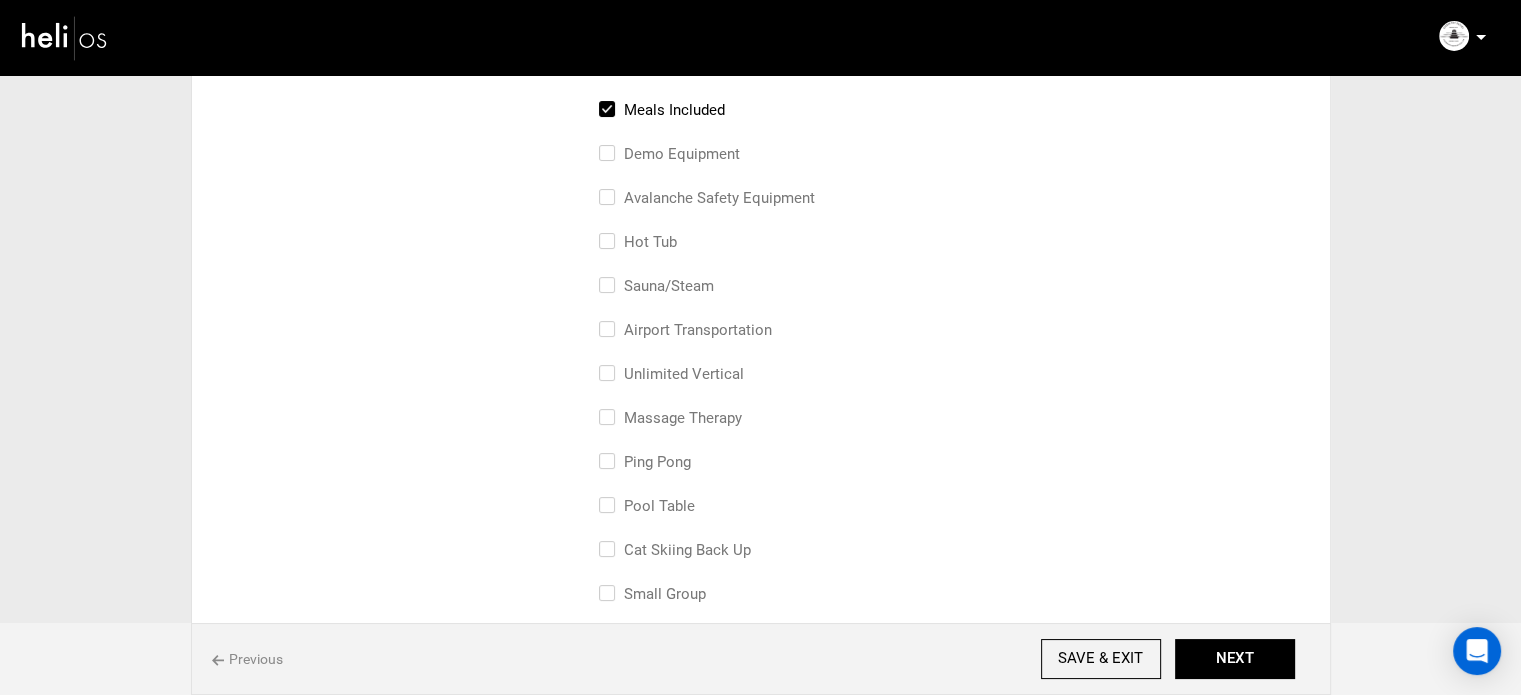 scroll, scrollTop: 200, scrollLeft: 0, axis: vertical 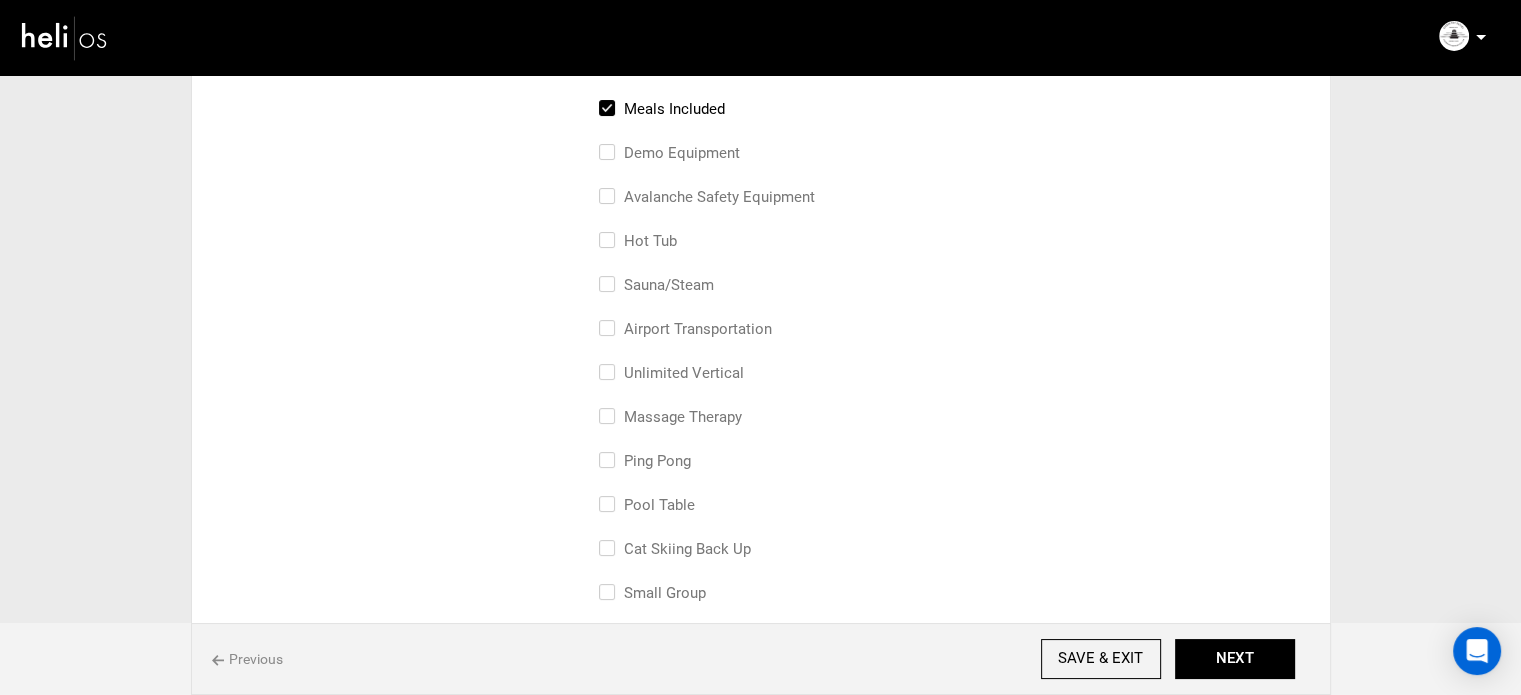 click on "airport transportation" at bounding box center (685, 329) 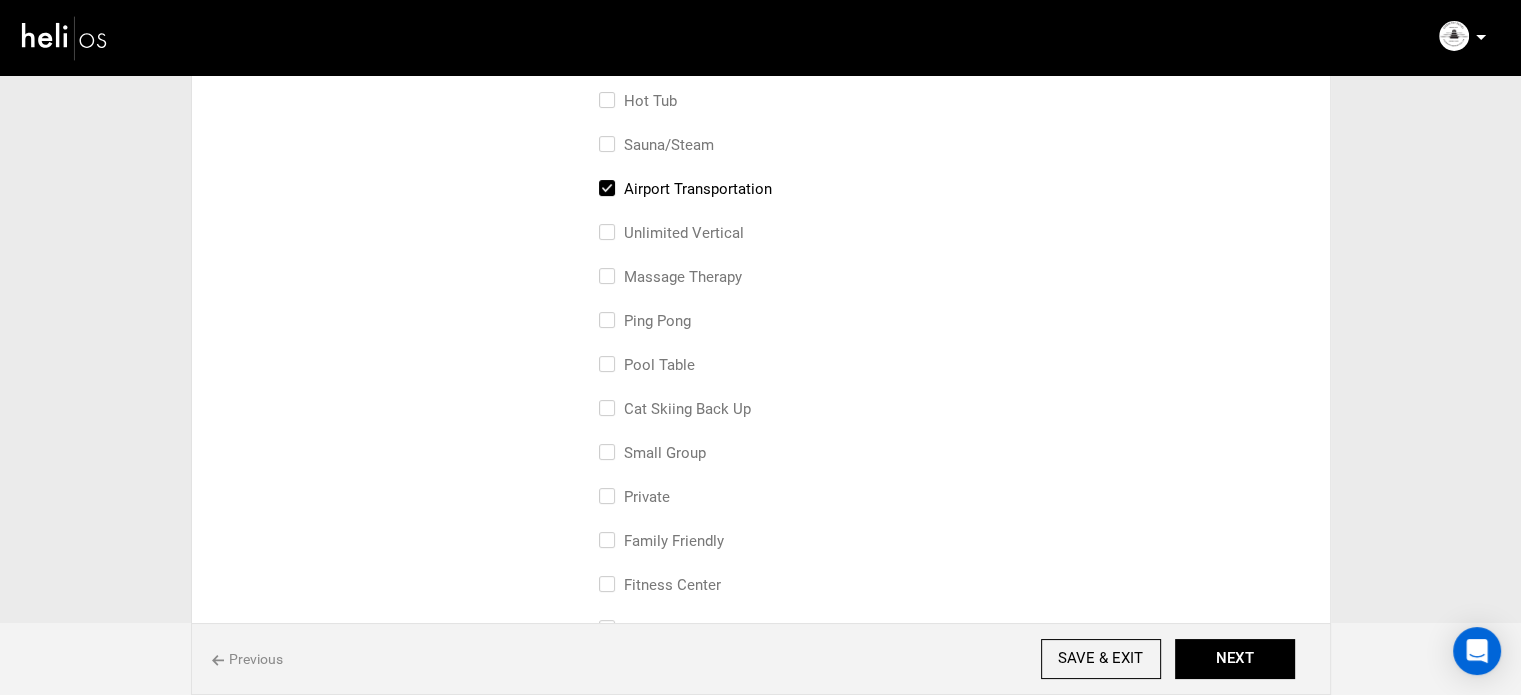 scroll, scrollTop: 500, scrollLeft: 0, axis: vertical 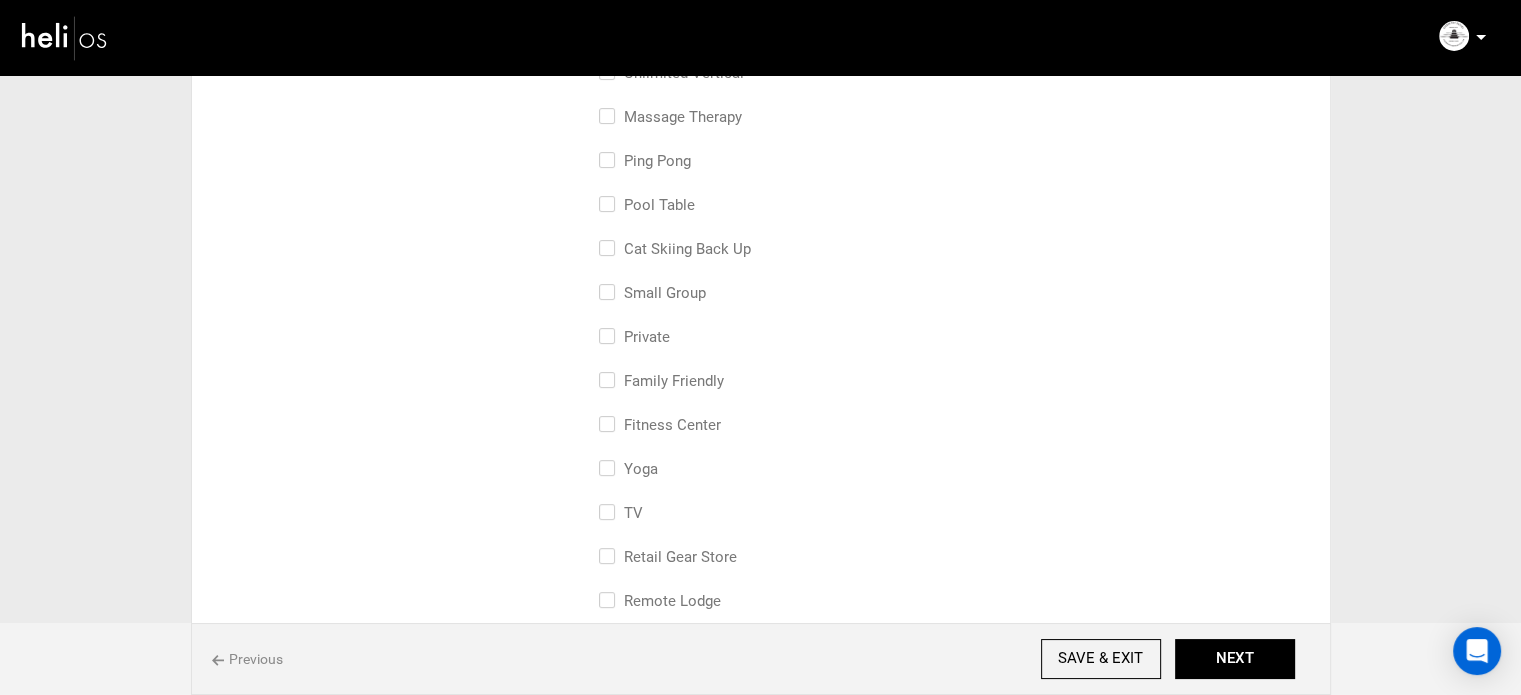 click on "Private" at bounding box center [634, 337] 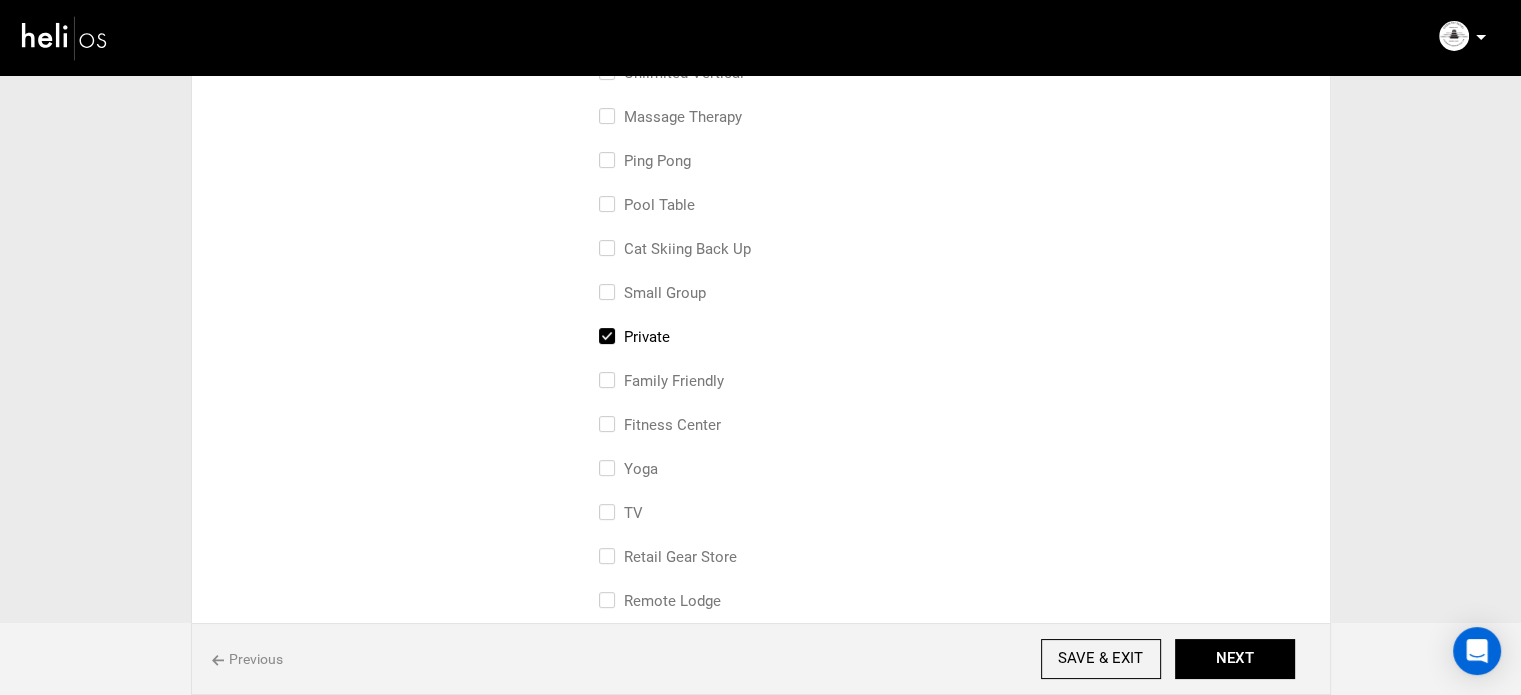 click on "Private" at bounding box center [634, 337] 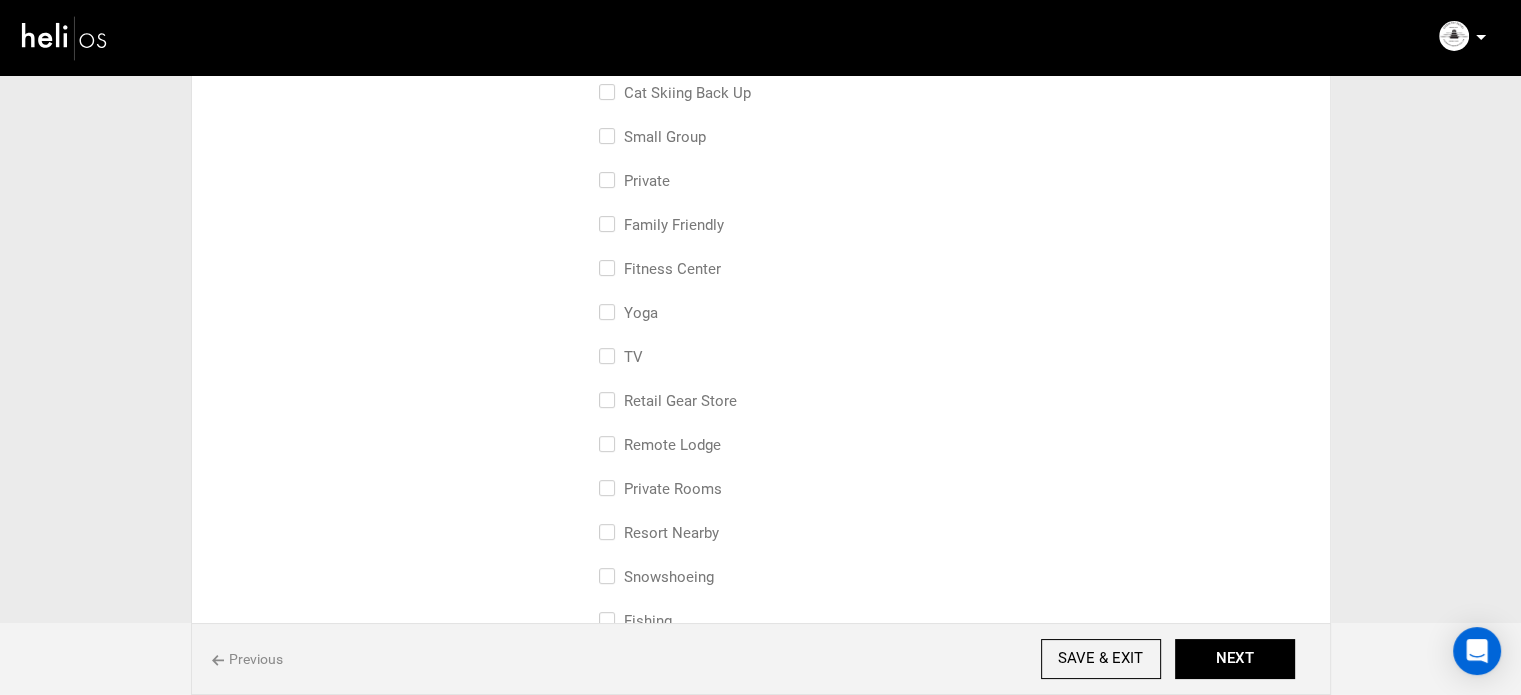 scroll, scrollTop: 700, scrollLeft: 0, axis: vertical 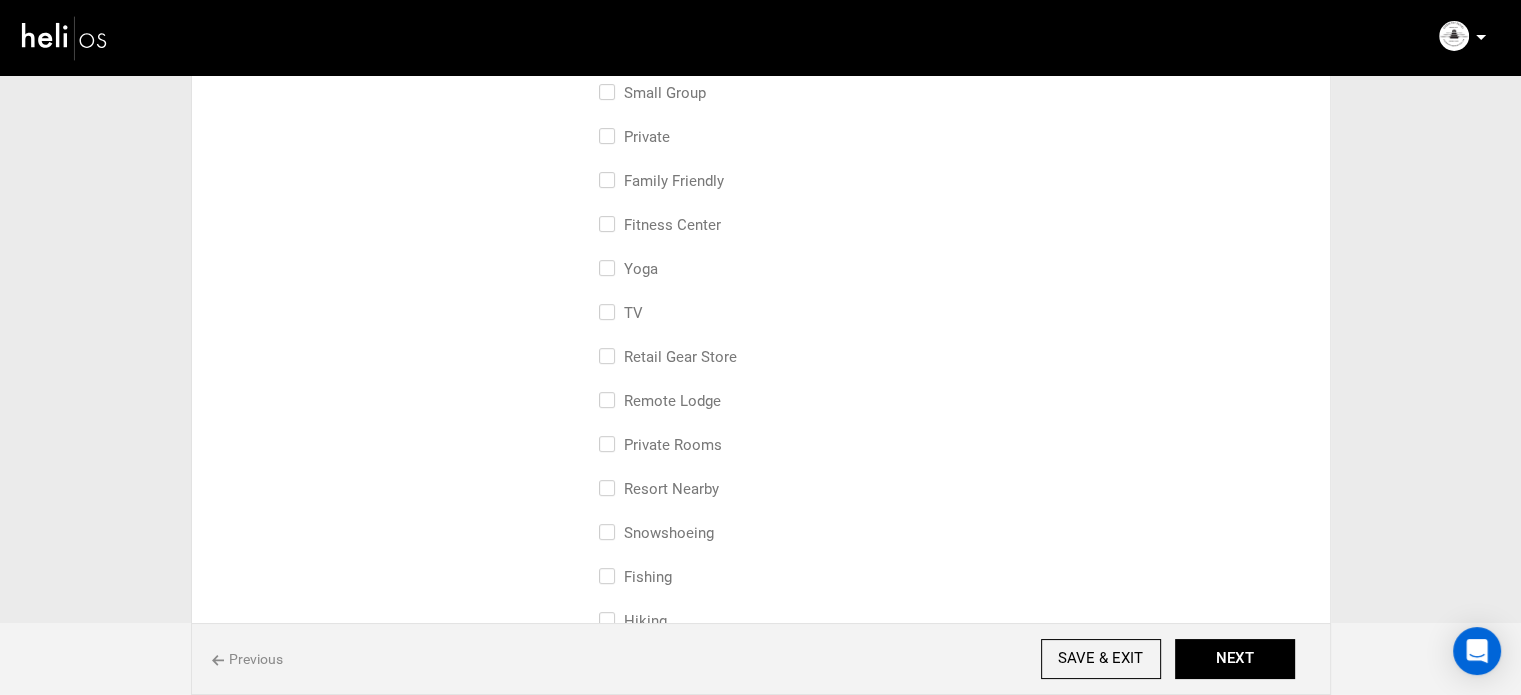 click on "Yoga" at bounding box center (628, 269) 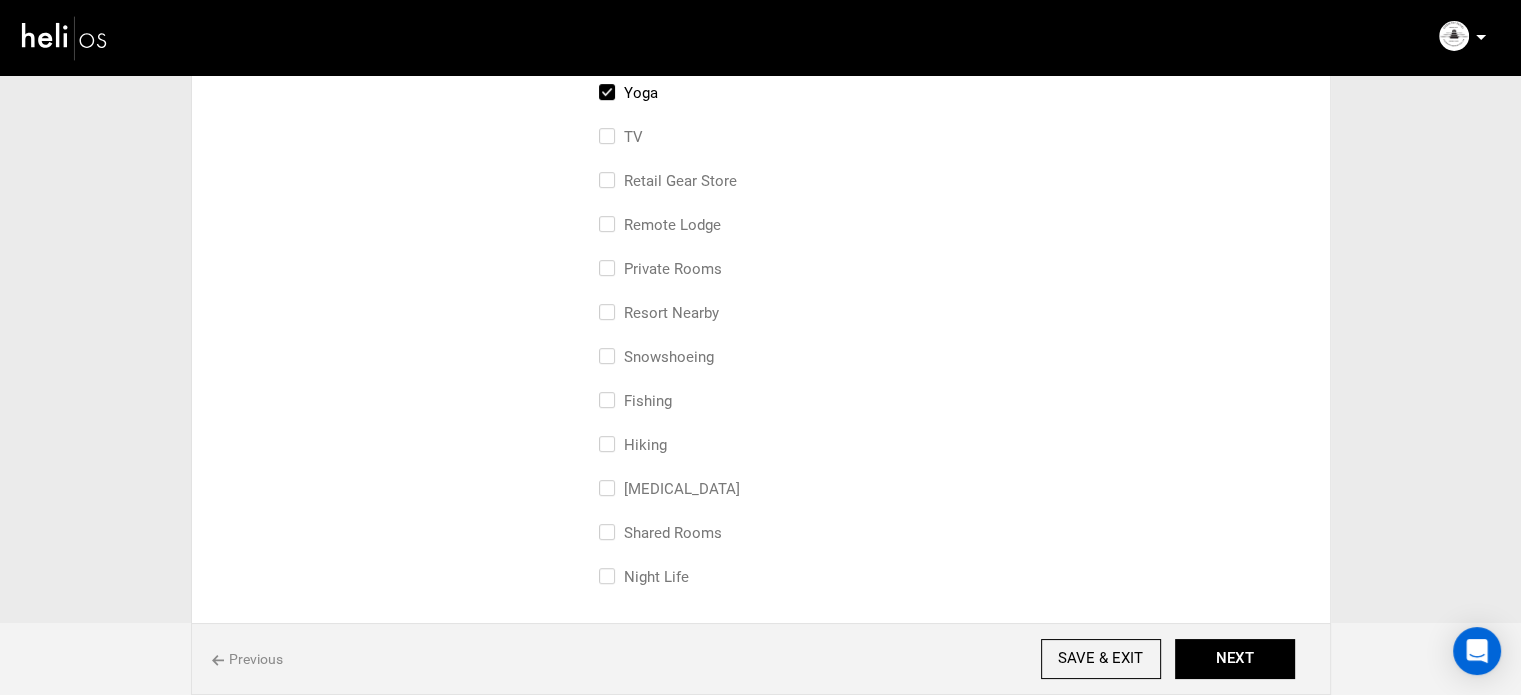 scroll, scrollTop: 900, scrollLeft: 0, axis: vertical 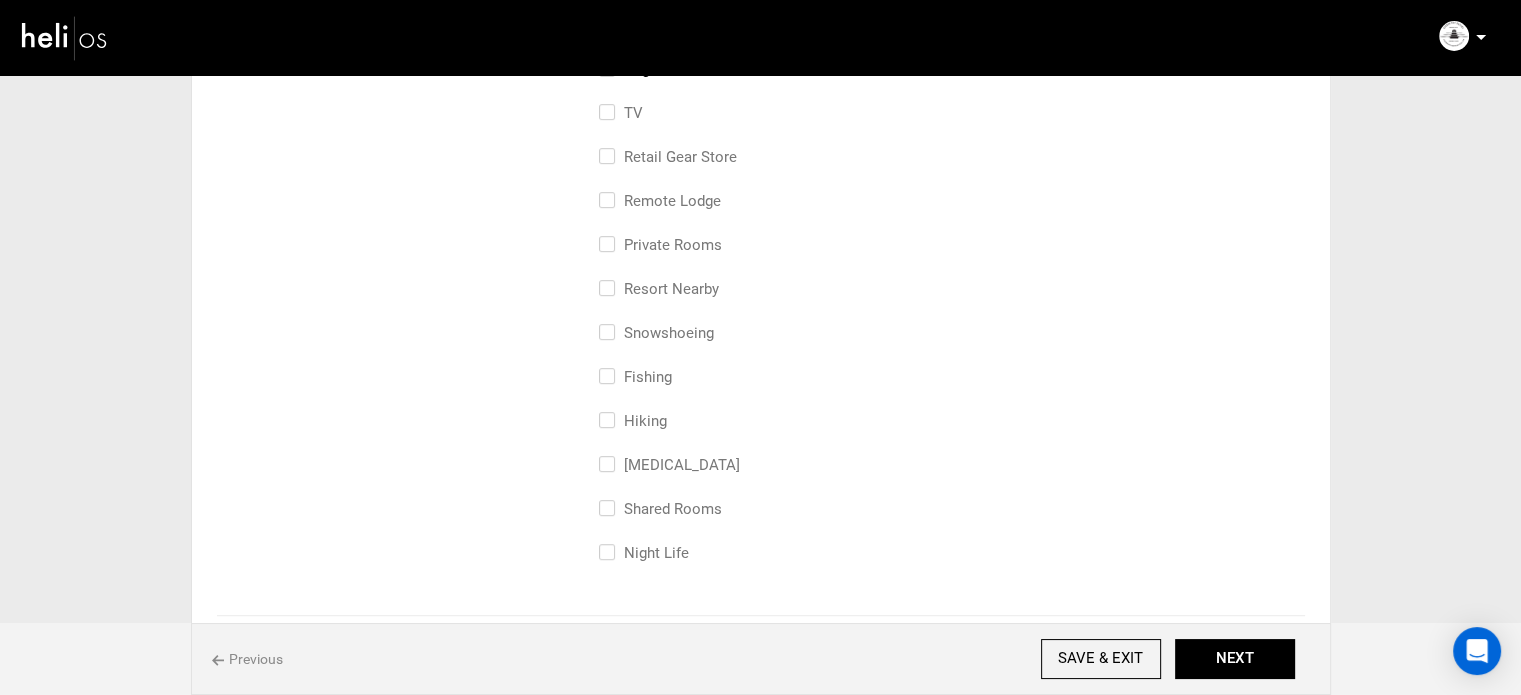 click on "Private Rooms" at bounding box center (660, 245) 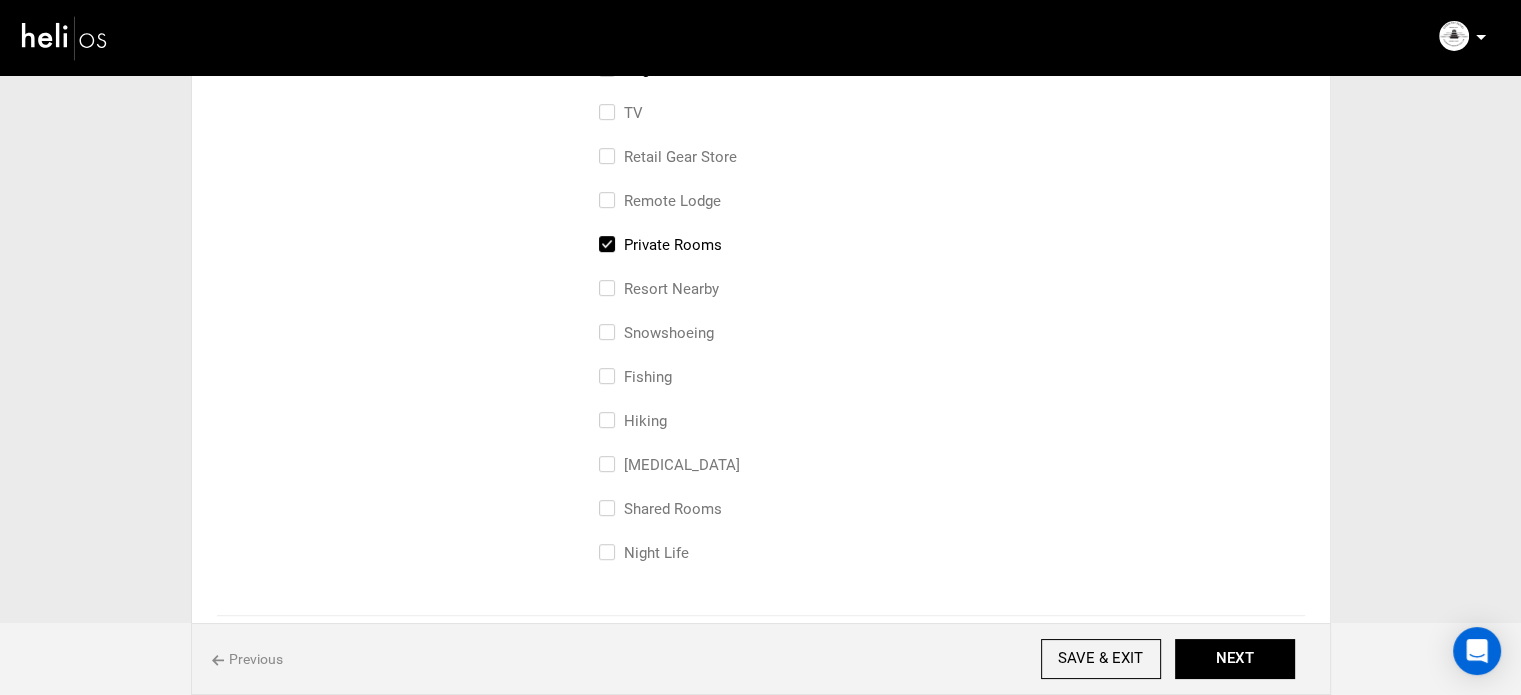 click on "Shared Rooms" at bounding box center (660, 509) 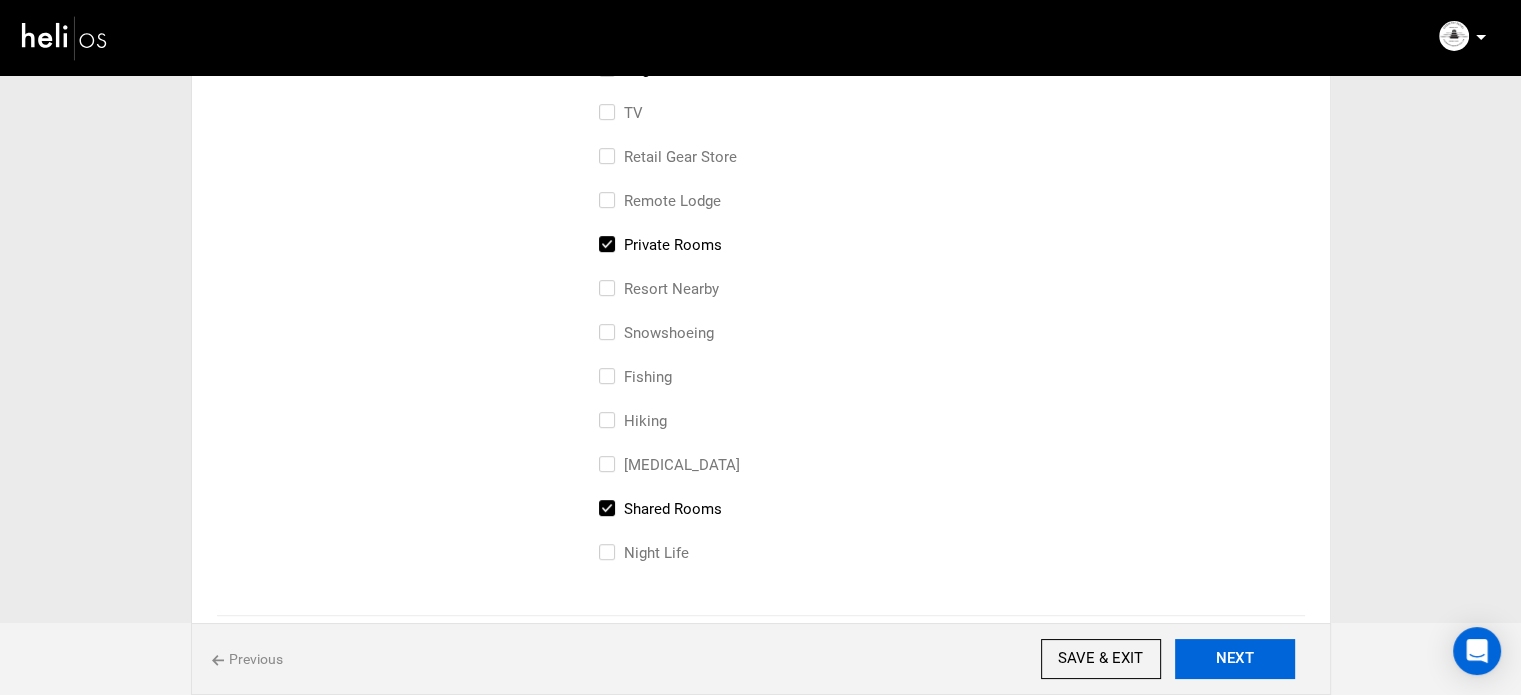 click on "NEXT" at bounding box center (1235, 659) 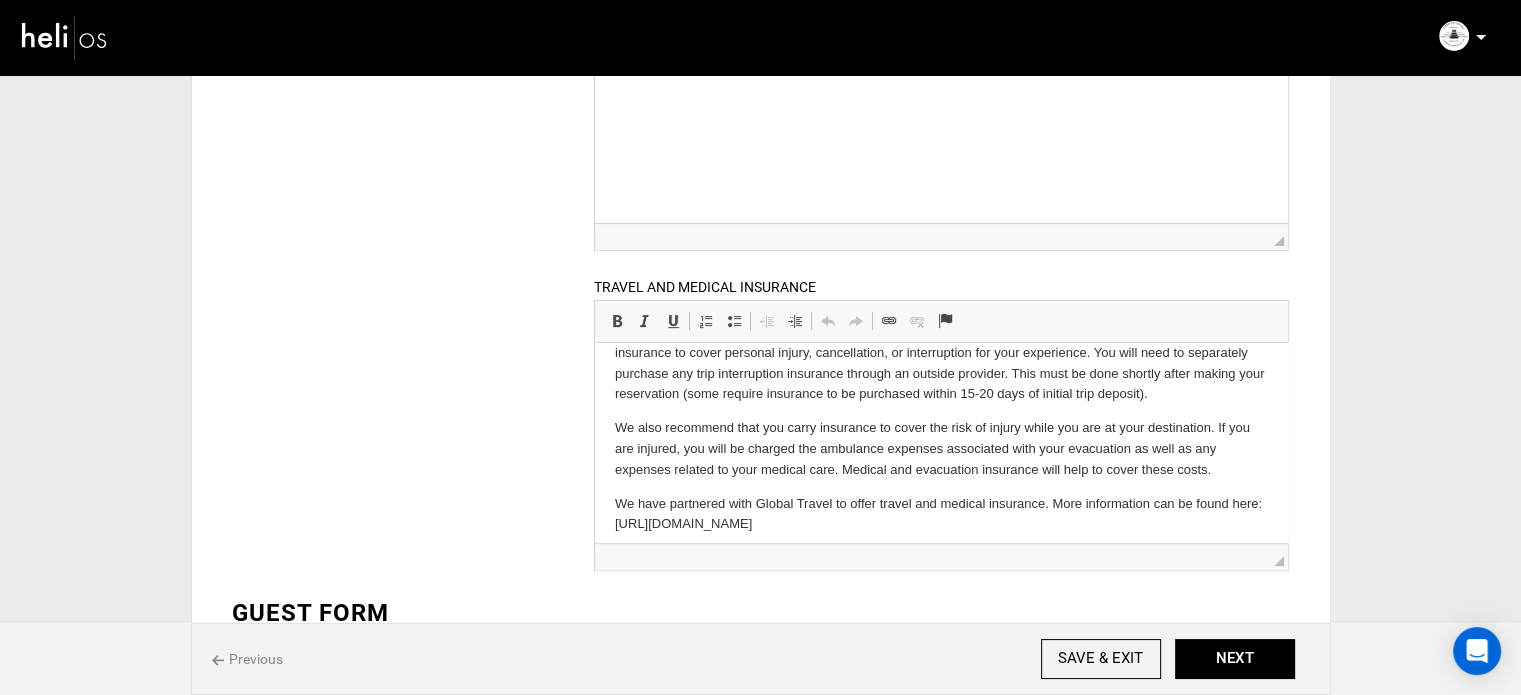scroll, scrollTop: 53, scrollLeft: 0, axis: vertical 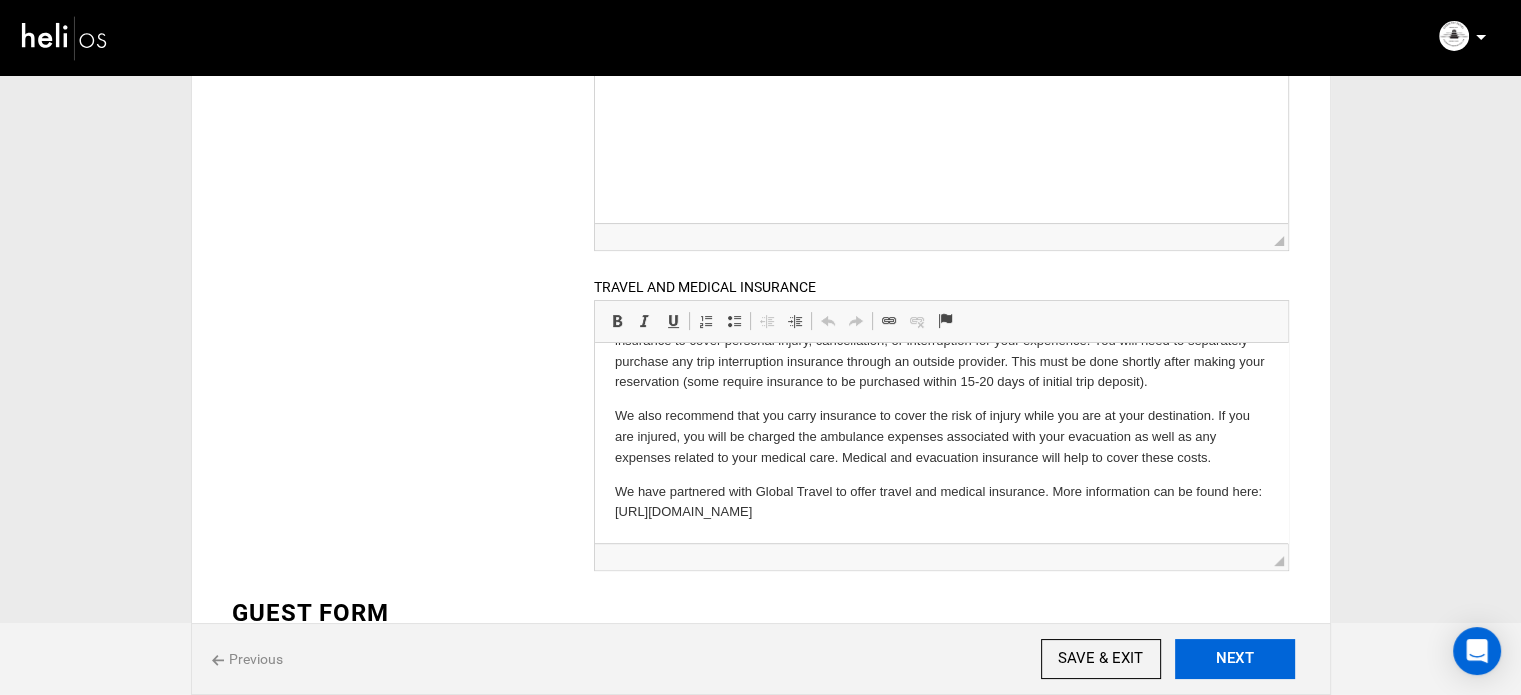 click on "NEXT" at bounding box center (1235, 659) 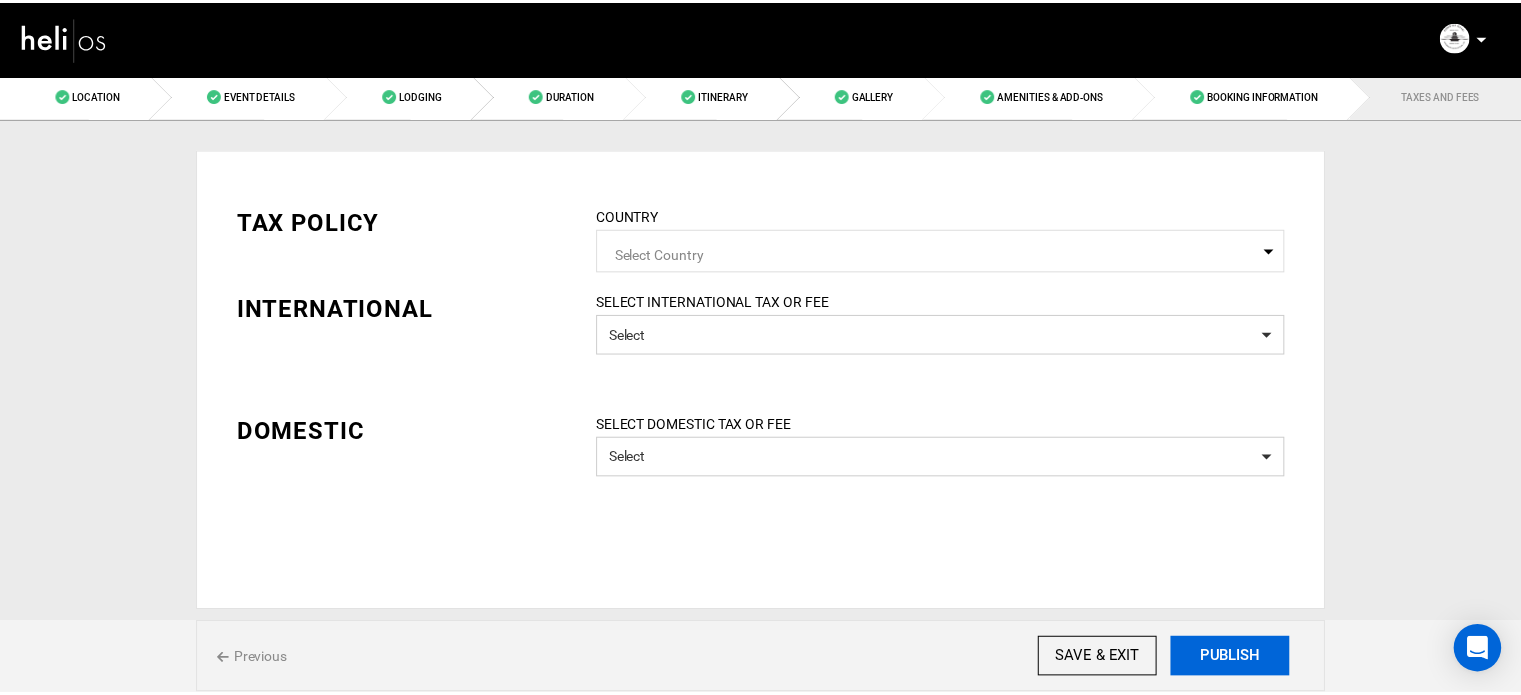 scroll, scrollTop: 0, scrollLeft: 0, axis: both 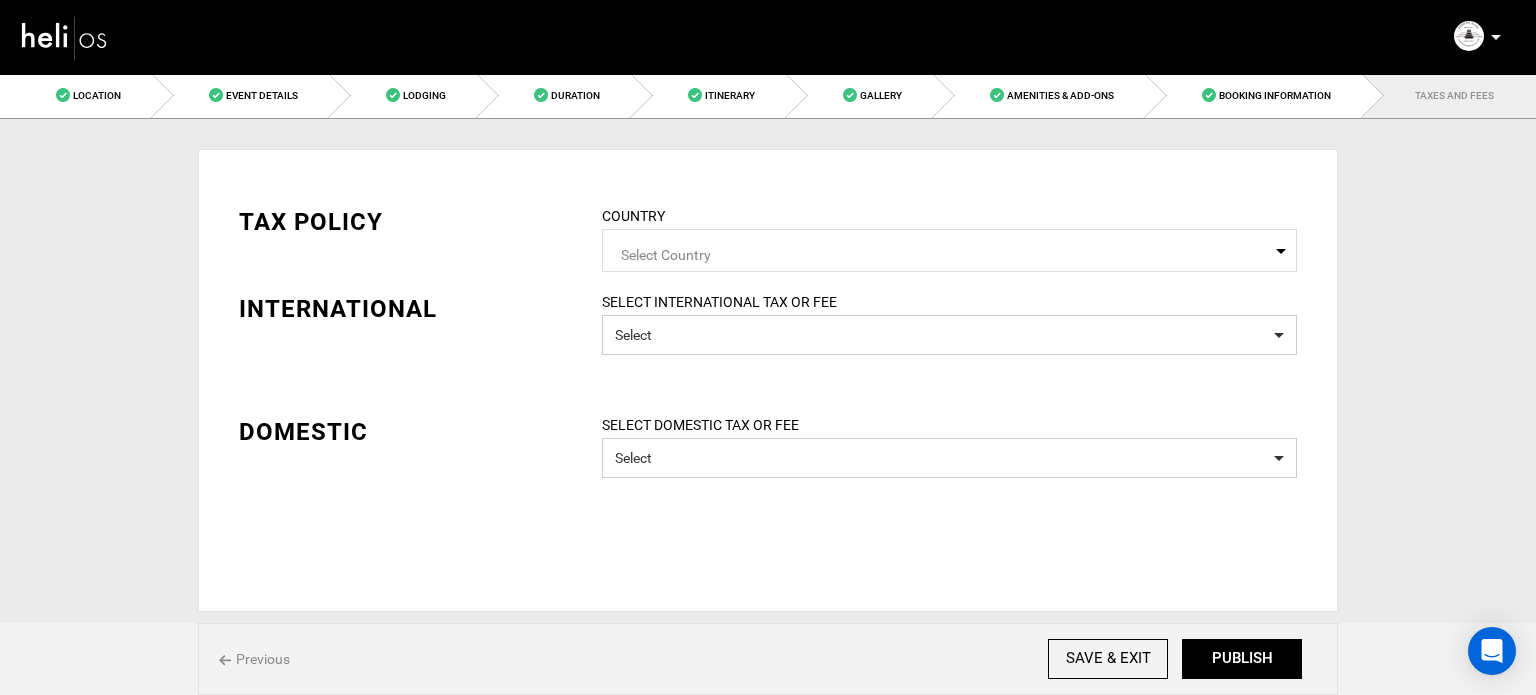 click on "Select Country" at bounding box center (949, 252) 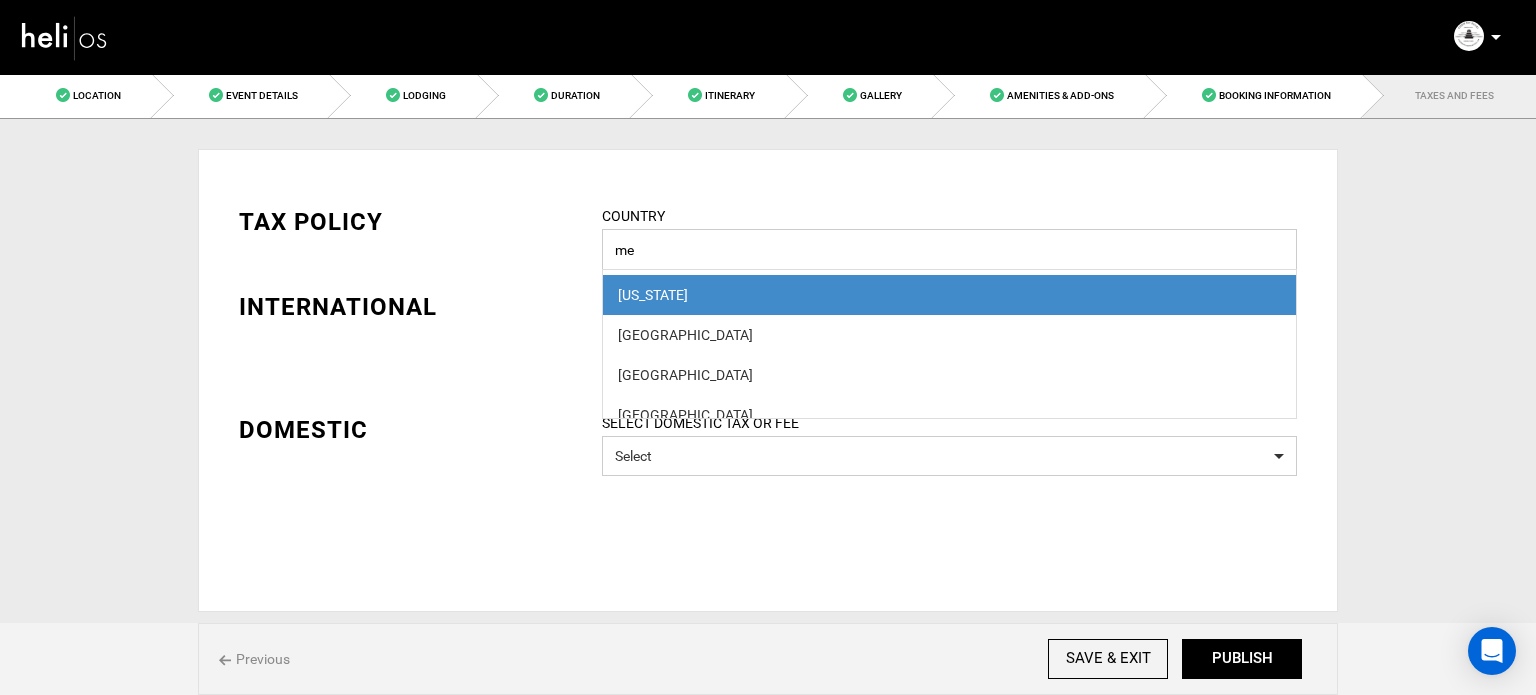 type on "m" 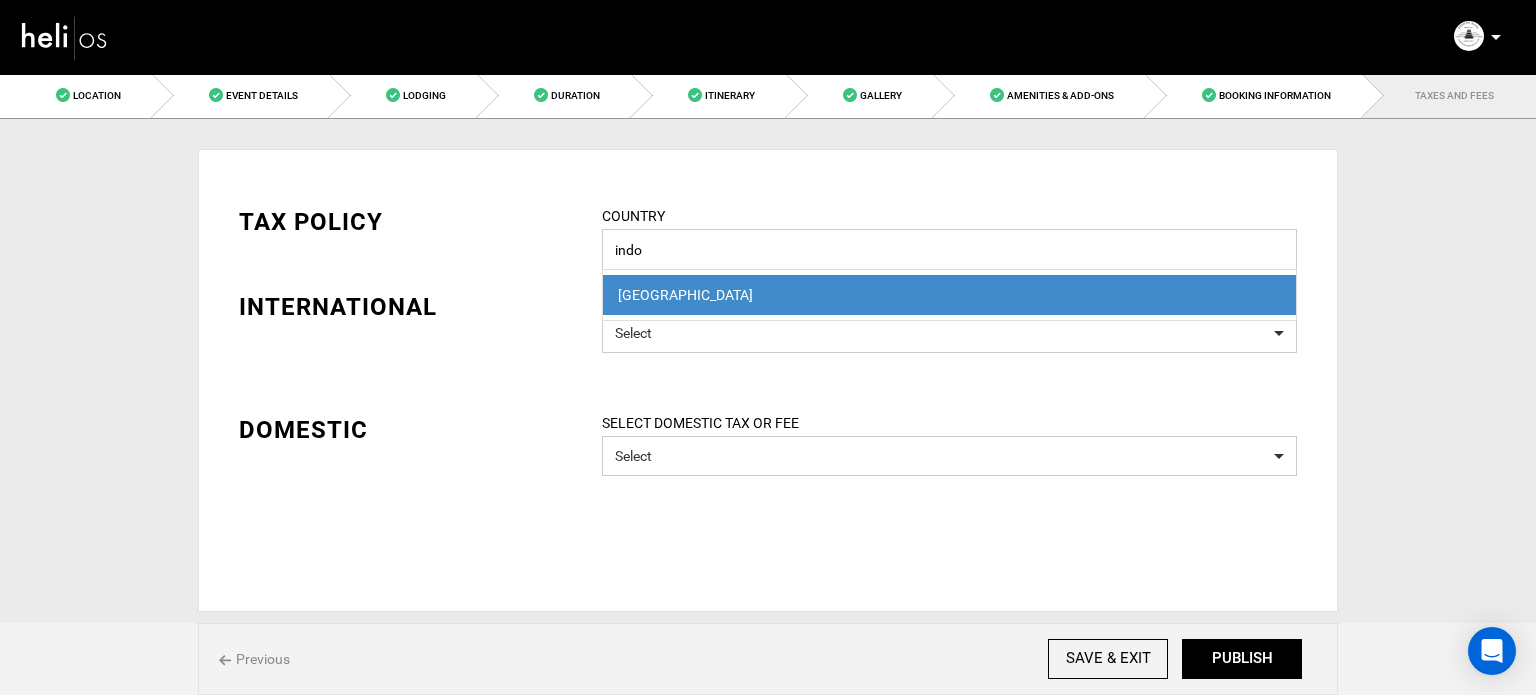 type on "indo" 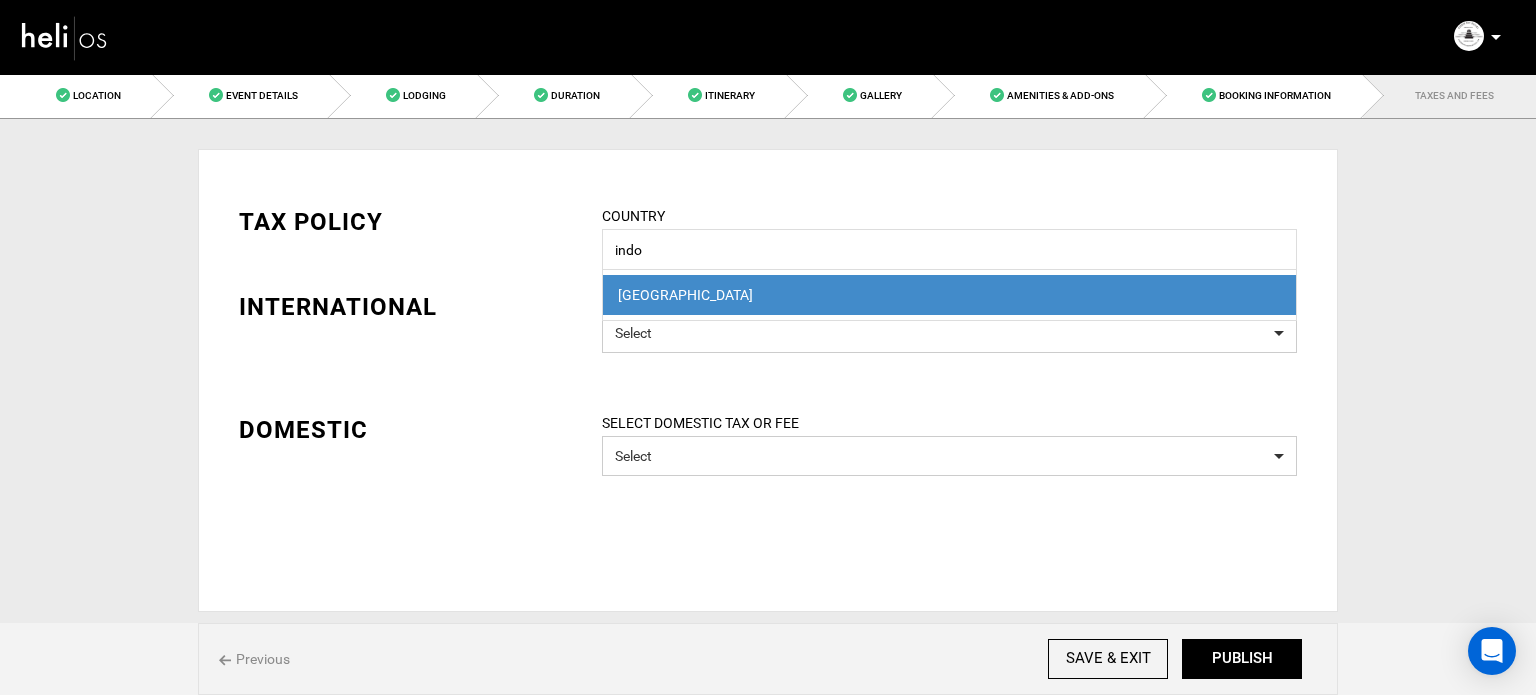 click on "[GEOGRAPHIC_DATA]" at bounding box center (949, 295) 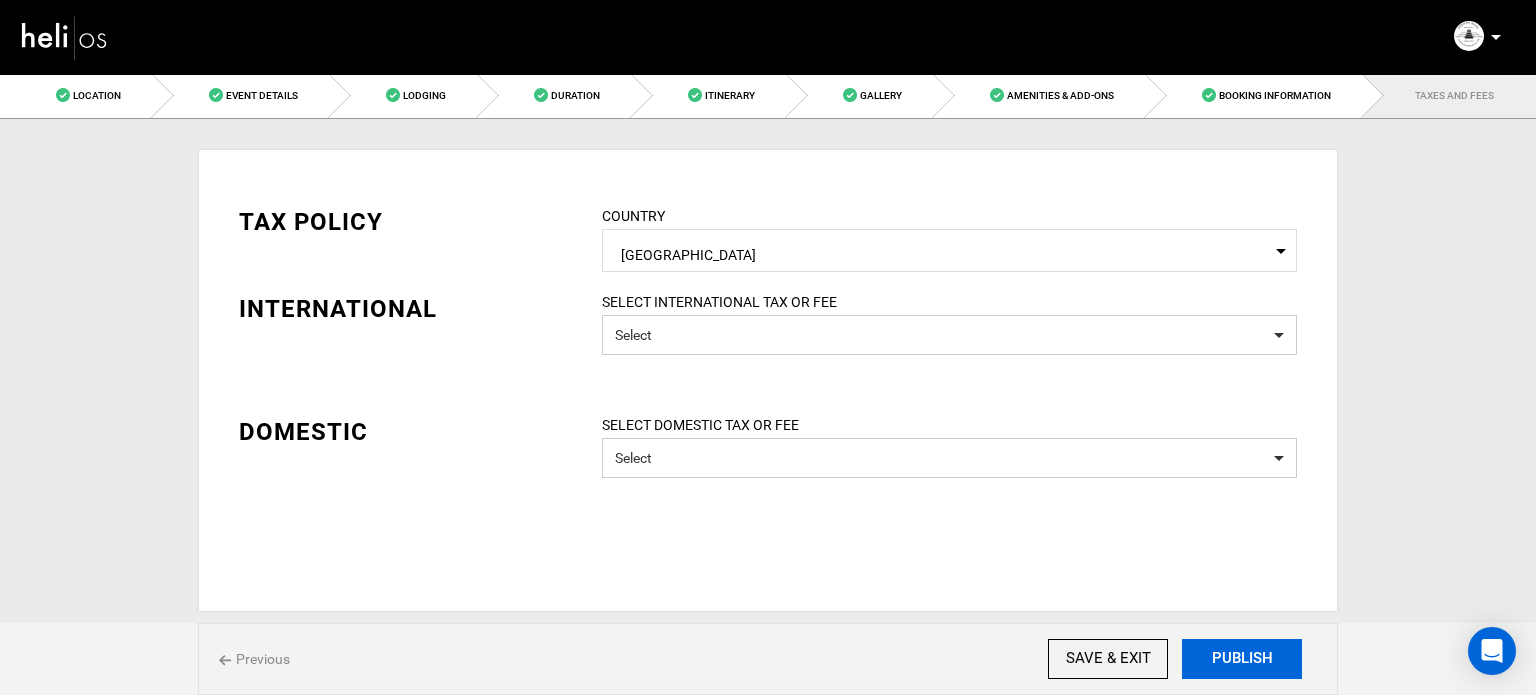 click on "PUBLISH" at bounding box center [1242, 659] 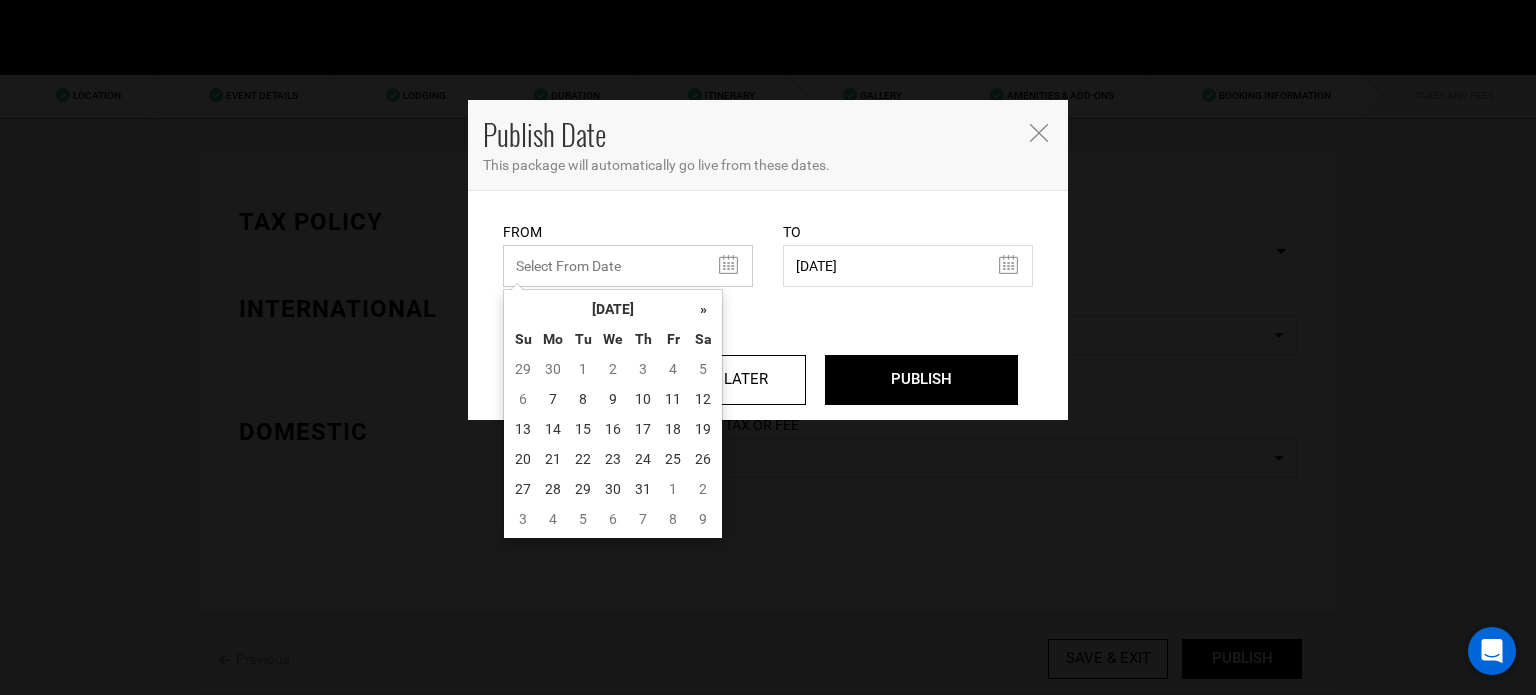 click at bounding box center [628, 266] 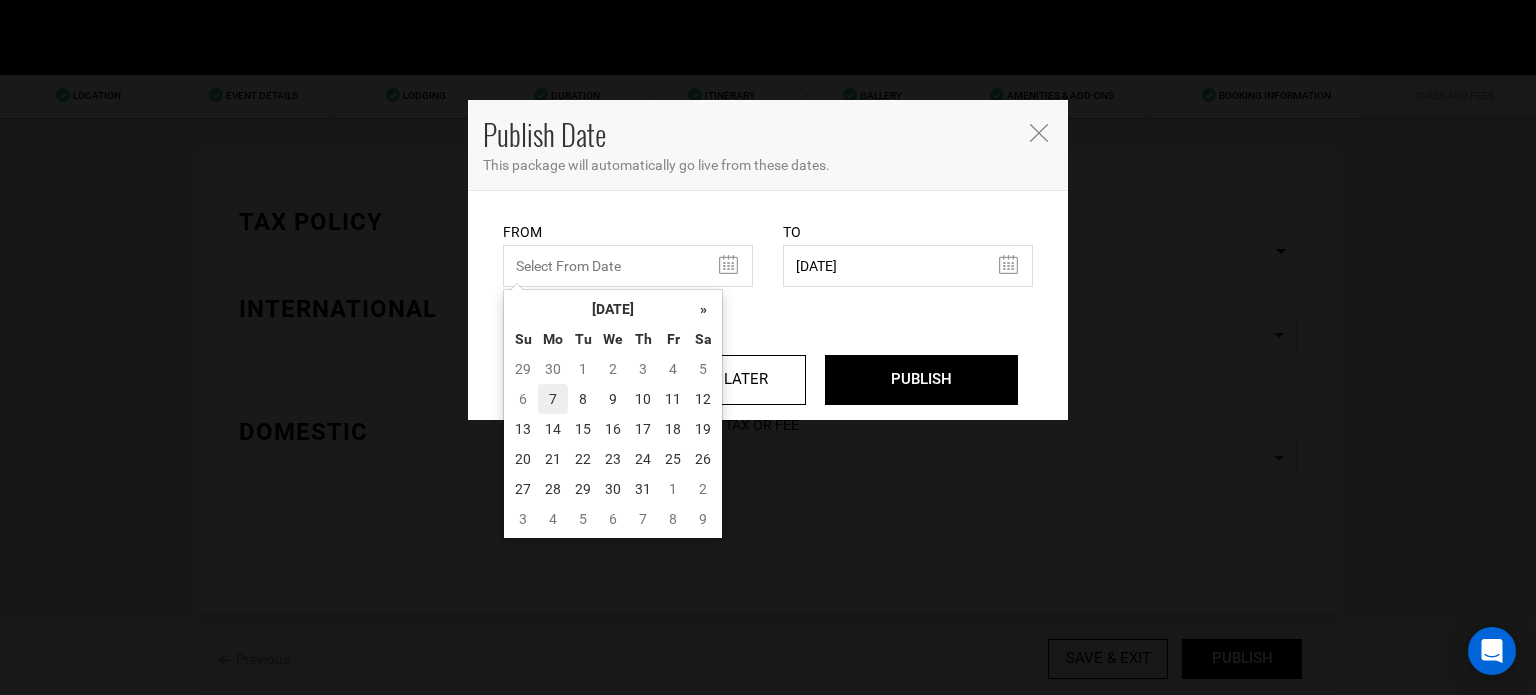 click on "7" at bounding box center [553, 399] 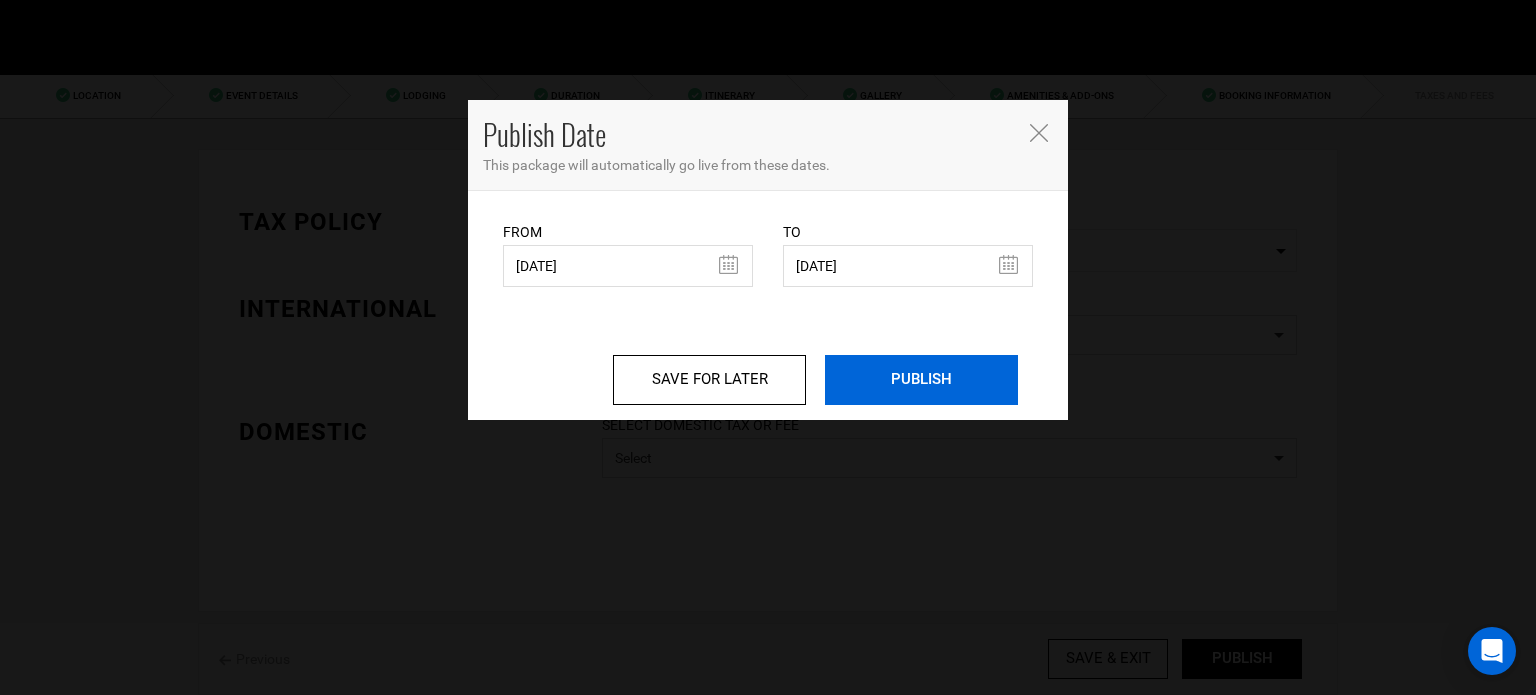 click on "PUBLISH" at bounding box center (921, 380) 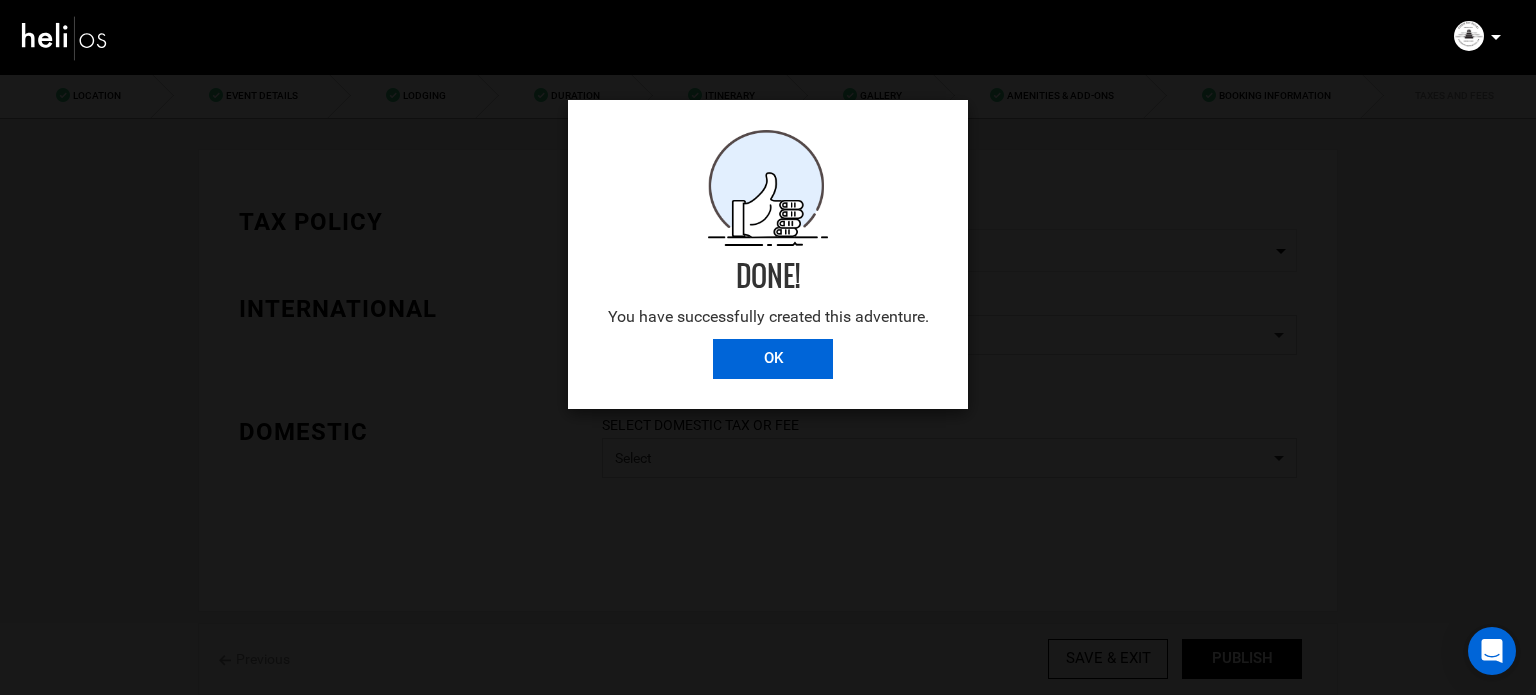 click on "OK" at bounding box center [773, 359] 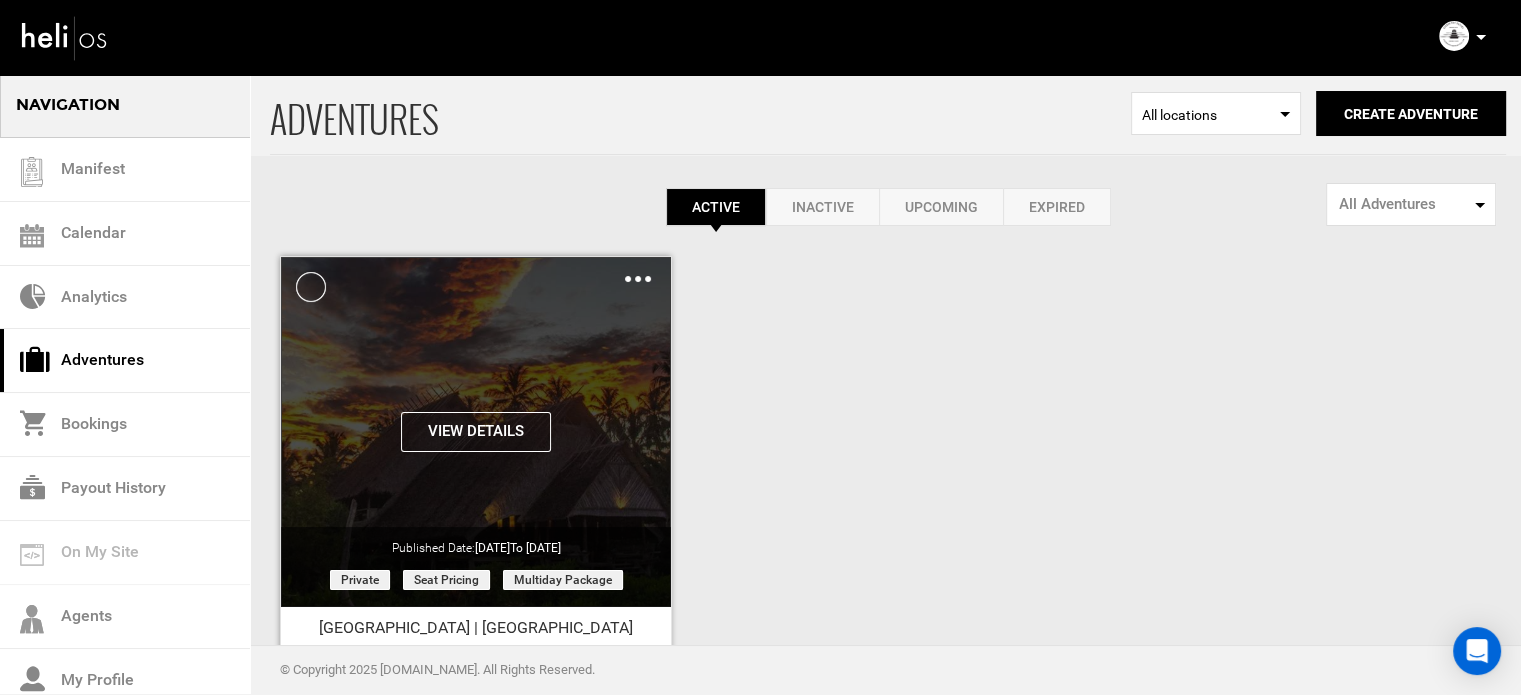 click at bounding box center [638, 279] 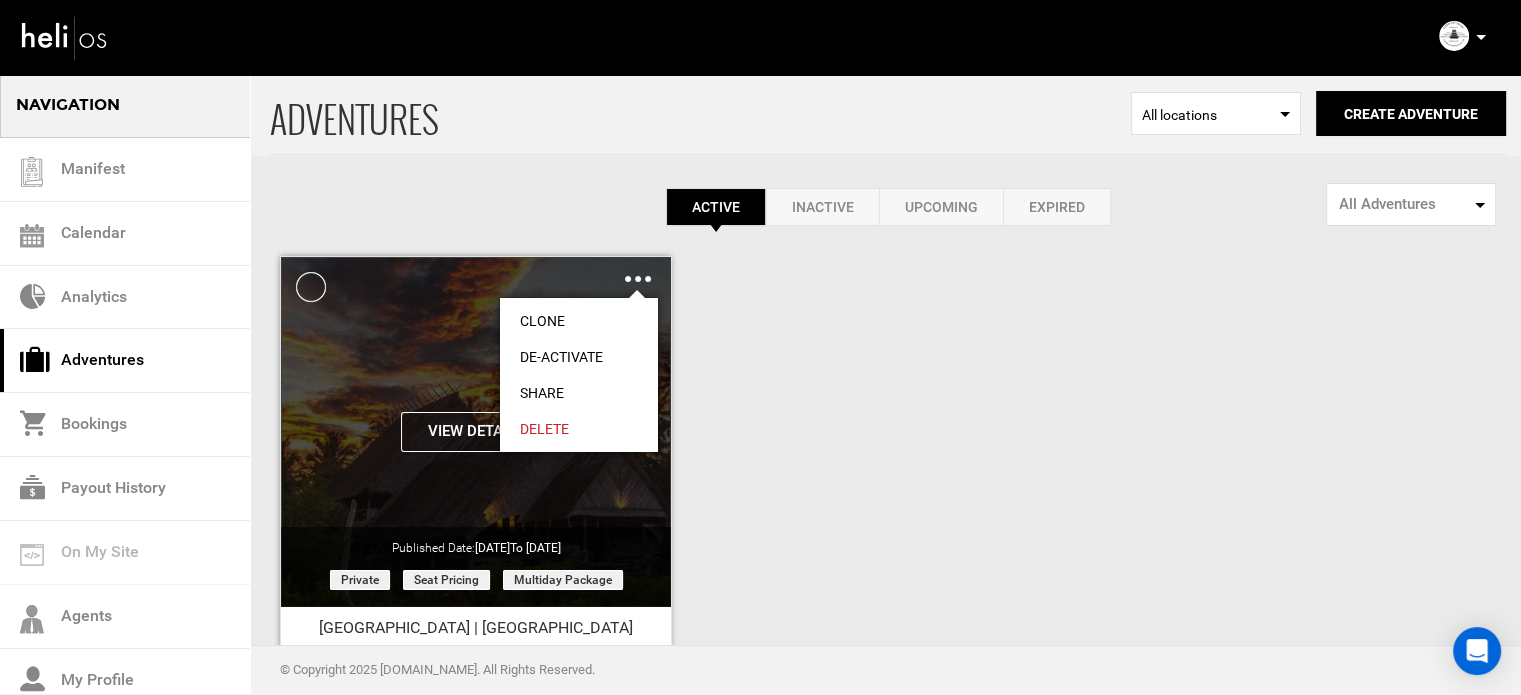 click on "Share" at bounding box center (579, 393) 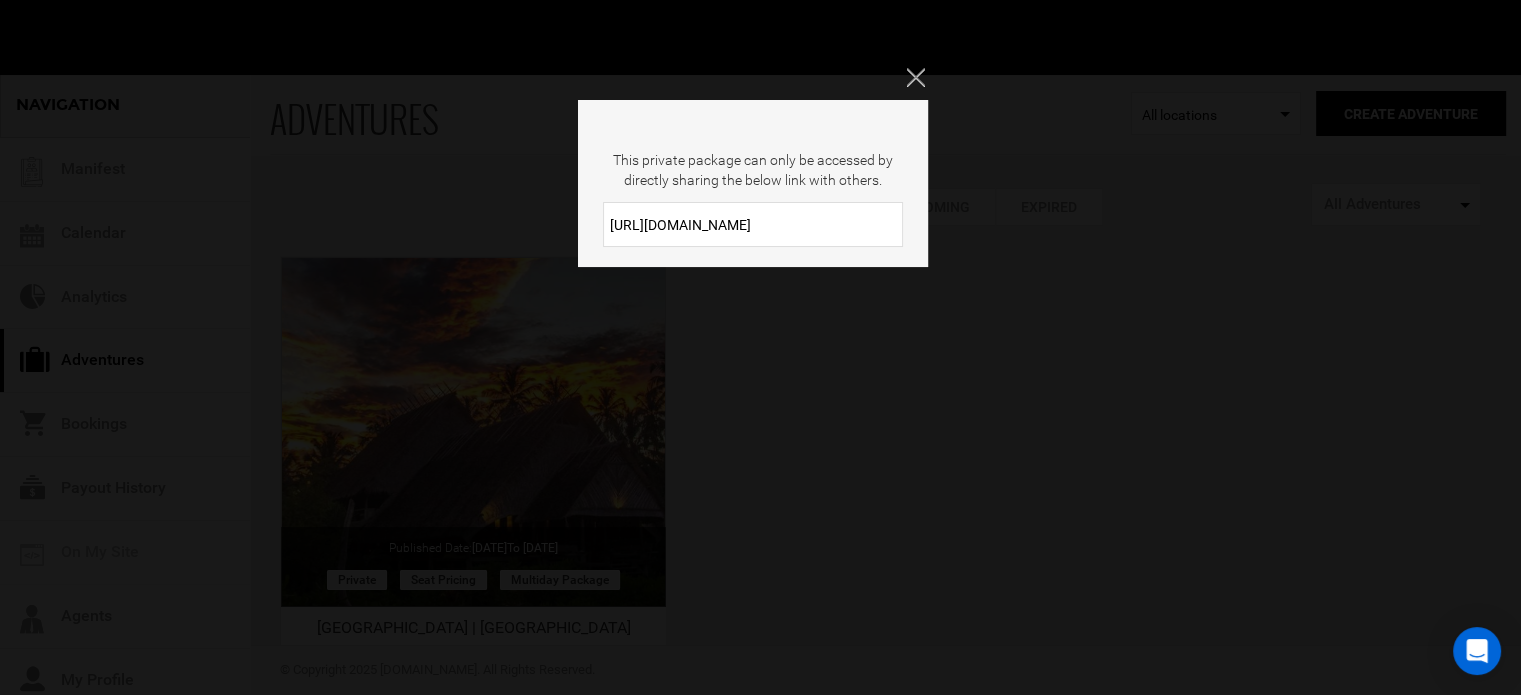 drag, startPoint x: 653, startPoint y: 220, endPoint x: 583, endPoint y: 211, distance: 70.5762 